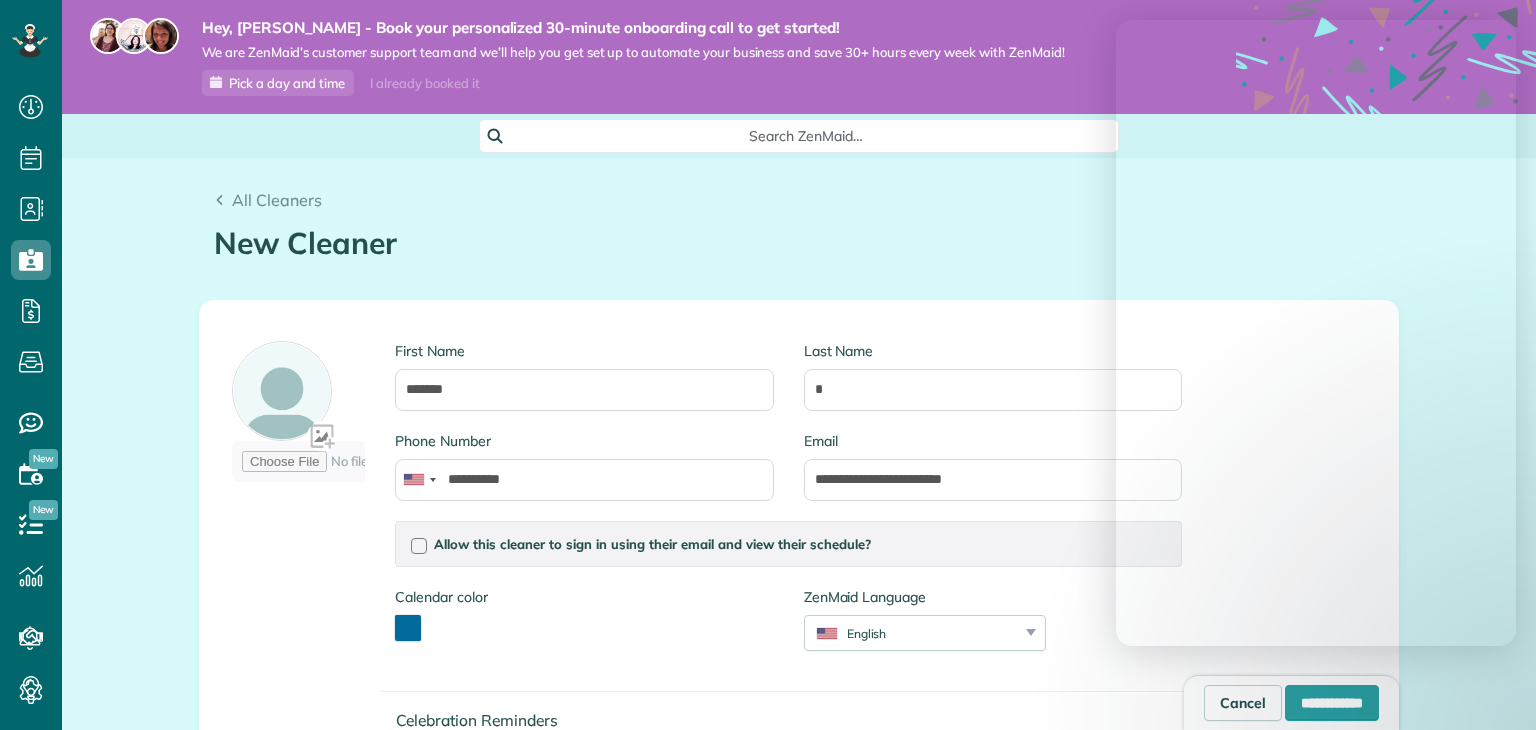 scroll, scrollTop: 0, scrollLeft: 0, axis: both 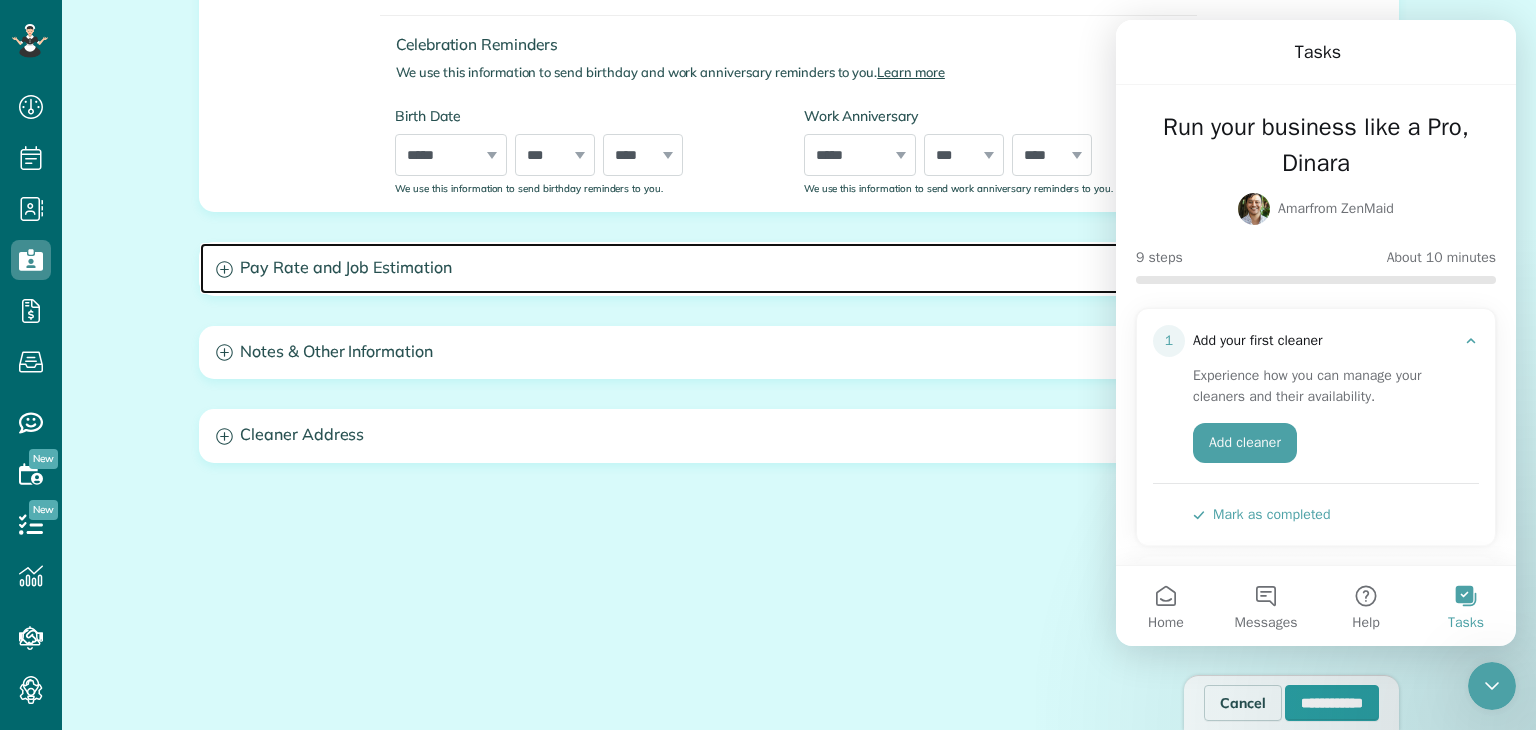 click 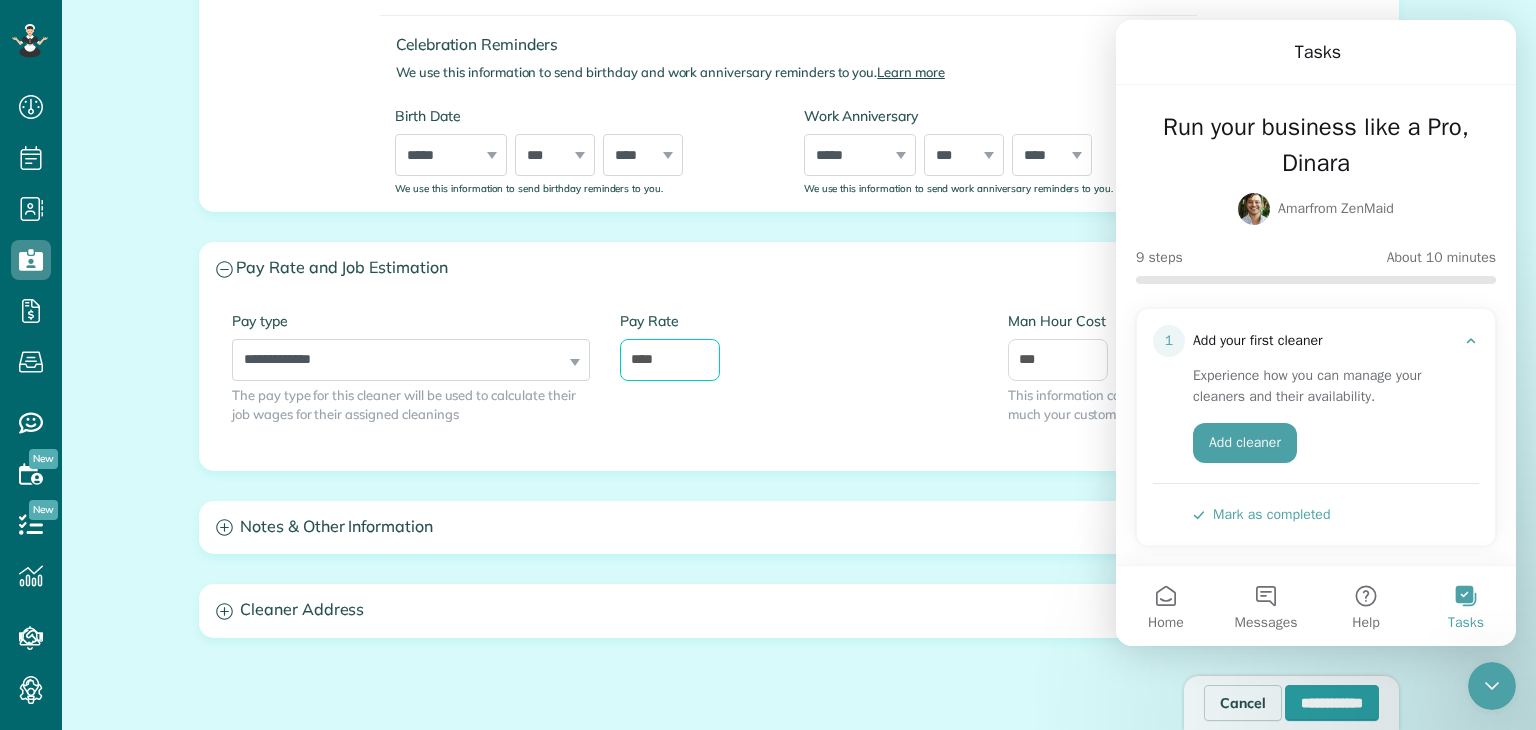 click on "****" at bounding box center (670, 360) 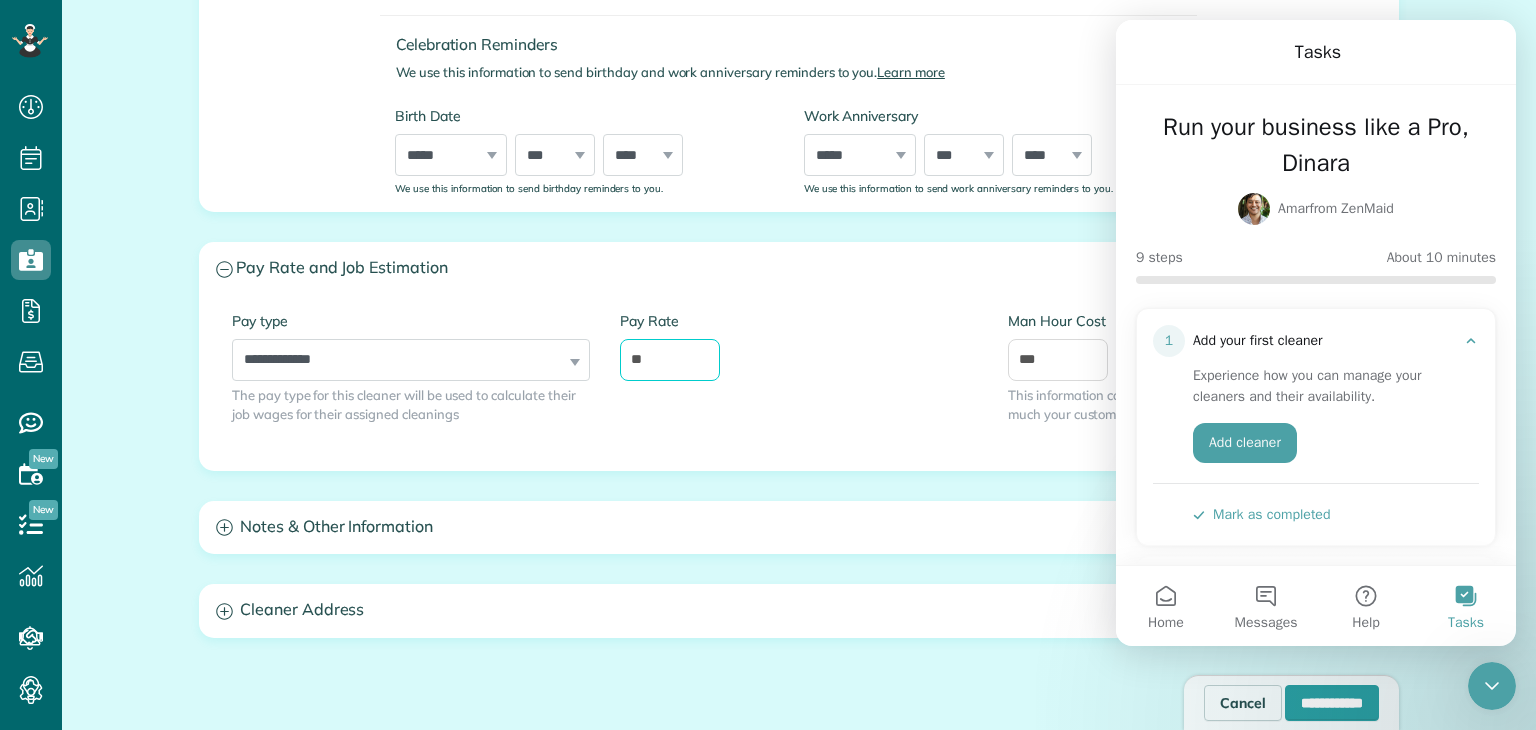 type on "*" 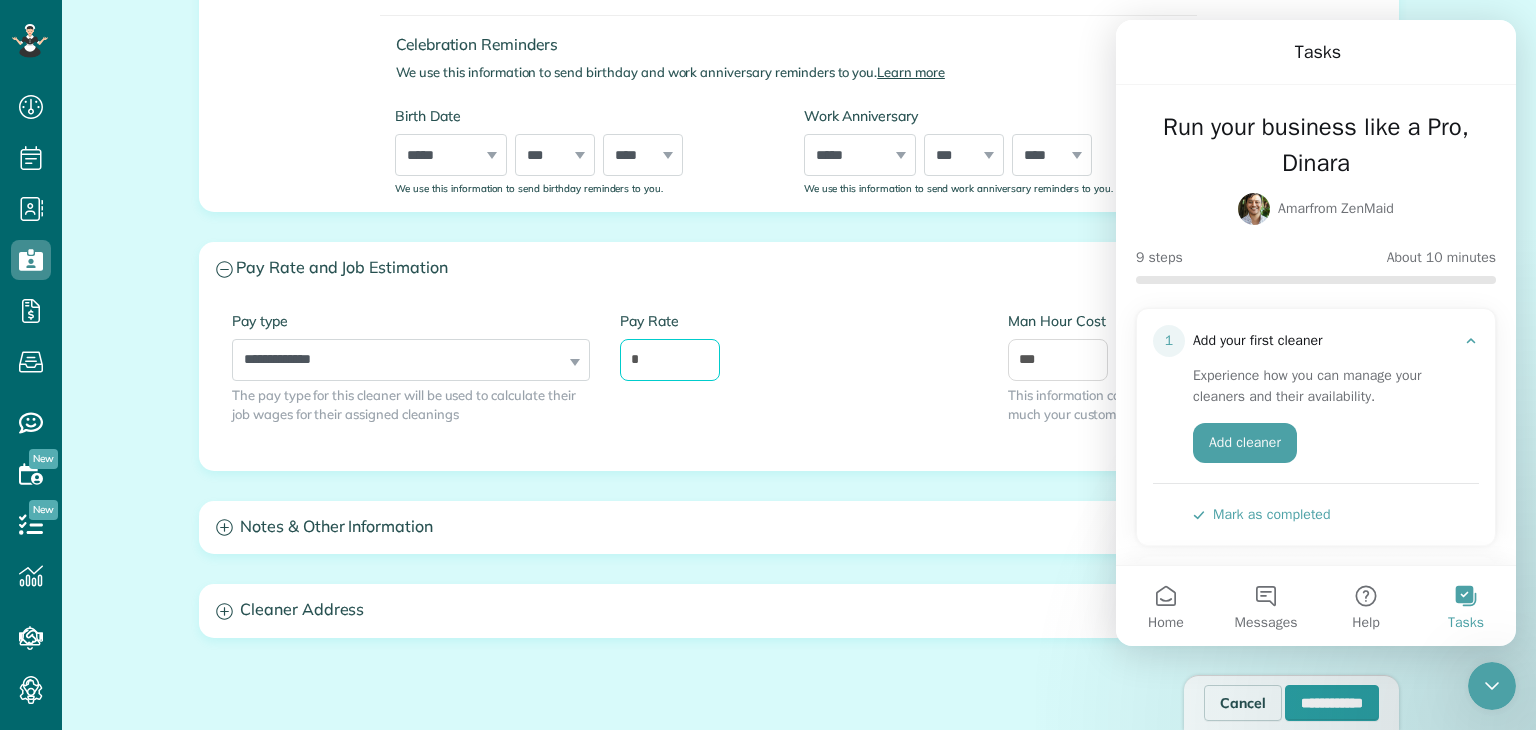 type on "**" 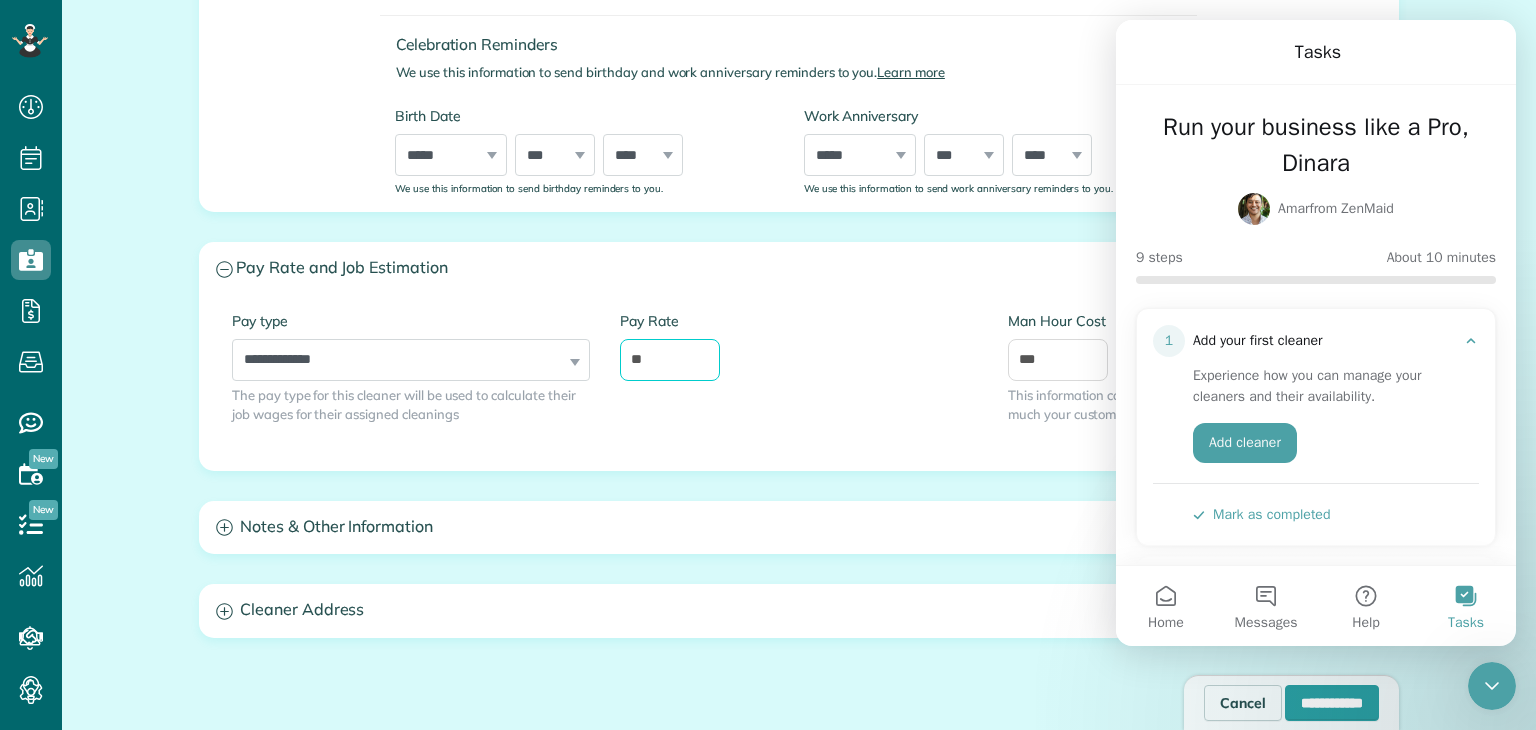 drag, startPoint x: 645, startPoint y: 352, endPoint x: 589, endPoint y: 352, distance: 56 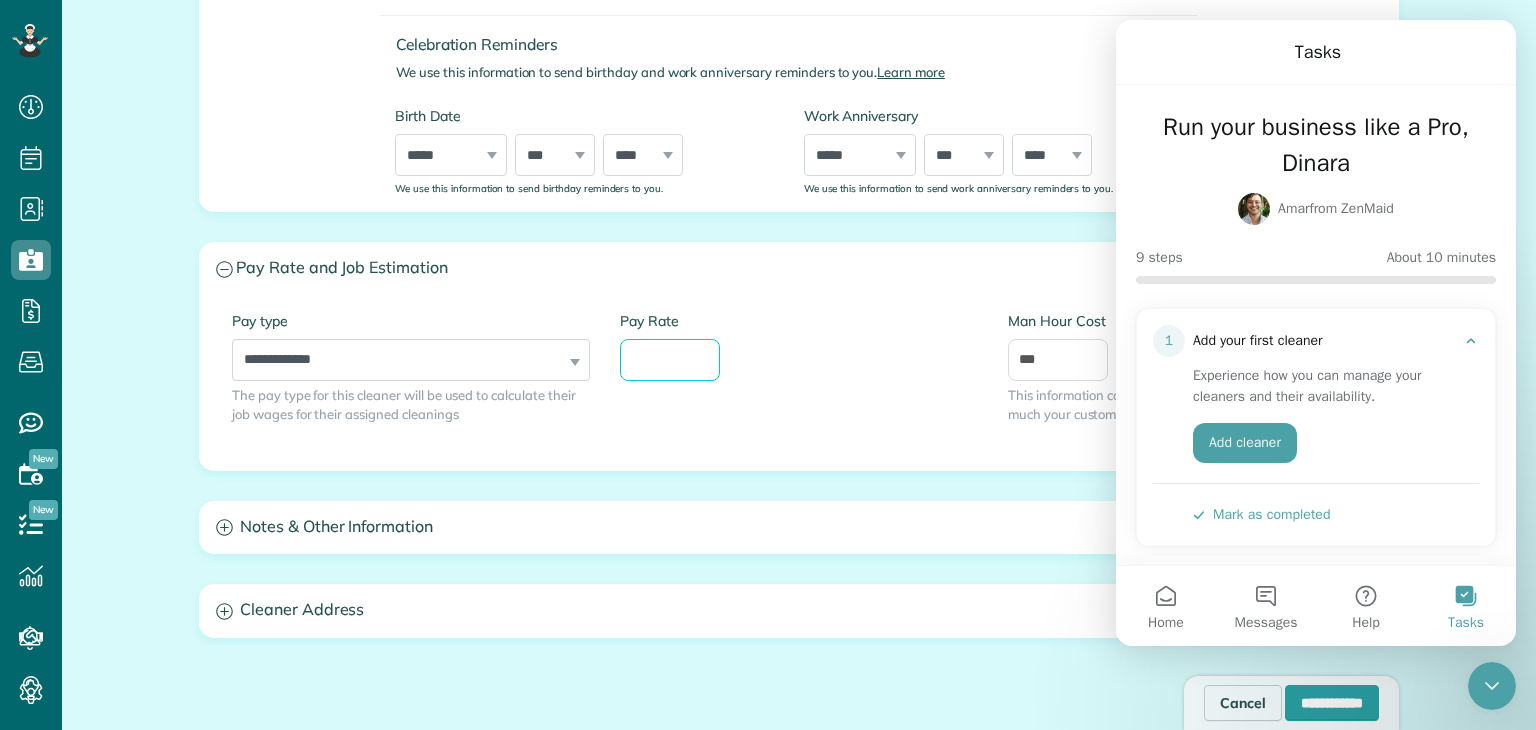 type 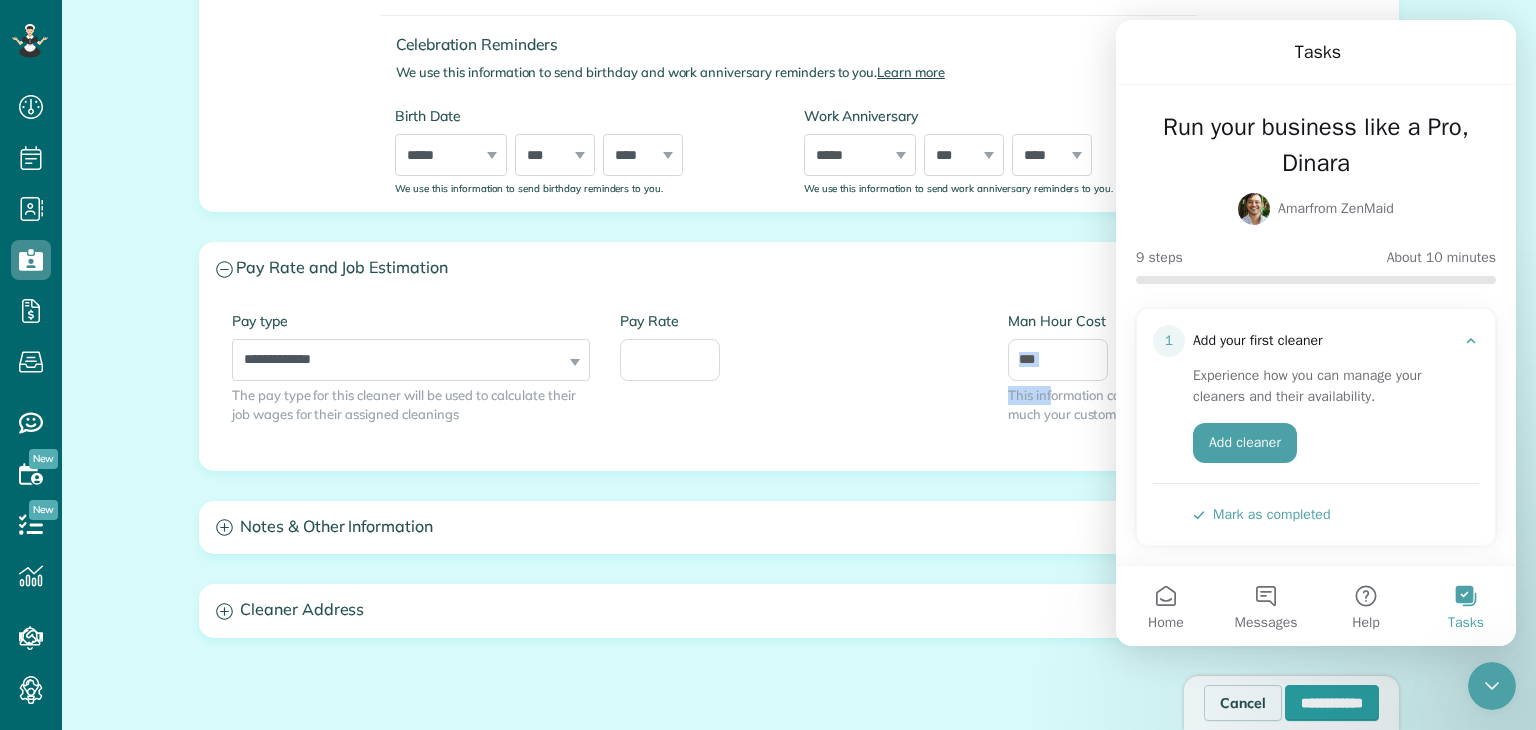 drag, startPoint x: 1046, startPoint y: 378, endPoint x: 1050, endPoint y: 362, distance: 16.492422 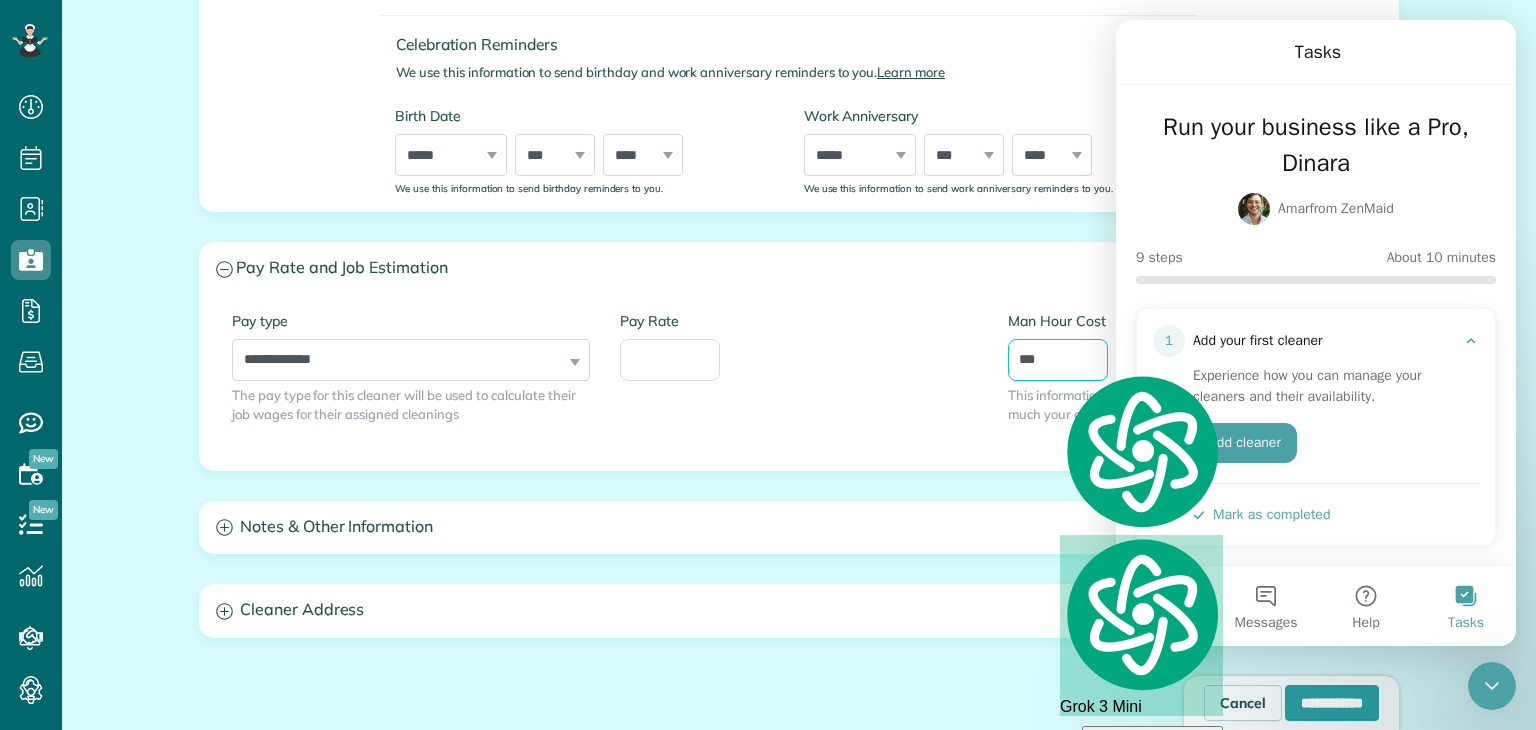 click on "***" at bounding box center [1058, 360] 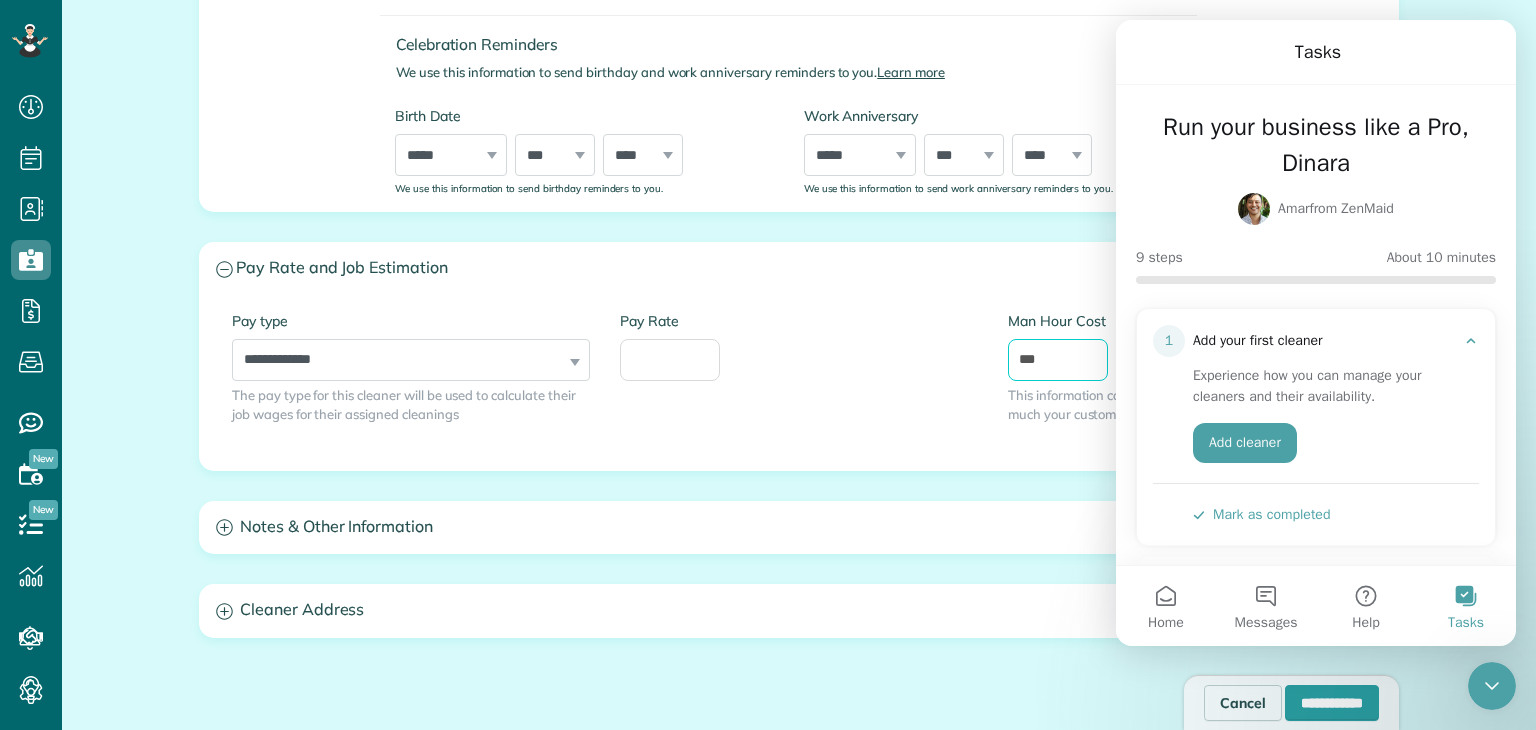 drag, startPoint x: 1050, startPoint y: 357, endPoint x: 921, endPoint y: 397, distance: 135.05925 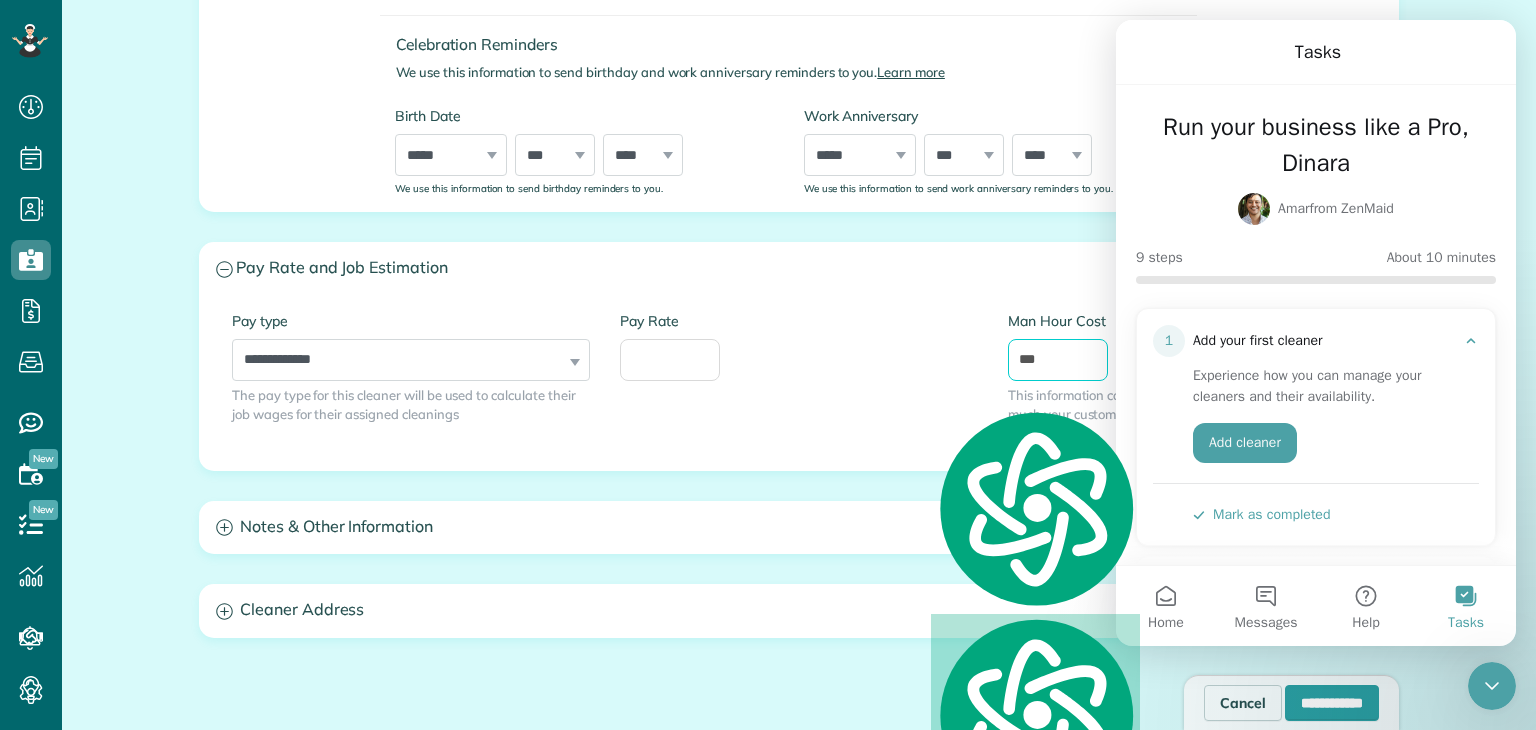 paste 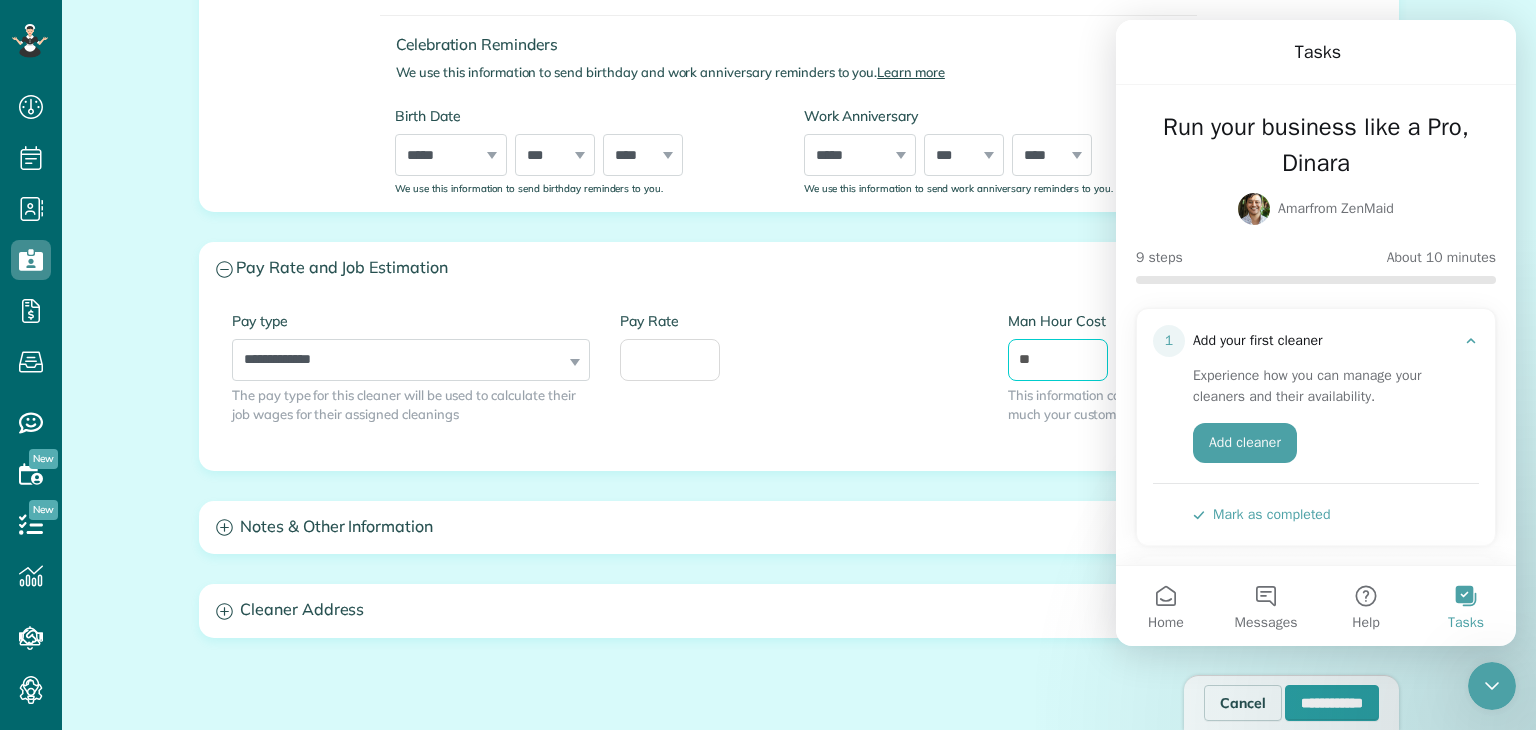 type on "**" 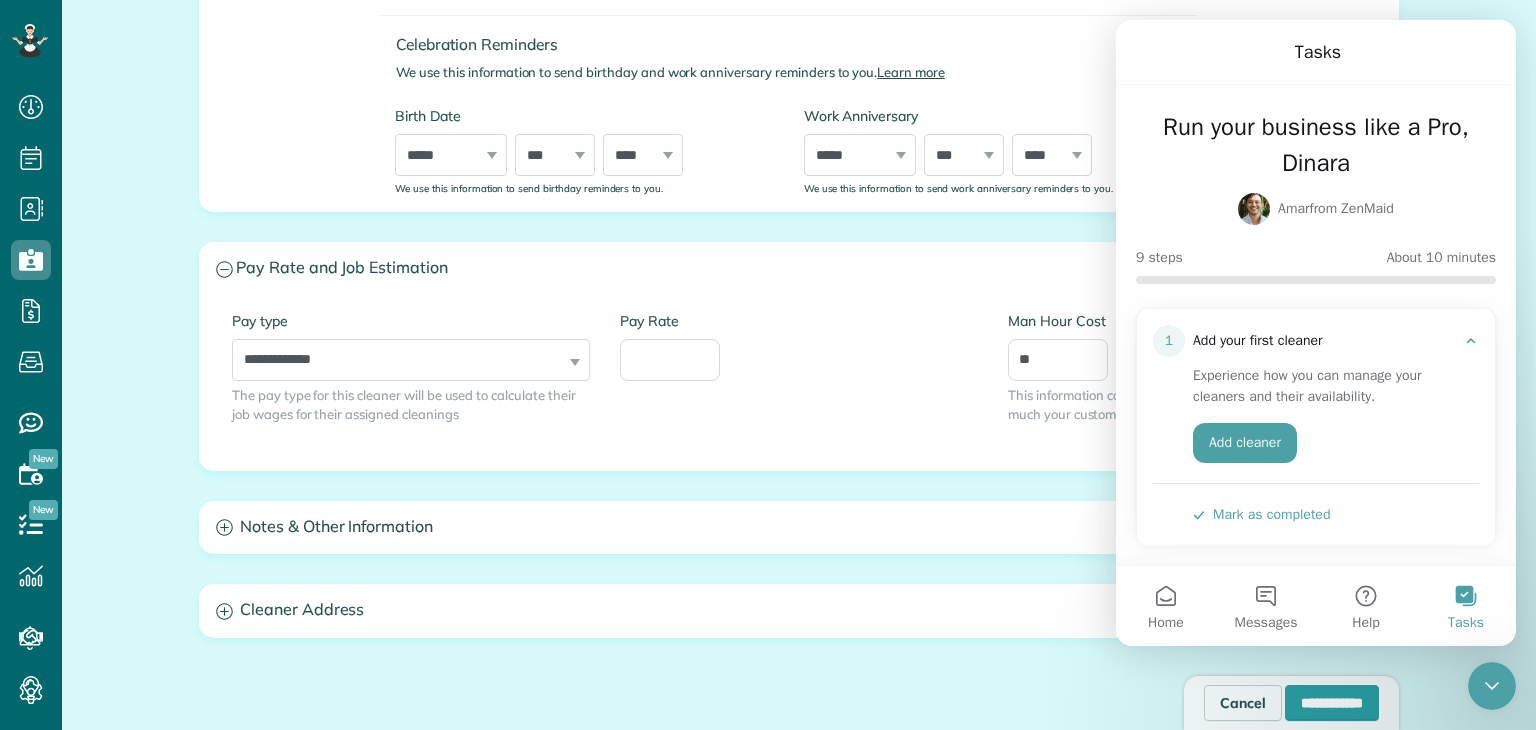 click on "Pay Rate" at bounding box center (799, 356) 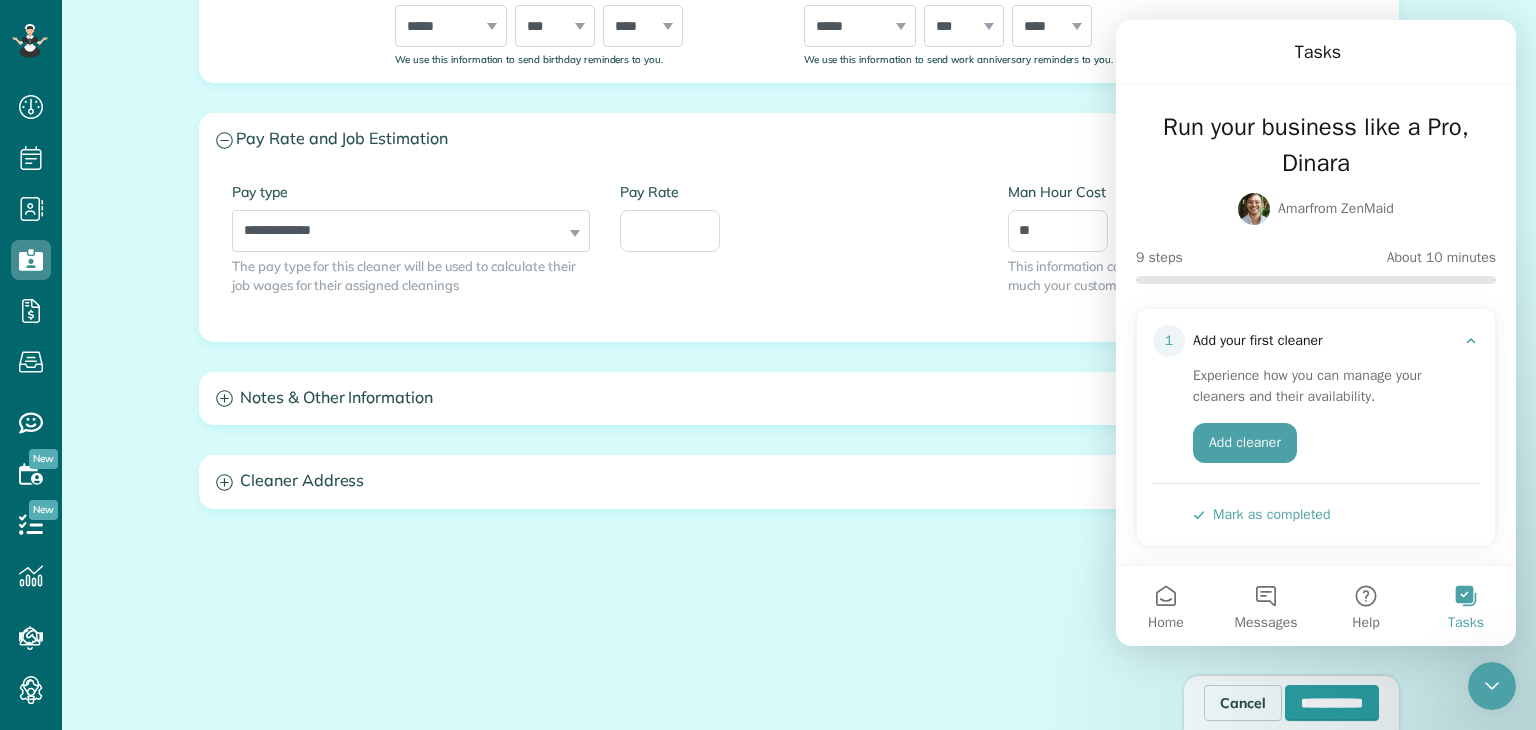 scroll, scrollTop: 852, scrollLeft: 0, axis: vertical 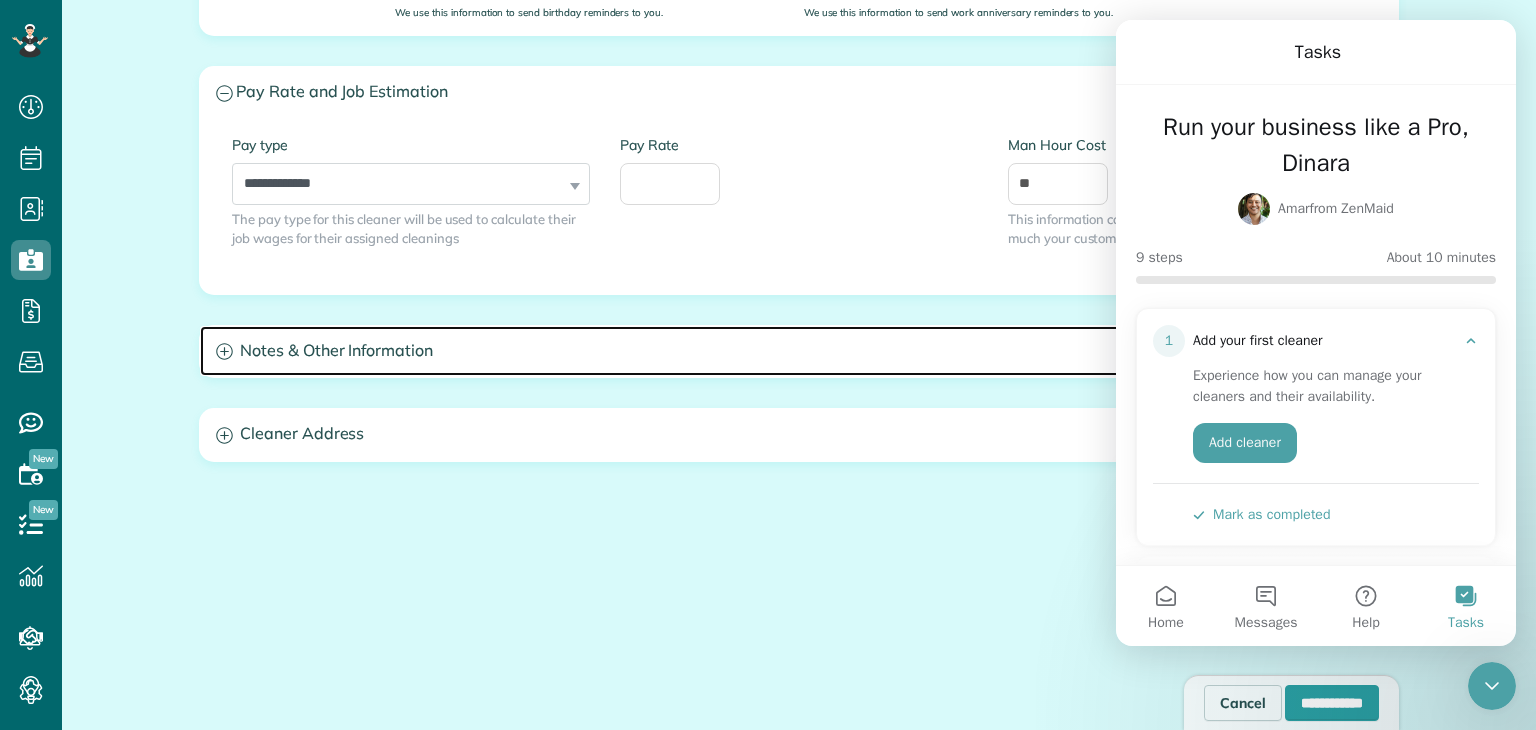 click on "Notes & Other Information" at bounding box center (799, 351) 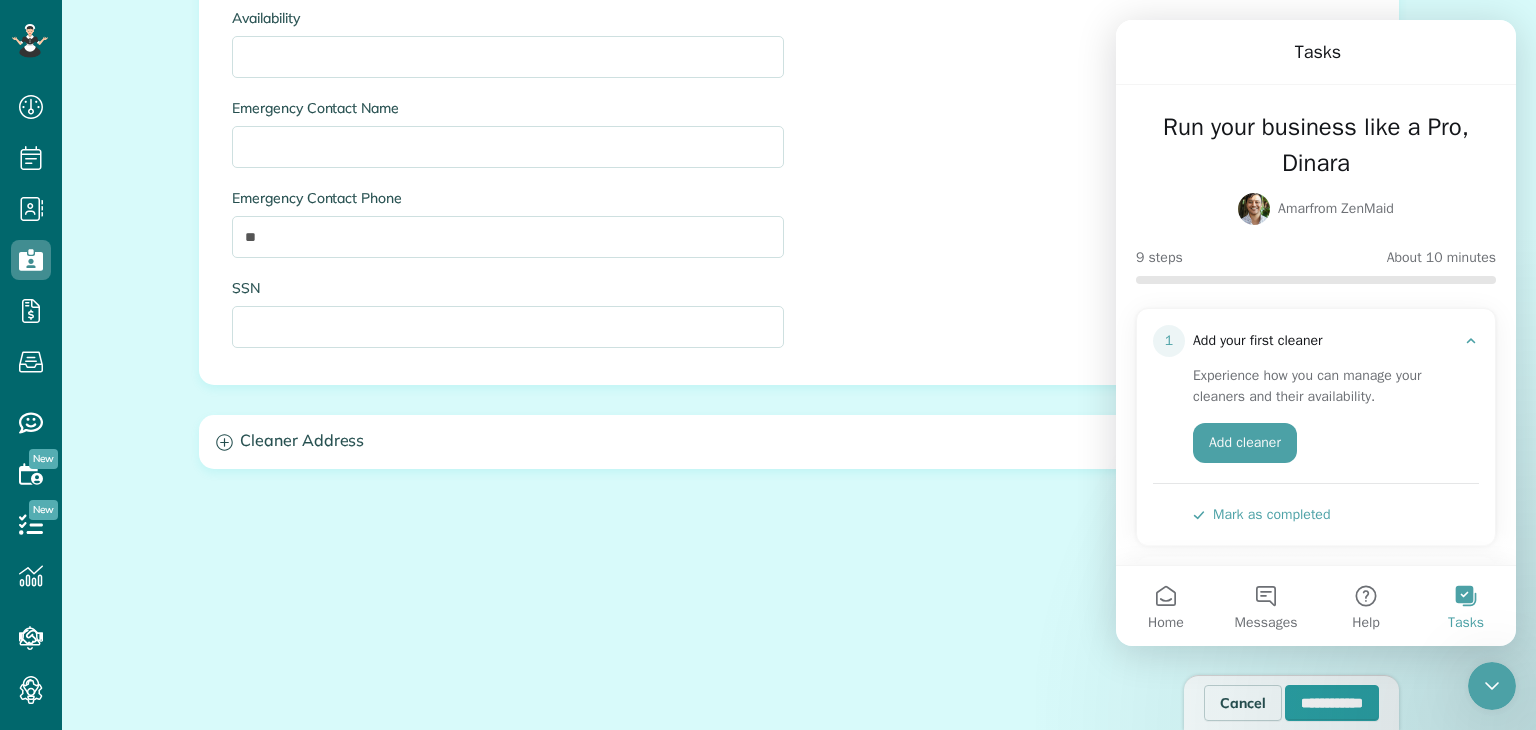 scroll, scrollTop: 1547, scrollLeft: 0, axis: vertical 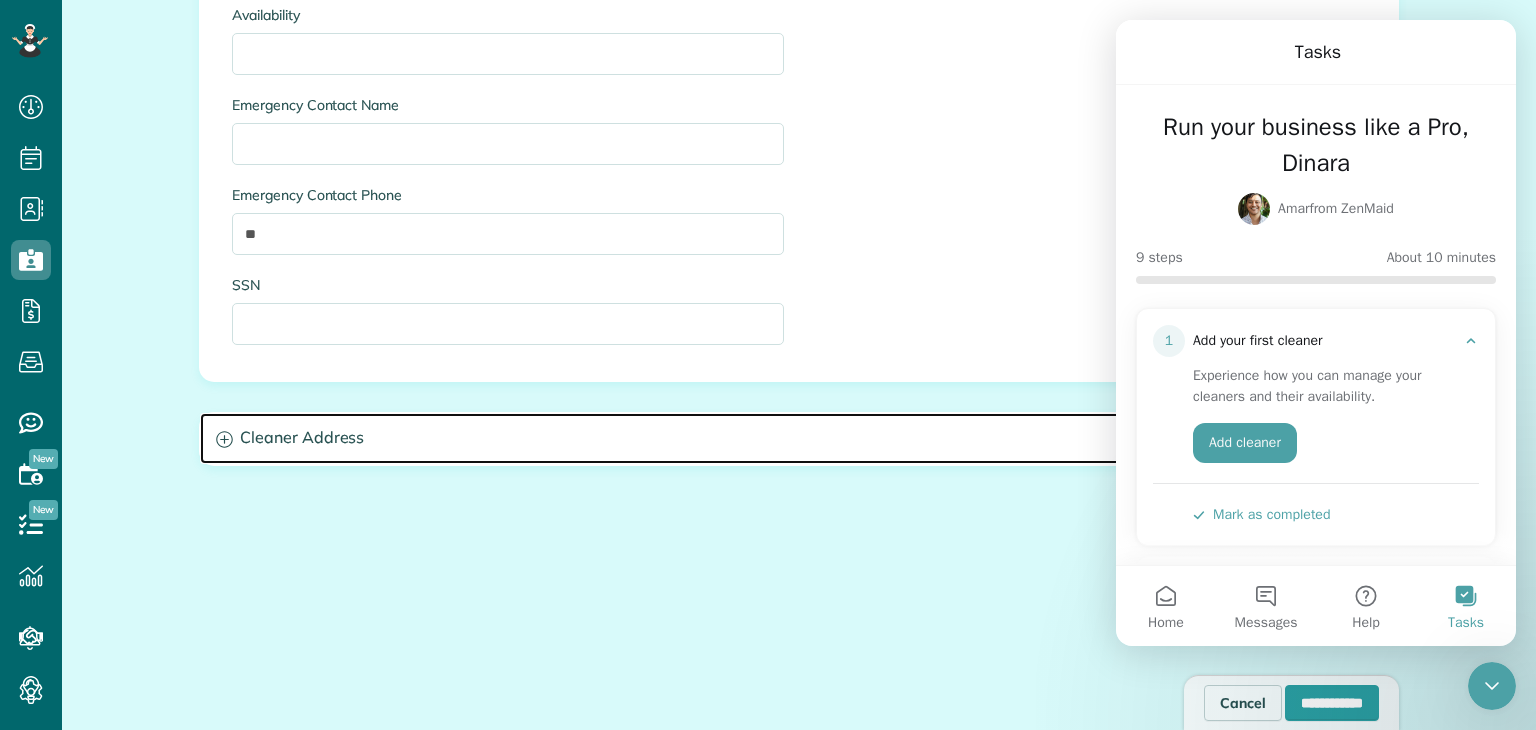 click on "Cleaner Address" at bounding box center [799, 438] 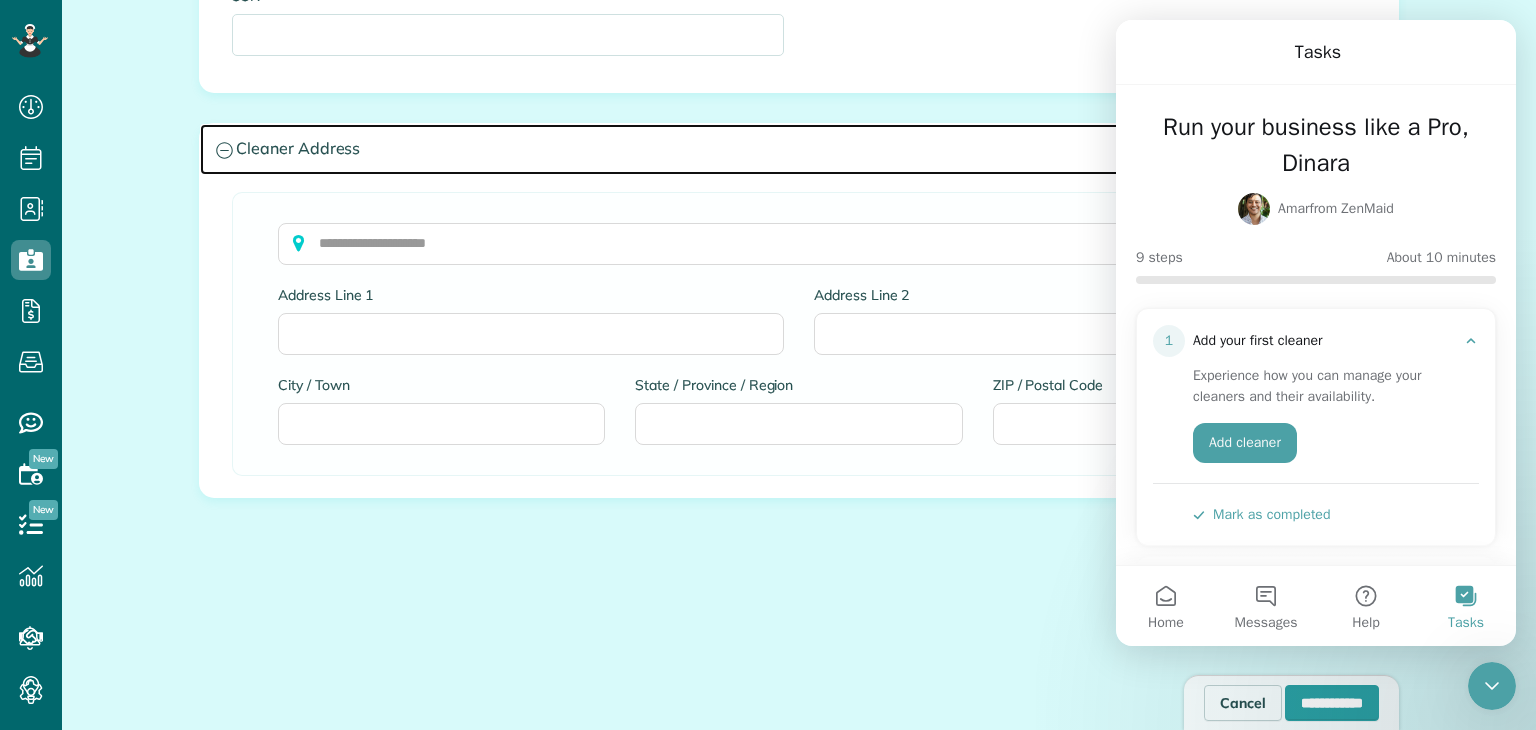 scroll, scrollTop: 1838, scrollLeft: 0, axis: vertical 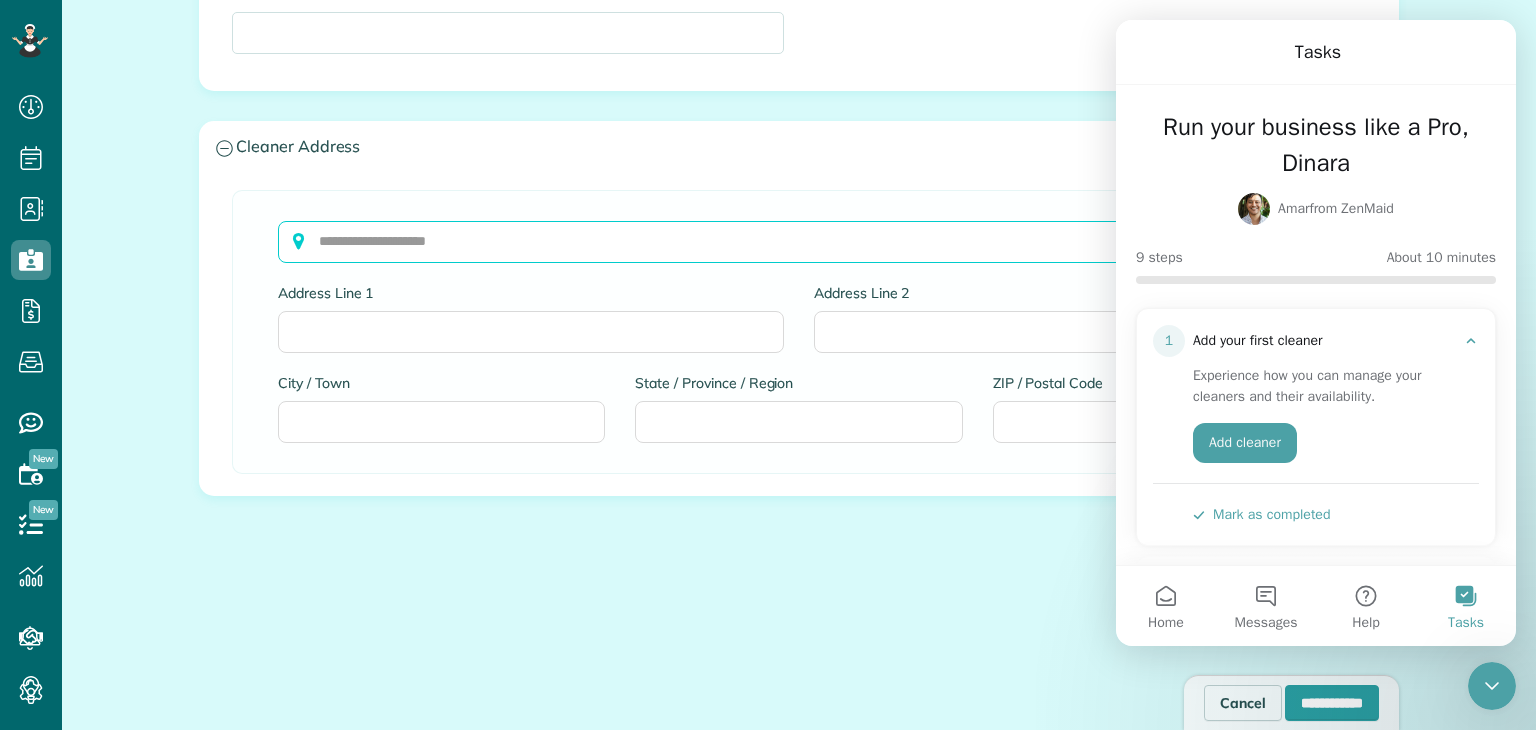 click at bounding box center (799, 242) 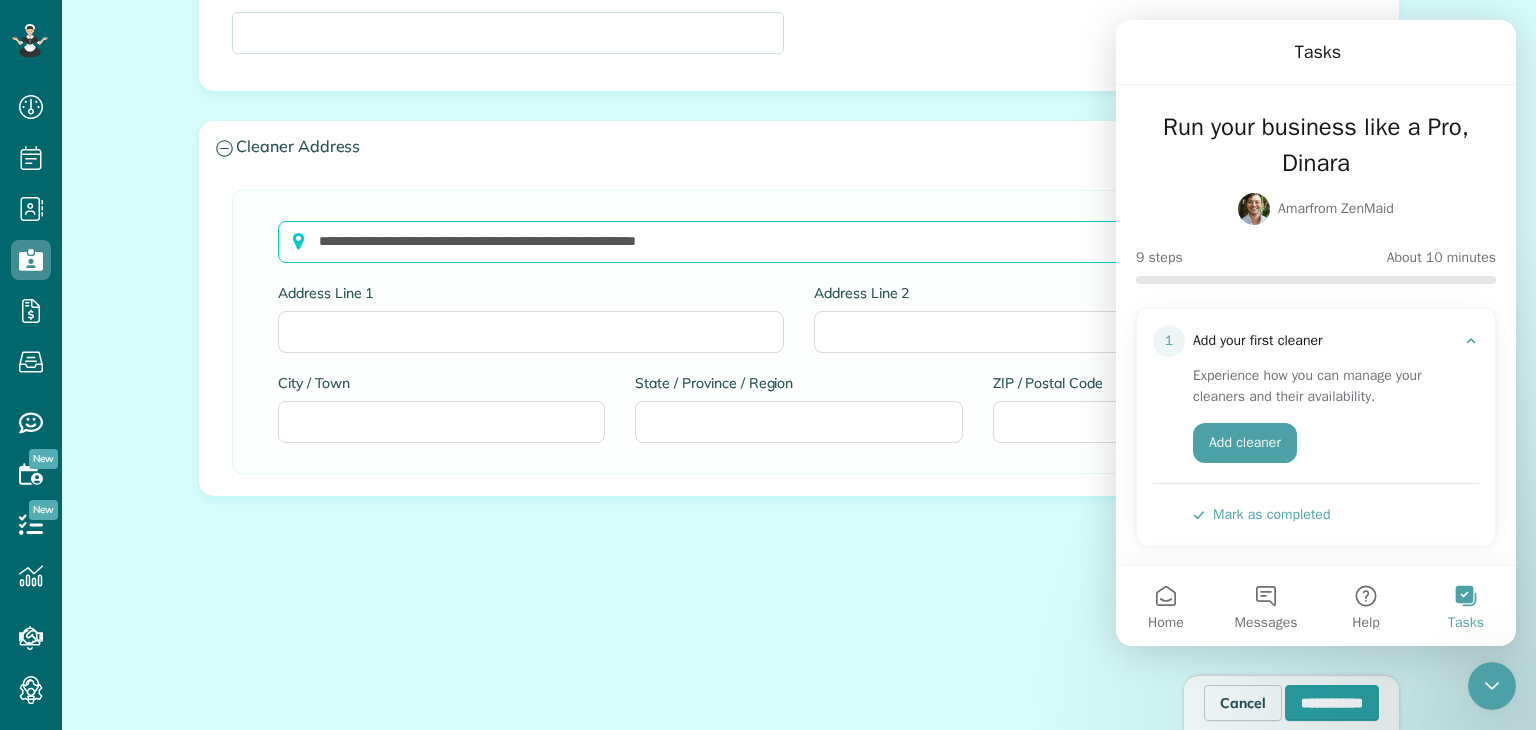 scroll, scrollTop: 1871, scrollLeft: 0, axis: vertical 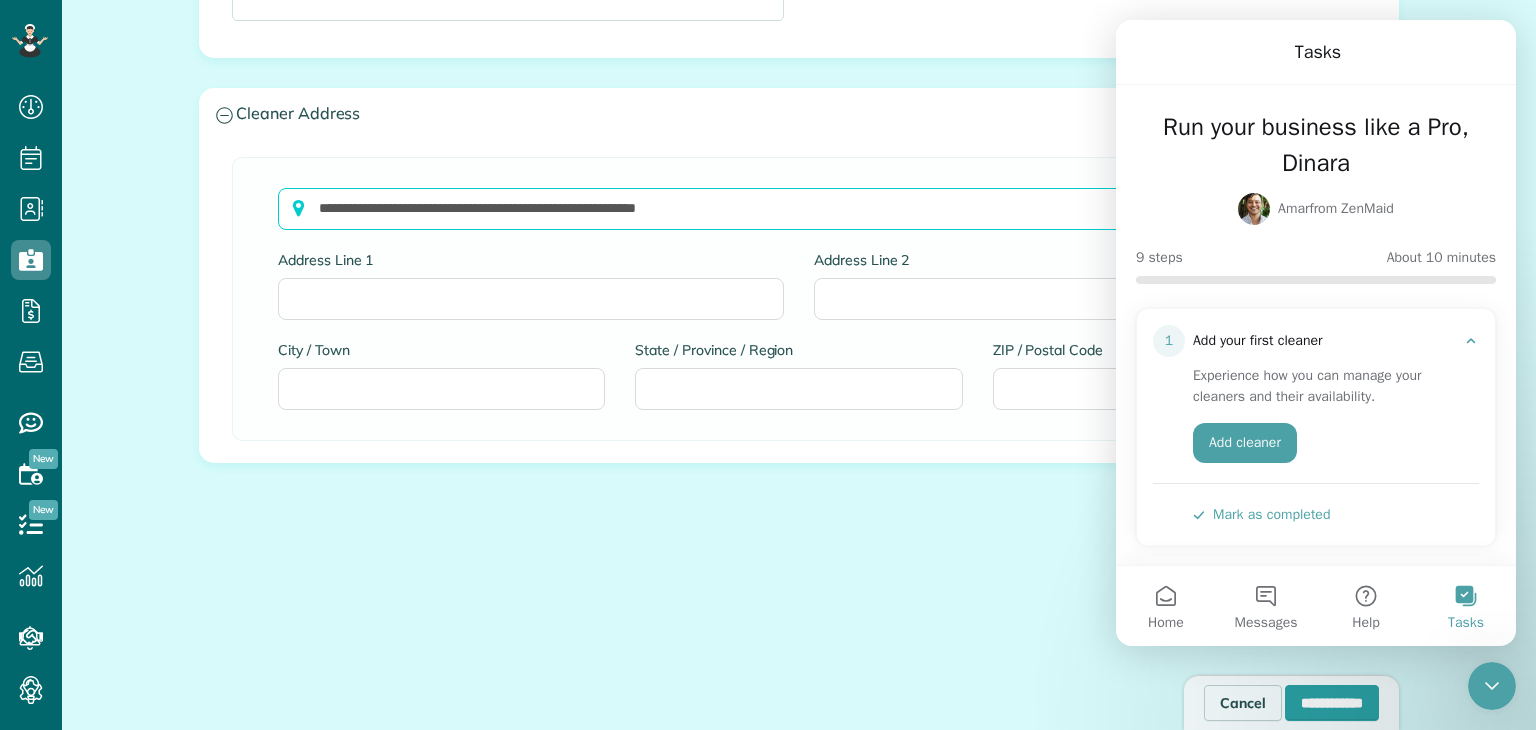 type on "**********" 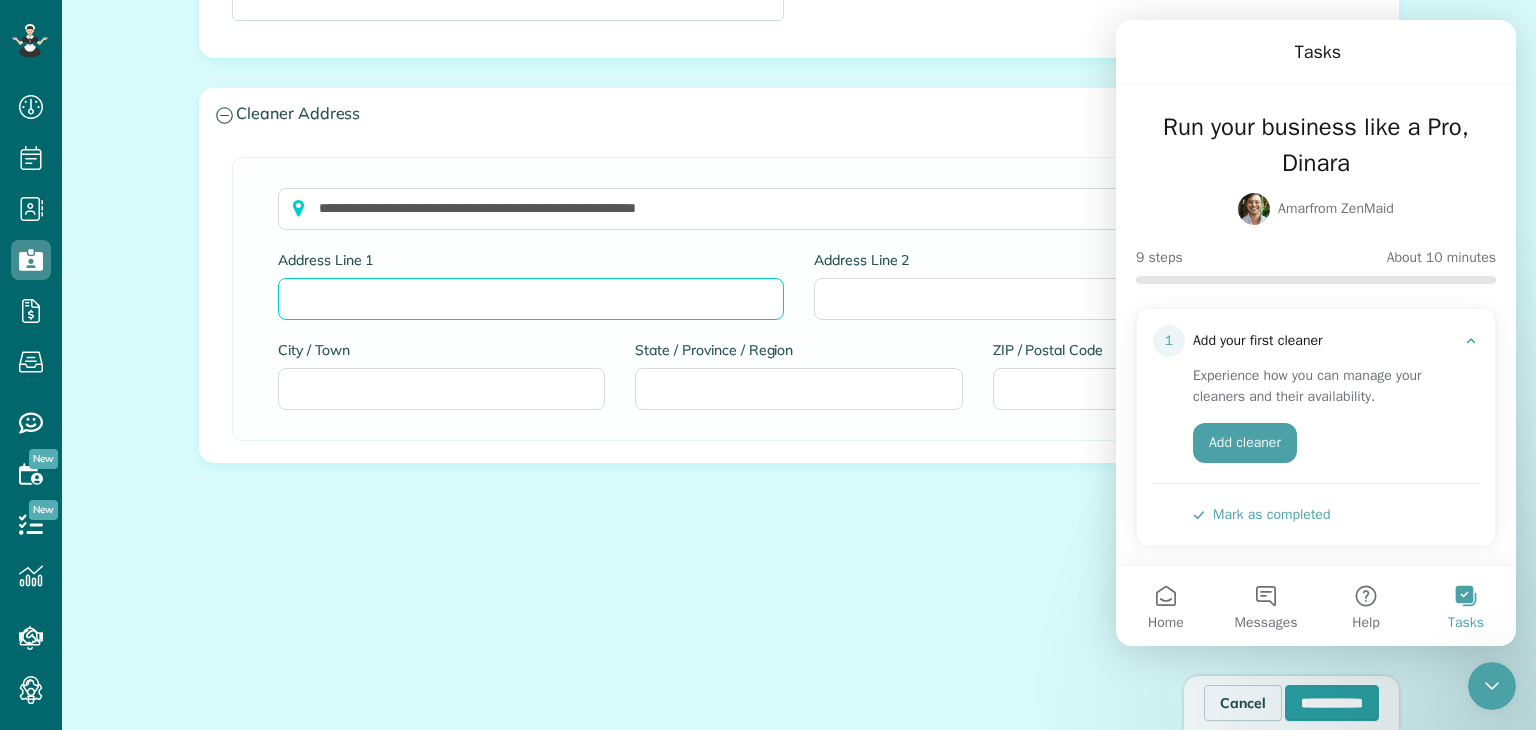 click on "Address Line 1" at bounding box center [531, 299] 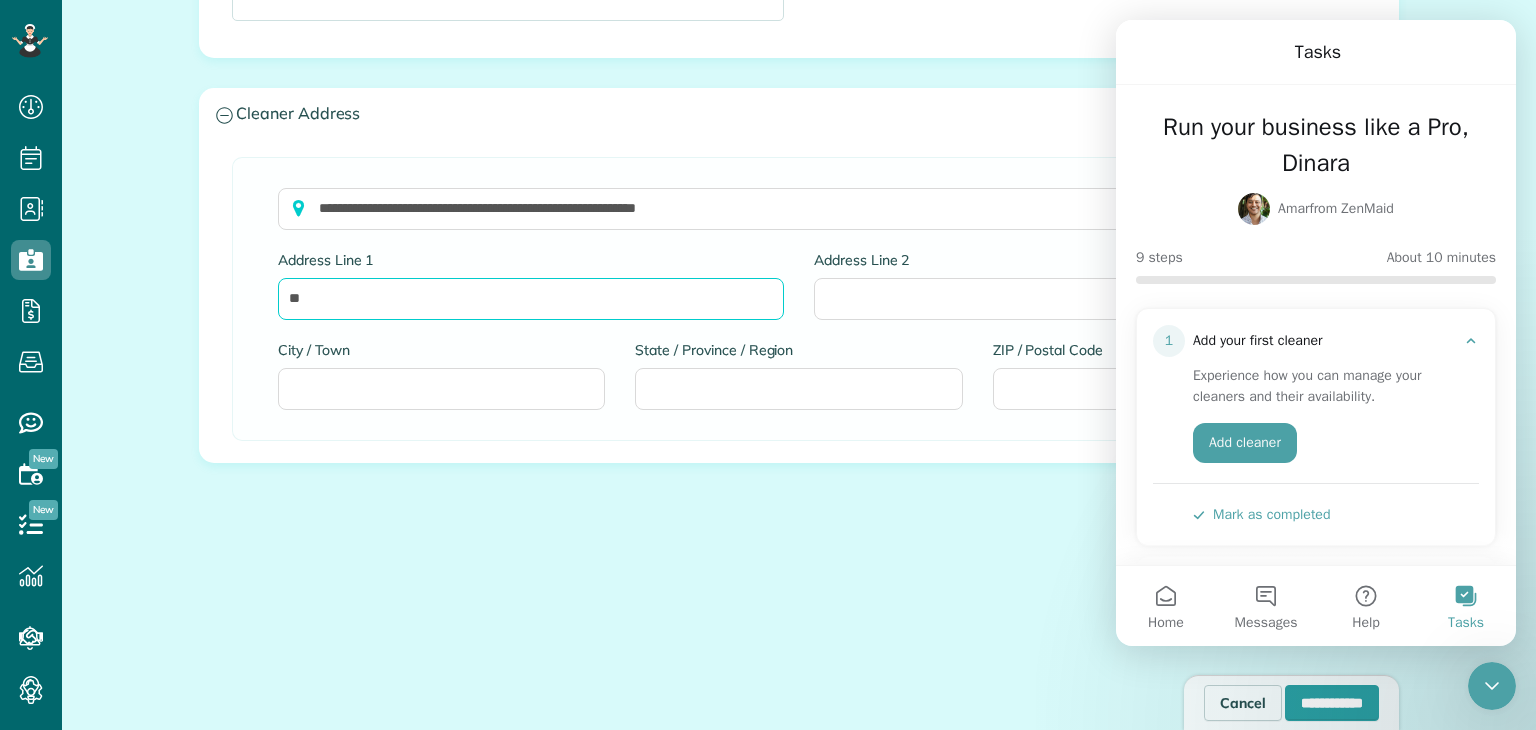type on "*" 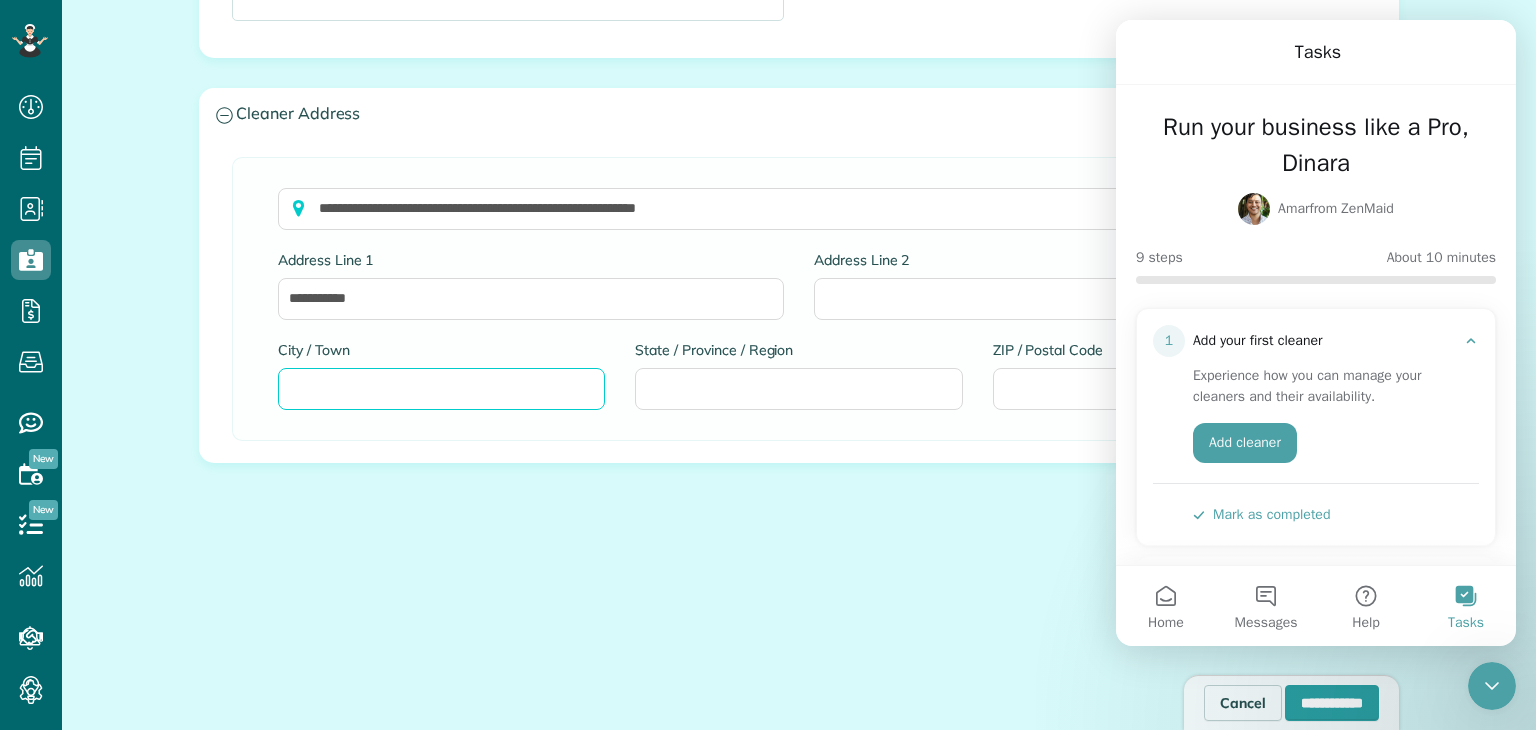click on "City / Town" at bounding box center (441, 389) 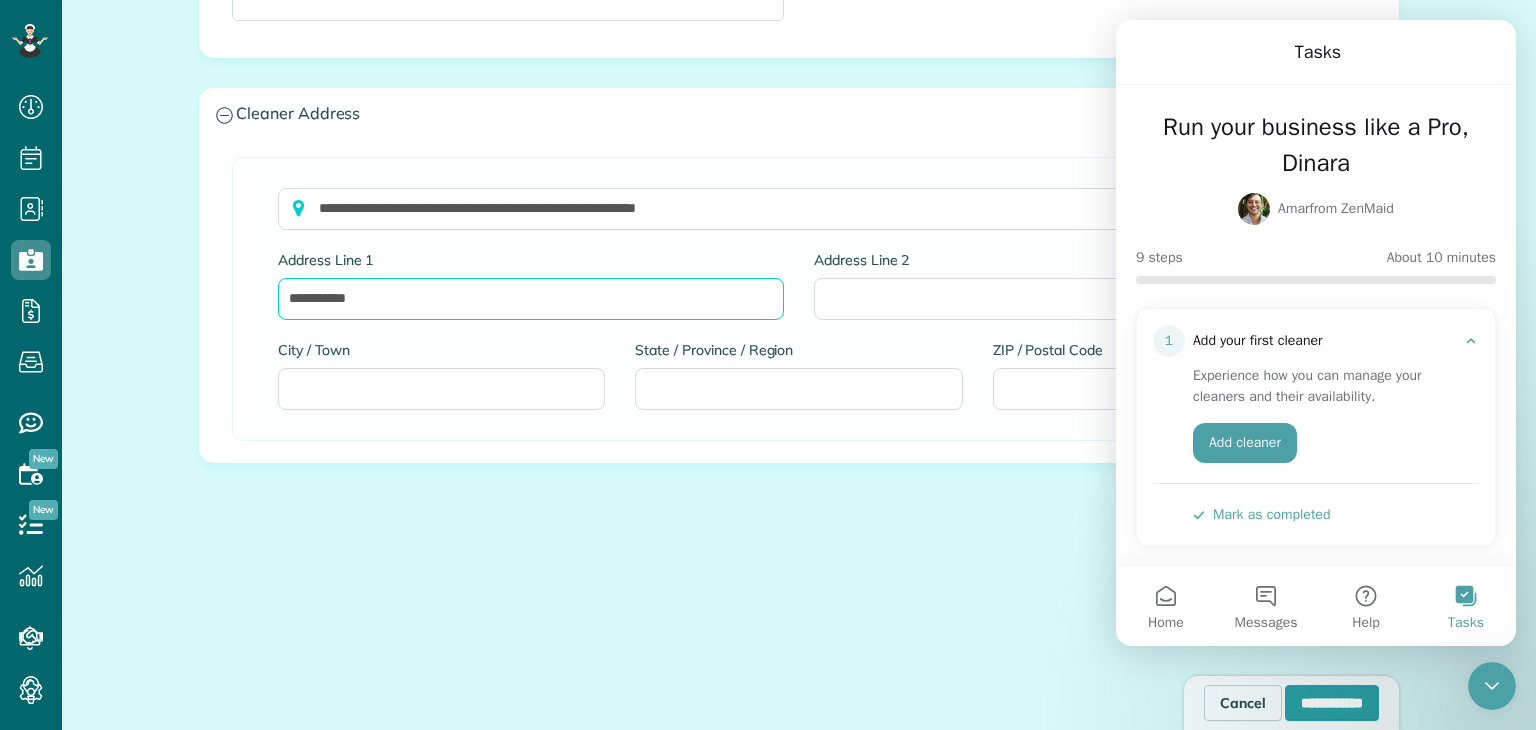drag, startPoint x: 429, startPoint y: 293, endPoint x: 104, endPoint y: 342, distance: 328.6731 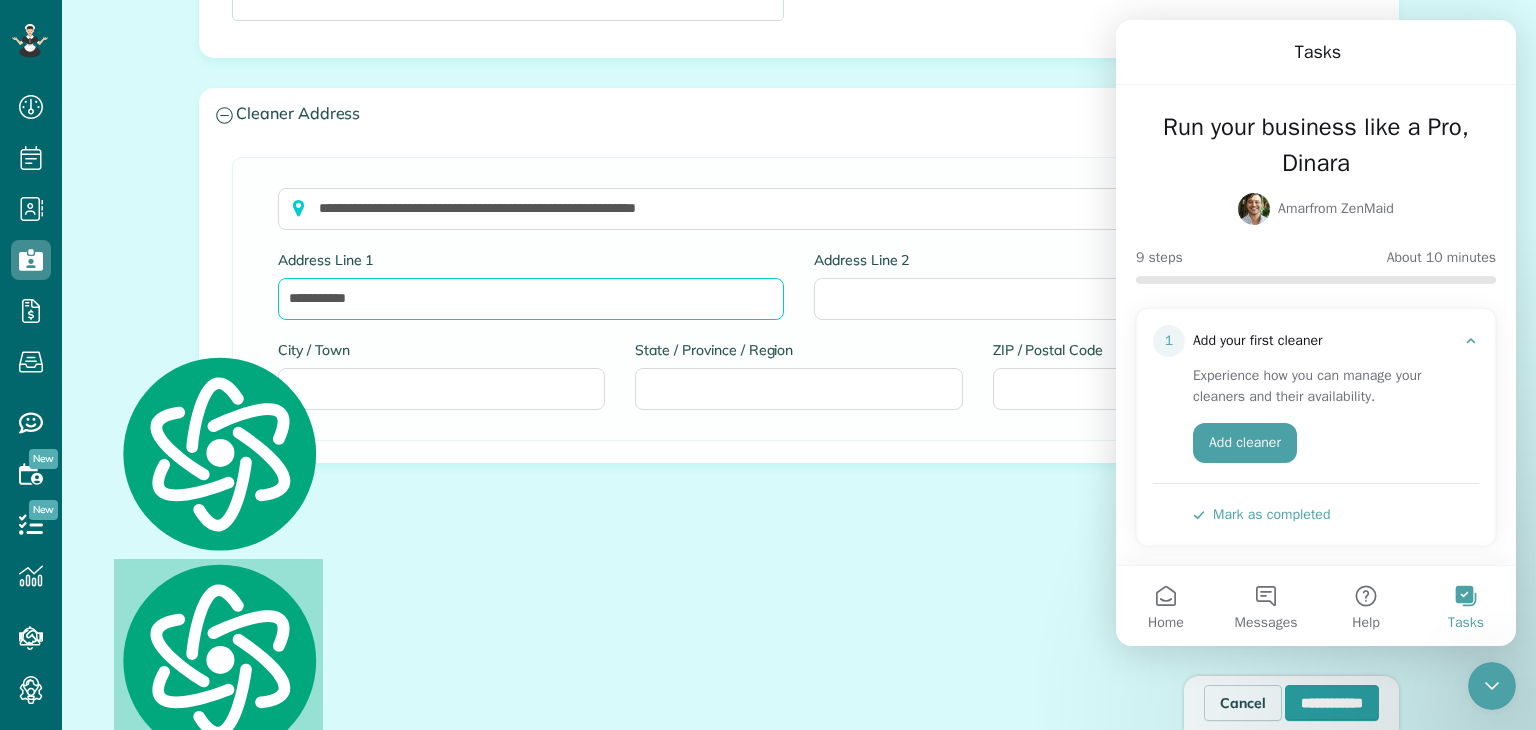 paste on "**********" 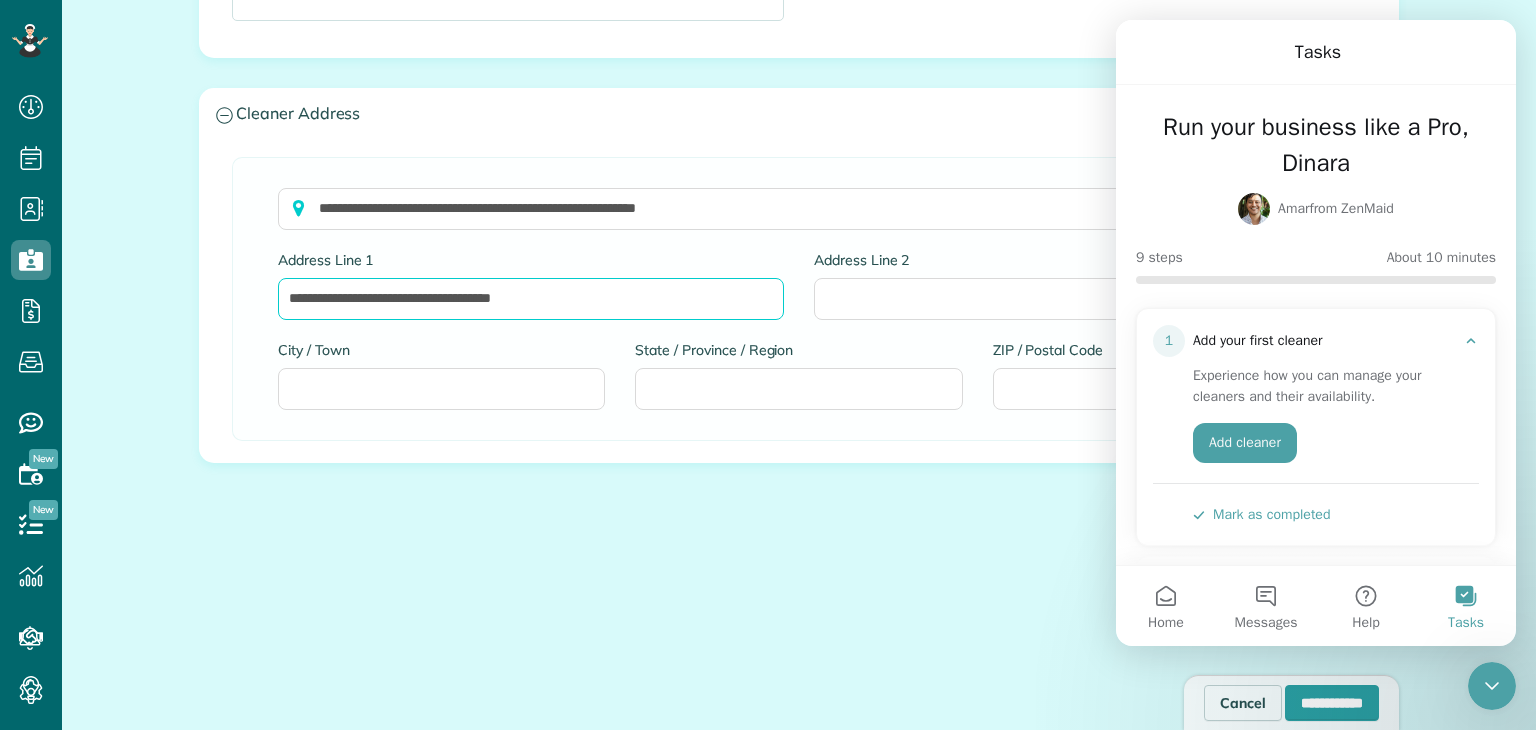 drag, startPoint x: 404, startPoint y: 298, endPoint x: 725, endPoint y: 225, distance: 329.19598 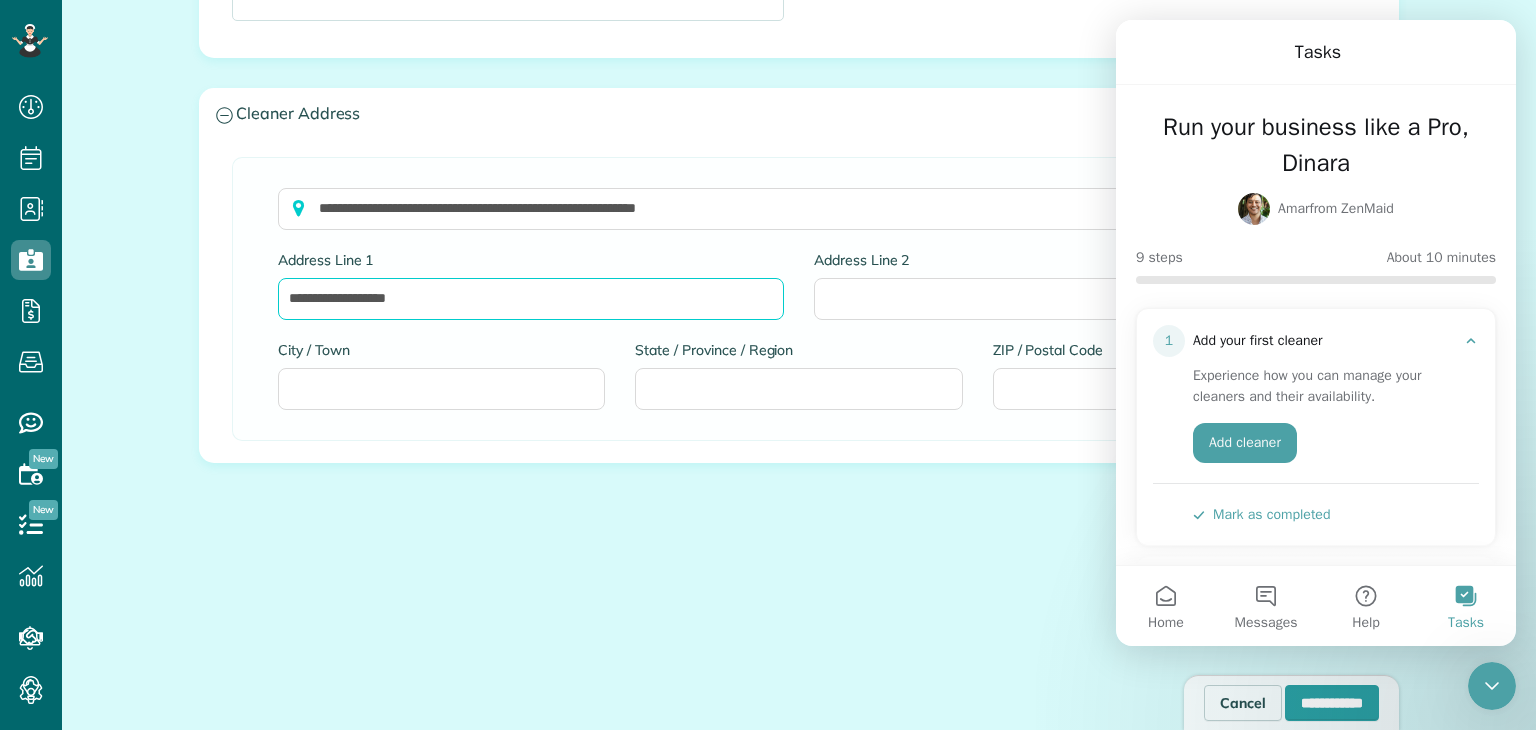 type on "**********" 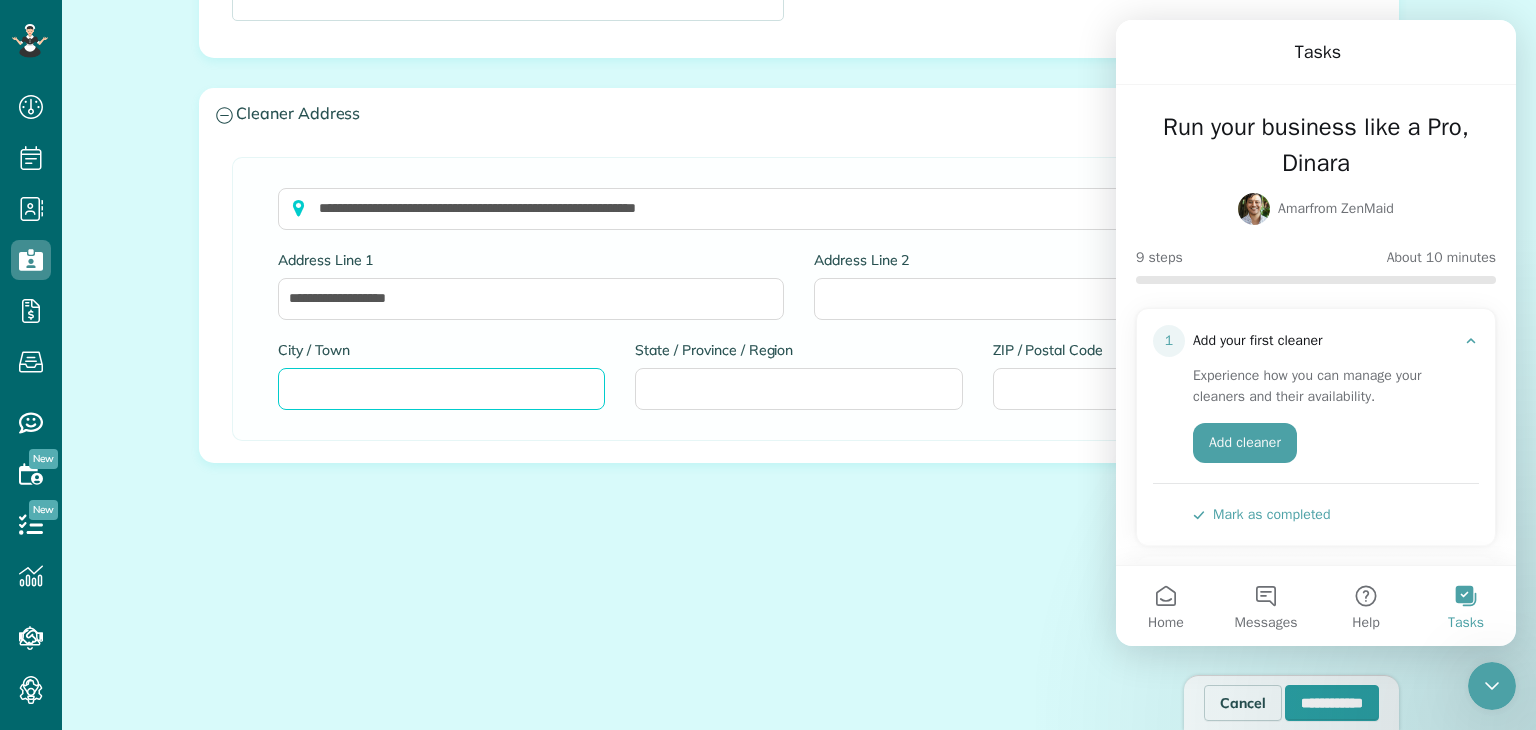 click on "City / Town" at bounding box center [441, 389] 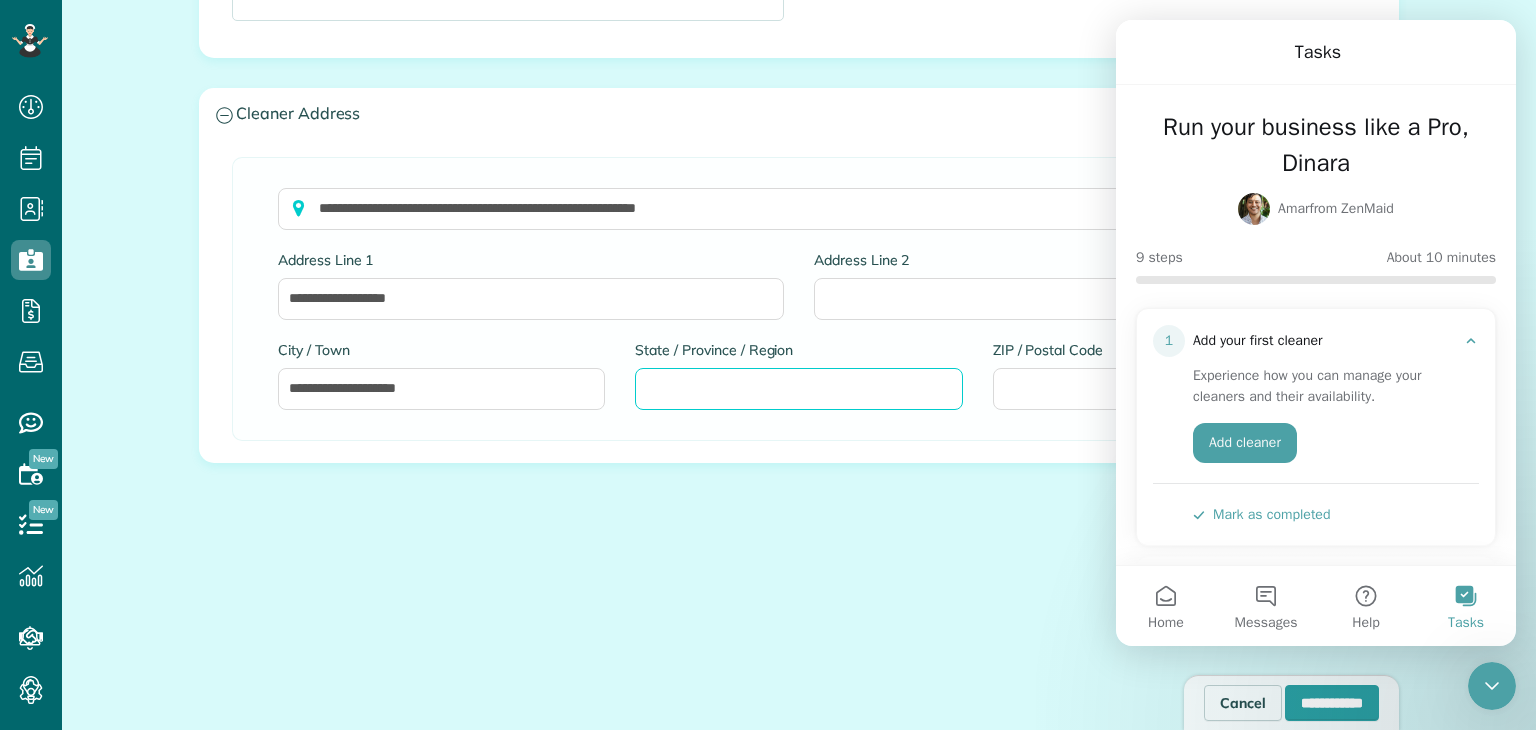 click on "State / Province / Region" at bounding box center [798, 389] 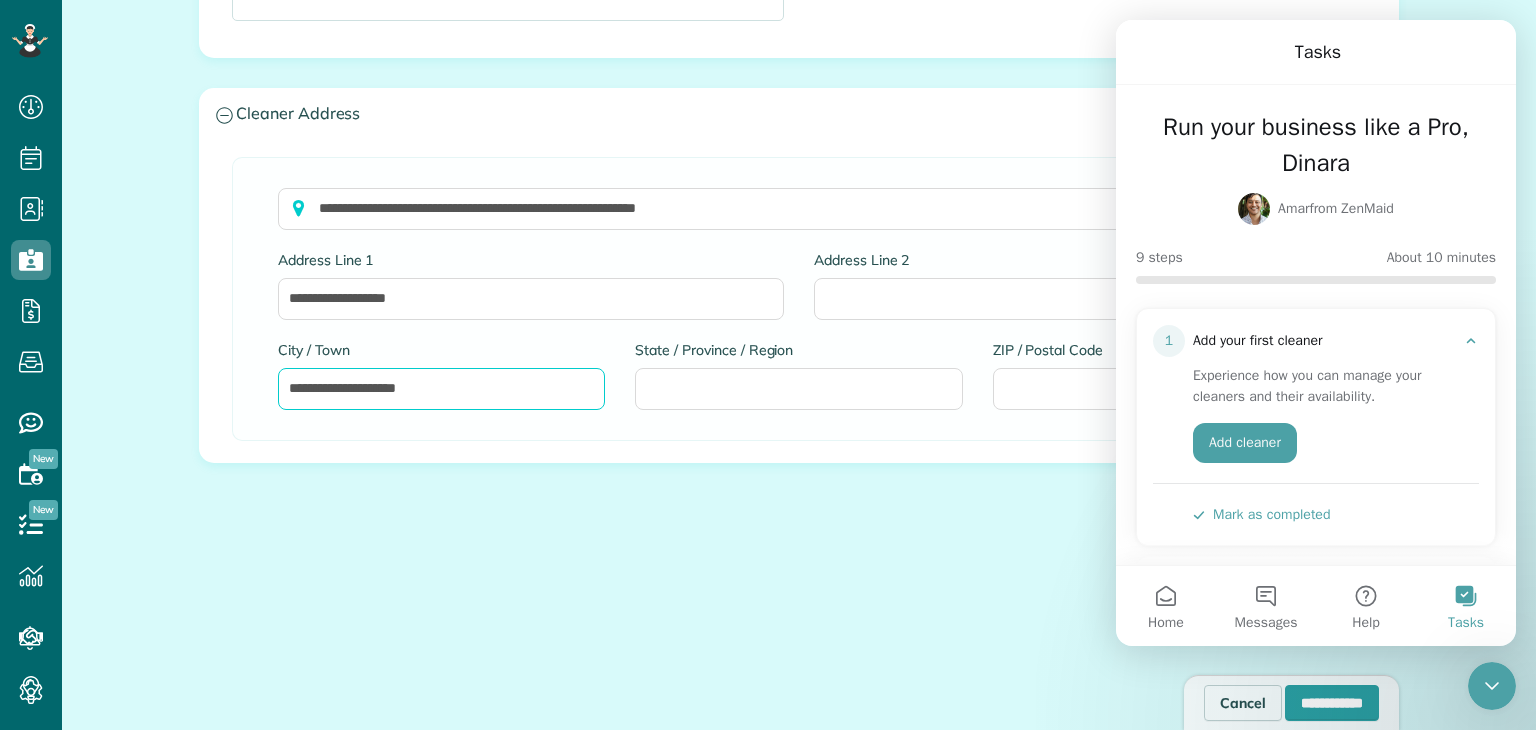 drag, startPoint x: 359, startPoint y: 388, endPoint x: 504, endPoint y: 385, distance: 145.03104 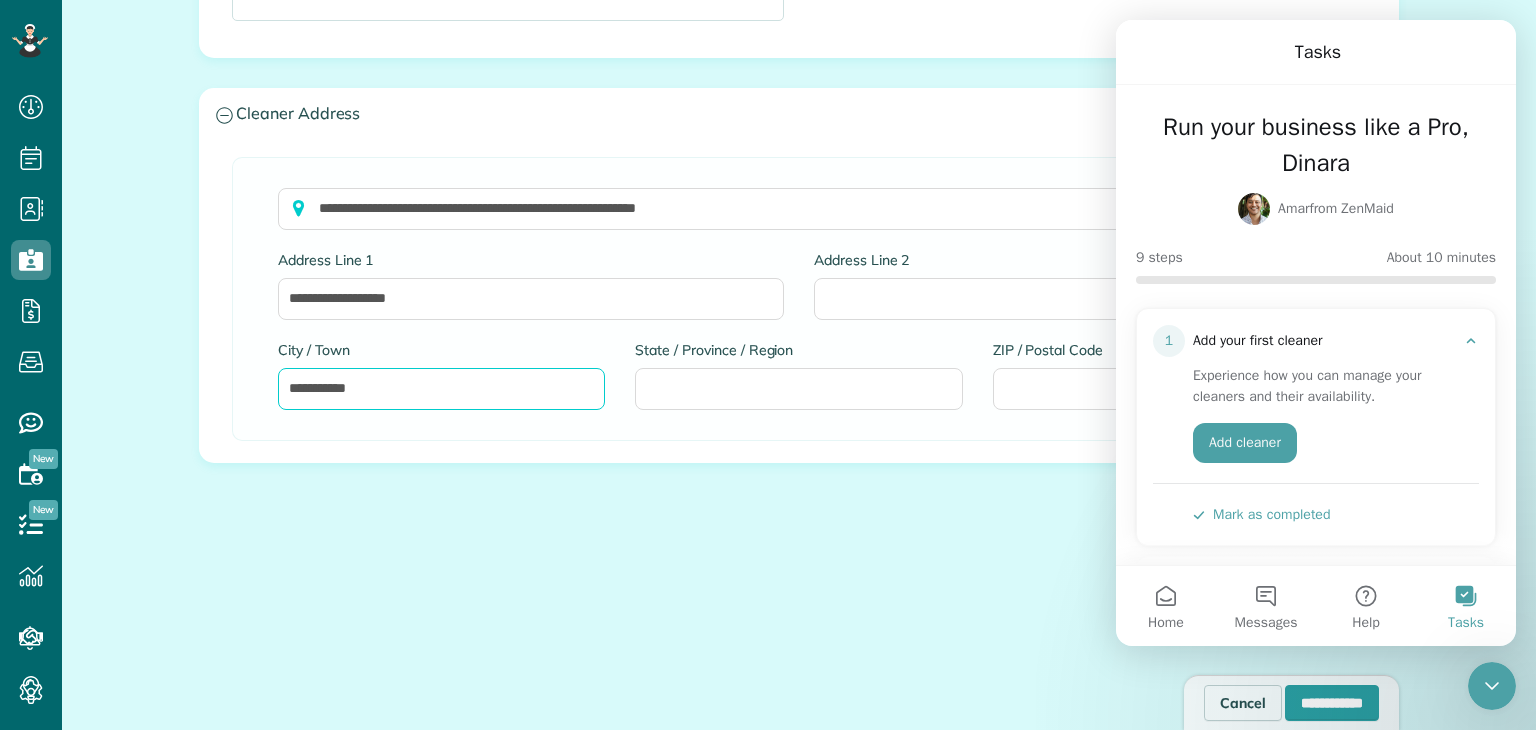 type on "**********" 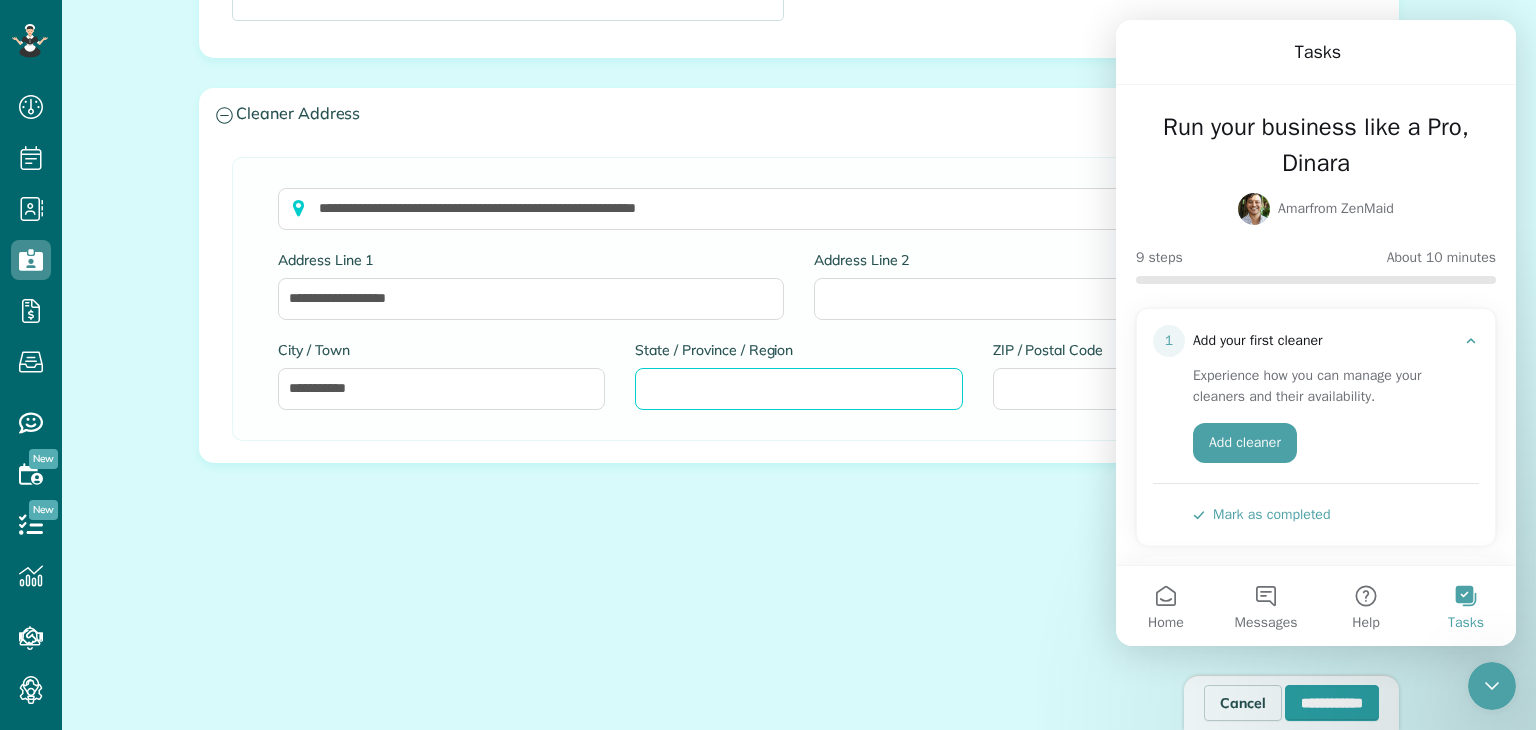click on "State / Province / Region" at bounding box center [798, 389] 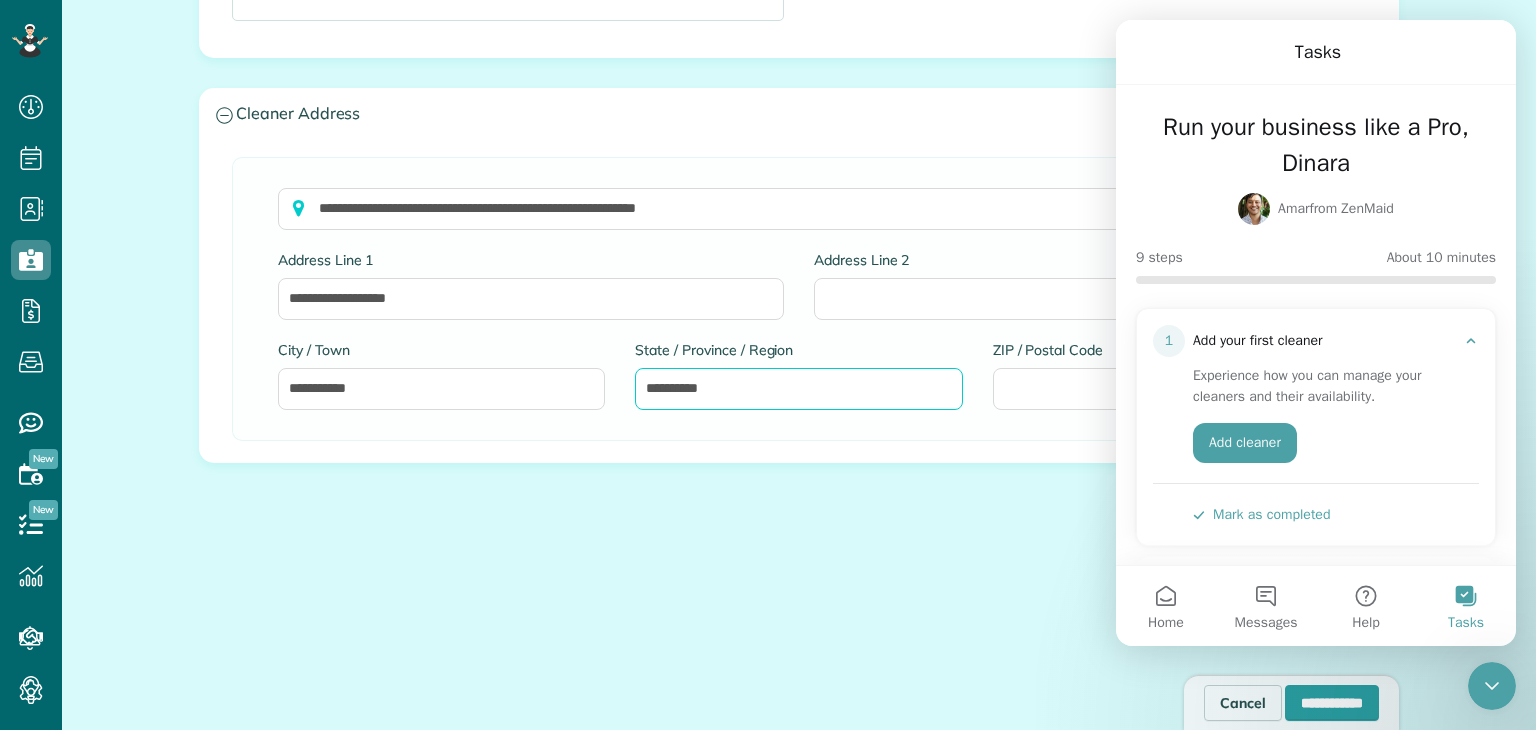 click on "**********" at bounding box center [798, 389] 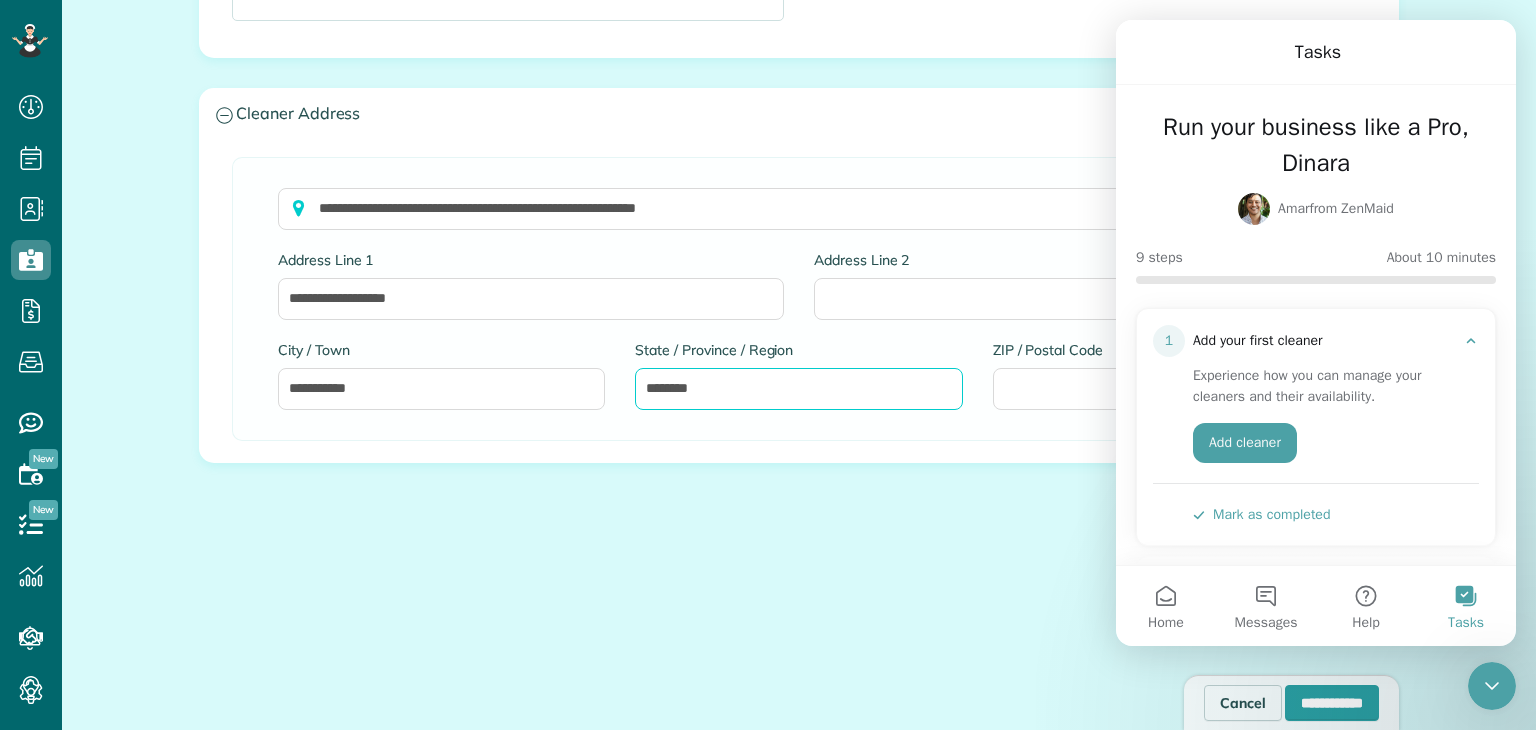 drag, startPoint x: 707, startPoint y: 385, endPoint x: 659, endPoint y: 377, distance: 48.6621 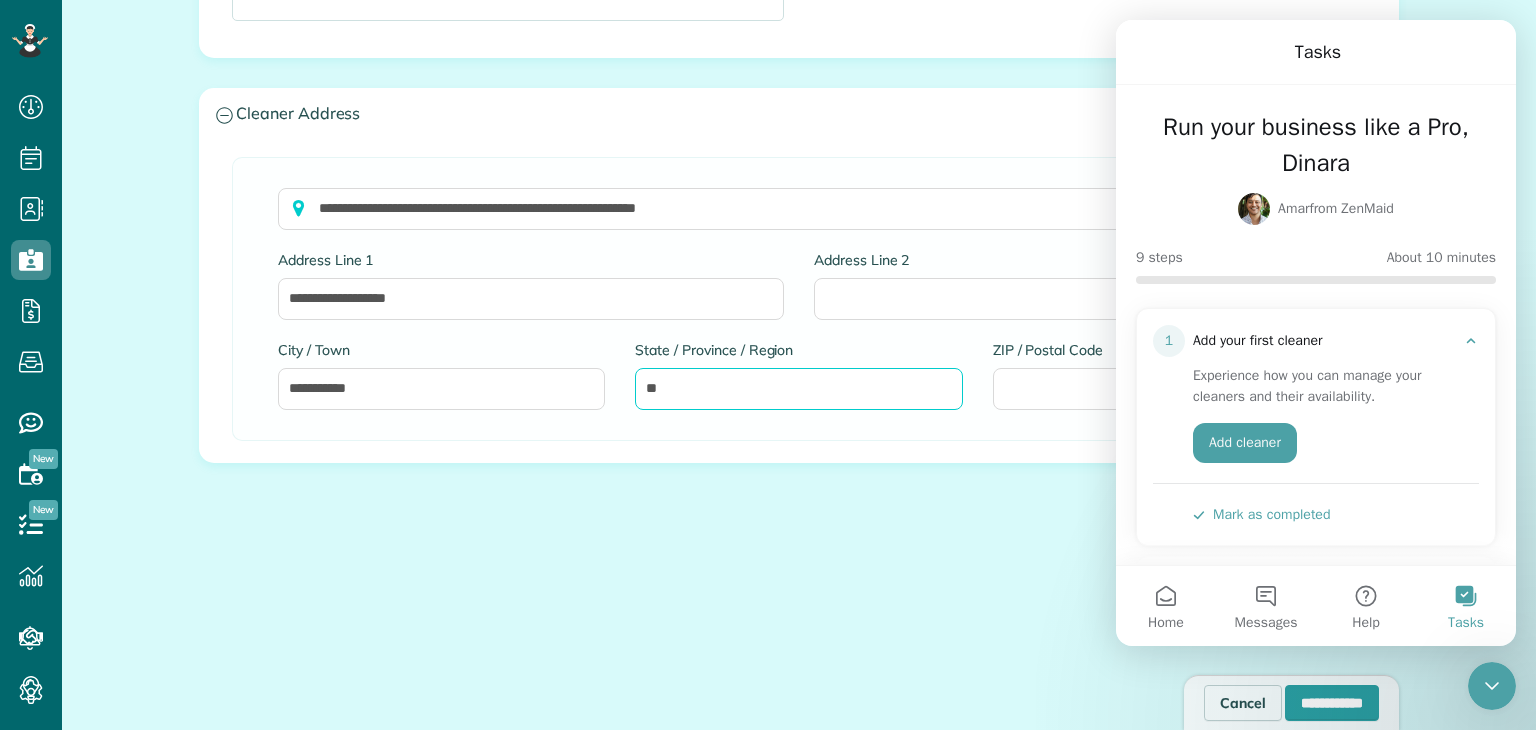 type on "**" 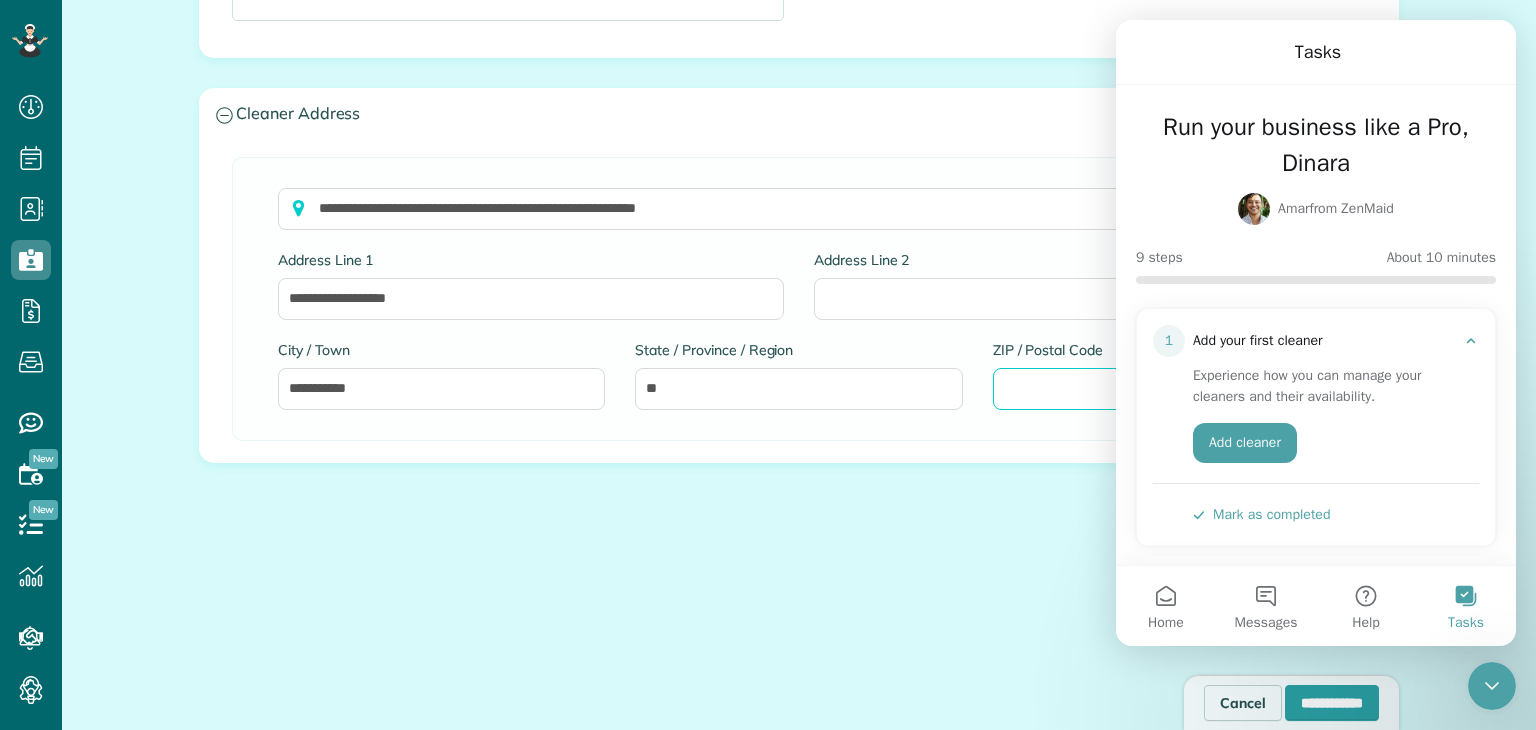 click on "ZIP / Postal Code" at bounding box center [1156, 389] 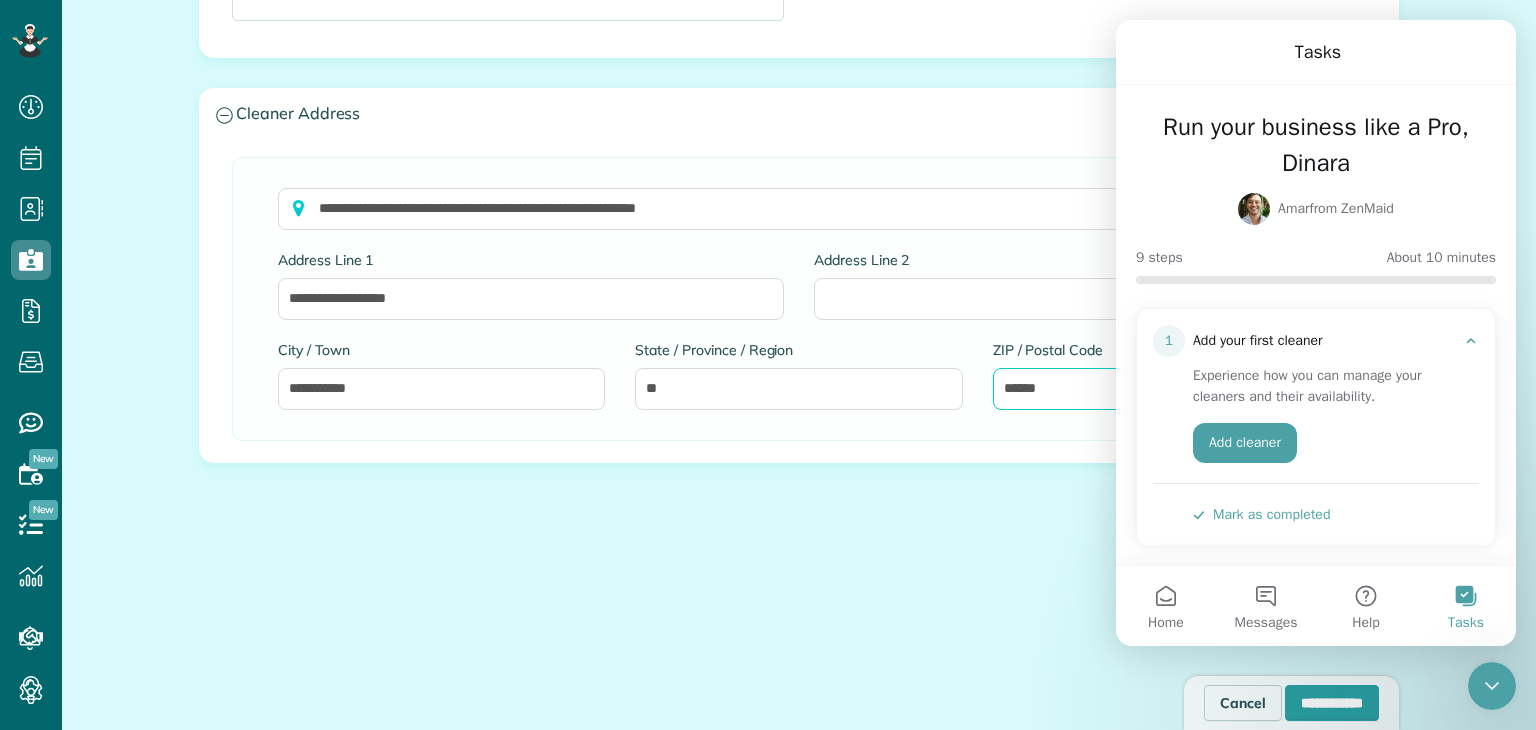 type on "*****" 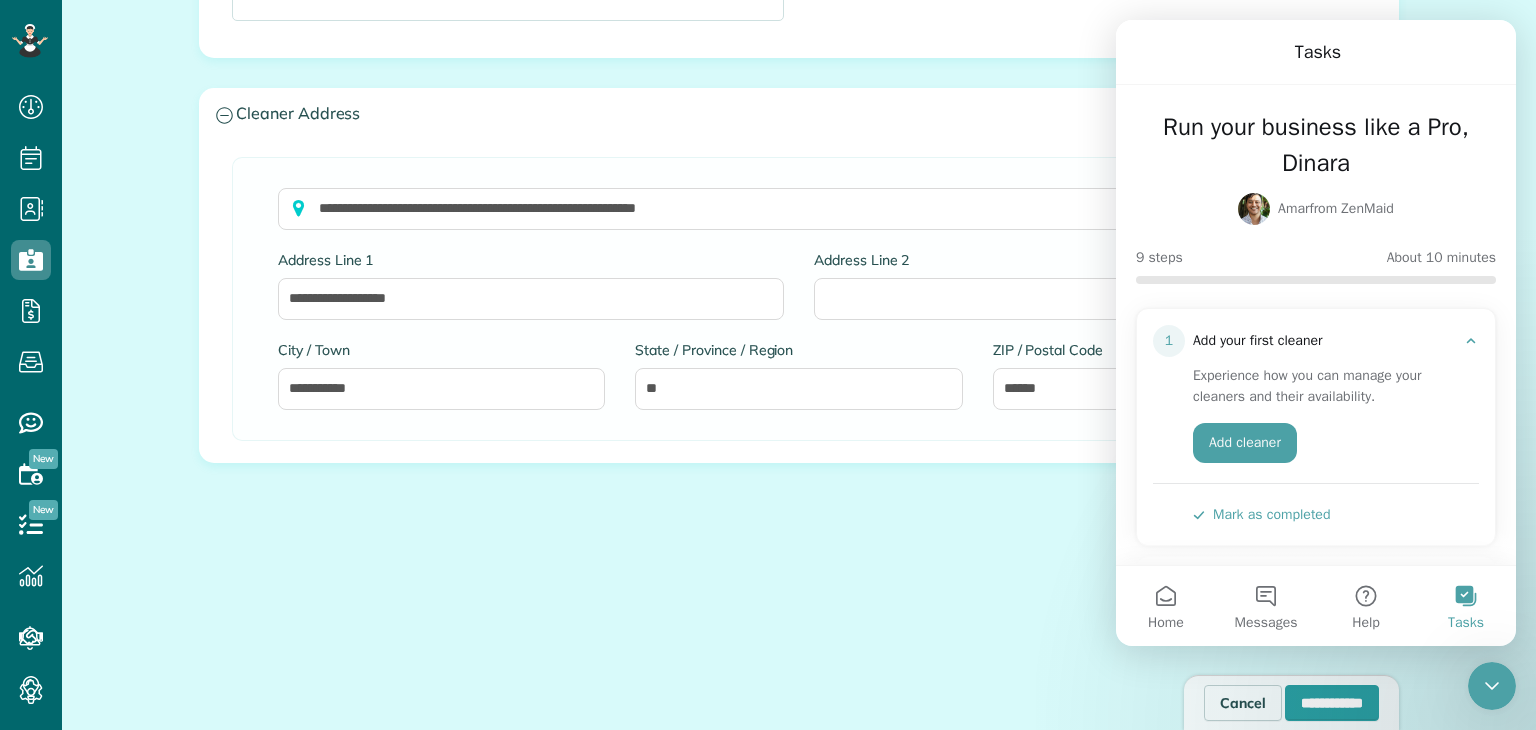 click on "**********" at bounding box center (799, 553) 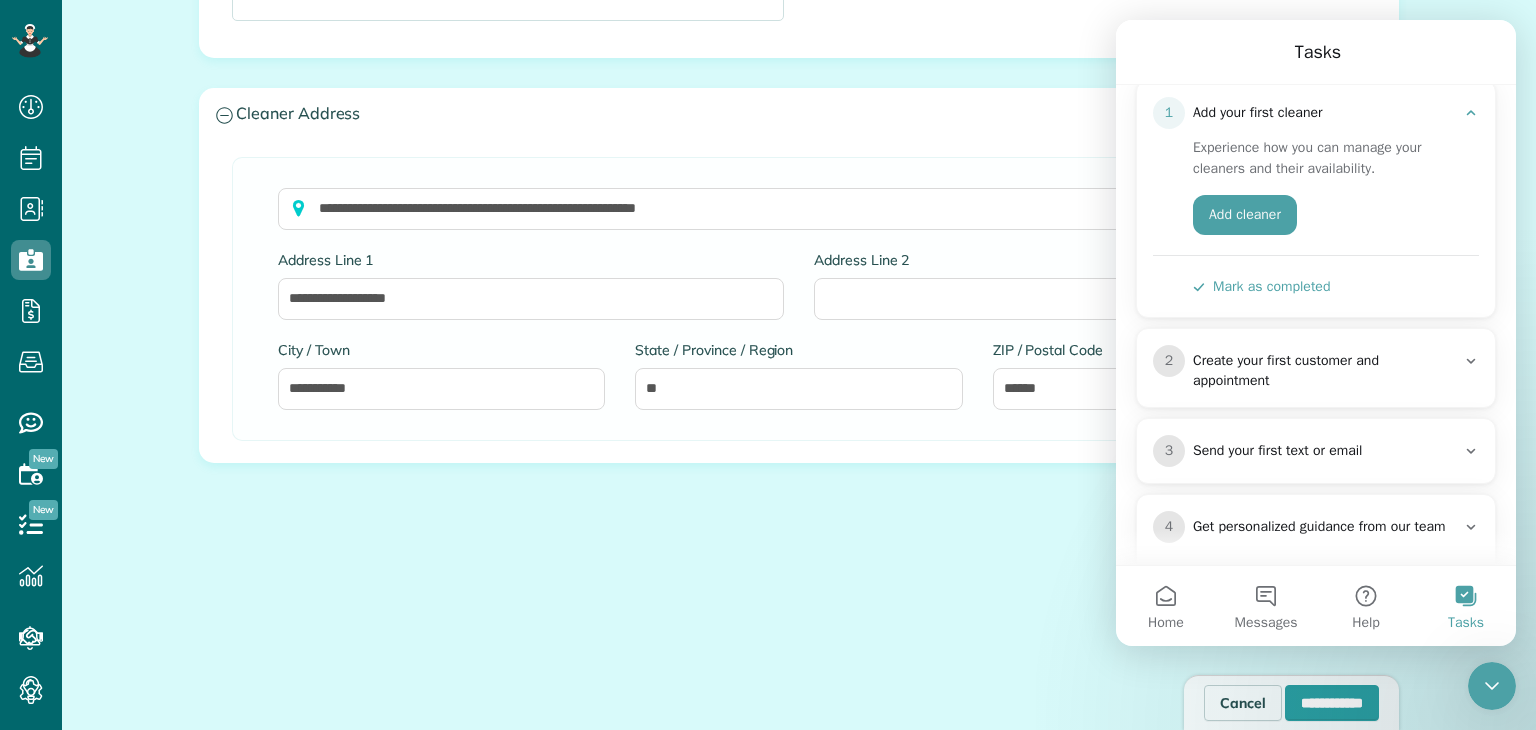 scroll, scrollTop: 220, scrollLeft: 0, axis: vertical 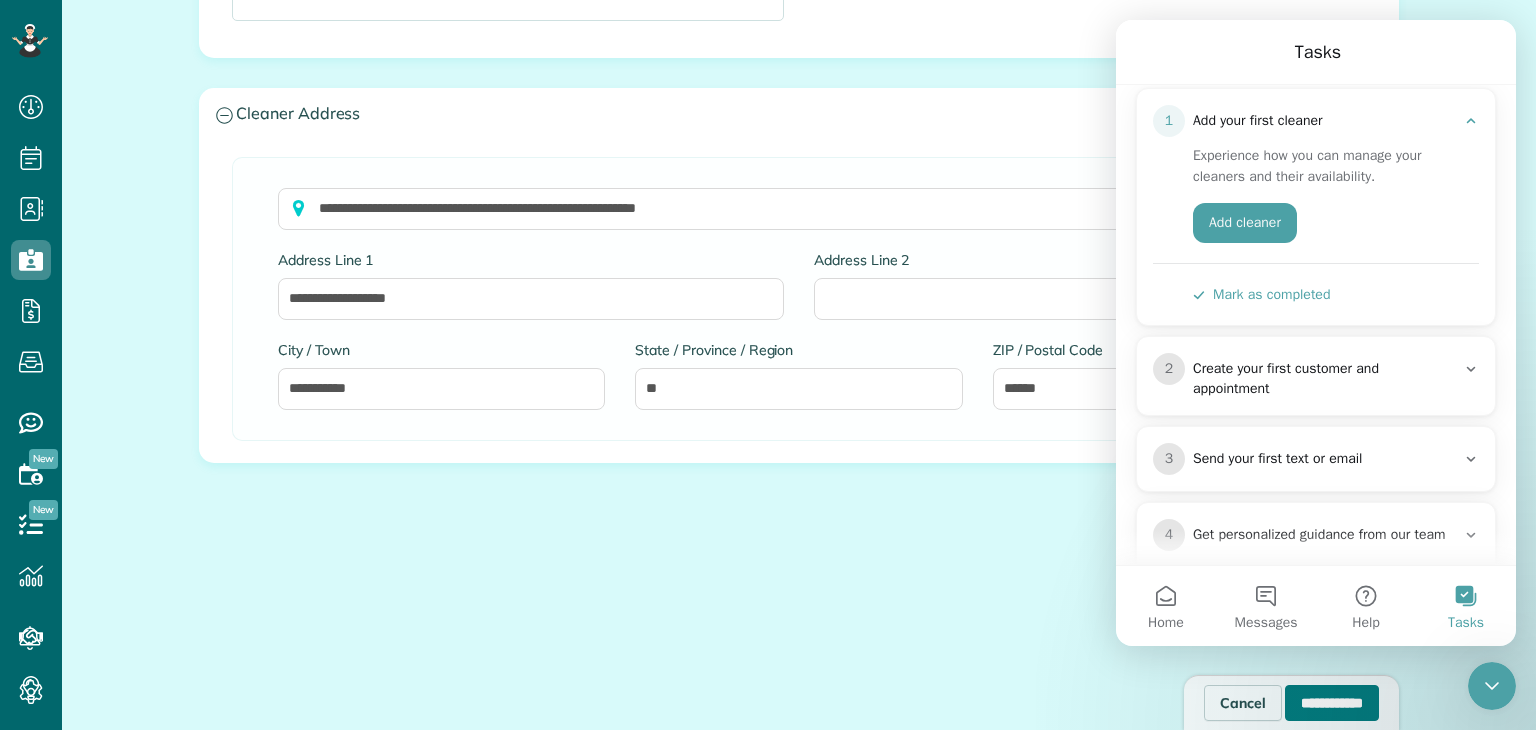 click on "**********" at bounding box center [1332, 703] 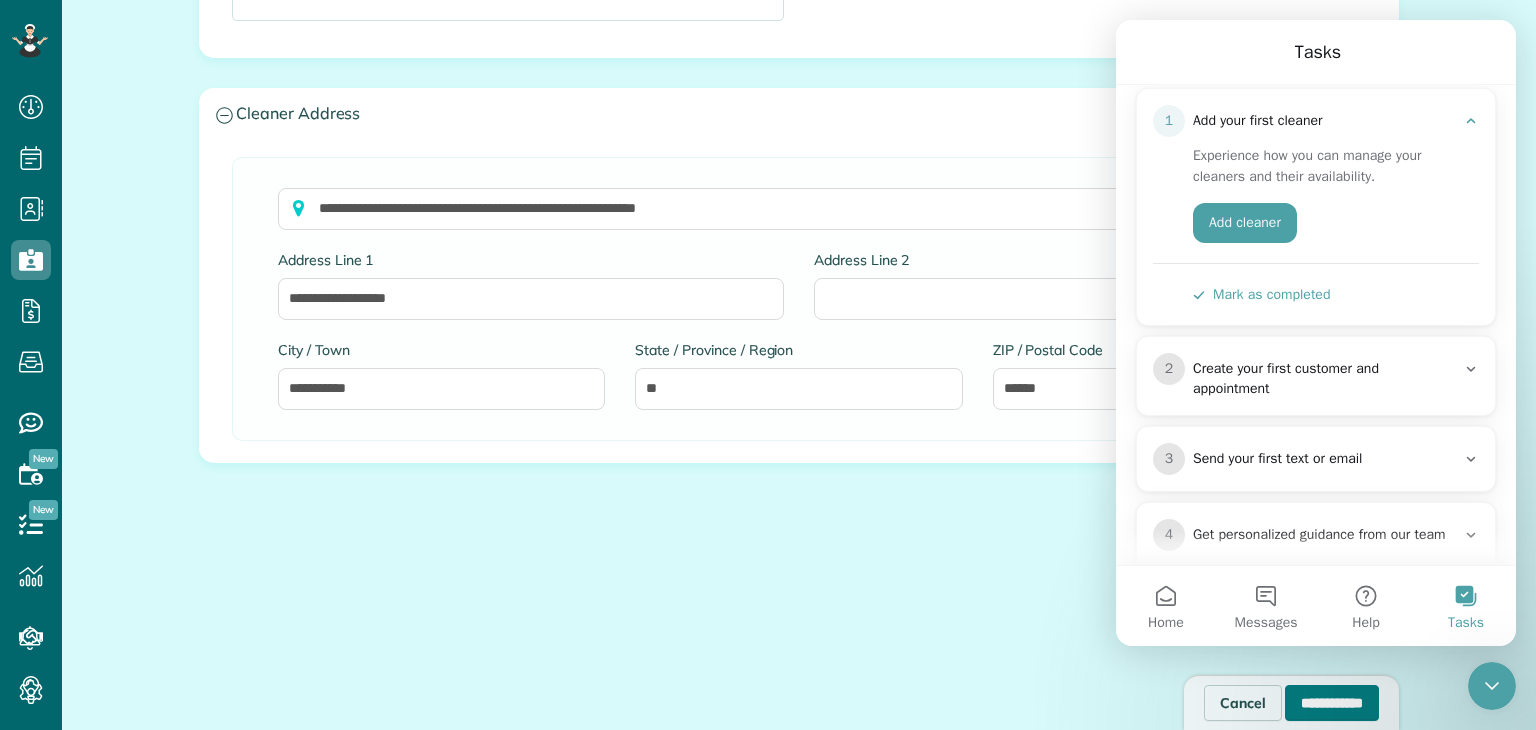 type on "**********" 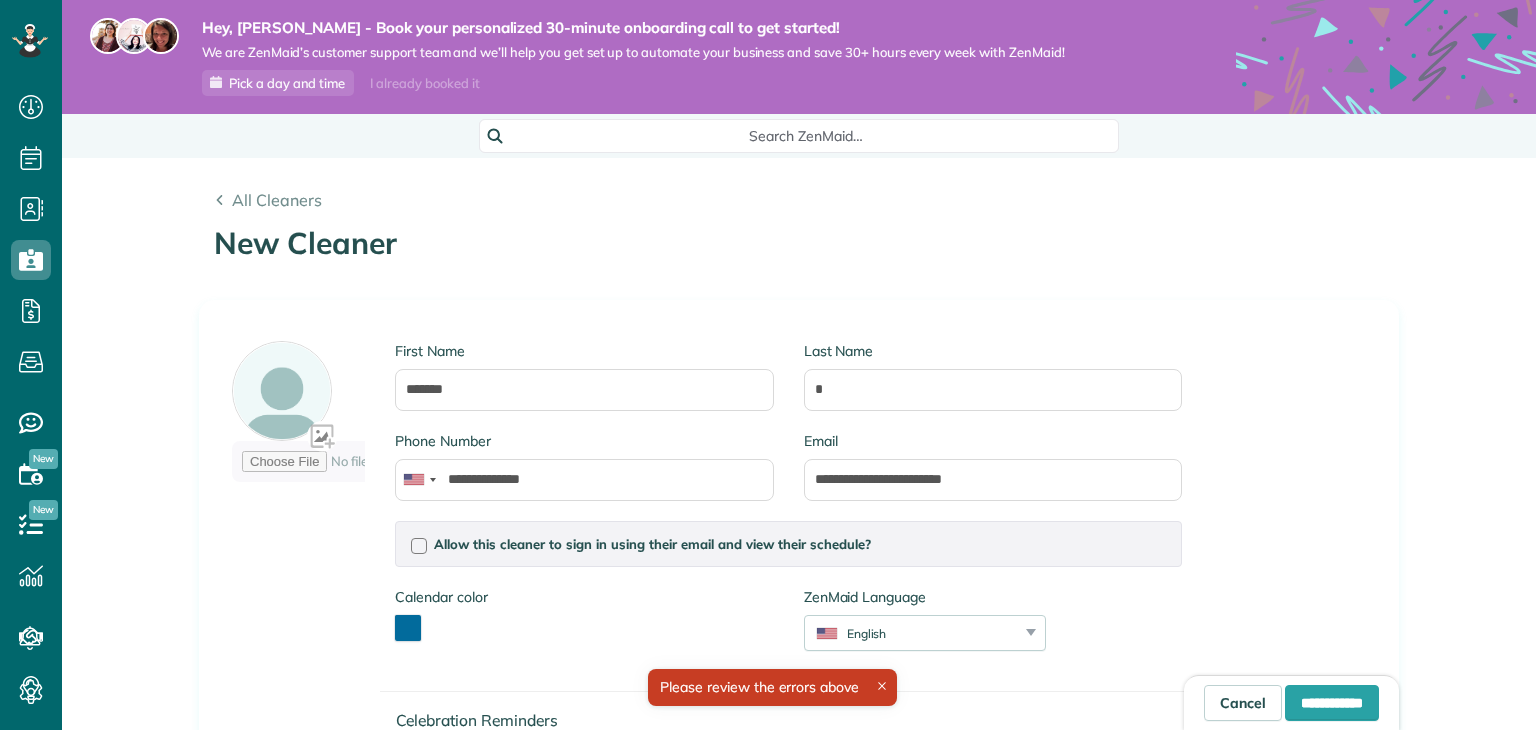 scroll, scrollTop: 0, scrollLeft: 0, axis: both 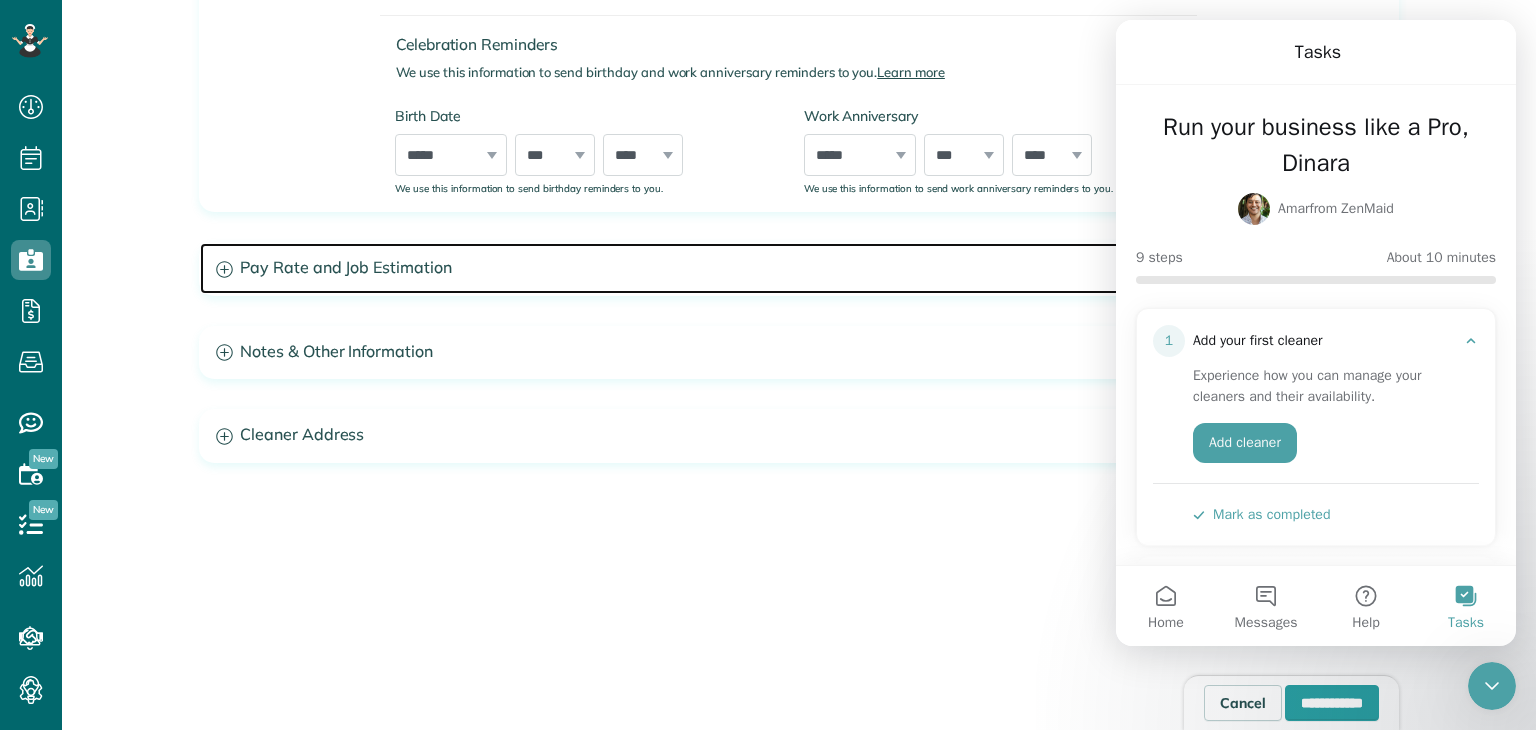 click on "Pay Rate and Job Estimation" at bounding box center [799, 268] 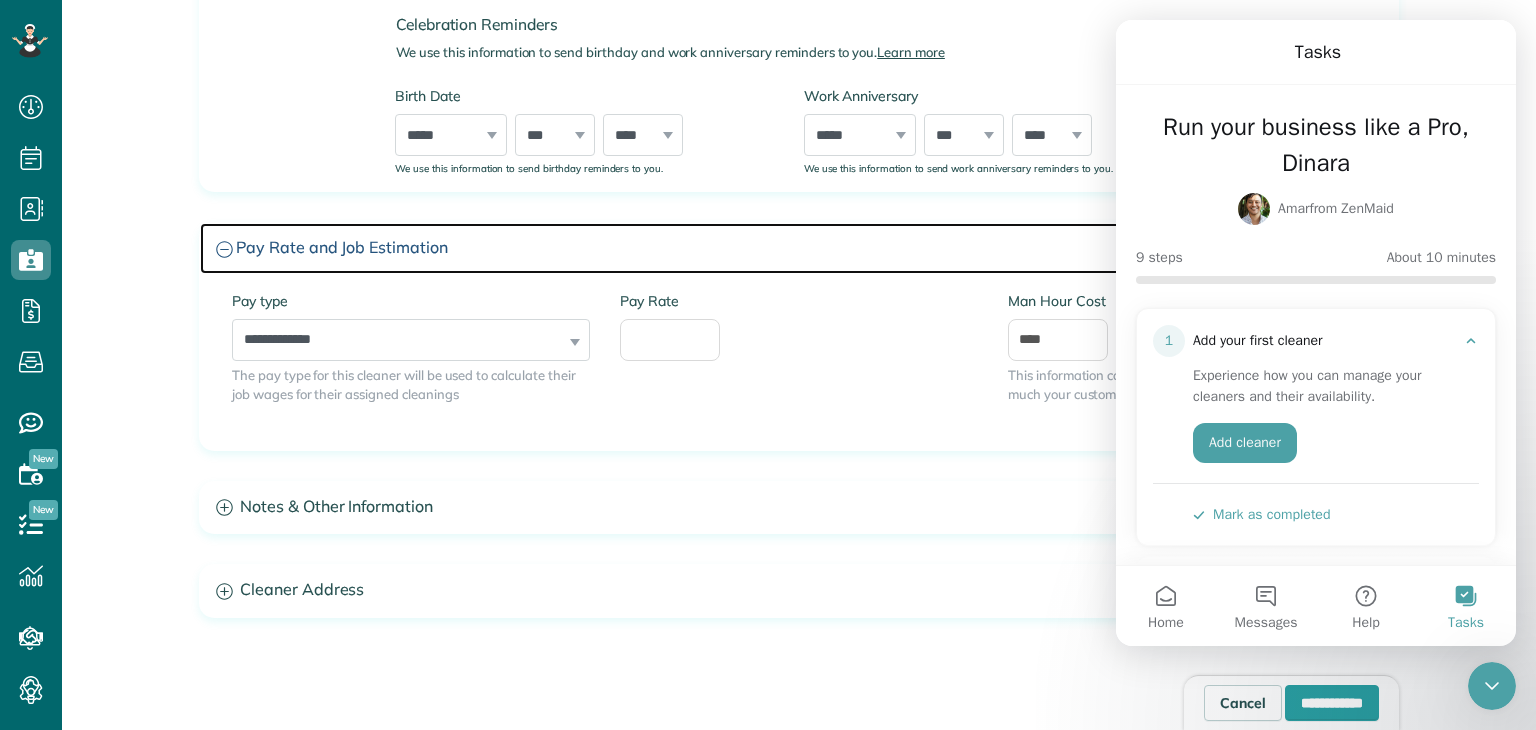 scroll, scrollTop: 756, scrollLeft: 0, axis: vertical 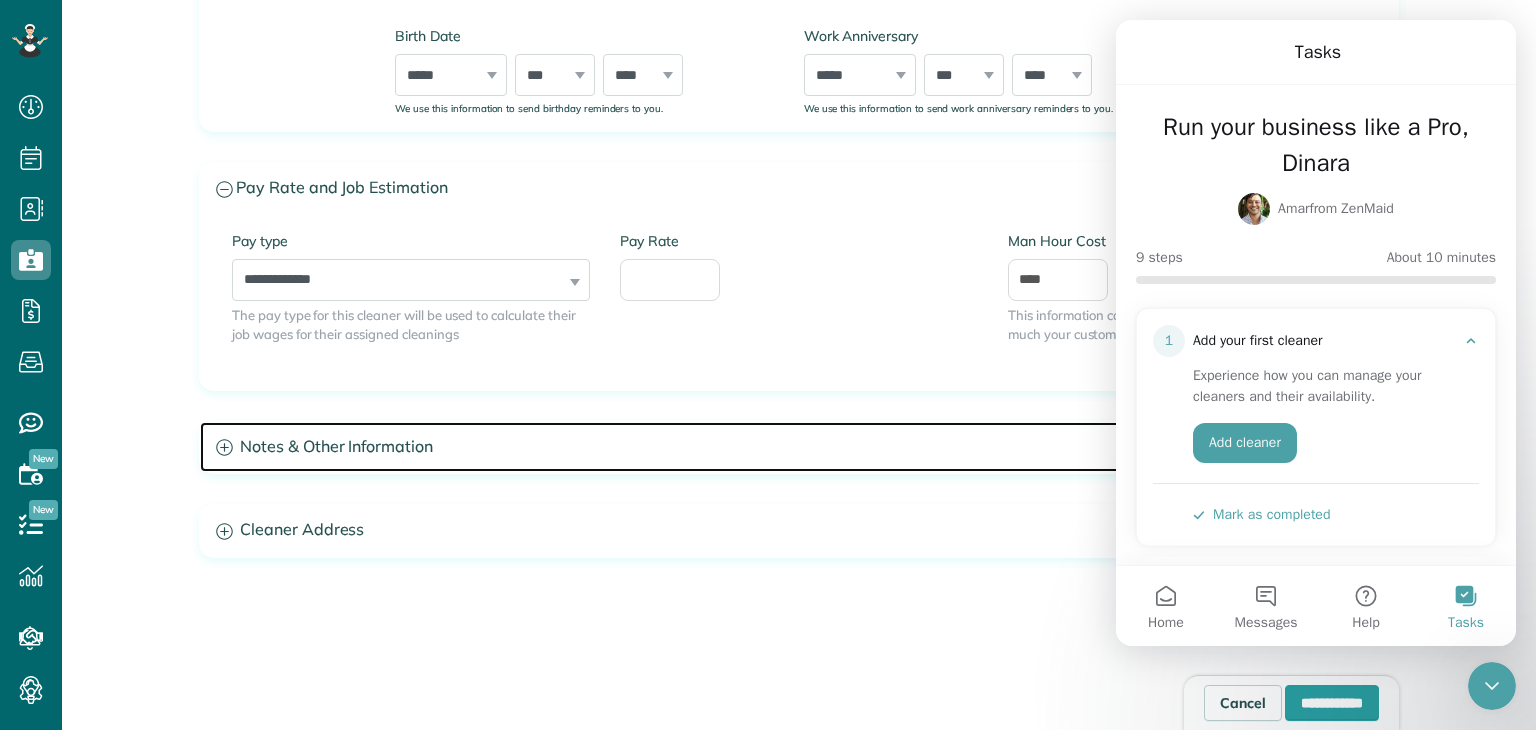 click on "Notes & Other Information" at bounding box center [799, 447] 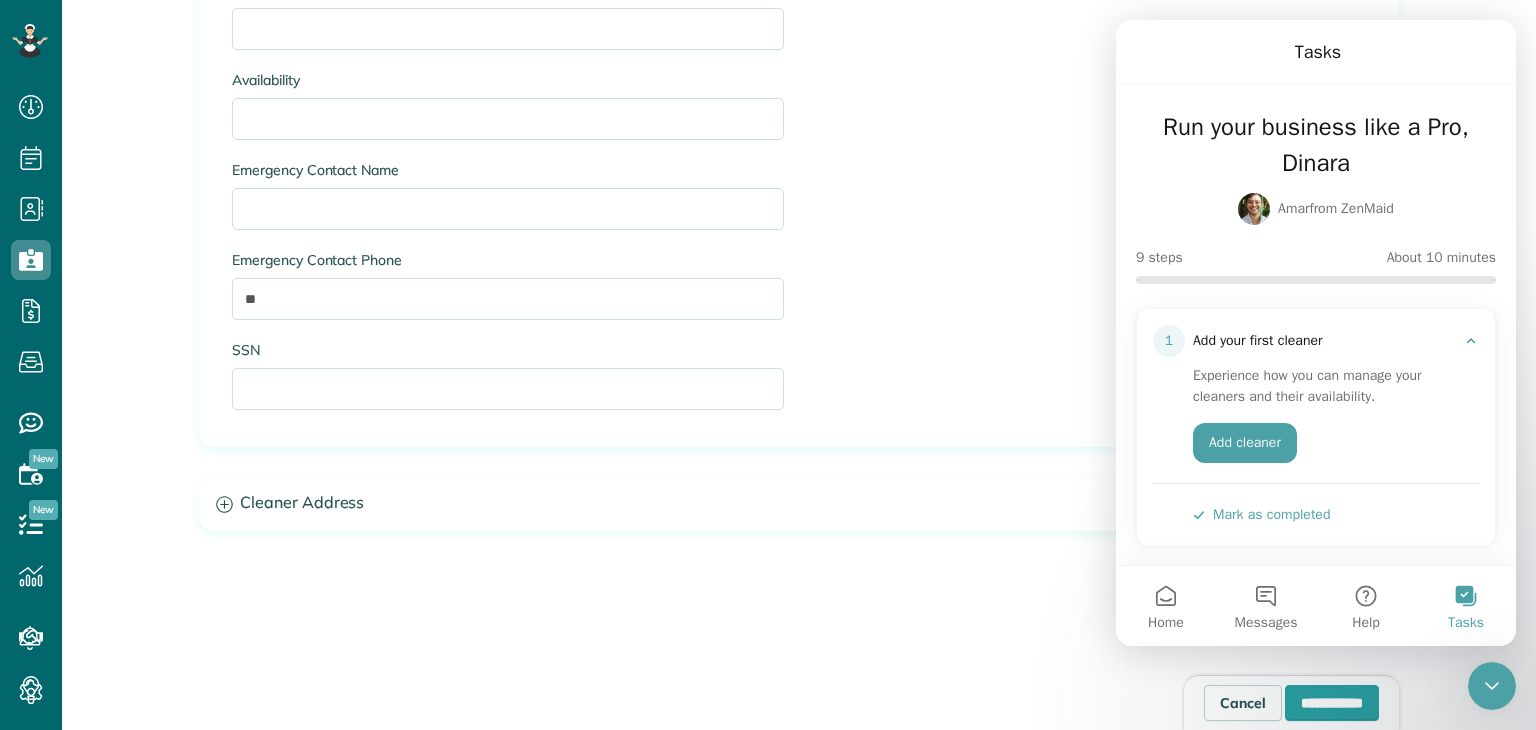 scroll, scrollTop: 1508, scrollLeft: 0, axis: vertical 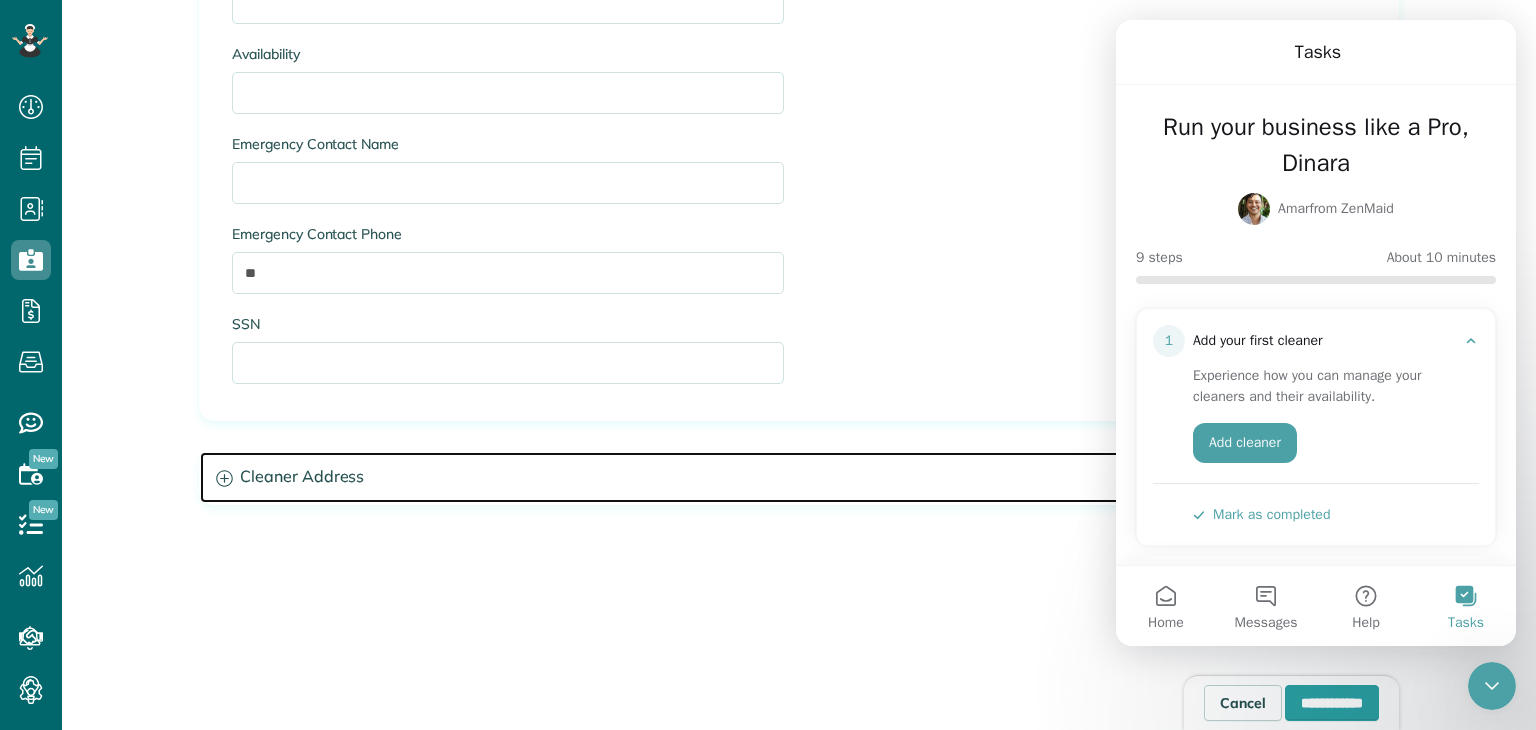 click on "Cleaner Address" at bounding box center (799, 477) 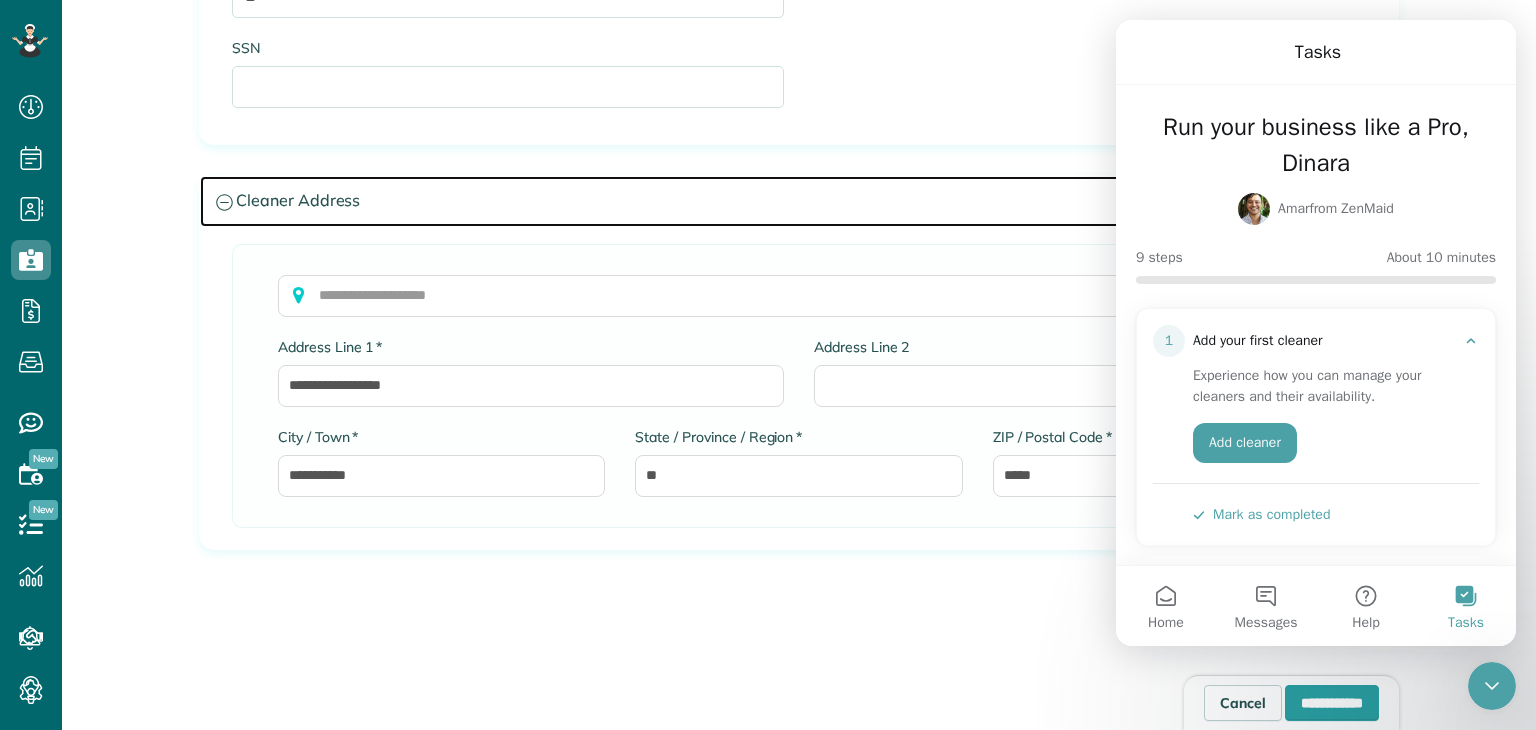 scroll, scrollTop: 1784, scrollLeft: 0, axis: vertical 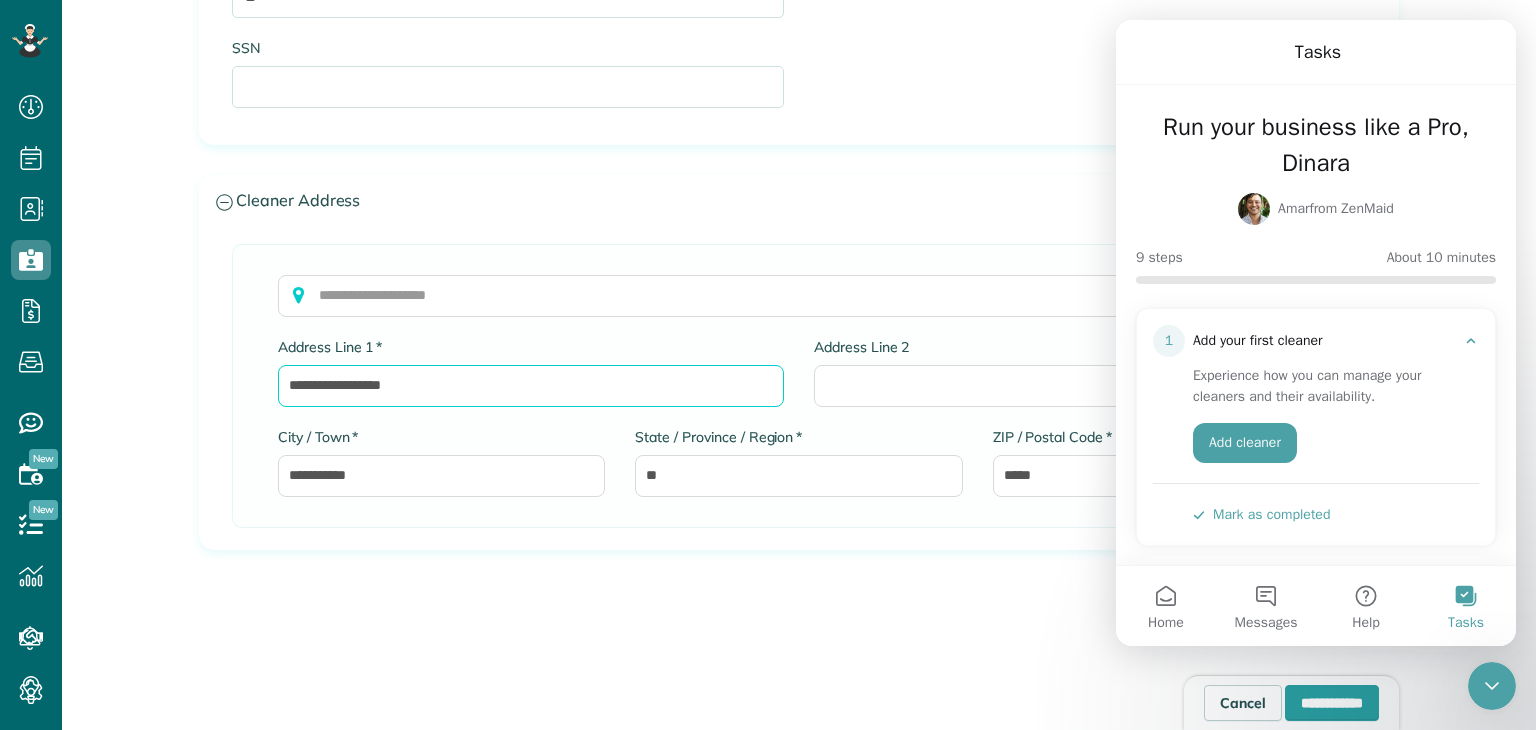 drag, startPoint x: 420, startPoint y: 385, endPoint x: 269, endPoint y: 369, distance: 151.84532 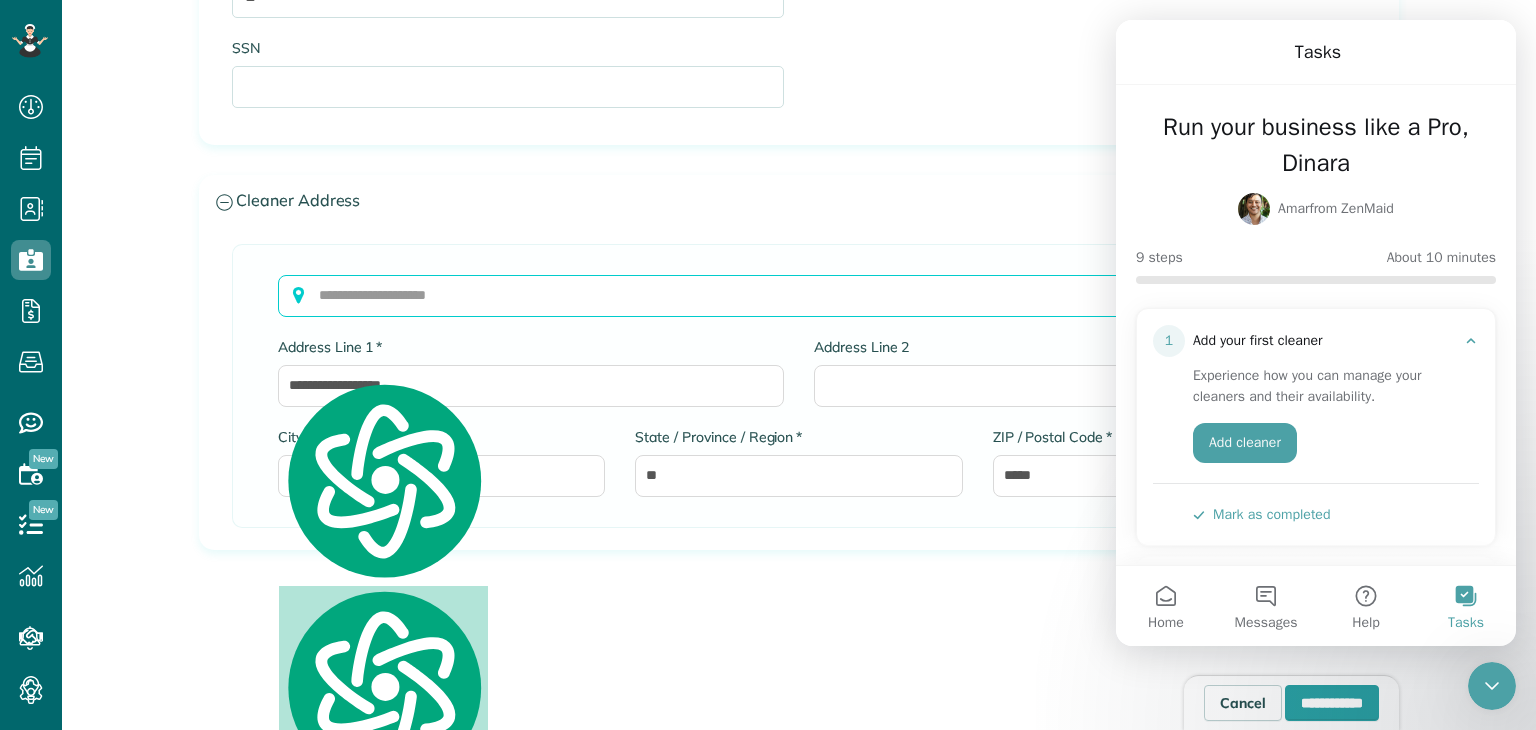 click at bounding box center (799, 296) 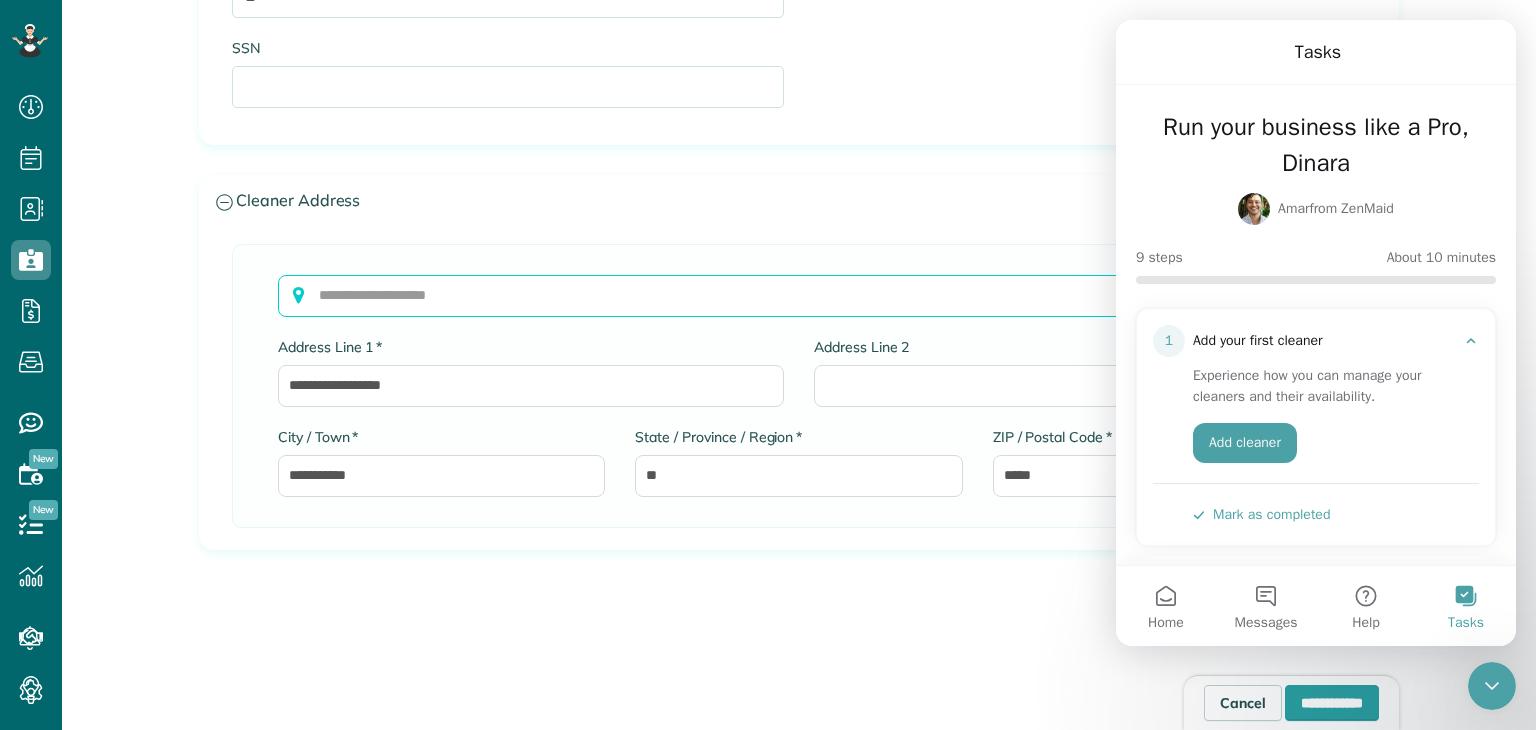 paste on "**********" 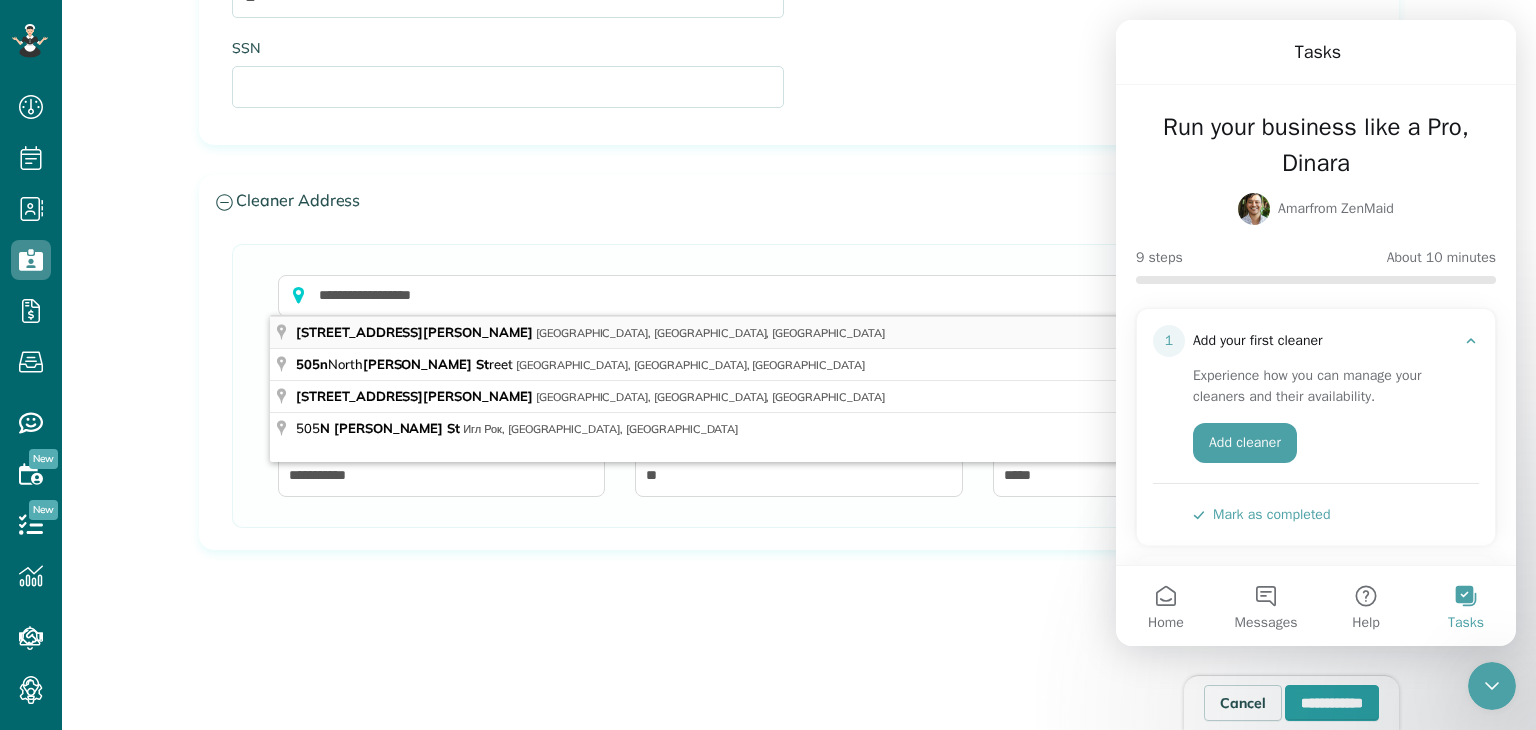 type on "**********" 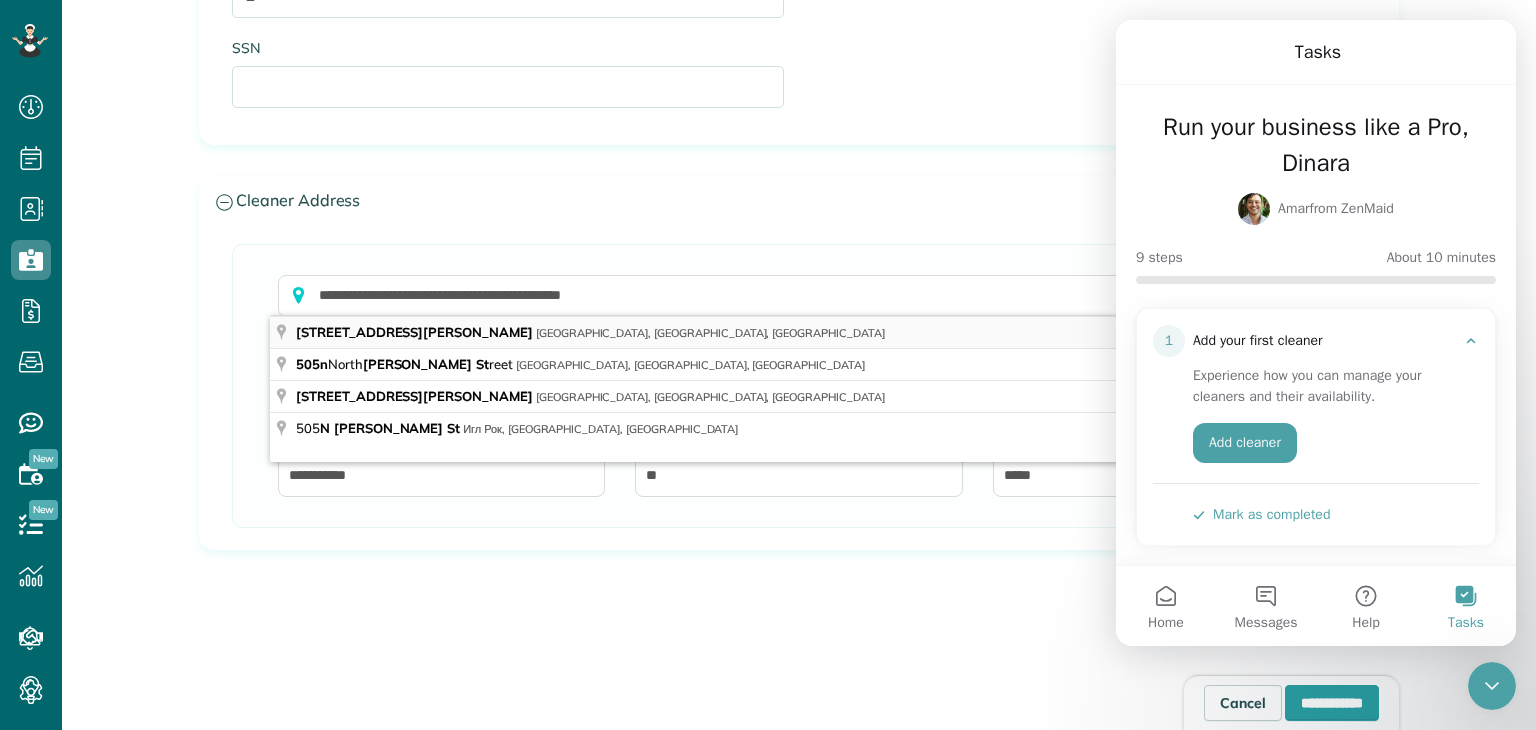 type on "**********" 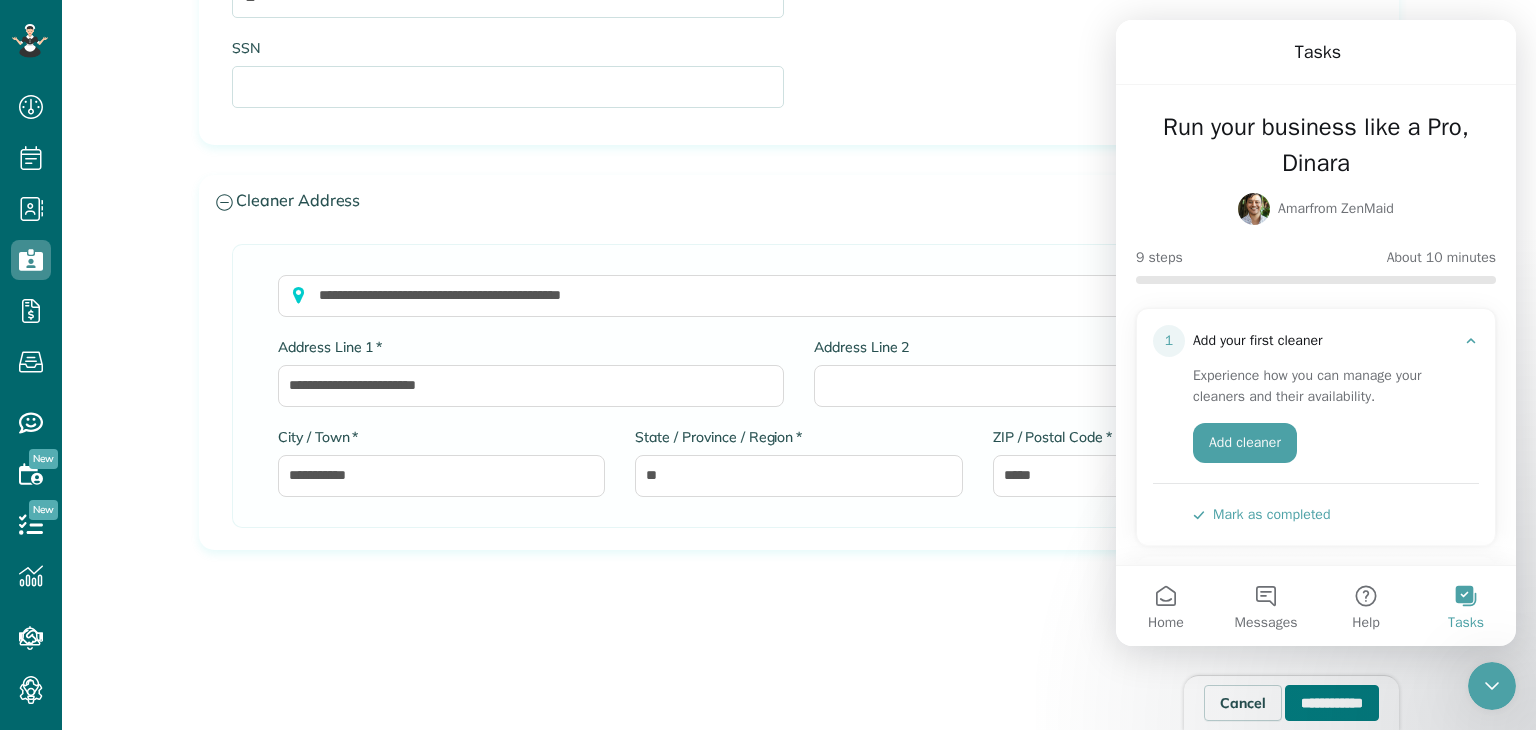 click on "**********" at bounding box center [1332, 703] 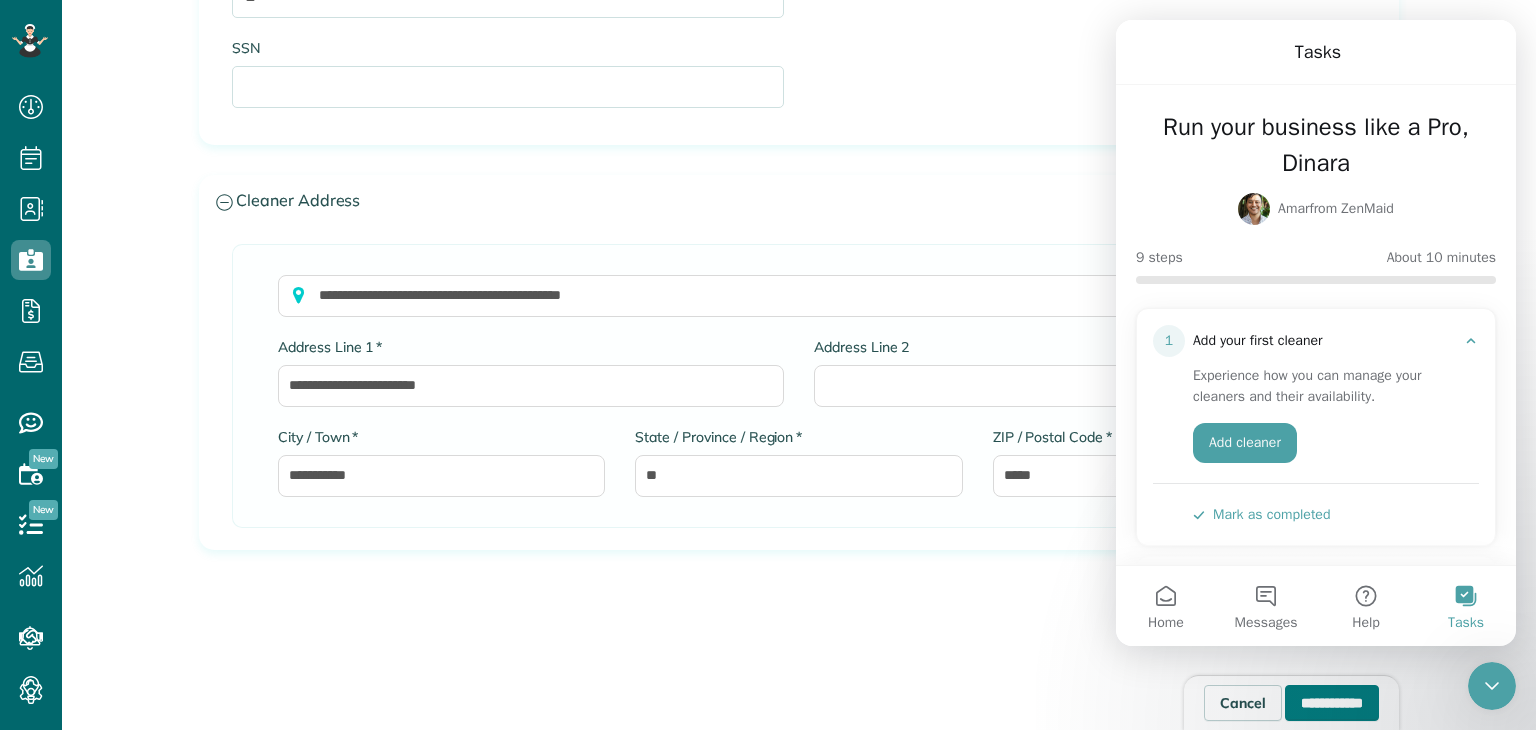 type on "**********" 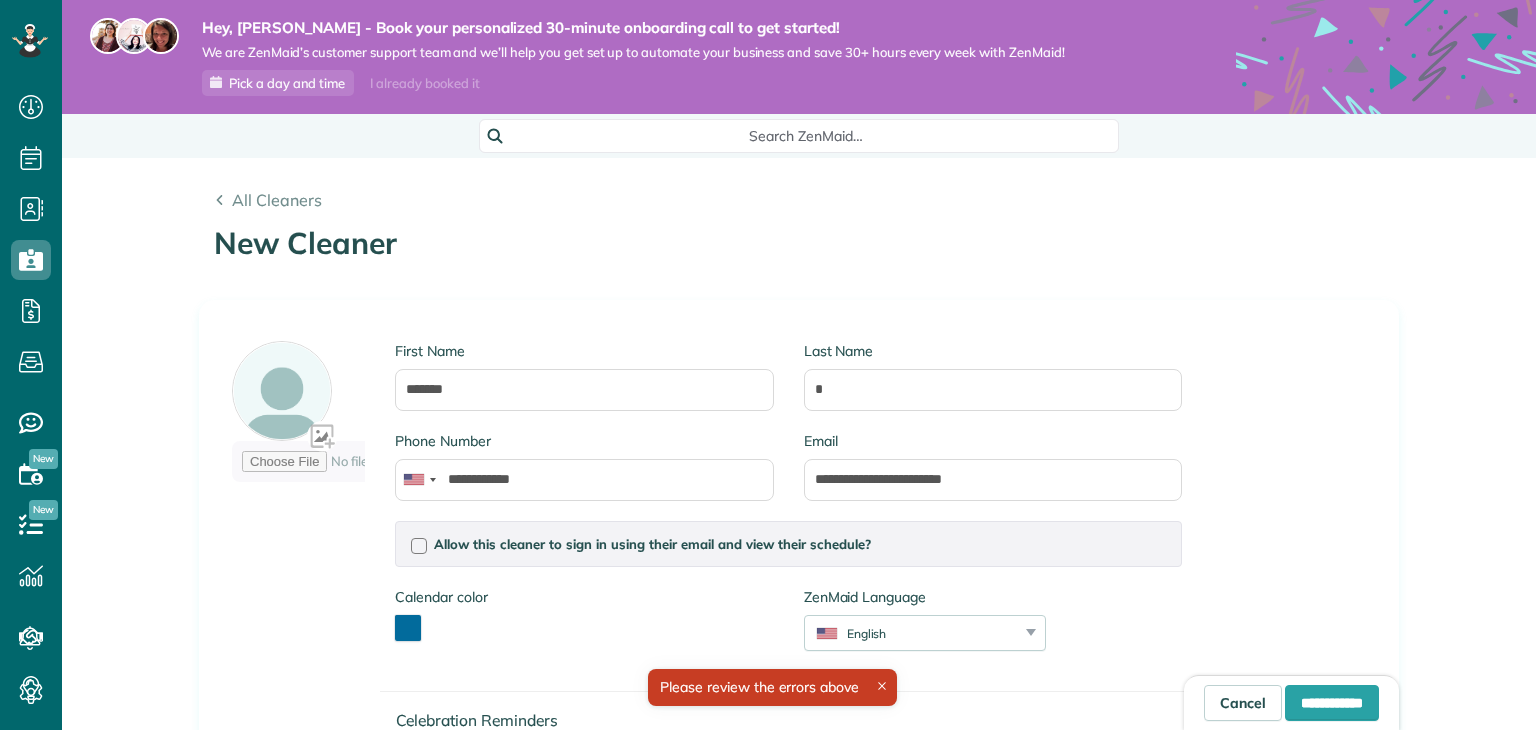 scroll, scrollTop: 0, scrollLeft: 0, axis: both 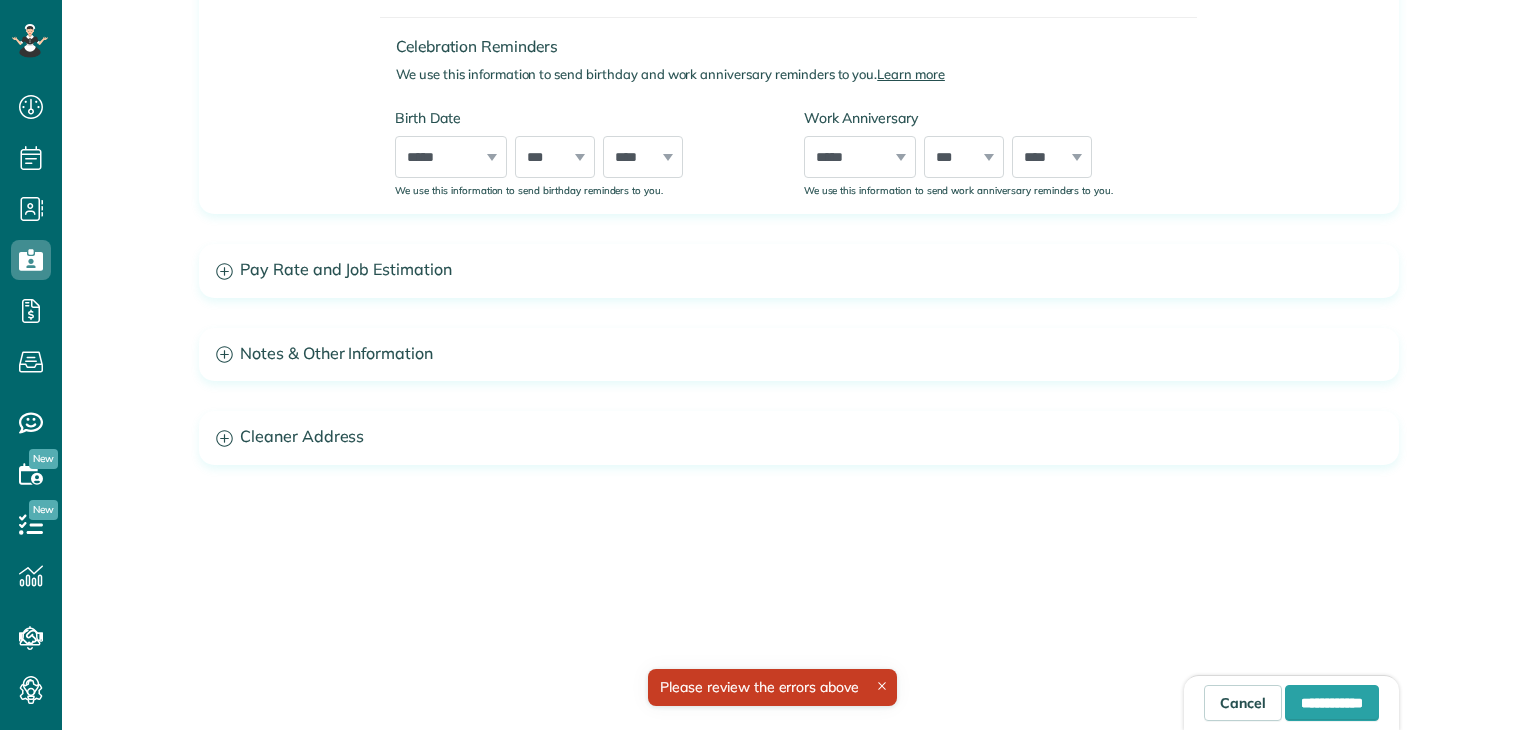 type on "**********" 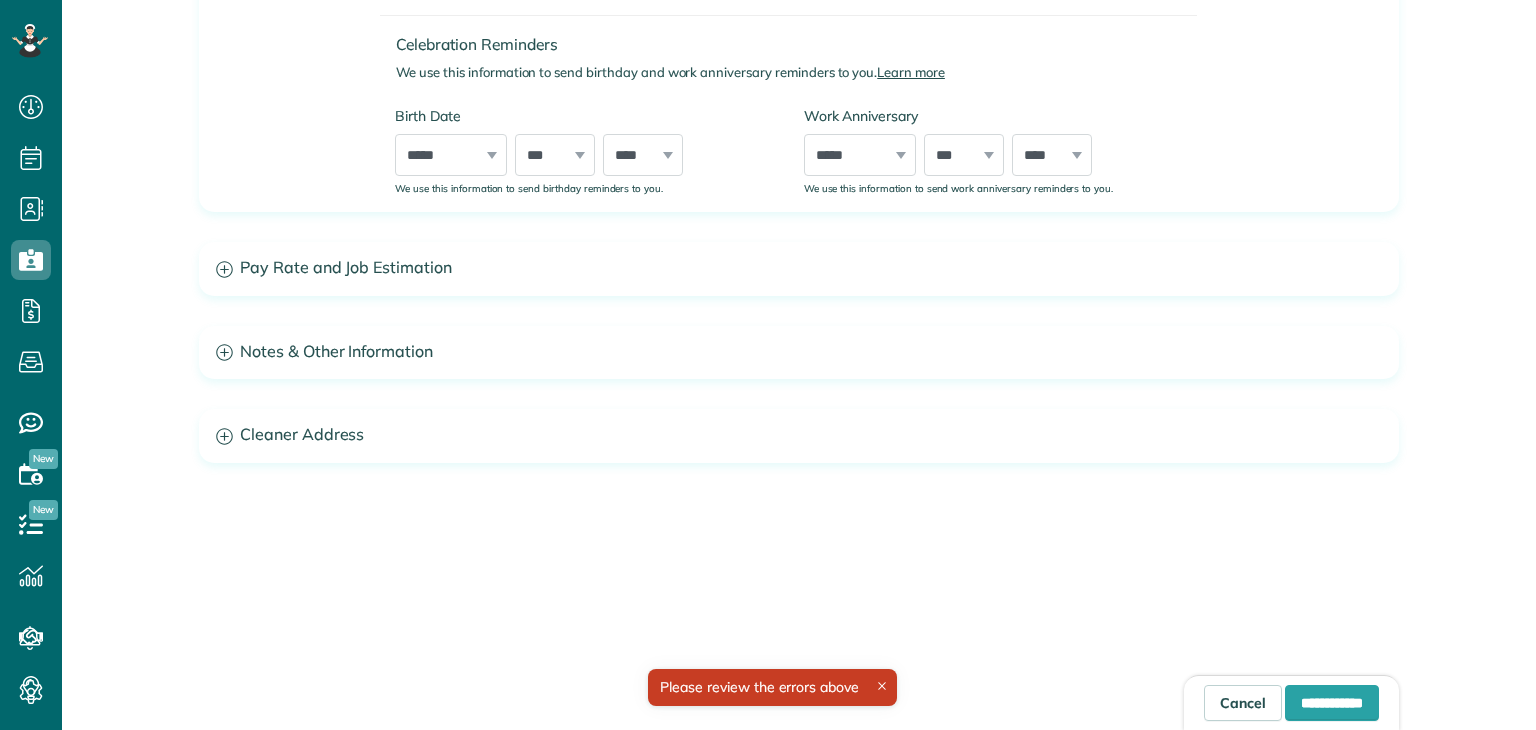 scroll, scrollTop: 436, scrollLeft: 0, axis: vertical 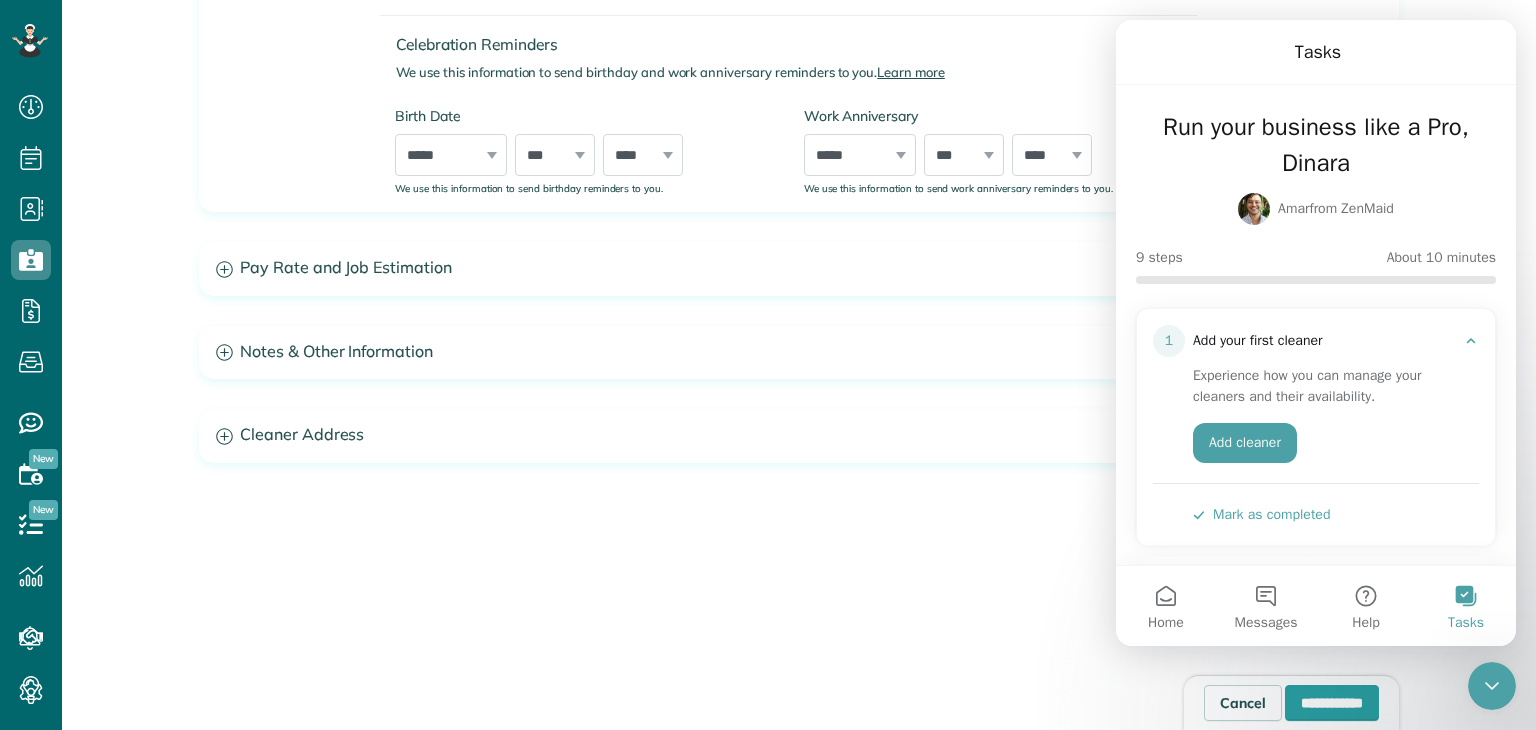 click on "Mark as completed" at bounding box center (1261, 514) 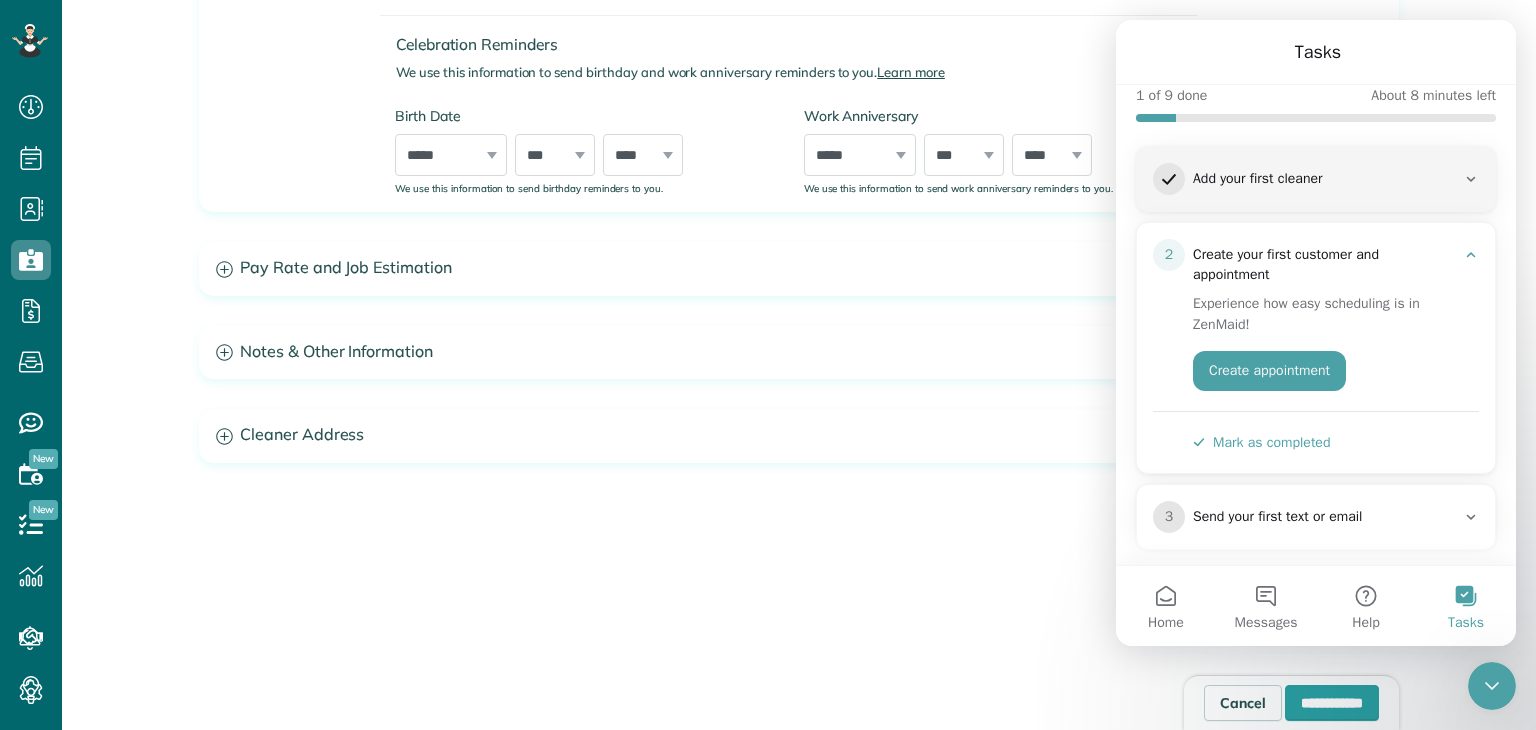 scroll, scrollTop: 164, scrollLeft: 0, axis: vertical 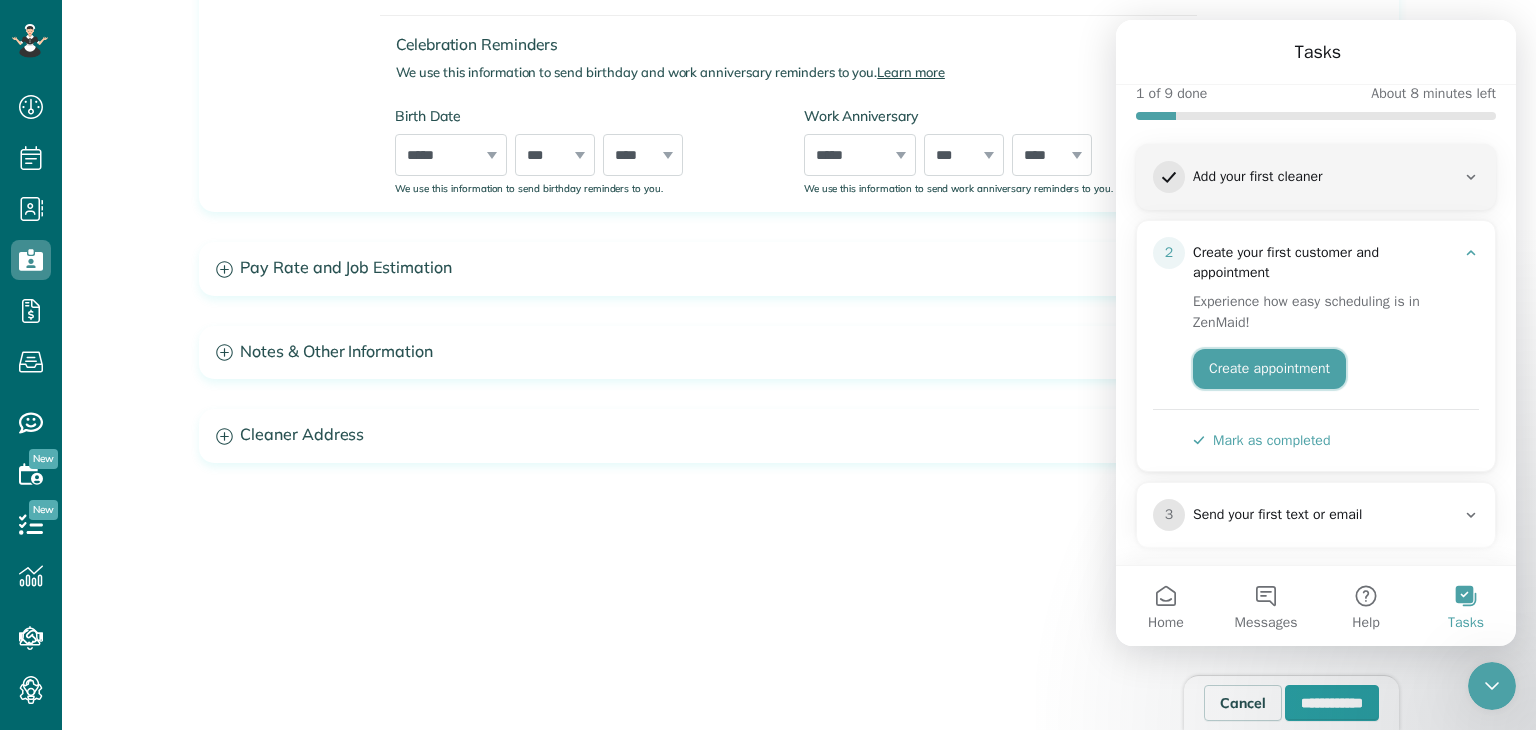 click on "Create appointment" at bounding box center [1269, 369] 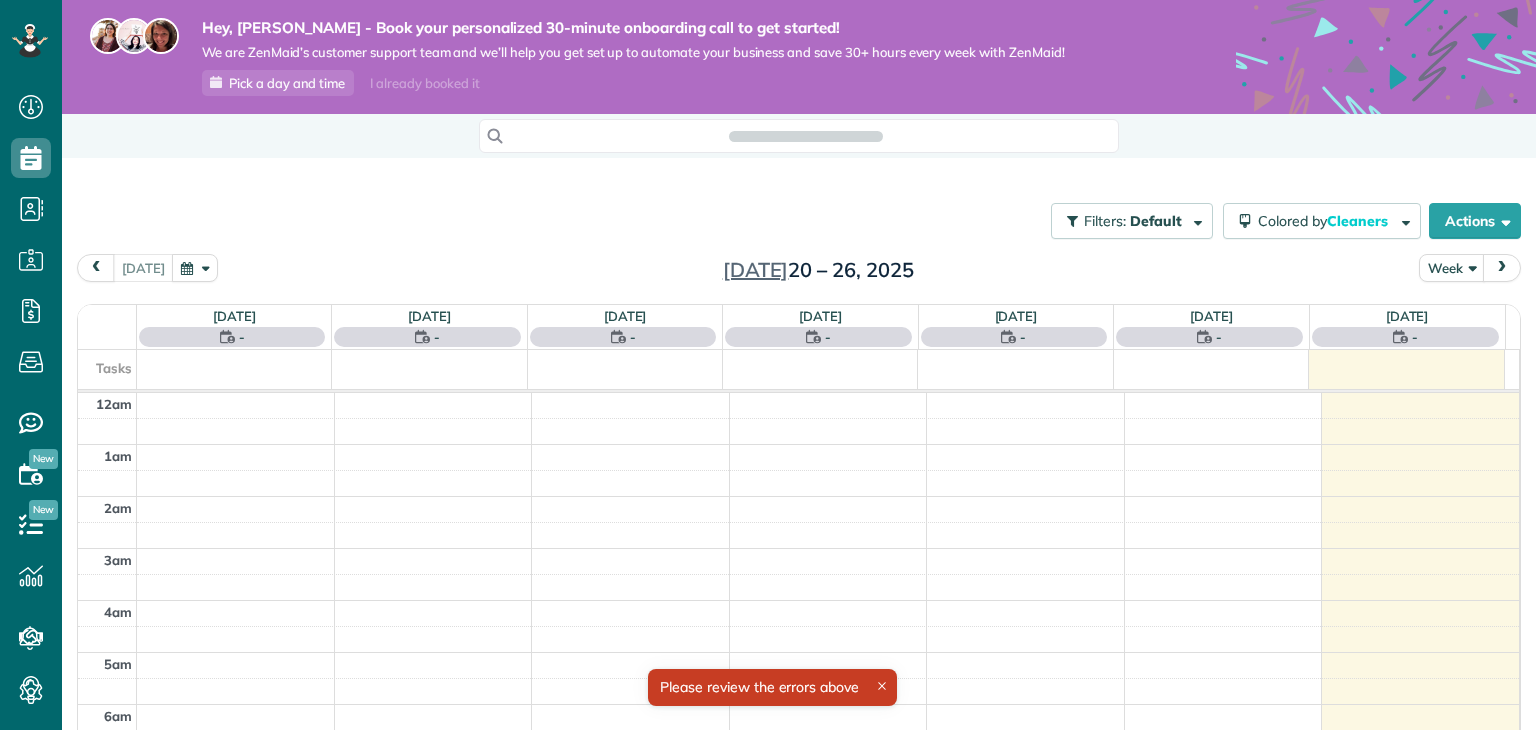 scroll, scrollTop: 0, scrollLeft: 0, axis: both 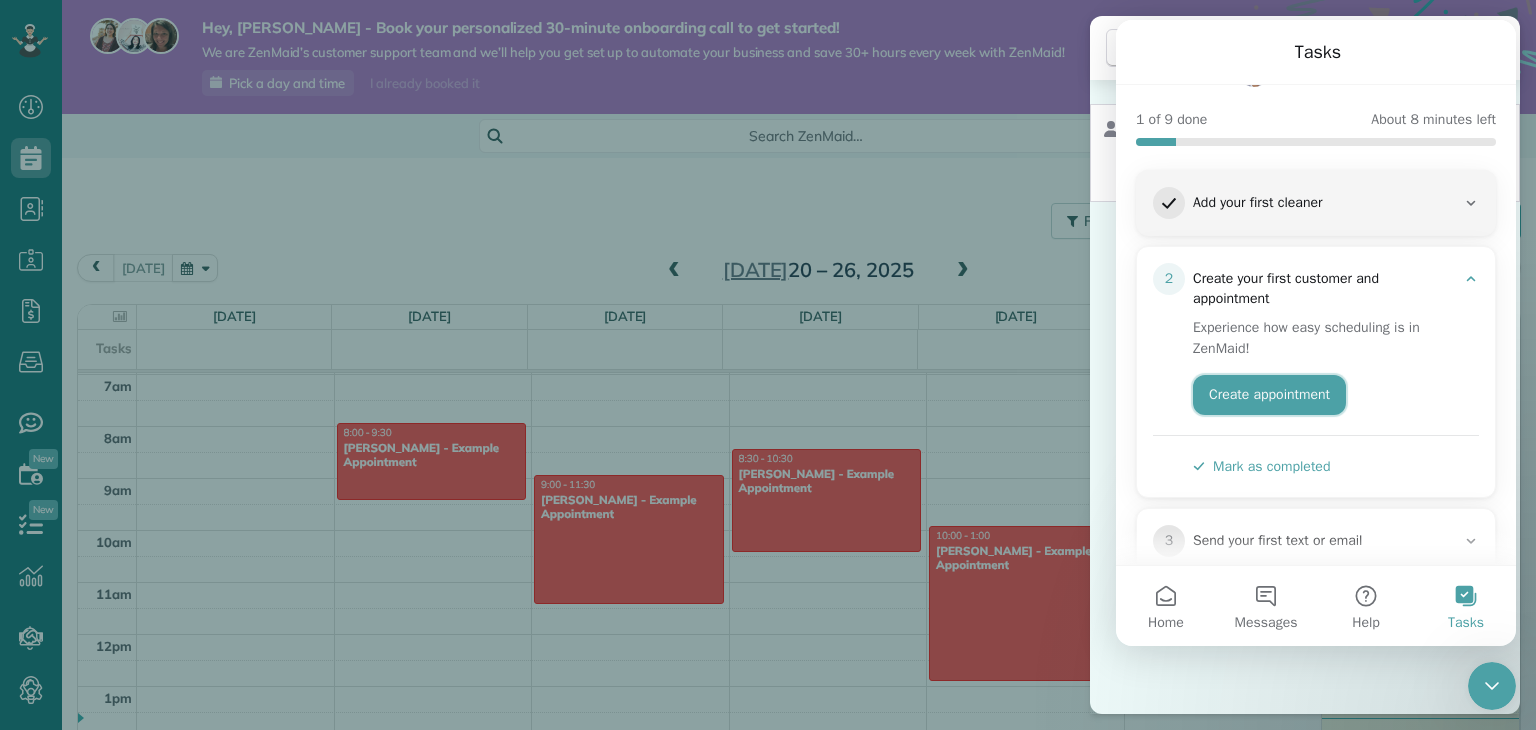 click on "Create appointment" at bounding box center [1269, 395] 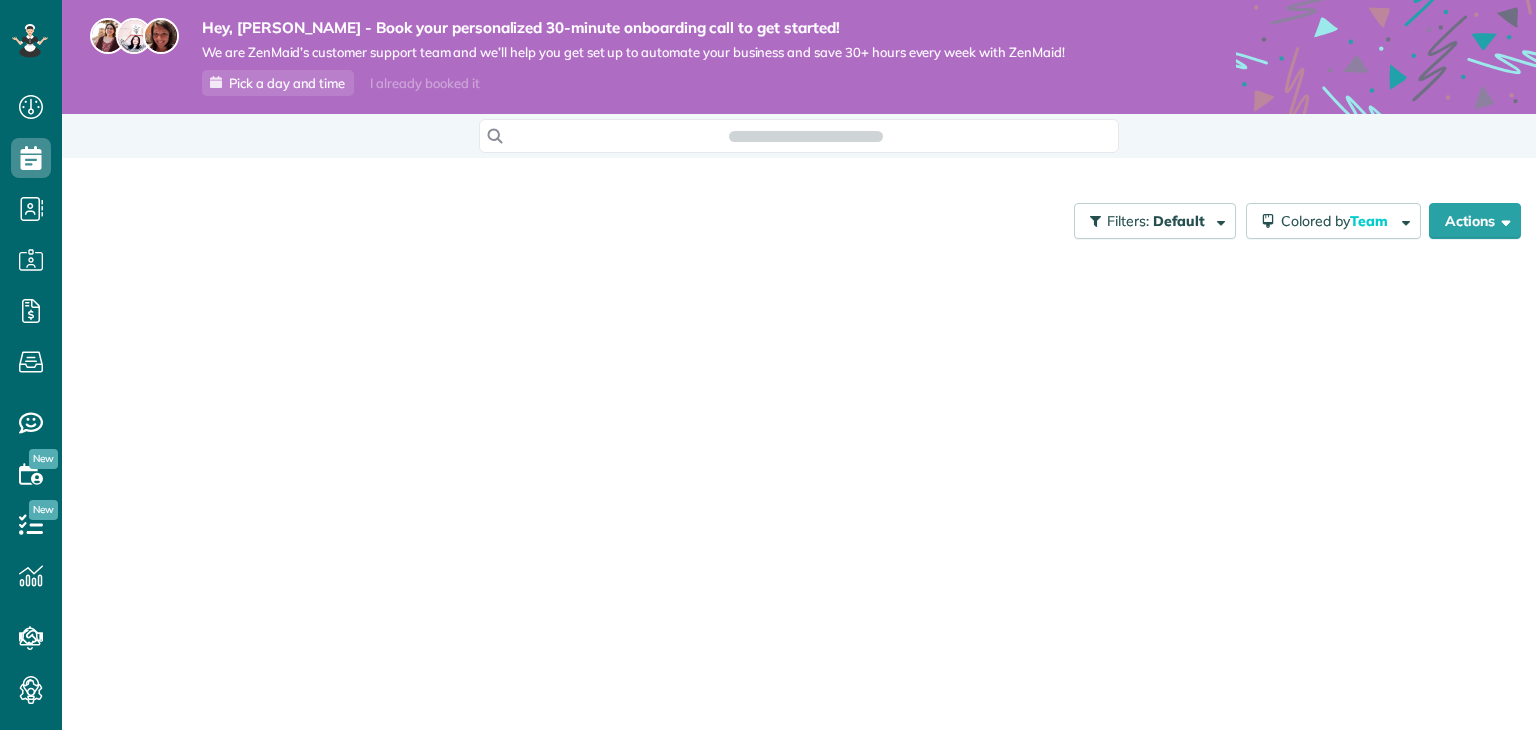 scroll, scrollTop: 0, scrollLeft: 0, axis: both 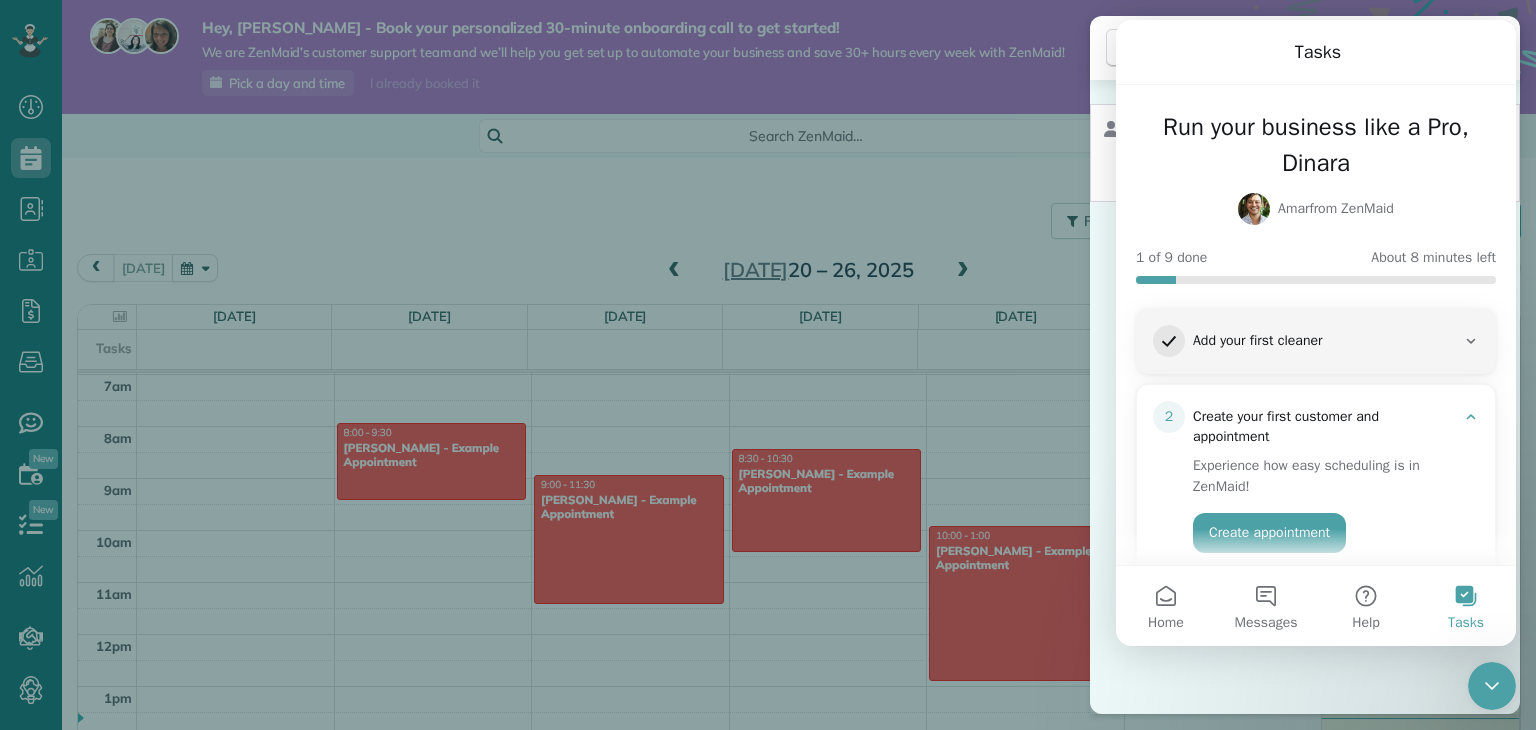 click on "Cancel New appointment Select a contact Add new" at bounding box center [768, 365] 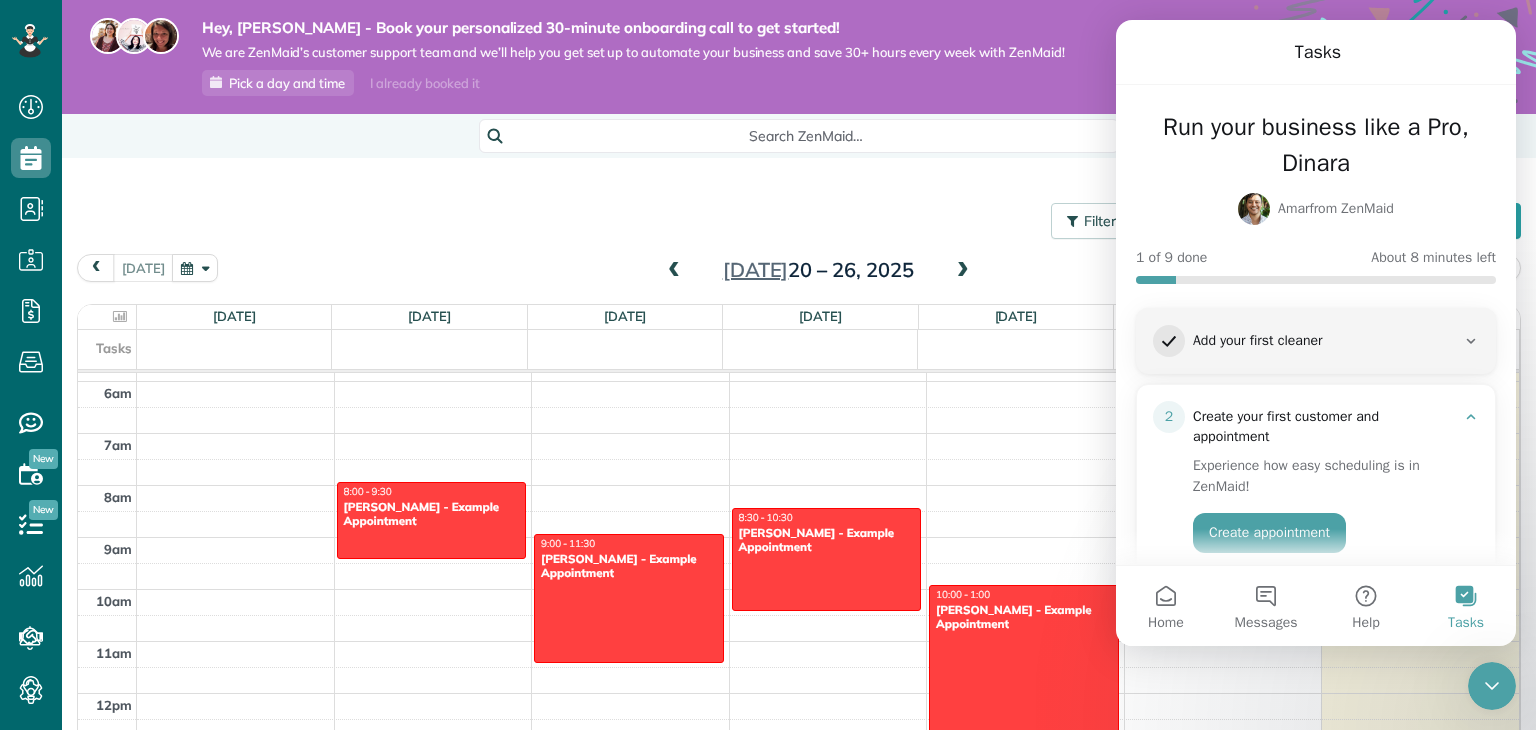 scroll, scrollTop: 305, scrollLeft: 0, axis: vertical 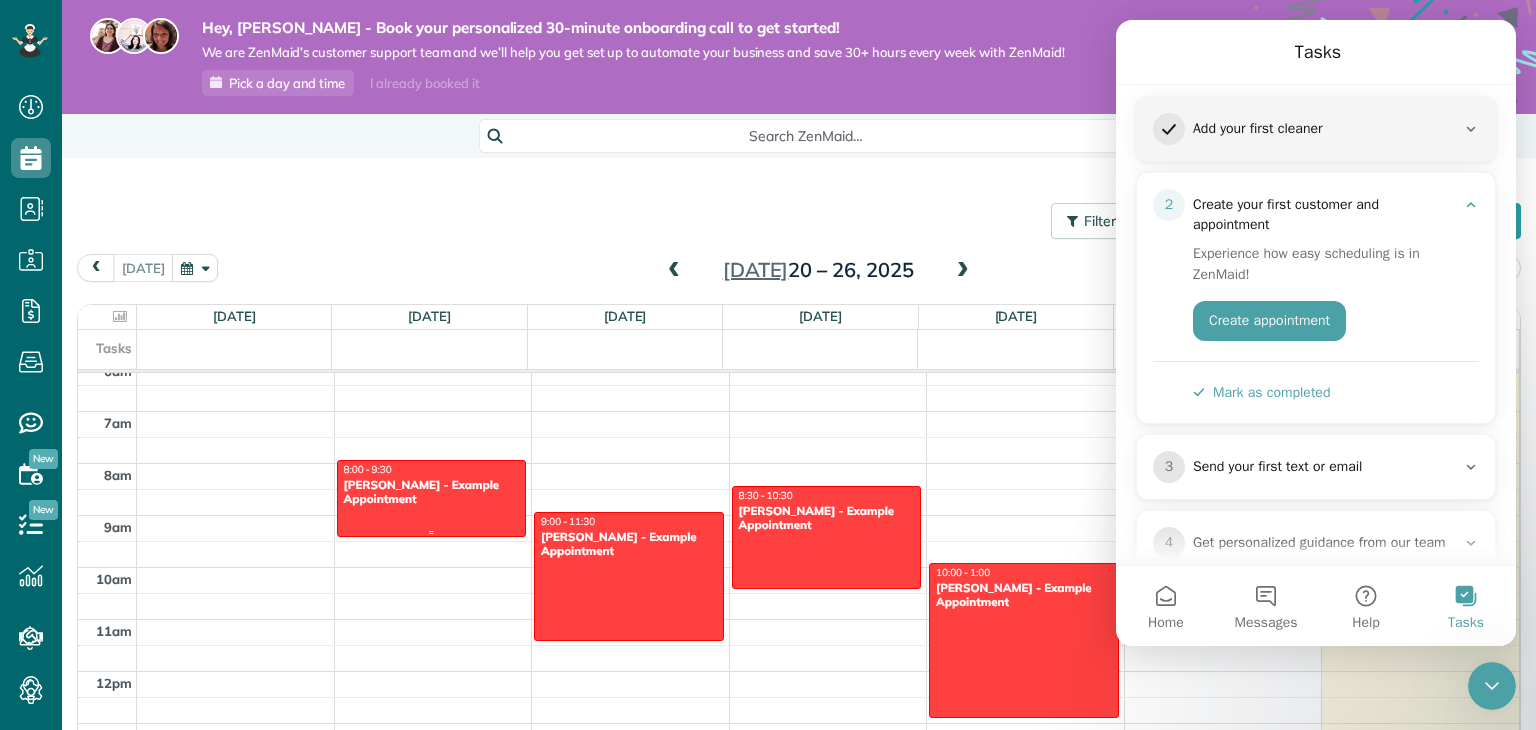 click on "Debbie Sardone - Example Appointment" at bounding box center [432, 492] 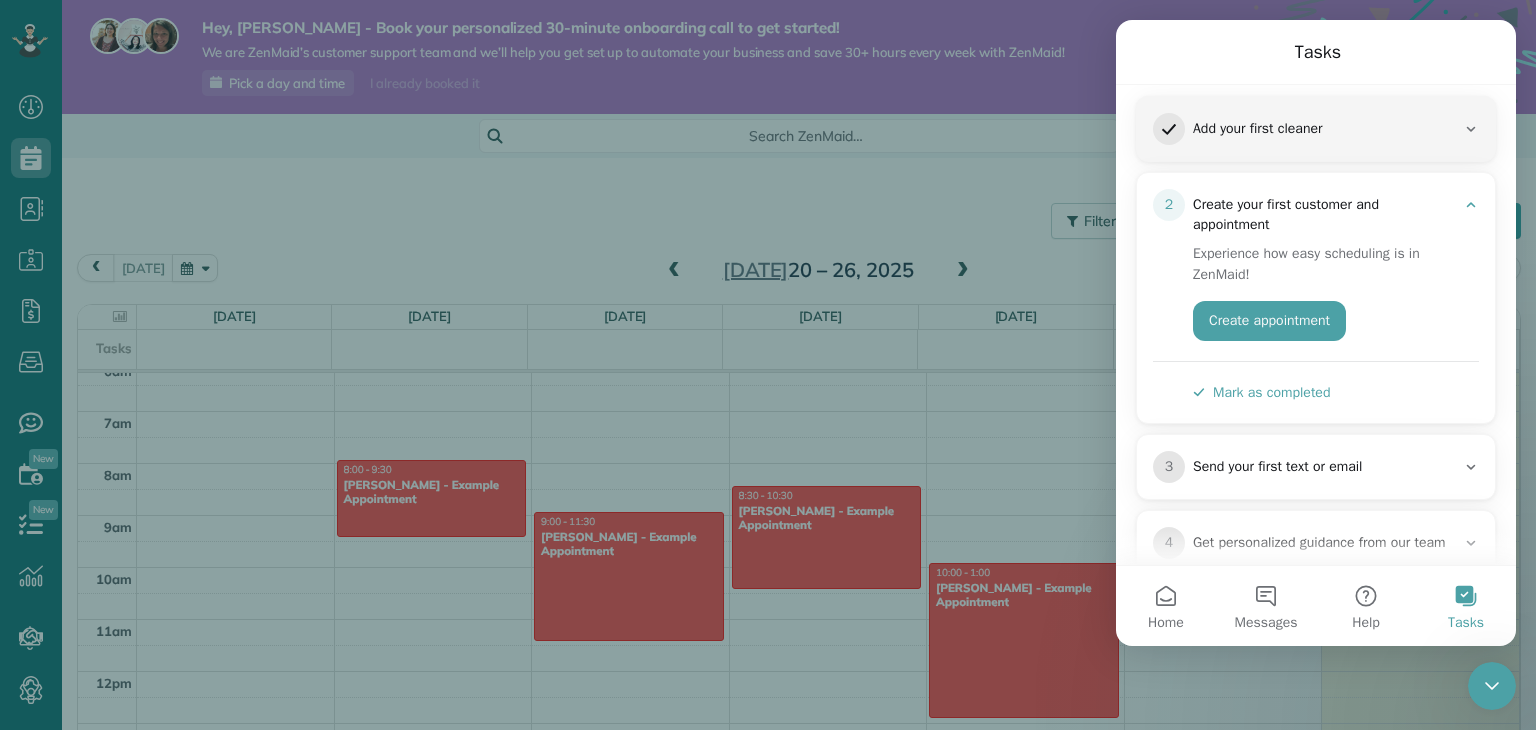 click on "Close   Cleaners" at bounding box center [768, 365] 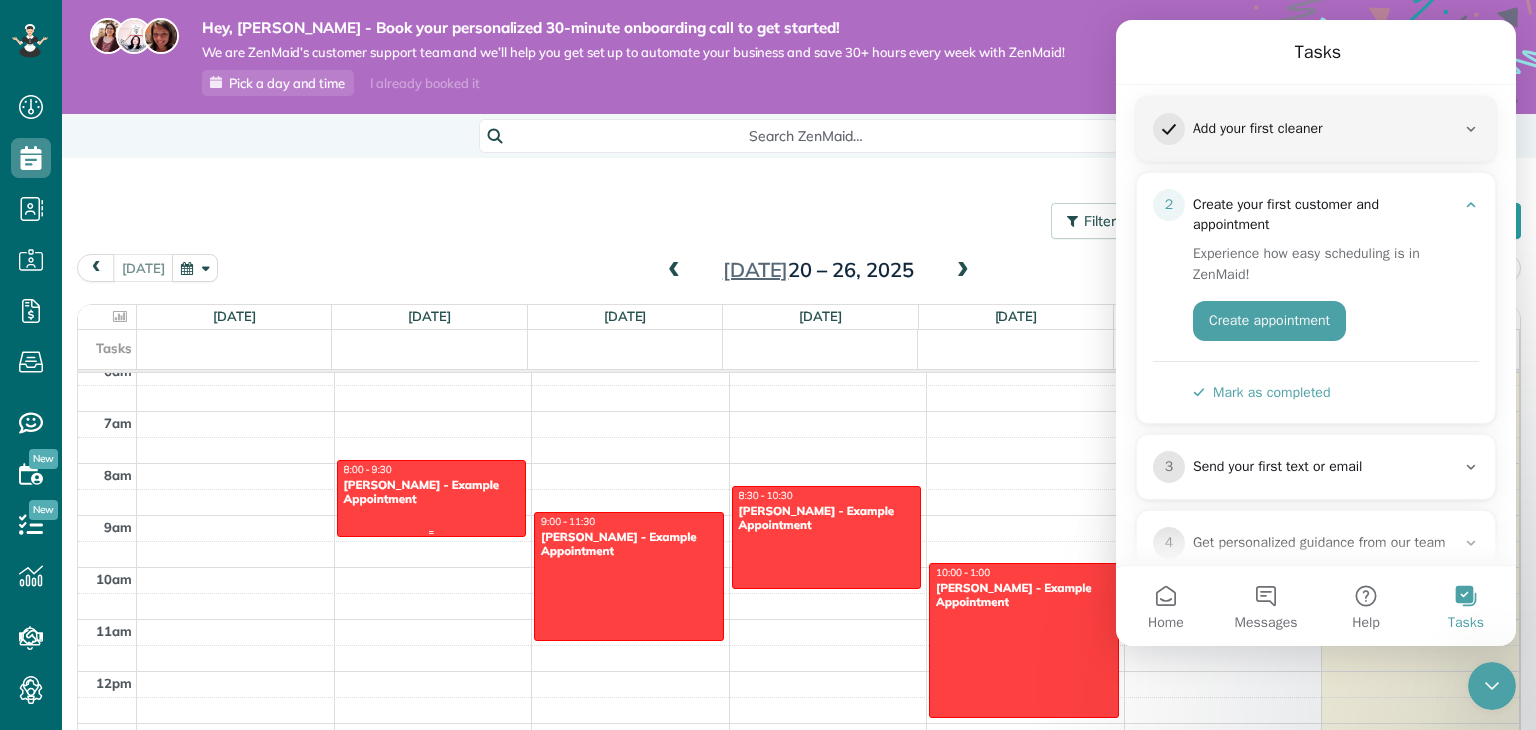 click on "Debbie Sardone - Example Appointment" at bounding box center (432, 492) 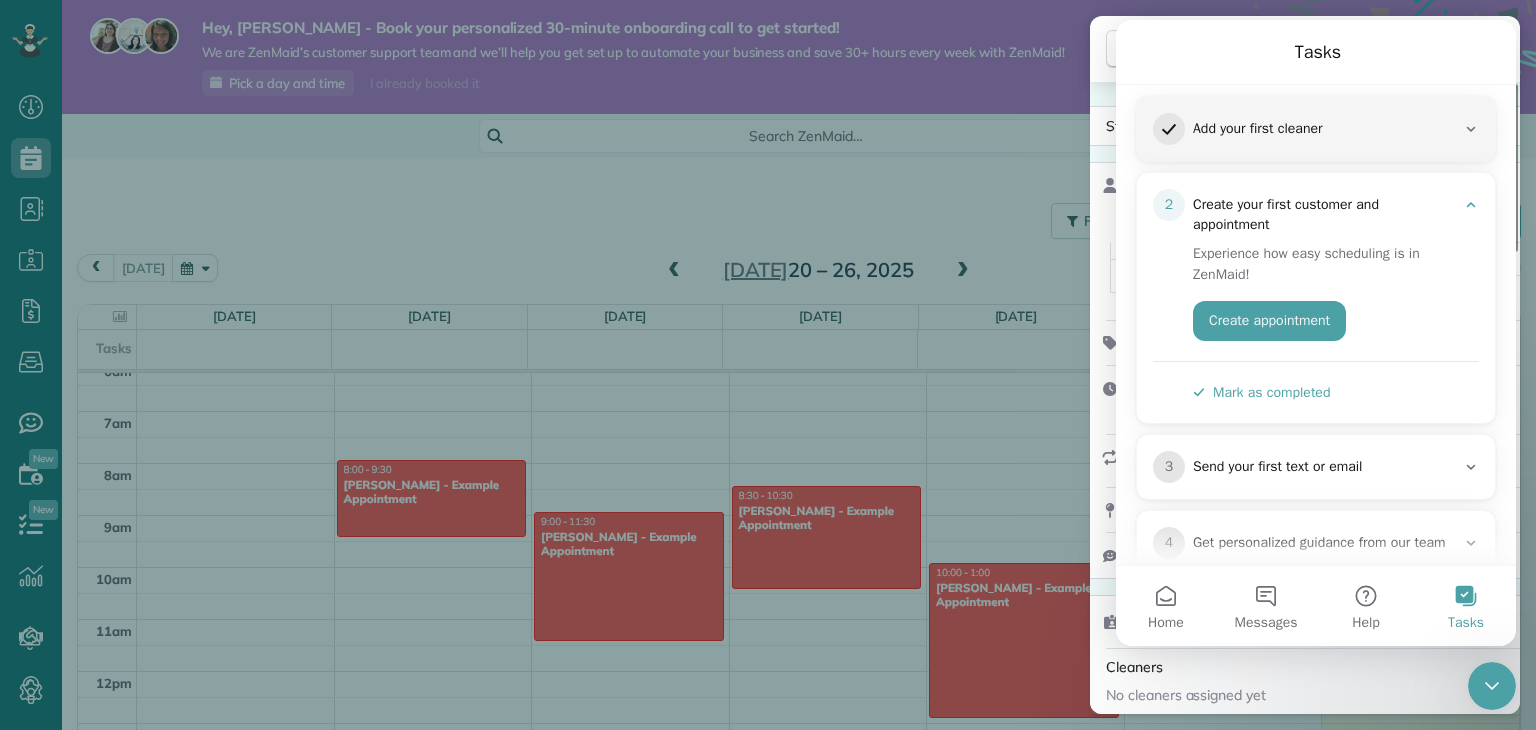 click on "Close Residential Debbie Sardone (Example Appointment) Actions Status Active Debbie Sardone (Example Appointment) · Open profile No phone number on record Add phone number No email on record Add email View Details Residential понедельник, июль 21, 2025 ( 5 days ago ) 8:00 AM 9:30 AM 1 hours and 30 minutes One time 1234 Wilshire Boulevard Los Angeles CA 90017 Service was not rated yet Setup ratings Cleaners Time in and out Assign Invite Cleaners No cleaners assigned yet Checklist Try Now Keep this appointment up to your standards. Stay on top of every detail, keep your cleaners organised, and your client happy. Assign a checklist Watch a 5 min demo Billing Billing actions Price $0.00 Overcharge $0.00 Discount $0.00 Coupon discount - Primary tax - Secondary tax - Total appointment price $0.00 Tips collected New feature! $0.00 Mark as paid Total including tip $0.00 Get paid online in no-time! Send an invoice and reward your cleaners with tips Charge customer credit card Appointment custom fields" at bounding box center (768, 365) 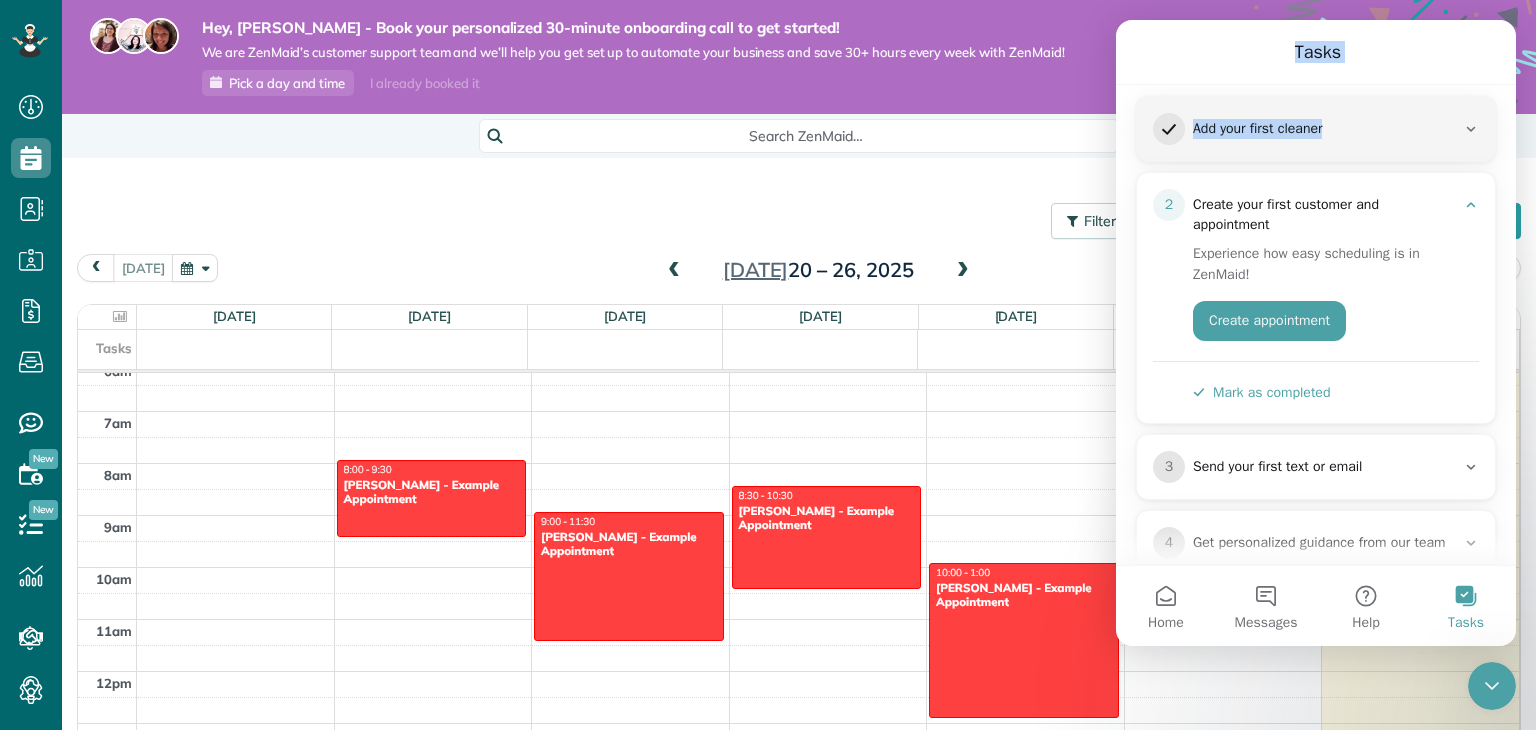 drag, startPoint x: 1164, startPoint y: 64, endPoint x: 1330, endPoint y: 125, distance: 176.85304 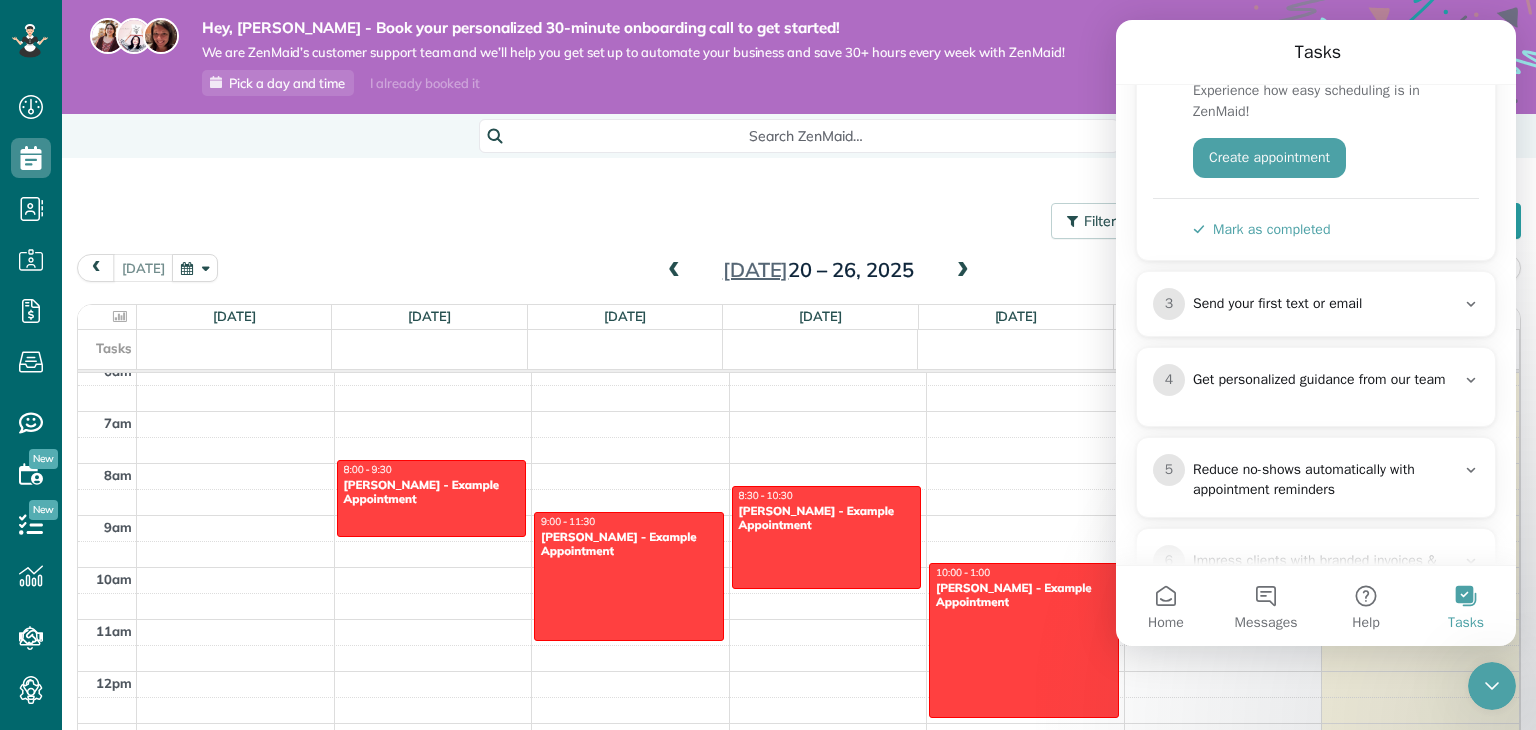 scroll, scrollTop: 379, scrollLeft: 0, axis: vertical 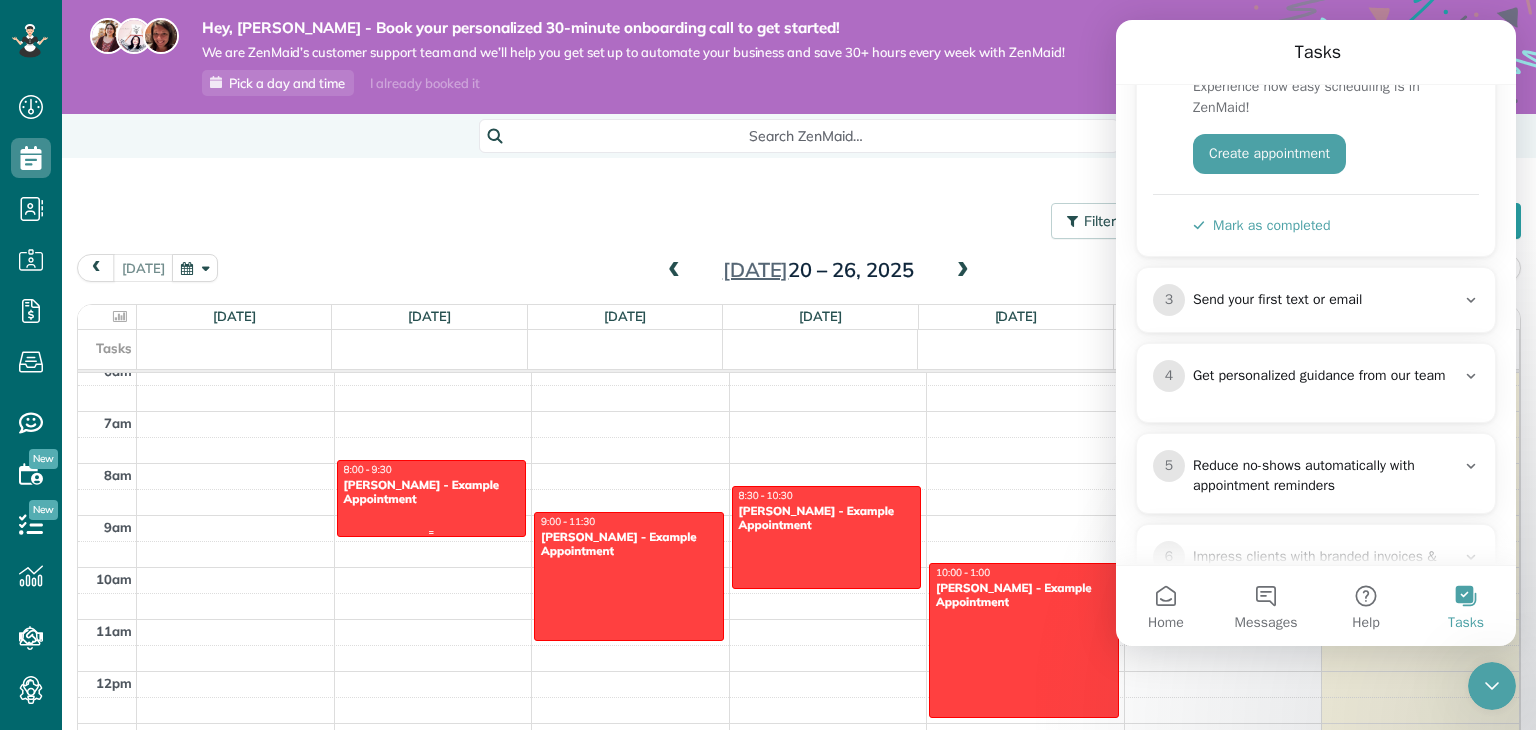 click at bounding box center (432, 498) 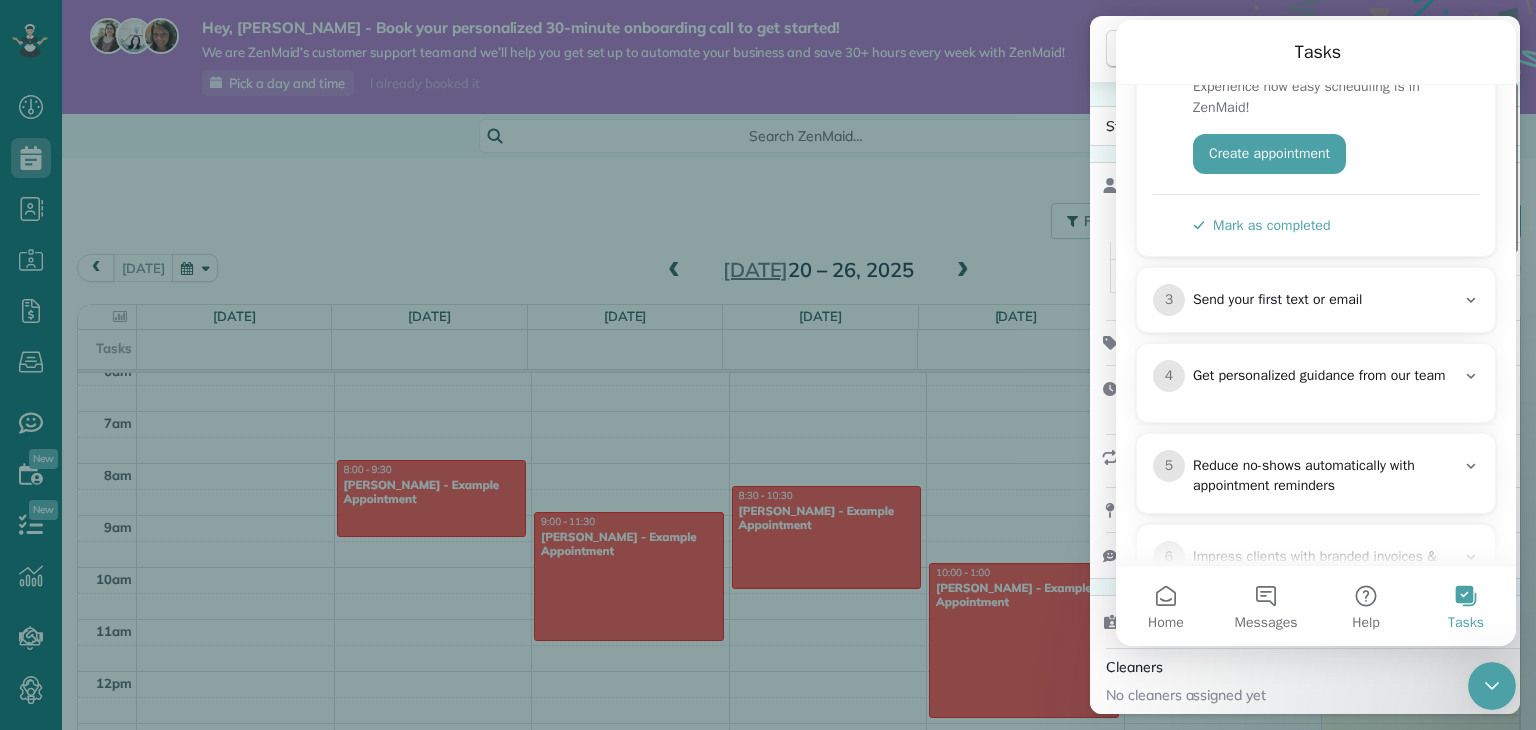 click on "No cleaners assigned yet" at bounding box center (1186, 695) 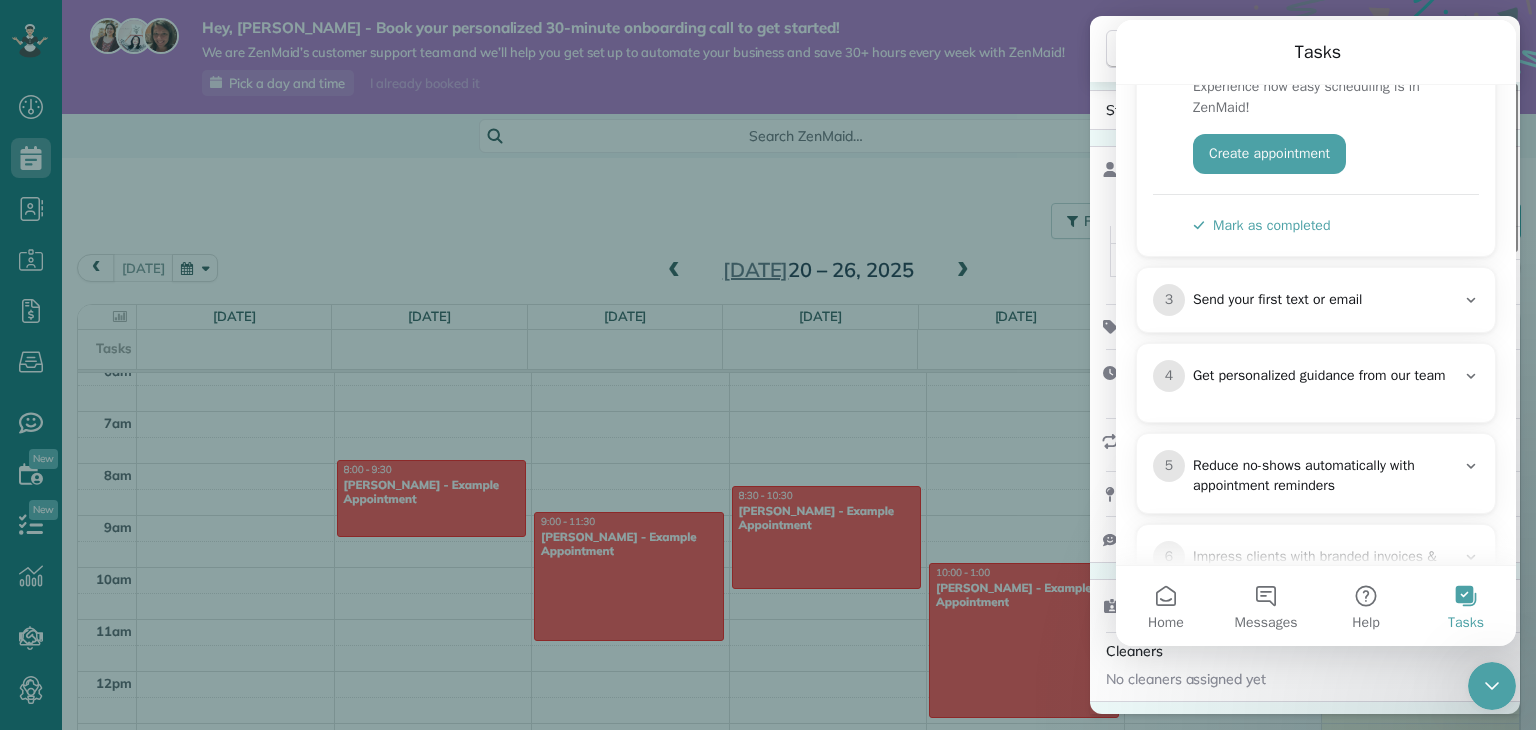 click on "Status Active Debbie Sardone (Example Appointment) · Open profile No phone number on record Add phone number No email on record Add email View Details Residential понедельник, июль 21, 2025 ( 5 days ago ) 8:00 AM 9:30 AM 1 hours and 30 minutes One time 1234 Wilshire Boulevard Los Angeles CA 90017 Service was not rated yet Setup ratings Cleaners Time in and out Assign Invite Cleaners No cleaners assigned yet Checklist Try Now Keep this appointment up to your standards. Stay on top of every detail, keep your cleaners organised, and your client happy. Assign a checklist Watch a 5 min demo Billing Billing actions Price $0.00 Overcharge $0.00 Discount $0.00 Coupon discount - Primary tax - Secondary tax - Total appointment price $0.00 Tips collected New feature! $0.00 Mark as paid Total including tip $0.00 Get paid online in no-time! Send an invoice and reward your cleaners with tips Charge customer credit card Appointment custom fields No custom fields to display Work items No work items to display" at bounding box center [1305, 1250] 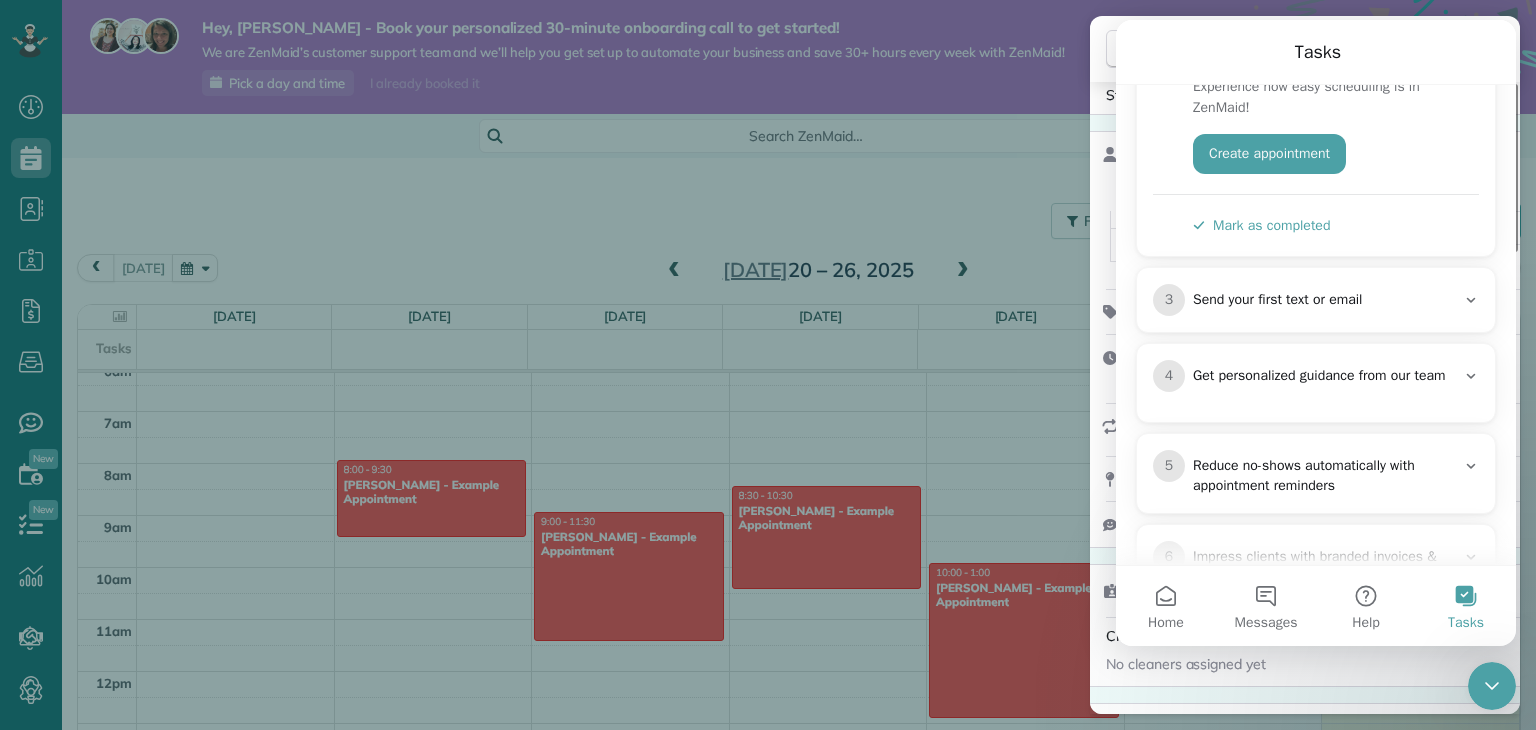 click on "Close Residential Debbie Sardone (Example Appointment) Actions Status Active Debbie Sardone (Example Appointment) · Open profile No phone number on record Add phone number No email on record Add email View Details Residential понедельник, июль 21, 2025 ( 5 days ago ) 8:00 AM 9:30 AM 1 hours and 30 minutes One time 1234 Wilshire Boulevard Los Angeles CA 90017 Service was not rated yet Setup ratings Cleaners Time in and out Assign Invite Cleaners No cleaners assigned yet Checklist Try Now Keep this appointment up to your standards. Stay on top of every detail, keep your cleaners organised, and your client happy. Assign a checklist Watch a 5 min demo Billing Billing actions Price $0.00 Overcharge $0.00 Discount $0.00 Coupon discount - Primary tax - Secondary tax - Total appointment price $0.00 Tips collected New feature! $0.00 Mark as paid Total including tip $0.00 Get paid online in no-time! Send an invoice and reward your cleaners with tips Charge customer credit card Appointment custom fields" at bounding box center [768, 365] 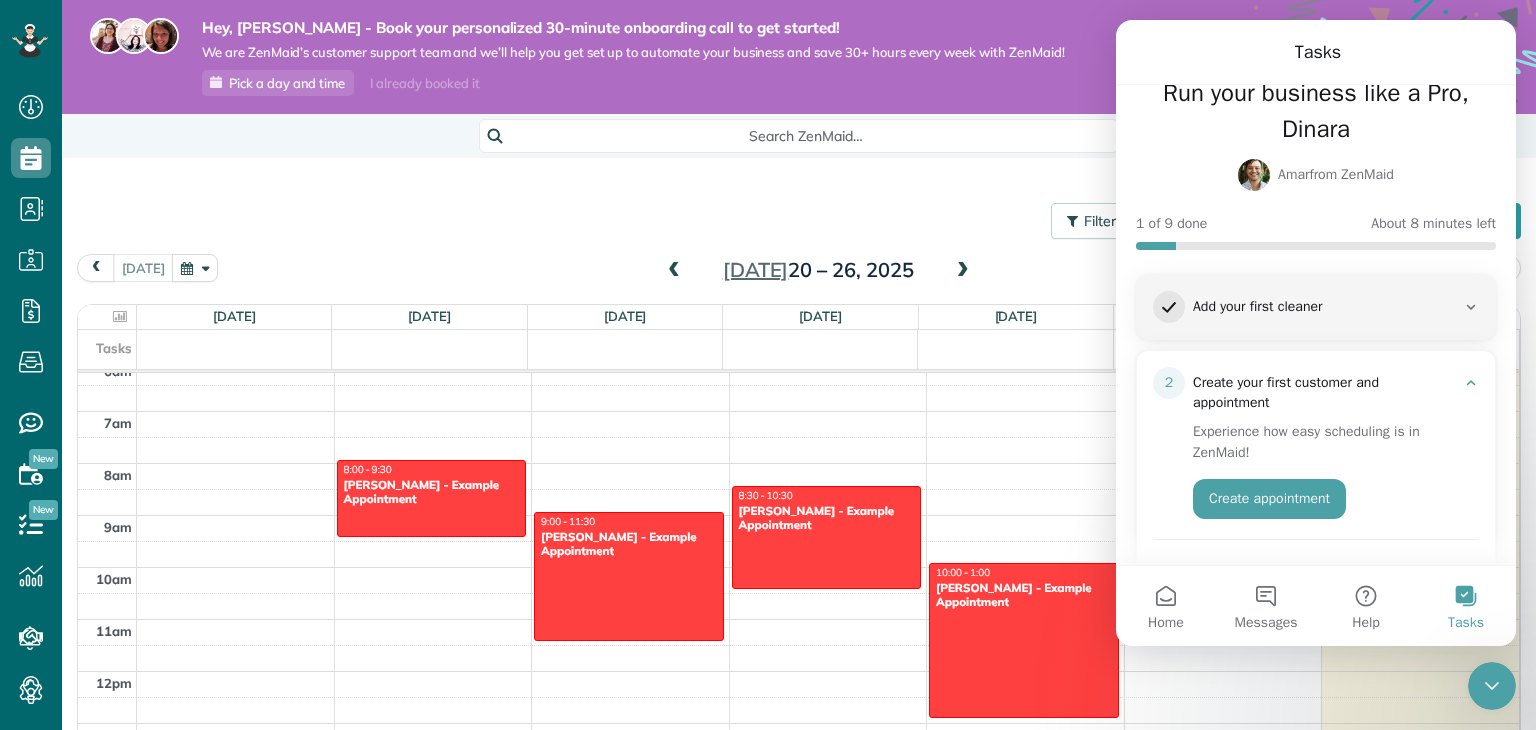 scroll, scrollTop: 0, scrollLeft: 0, axis: both 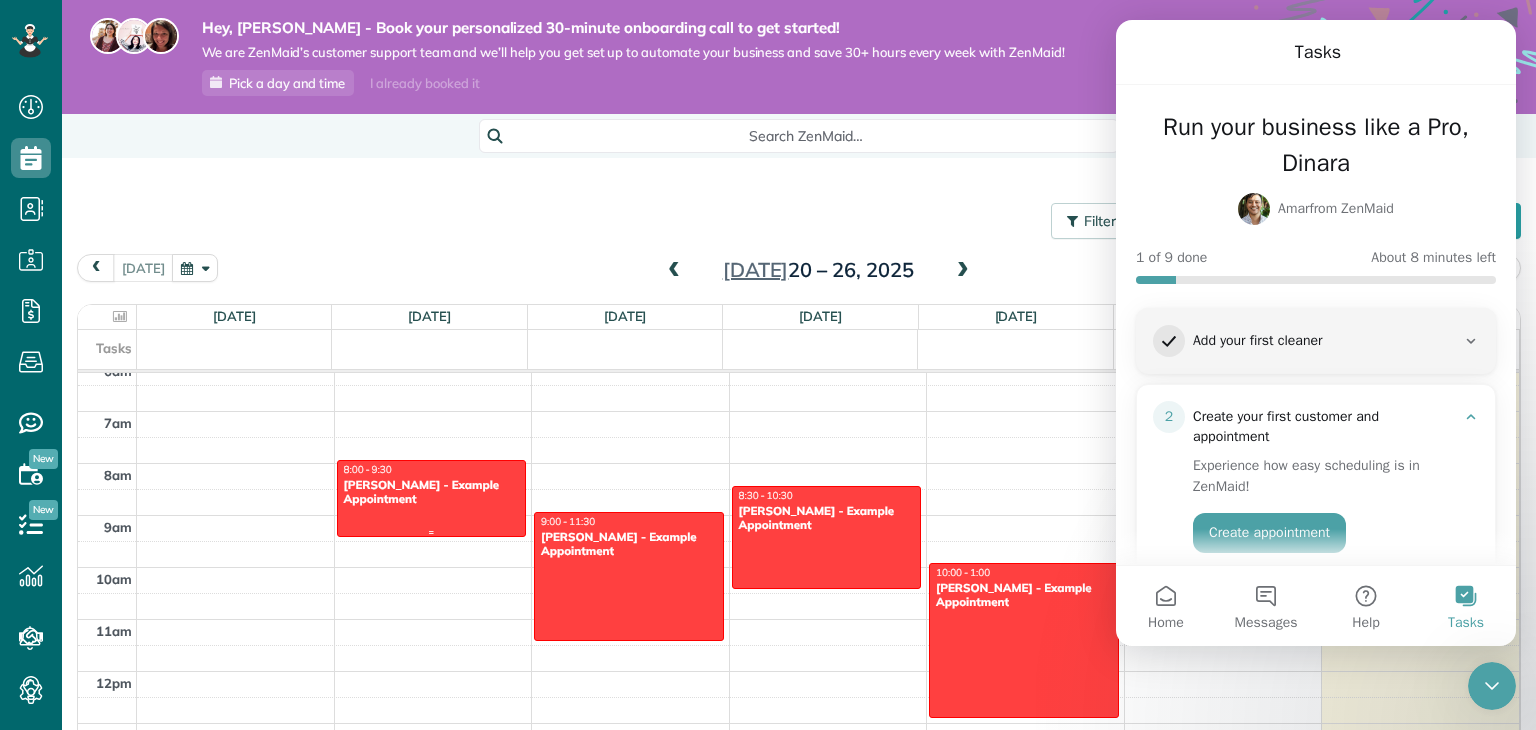 click at bounding box center (432, 498) 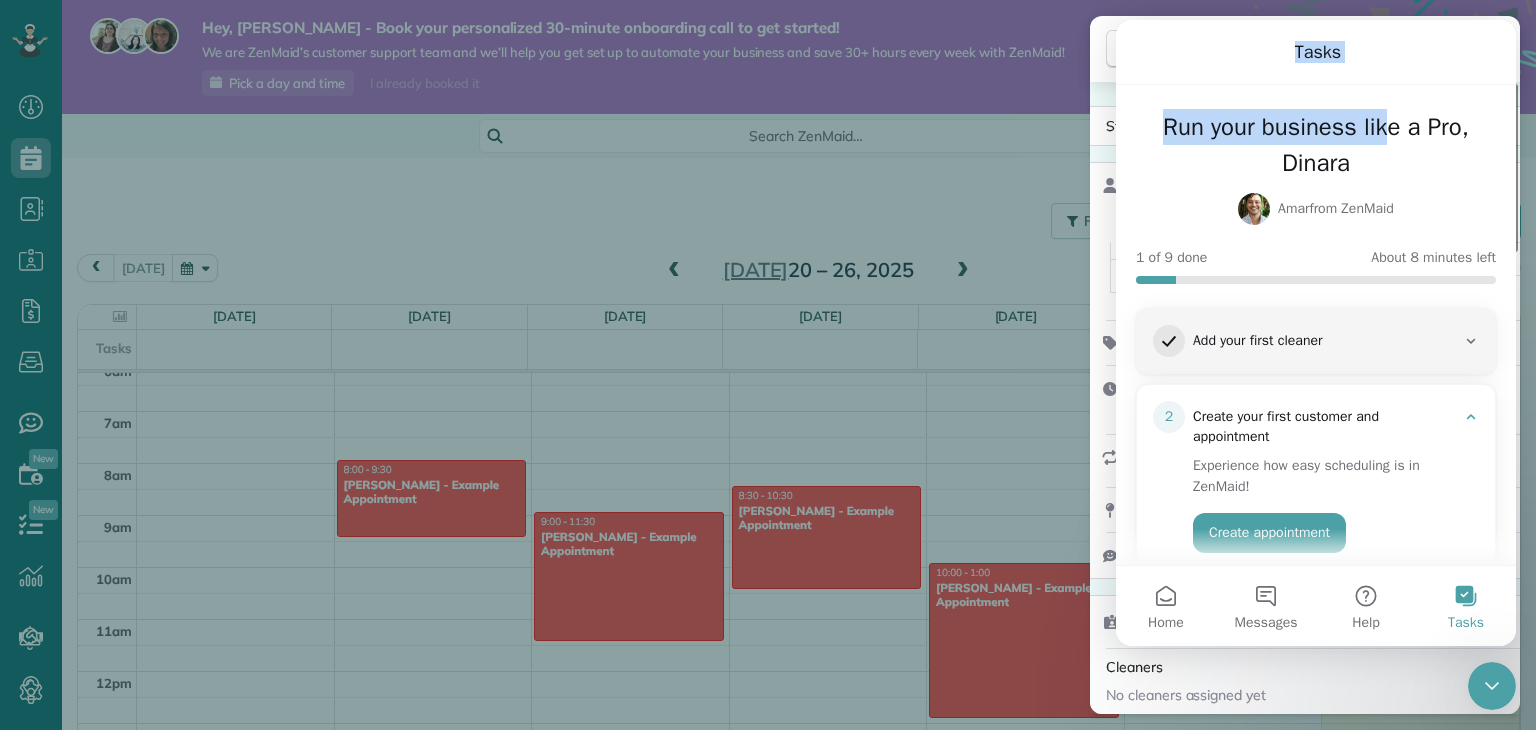 drag, startPoint x: 1230, startPoint y: 37, endPoint x: 1388, endPoint y: 105, distance: 172.01163 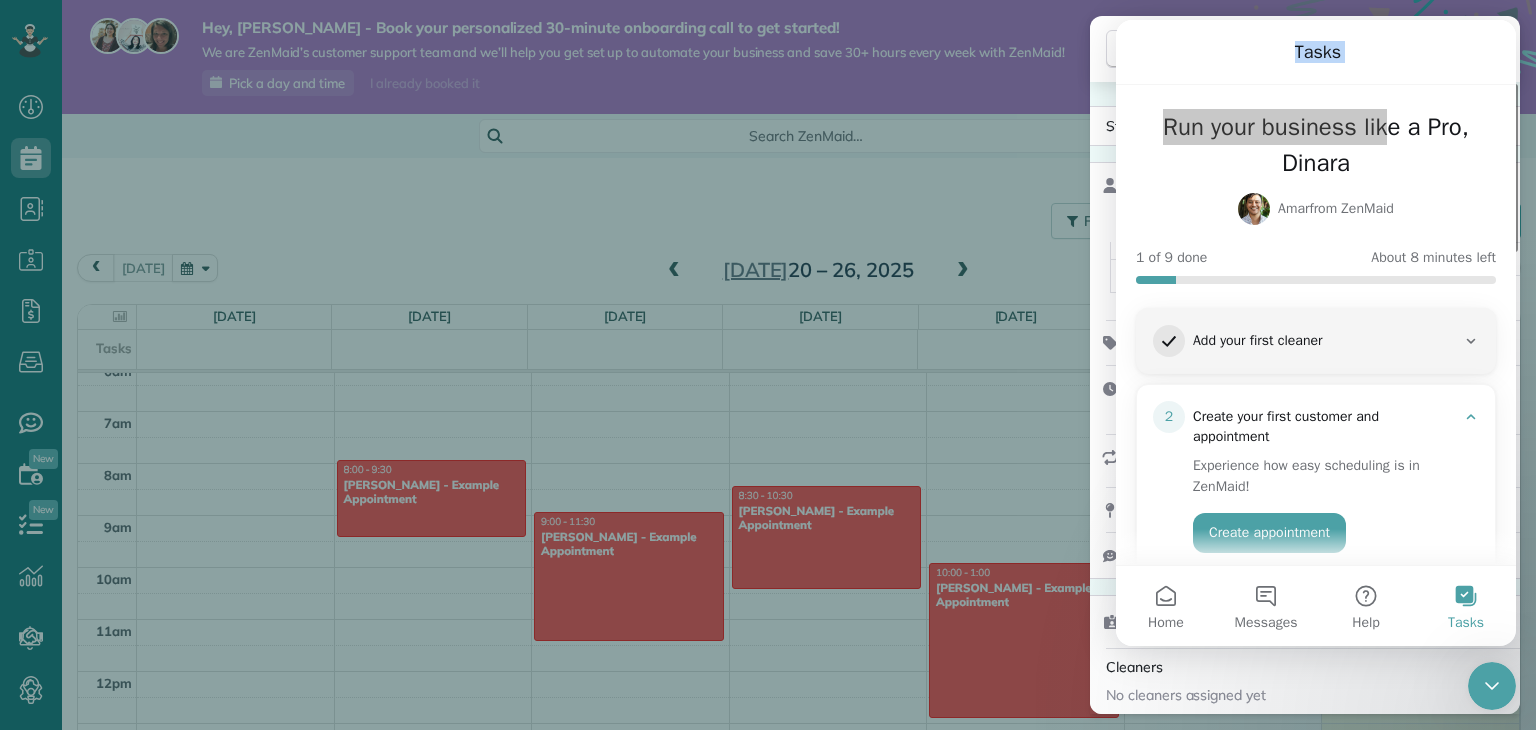 click on "Close Residential Debbie Sardone (Example Appointment) Actions Status Active Debbie Sardone (Example Appointment) · Open profile No phone number on record Add phone number No email on record Add email View Details Residential понедельник, июль 21, 2025 ( 5 days ago ) 8:00 AM 9:30 AM 1 hours and 30 minutes One time 1234 Wilshire Boulevard Los Angeles CA 90017 Service was not rated yet Setup ratings Cleaners Time in and out Assign Invite Cleaners No cleaners assigned yet Checklist Try Now Keep this appointment up to your standards. Stay on top of every detail, keep your cleaners organised, and your client happy. Assign a checklist Watch a 5 min demo Billing Billing actions Price $0.00 Overcharge $0.00 Discount $0.00 Coupon discount - Primary tax - Secondary tax - Total appointment price $0.00 Tips collected New feature! $0.00 Mark as paid Total including tip $0.00 Get paid online in no-time! Send an invoice and reward your cleaners with tips Charge customer credit card Appointment custom fields" at bounding box center [768, 365] 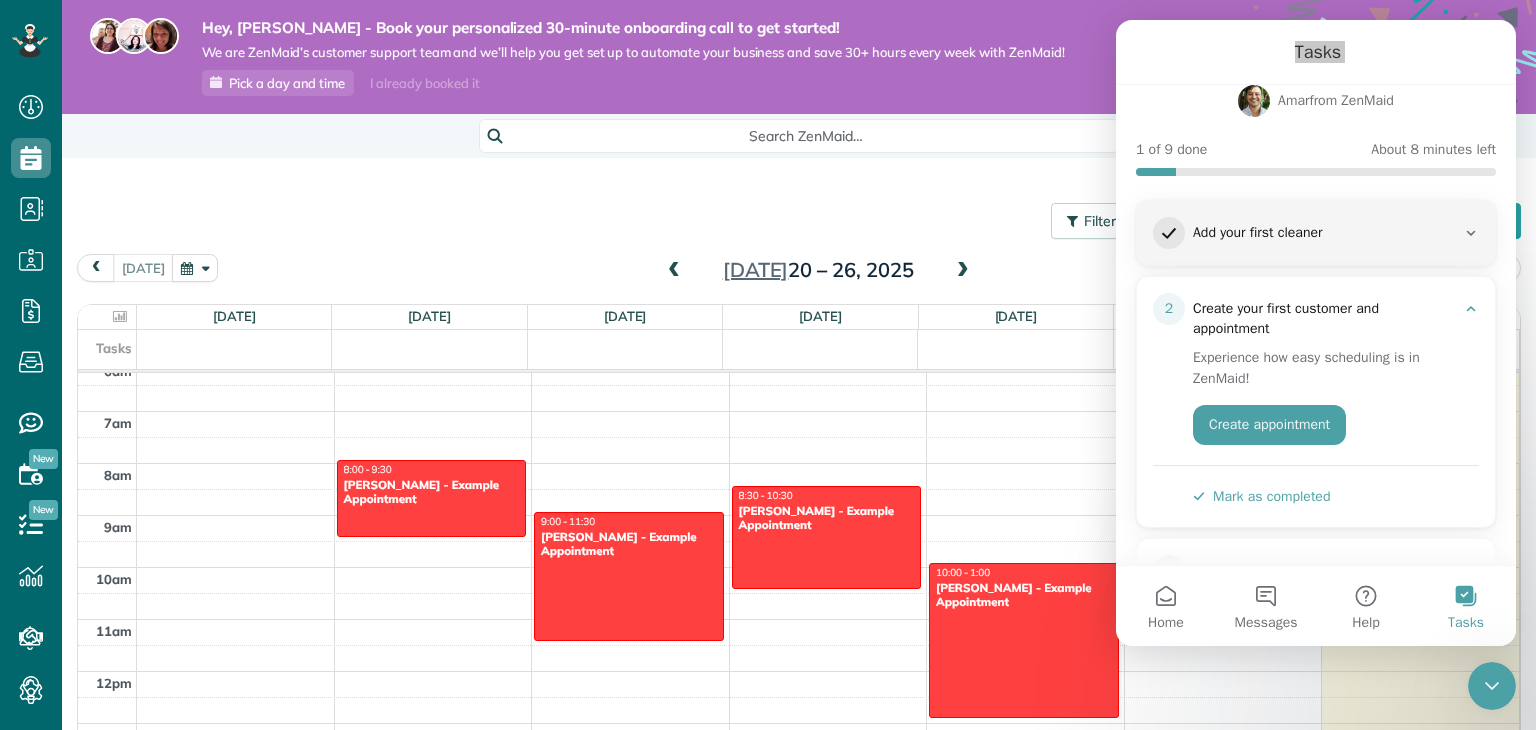 scroll, scrollTop: 0, scrollLeft: 0, axis: both 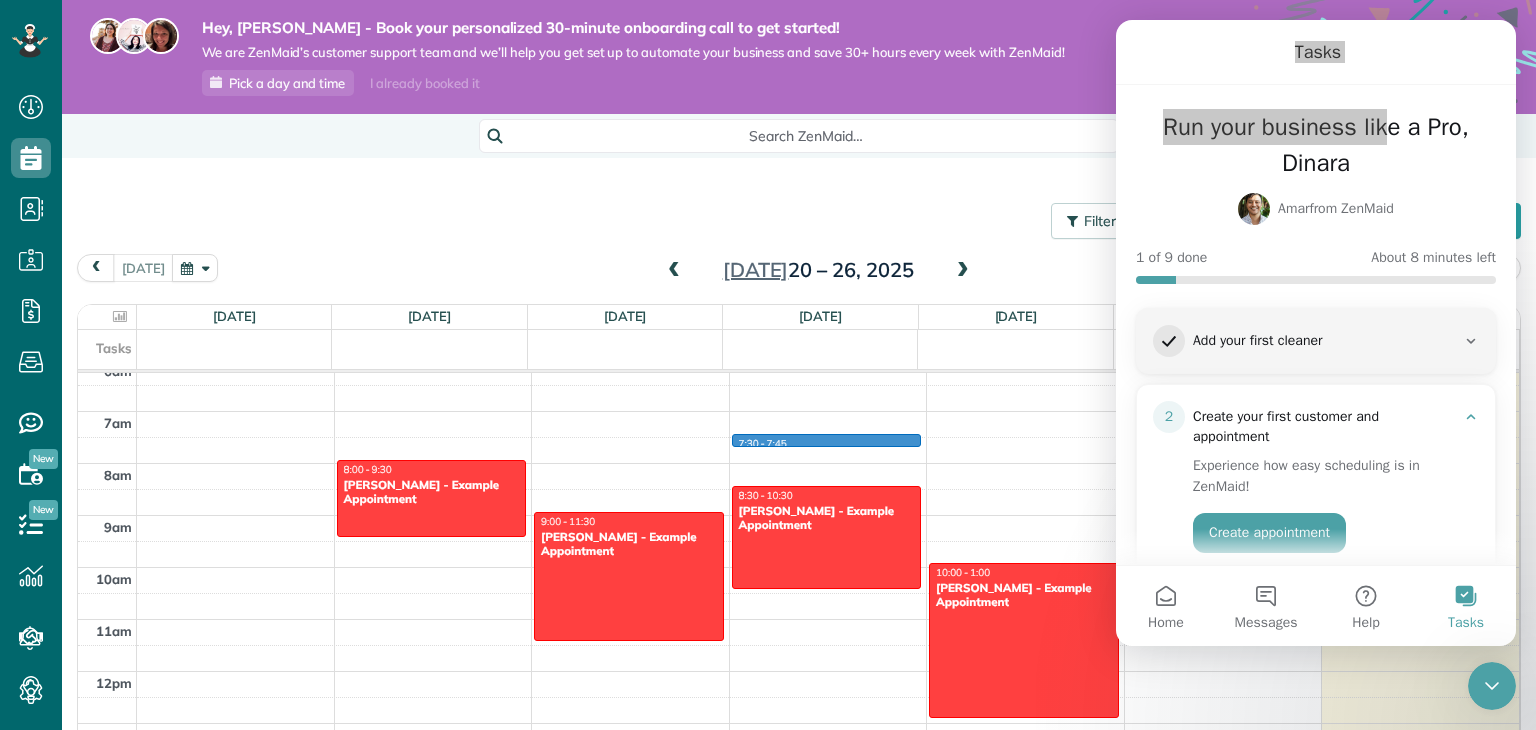 click at bounding box center [828, 450] 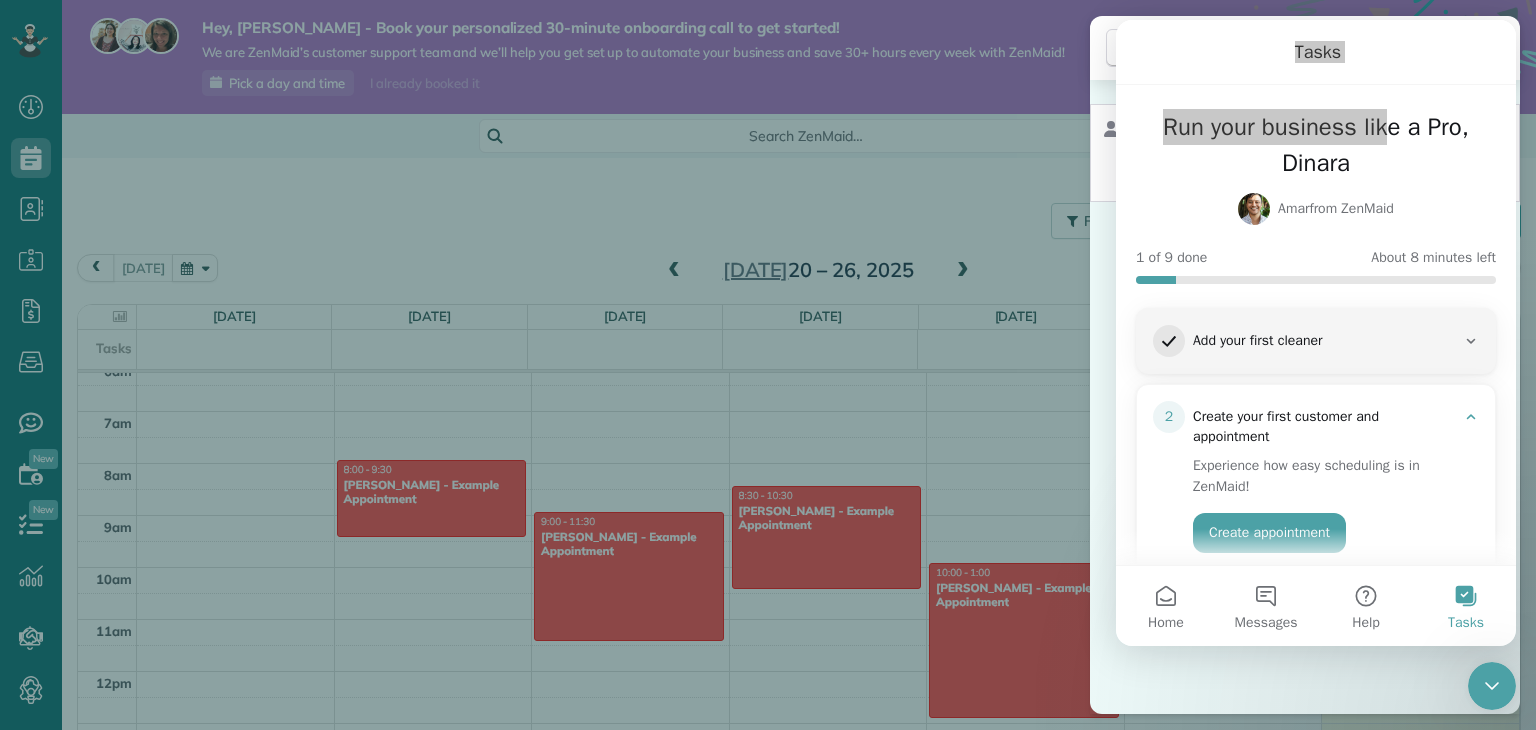 click on "Cancel New appointment Select a contact Add new" at bounding box center [768, 365] 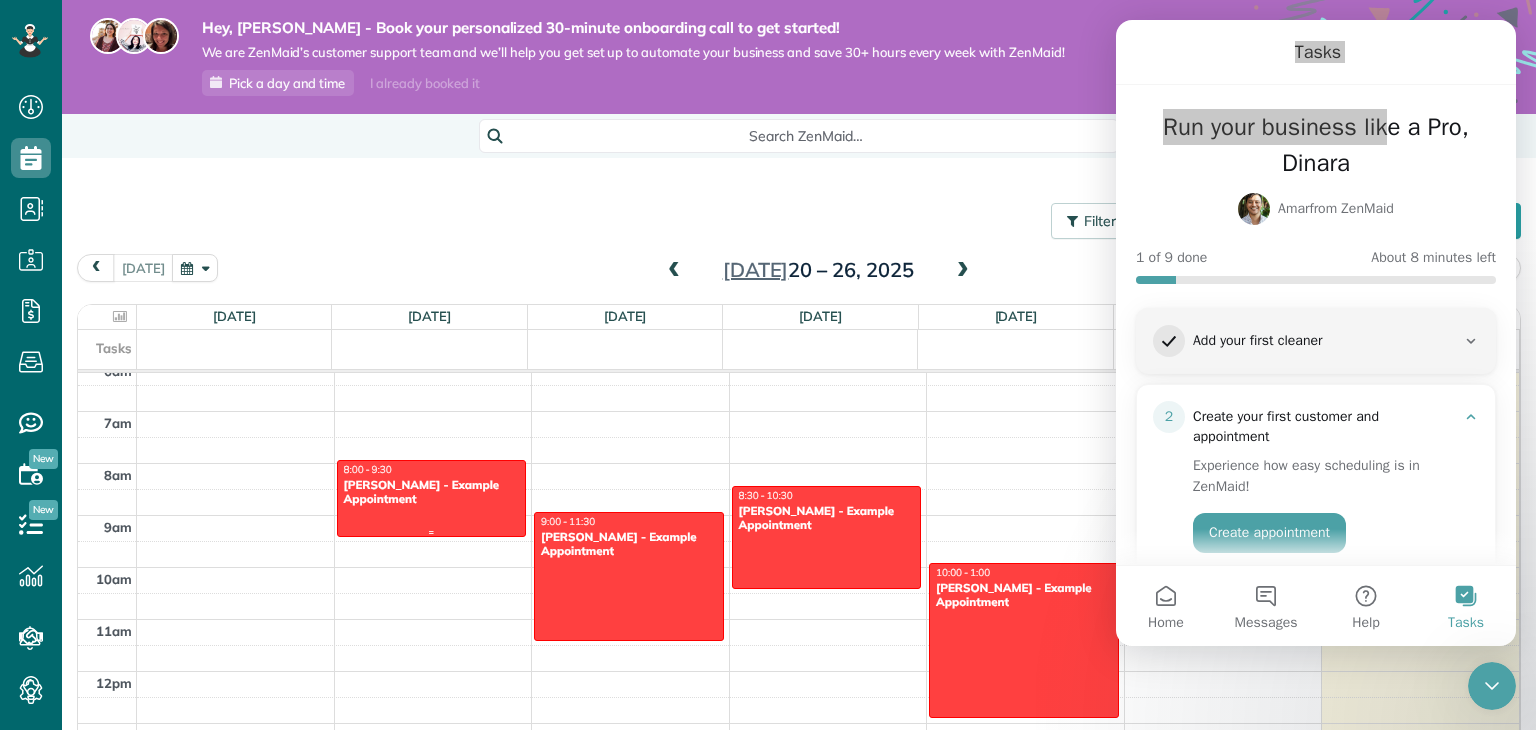 click on "[PERSON_NAME] - Example Appointment" at bounding box center (432, 492) 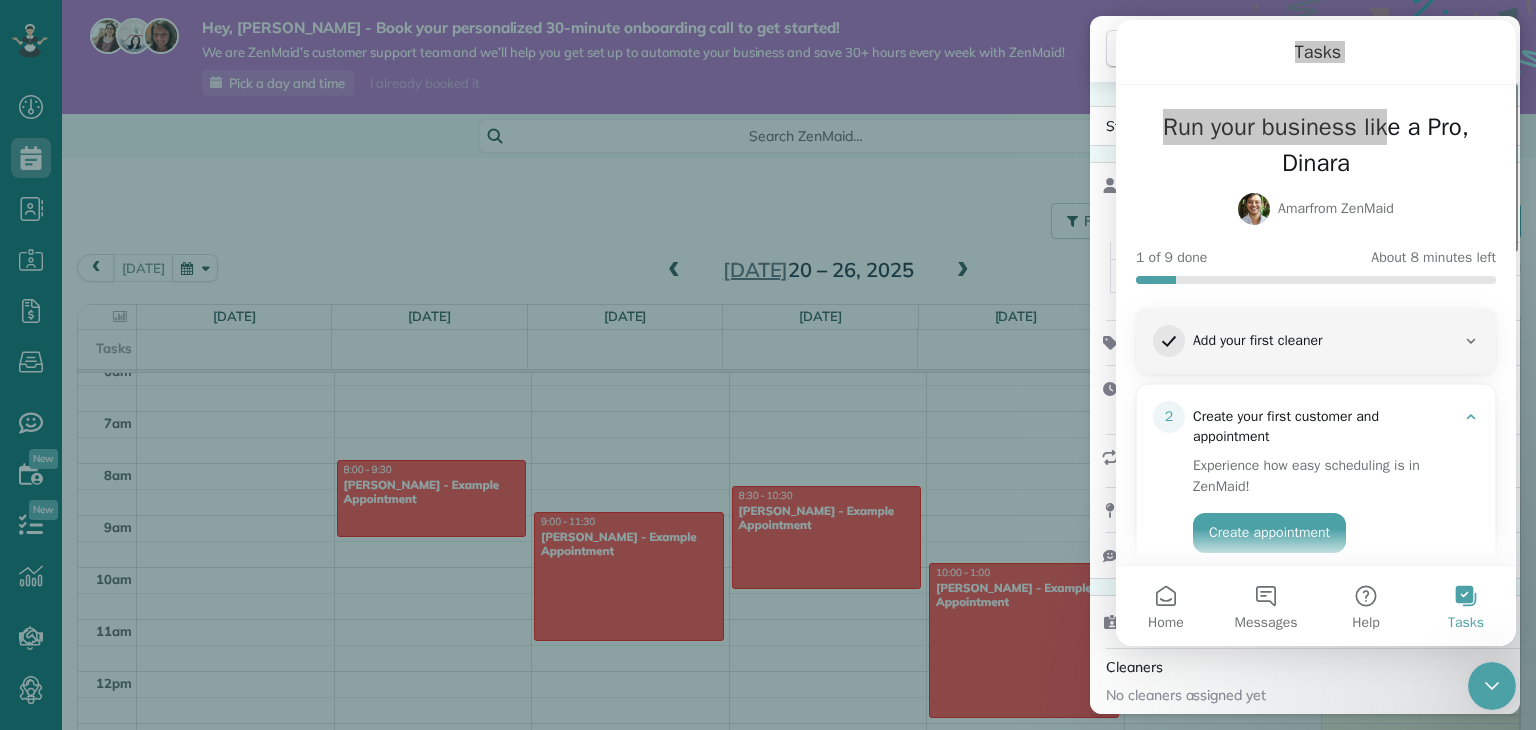 click 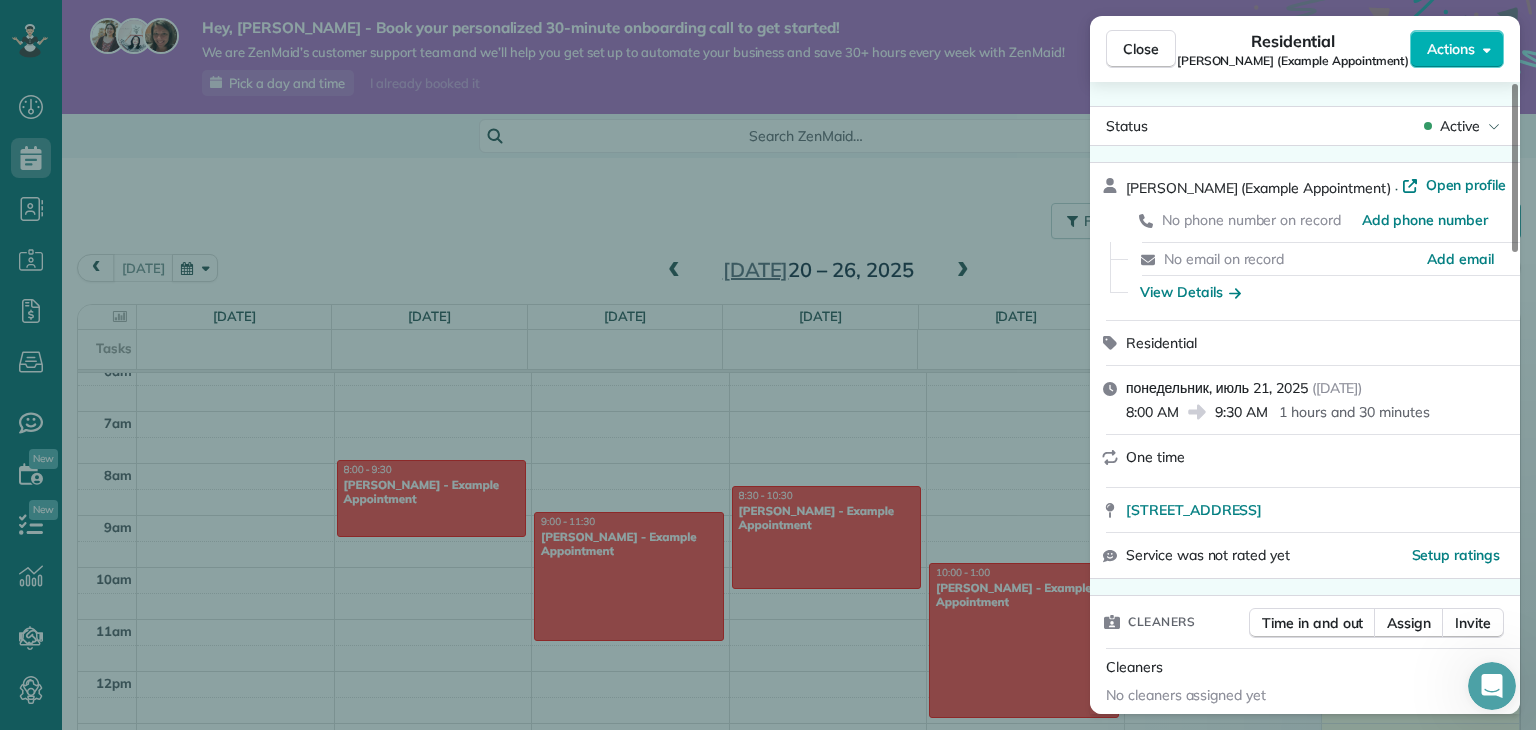 scroll, scrollTop: 0, scrollLeft: 0, axis: both 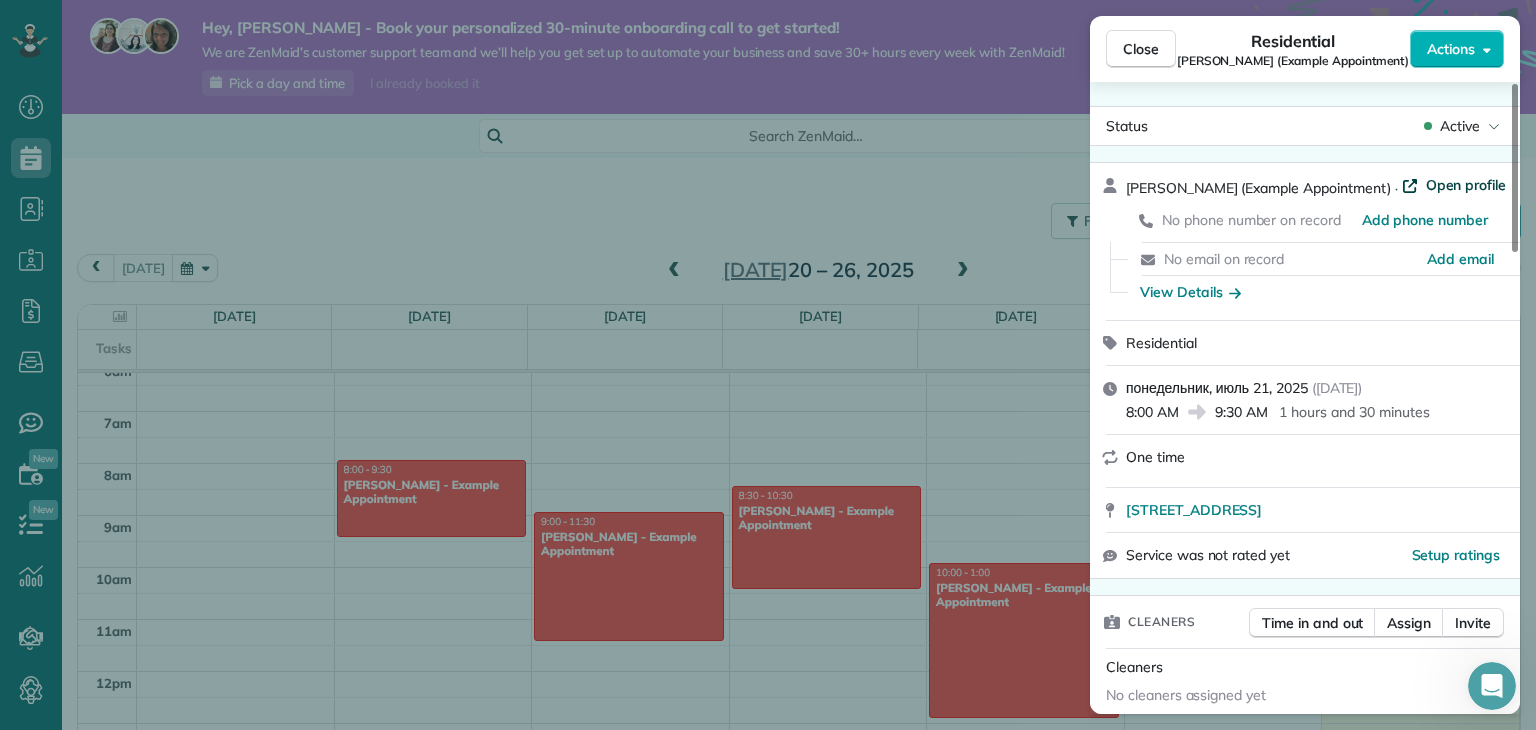 click on "Open profile" at bounding box center [1466, 185] 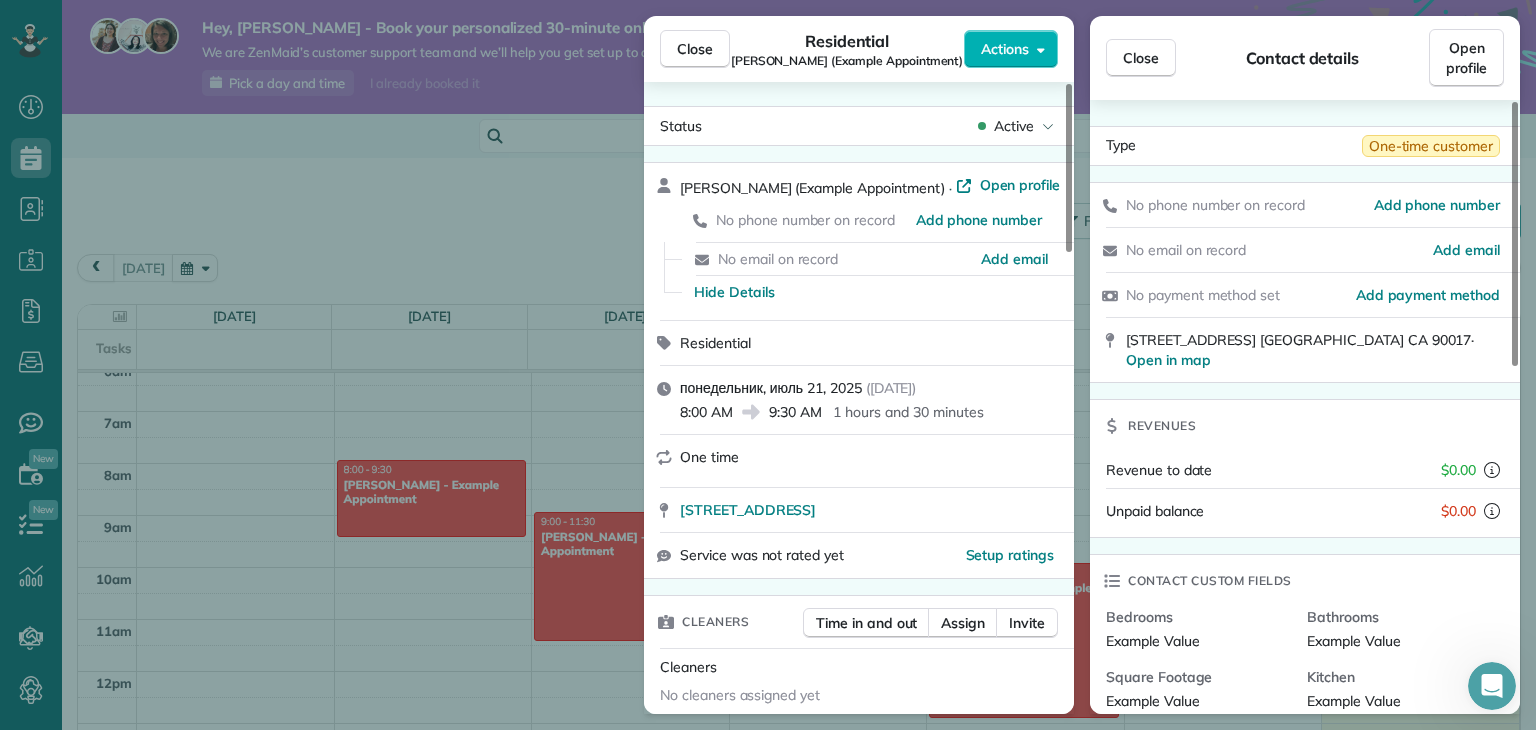 click on "One-time customer" at bounding box center (1431, 146) 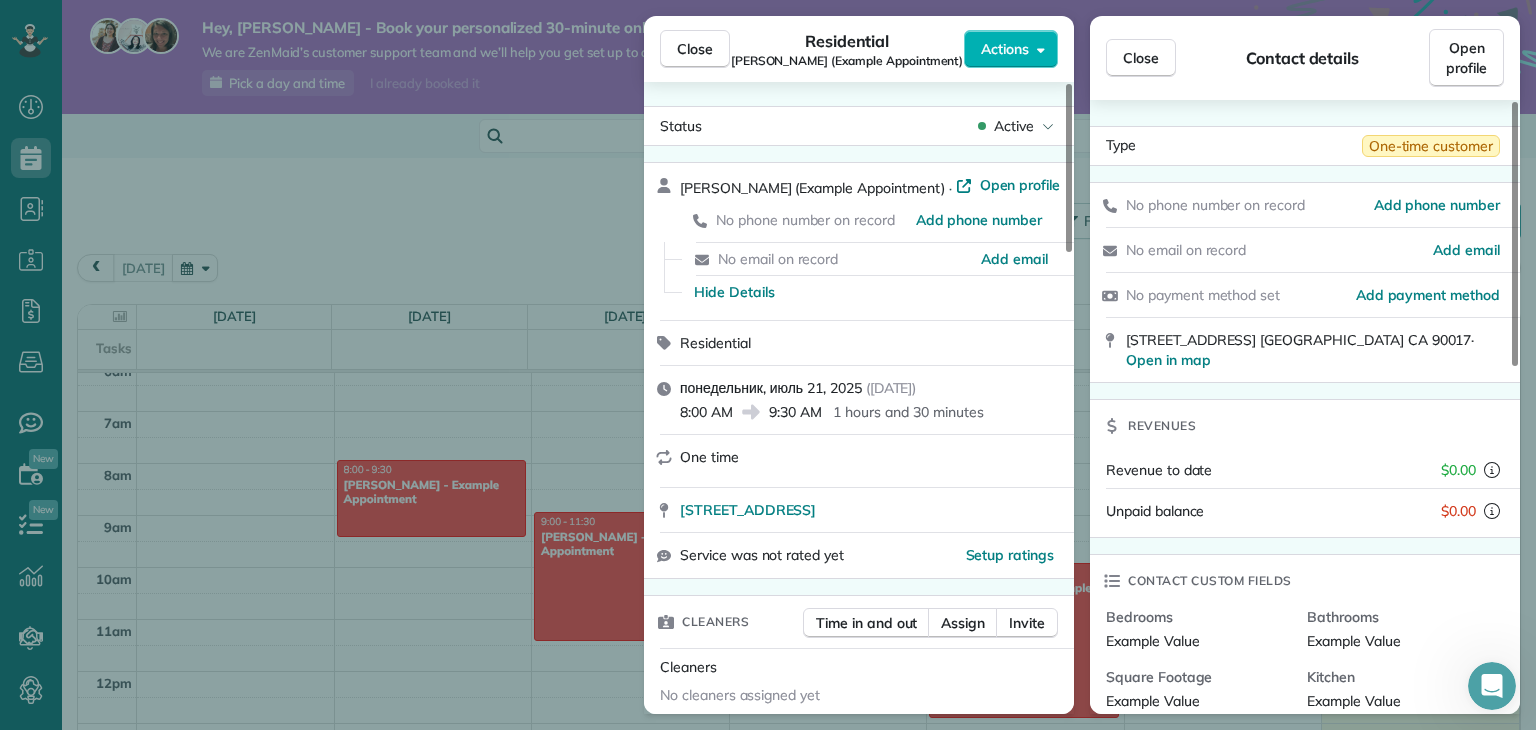 click on "Close Residential Debbie Sardone (Example Appointment) Actions Status Active Debbie Sardone (Example Appointment) · Open profile No phone number on record Add phone number No email on record Add email Hide Details Residential понедельник, июль 21, 2025 ( 5 days ago ) 8:00 AM 9:30 AM 1 hours and 30 minutes One time 1234 Wilshire Boulevard Los Angeles CA 90017 Service was not rated yet Setup ratings Cleaners Time in and out Assign Invite Cleaners No cleaners assigned yet Checklist Try Now Keep this appointment up to your standards. Stay on top of every detail, keep your cleaners organised, and your client happy. Assign a checklist Watch a 5 min demo Billing Billing actions Price $0.00 Overcharge $0.00 Discount $0.00 Coupon discount - Primary tax - Secondary tax - Total appointment price $0.00 Tips collected New feature! $0.00 Mark as paid Total including tip $0.00 Get paid online in no-time! Send an invoice and reward your cleaners with tips Charge customer credit card Appointment custom fields" at bounding box center [768, 365] 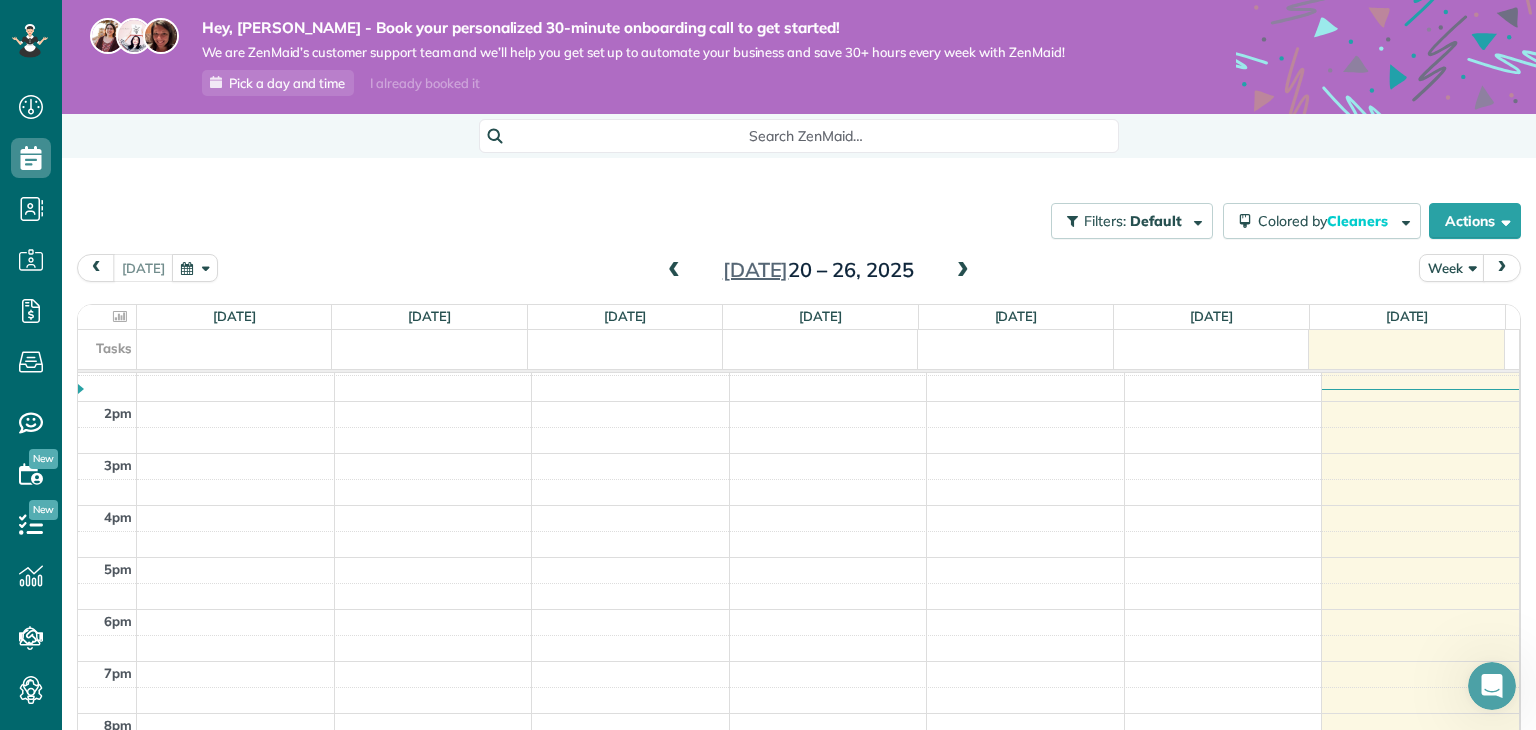 scroll, scrollTop: 700, scrollLeft: 0, axis: vertical 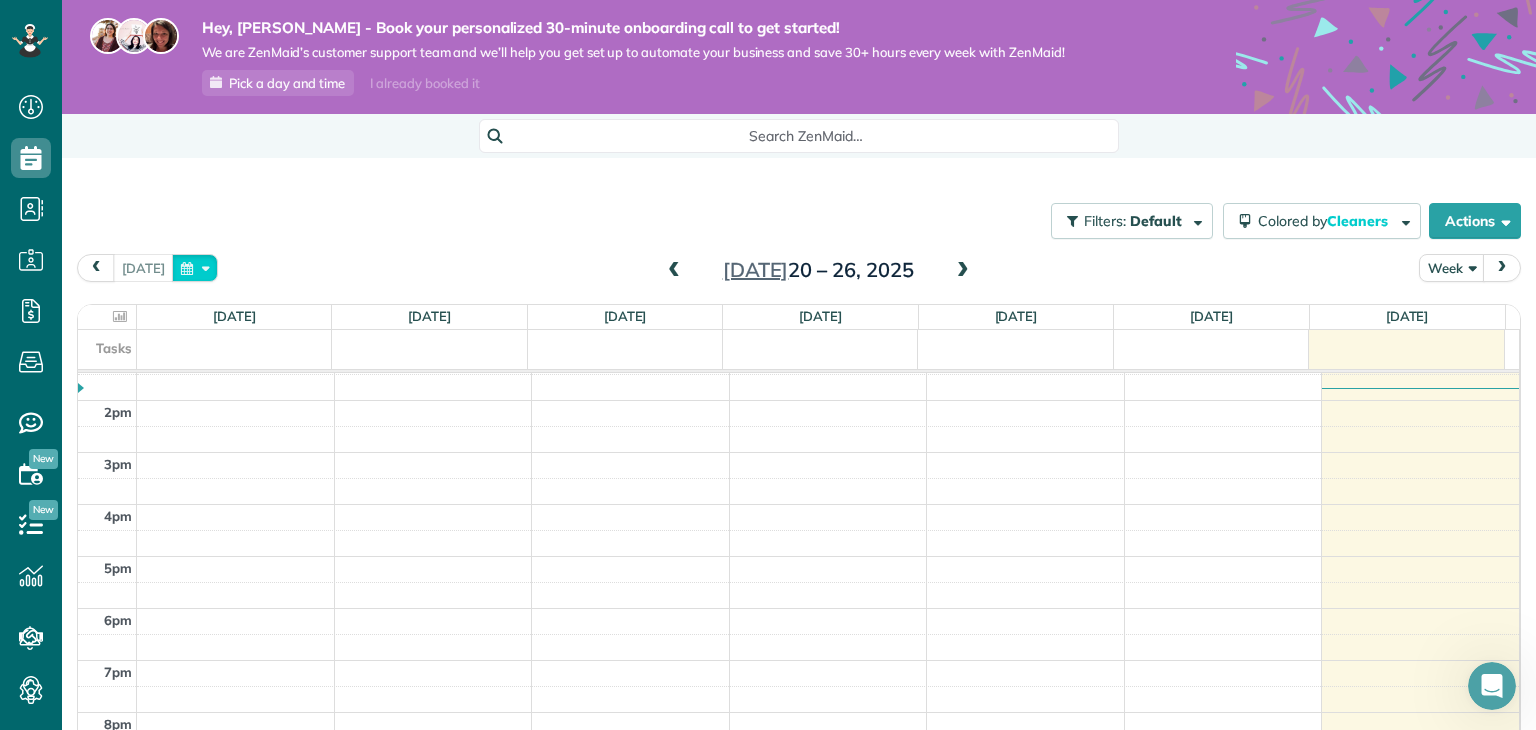 click at bounding box center (195, 267) 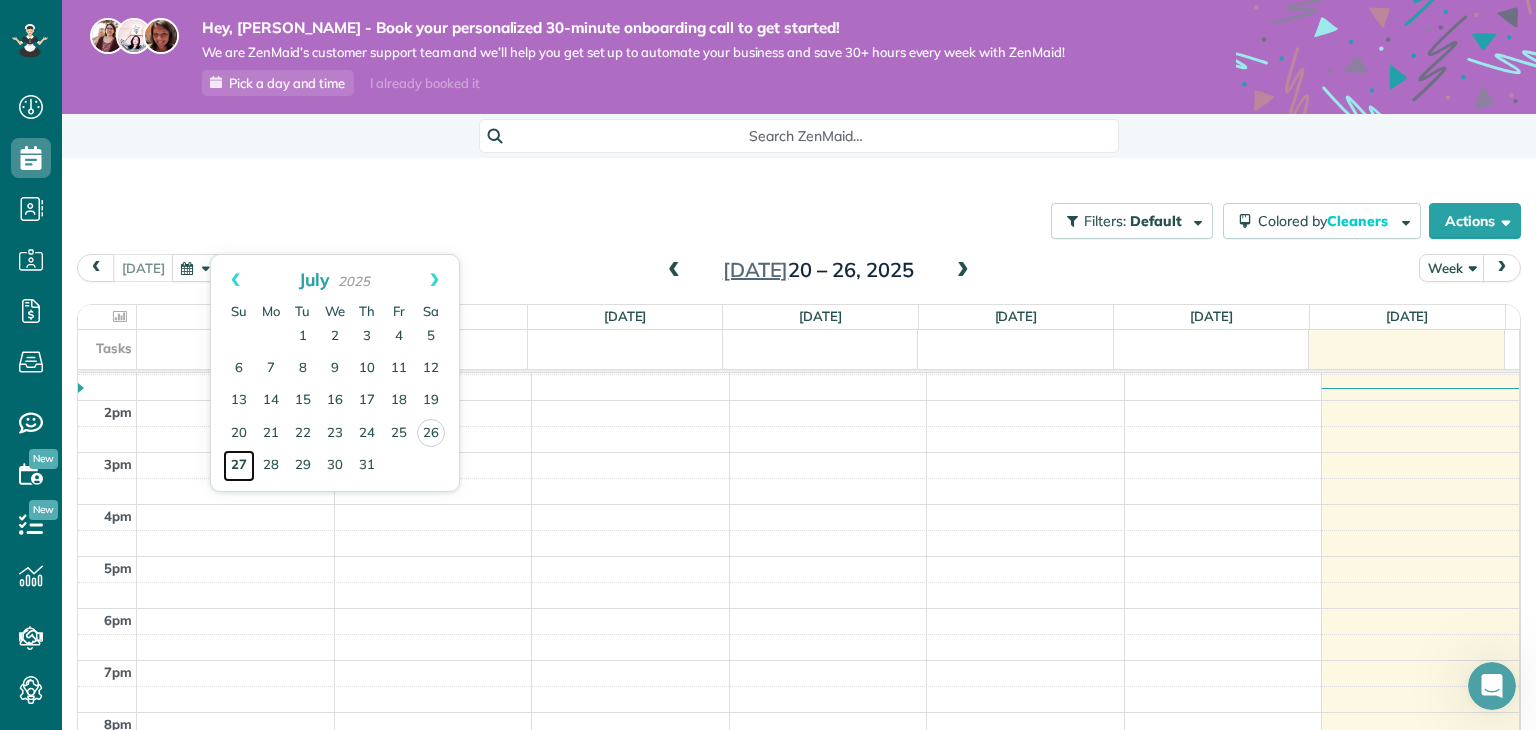 click on "27" at bounding box center (239, 466) 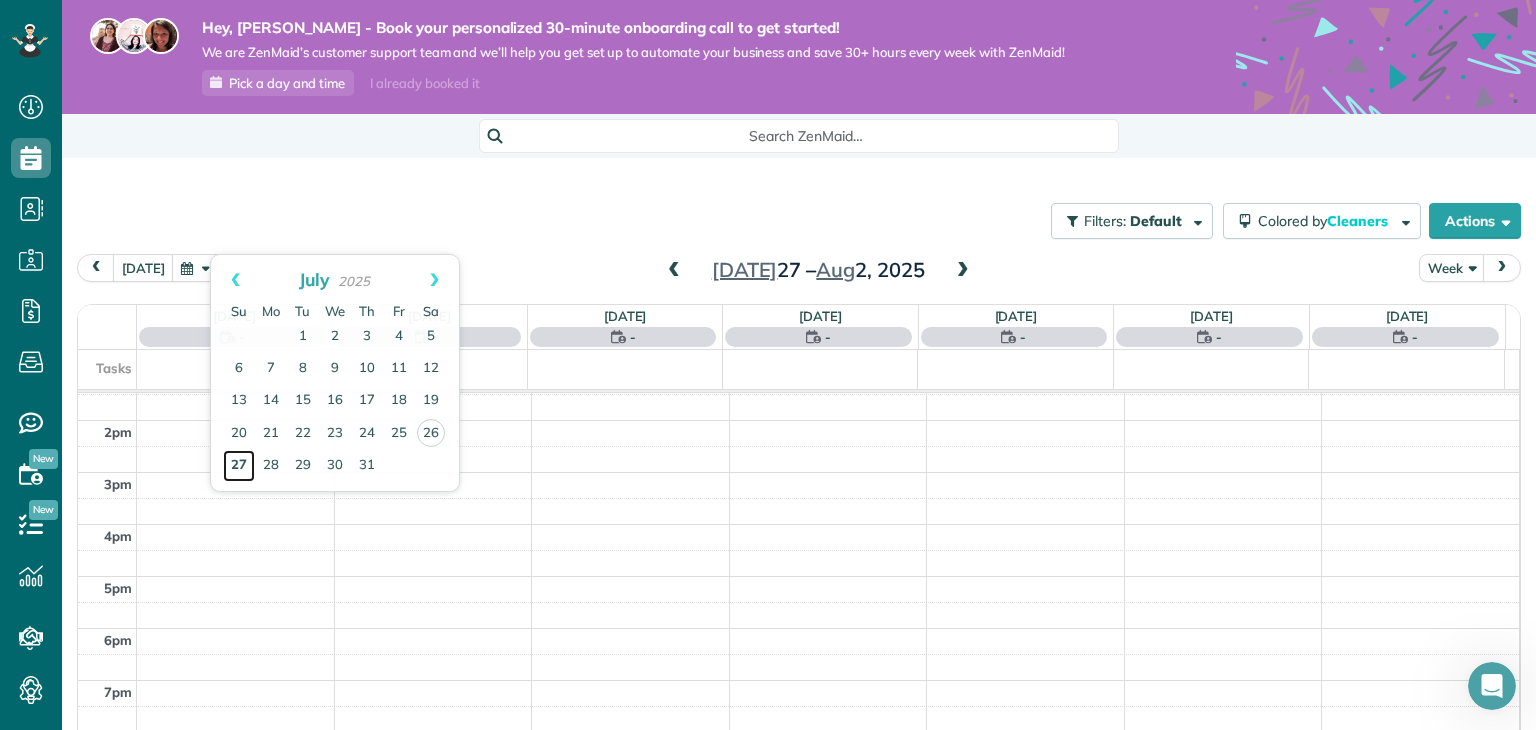 scroll, scrollTop: 362, scrollLeft: 0, axis: vertical 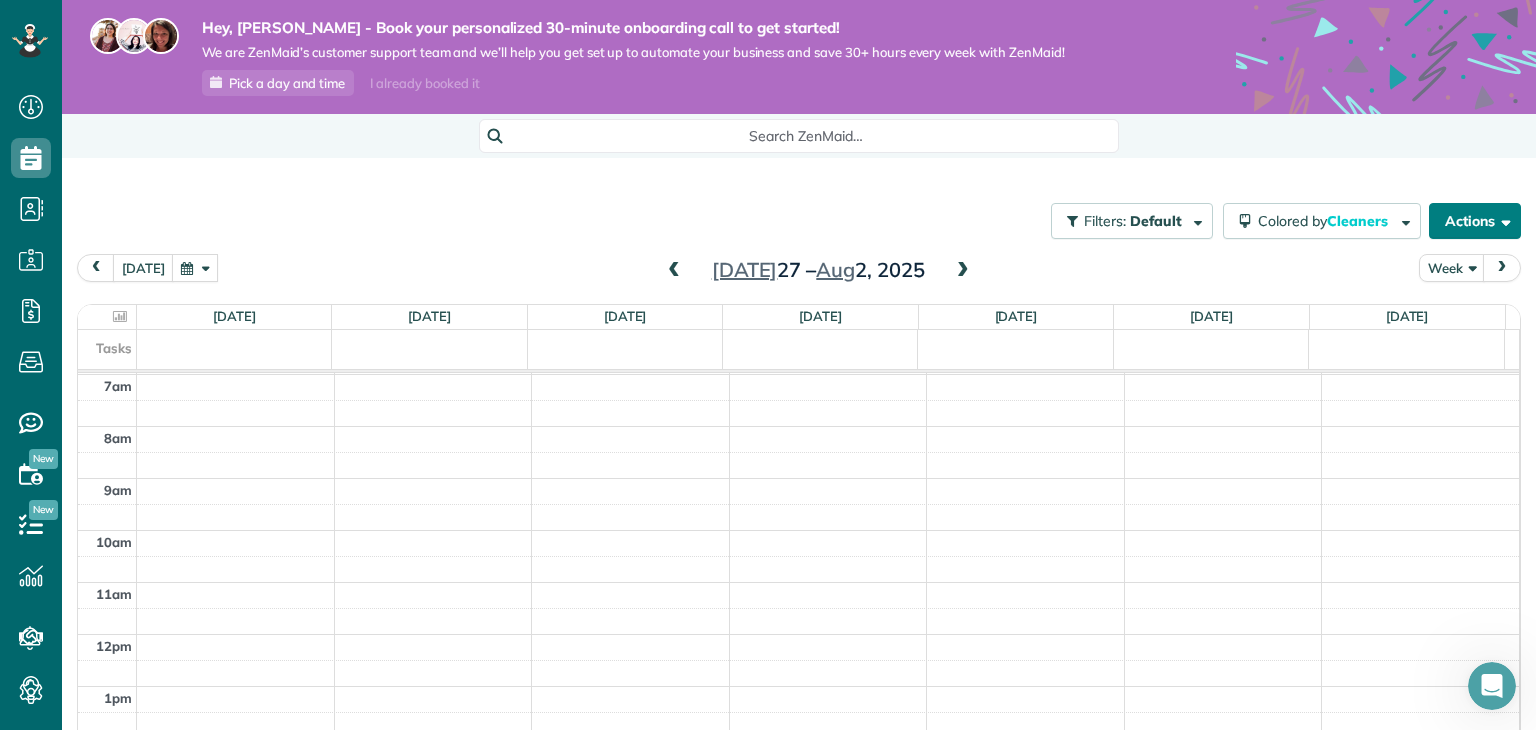click on "Actions" at bounding box center [1475, 221] 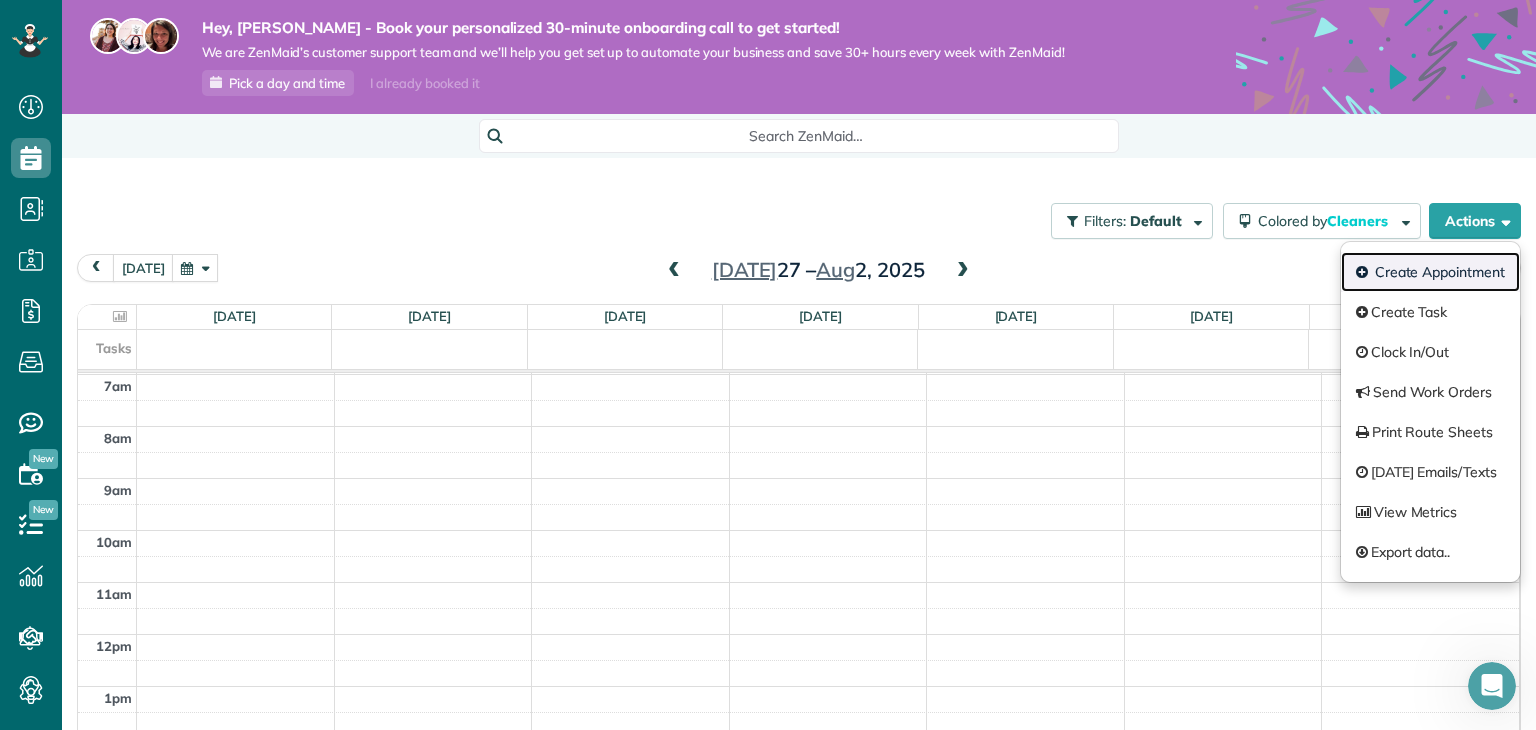 click at bounding box center [1364, 272] 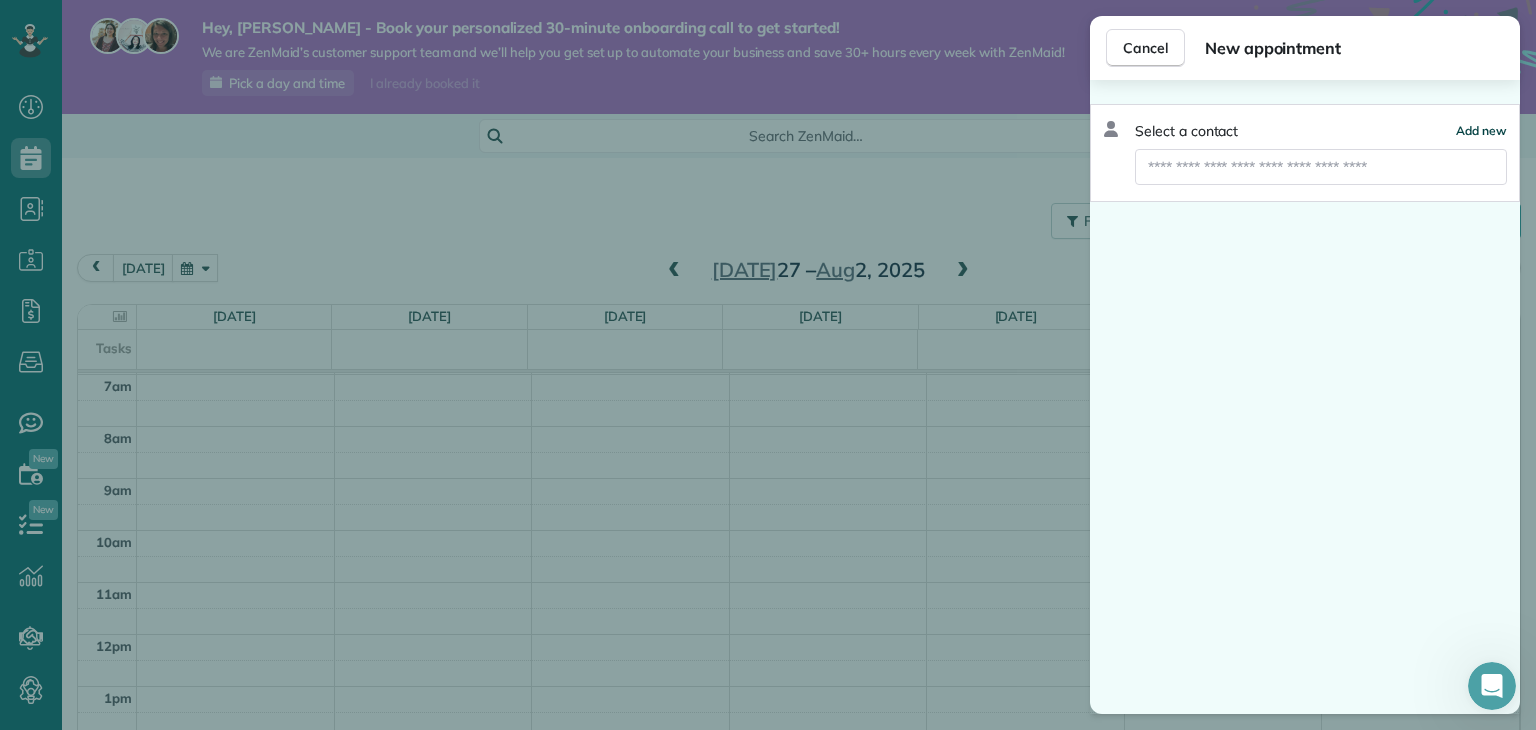 click on "Add new" at bounding box center (1481, 130) 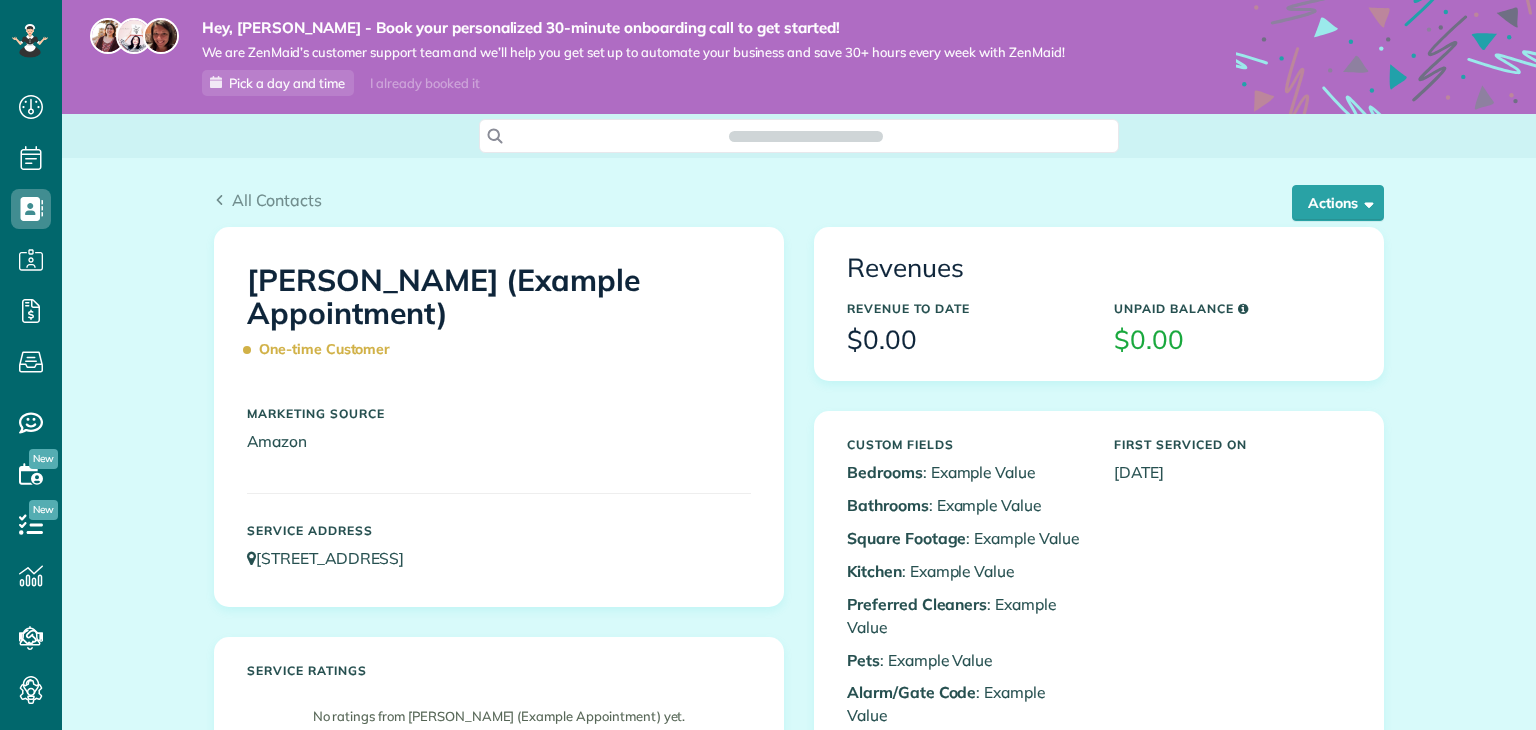 scroll, scrollTop: 0, scrollLeft: 0, axis: both 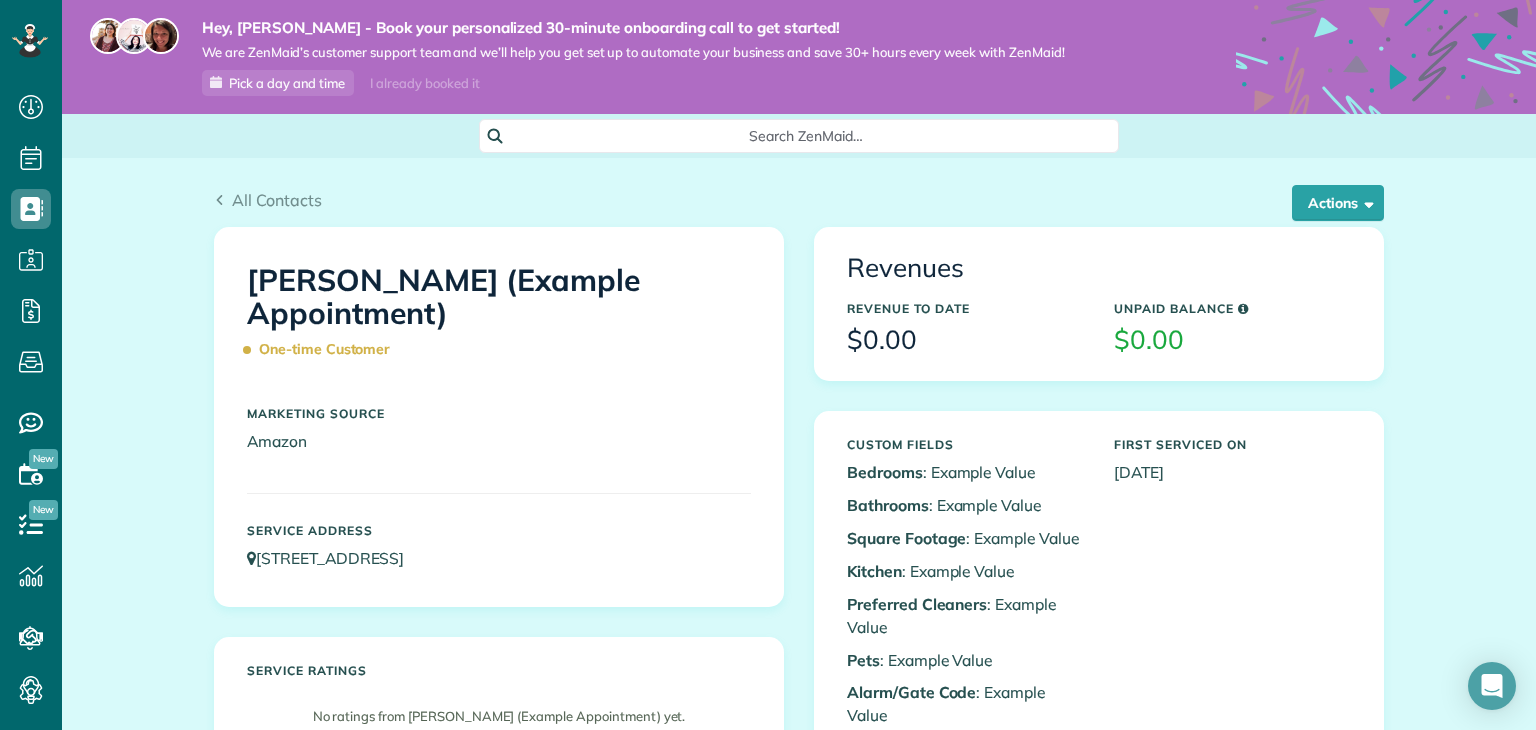 drag, startPoint x: 420, startPoint y: 308, endPoint x: 262, endPoint y: 319, distance: 158.38245 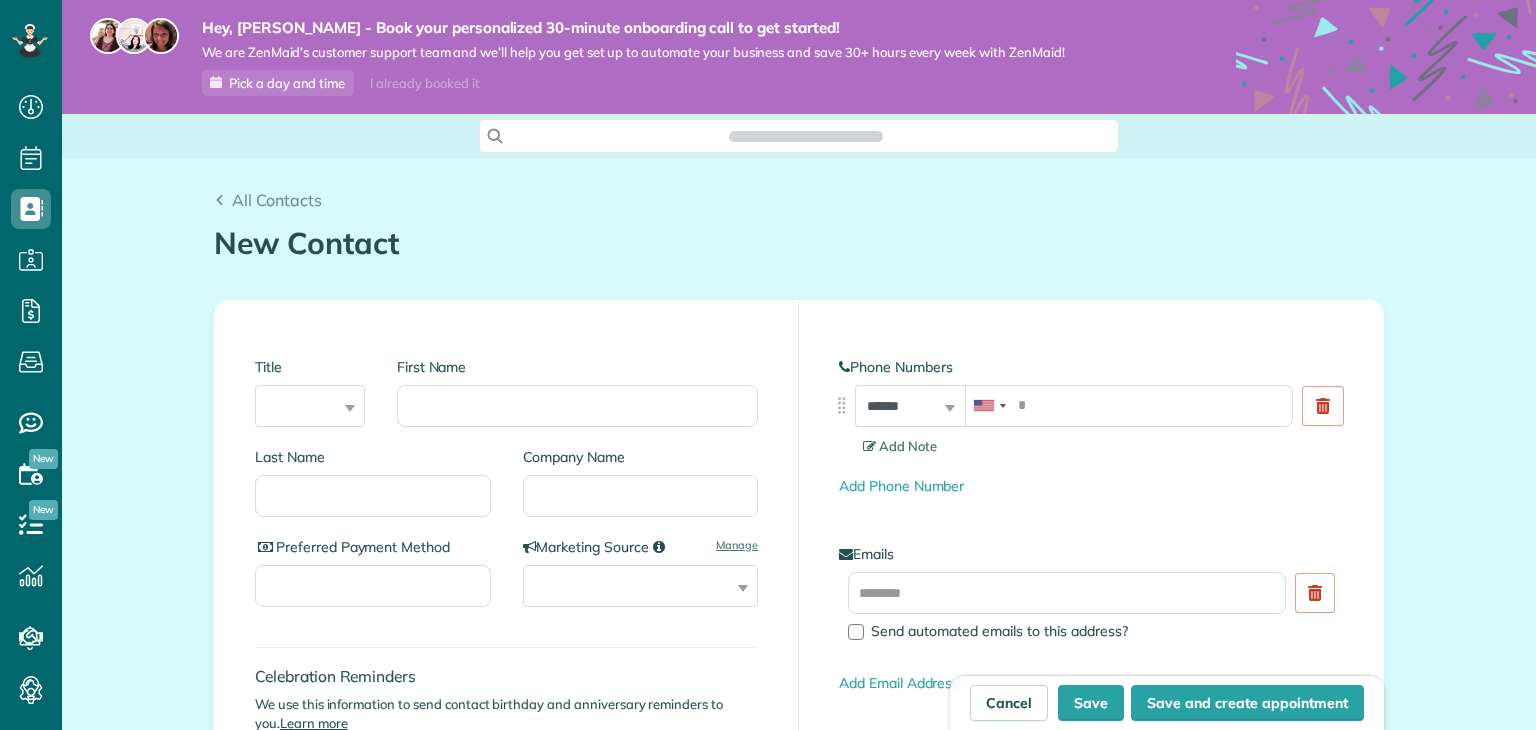 scroll, scrollTop: 0, scrollLeft: 0, axis: both 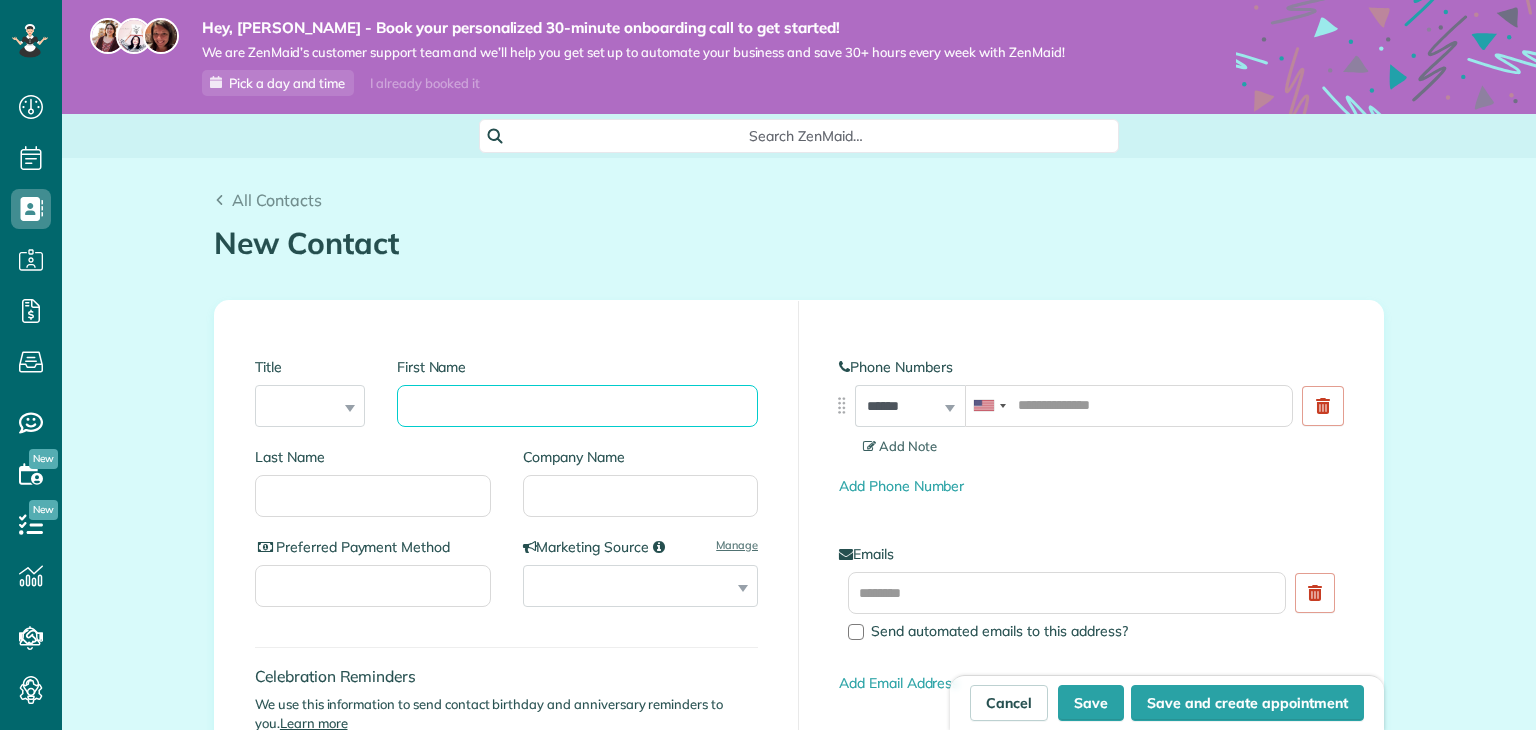 click on "First Name" at bounding box center (577, 406) 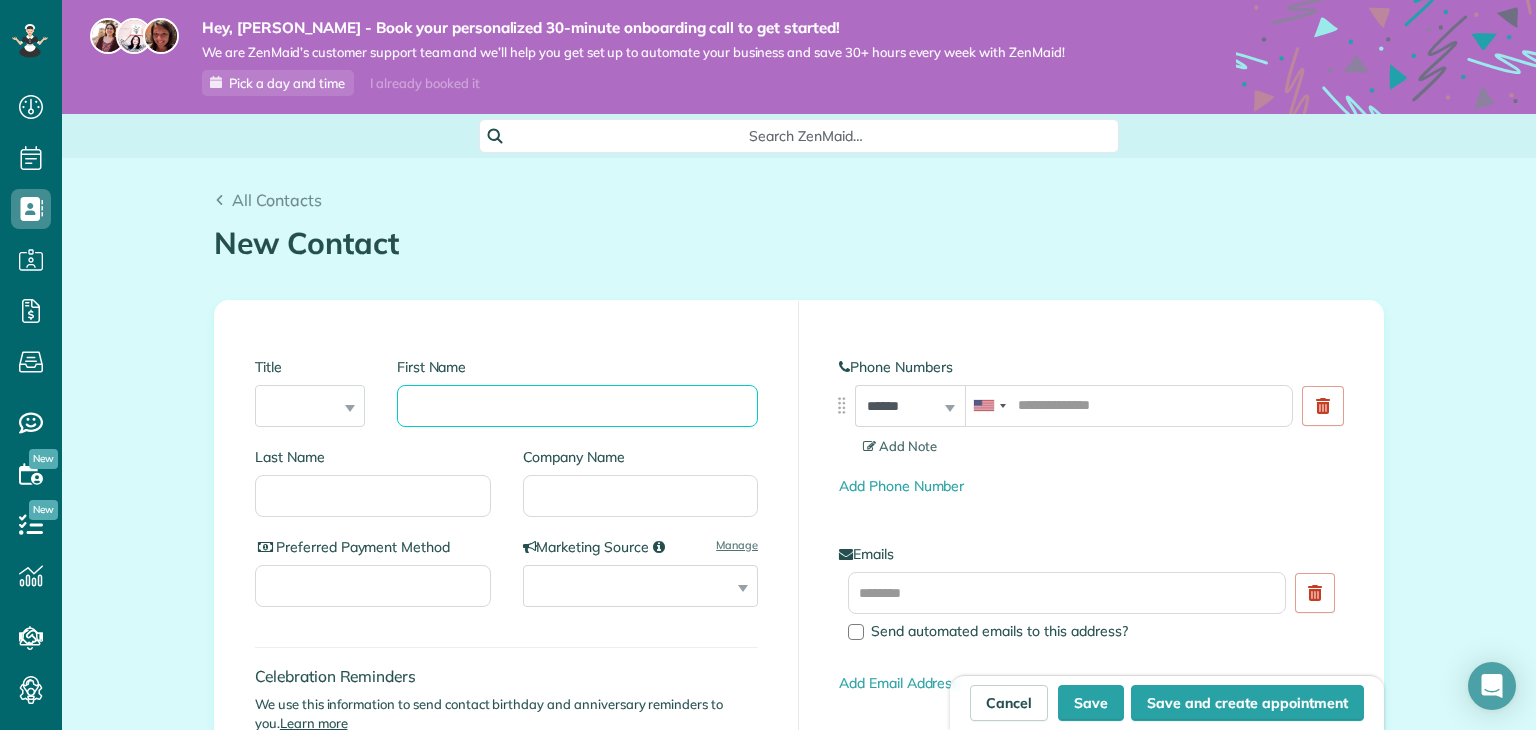 scroll, scrollTop: 436, scrollLeft: 0, axis: vertical 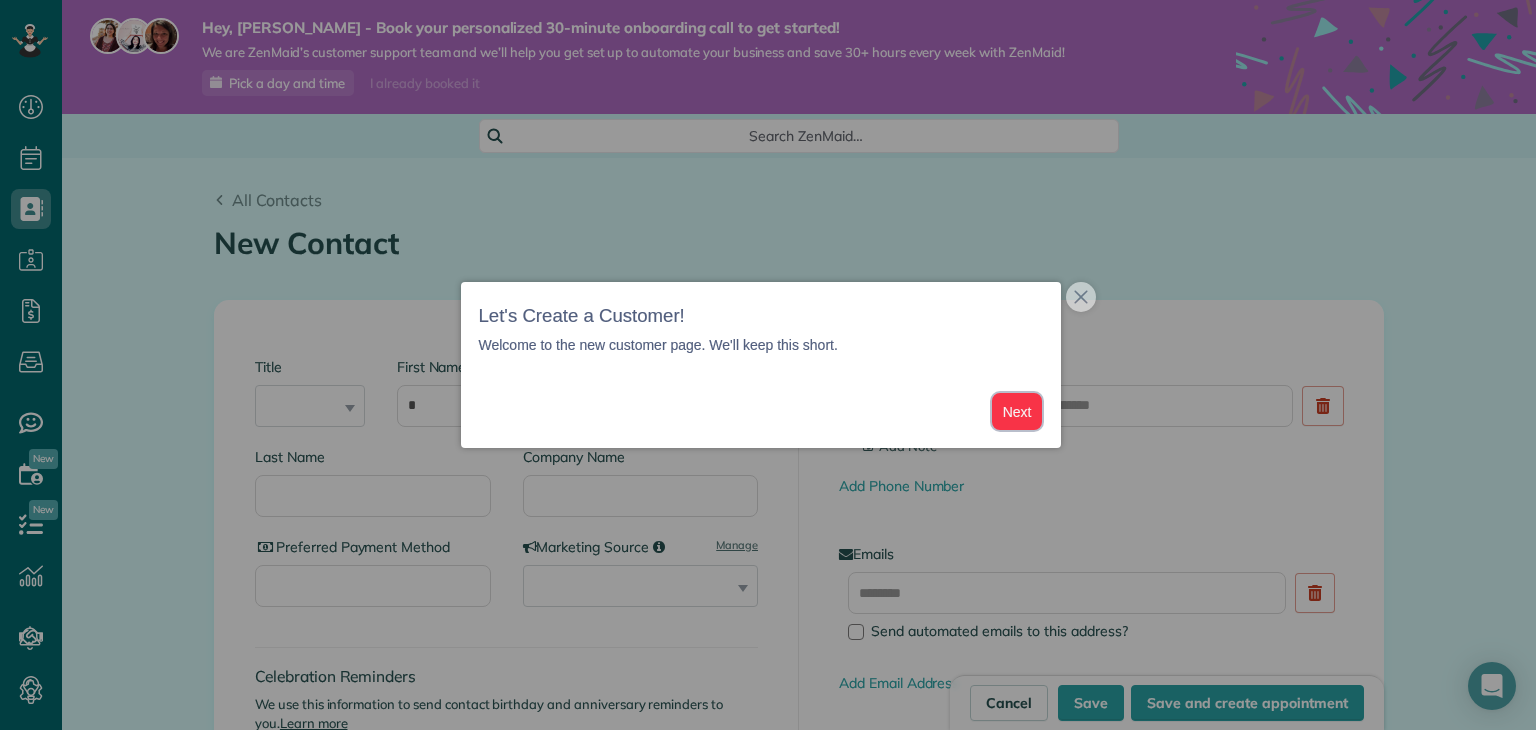 click on "Next" at bounding box center (1017, 411) 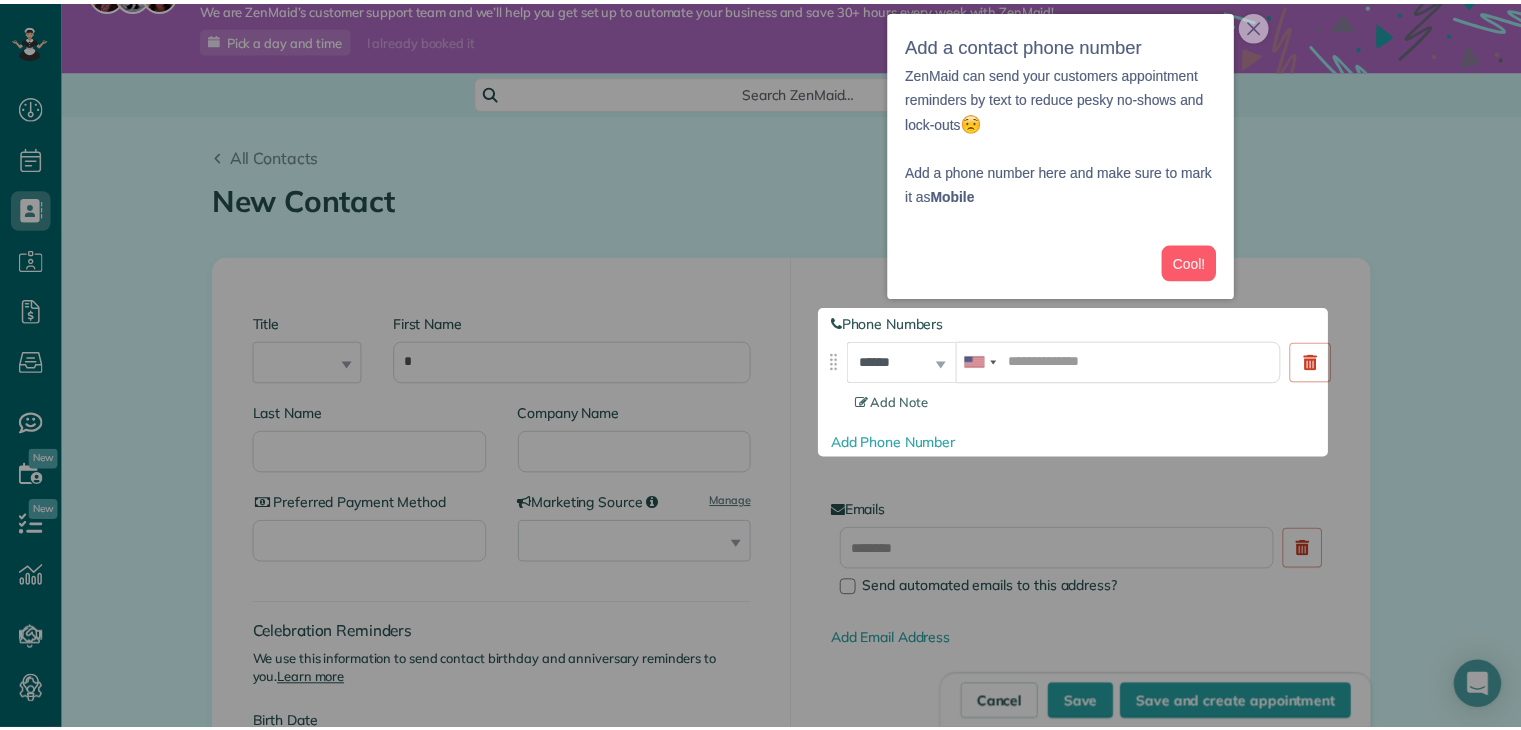 scroll, scrollTop: 60, scrollLeft: 0, axis: vertical 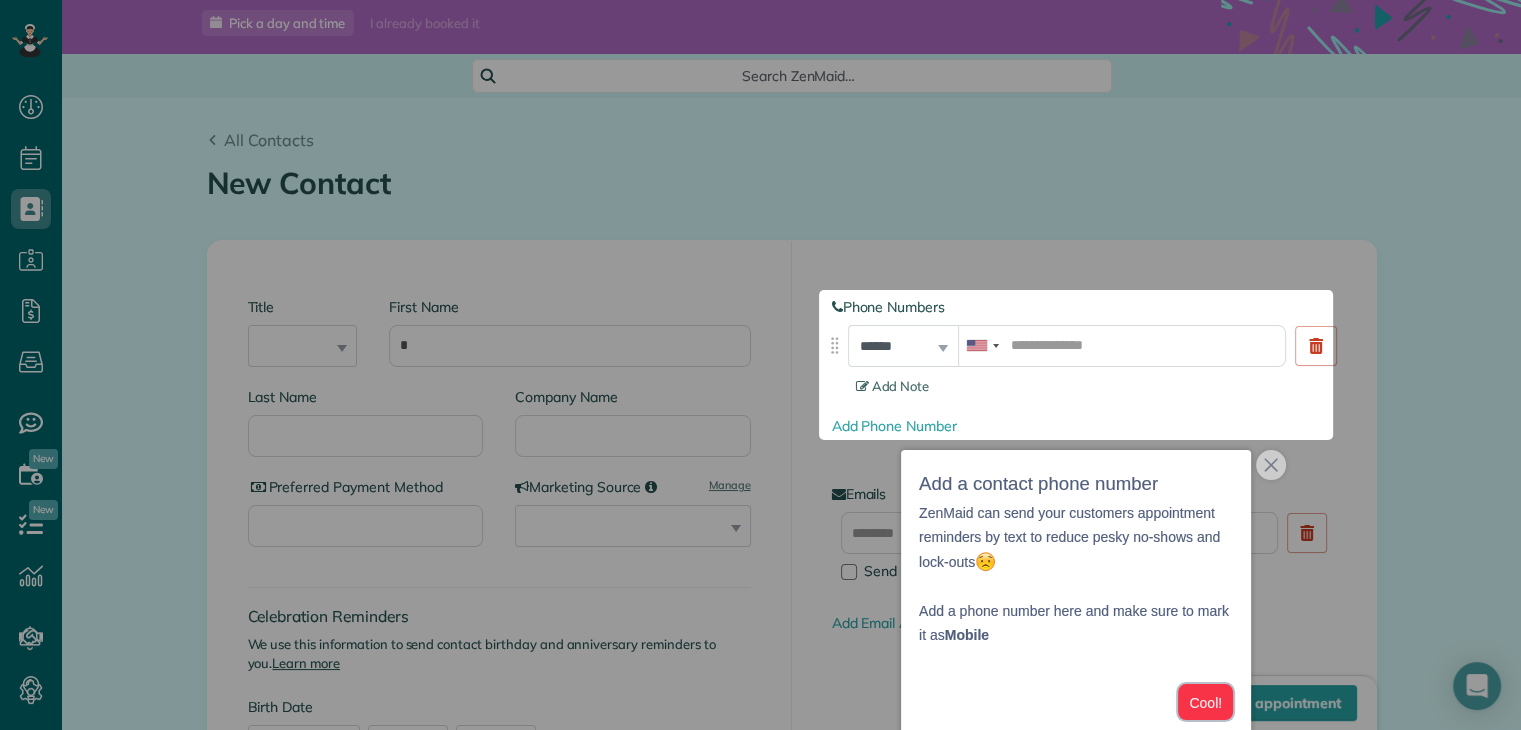 click on "Cool!" at bounding box center (1205, 702) 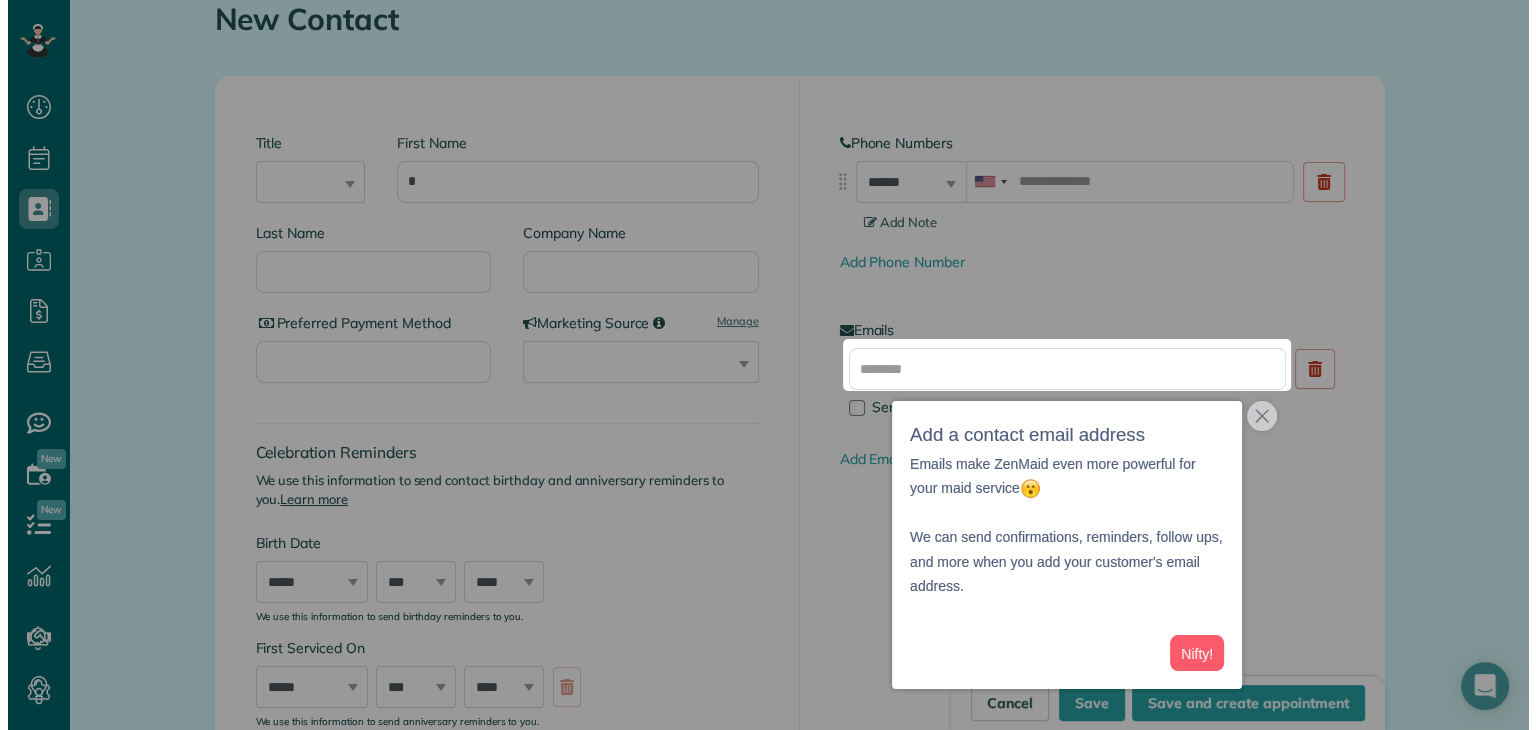 scroll, scrollTop: 228, scrollLeft: 0, axis: vertical 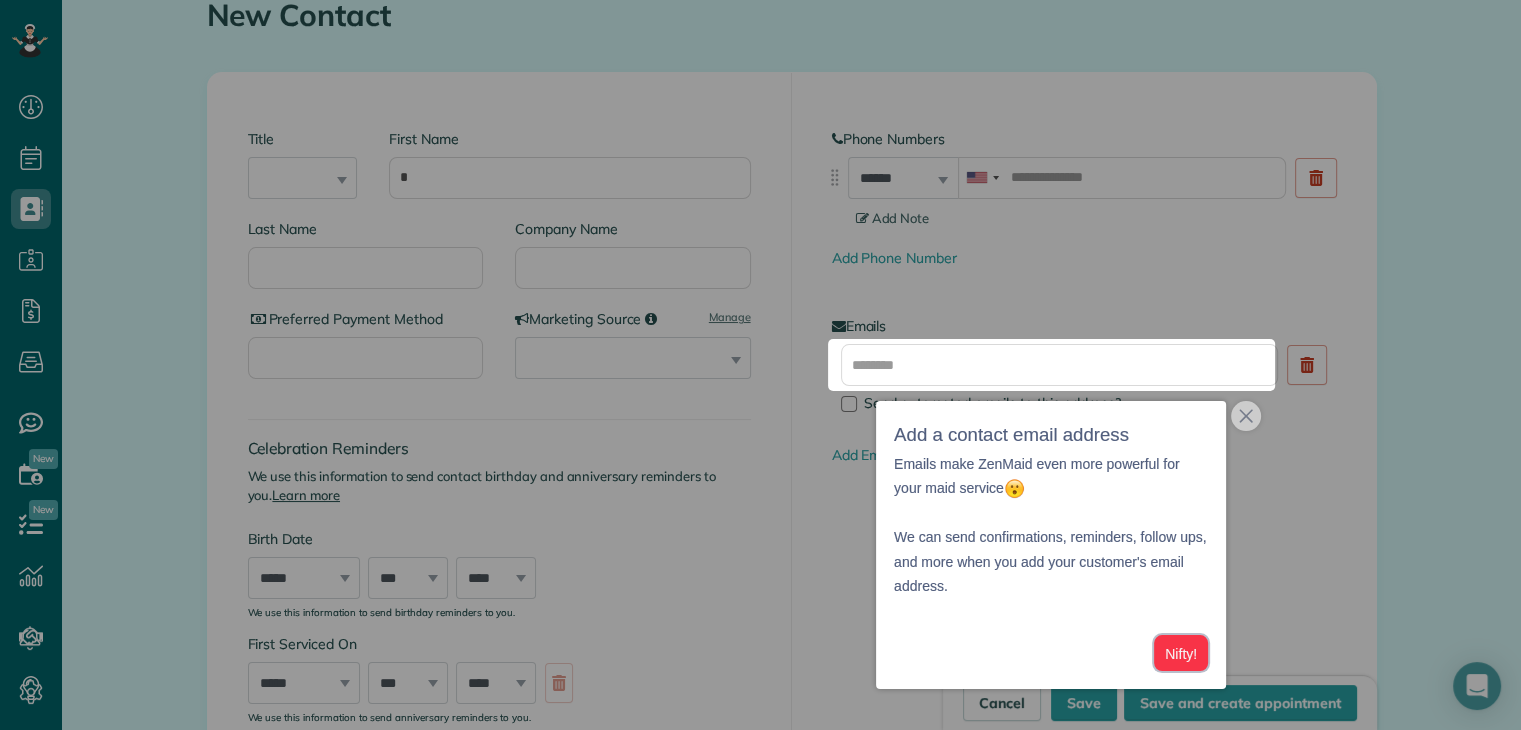 click on "Nifty!" at bounding box center [1181, 653] 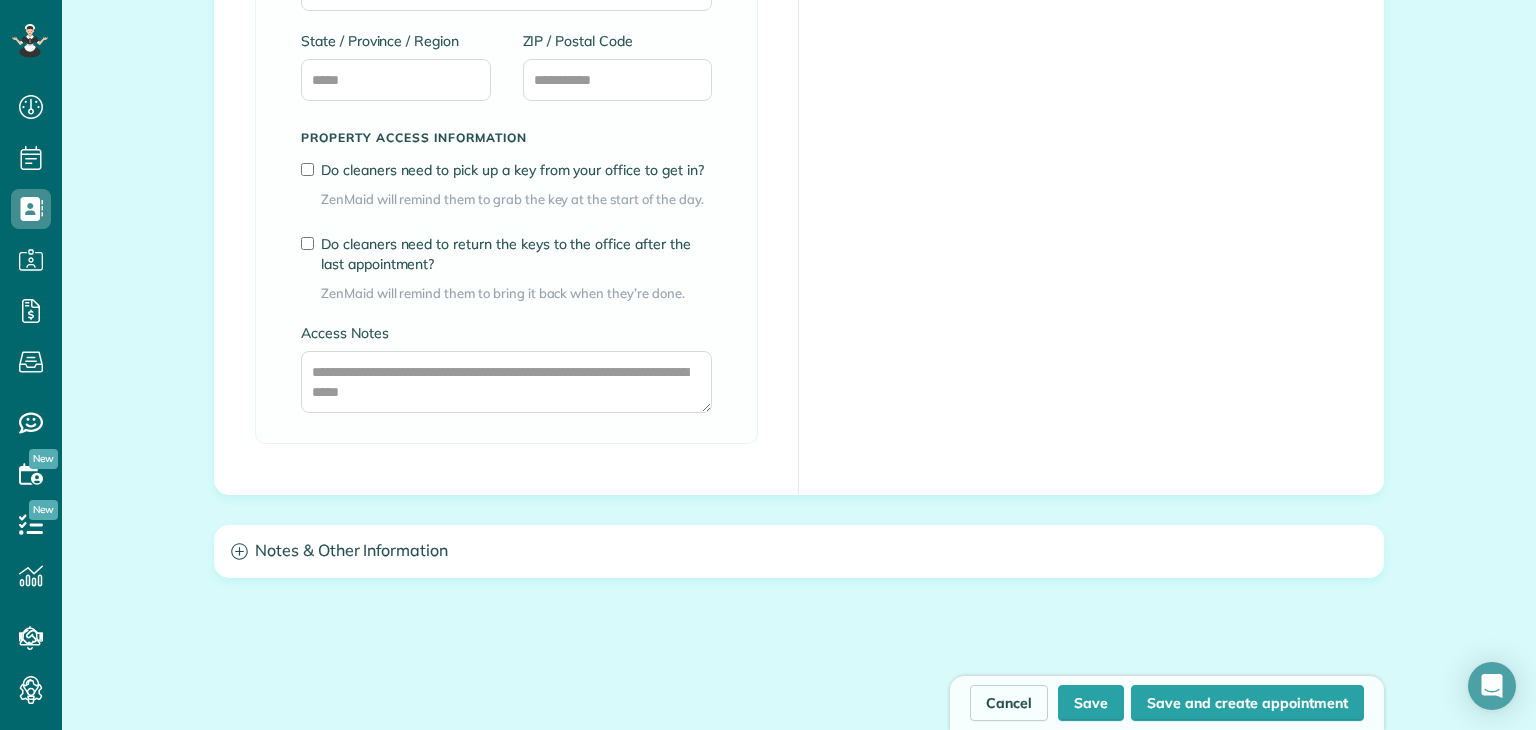 scroll, scrollTop: 1738, scrollLeft: 0, axis: vertical 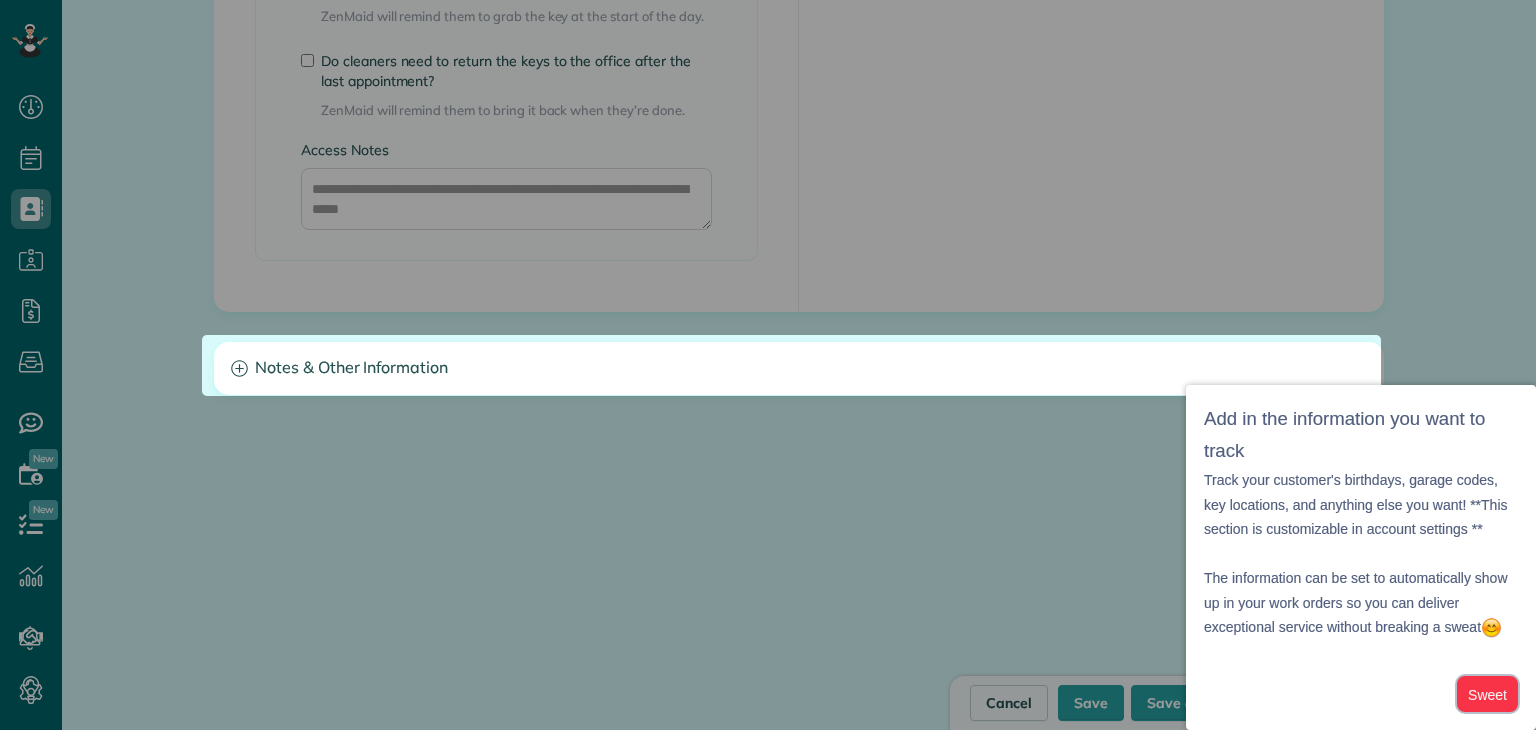 click on "Sweet" at bounding box center [1487, 694] 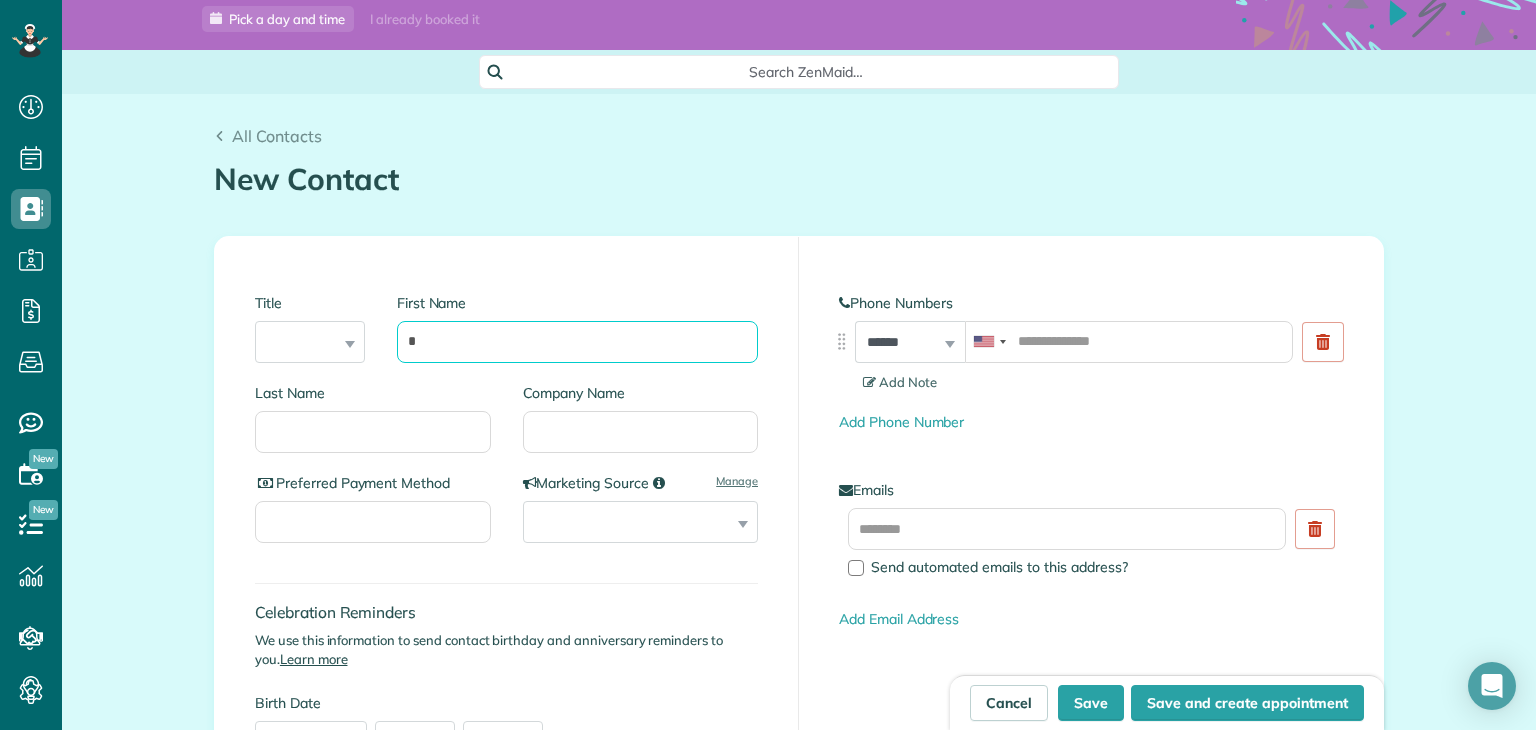 scroll, scrollTop: 63, scrollLeft: 0, axis: vertical 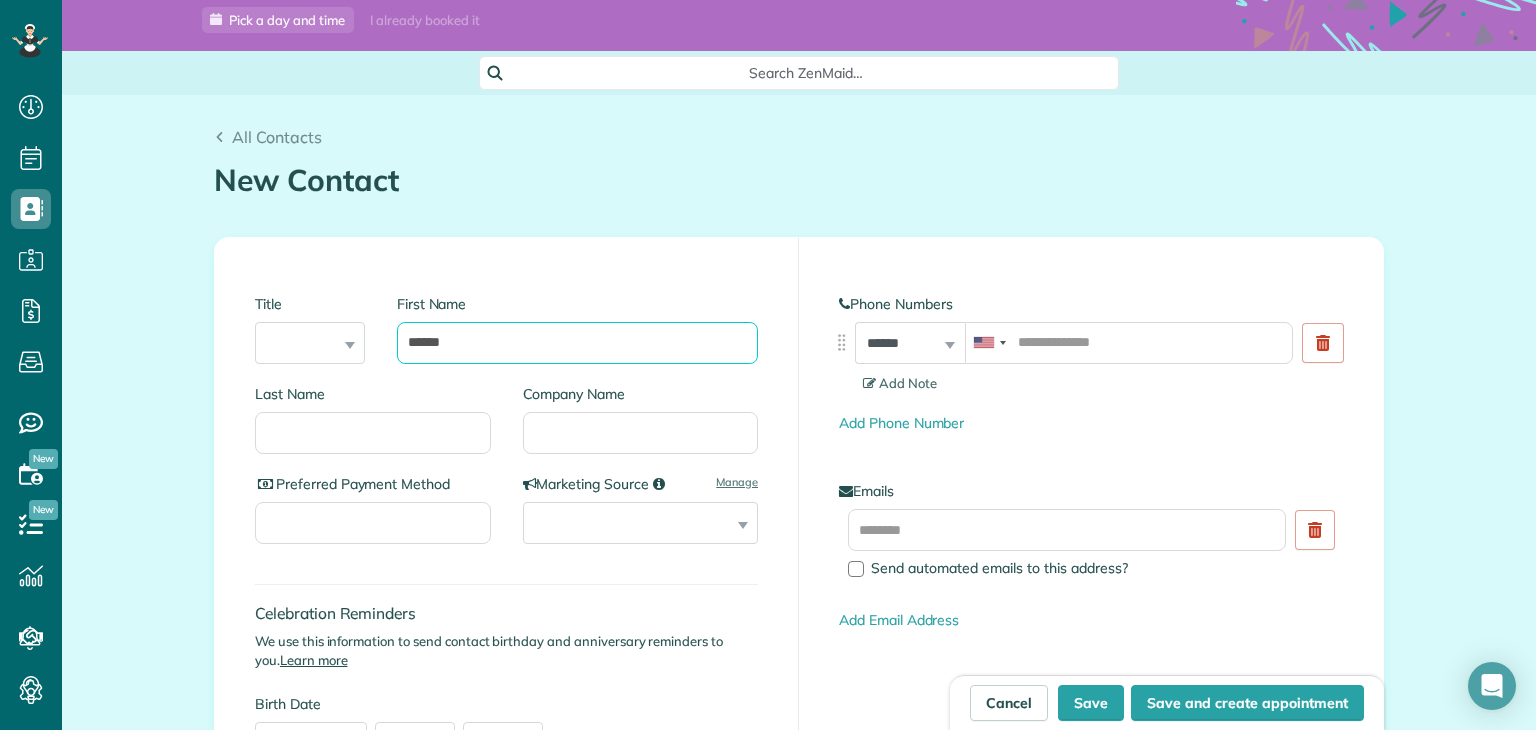 drag, startPoint x: 452, startPoint y: 341, endPoint x: 442, endPoint y: 339, distance: 10.198039 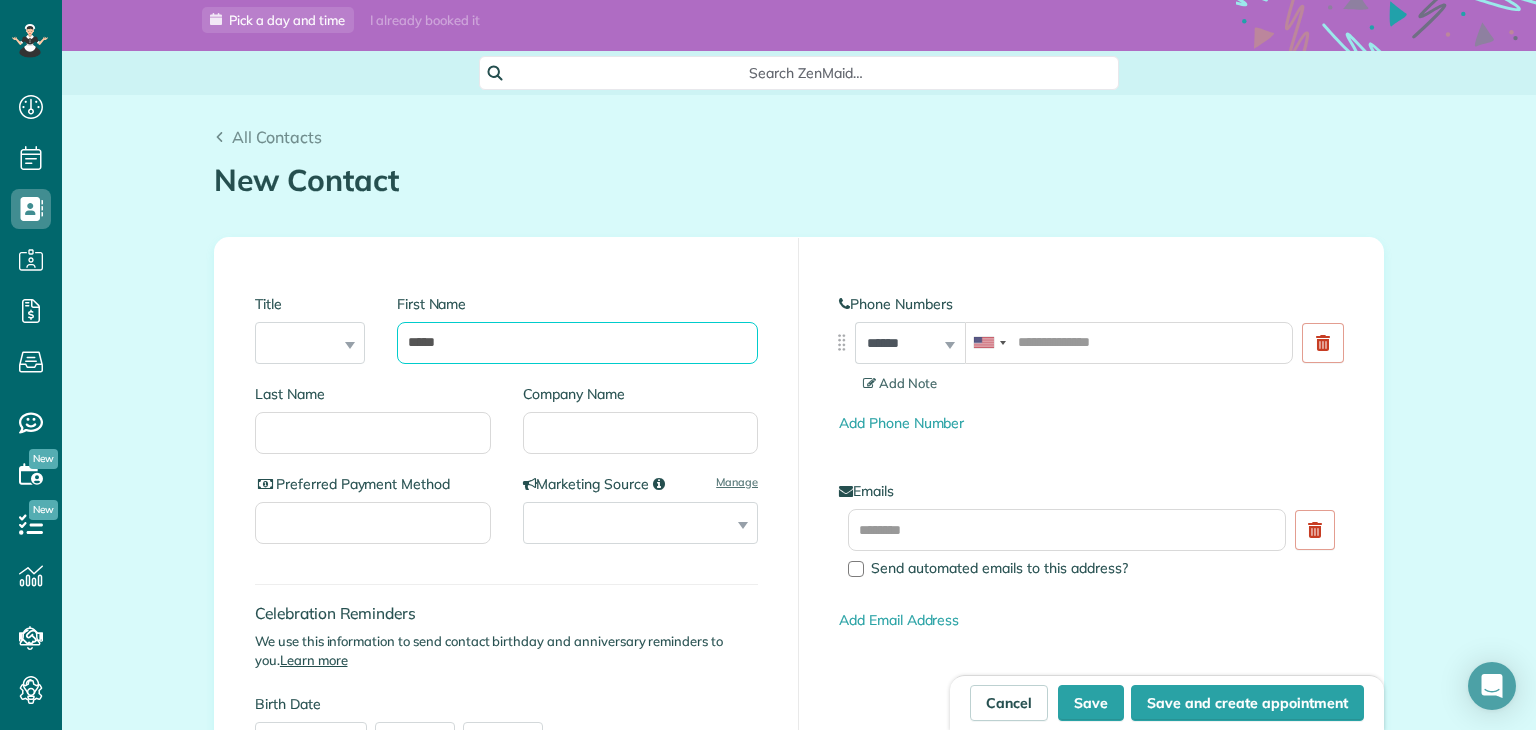 type on "****" 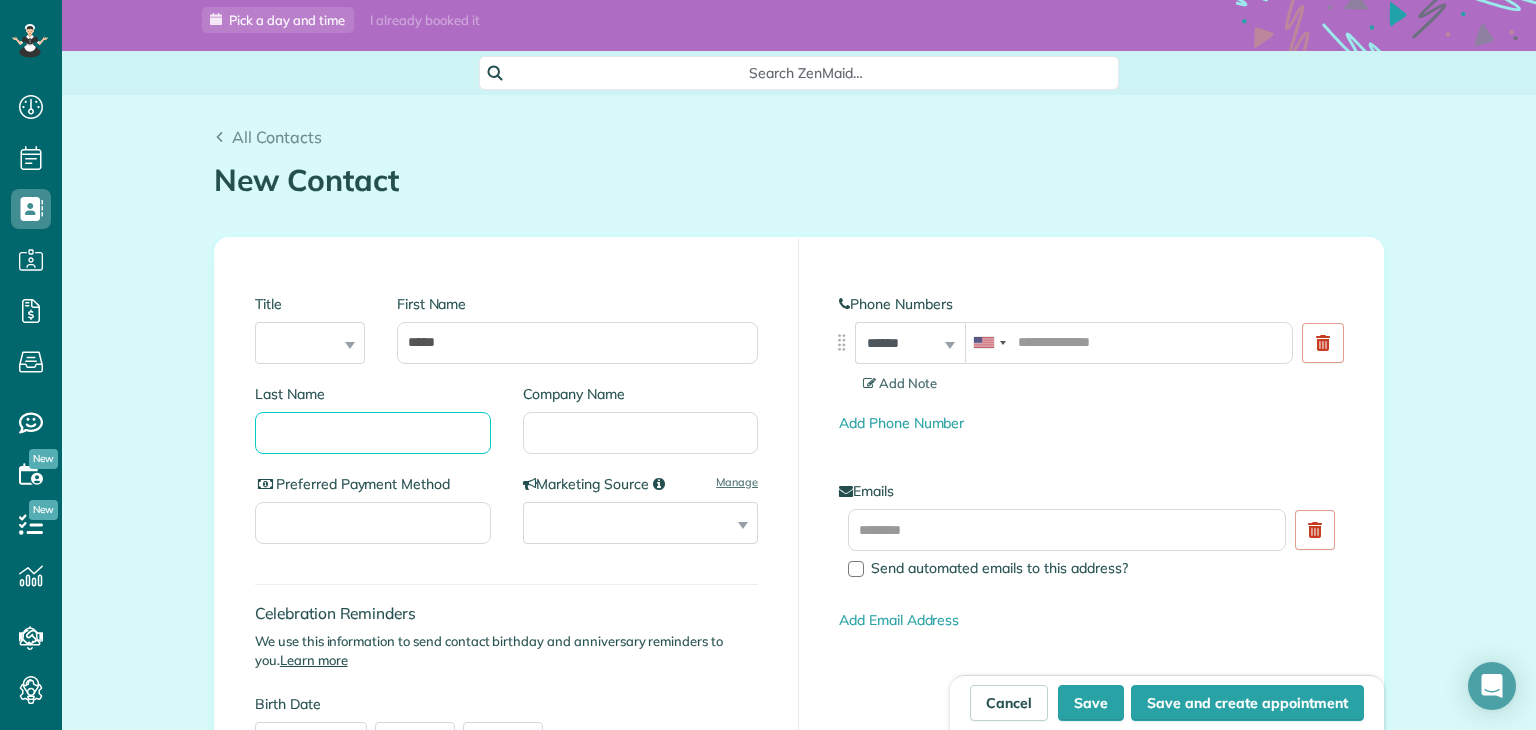 click on "Last Name" at bounding box center [373, 433] 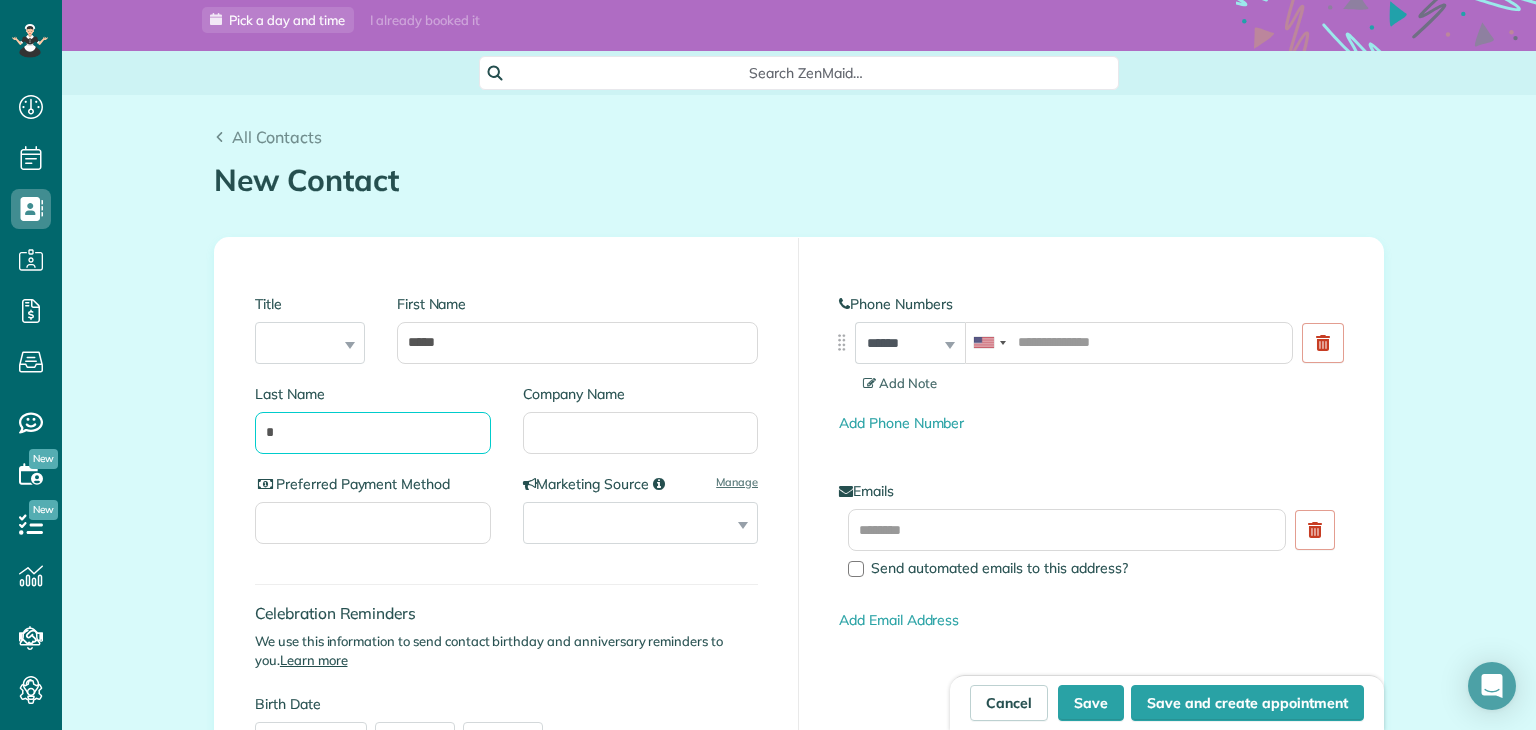 type on "*" 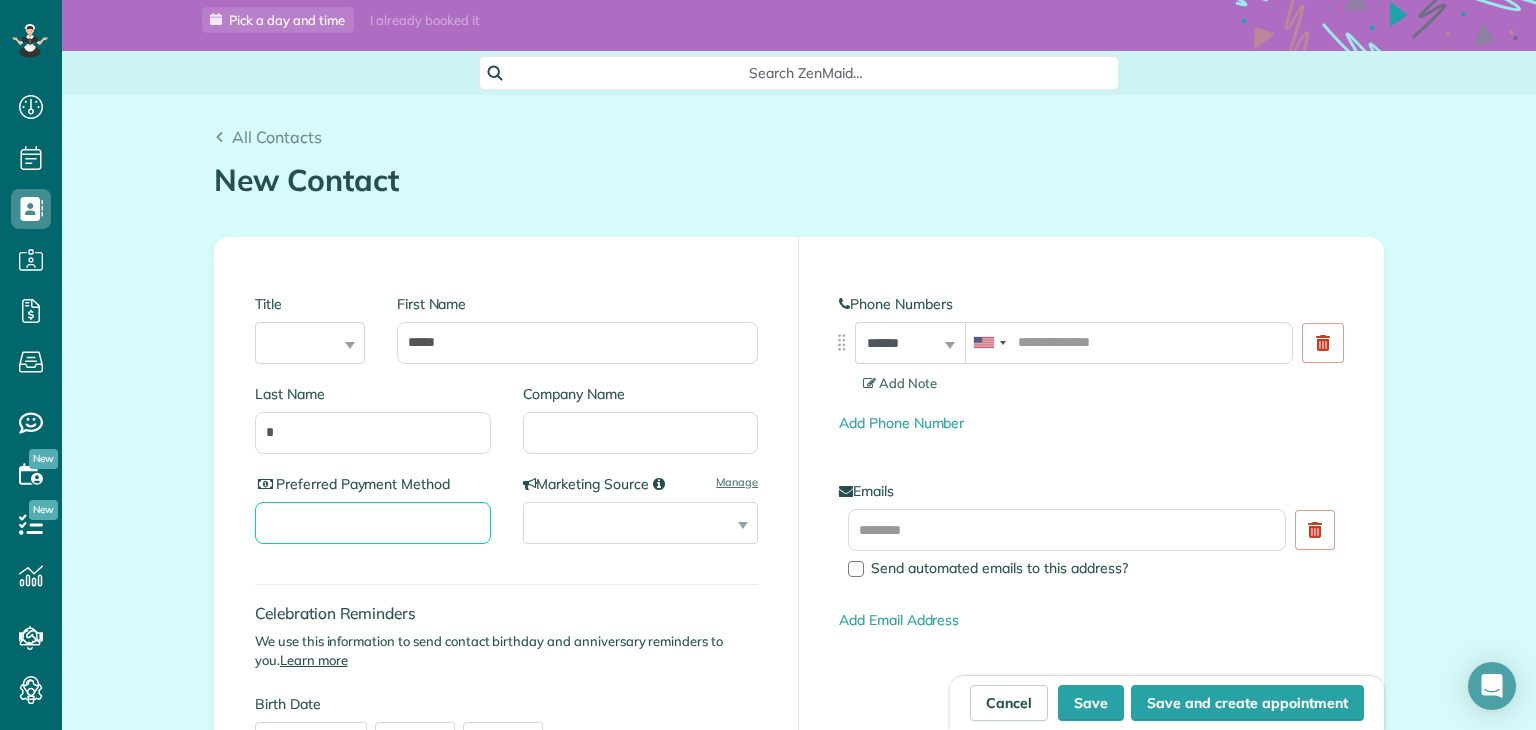 click on "Preferred Payment Method" at bounding box center [373, 523] 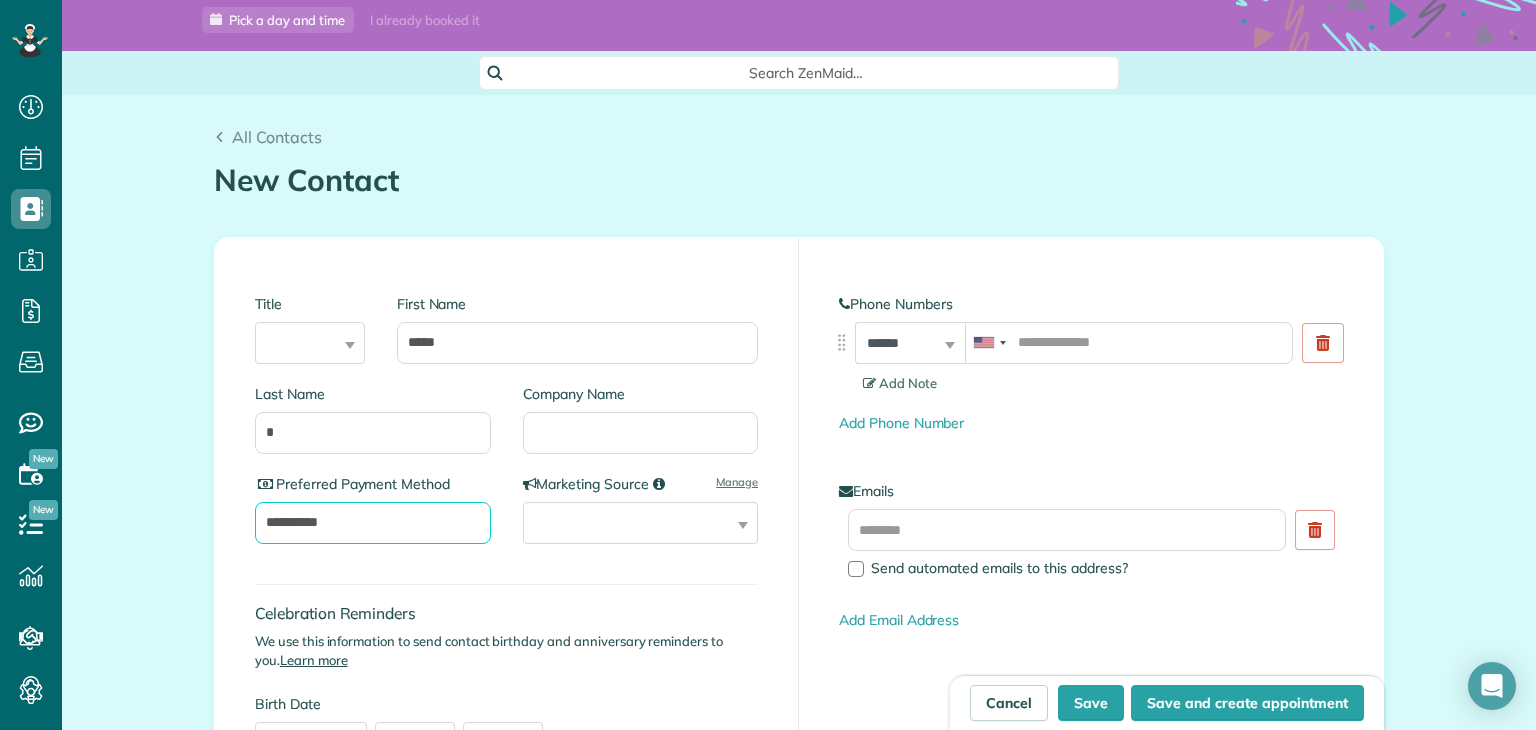 type on "**********" 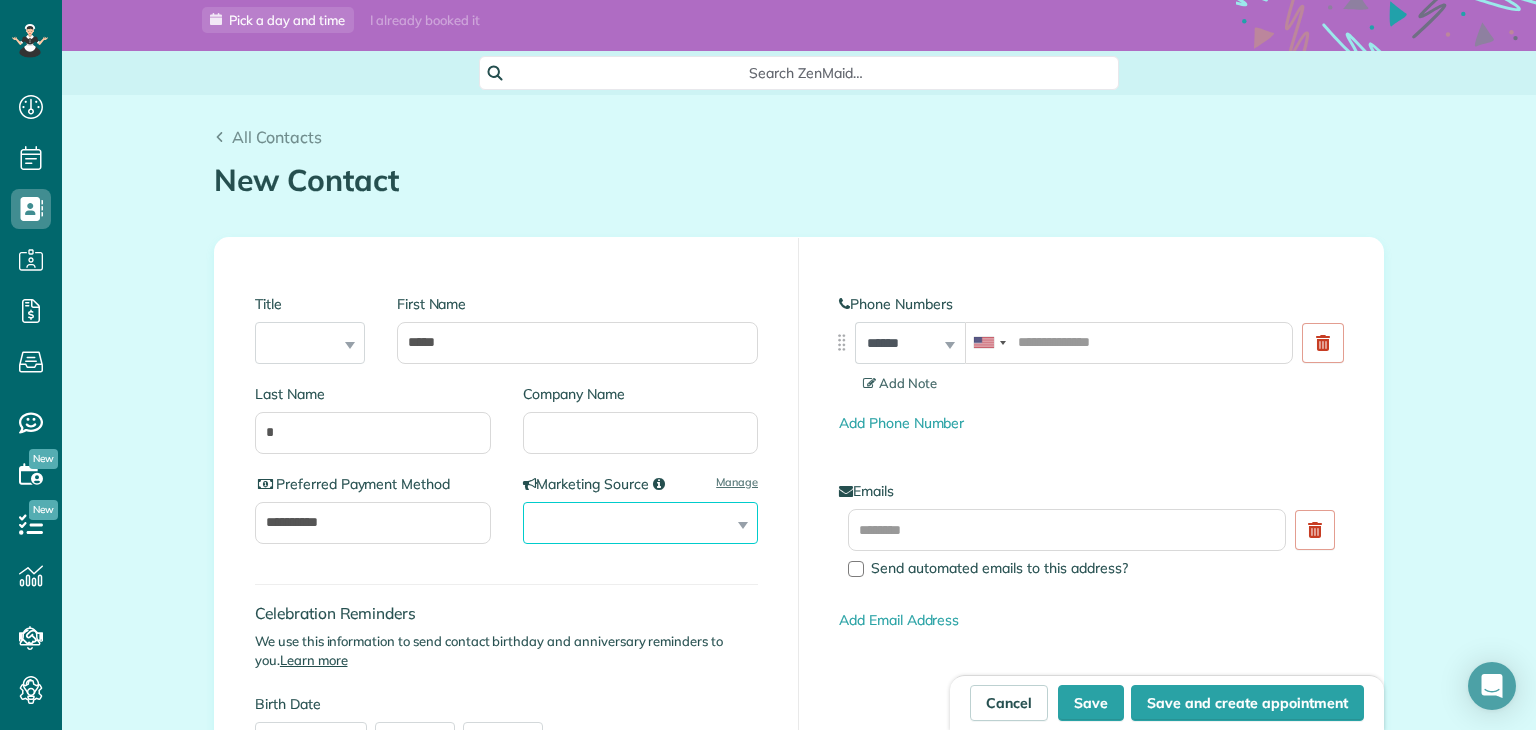 click on "**********" at bounding box center (641, 523) 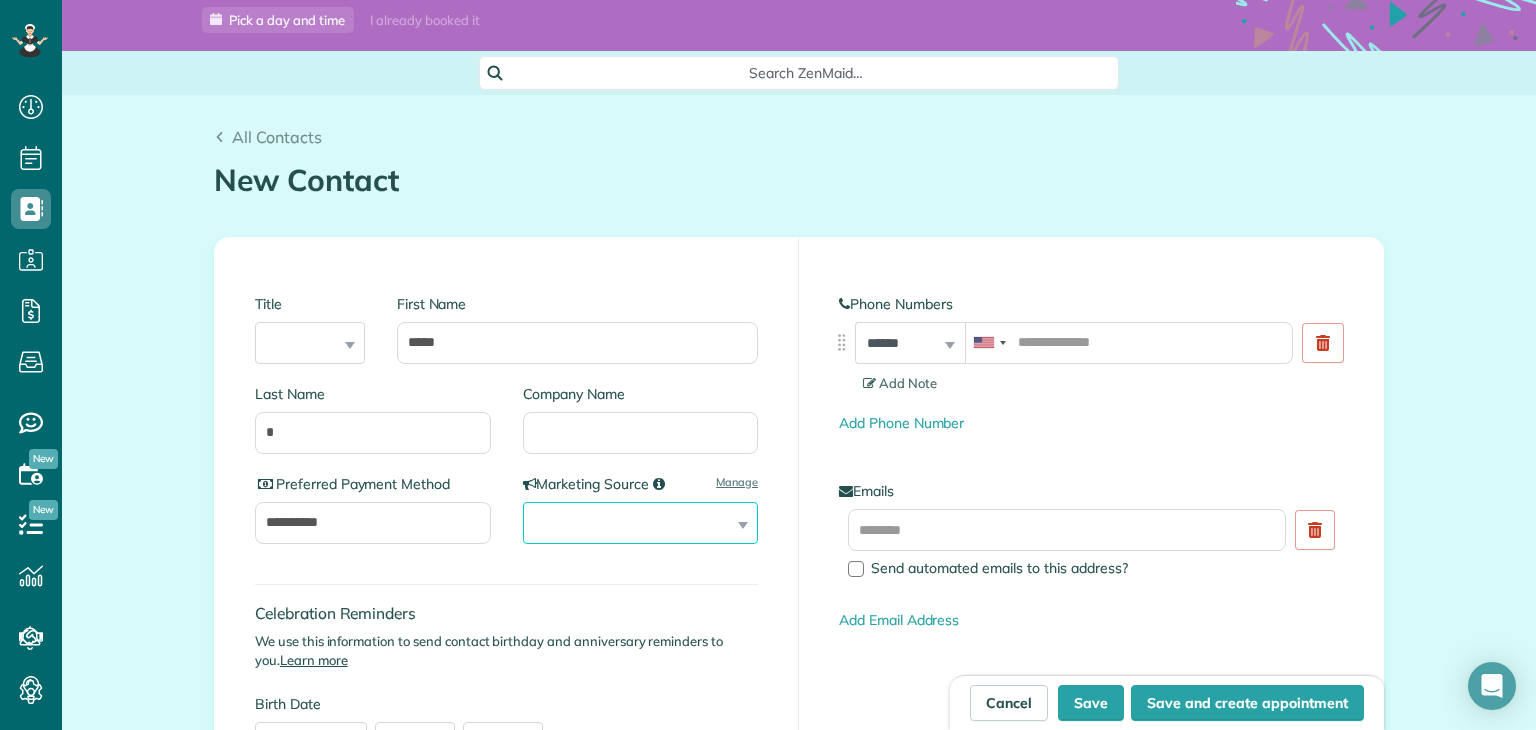select on "**********" 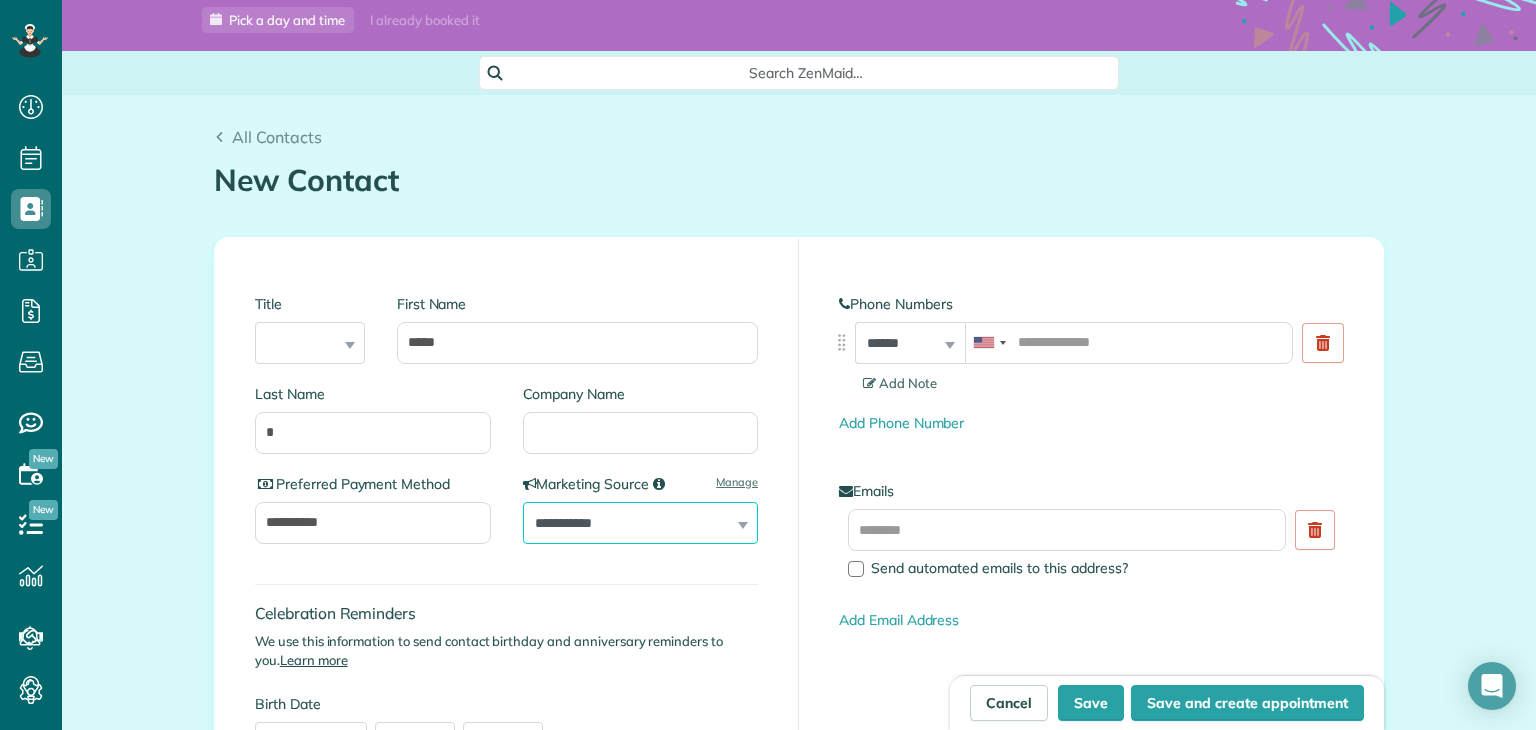 click on "**********" at bounding box center (641, 523) 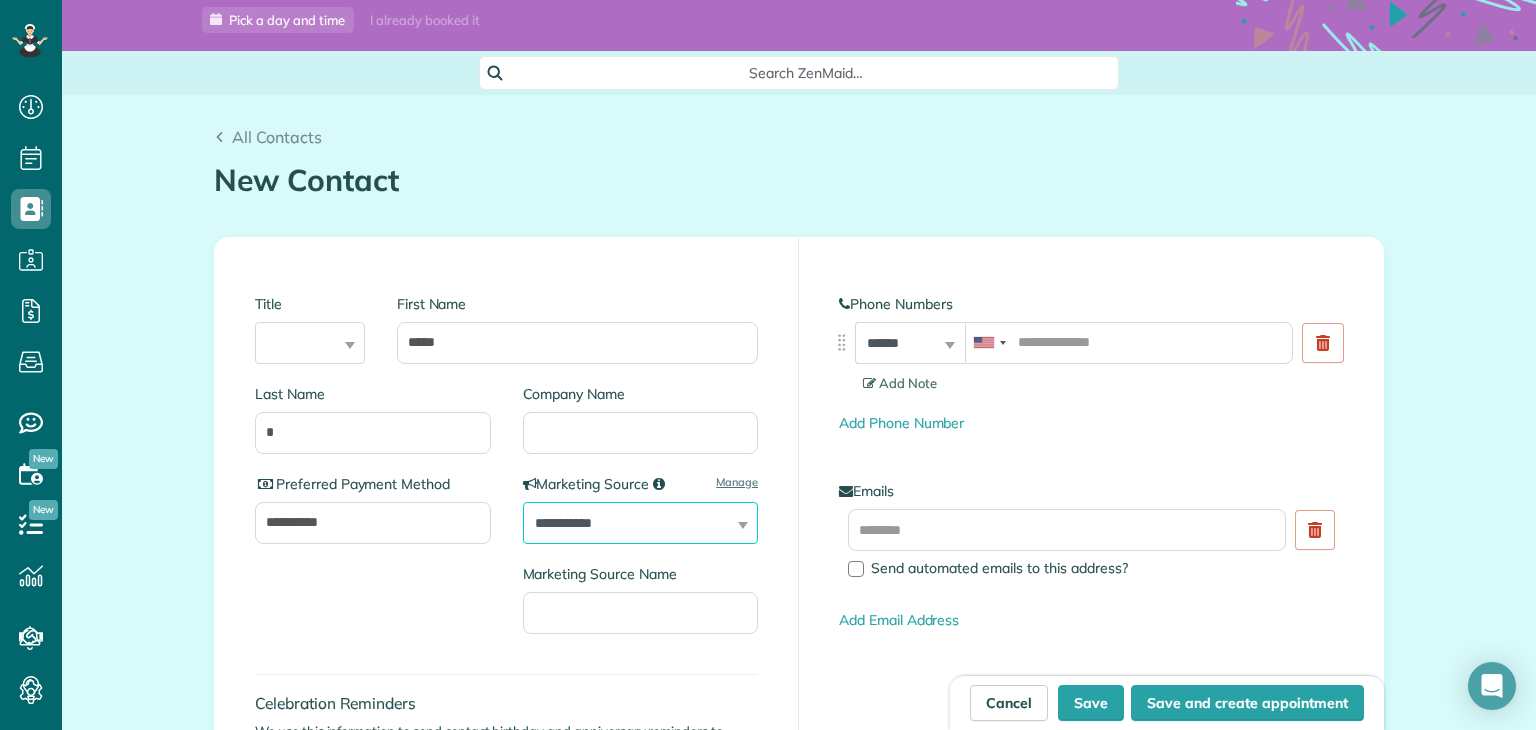 click on "**********" at bounding box center (641, 523) 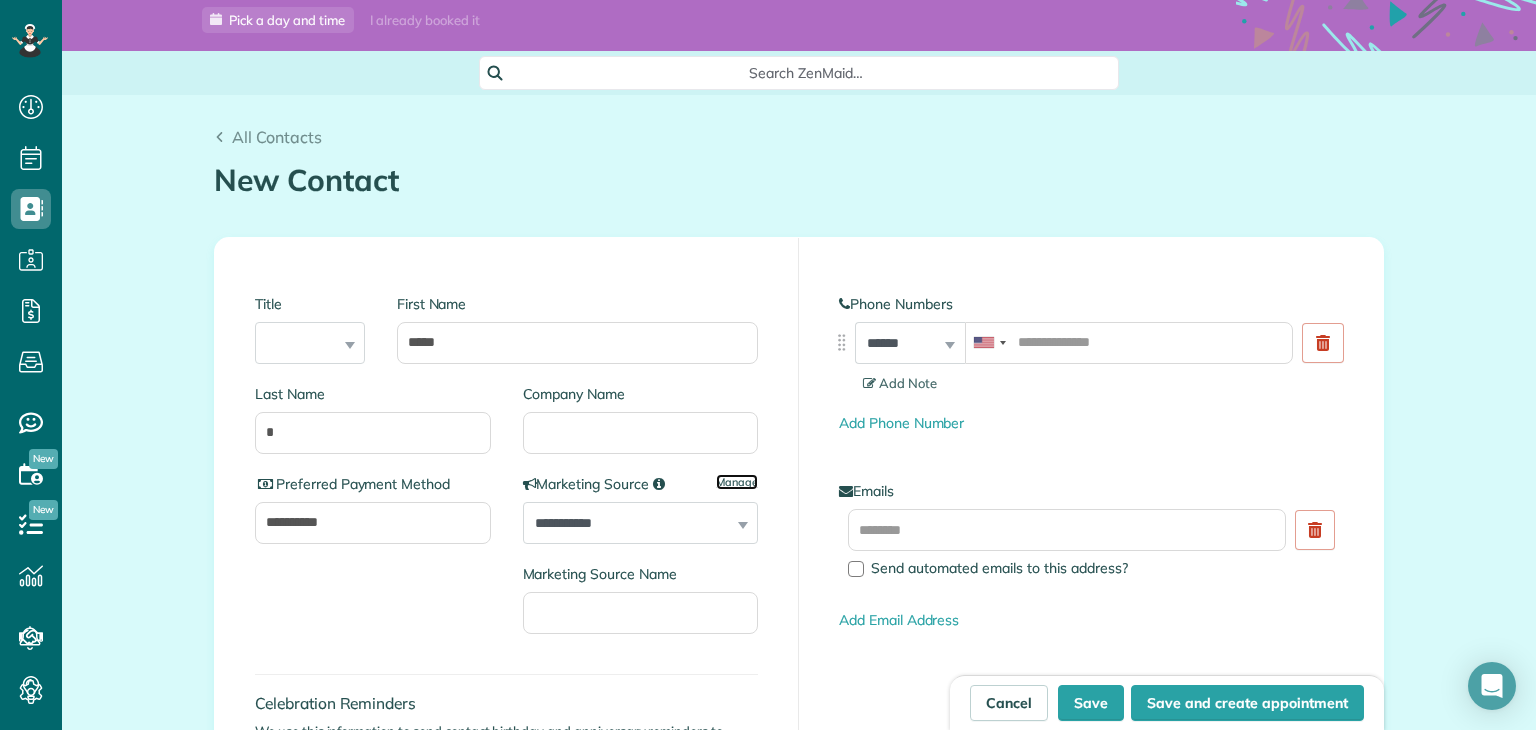 click on "Manage" at bounding box center (737, 482) 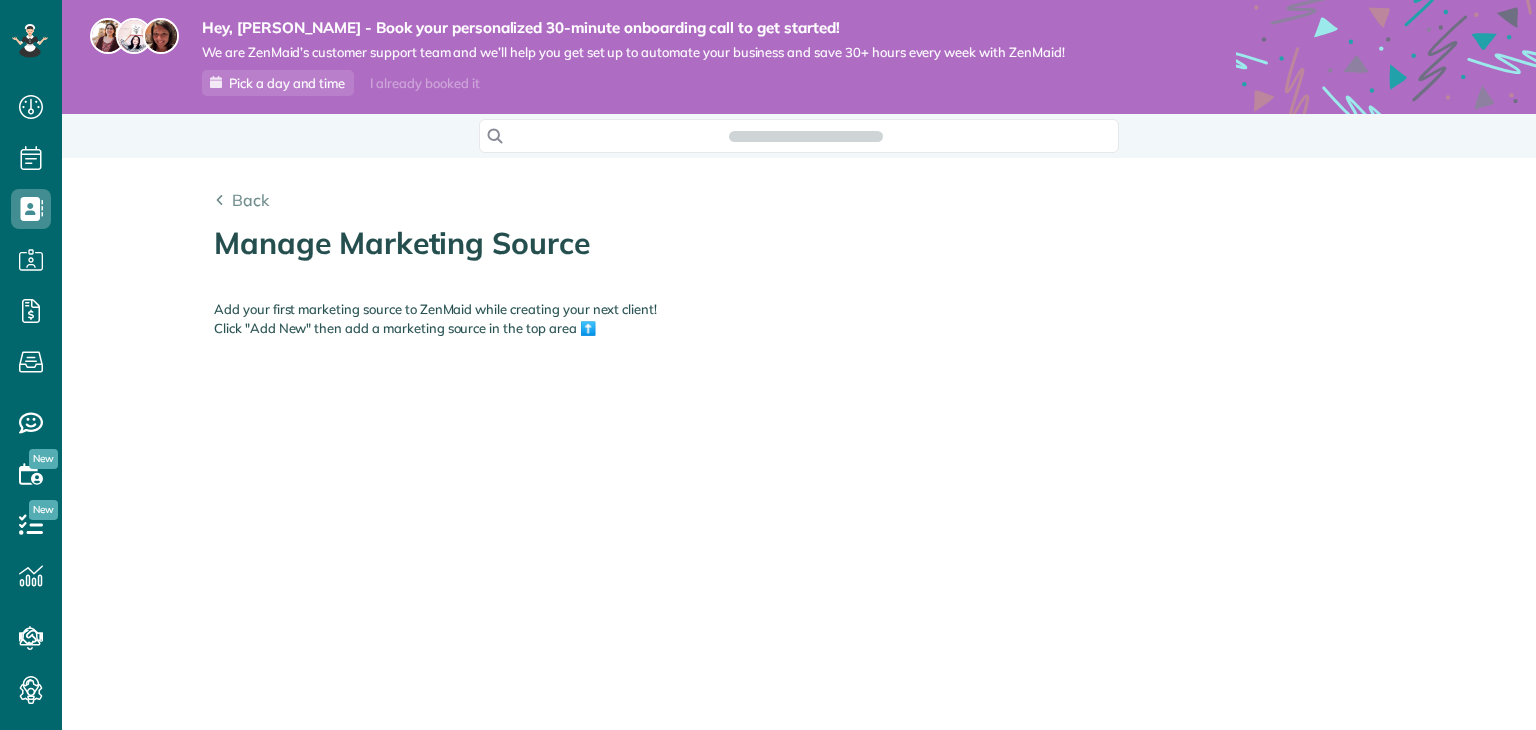 scroll, scrollTop: 0, scrollLeft: 0, axis: both 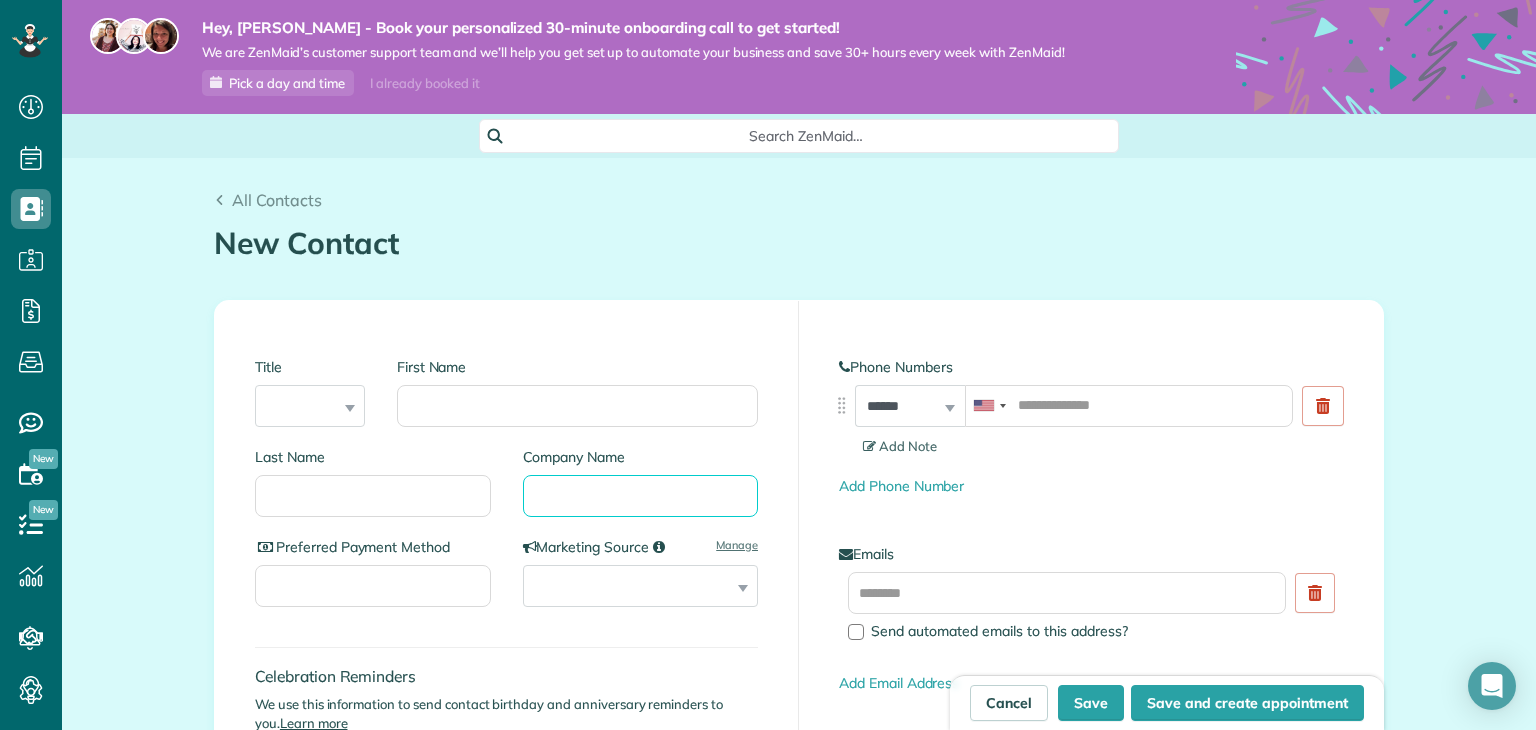click on "Company Name" at bounding box center (641, 496) 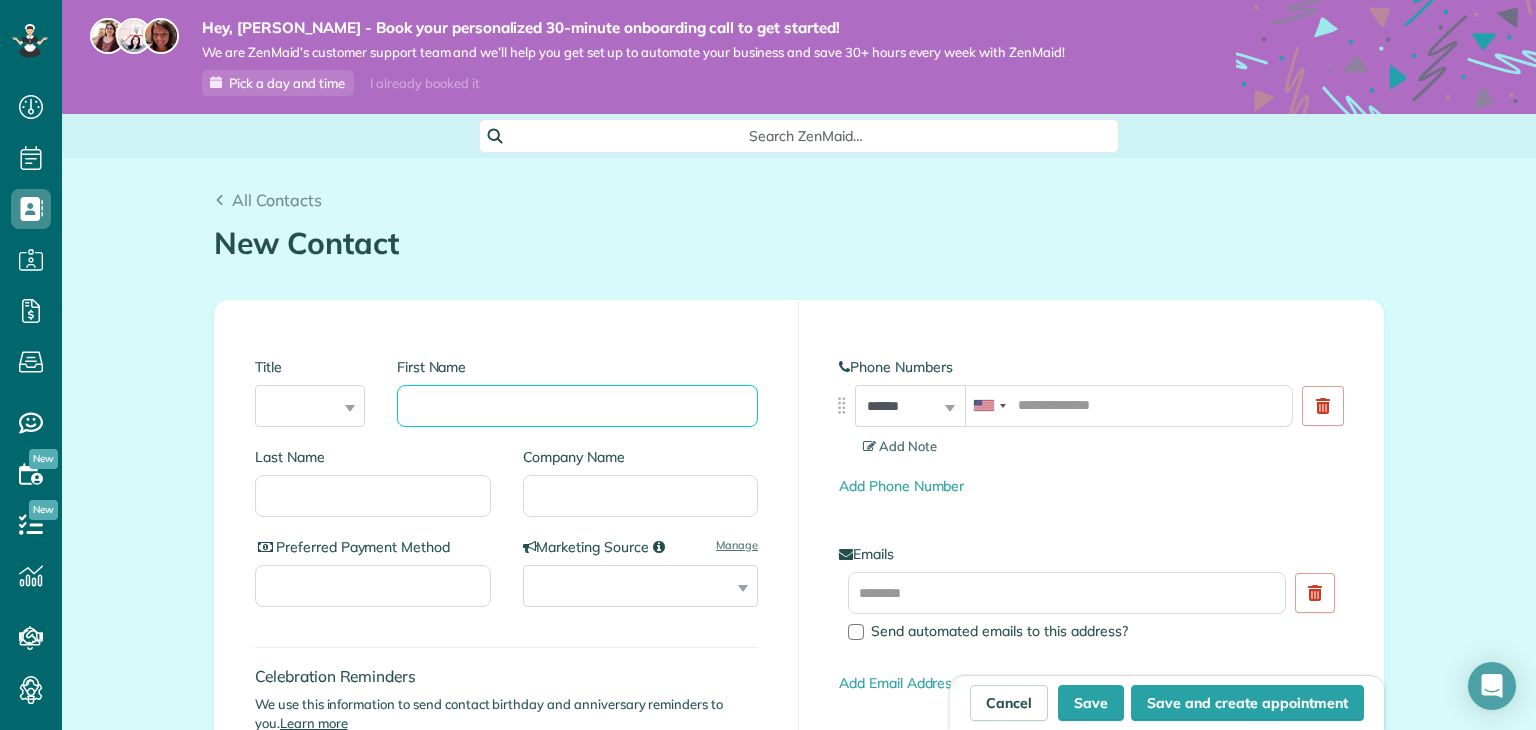 click on "First Name" at bounding box center (577, 406) 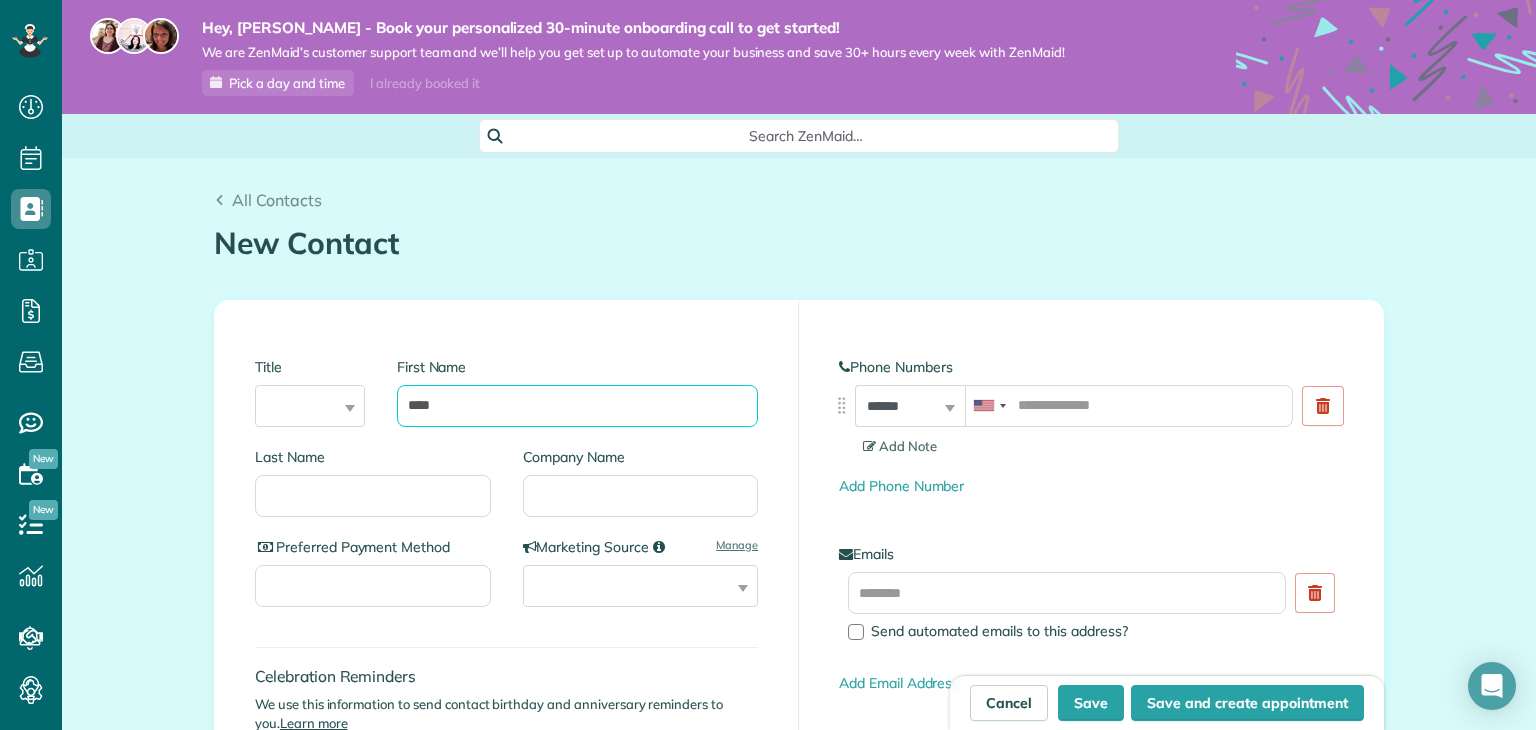type on "****" 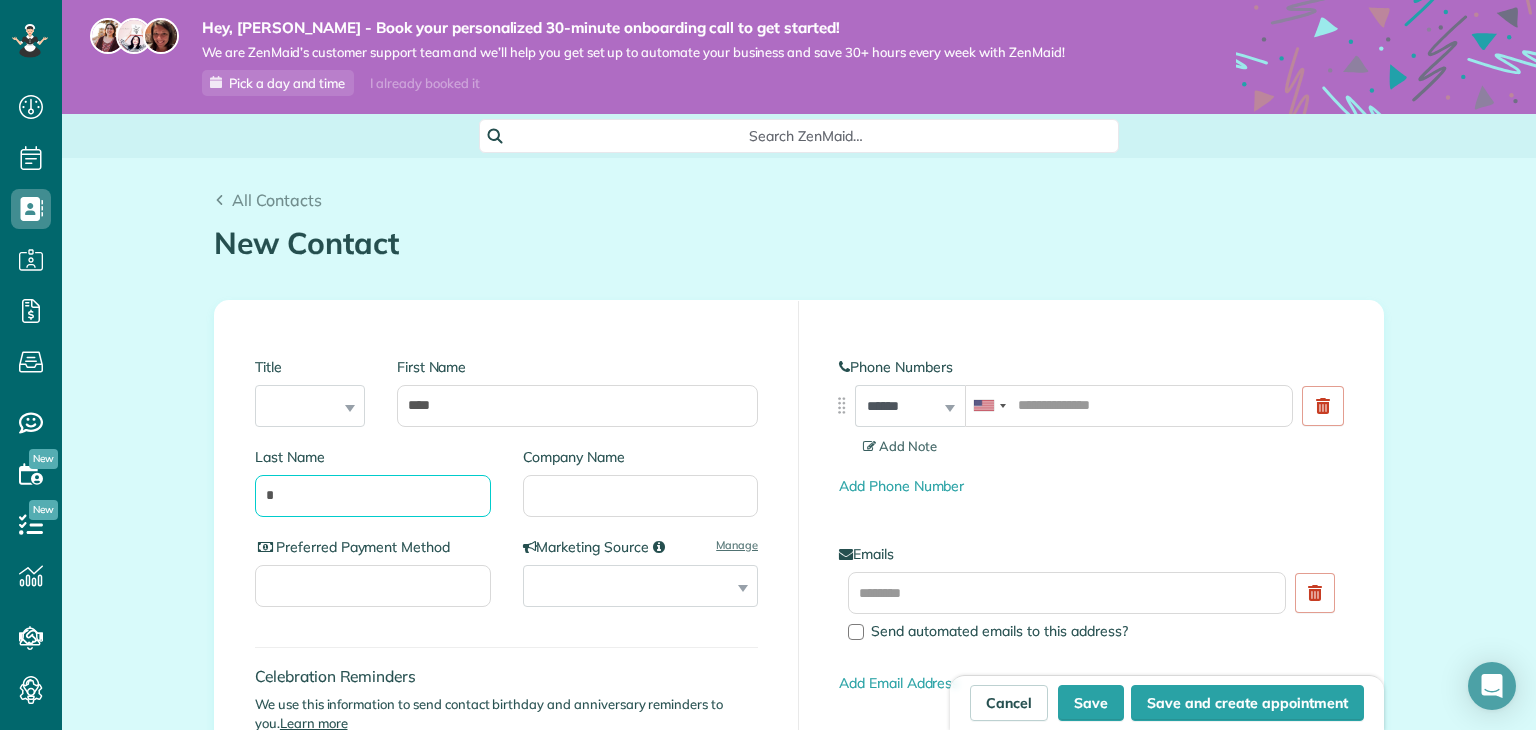 type on "*" 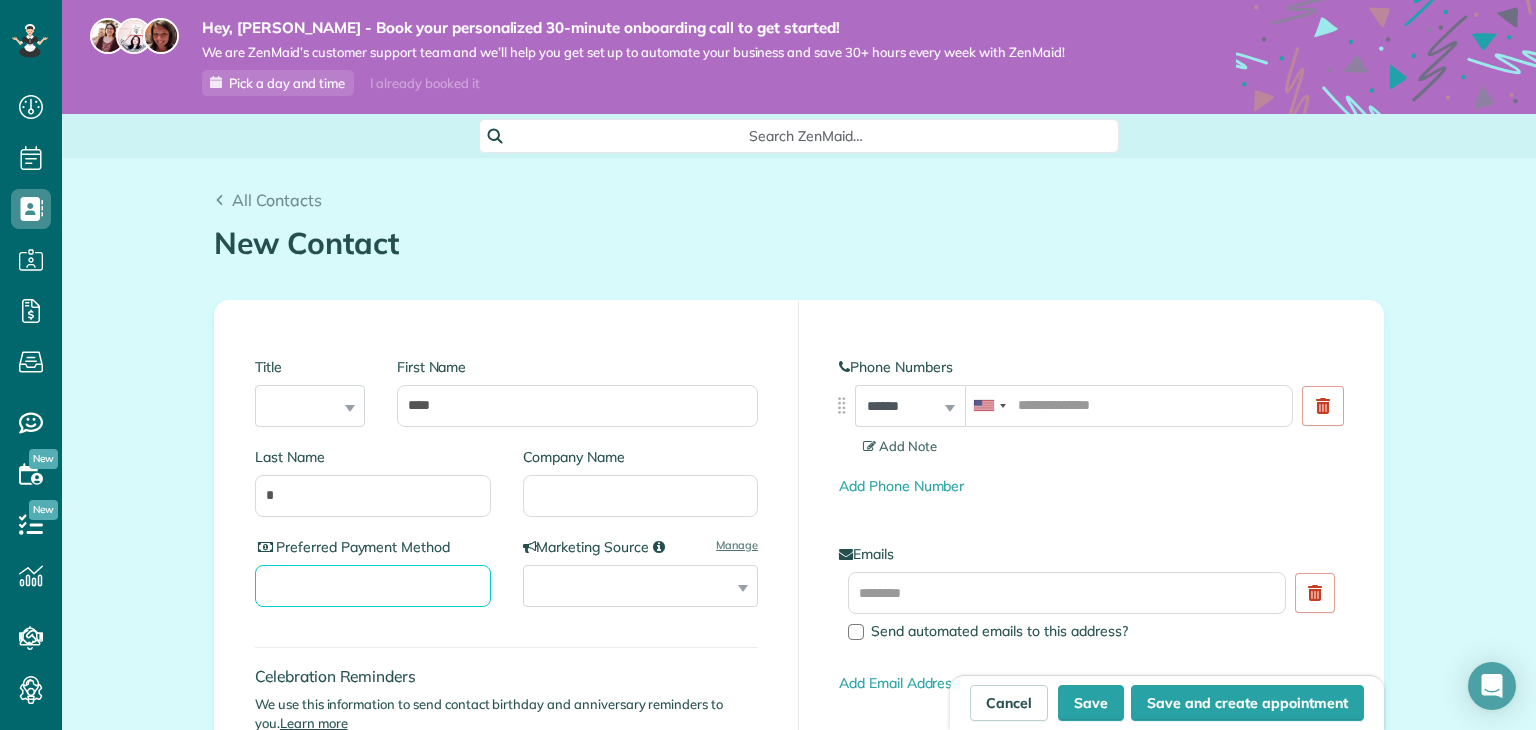 click on "Preferred Payment Method" at bounding box center (373, 586) 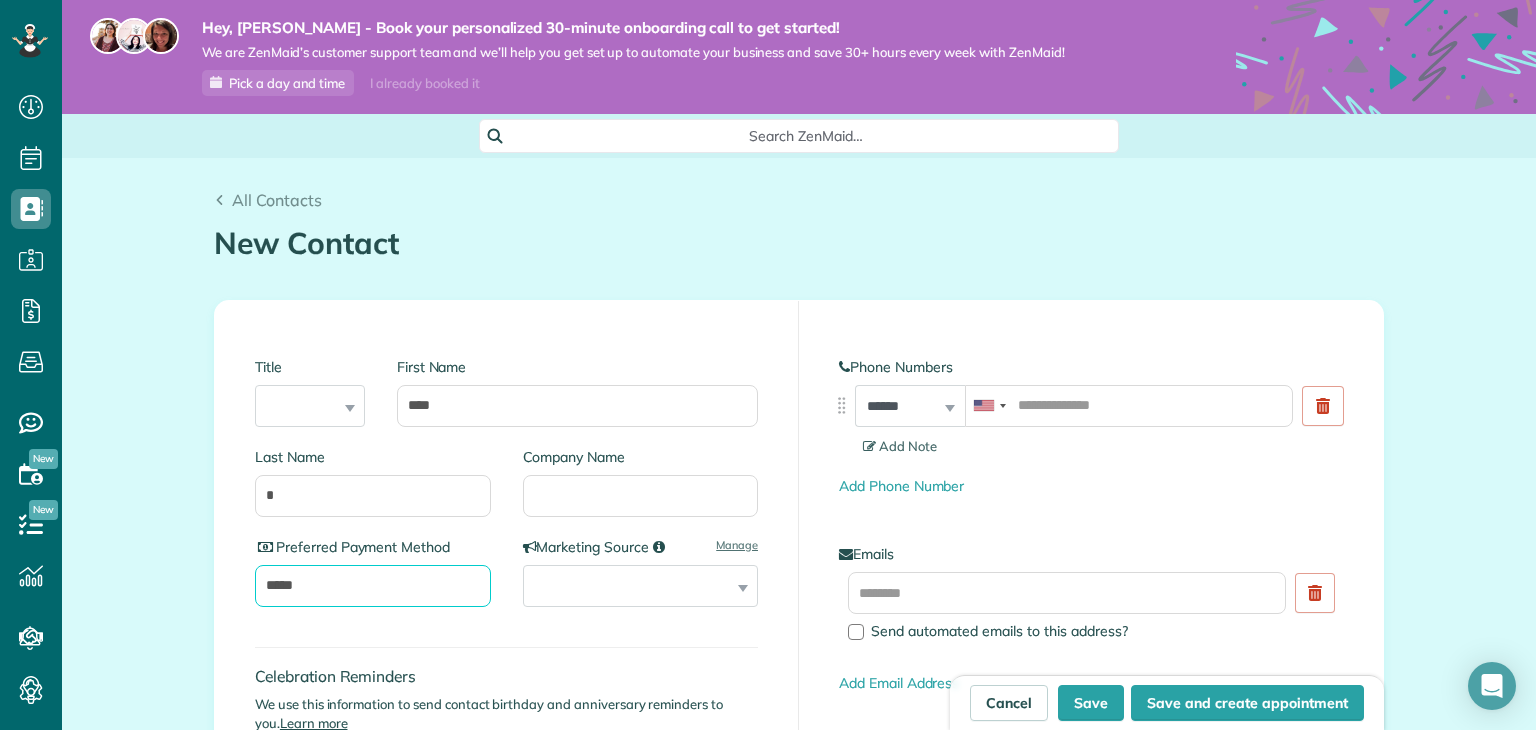 type on "*****" 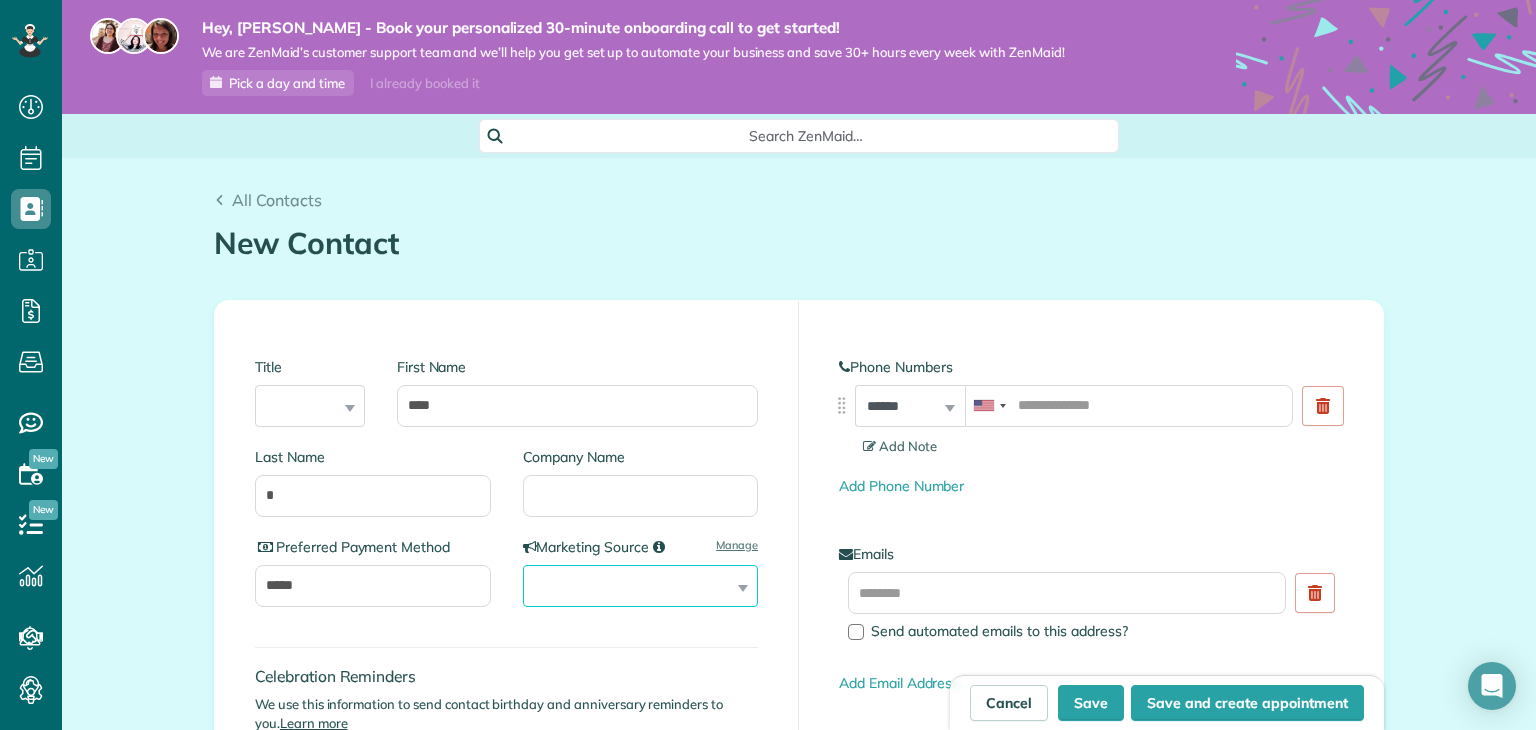 click on "**********" at bounding box center [641, 586] 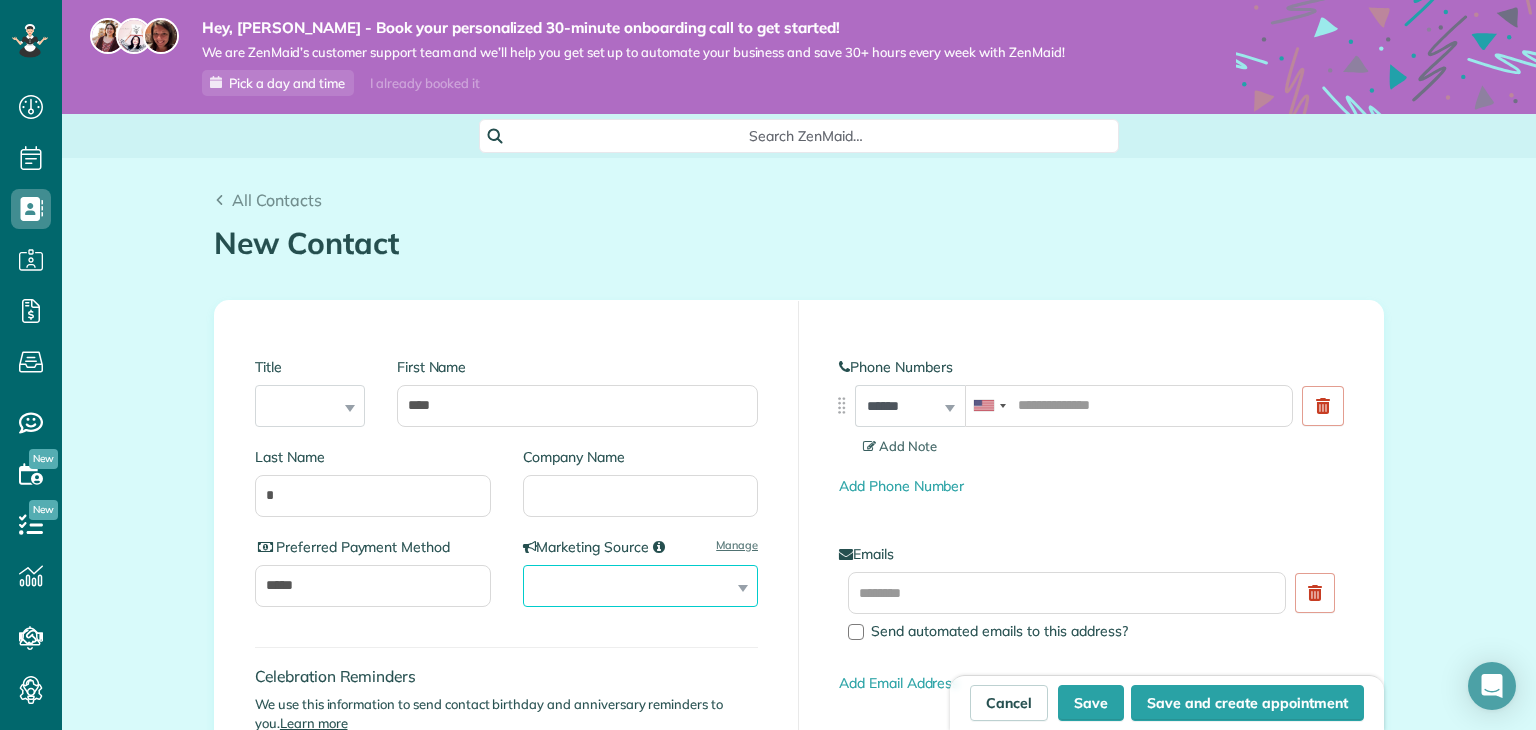 select on "**********" 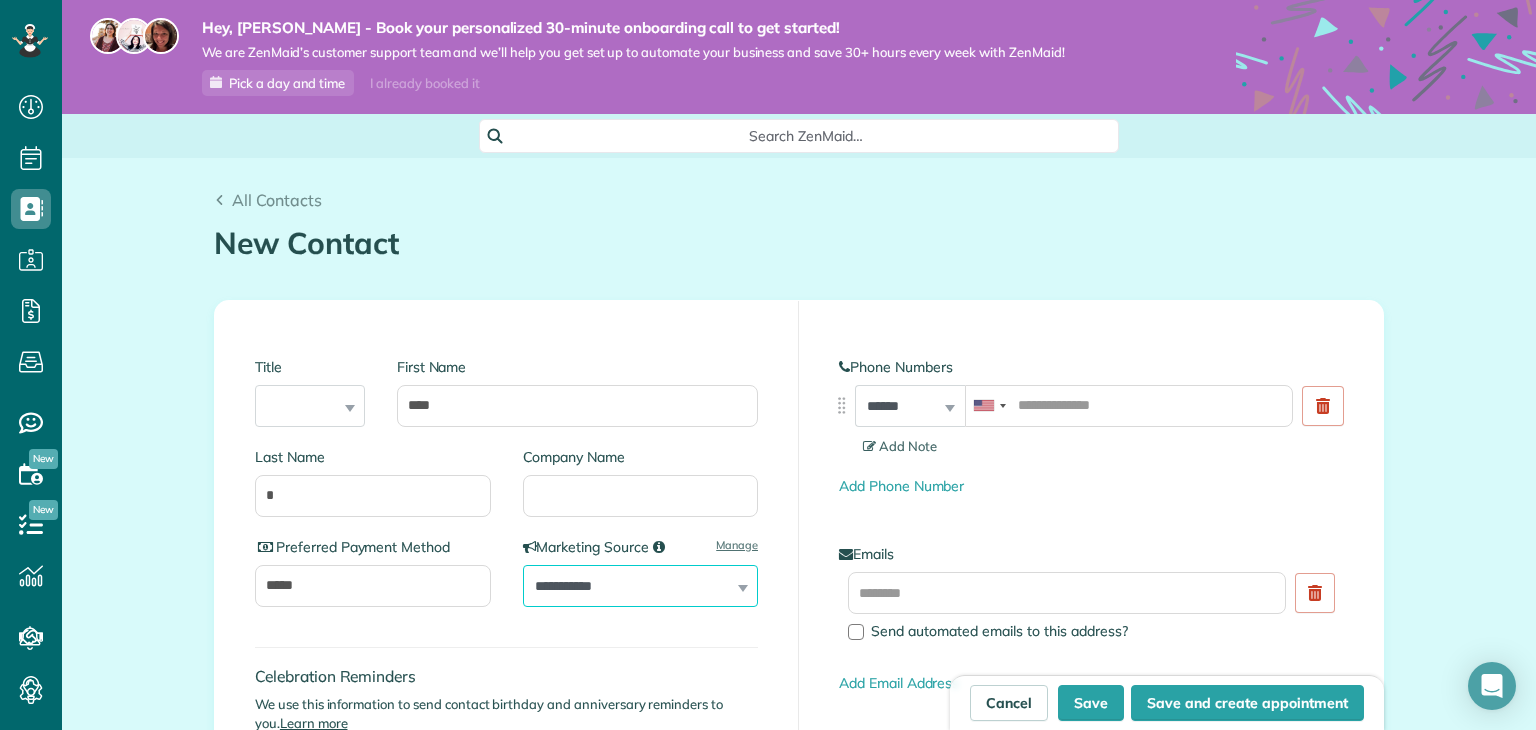 click on "**********" at bounding box center [641, 586] 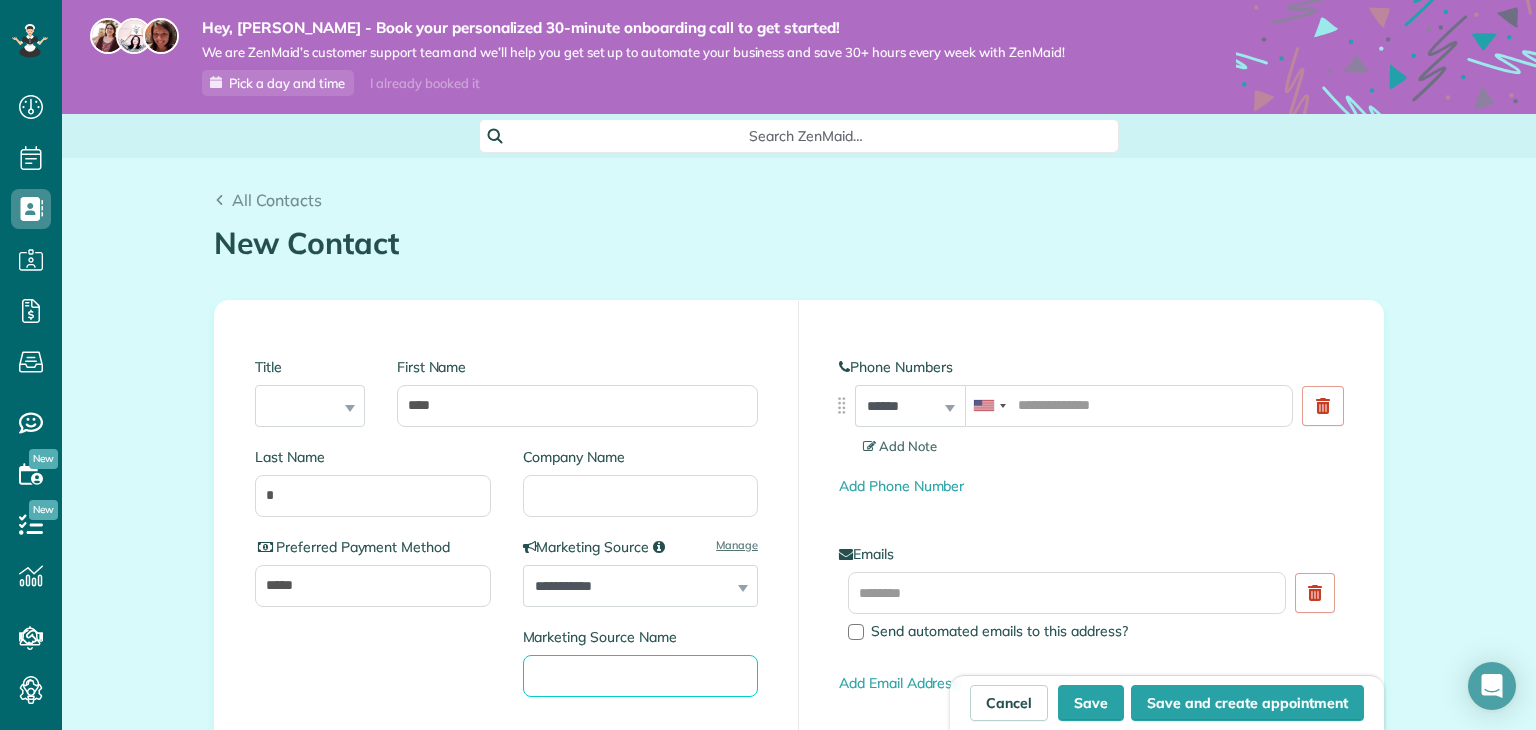 click on "Marketing Source Name" at bounding box center (641, 676) 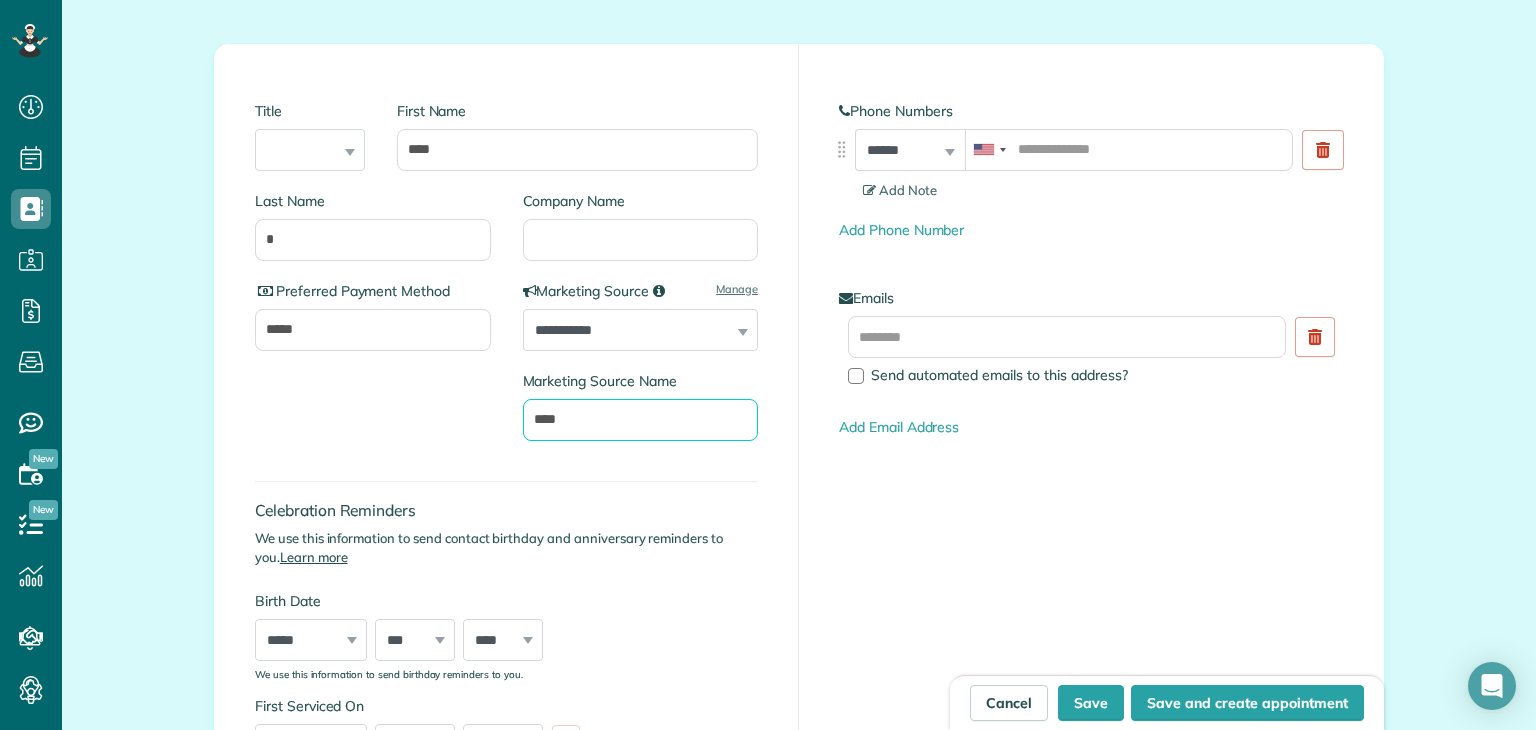 scroll, scrollTop: 260, scrollLeft: 0, axis: vertical 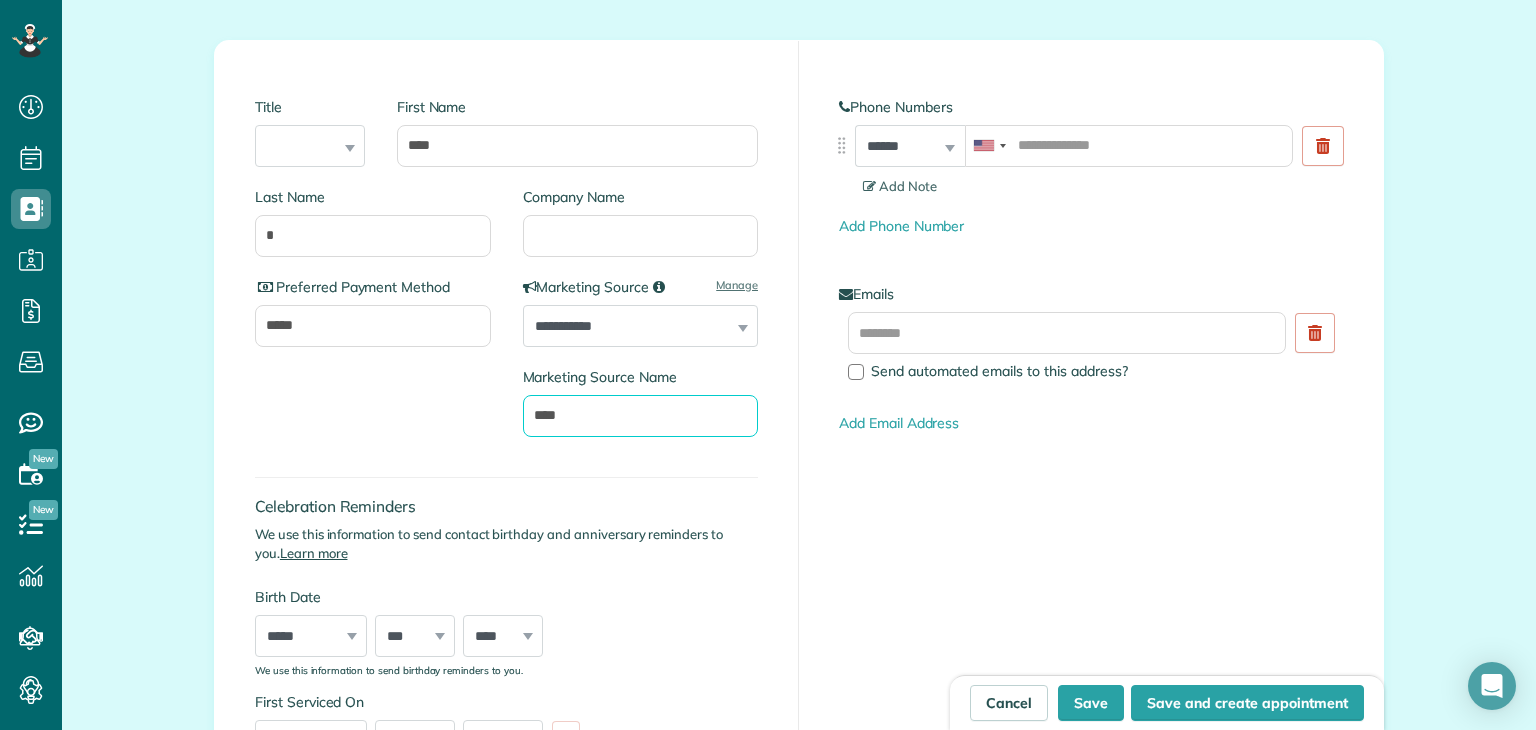 type on "****" 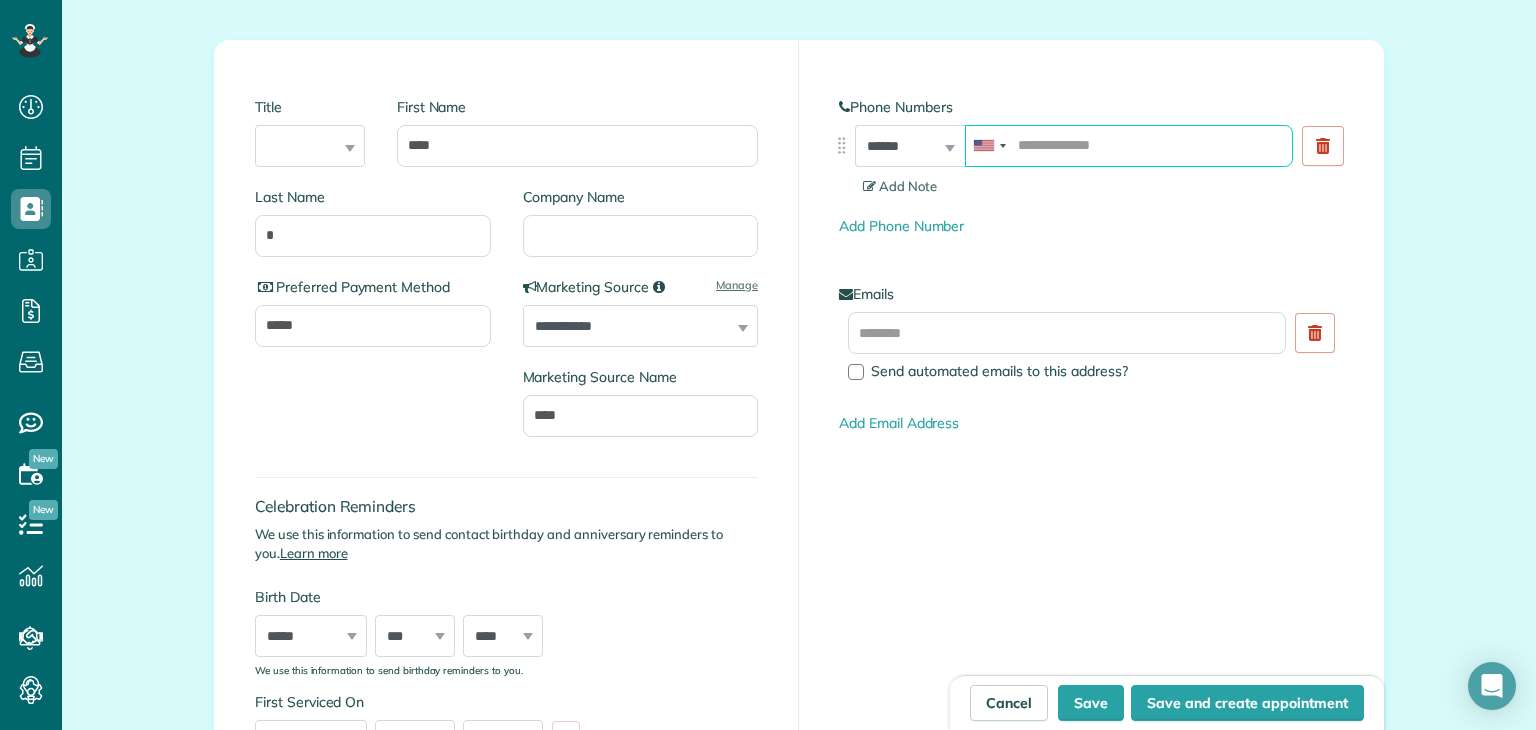 click at bounding box center (1129, 146) 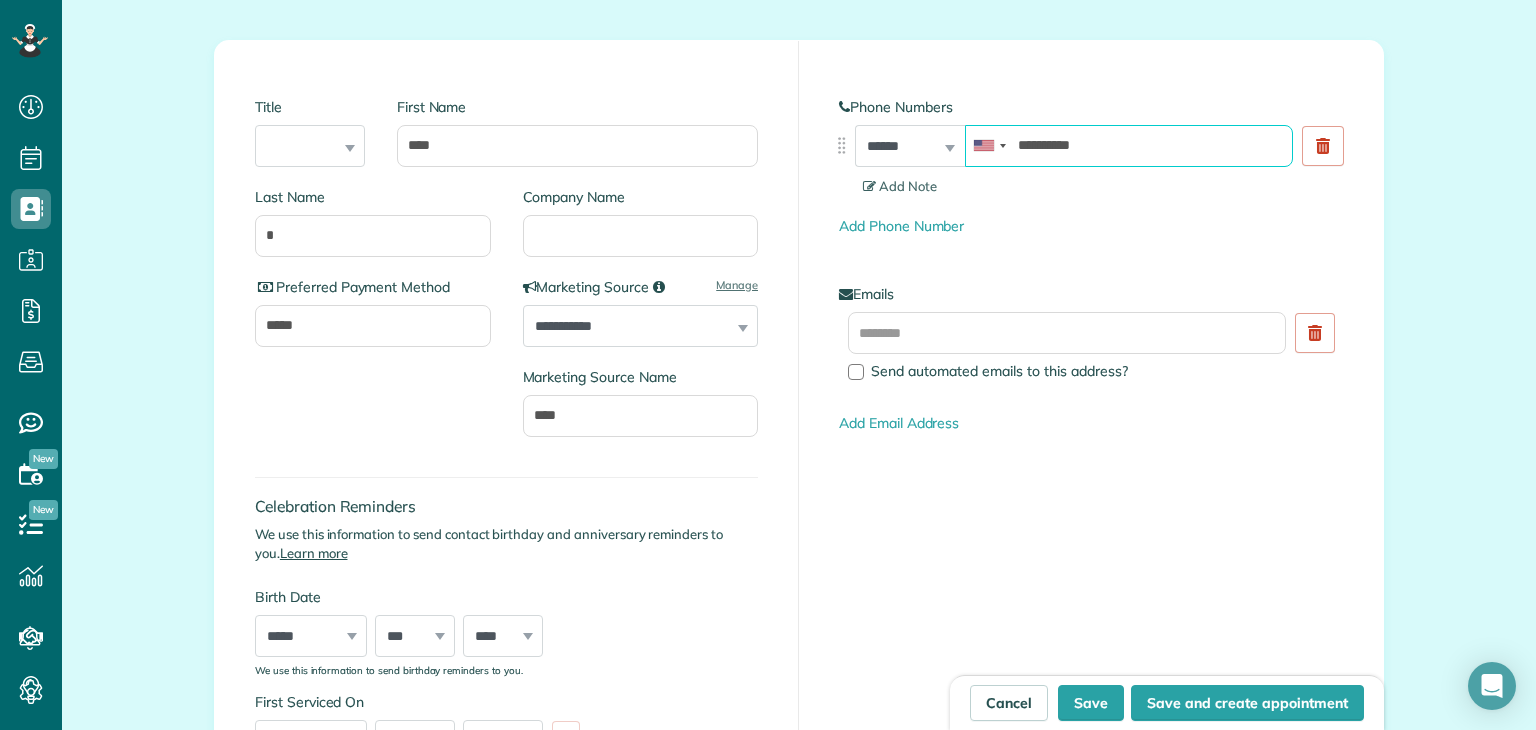 type on "**********" 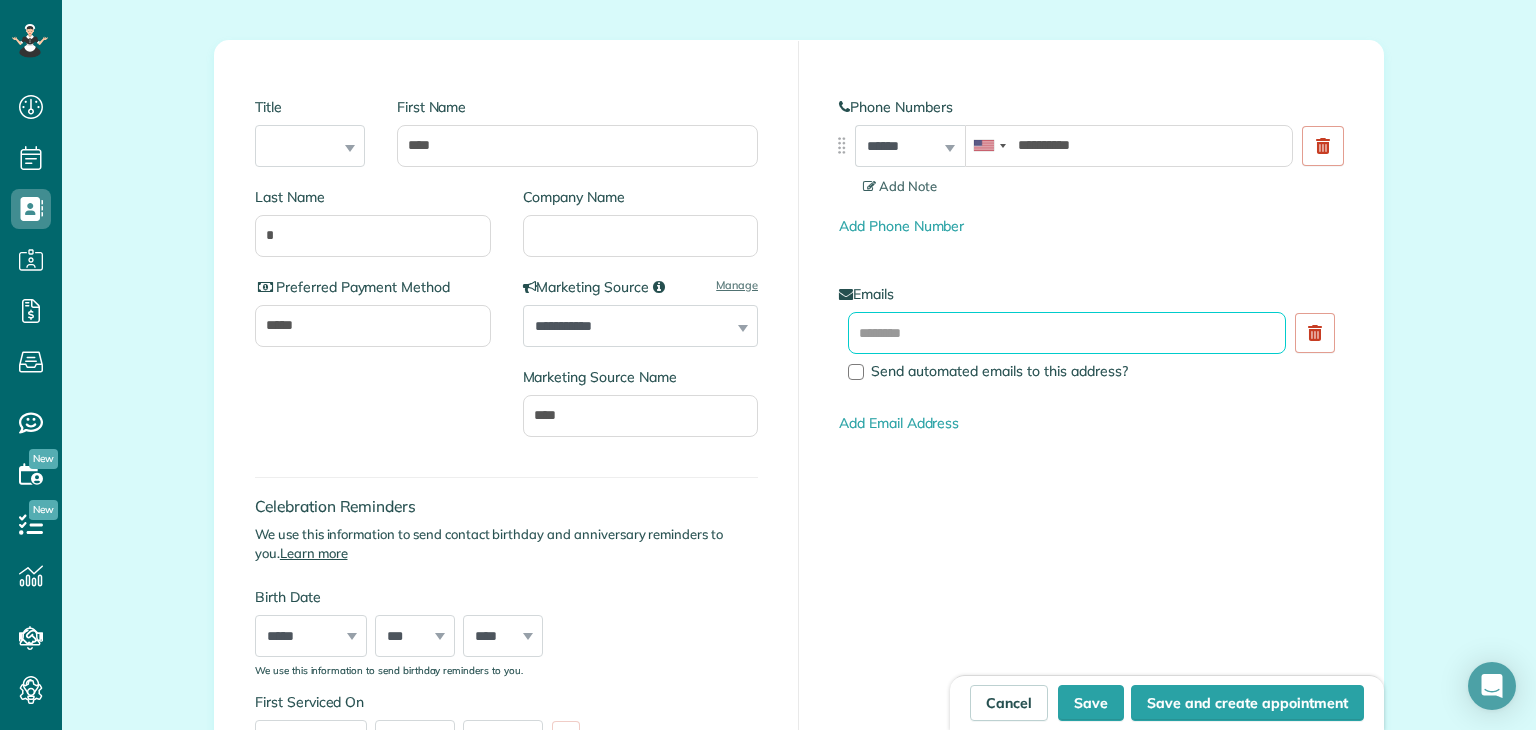 click at bounding box center (1067, 333) 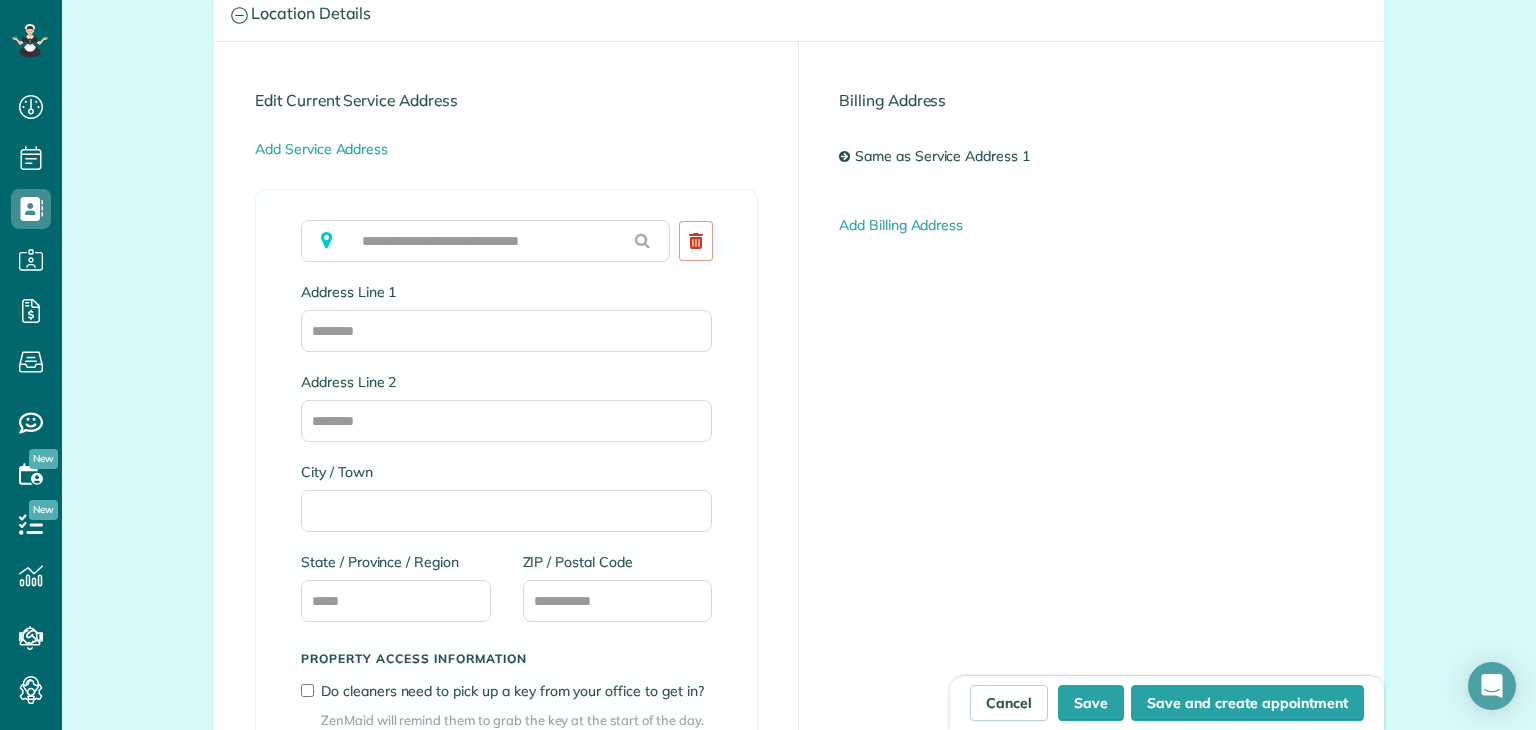 scroll, scrollTop: 1148, scrollLeft: 0, axis: vertical 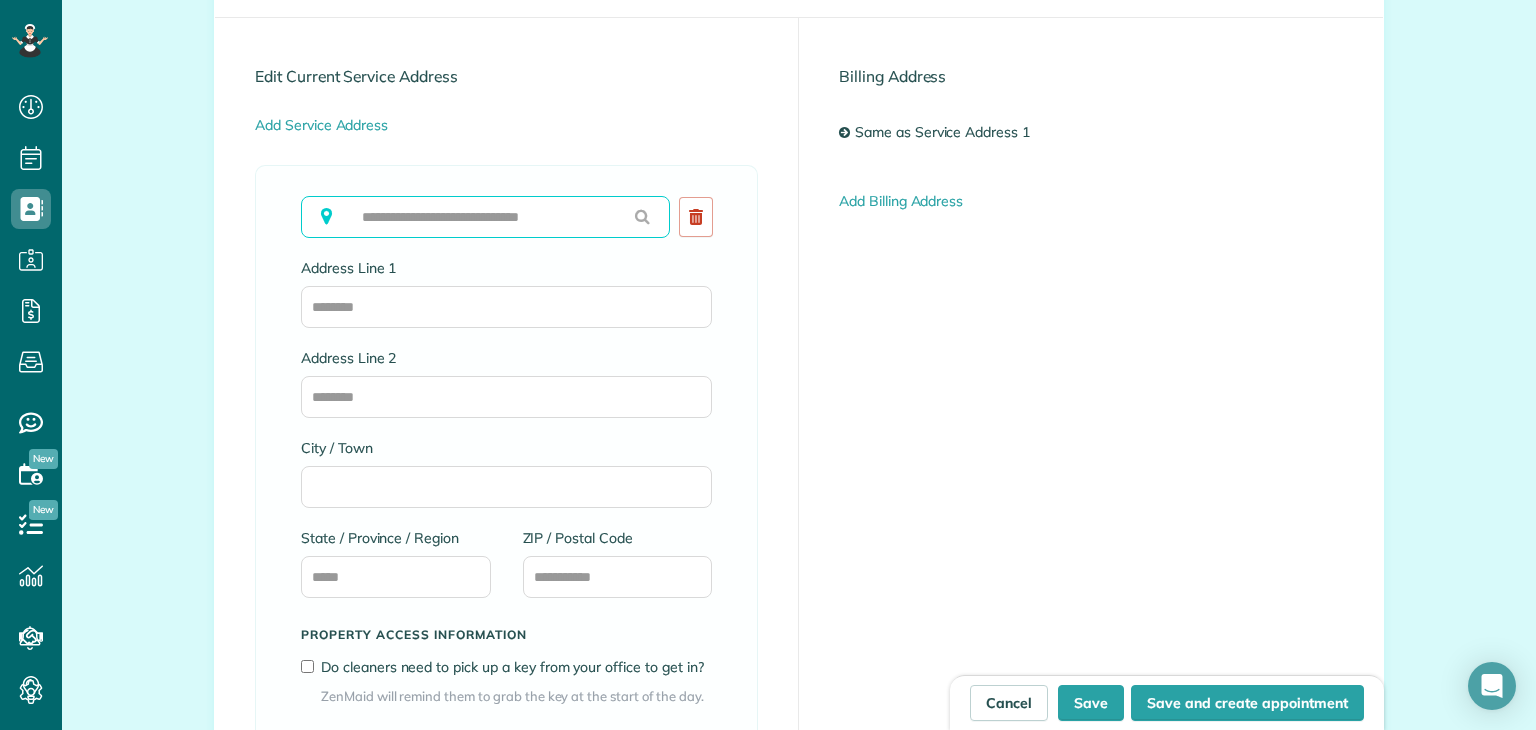 click at bounding box center (485, 217) 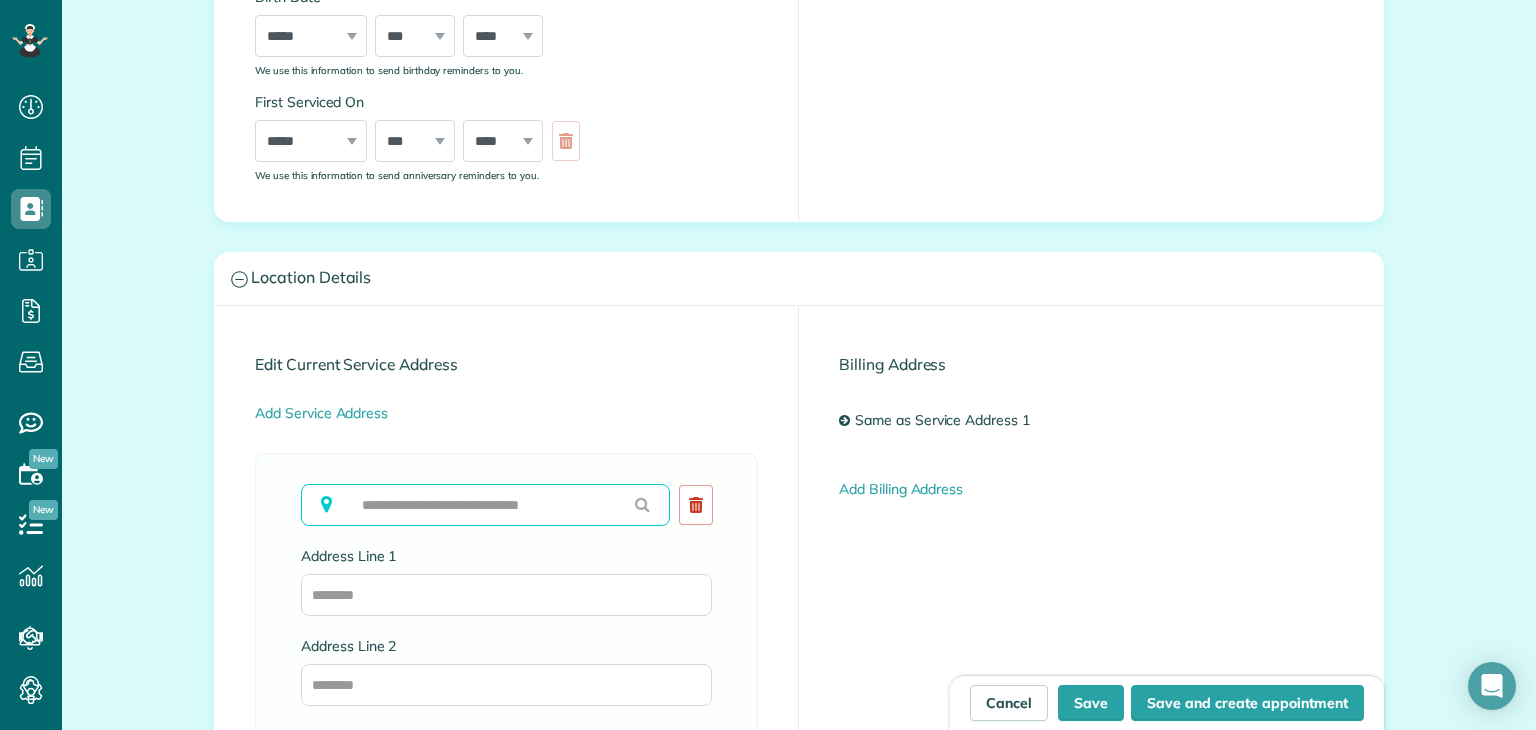 scroll, scrollTop: 867, scrollLeft: 0, axis: vertical 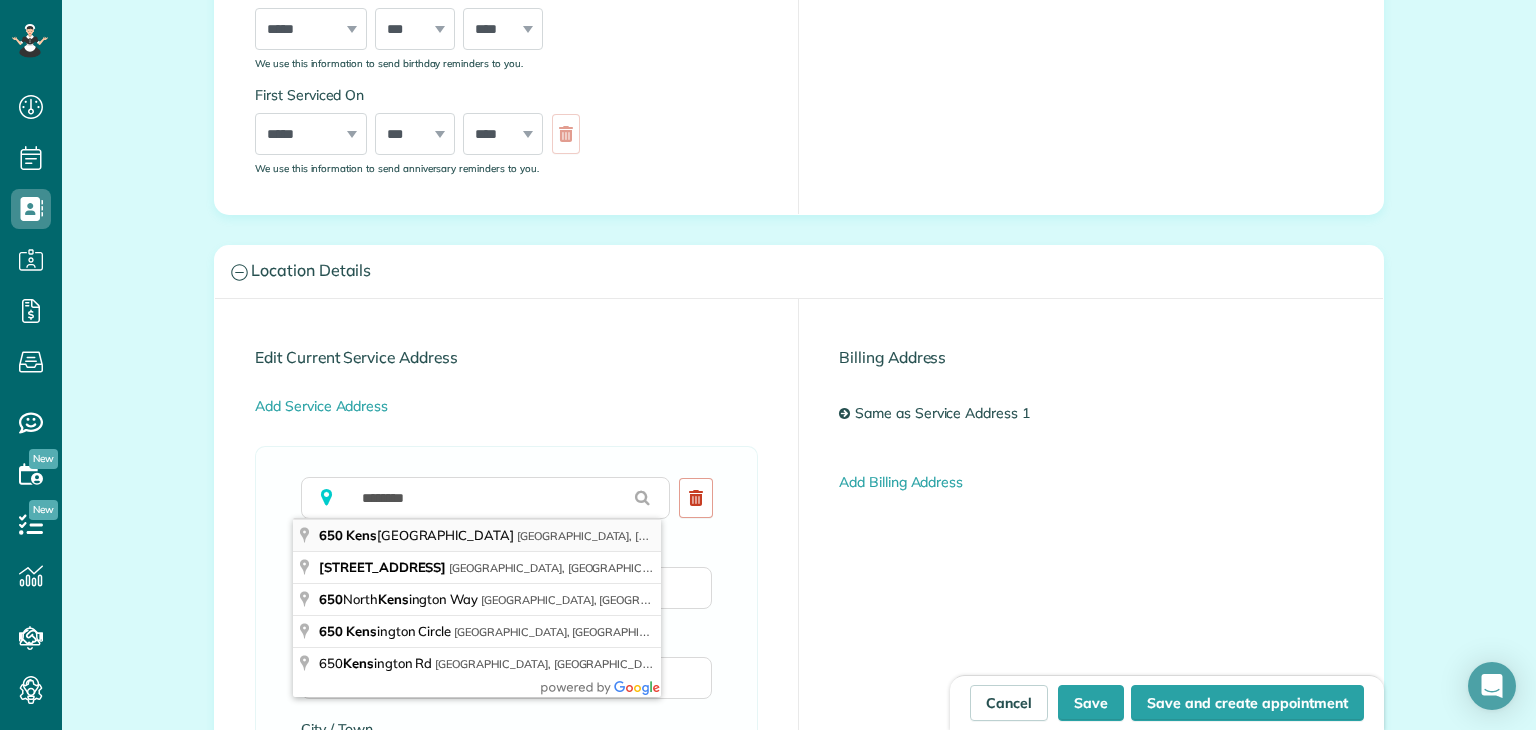 type on "**********" 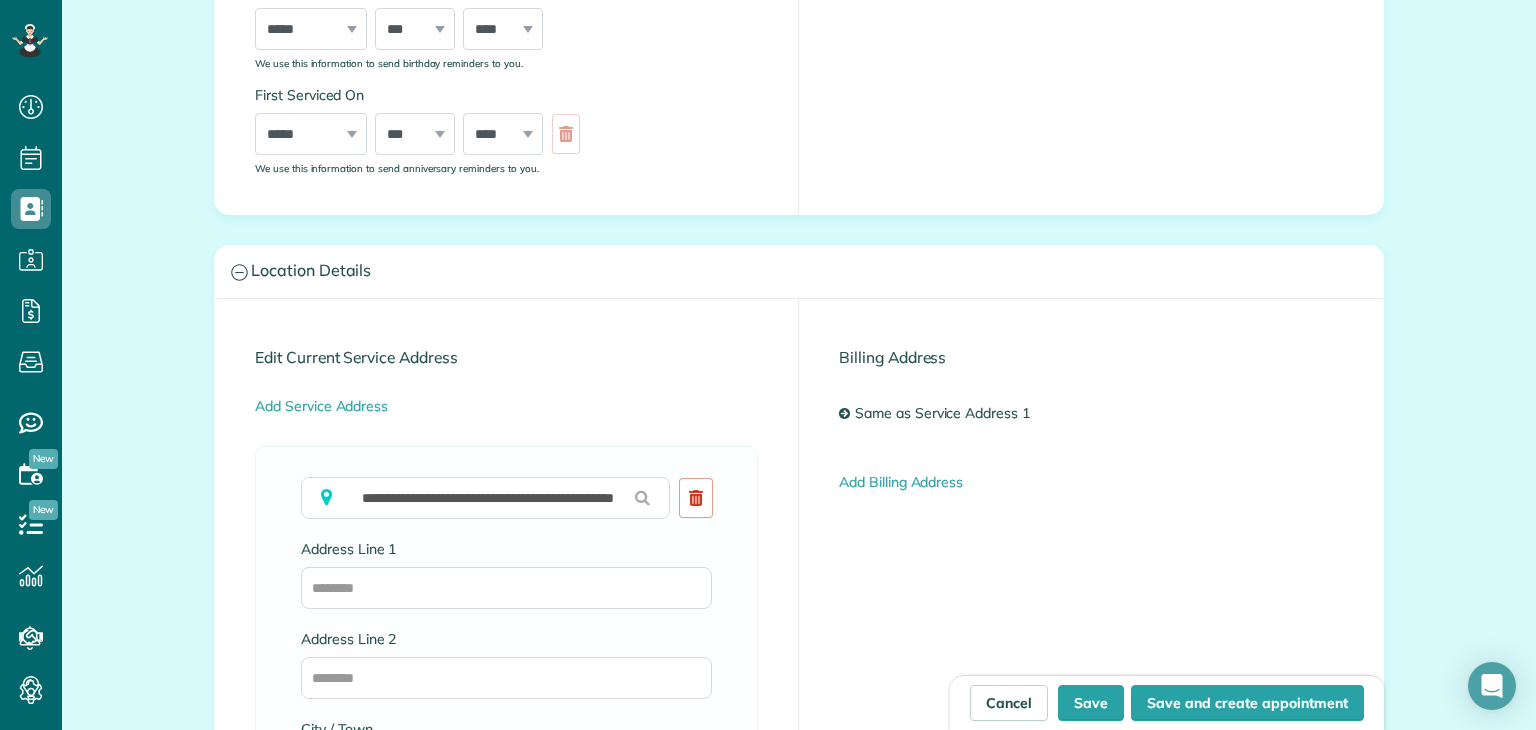 type on "**********" 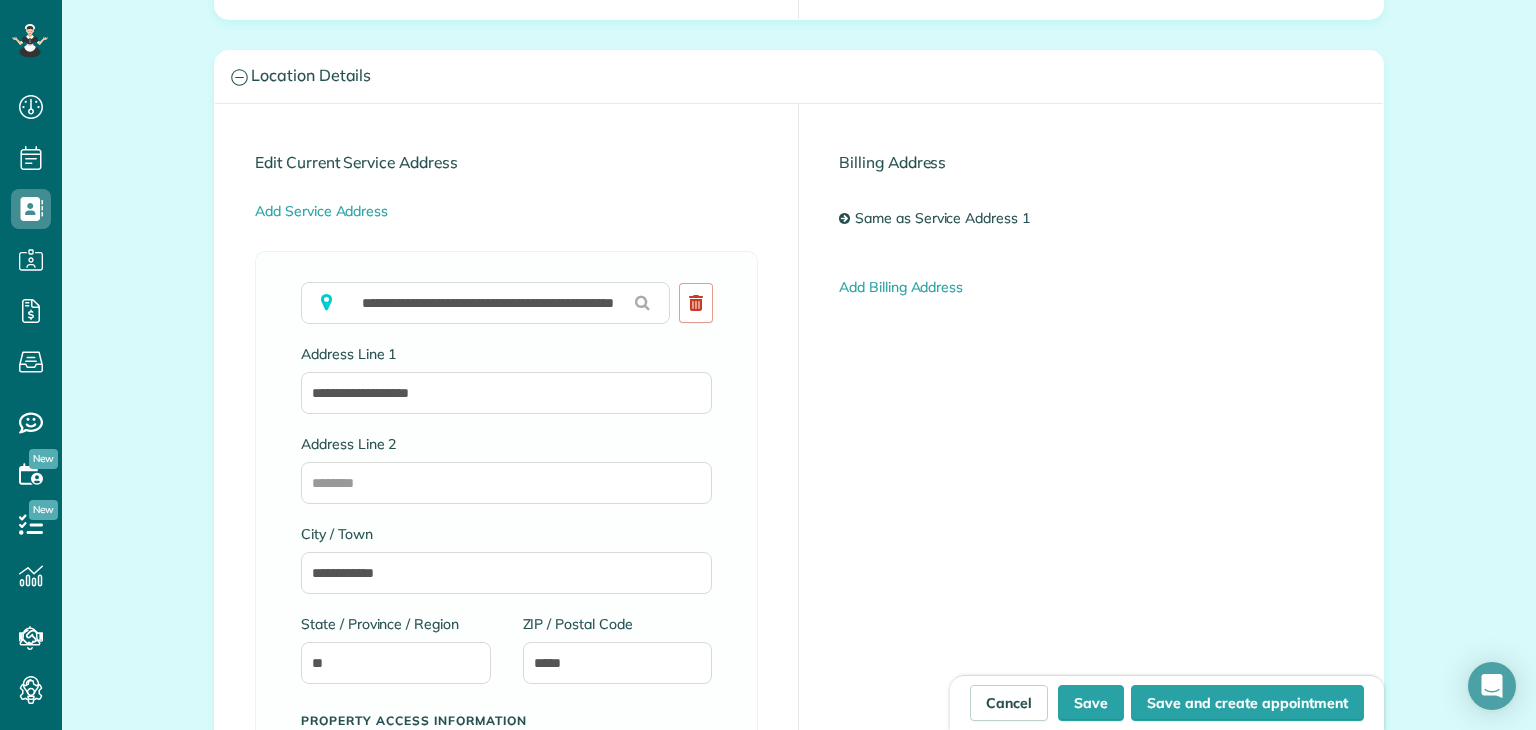 scroll, scrollTop: 1064, scrollLeft: 0, axis: vertical 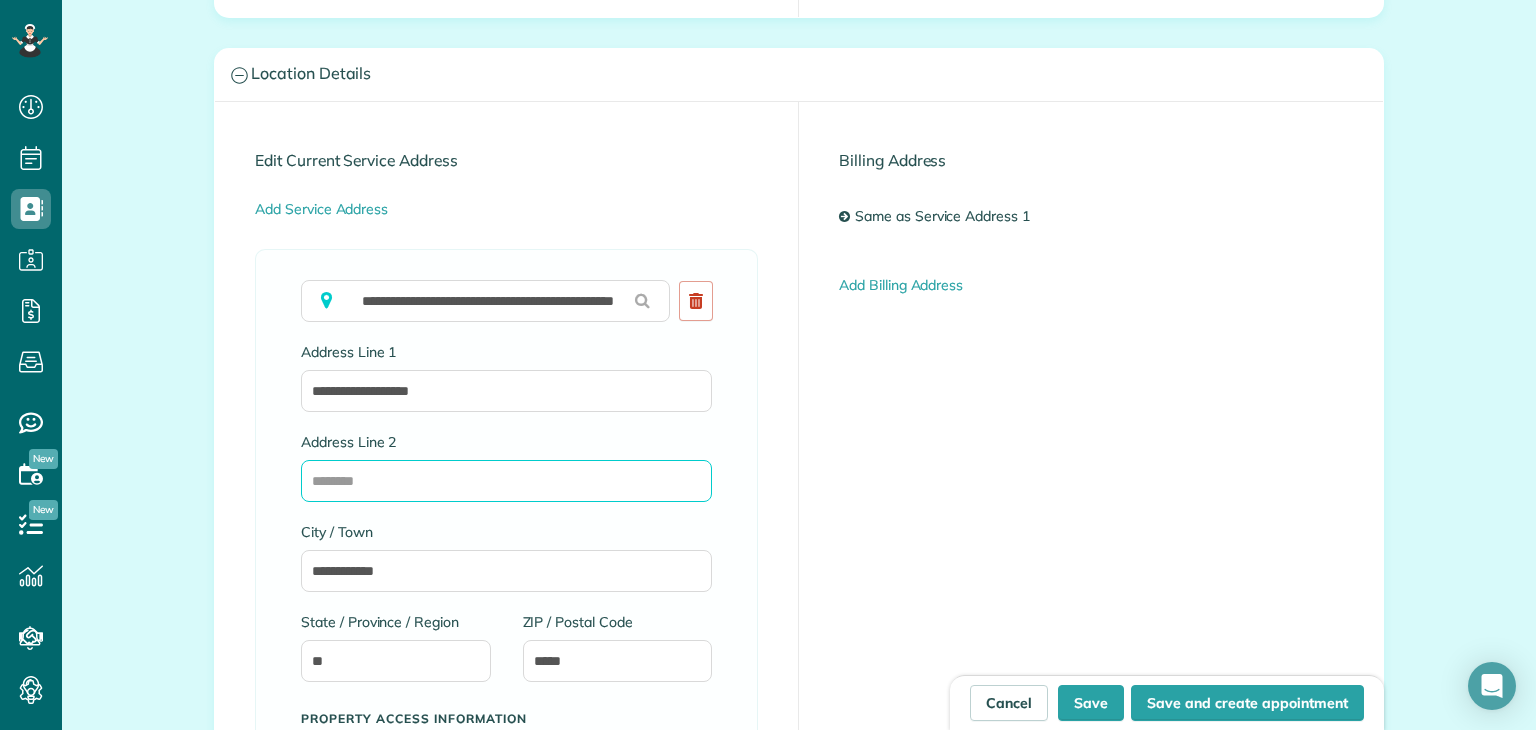 click on "Address Line 2" at bounding box center (506, 481) 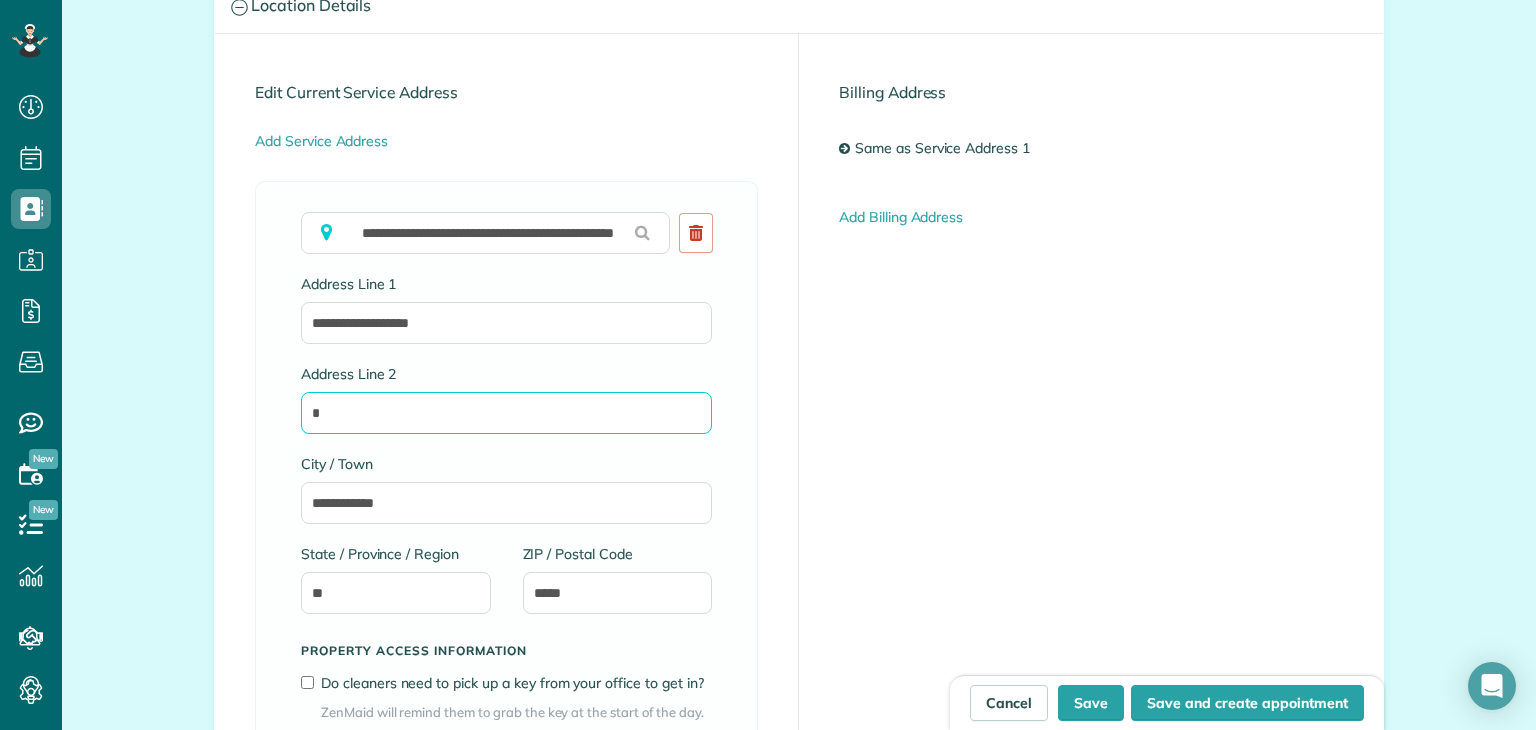 scroll, scrollTop: 1144, scrollLeft: 0, axis: vertical 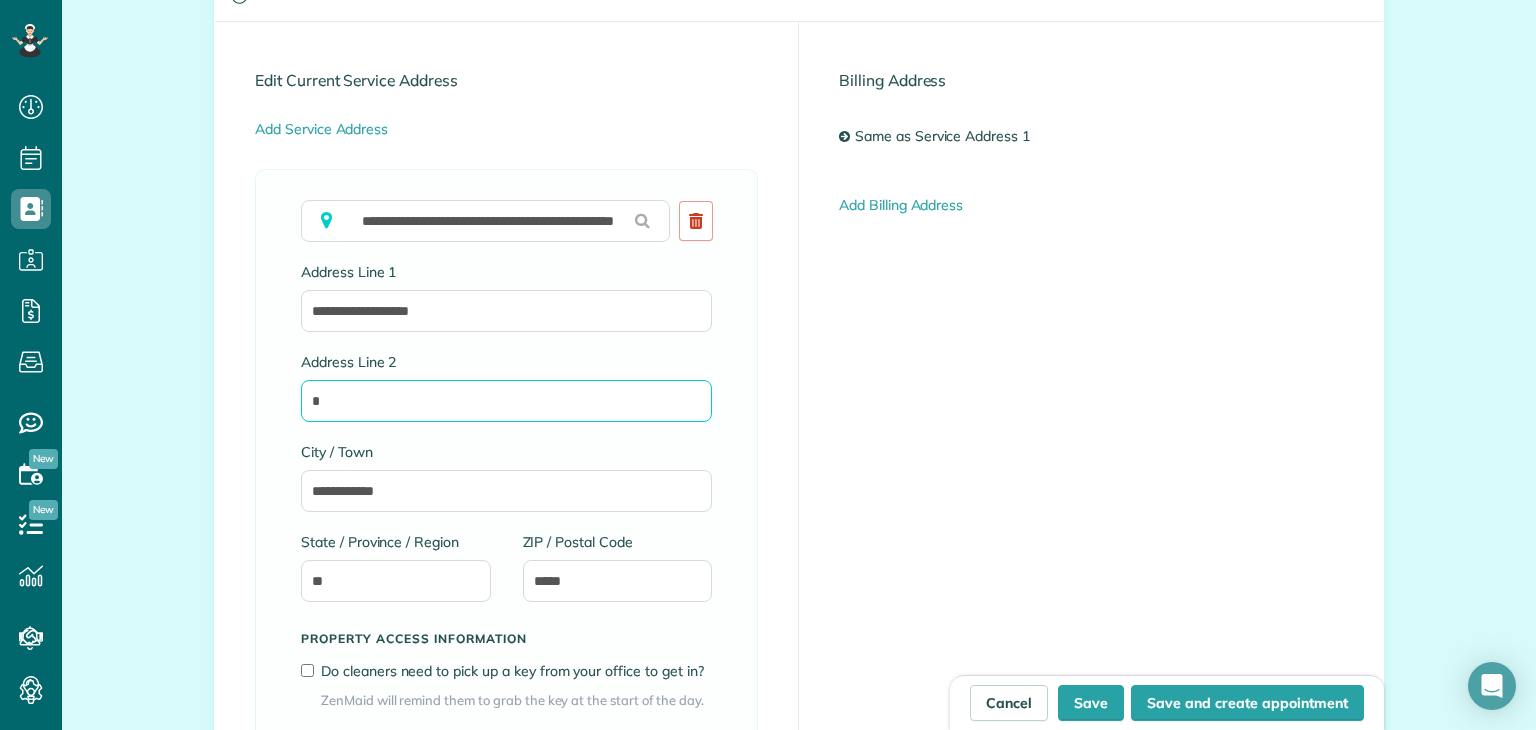 type on "*" 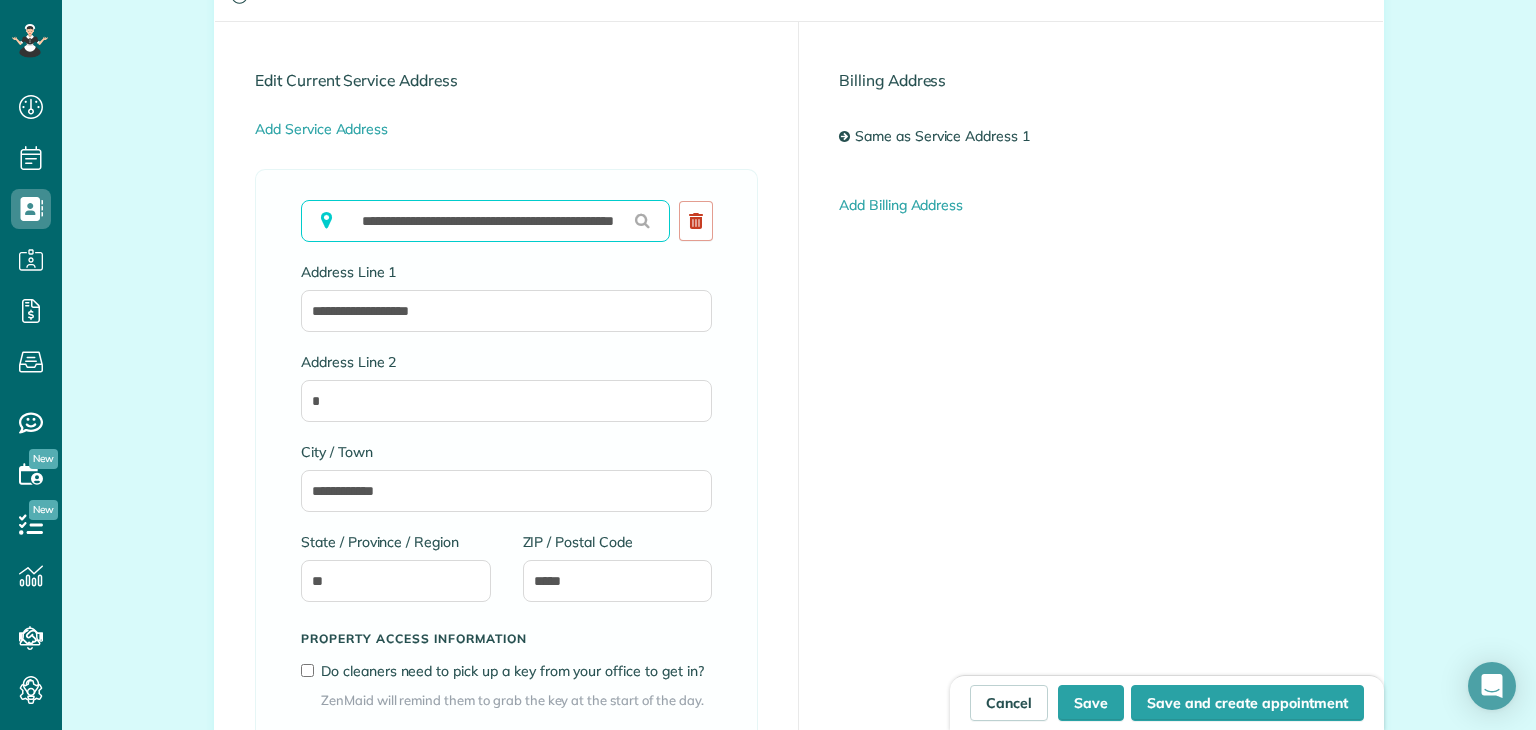scroll, scrollTop: 0, scrollLeft: 113, axis: horizontal 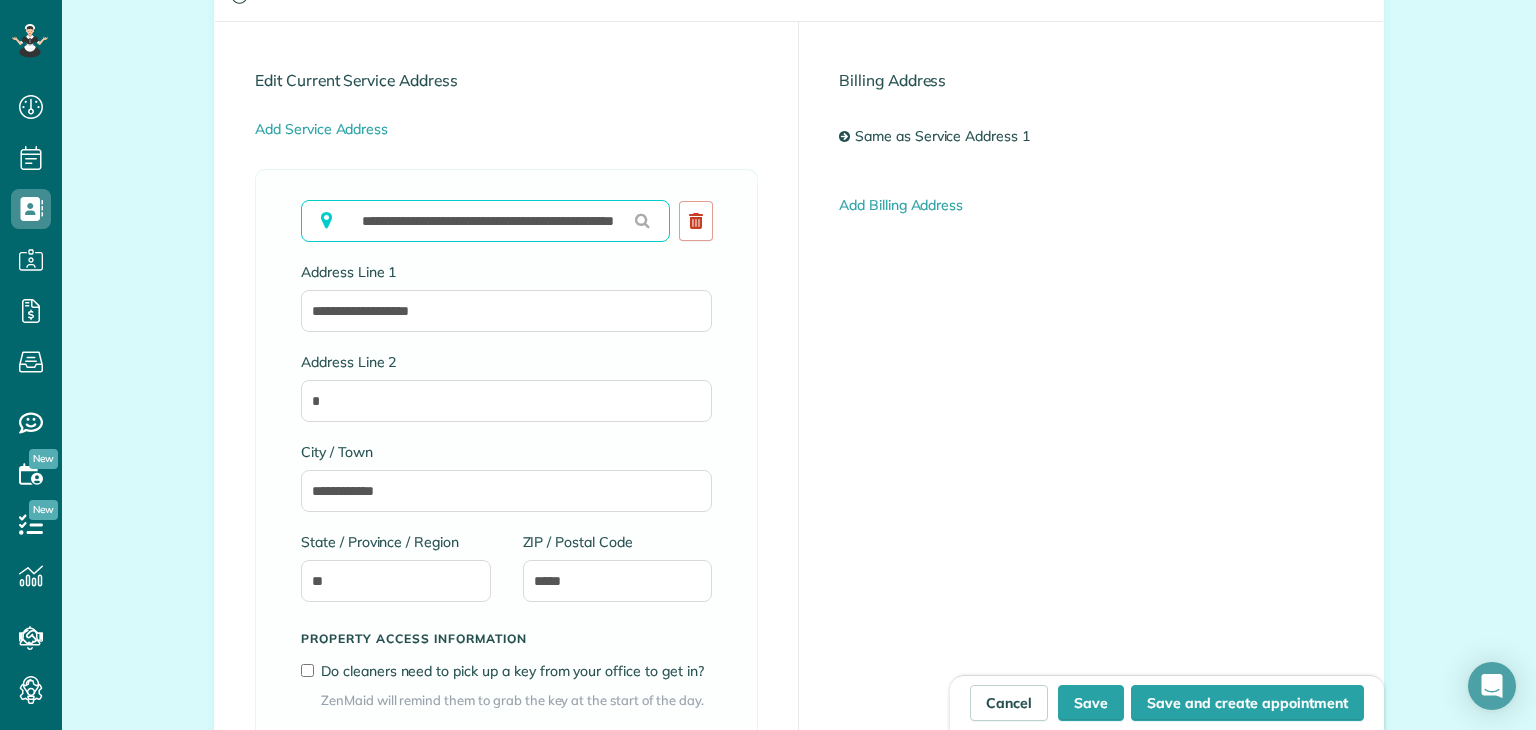 drag, startPoint x: 500, startPoint y: 221, endPoint x: 627, endPoint y: 239, distance: 128.26924 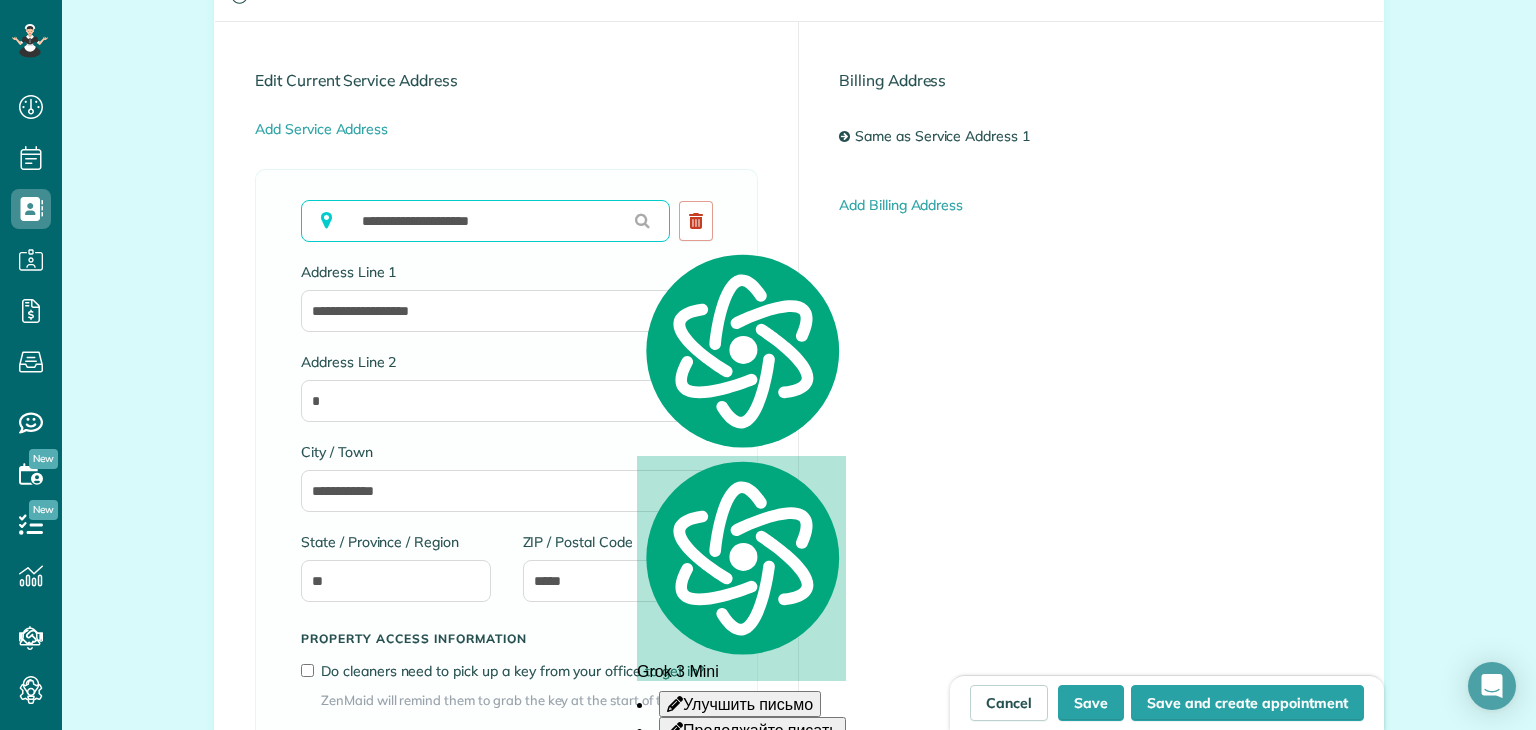 scroll, scrollTop: 0, scrollLeft: 0, axis: both 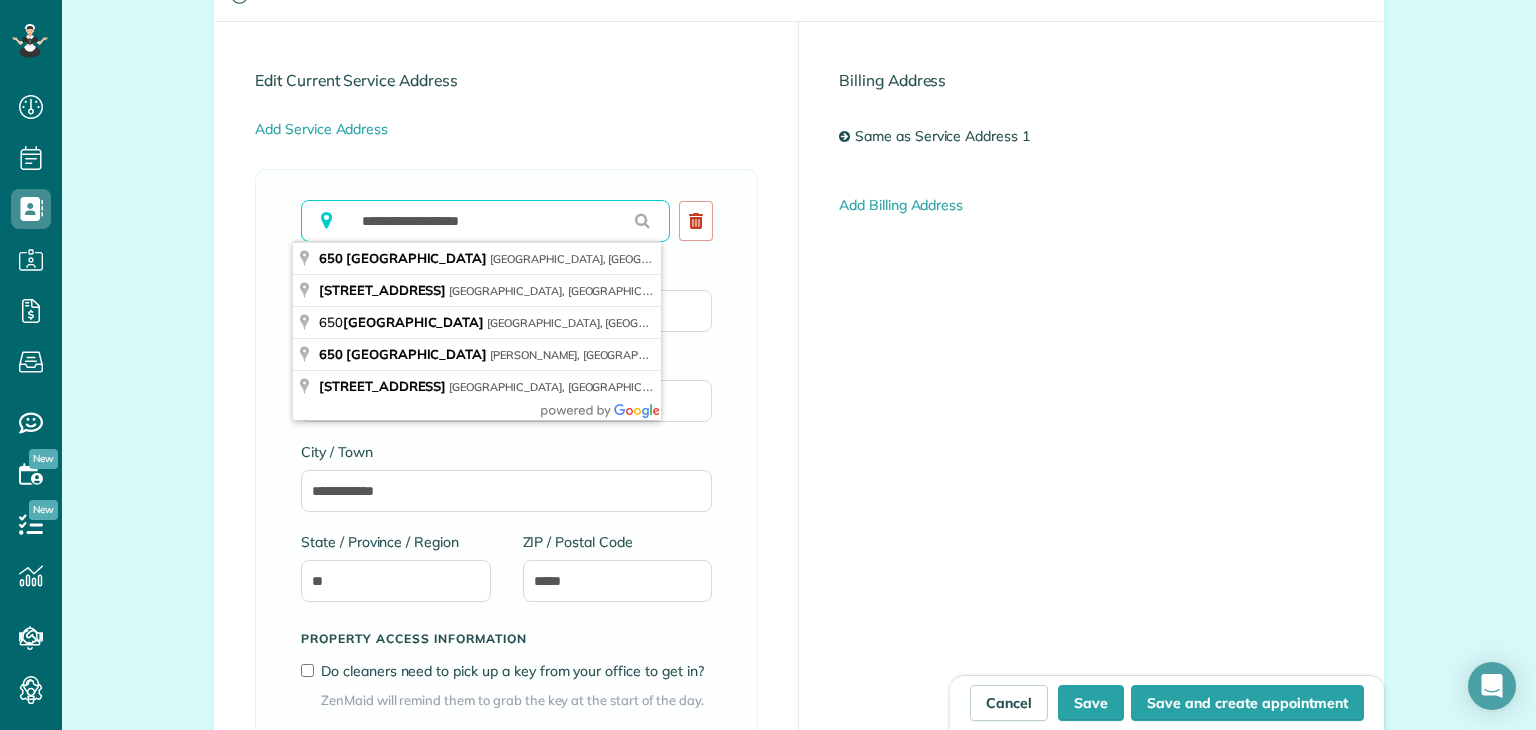 type on "**********" 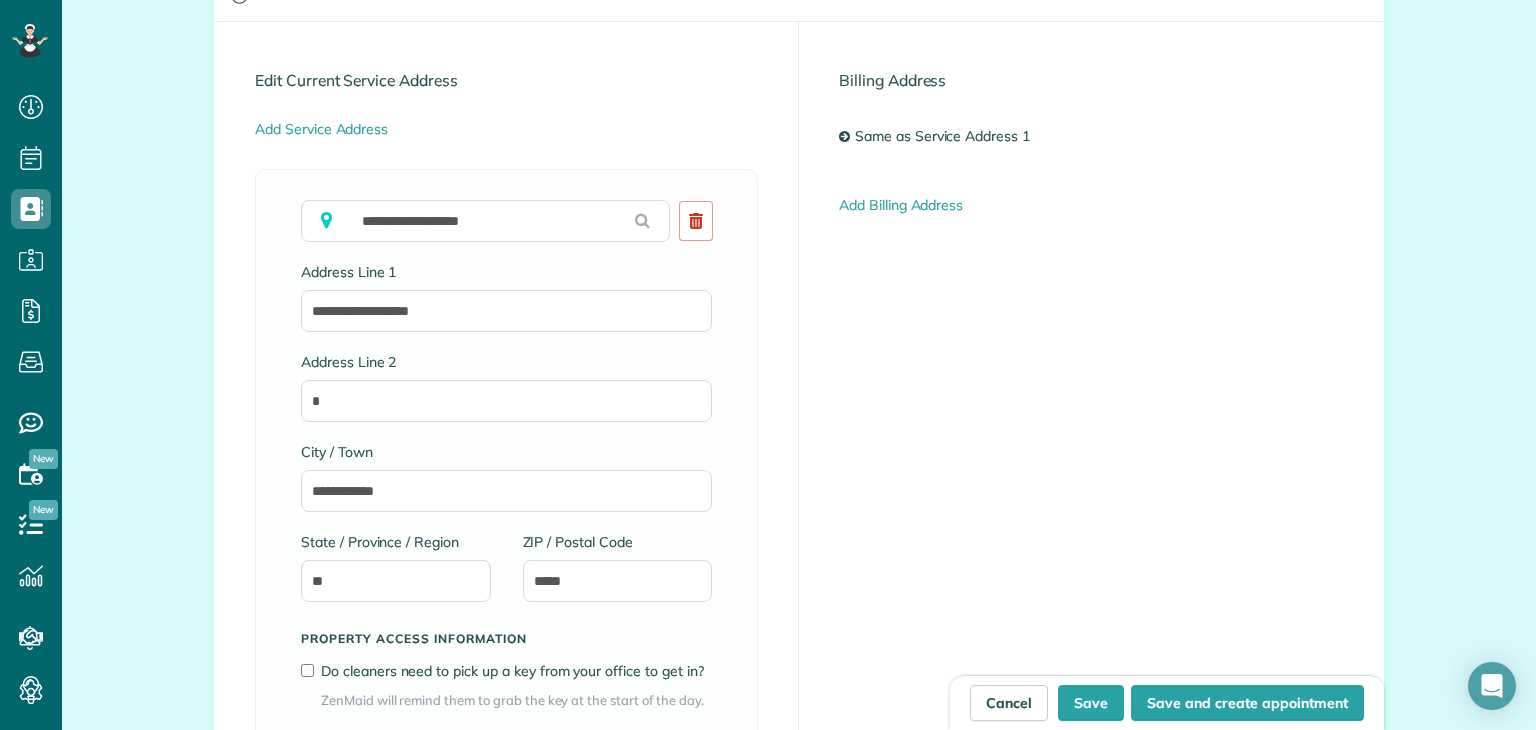 click on "**********" at bounding box center [507, 508] 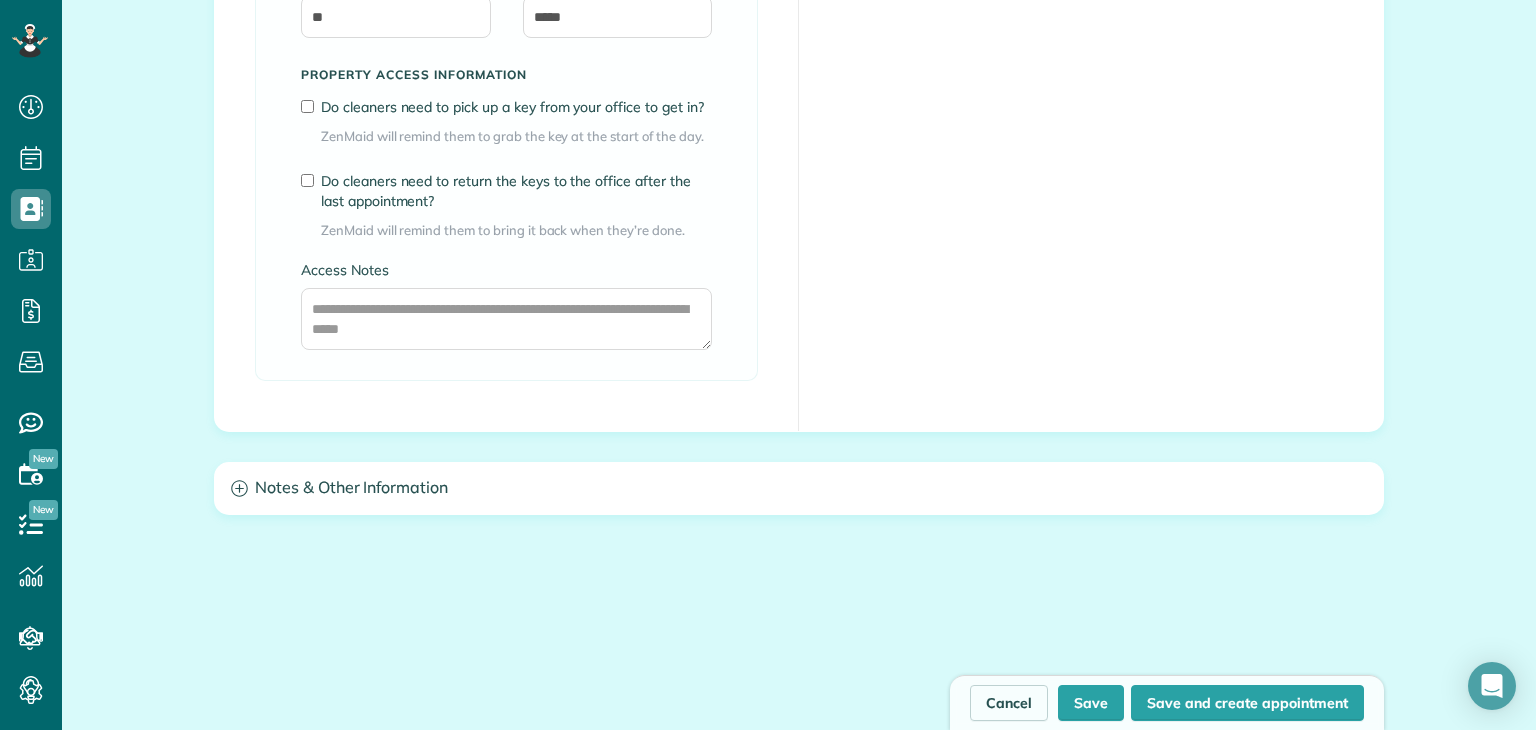 scroll, scrollTop: 1708, scrollLeft: 0, axis: vertical 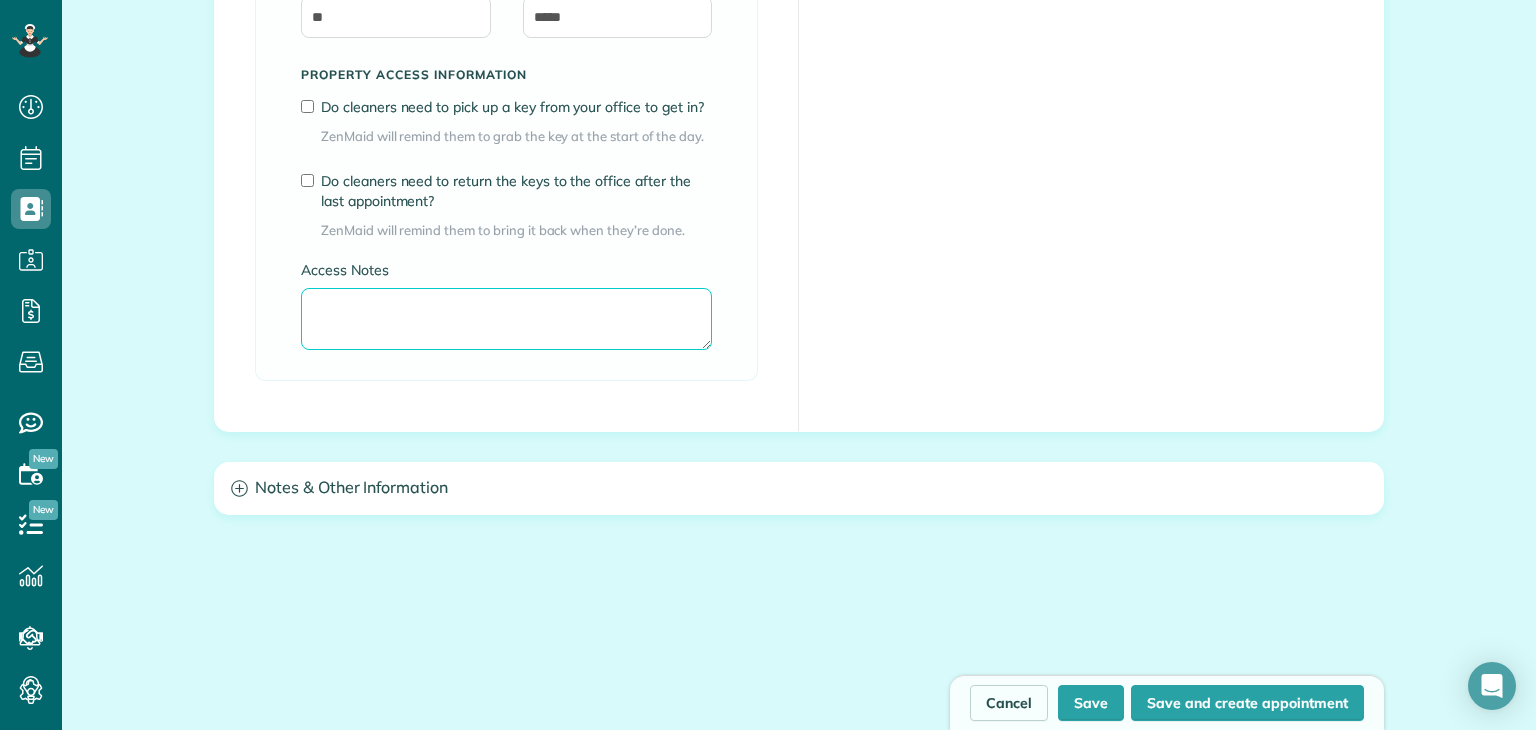click on "Access Notes" at bounding box center [506, 319] 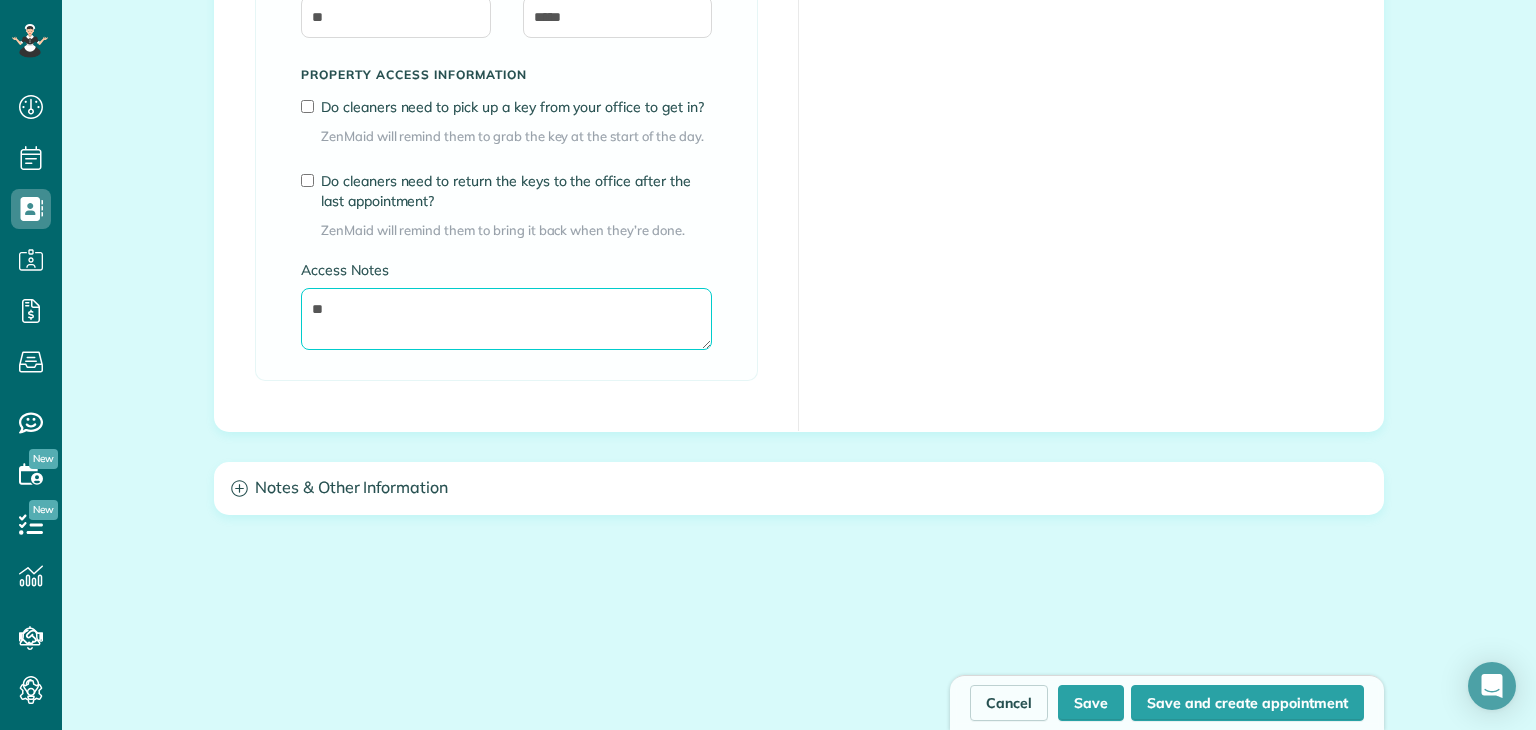 type on "*" 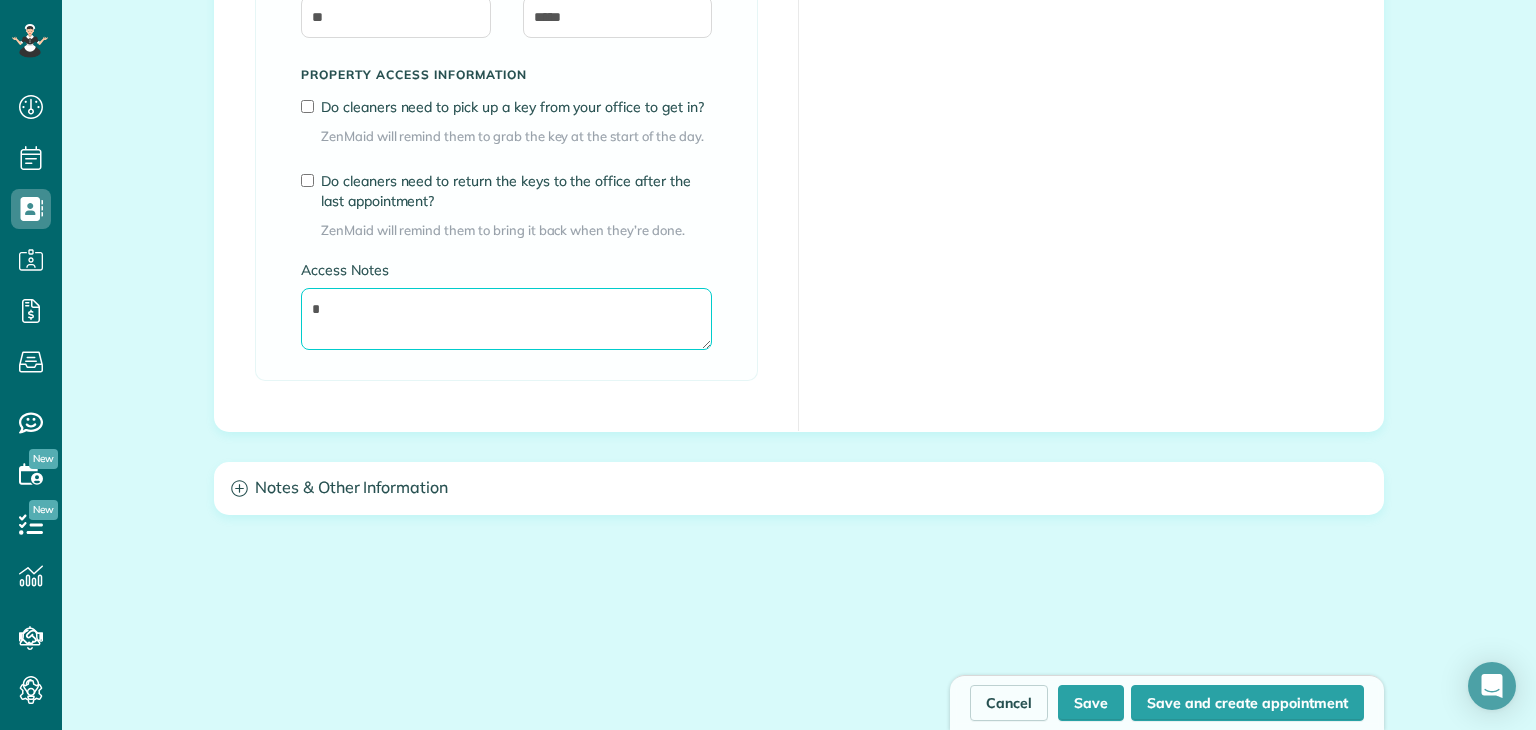 type 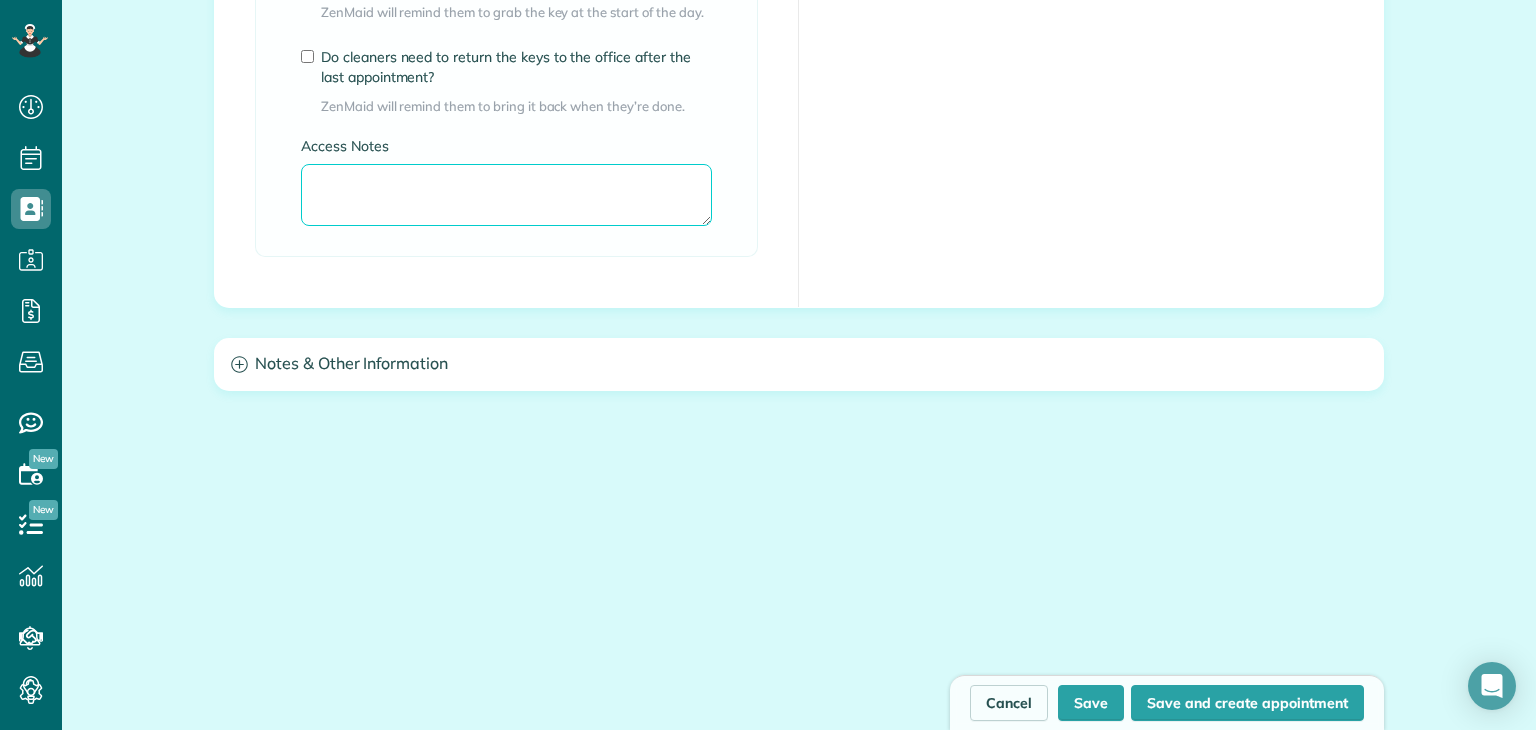scroll, scrollTop: 1849, scrollLeft: 0, axis: vertical 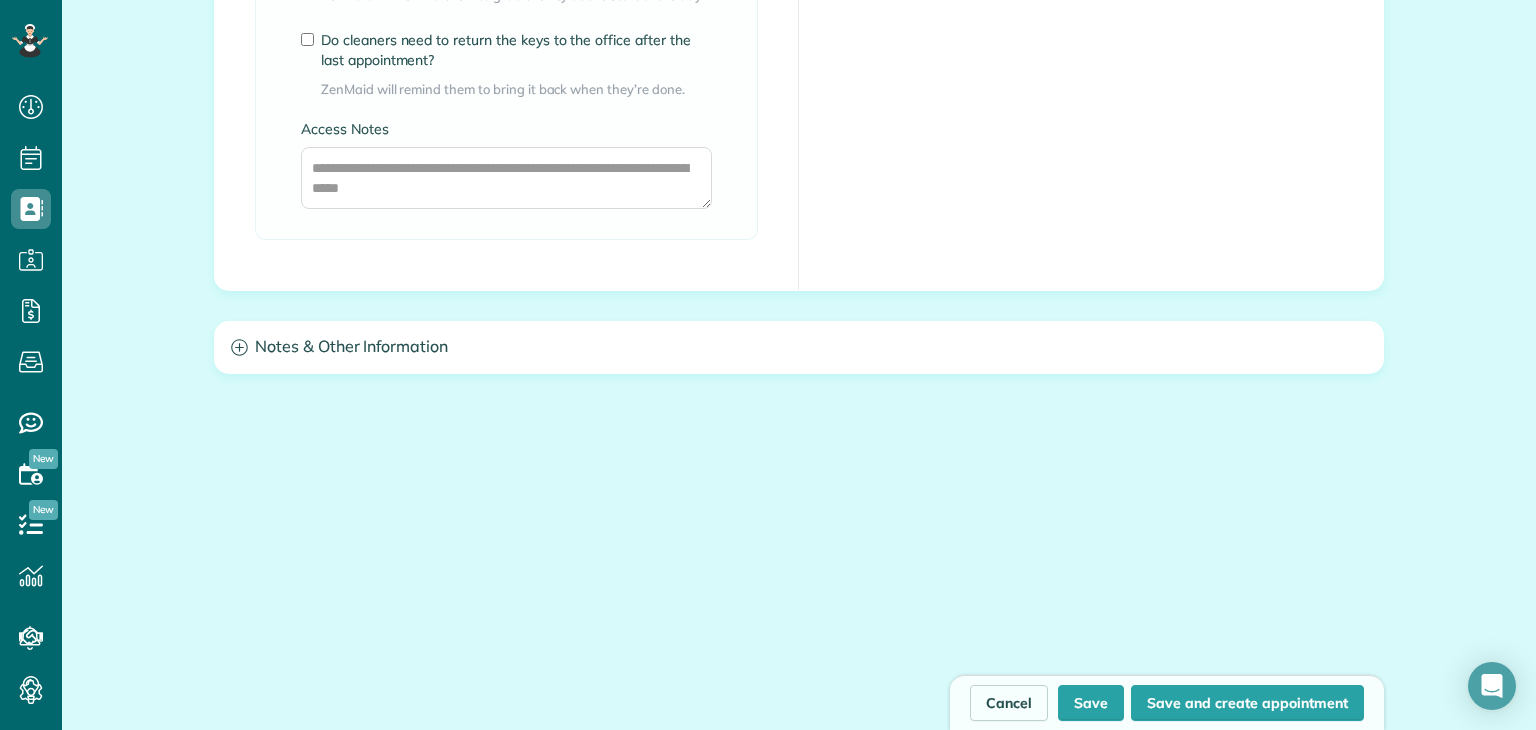 click on "**********" at bounding box center (799, -197) 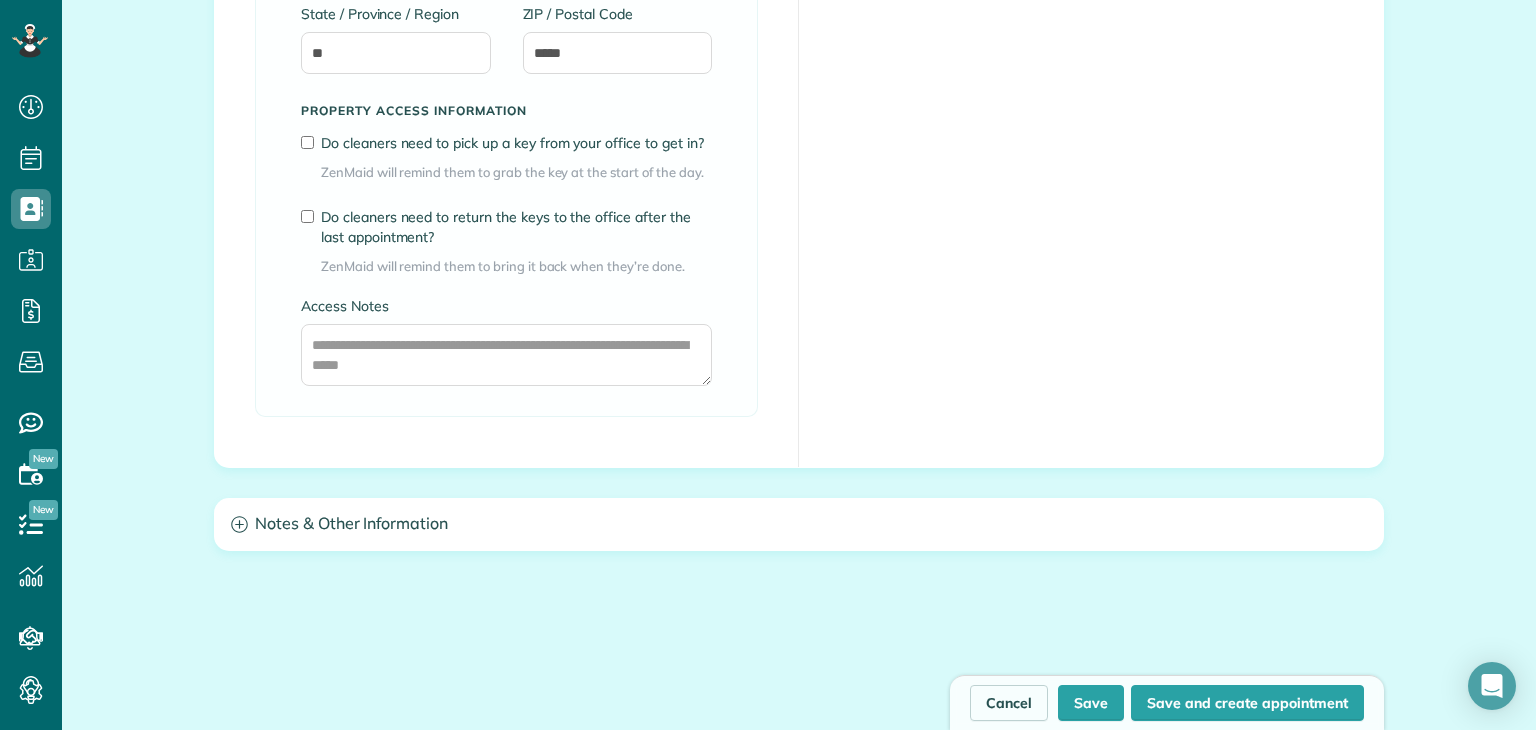 scroll, scrollTop: 1677, scrollLeft: 0, axis: vertical 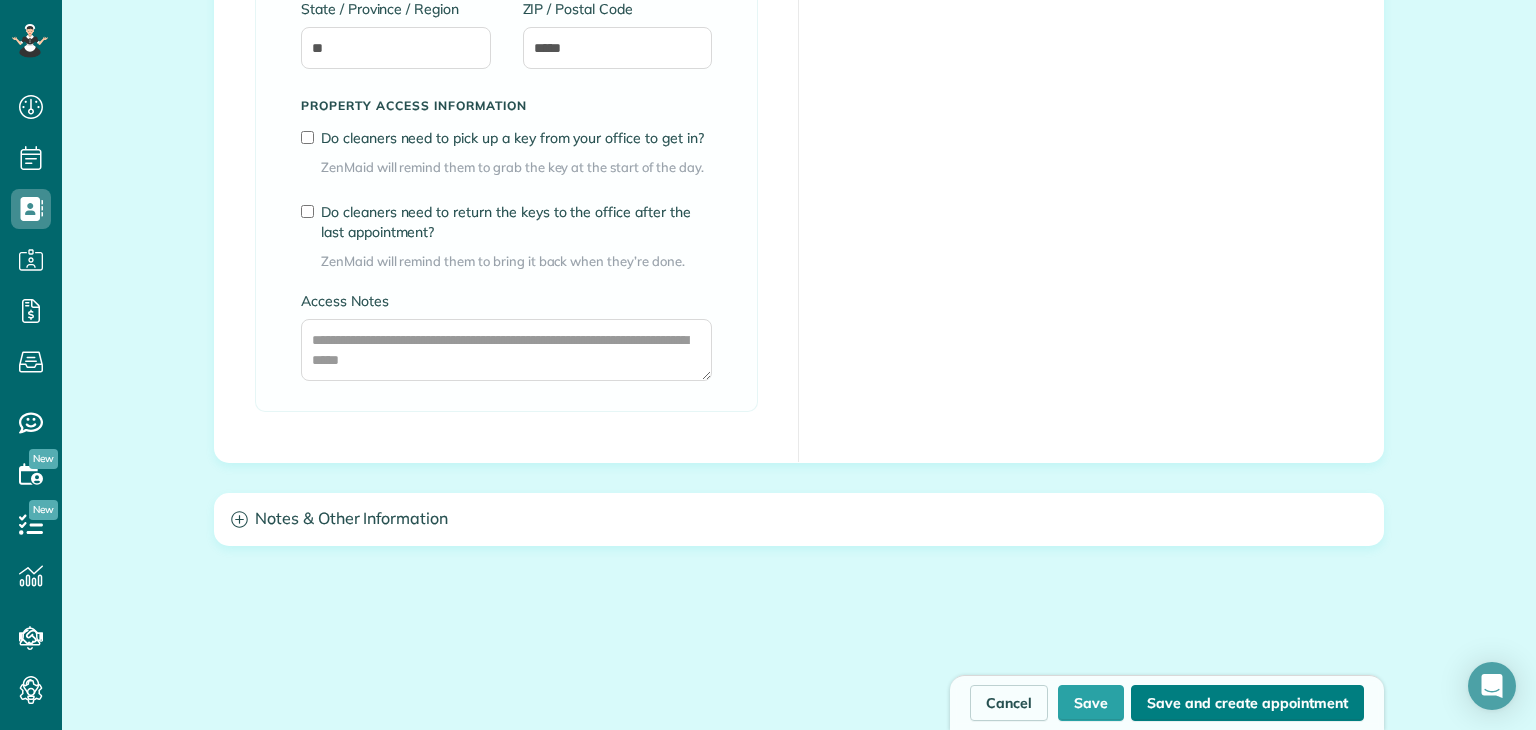 click on "Save and create appointment" at bounding box center (1247, 703) 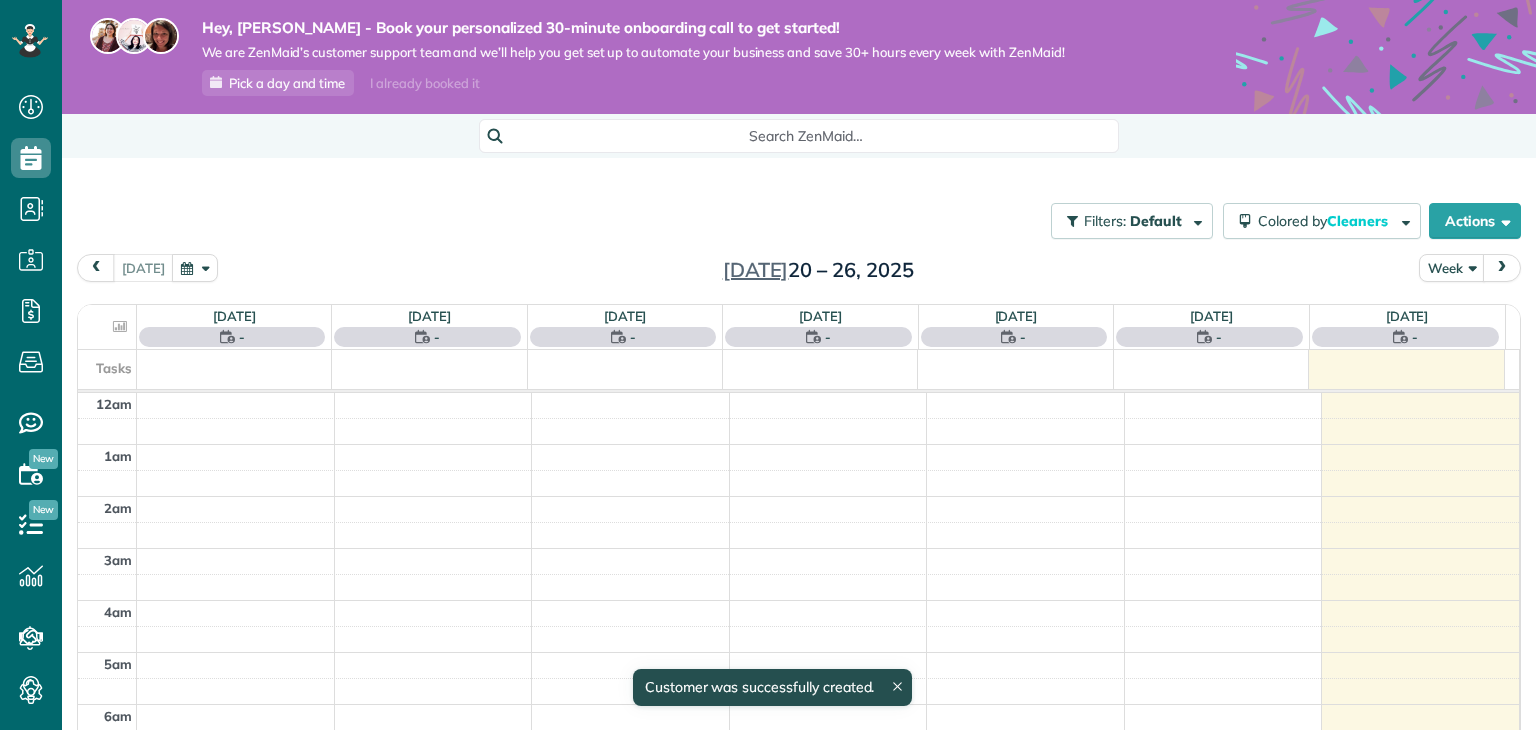 scroll, scrollTop: 0, scrollLeft: 0, axis: both 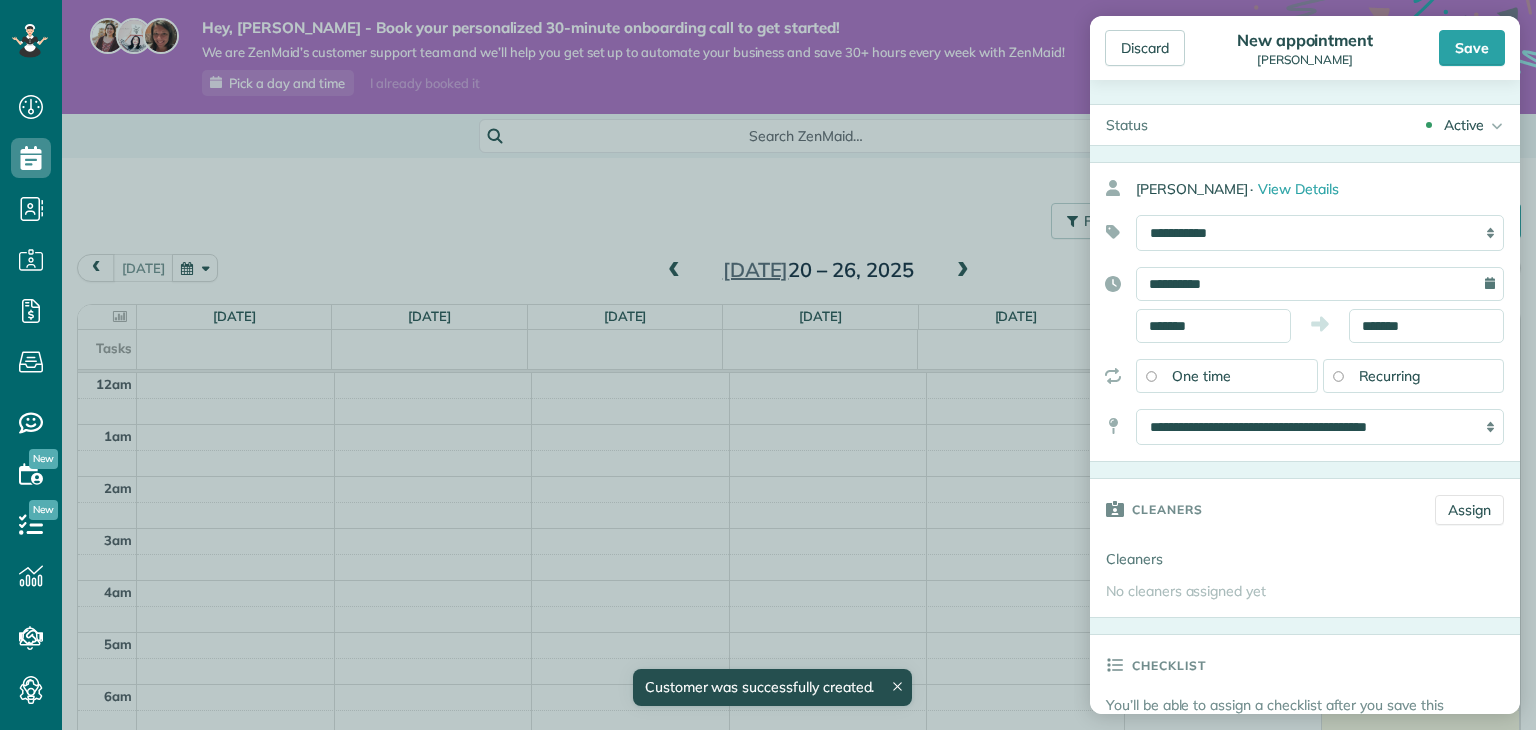 type on "**********" 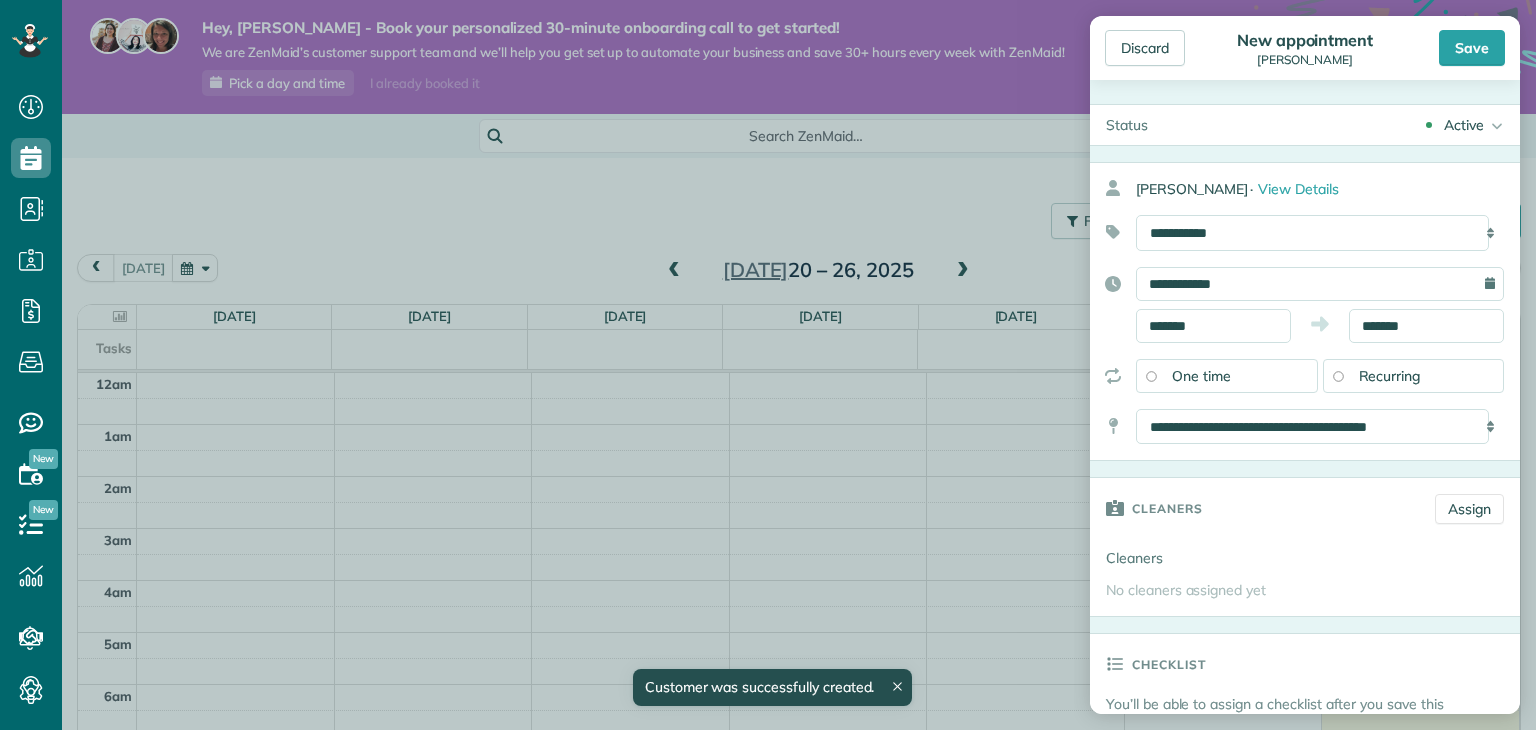 scroll, scrollTop: 729, scrollLeft: 61, axis: both 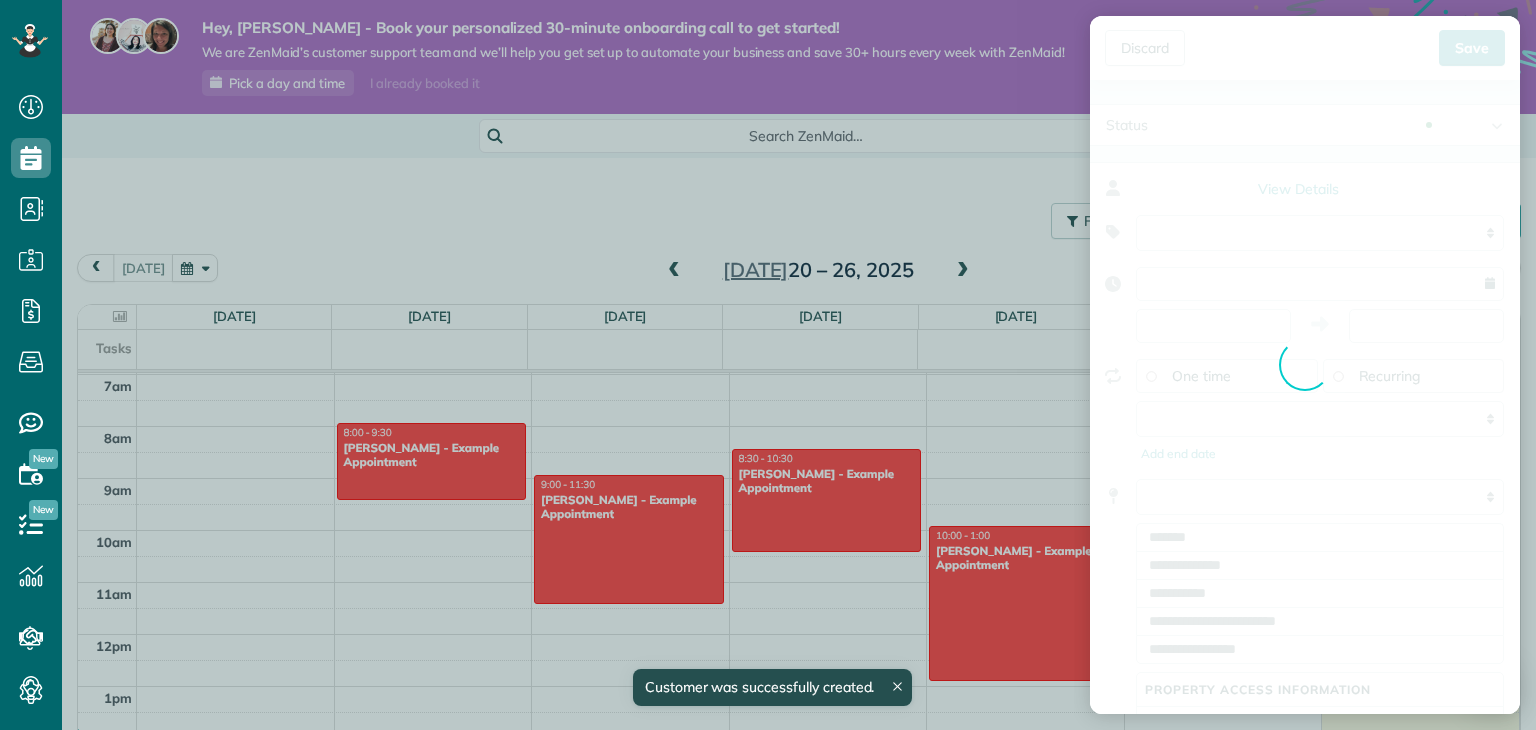 type on "**********" 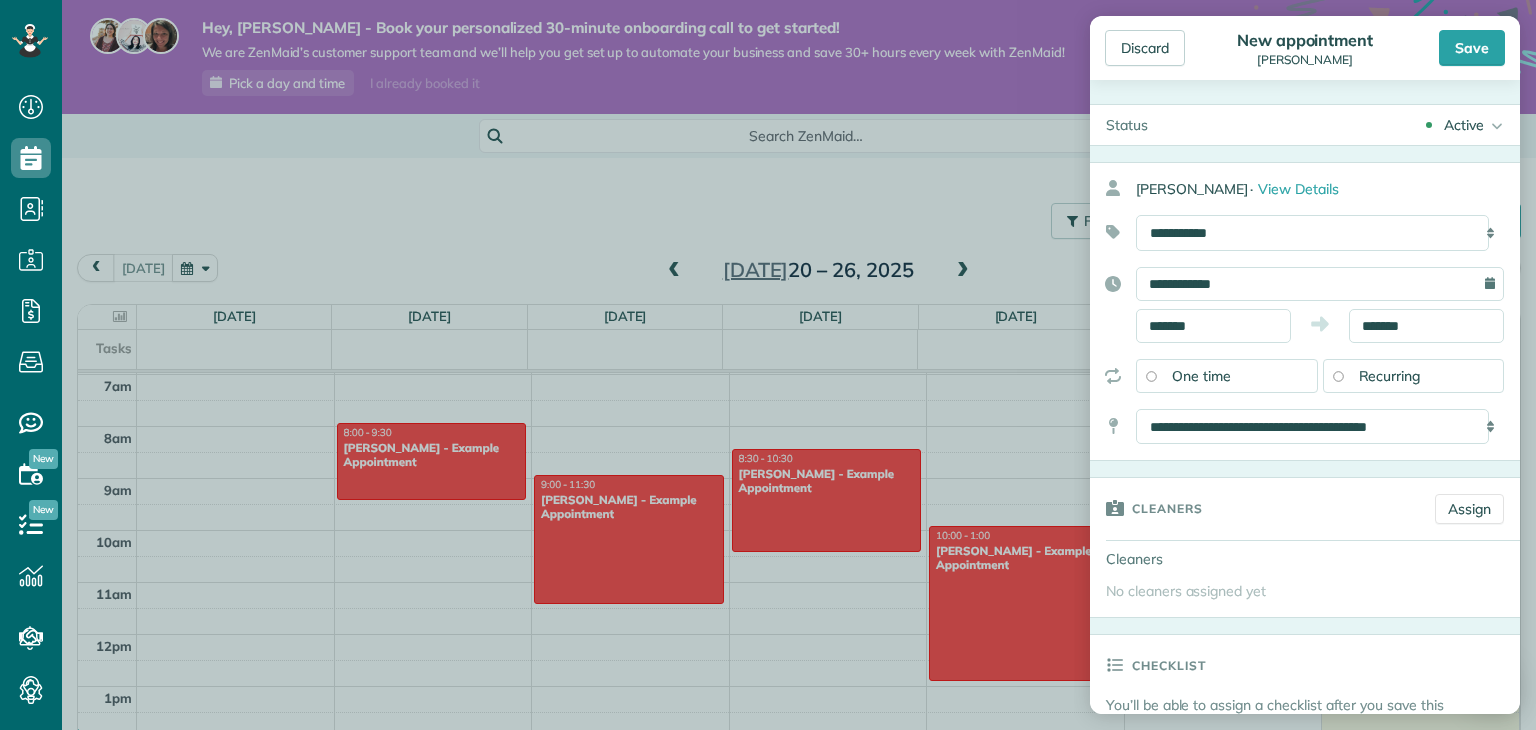 click on "Discard
New appointment
[PERSON_NAME] C
Save
Status
Active
Active
Estimate
Stand-By" at bounding box center [768, 365] 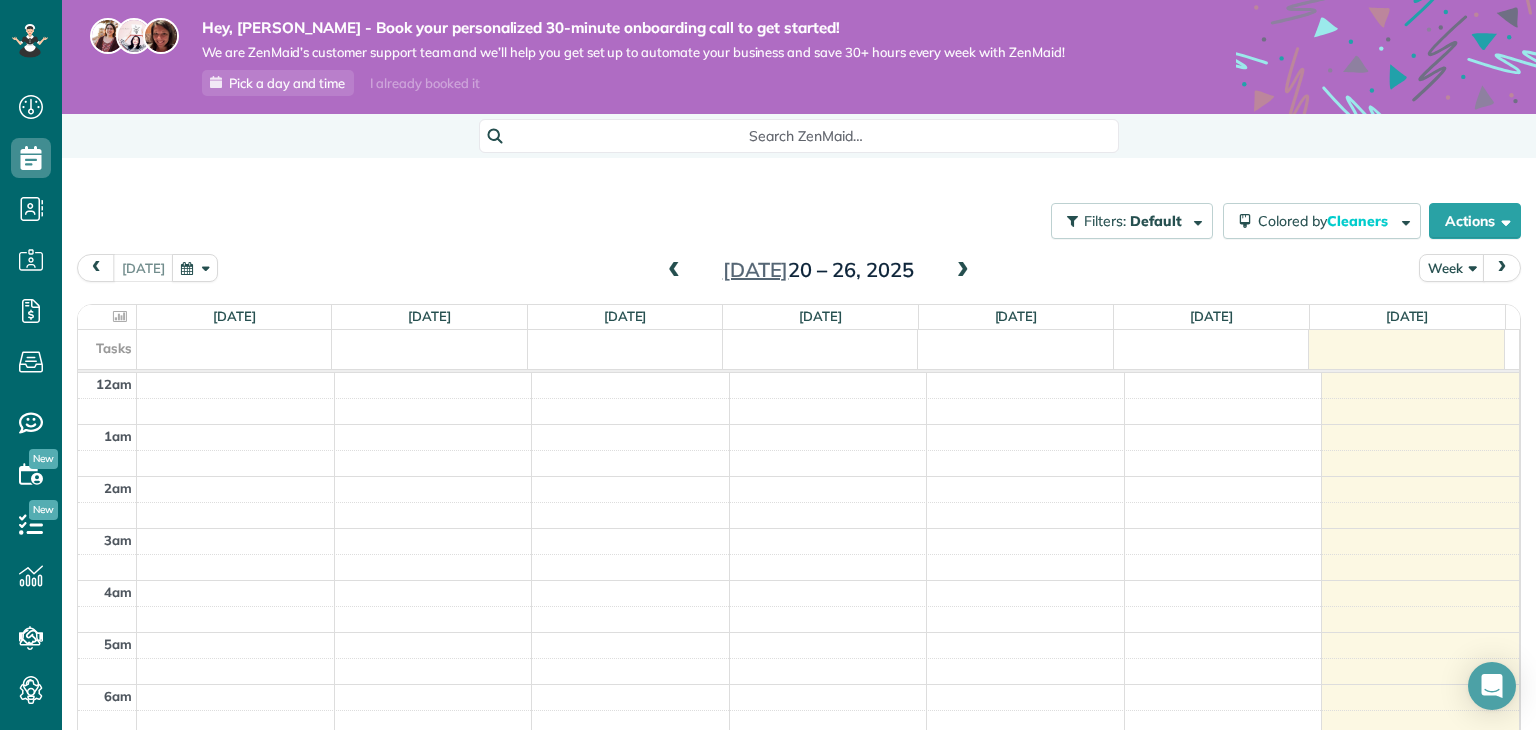 scroll, scrollTop: 0, scrollLeft: 0, axis: both 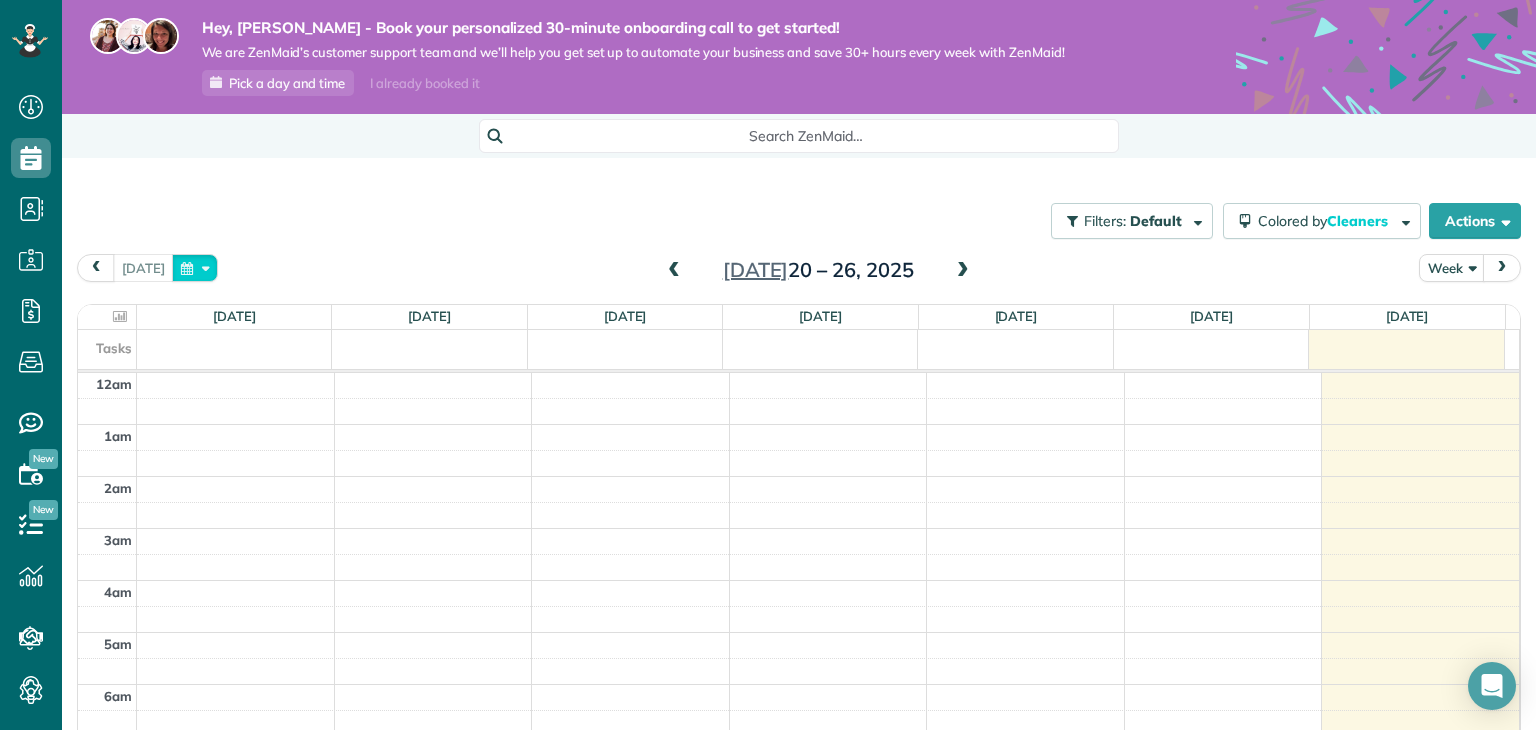 click at bounding box center [195, 267] 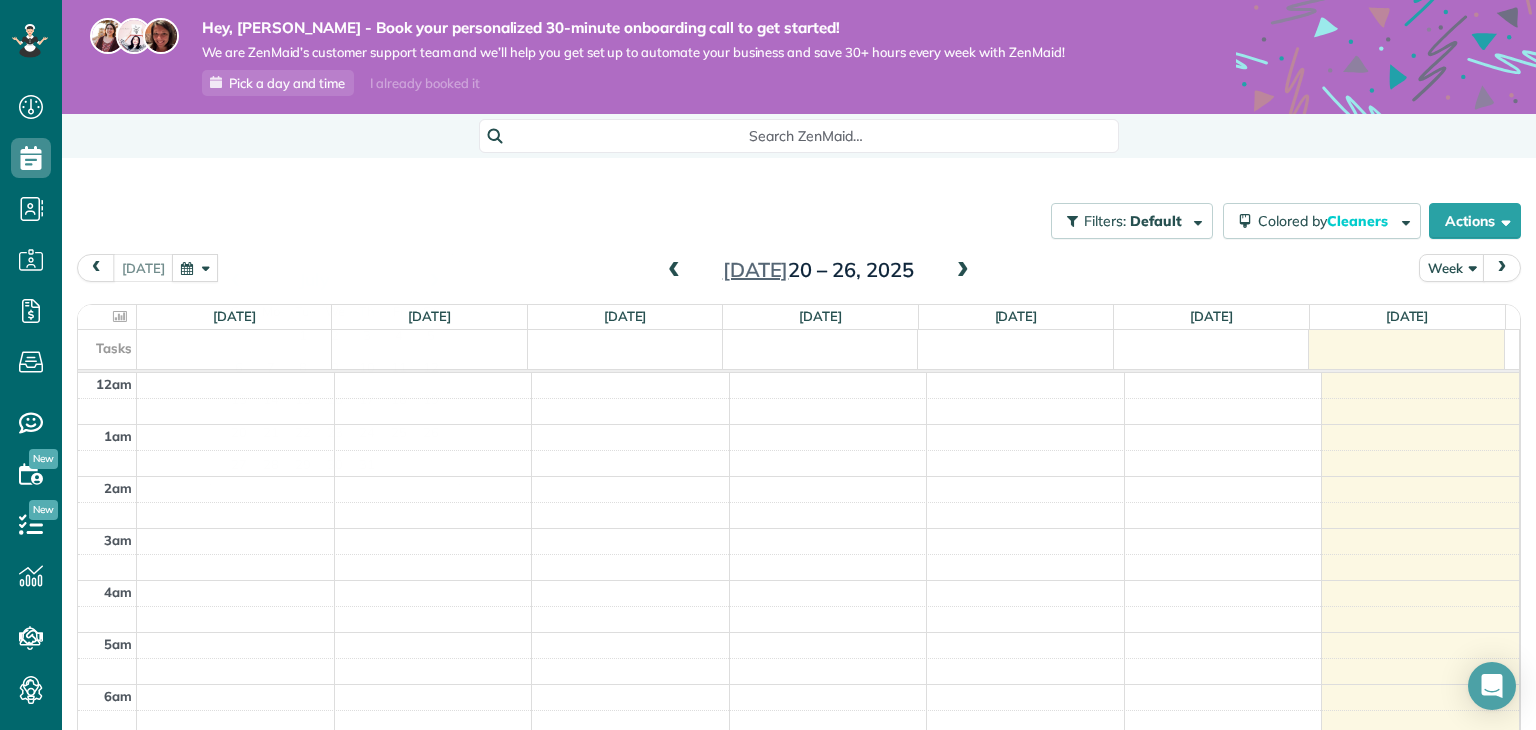 click on "Filters:   Default
Colored by  Cleaners
Color by Cleaner
Color by Team
Color by Status
Color by Recurrence
Color by Paid/Unpaid
Filters  Default
Schedule Changes
Actions
Create Appointment
Create Task
Clock In/Out
Send Work Orders
Print Route Sheets
[DATE] Emails/Texts
View Metrics" at bounding box center (799, 496) 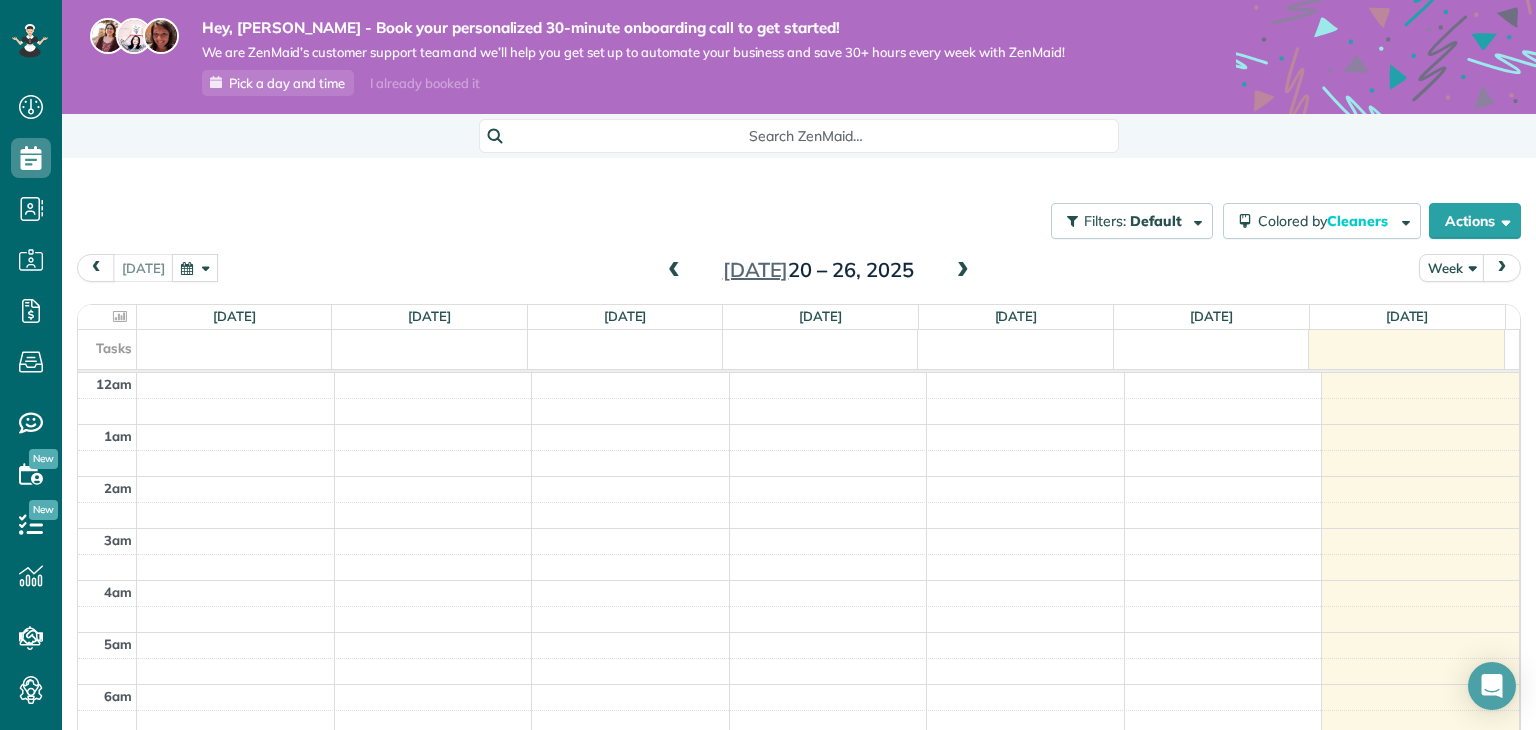 scroll, scrollTop: 170, scrollLeft: 0, axis: vertical 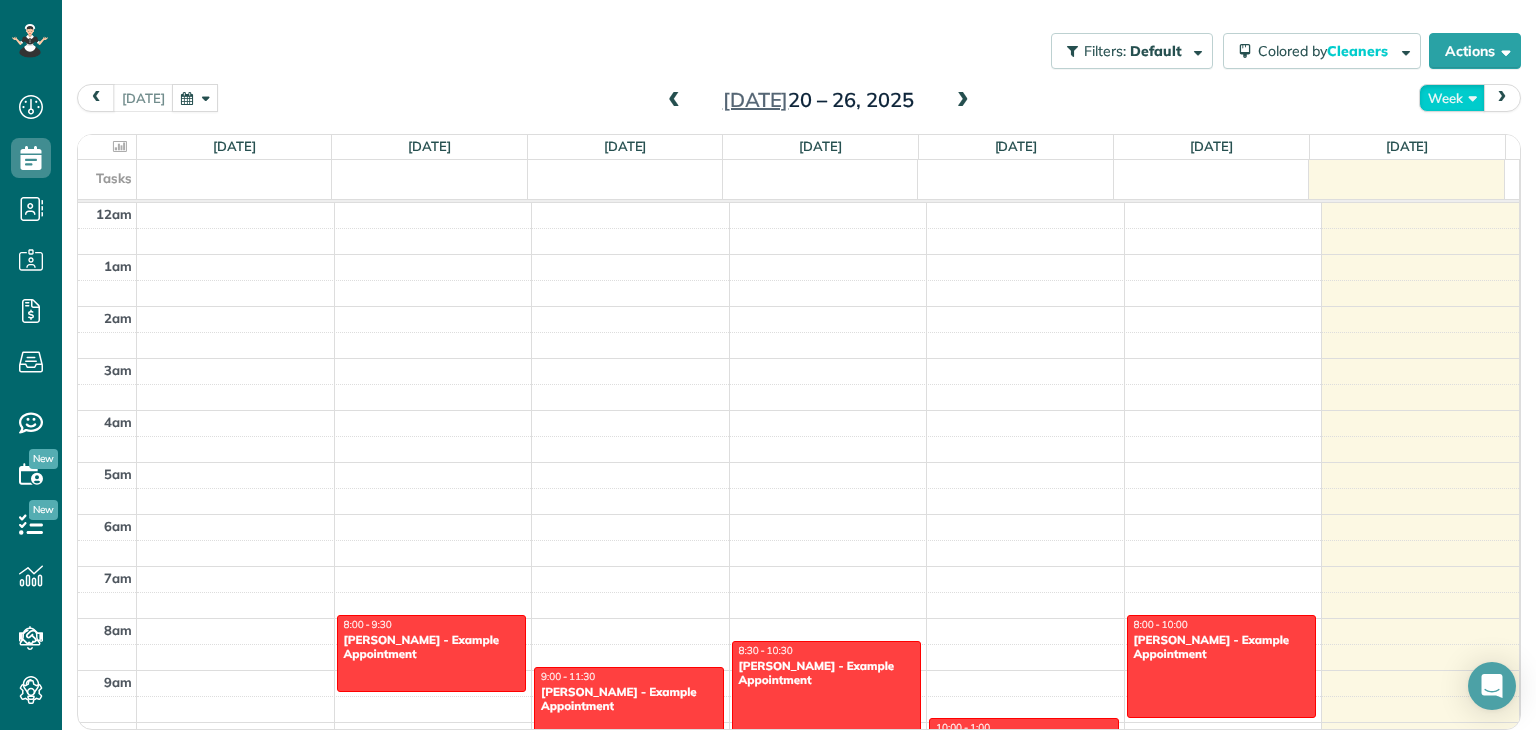 click on "Week" at bounding box center (1452, 97) 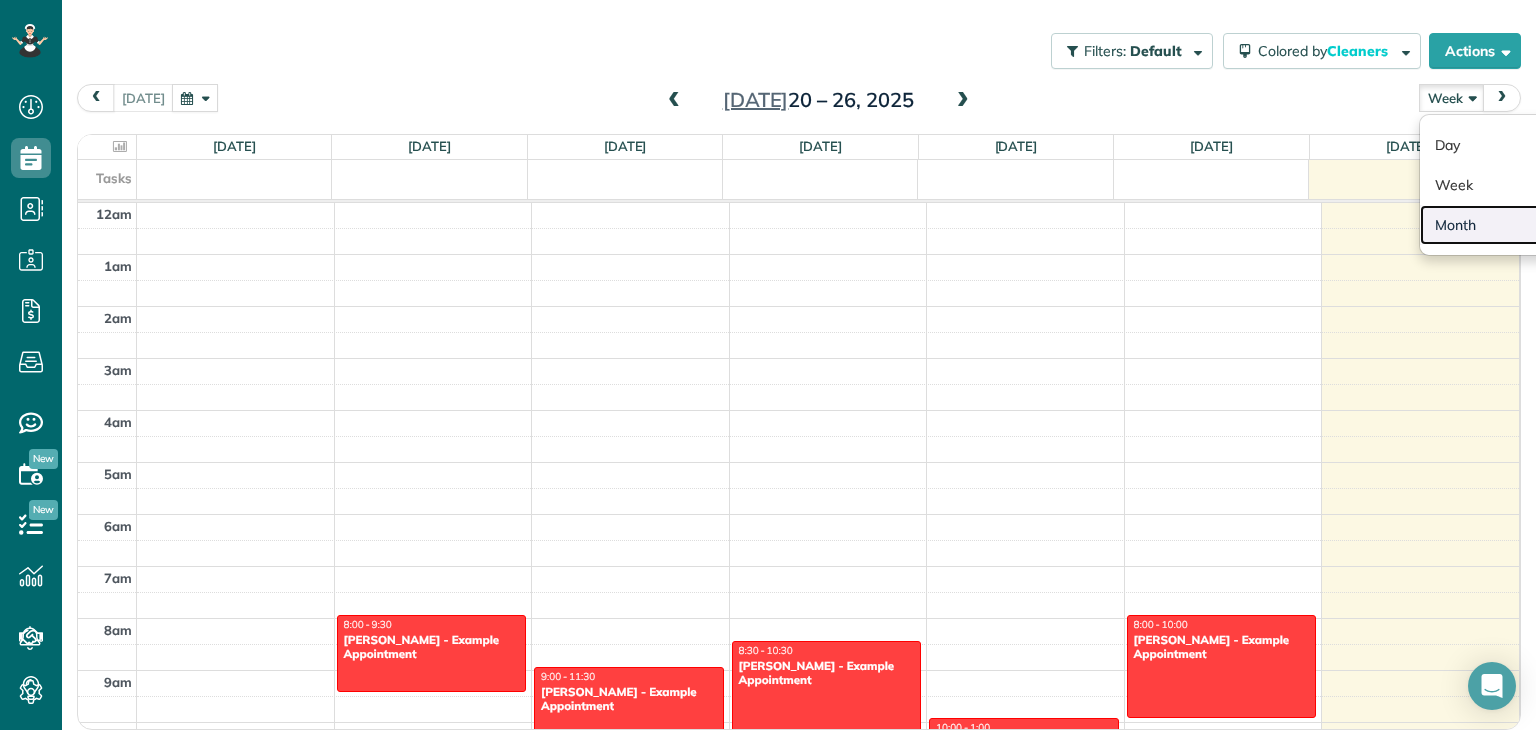 click on "Month" at bounding box center [1499, 225] 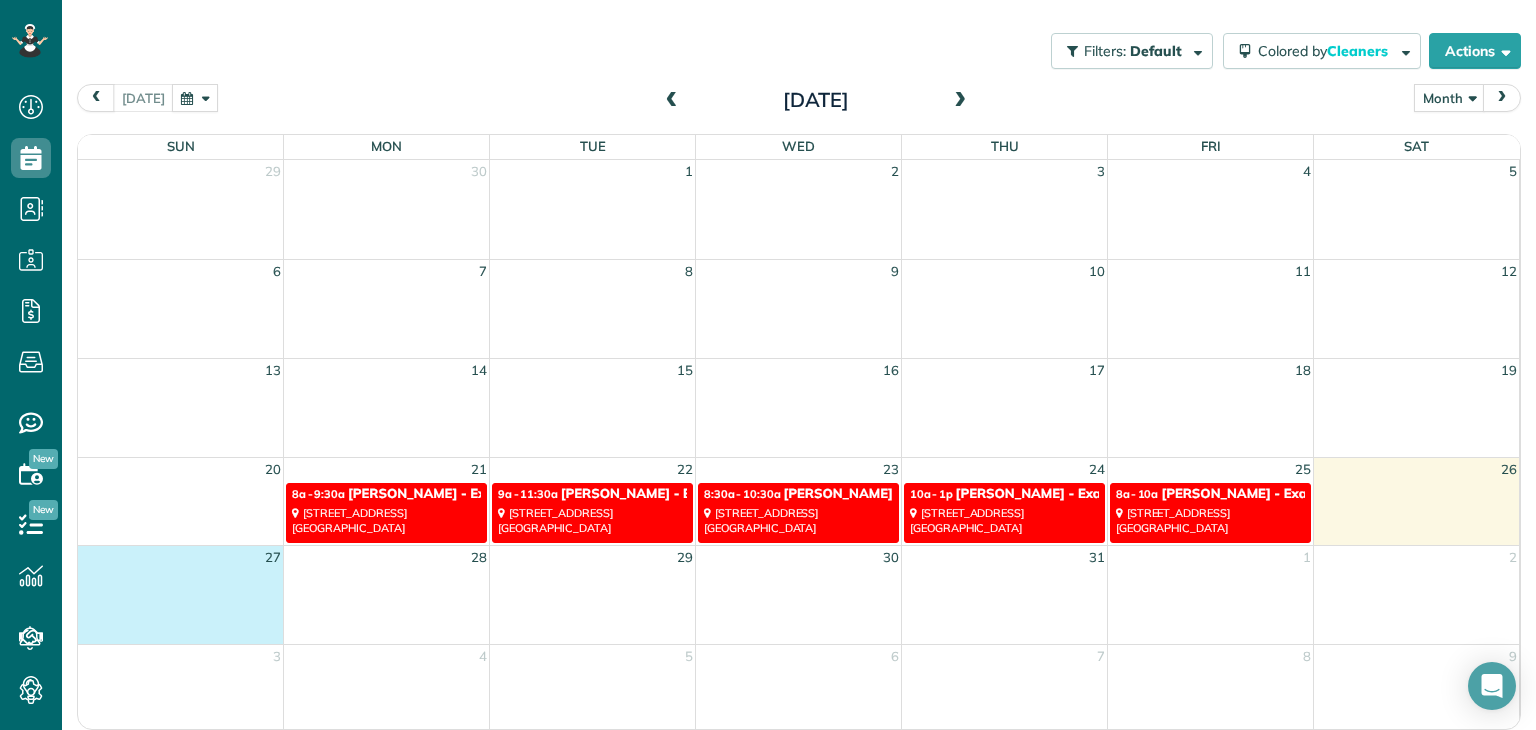click on "27 28 29 30 31 1 2" at bounding box center [798, 594] 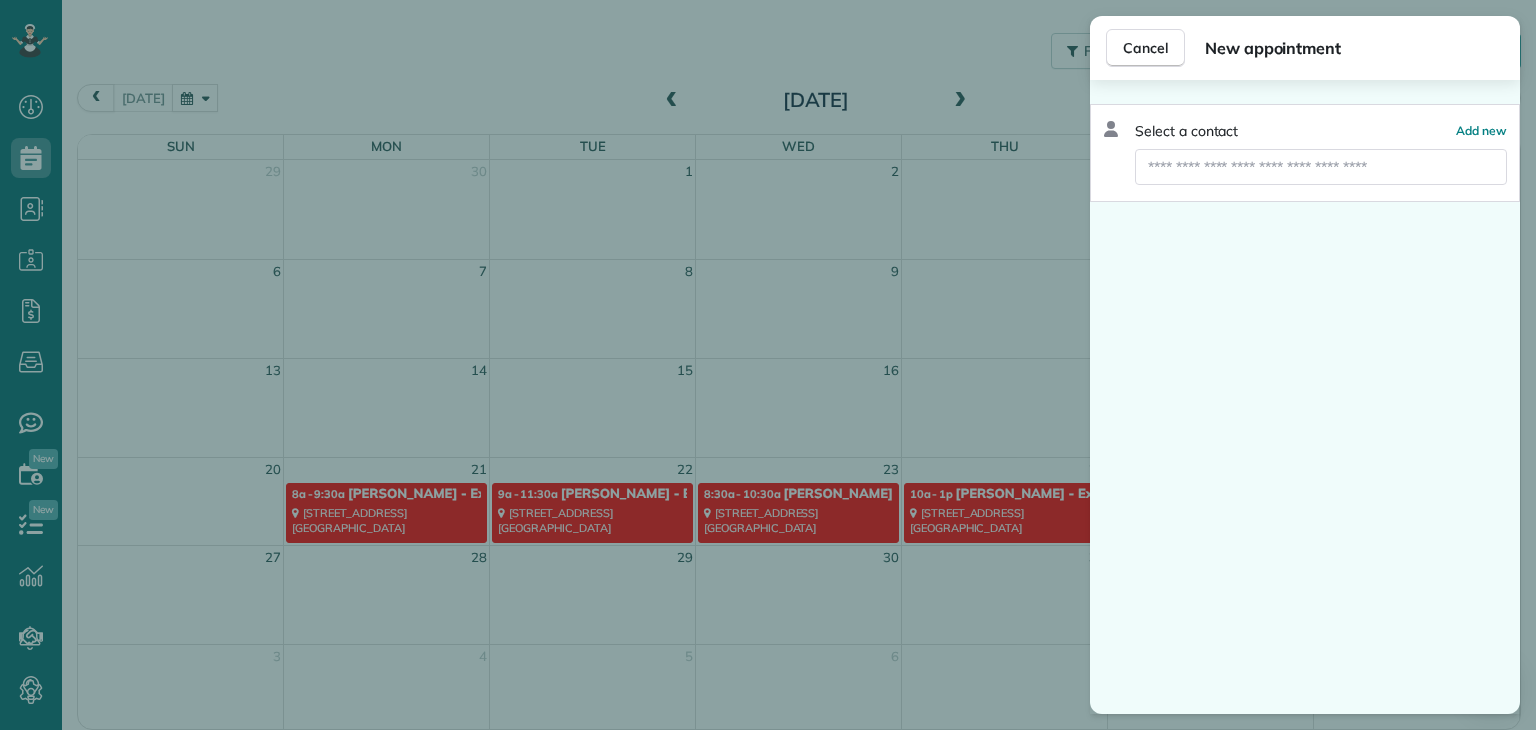 click on "Cancel New appointment Select a contact Add new" at bounding box center [768, 365] 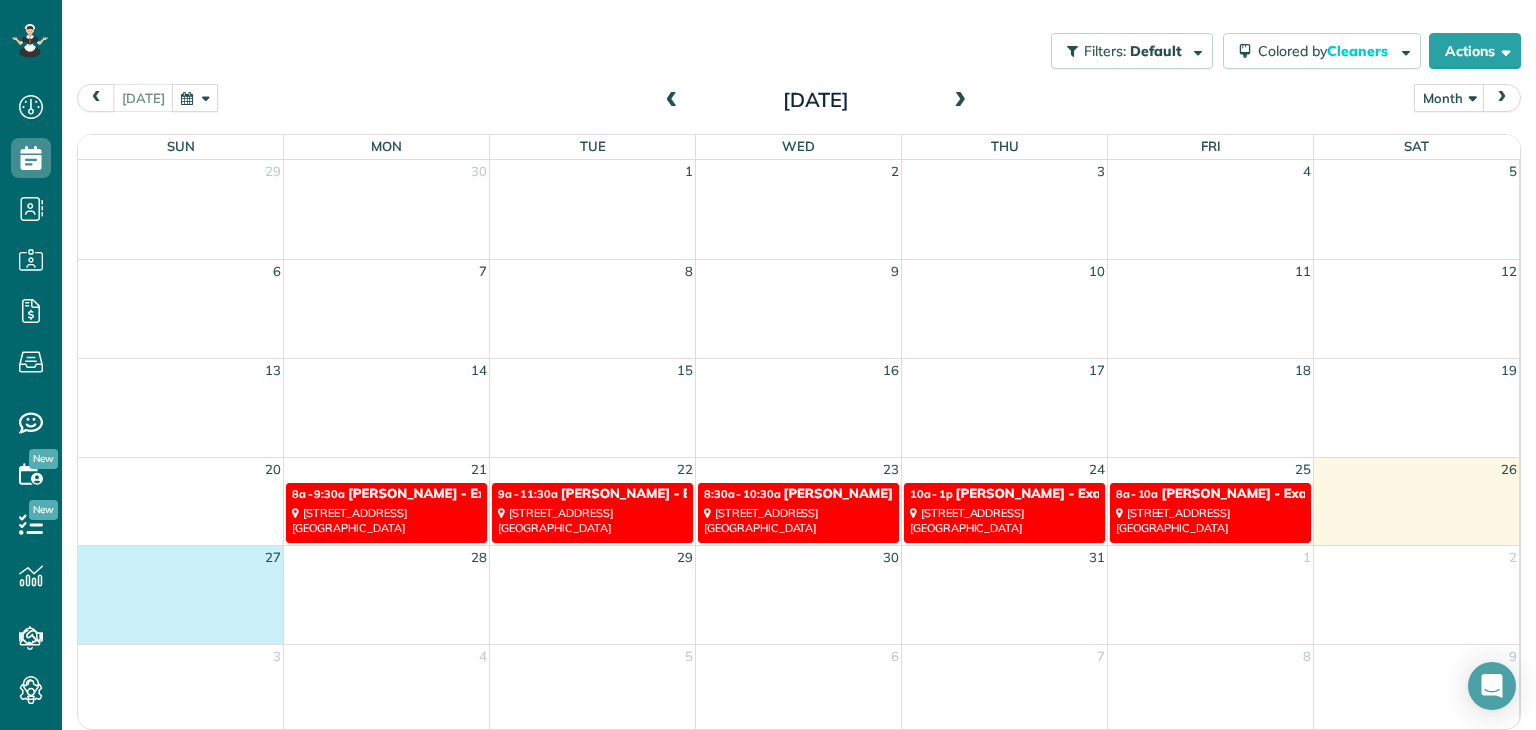 click on "27 28 29 30 31 1 2" at bounding box center (798, 594) 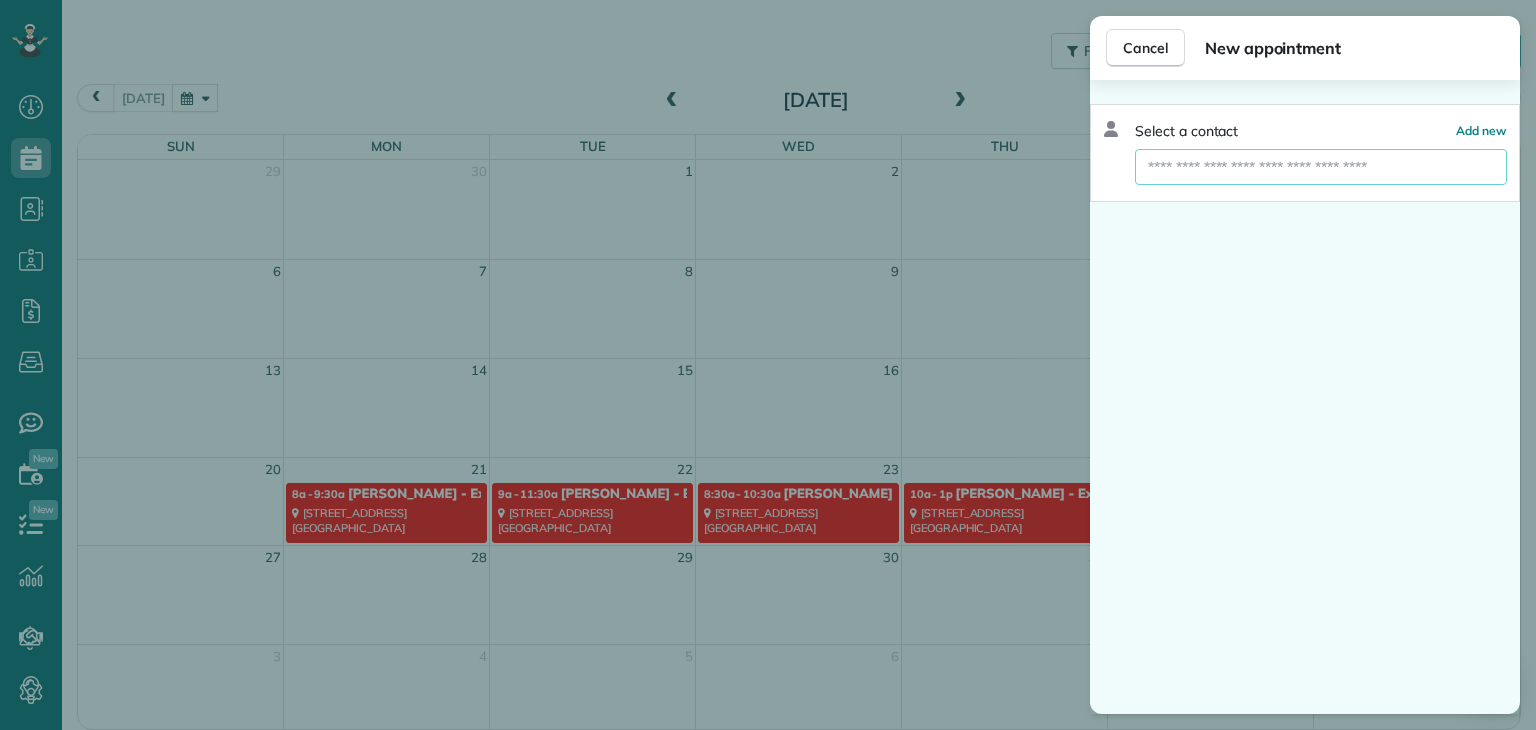 click at bounding box center [1321, 167] 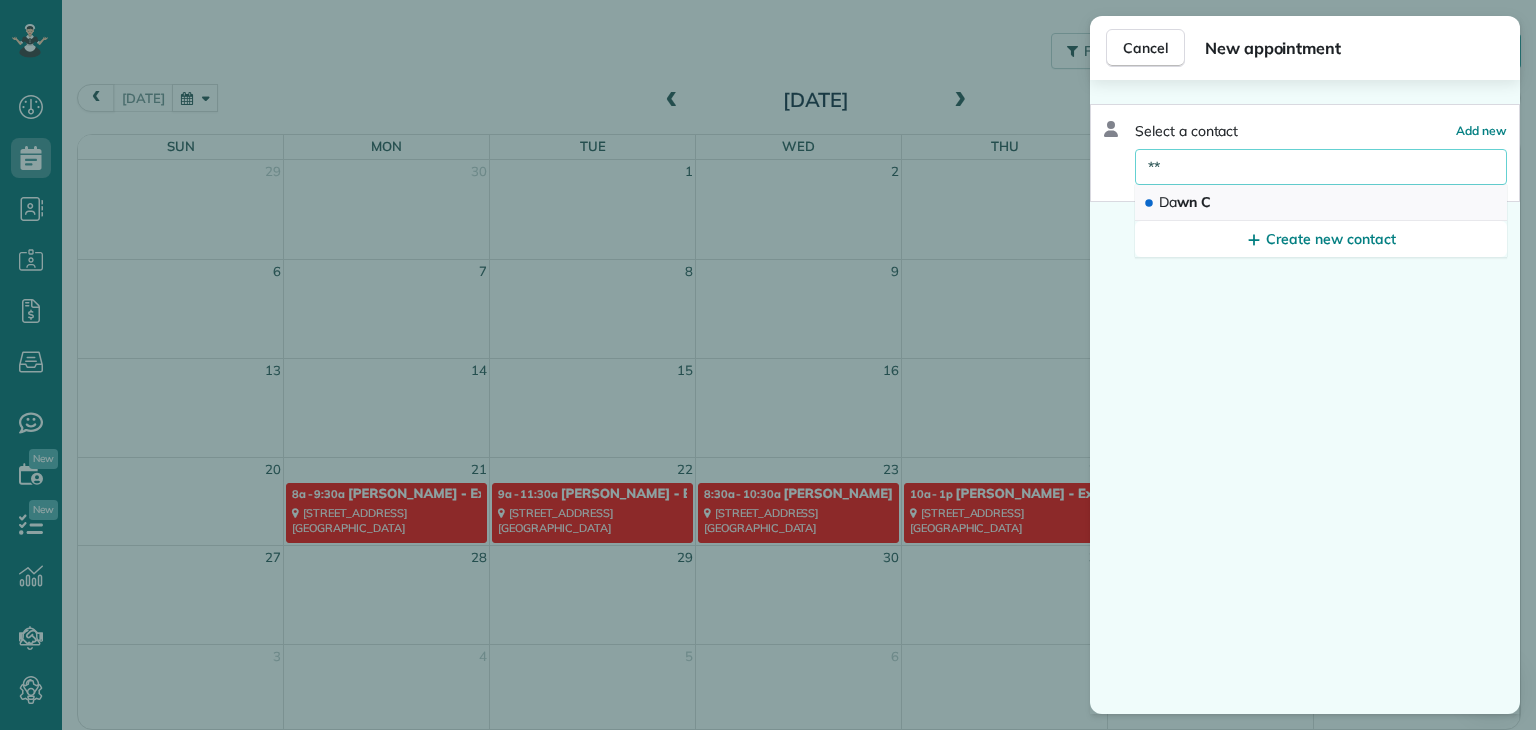 type on "**" 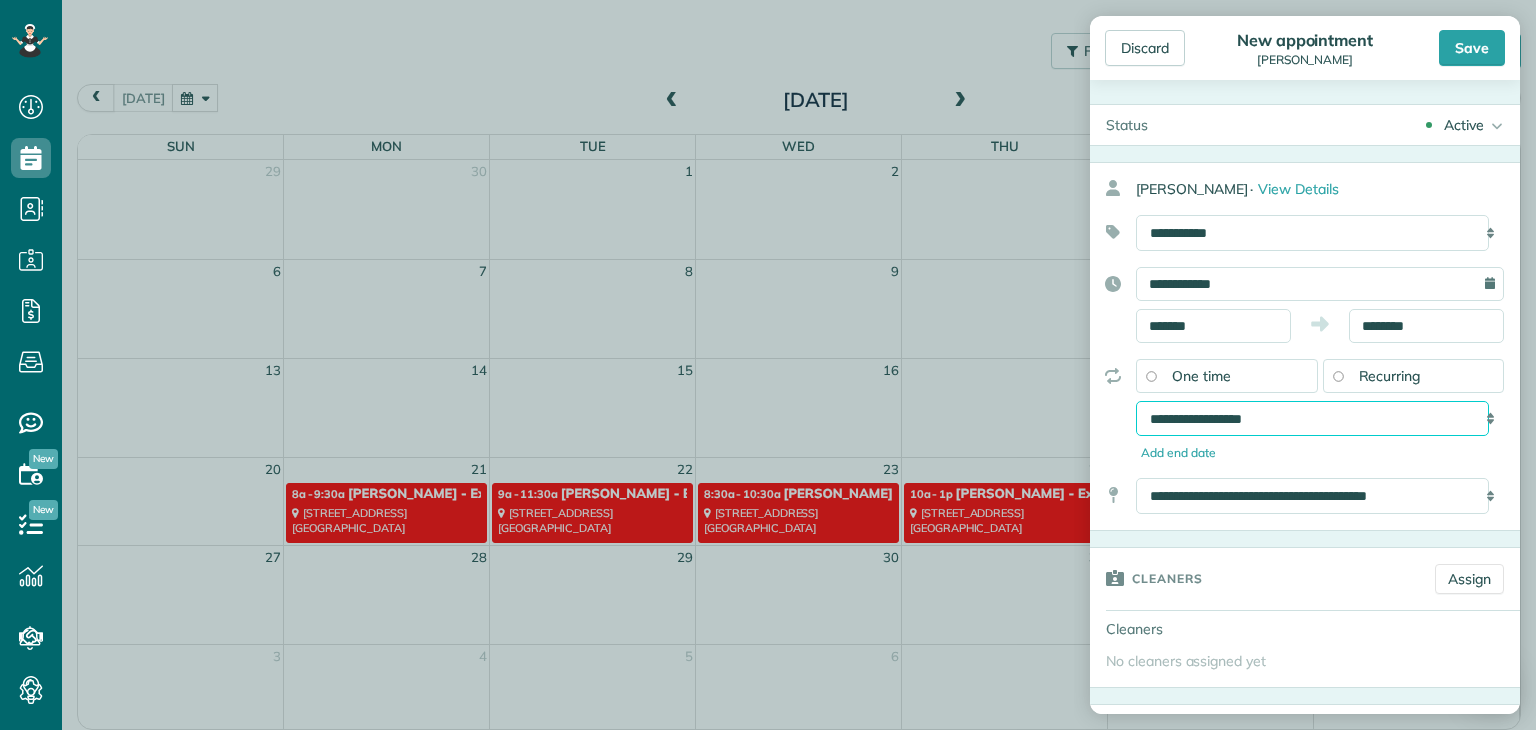 click on "**********" at bounding box center [1312, 419] 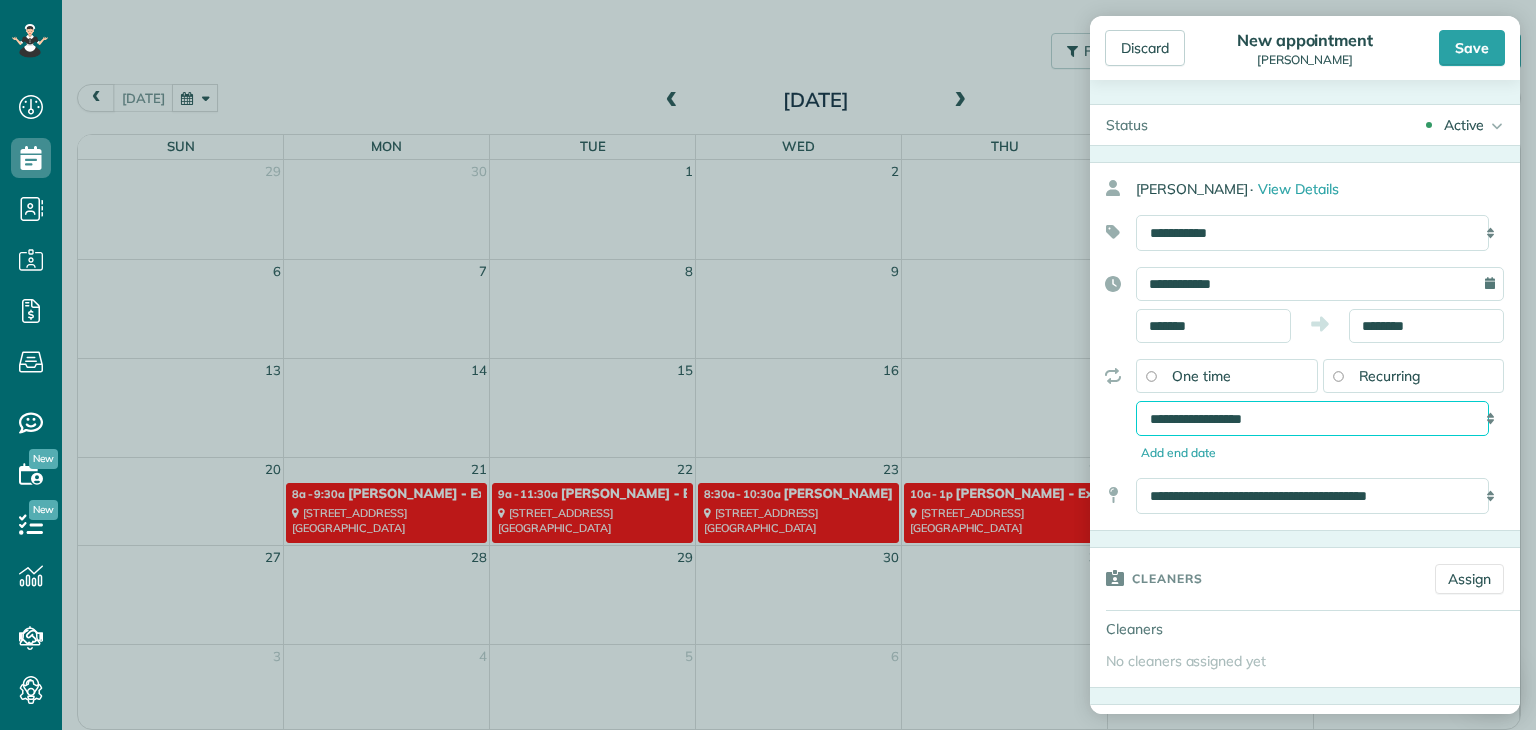 select on "**********" 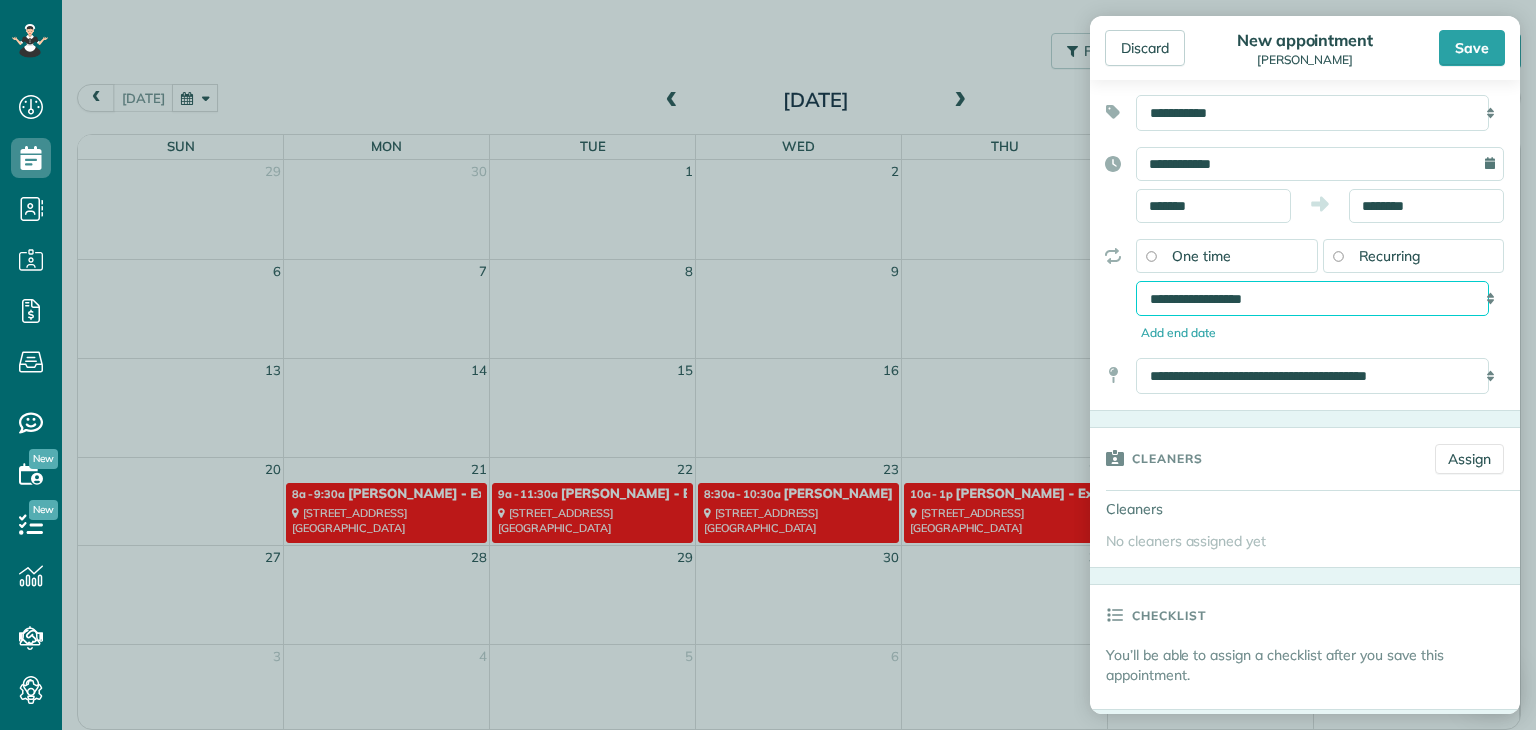 scroll, scrollTop: 144, scrollLeft: 0, axis: vertical 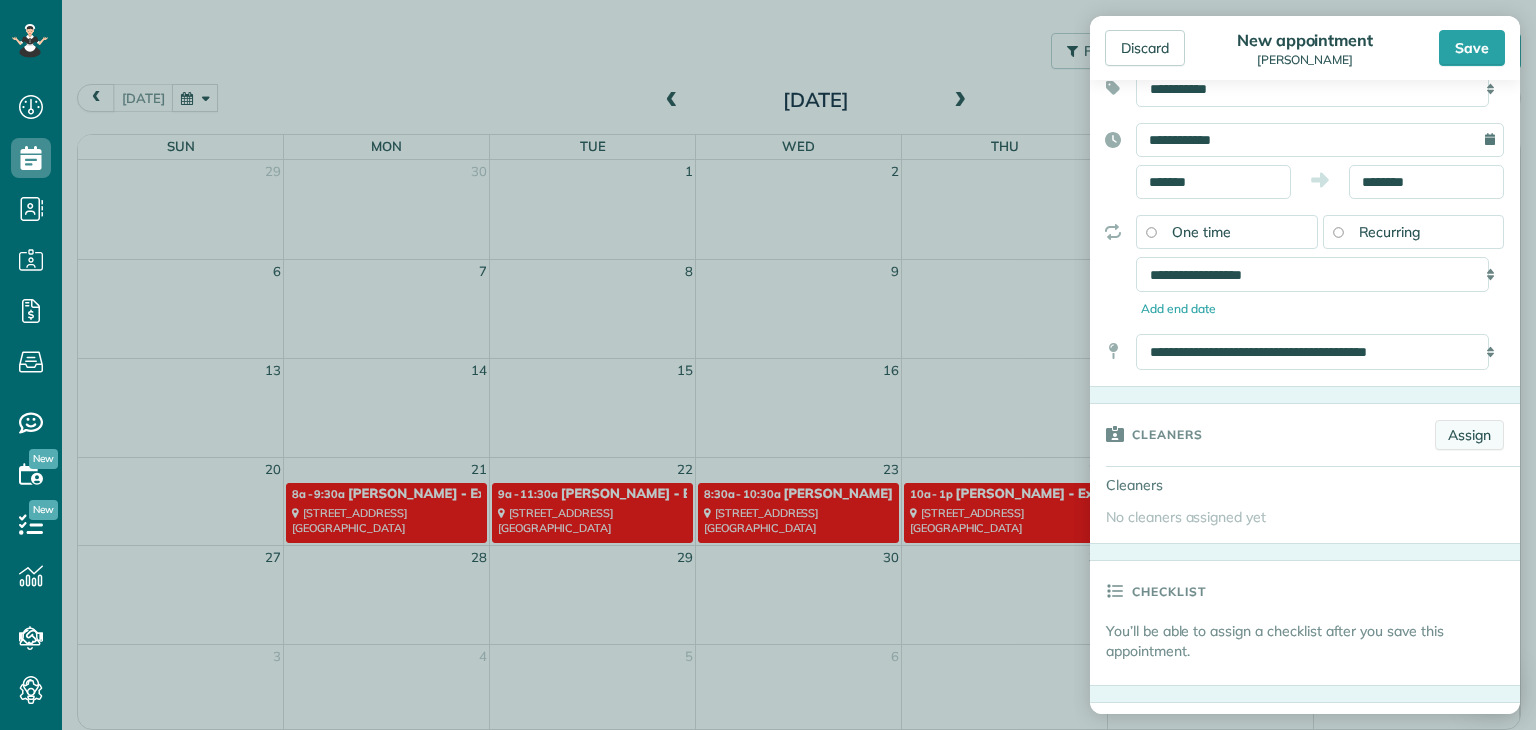 click on "Assign" at bounding box center [1469, 435] 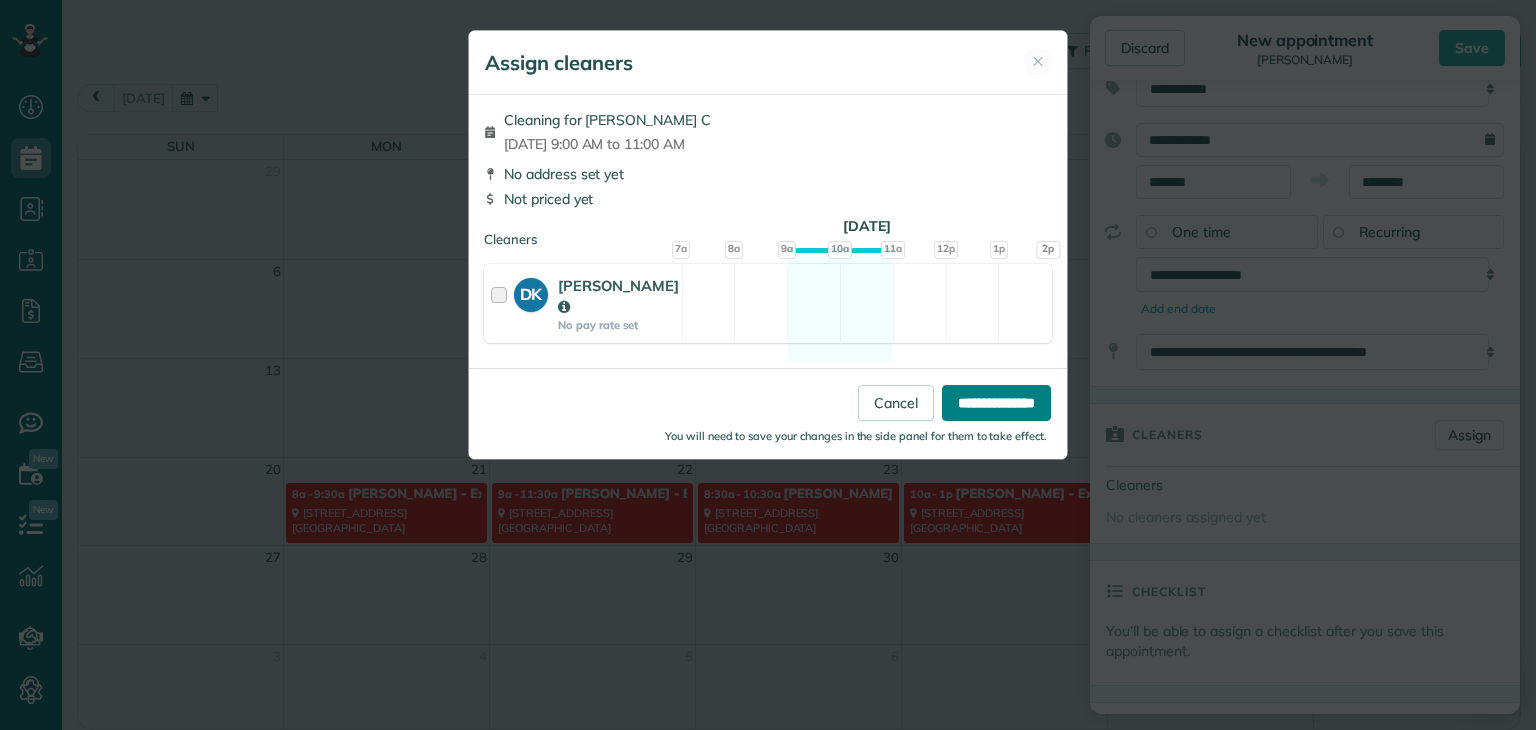 click on "**********" at bounding box center [996, 403] 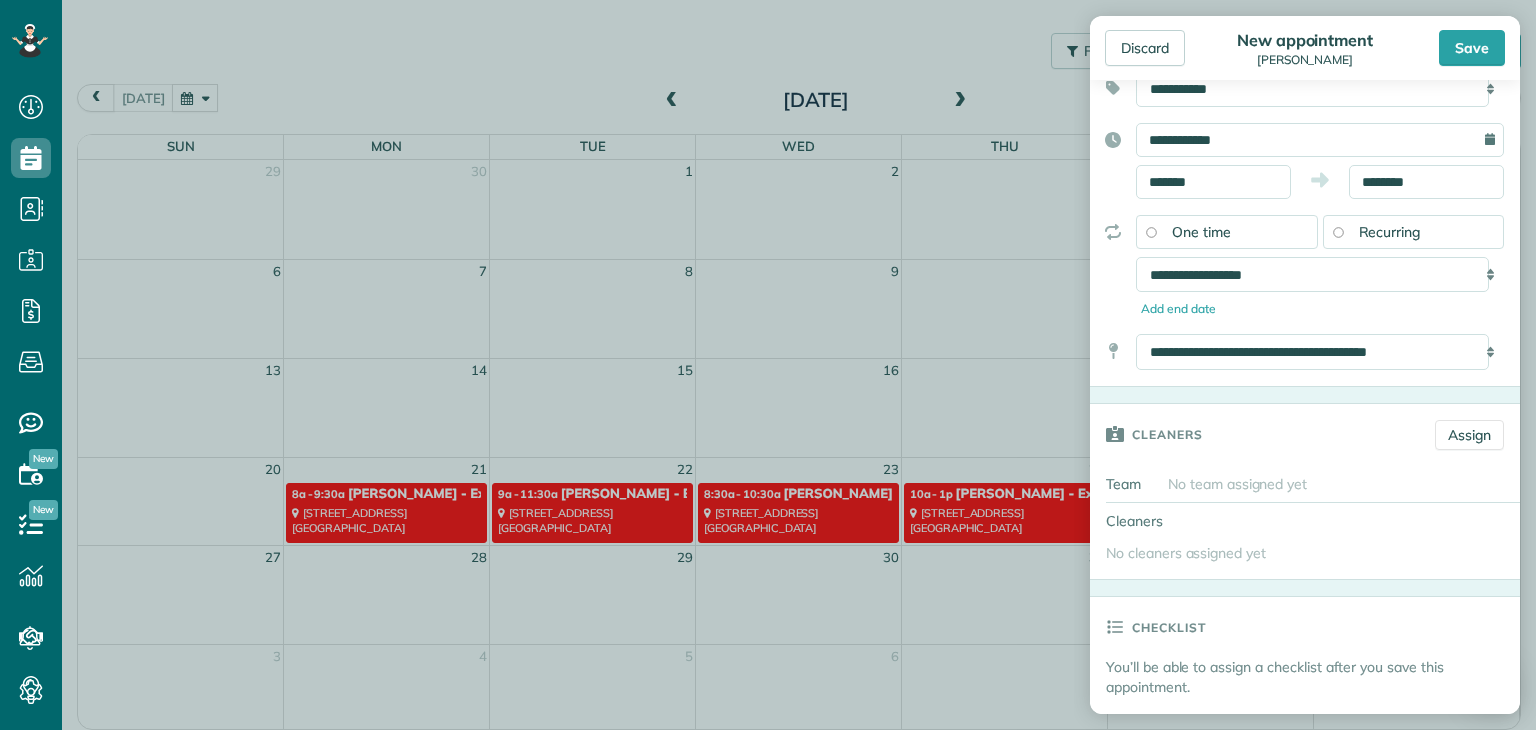 click on "No team assigned yet" at bounding box center (1237, 484) 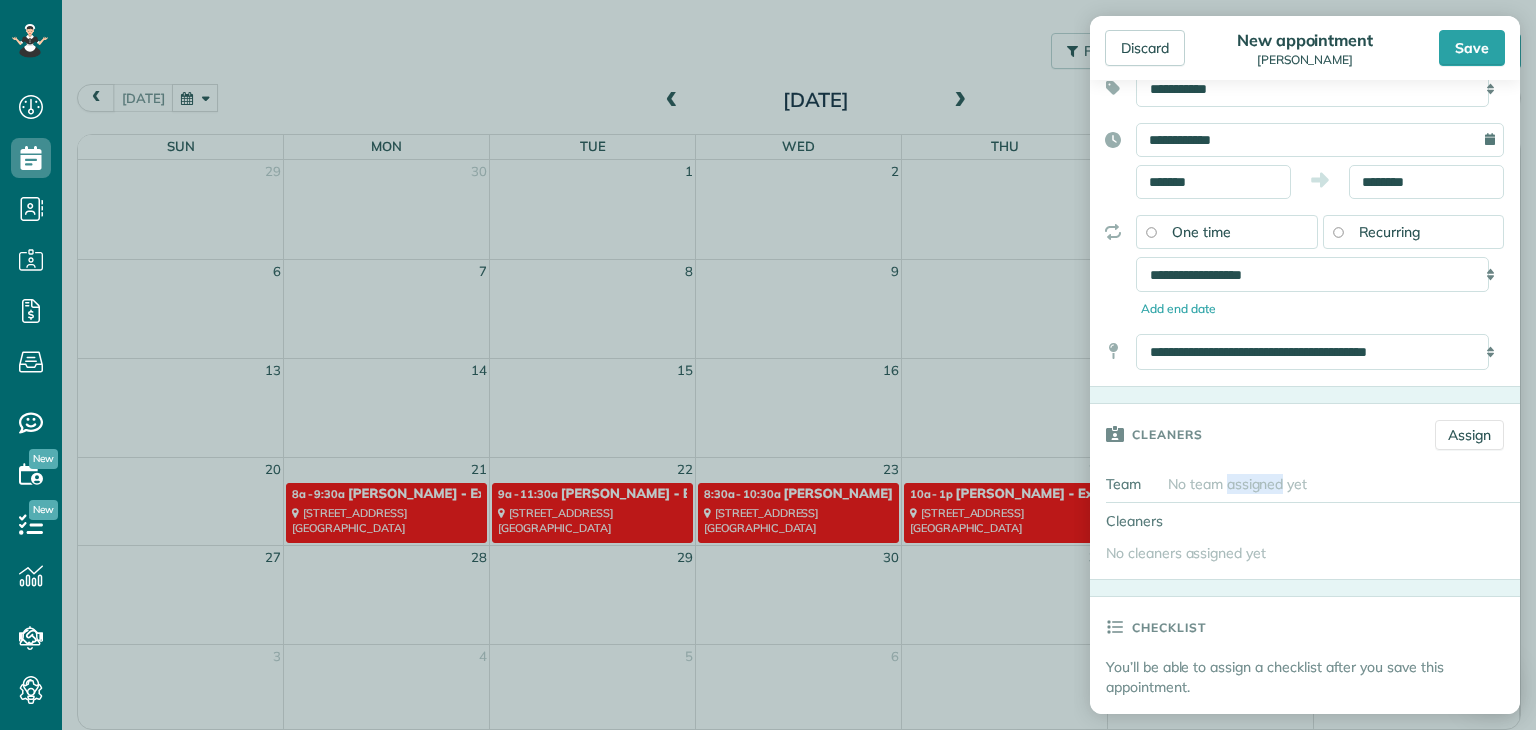 click on "No team assigned yet" at bounding box center [1237, 484] 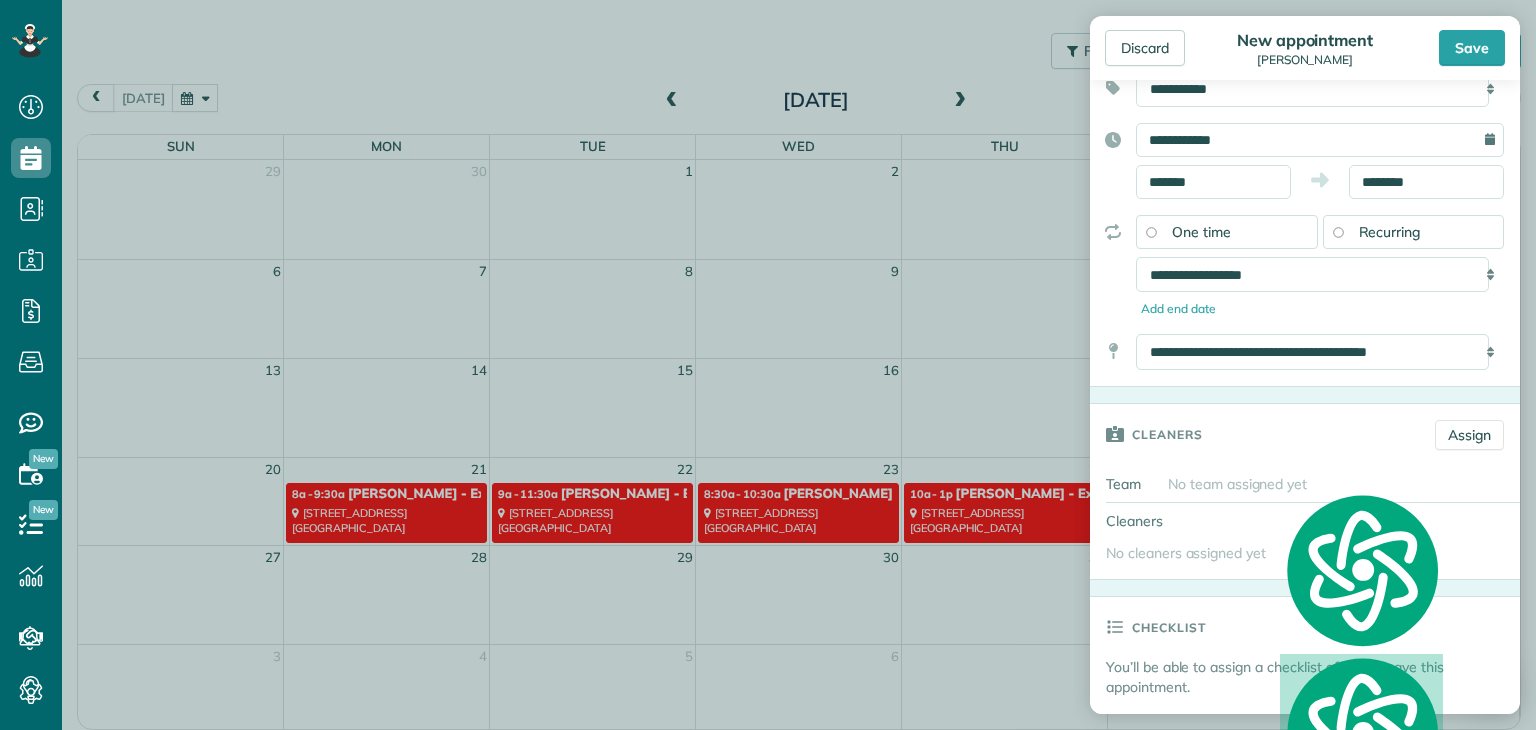 click on "No cleaners assigned yet" at bounding box center (1305, 559) 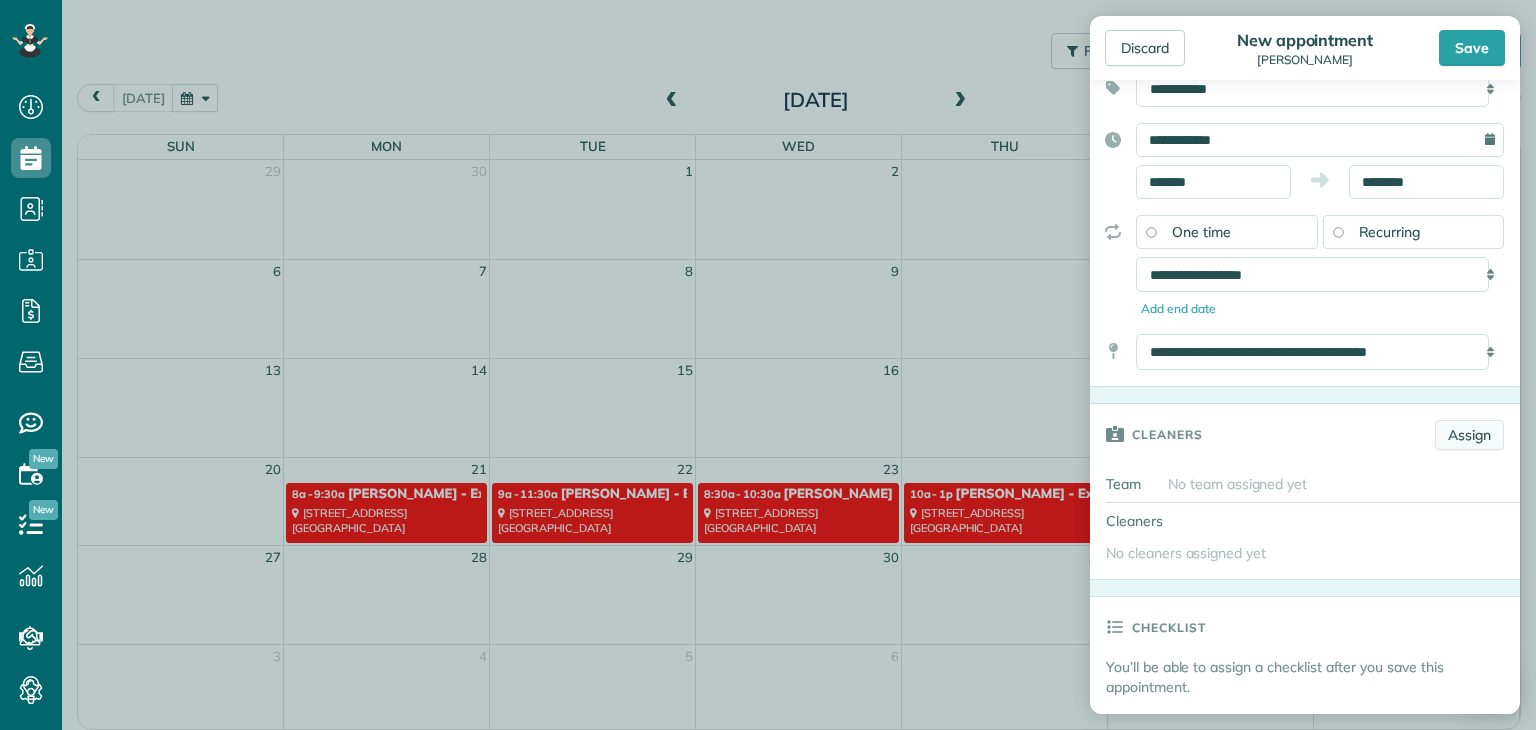 click on "Assign" at bounding box center (1469, 435) 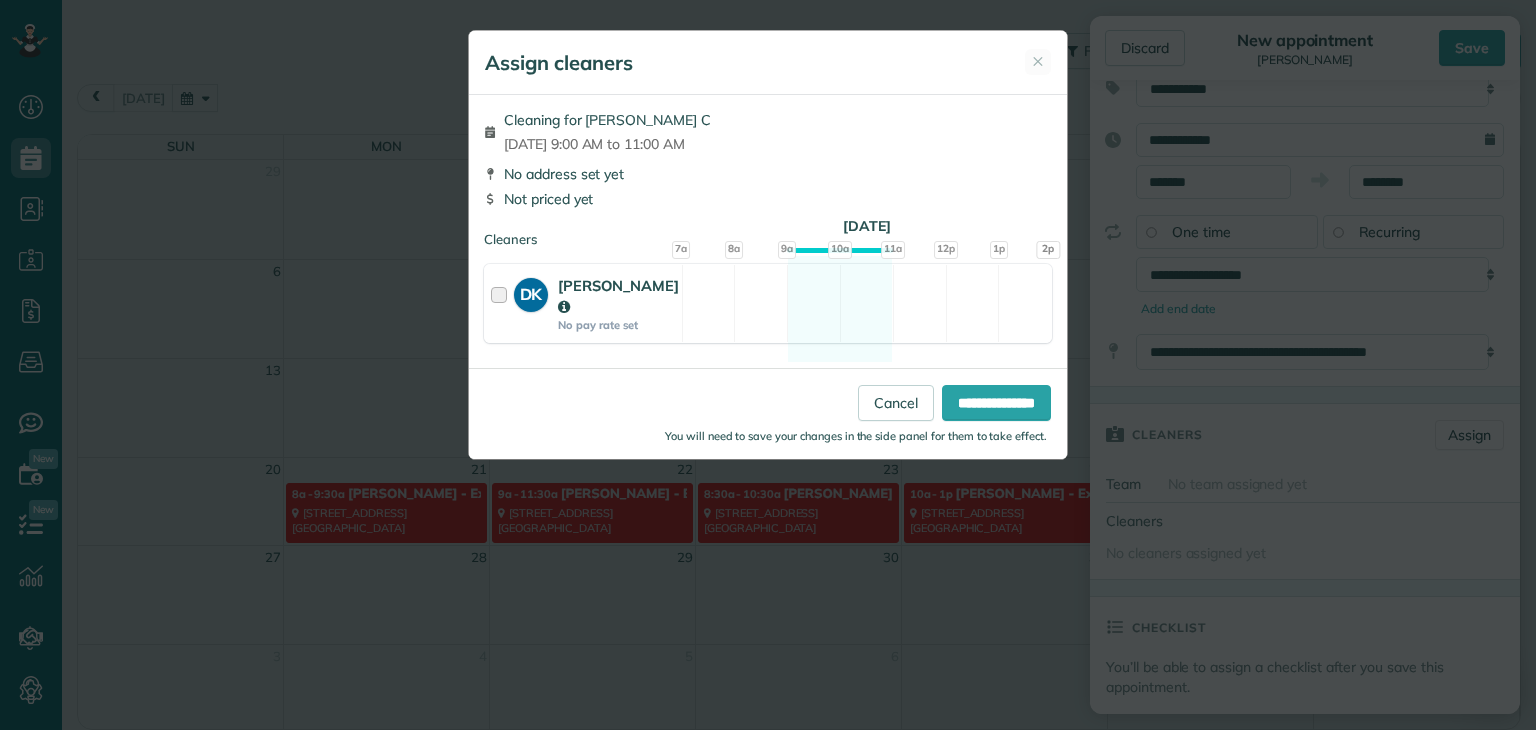 click at bounding box center (502, 303) 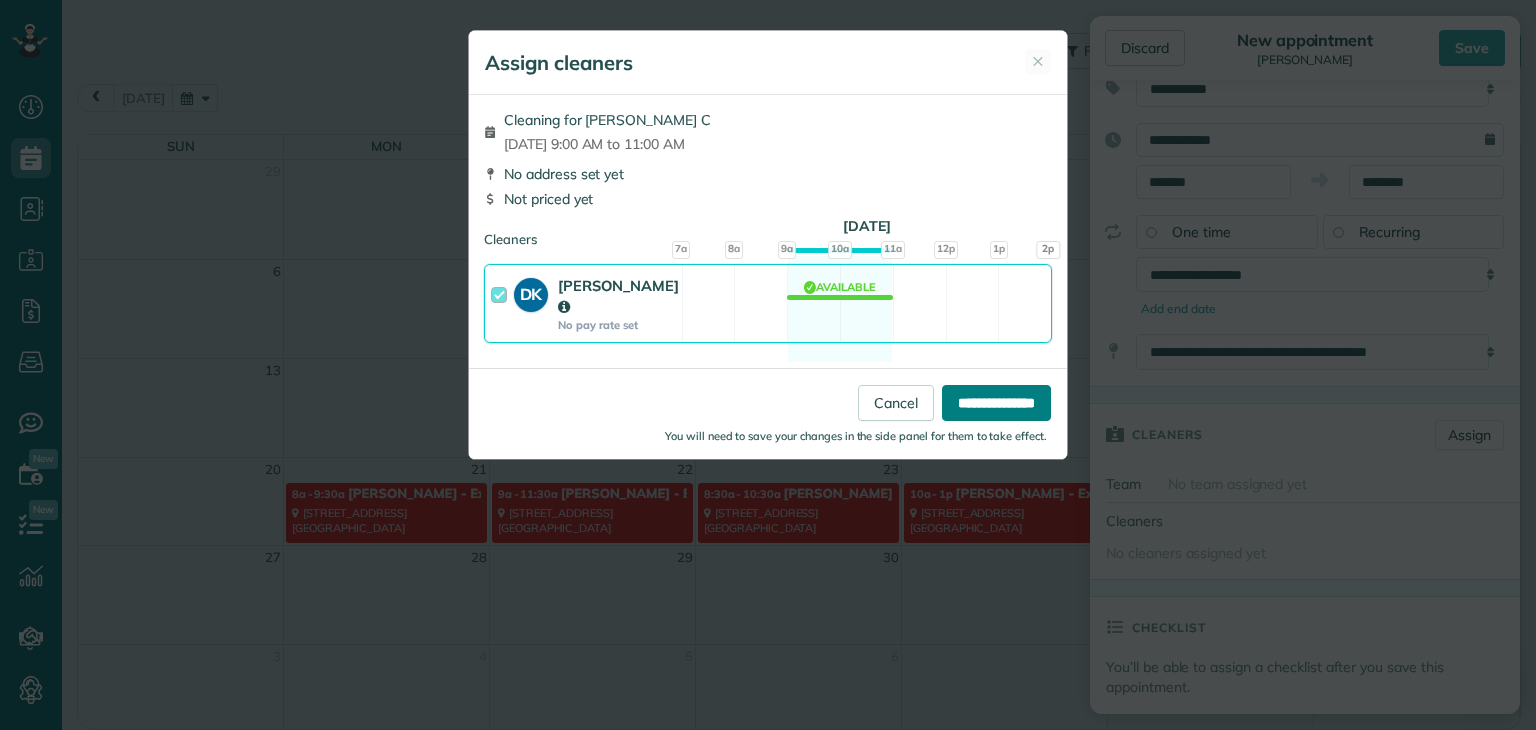 click on "**********" at bounding box center [996, 403] 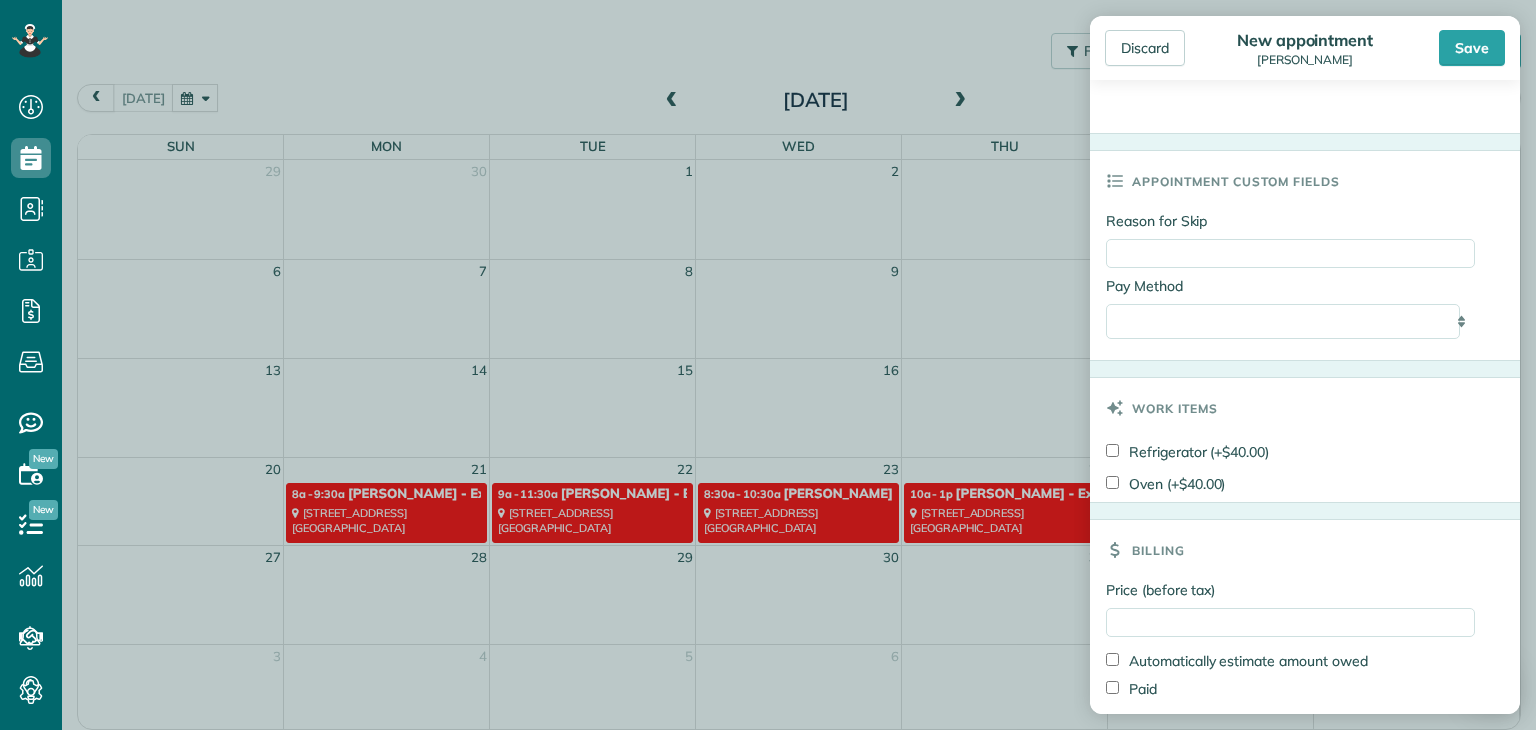 scroll, scrollTop: 1123, scrollLeft: 0, axis: vertical 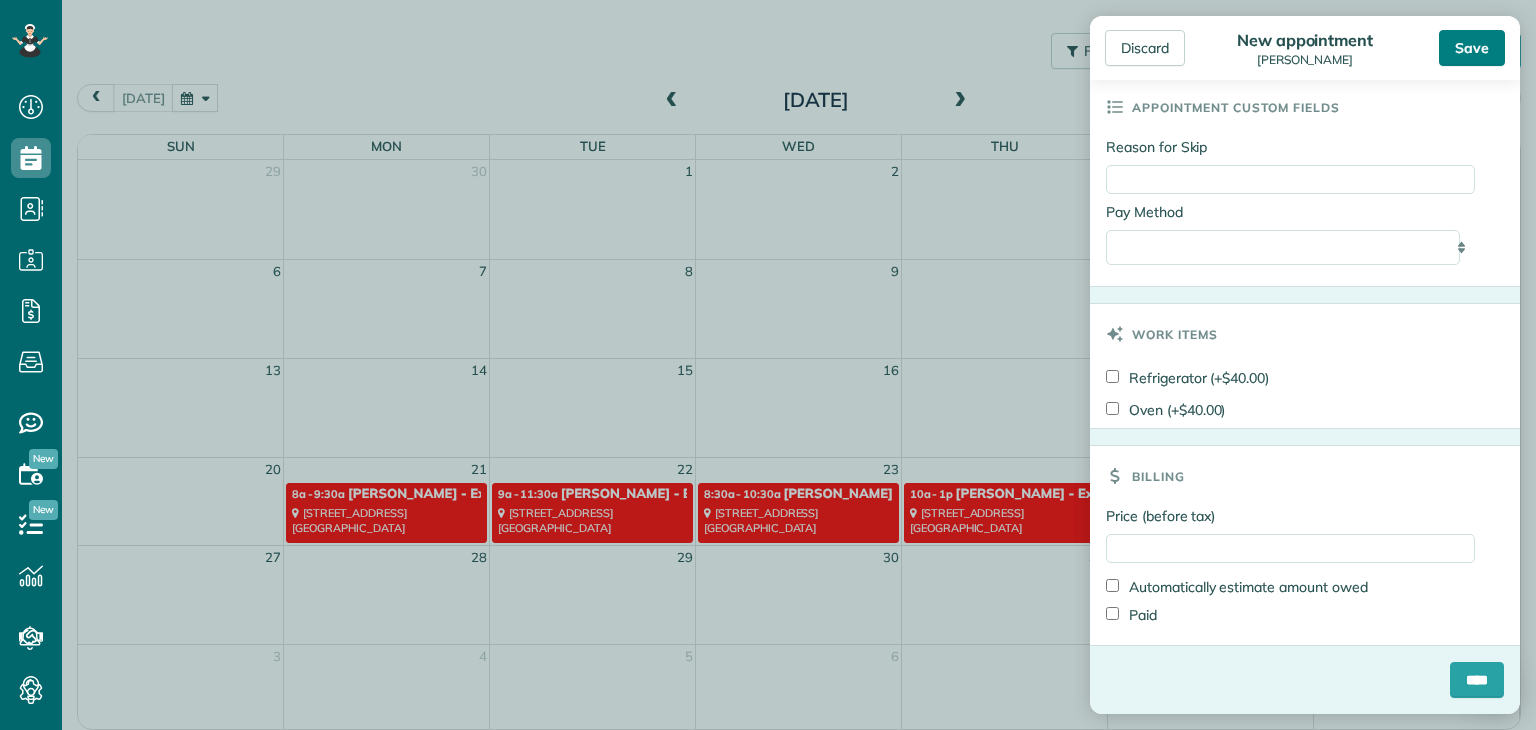click on "Save" at bounding box center (1472, 48) 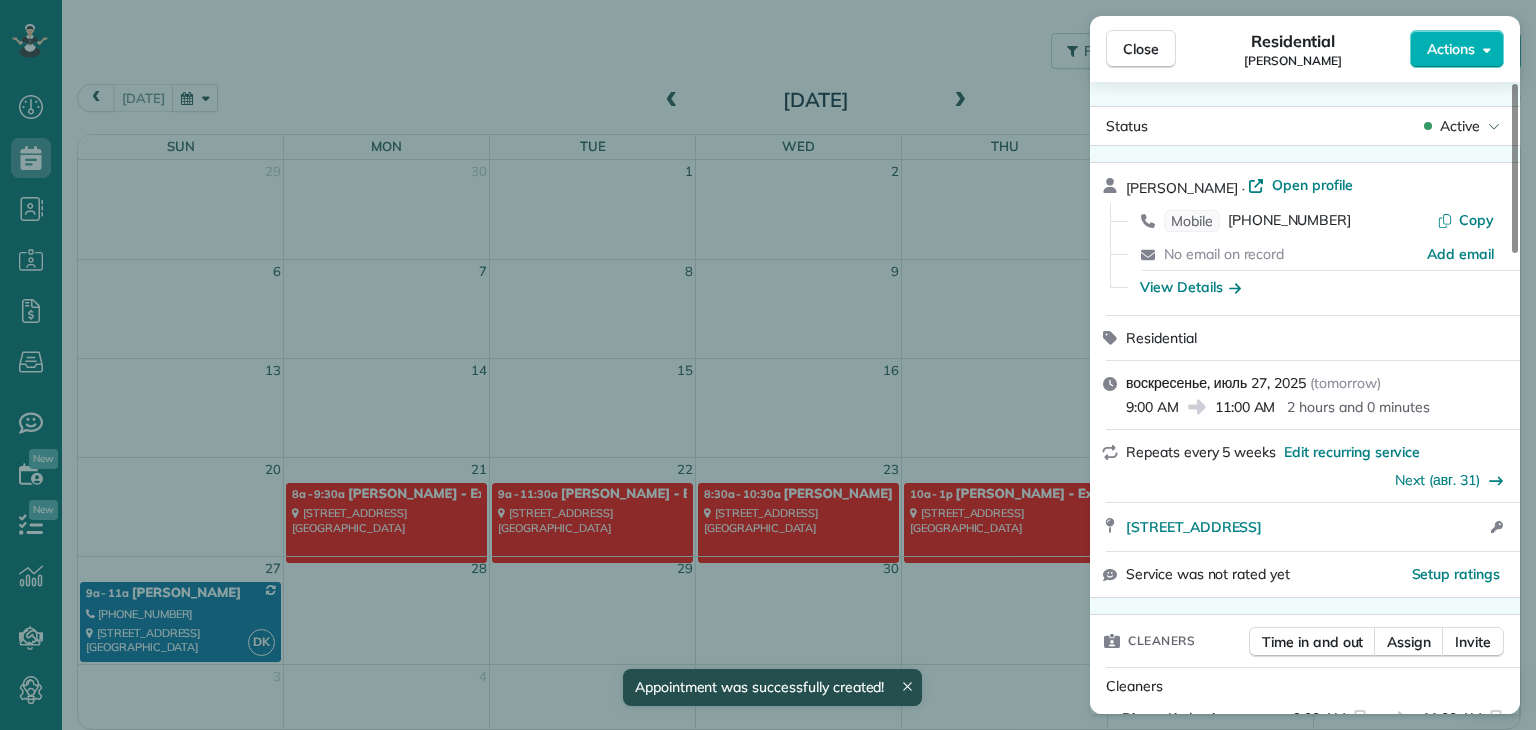 click on "Close Residential Dawn C Actions Status Active Dawn C · Open profile Mobile (310) 663-9471 Copy No email on record Add email View Details Residential воскресенье, июль 27, 2025 ( tomorrow ) 9:00 AM 11:00 AM 2 hours and 0 minutes Repeats every 5 weeks Edit recurring service Next (авг. 31) 650 Kensington Road 2 Santa Monica CA 90405 Open access information Service was not rated yet Setup ratings Cleaners Time in and out Assign Invite Cleaners Dinara   Kydyrniyazova 9:00 AM 11:00 AM Checklist Try Now Keep this appointment up to your standards. Stay on top of every detail, keep your cleaners organised, and your client happy. Assign a checklist Watch a 5 min demo Billing Billing actions Price $0.00 Overcharge $0.00 Discount $0.00 Coupon discount - Primary tax - Secondary tax - Total appointment price $0.00 Tips collected New feature! $0.00 Mark as paid Total including tip $0.00 Get paid online in no-time! Send an invoice and reward your cleaners with tips Charge customer credit card - Pay Method" at bounding box center [768, 365] 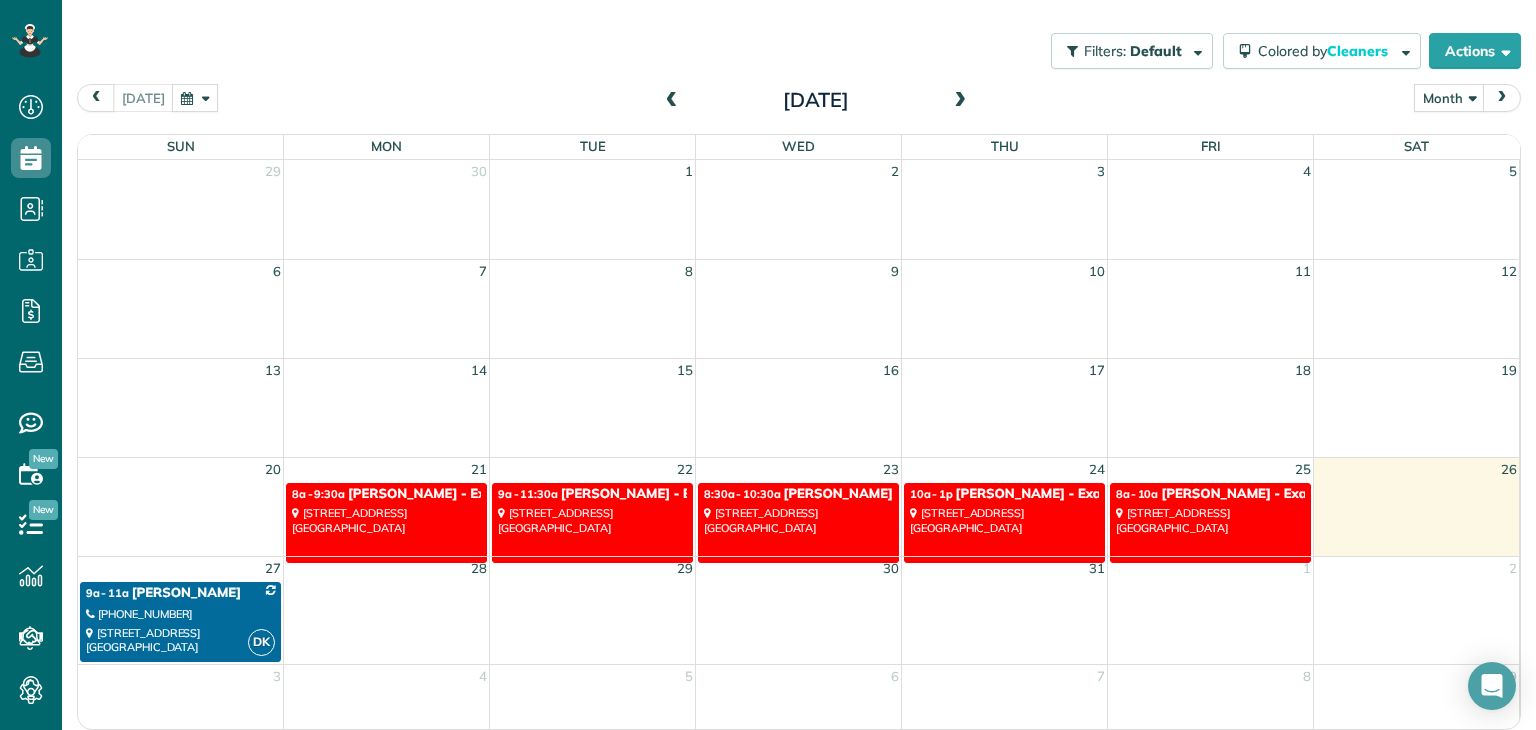 click on "650 Kensington Road Santa Monica, CA 90405" at bounding box center [180, 640] 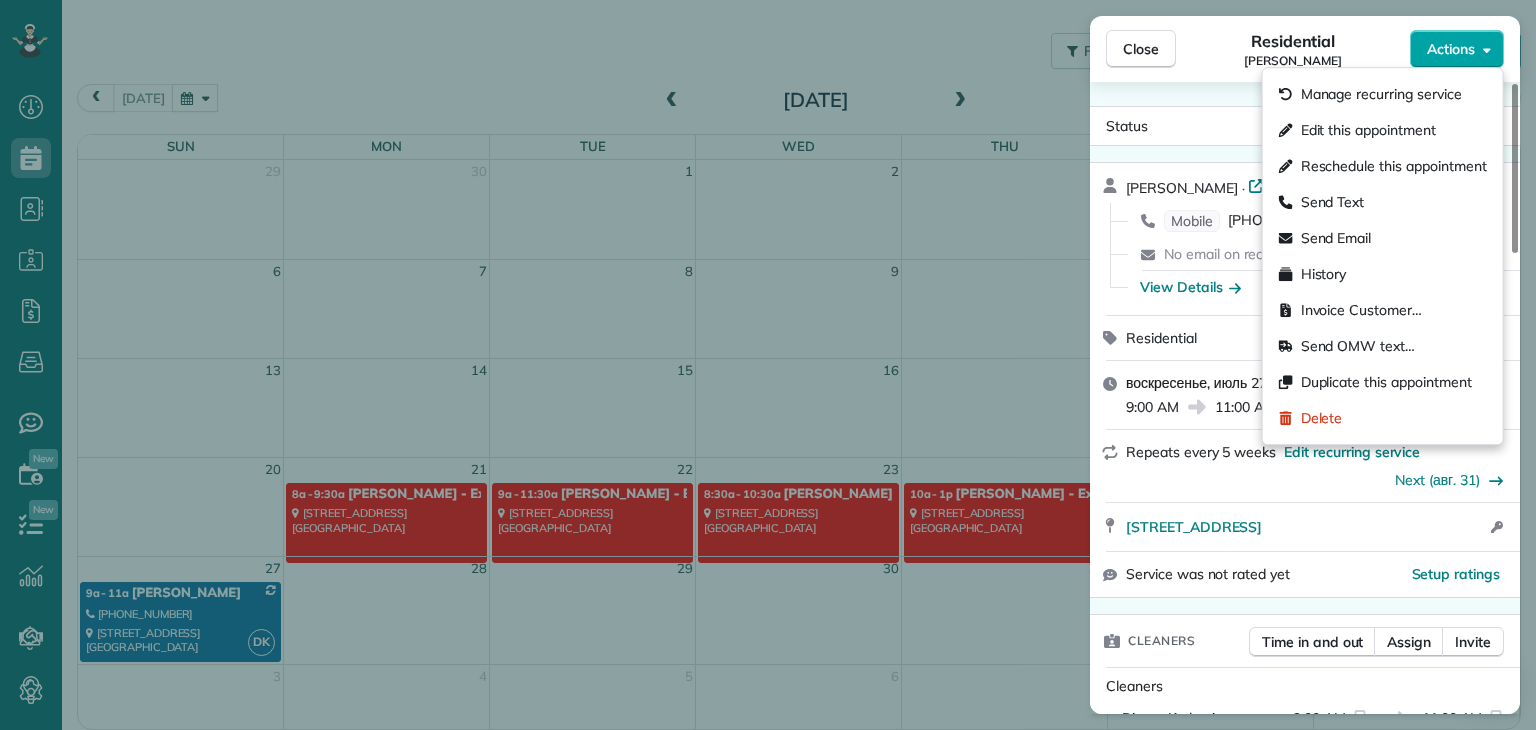 click on "Actions" at bounding box center [1451, 49] 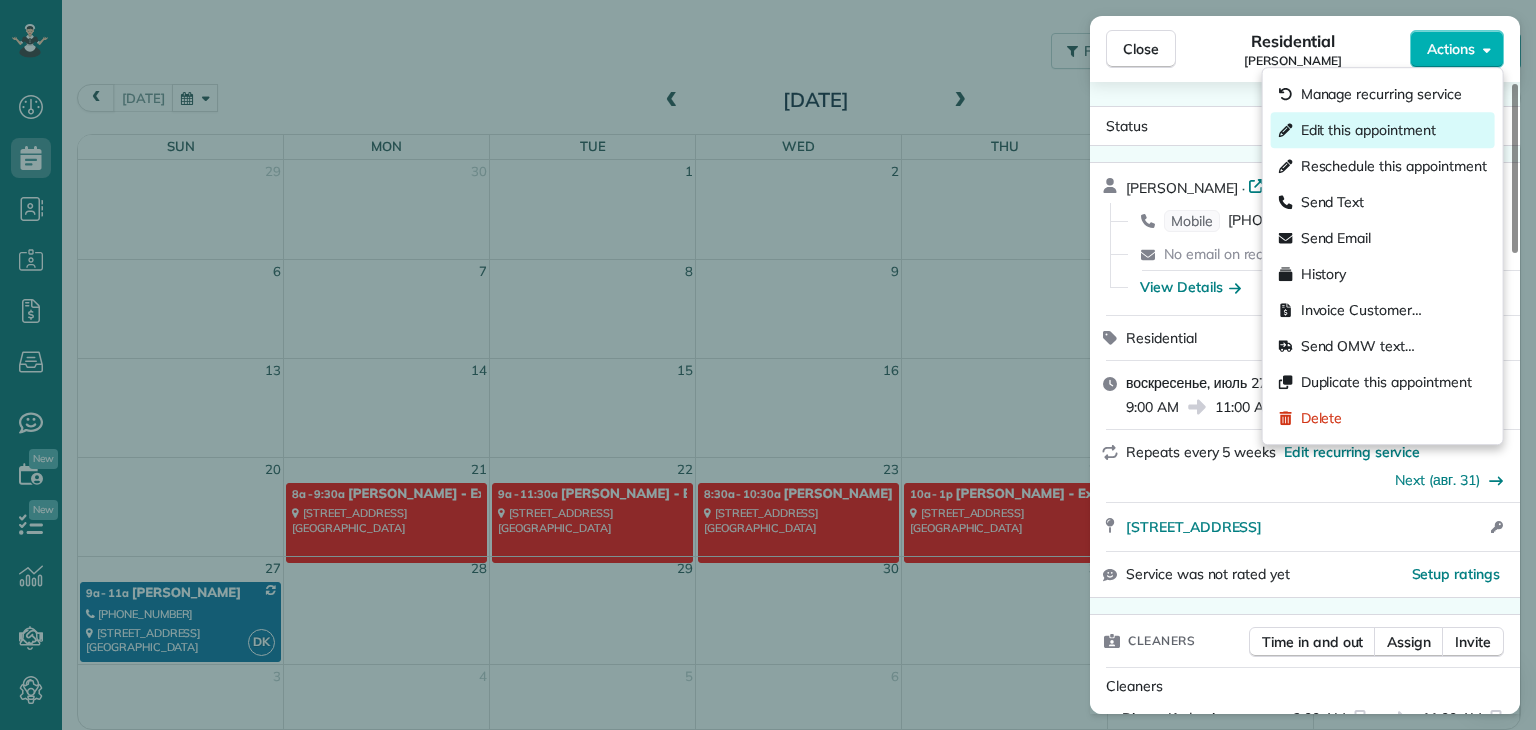 click on "Edit this appointment" at bounding box center [1368, 130] 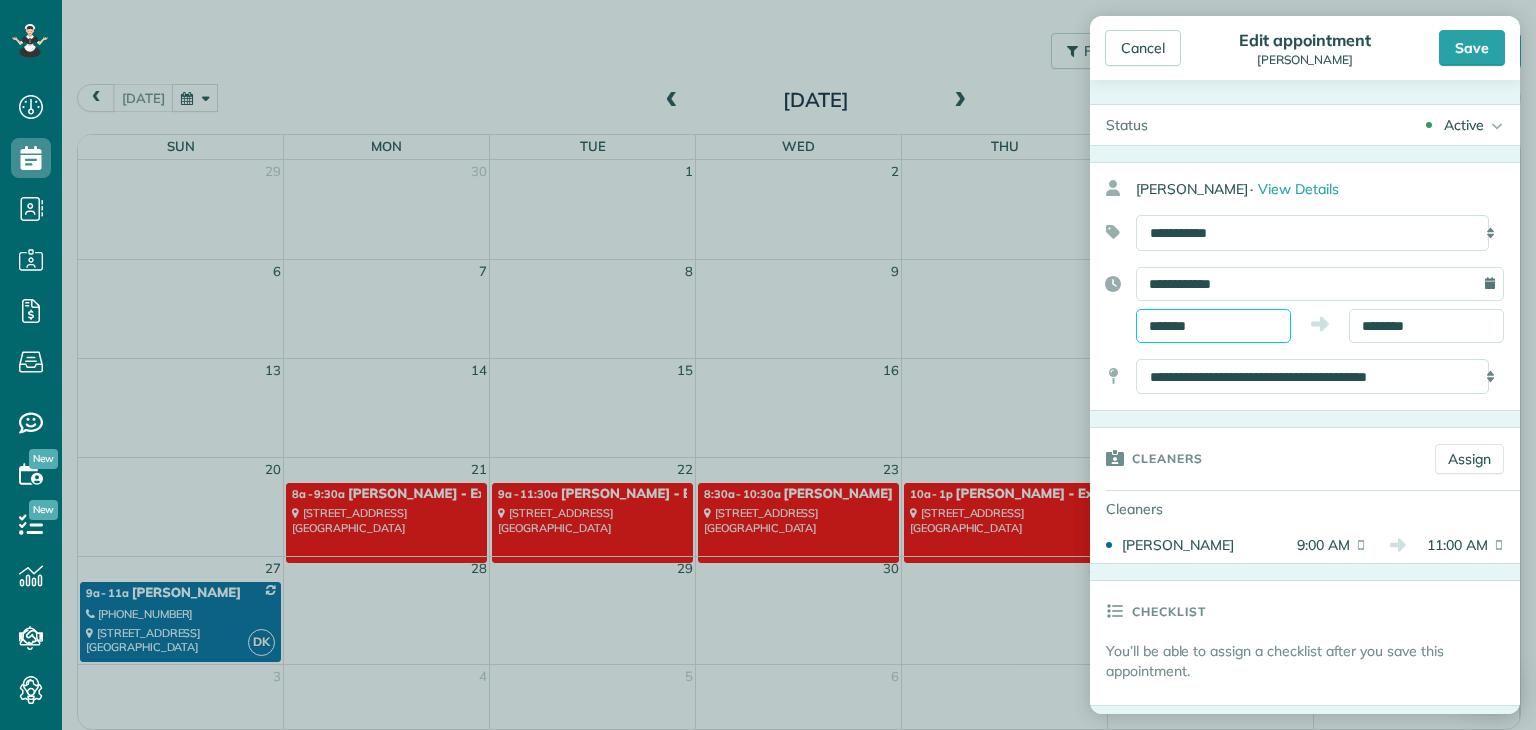 click on "*******" at bounding box center (1213, 326) 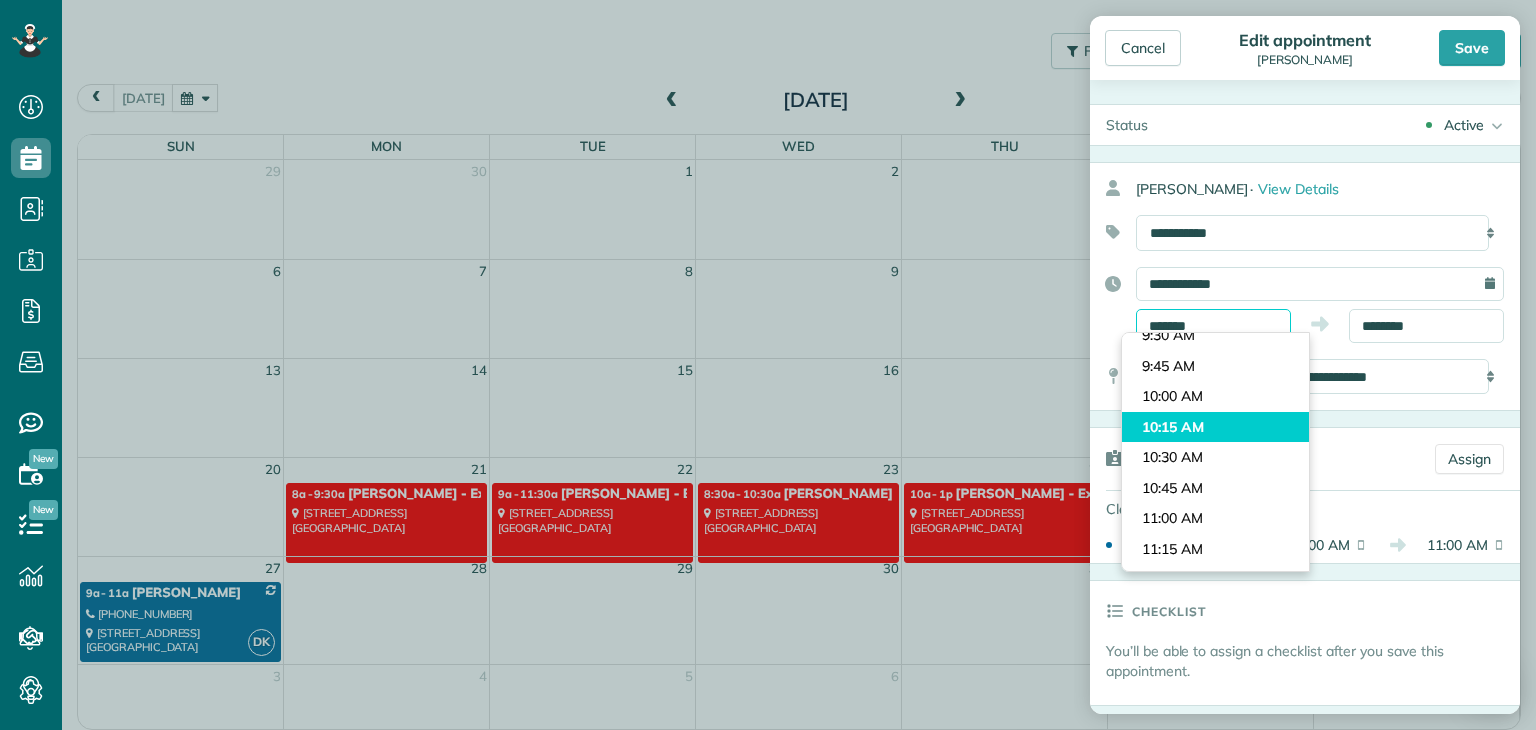 scroll, scrollTop: 1141, scrollLeft: 0, axis: vertical 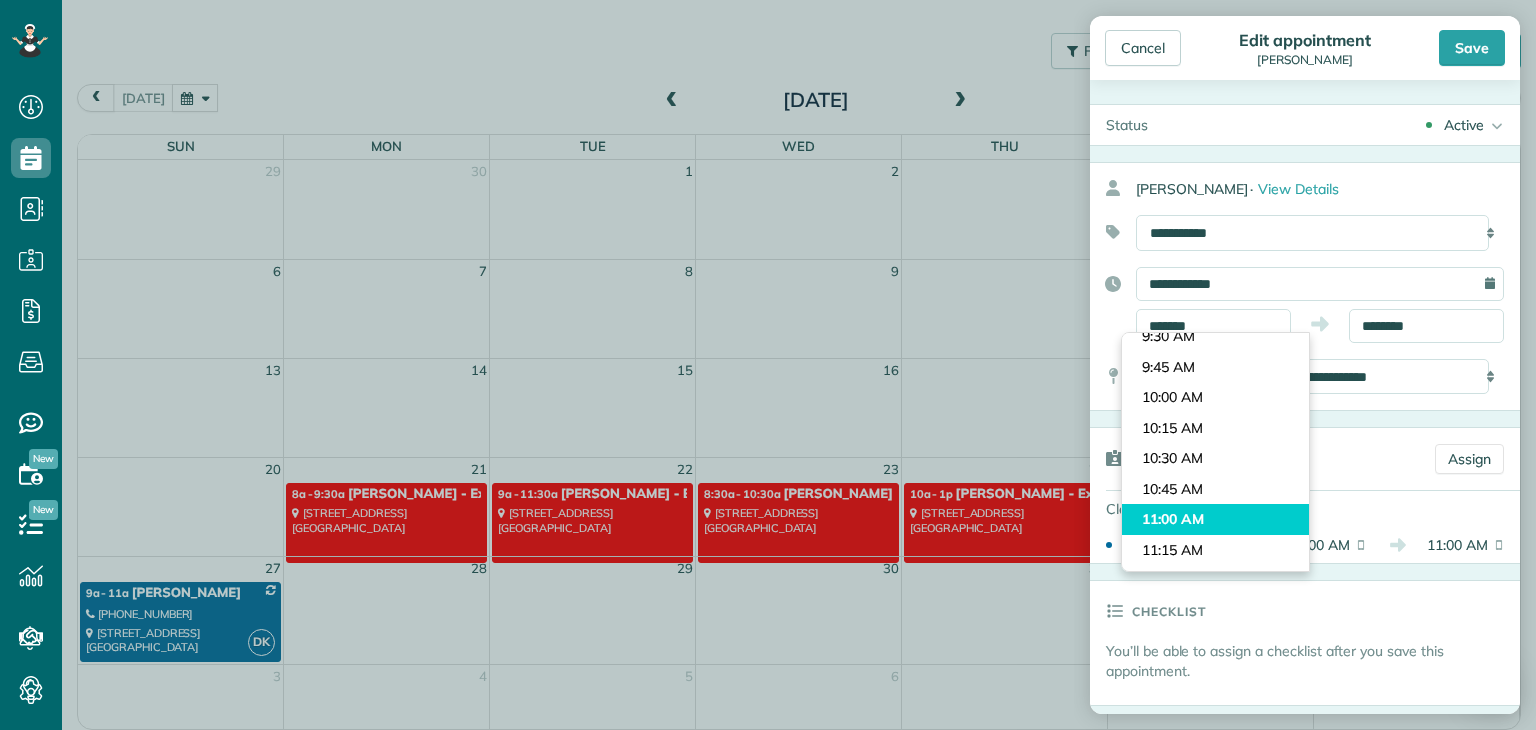 type on "********" 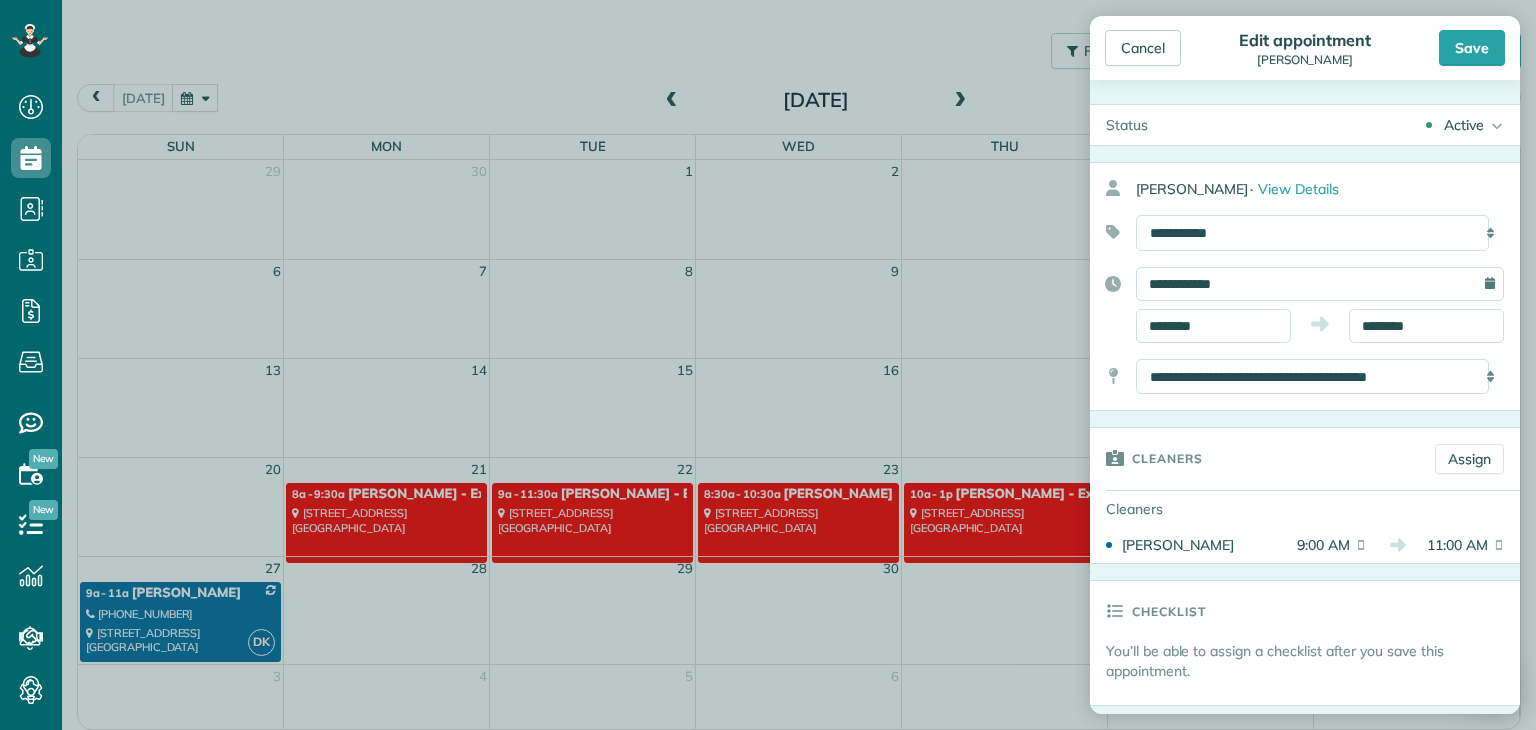 click on "Dashboard
Scheduling
Calendar View
List View
Dispatch View - Weekly scheduling (Beta)" at bounding box center (768, 365) 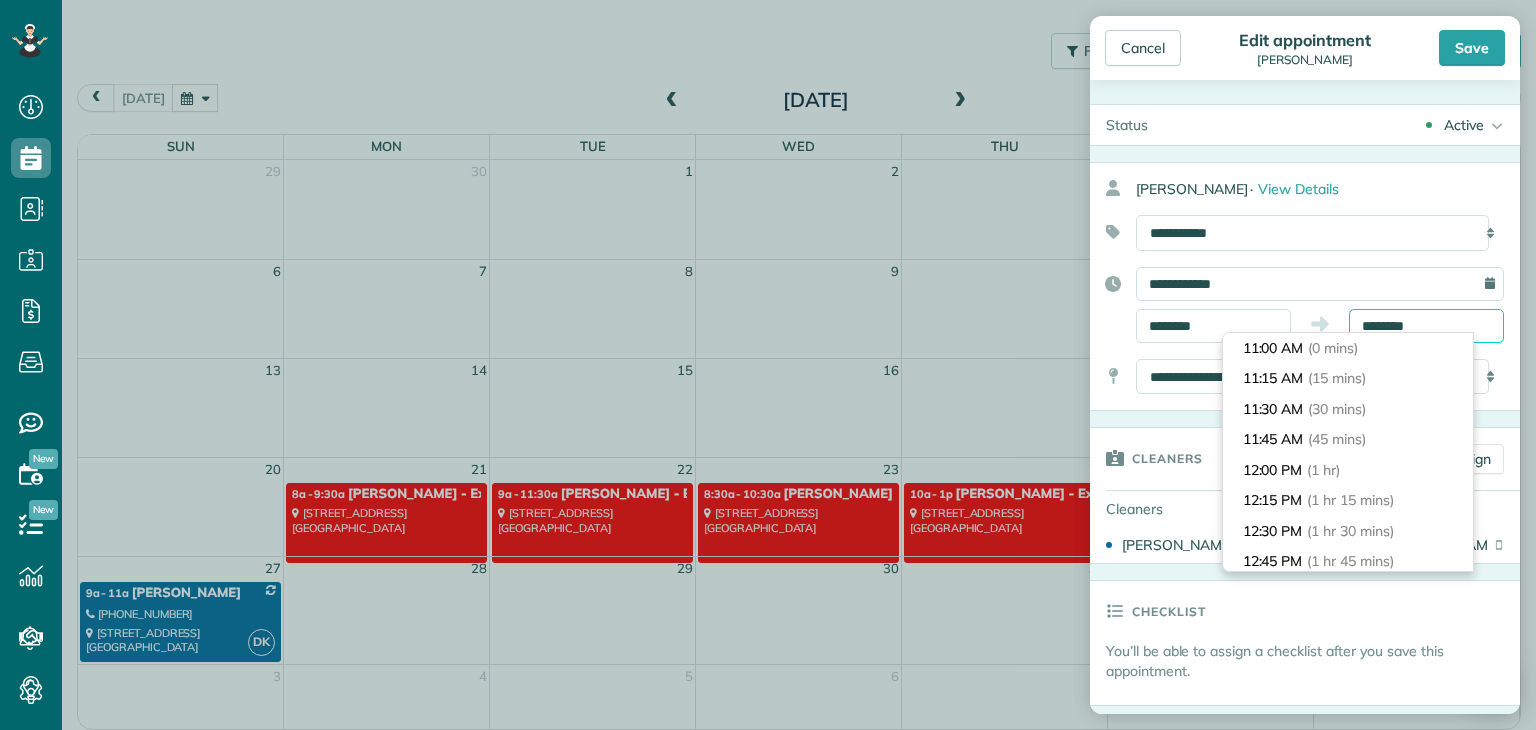click on "********" at bounding box center [1426, 326] 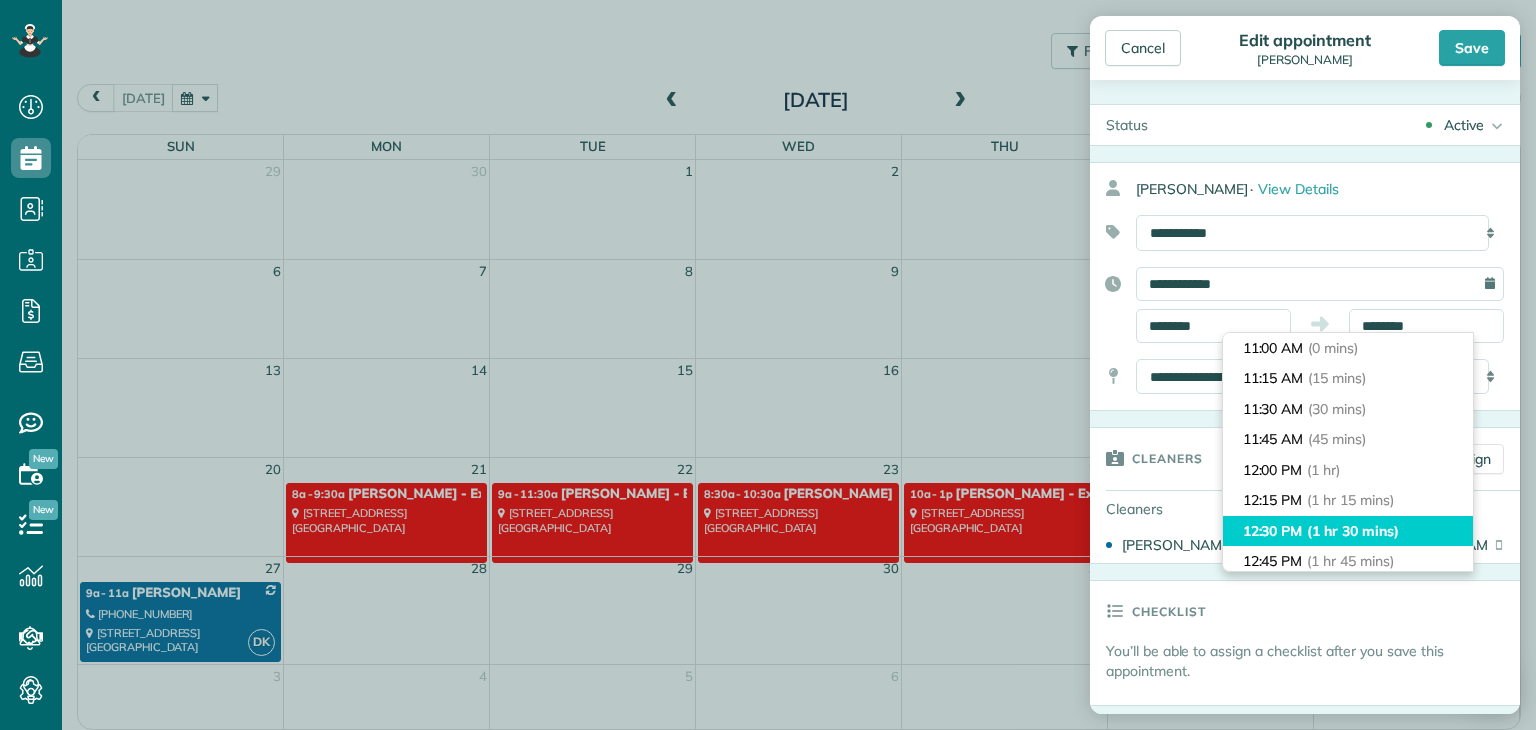 click on "(1 hr 30 mins)" at bounding box center [1352, 531] 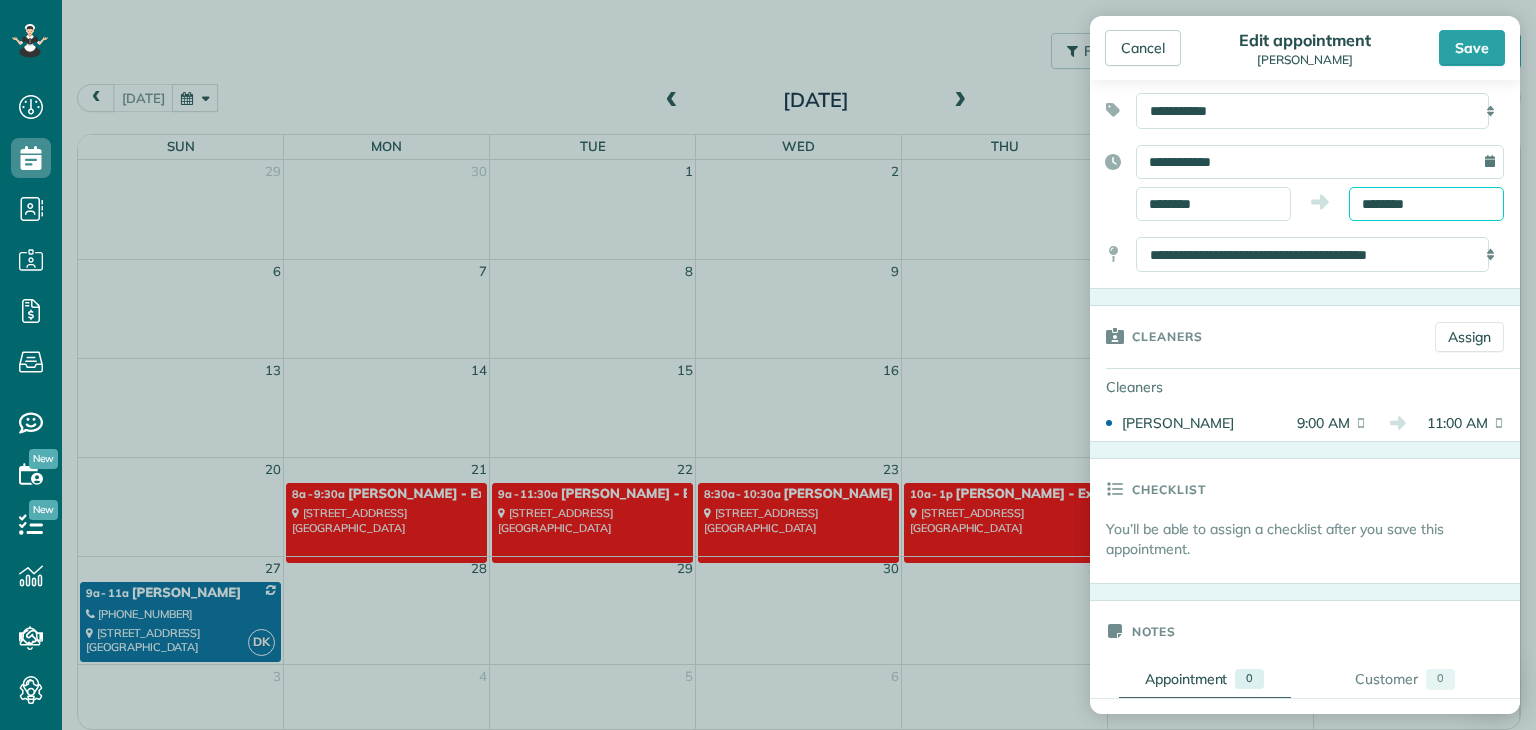 scroll, scrollTop: 124, scrollLeft: 0, axis: vertical 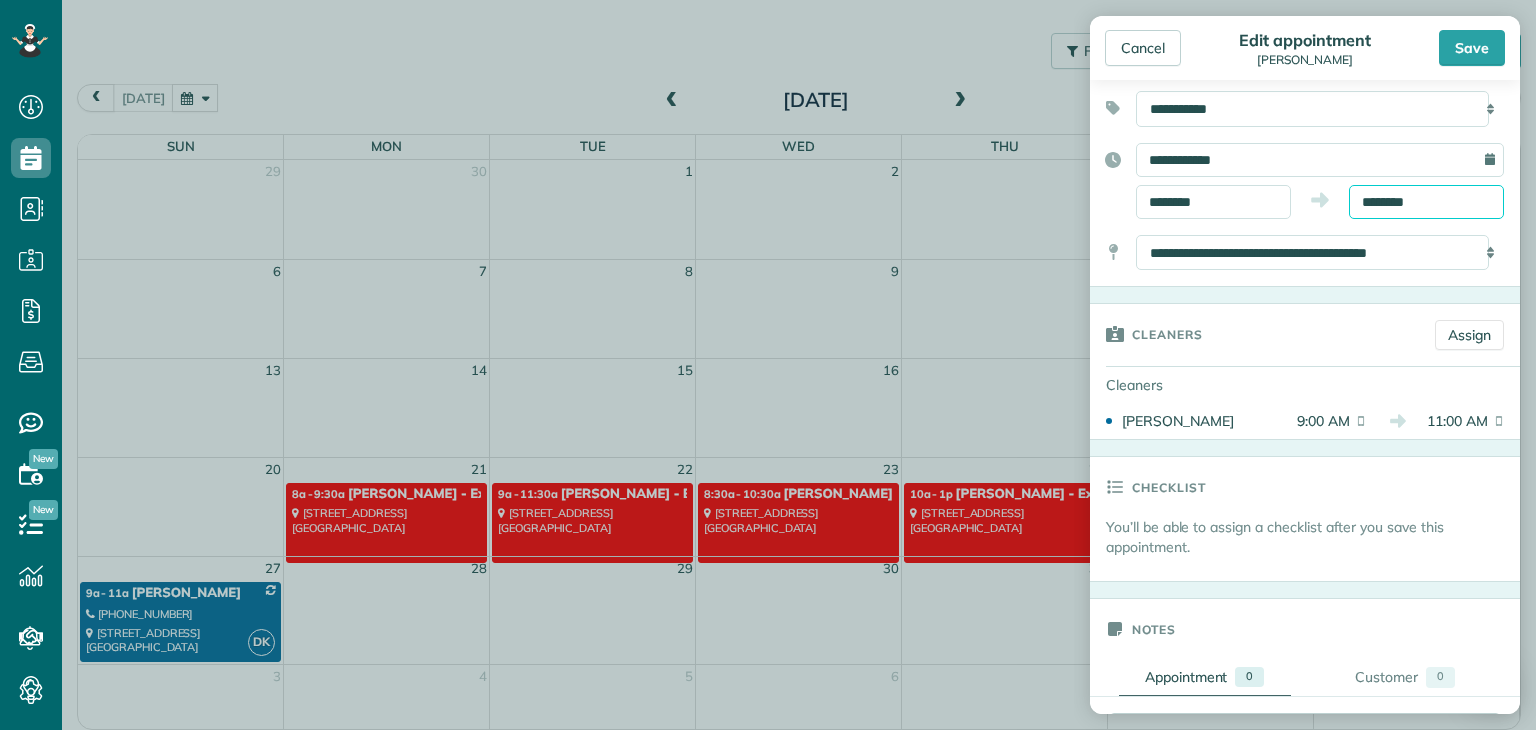 click on "********" at bounding box center [1426, 202] 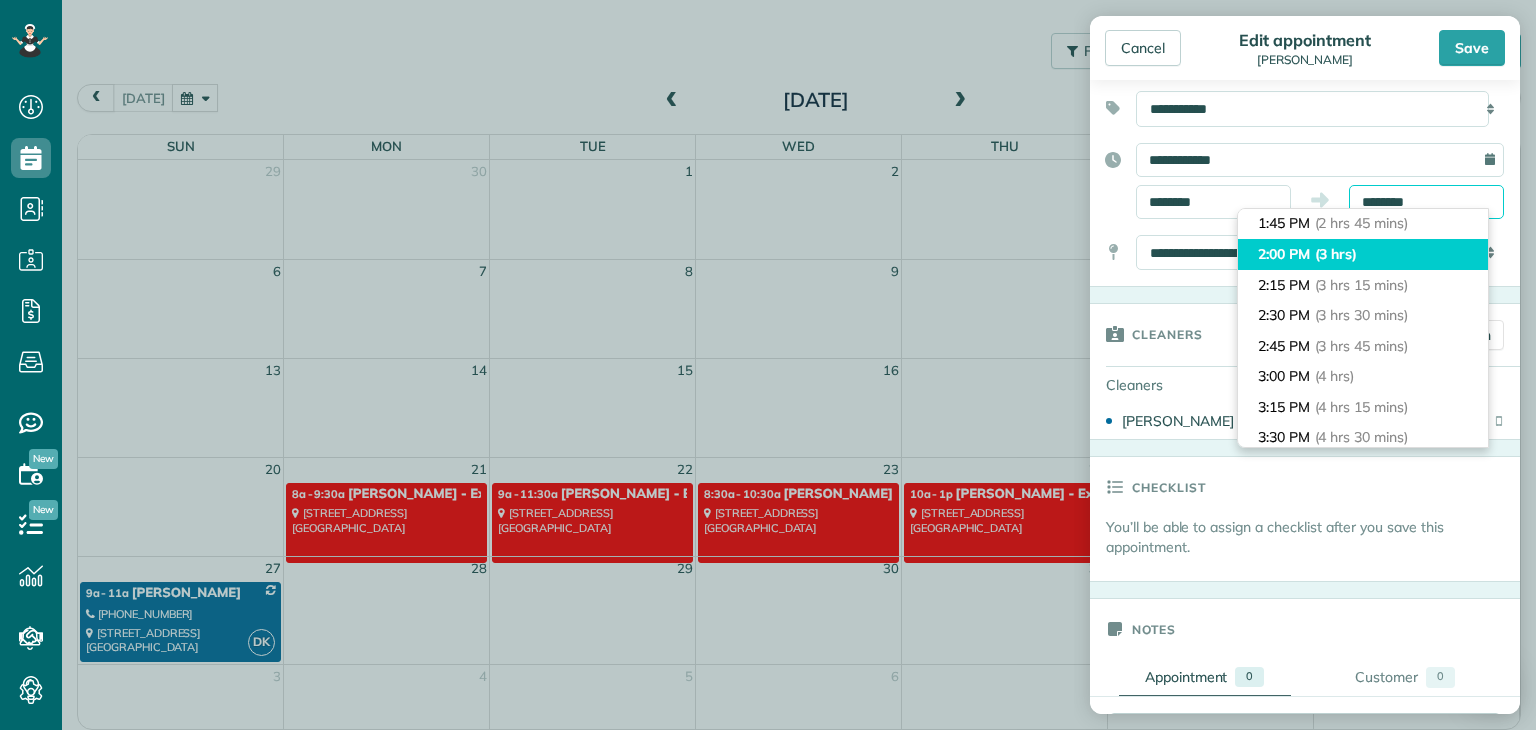 scroll, scrollTop: 336, scrollLeft: 0, axis: vertical 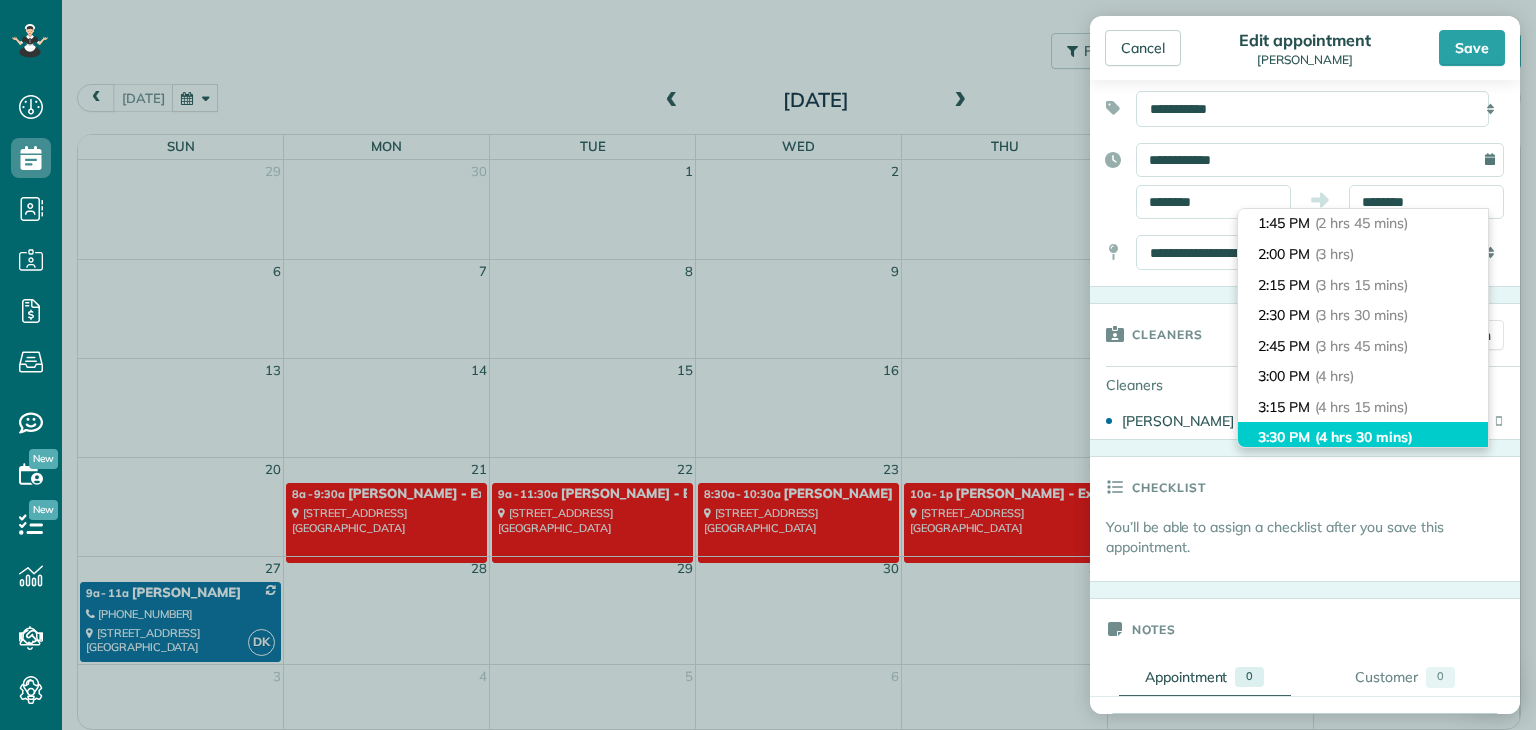 type on "*******" 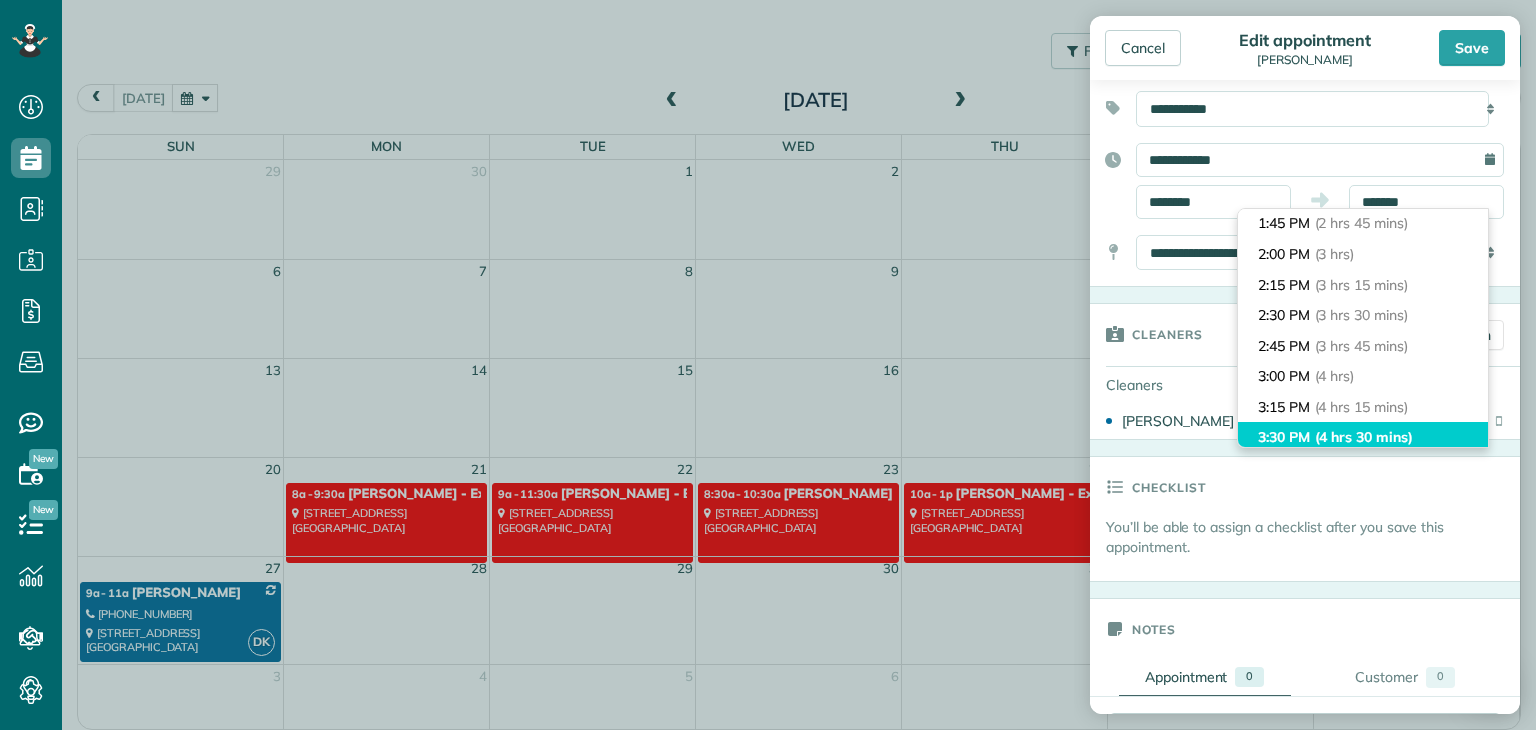 click on "3:30 PM  (4 hrs 30 mins)" at bounding box center [1363, 437] 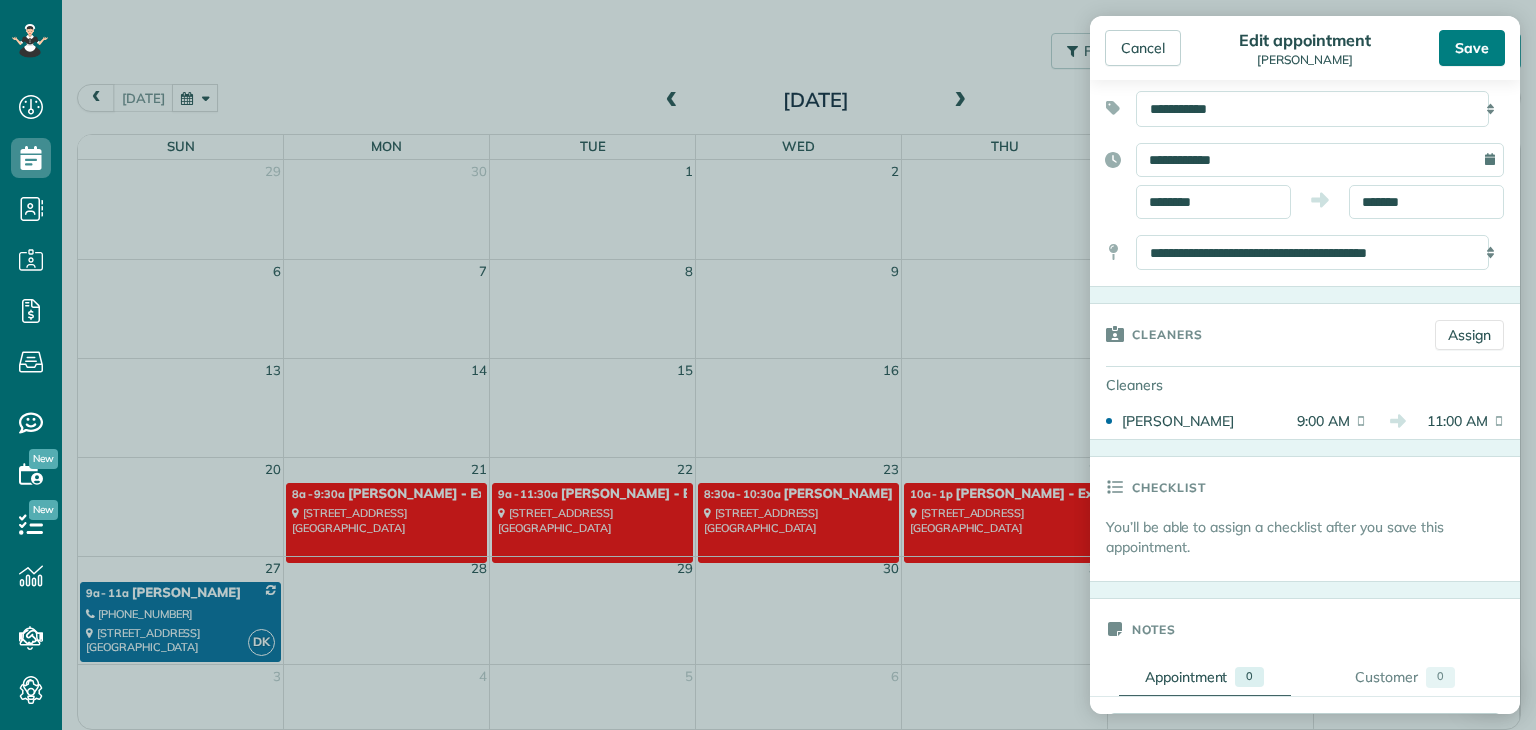 click on "Save" at bounding box center [1472, 48] 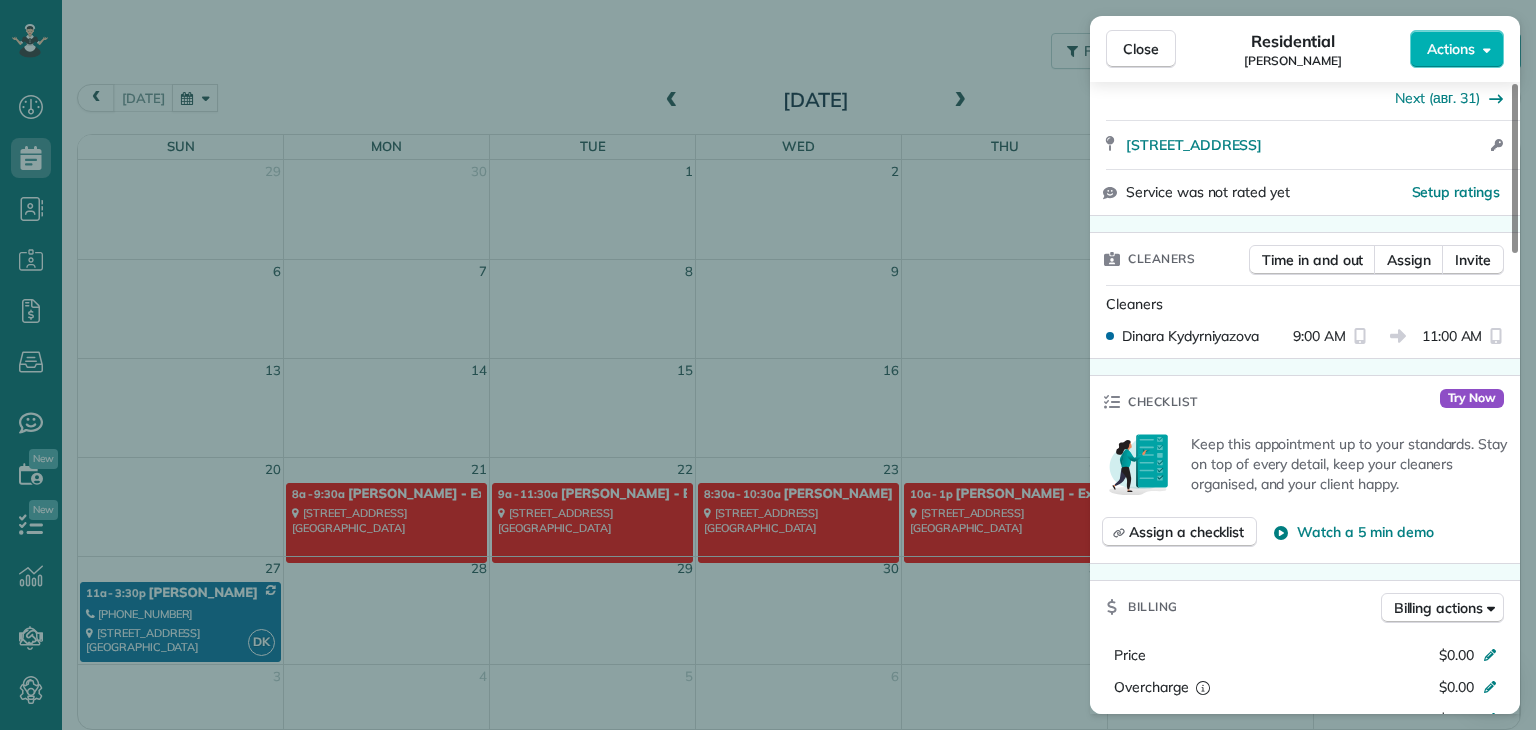 scroll, scrollTop: 383, scrollLeft: 0, axis: vertical 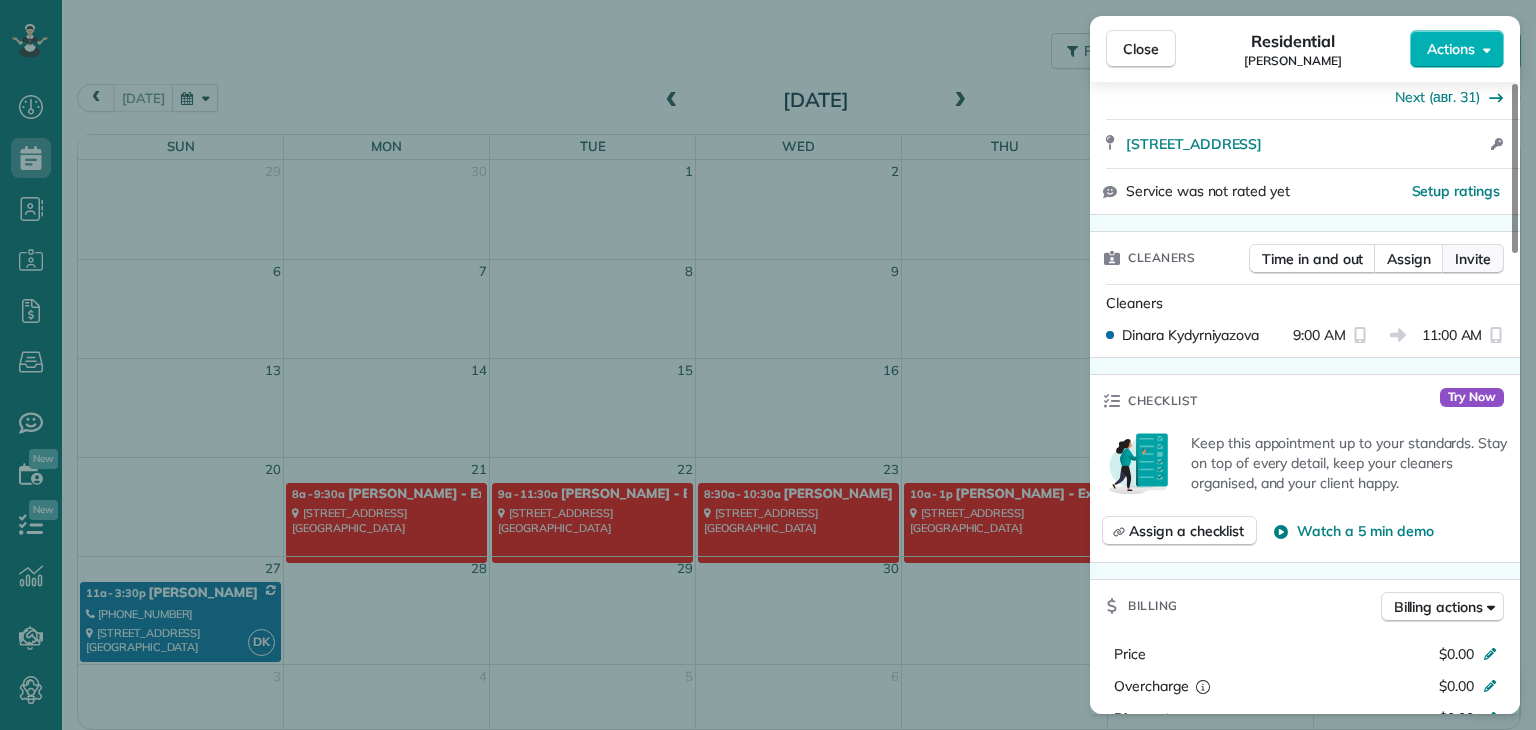 click on "Invite" at bounding box center [1473, 259] 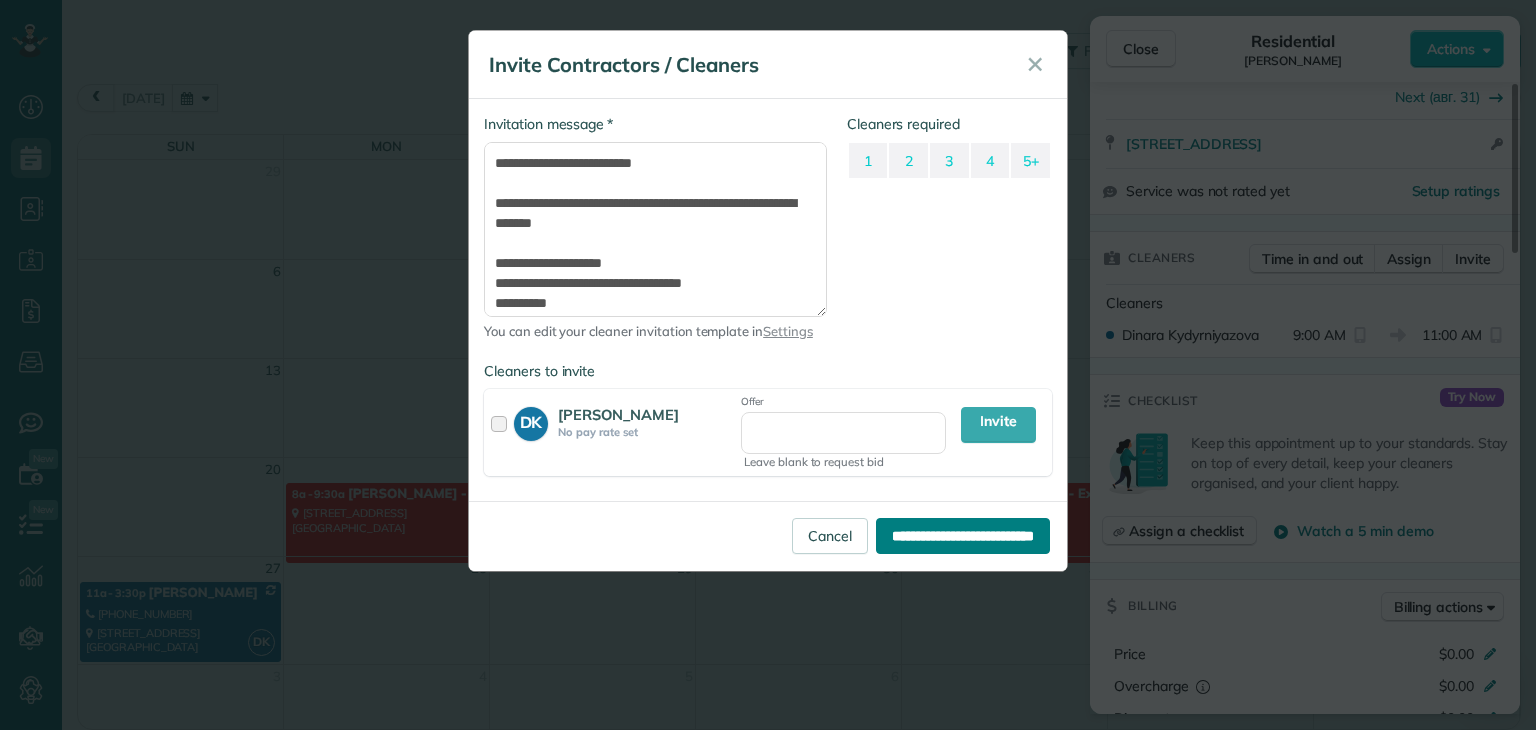 click on "**********" at bounding box center [963, 536] 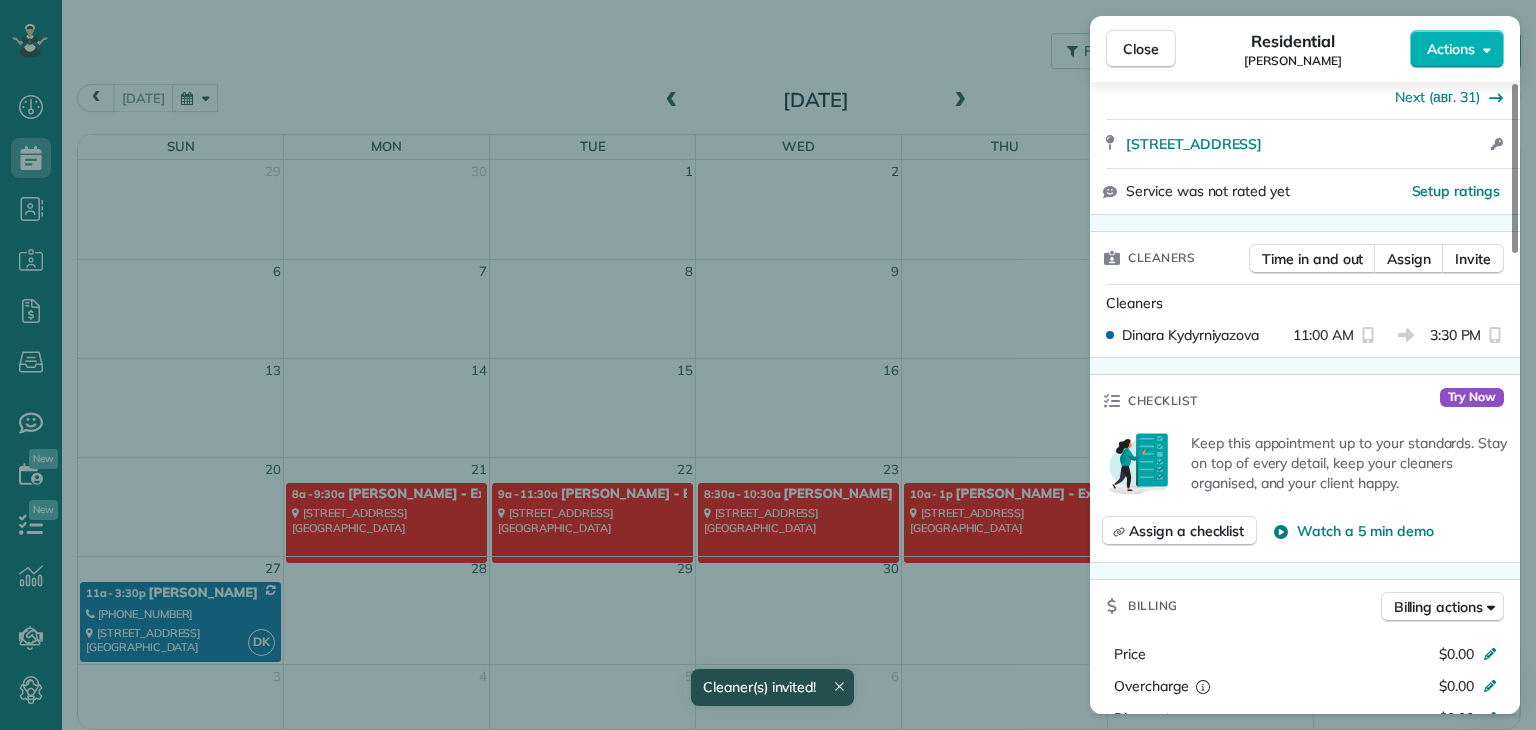 click on "Close Residential Dawn C Actions Status Active Dawn C · Open profile Mobile (310) 663-9471 Copy No email on record Add email View Details Residential воскресенье, июль 27, 2025 ( tomorrow ) 11:00 AM 3:30 PM 4 hours and 30 minutes Repeats every 5 weeks Edit recurring service Next (авг. 31) 650 Kensington Road 2 Santa Monica CA 90405 Open access information Service was not rated yet Setup ratings Cleaners Time in and out Assign Invite Cleaners Dinara   Kydyrniyazova 11:00 AM 3:30 PM Checklist Try Now Keep this appointment up to your standards. Stay on top of every detail, keep your cleaners organised, and your client happy. Assign a checklist Watch a 5 min demo Billing Billing actions Price $0.00 Overcharge $0.00 Discount $0.00 Coupon discount - Primary tax - Secondary tax - Total appointment price $0.00 Tips collected New feature! $0.00 Mark as paid Total including tip $0.00 Get paid online in no-time! Send an invoice and reward your cleaners with tips Charge customer credit card - - Notes 0" at bounding box center (768, 365) 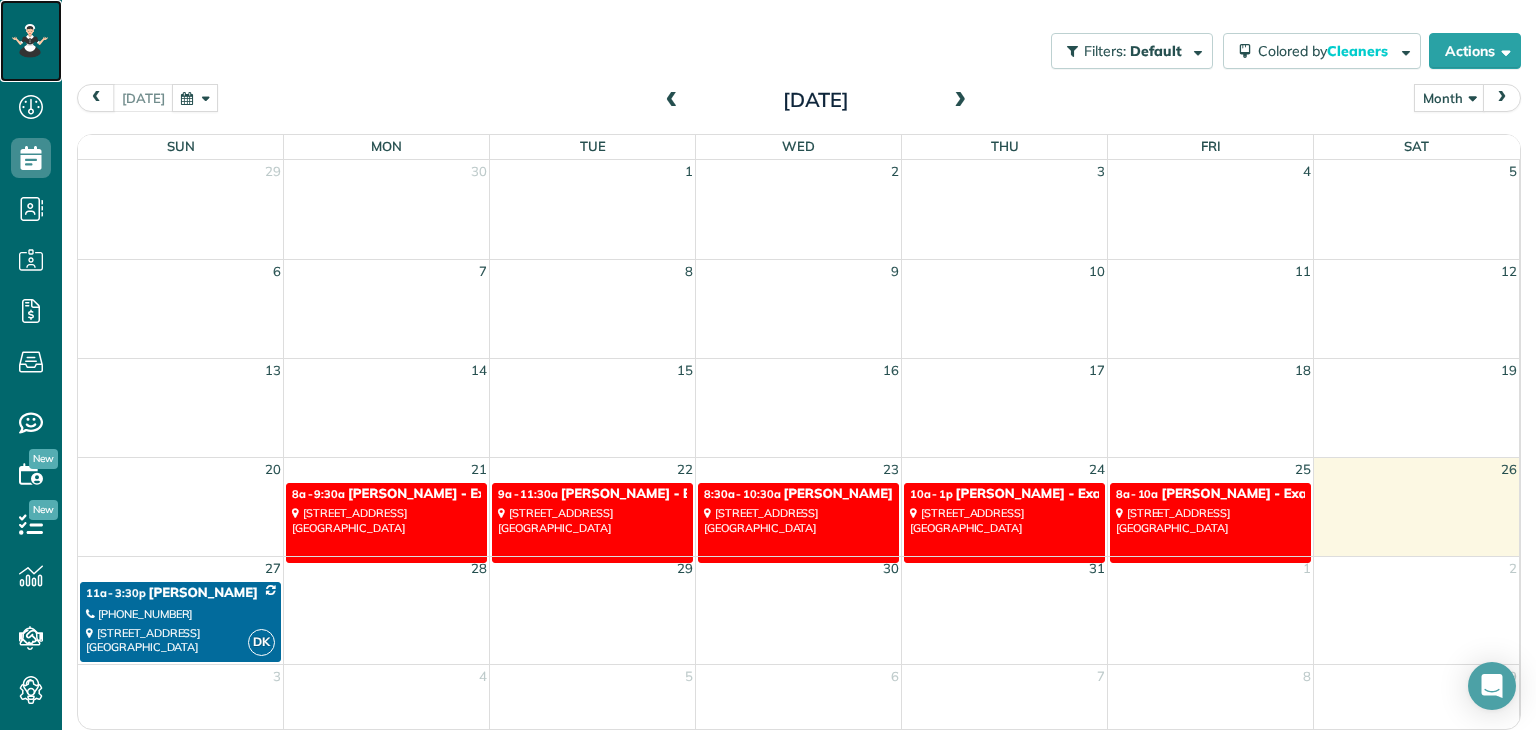 click 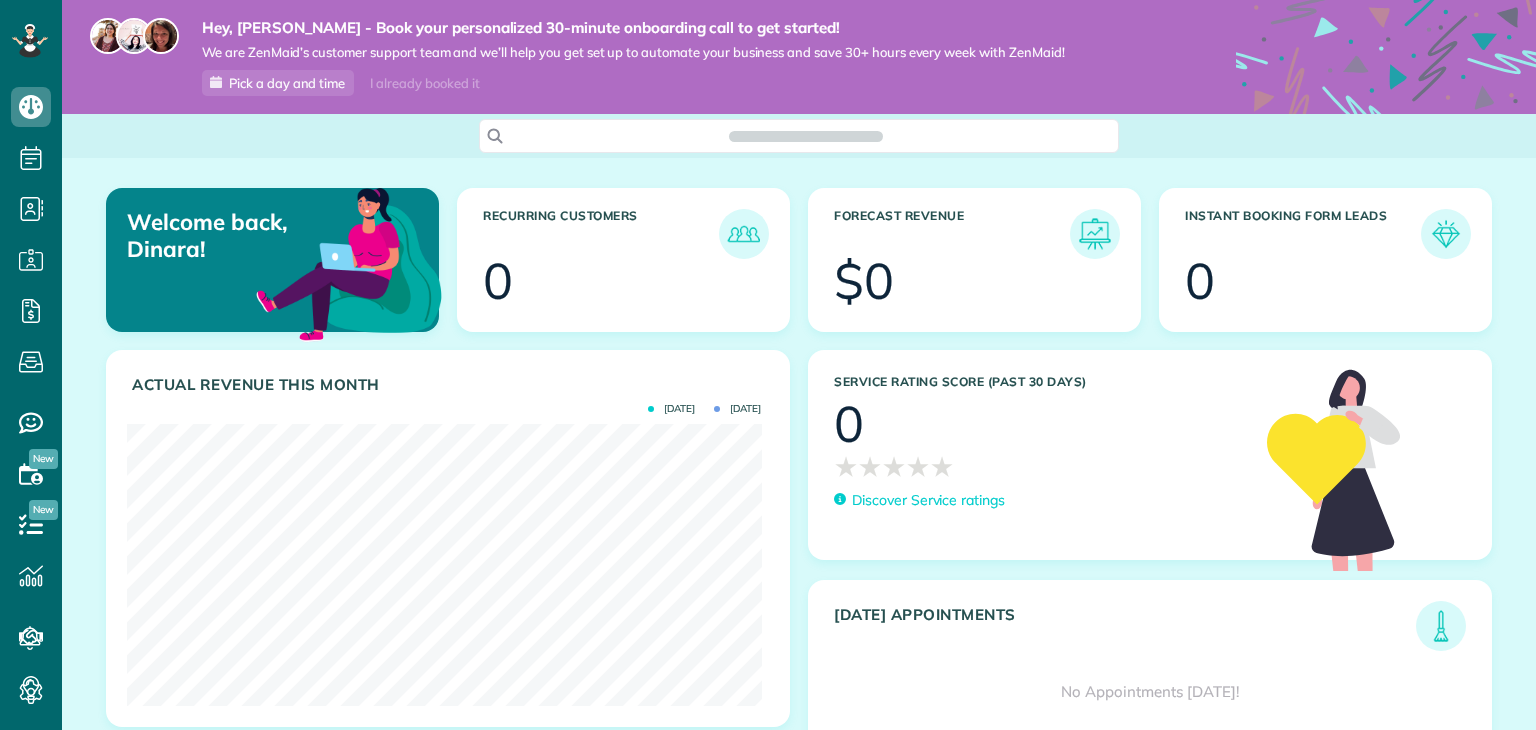 scroll, scrollTop: 0, scrollLeft: 0, axis: both 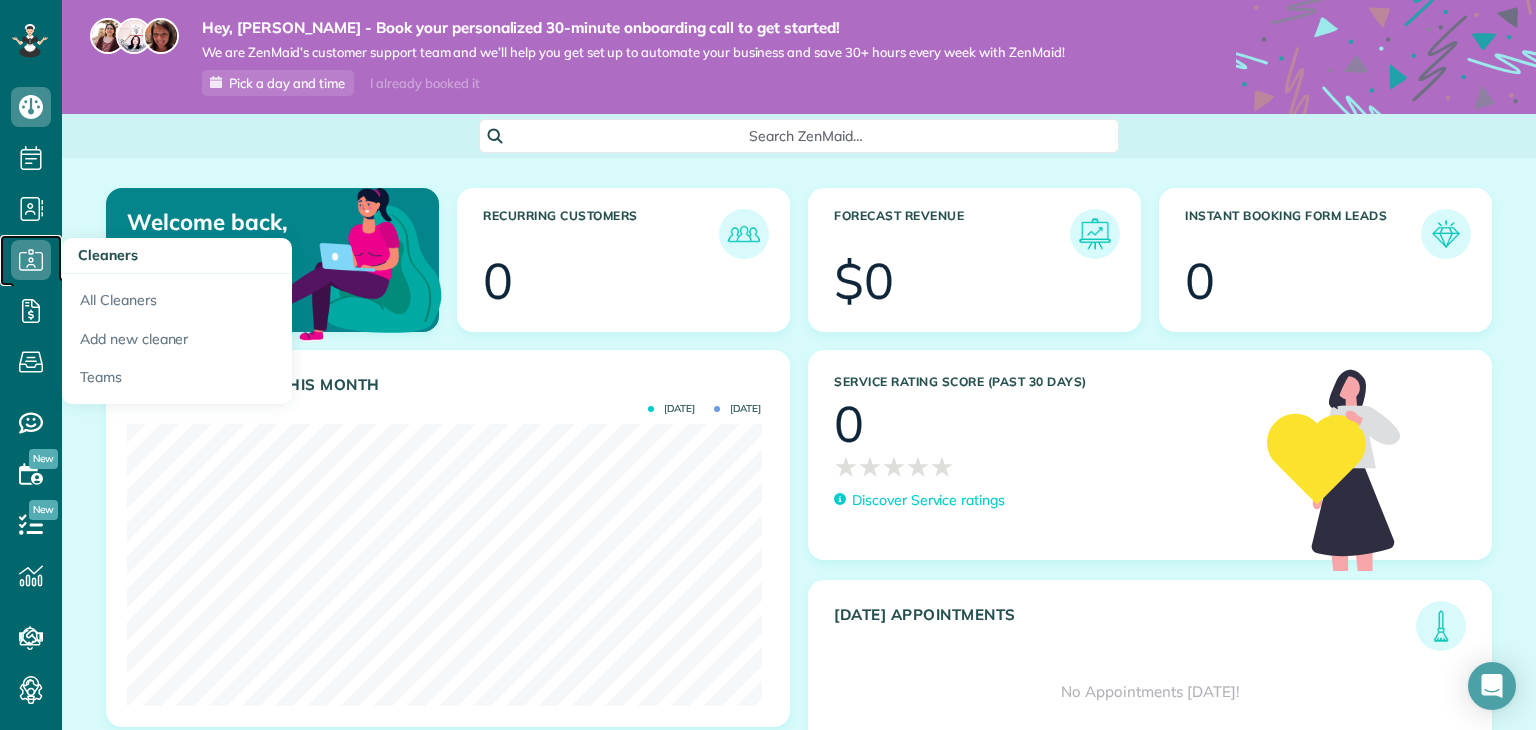 click 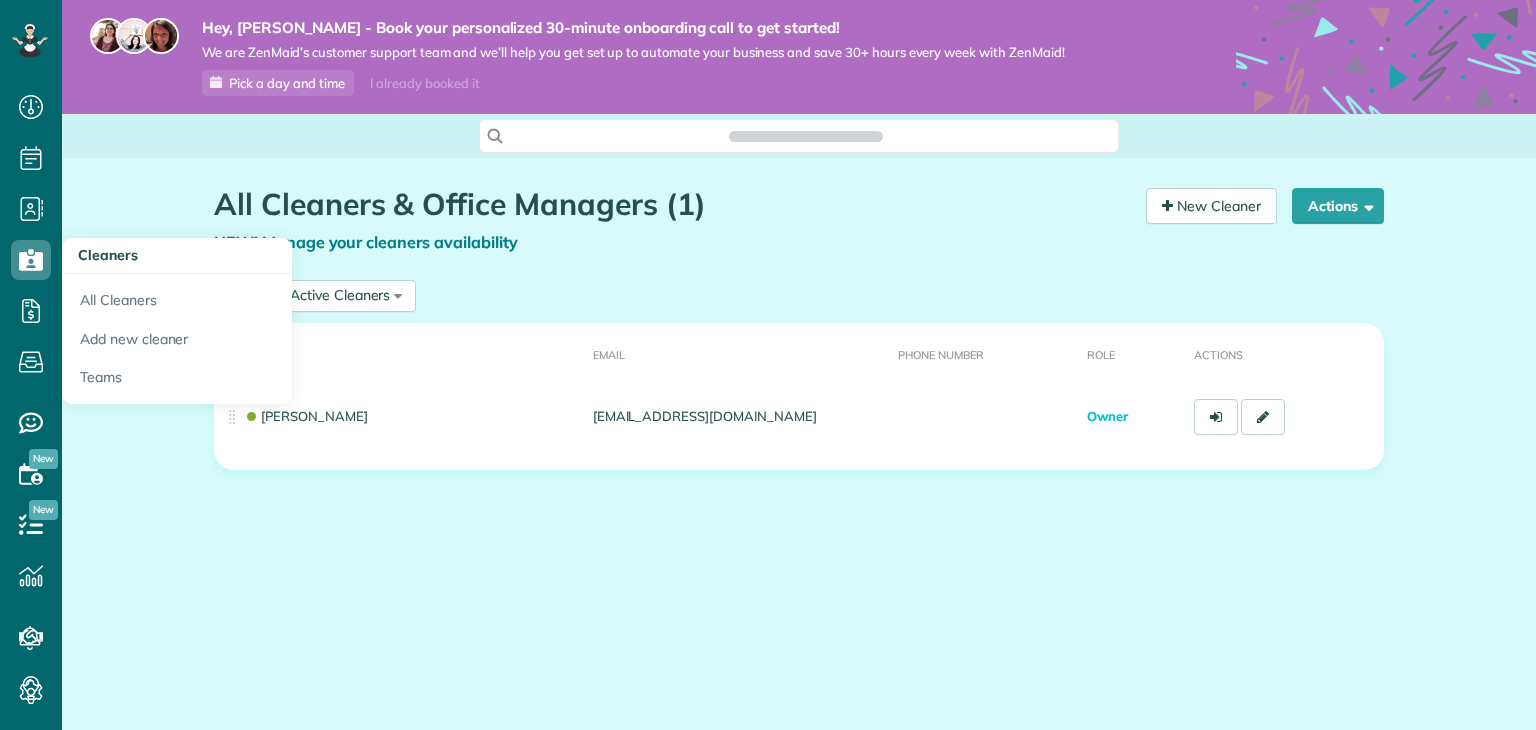 scroll, scrollTop: 0, scrollLeft: 0, axis: both 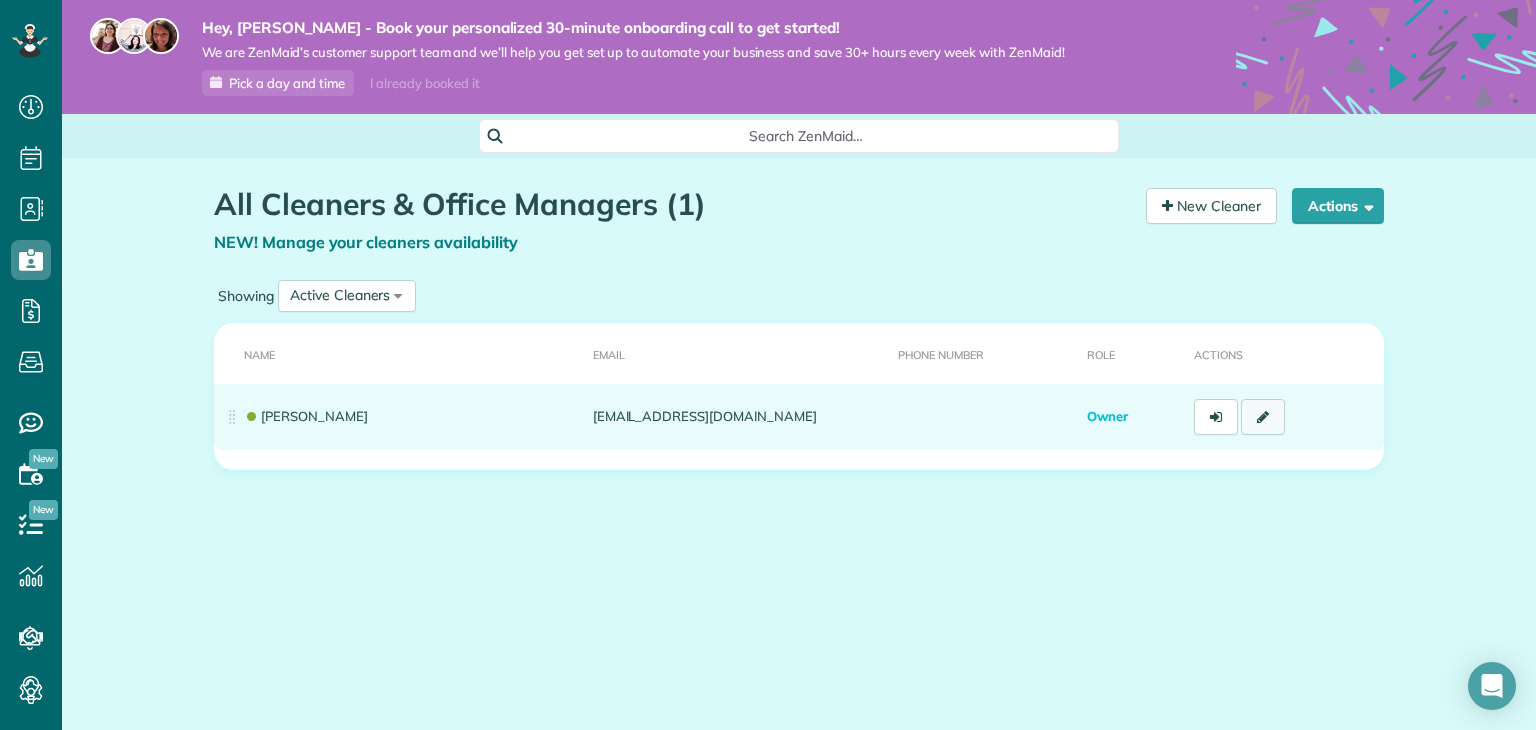 click at bounding box center [1263, 417] 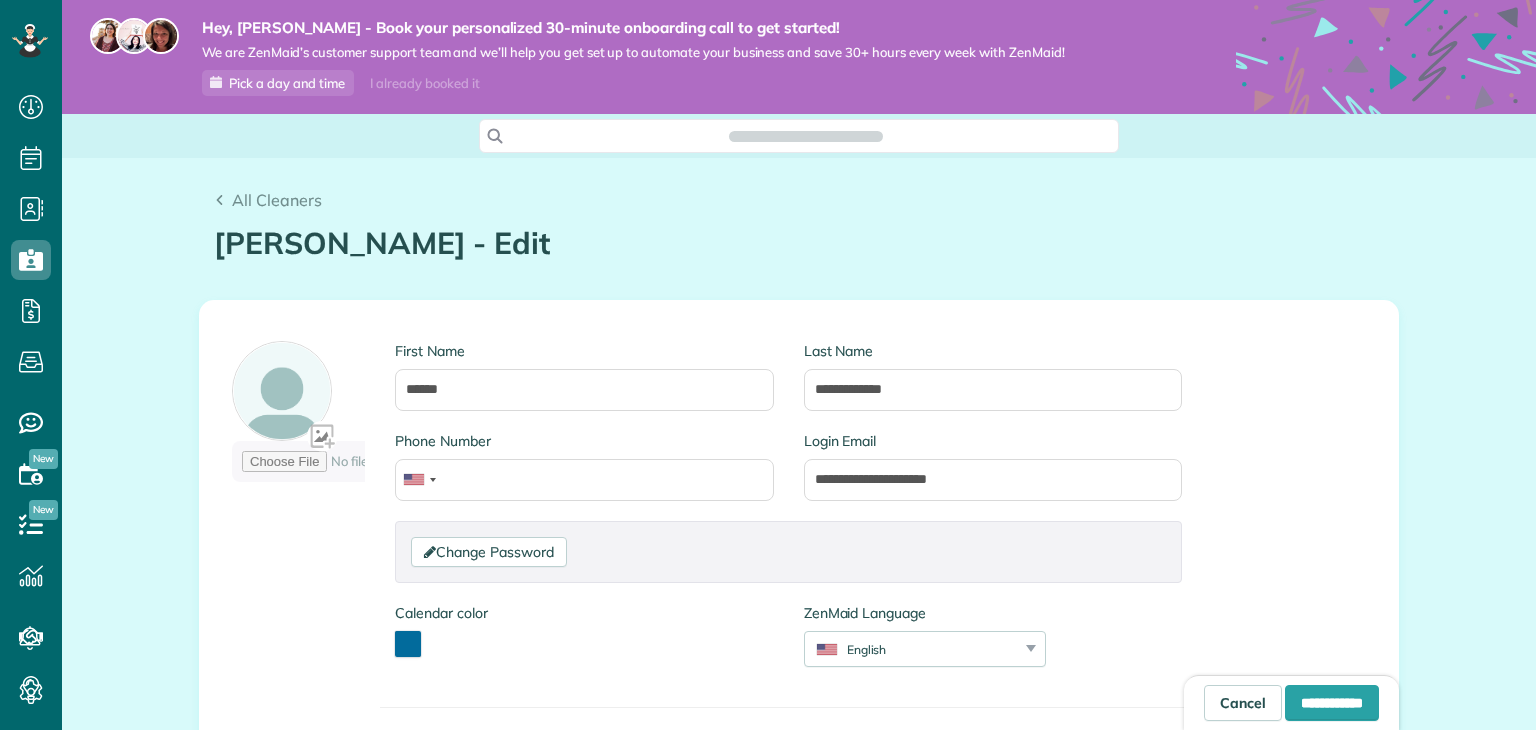 scroll, scrollTop: 0, scrollLeft: 0, axis: both 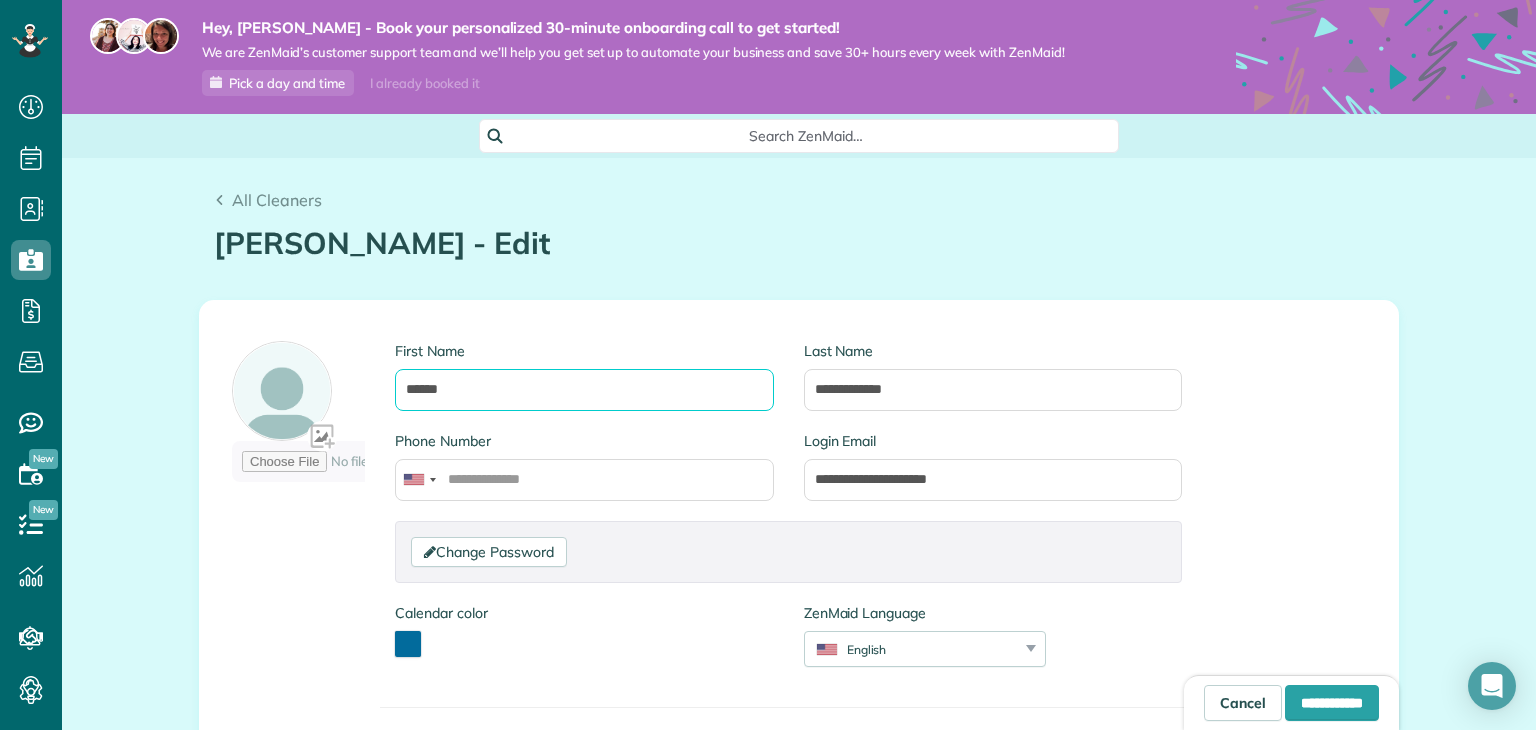 click on "******" at bounding box center (584, 390) 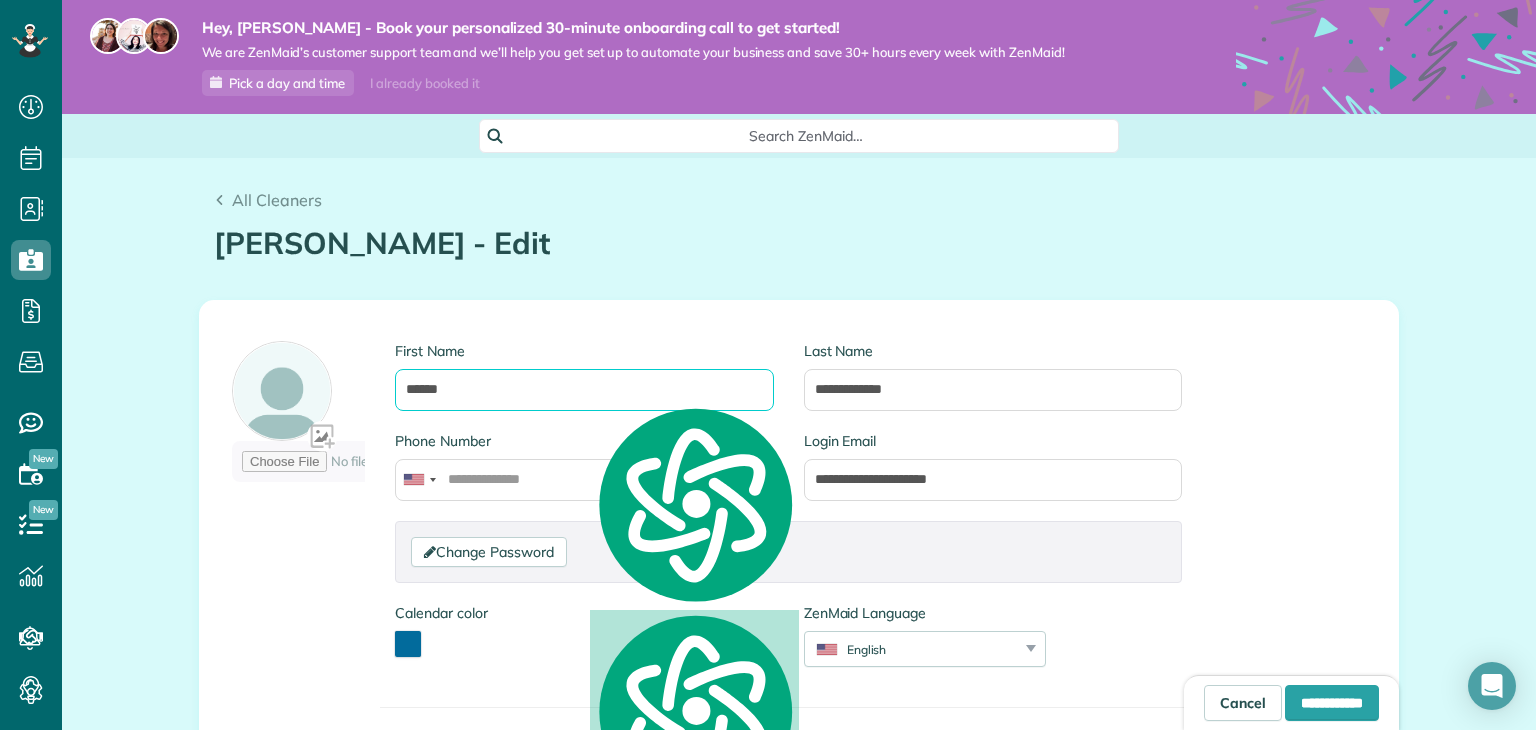 click on "******" at bounding box center [584, 390] 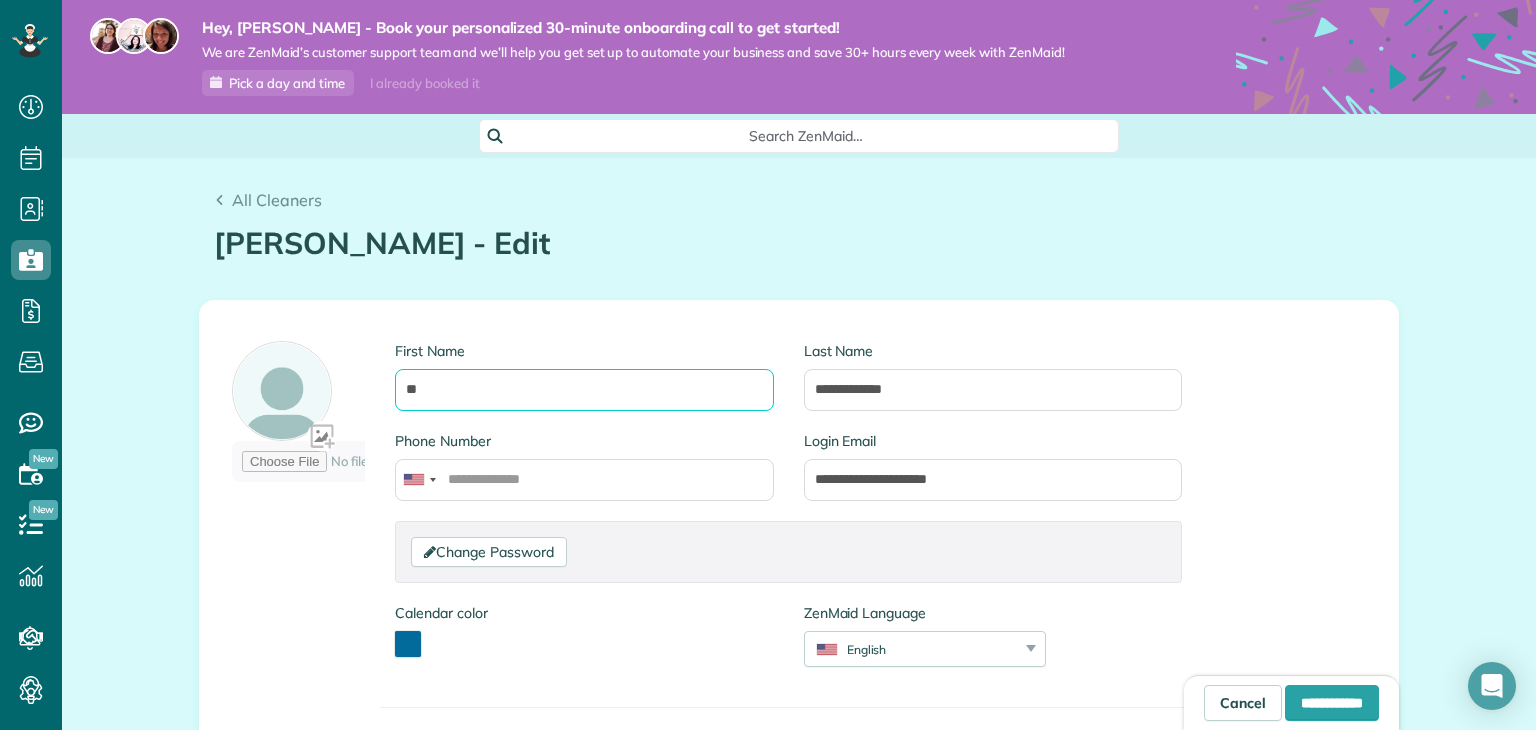 type on "*" 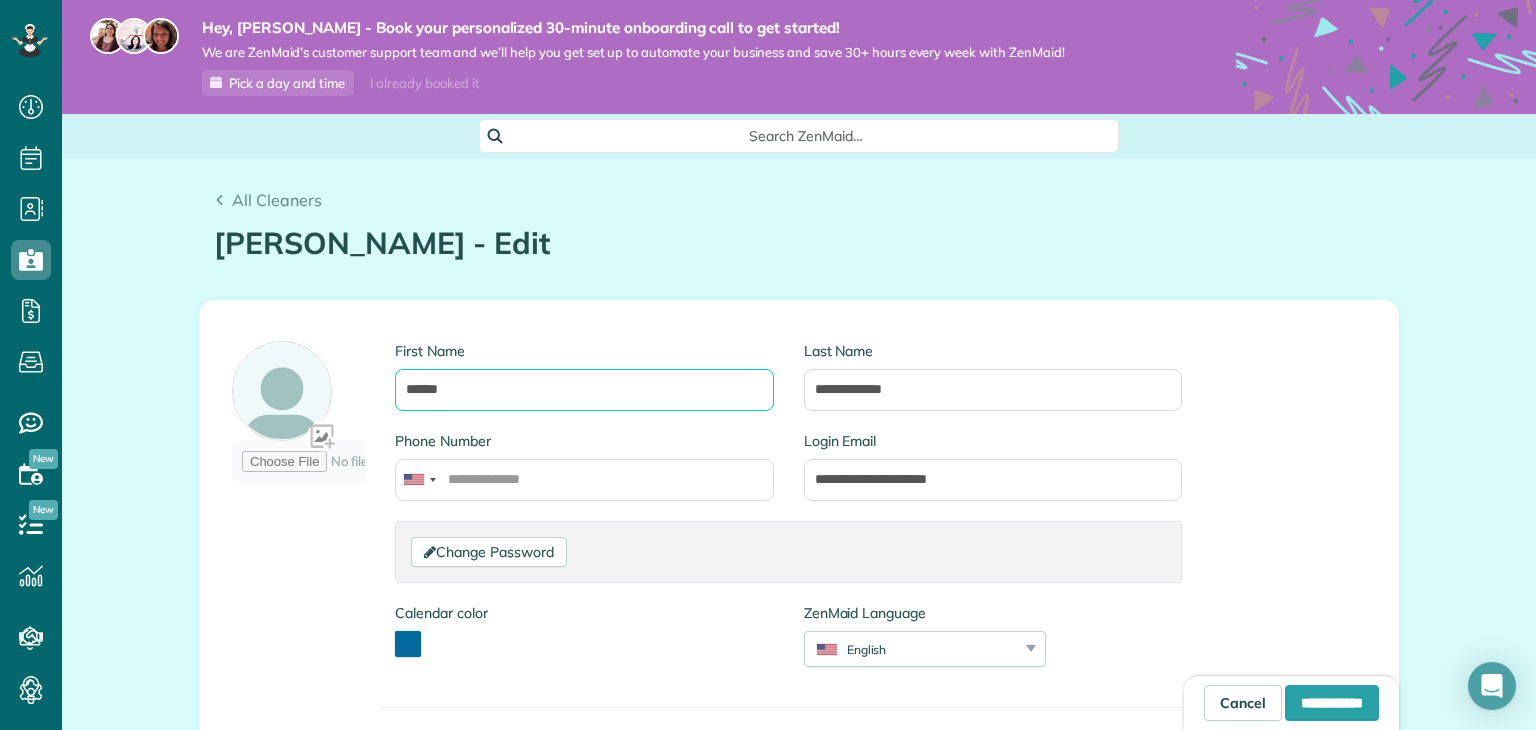 type on "******" 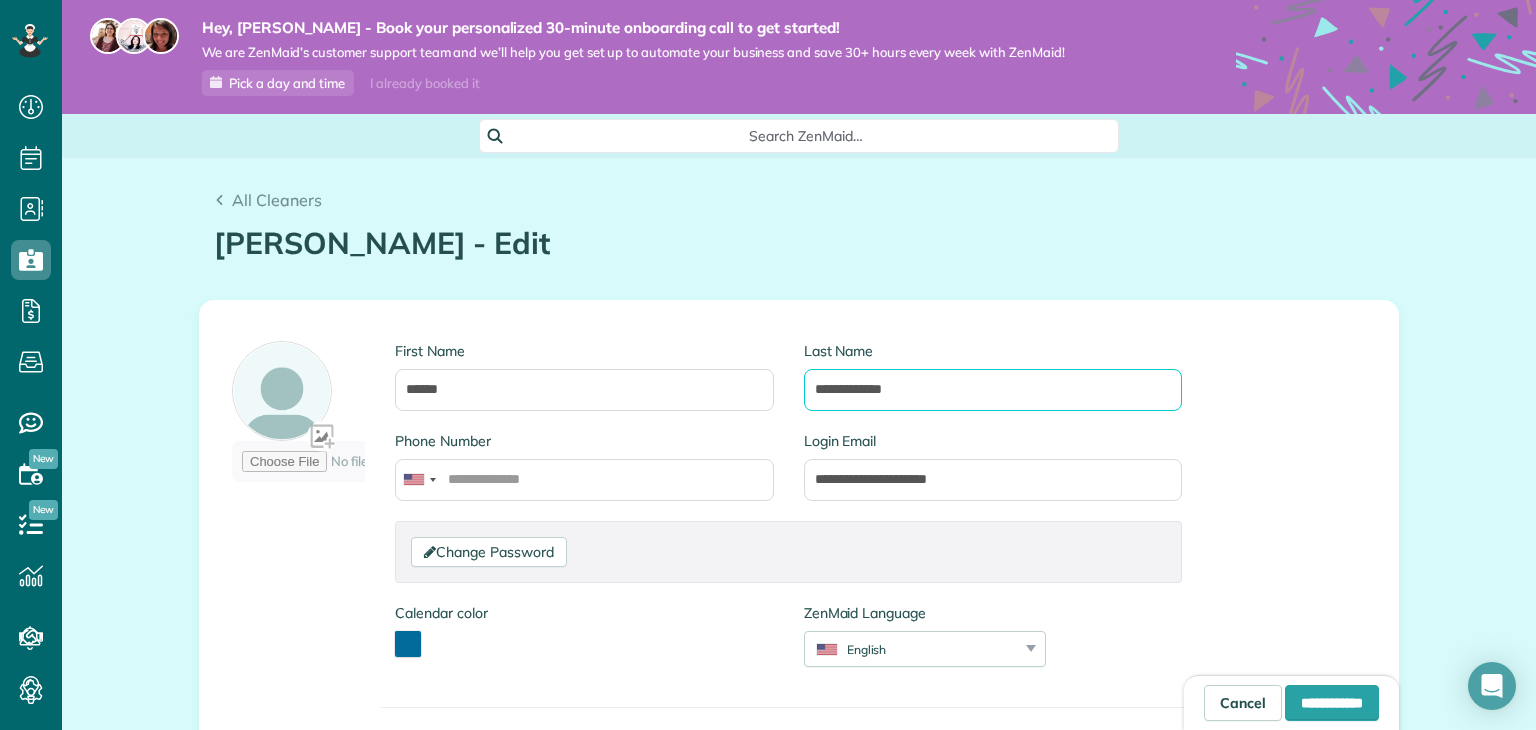 drag, startPoint x: 911, startPoint y: 396, endPoint x: 811, endPoint y: 405, distance: 100.40418 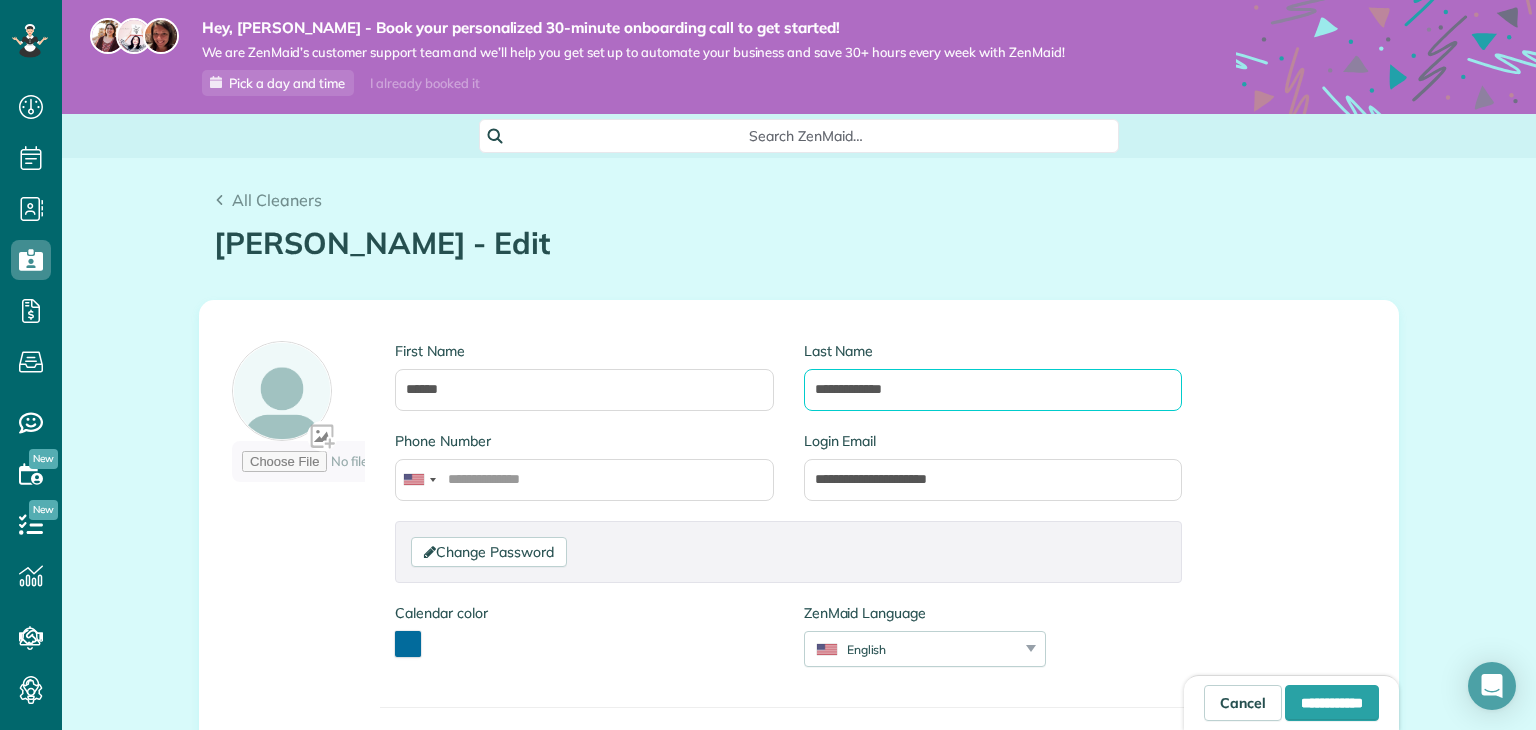 click on "**********" at bounding box center (993, 390) 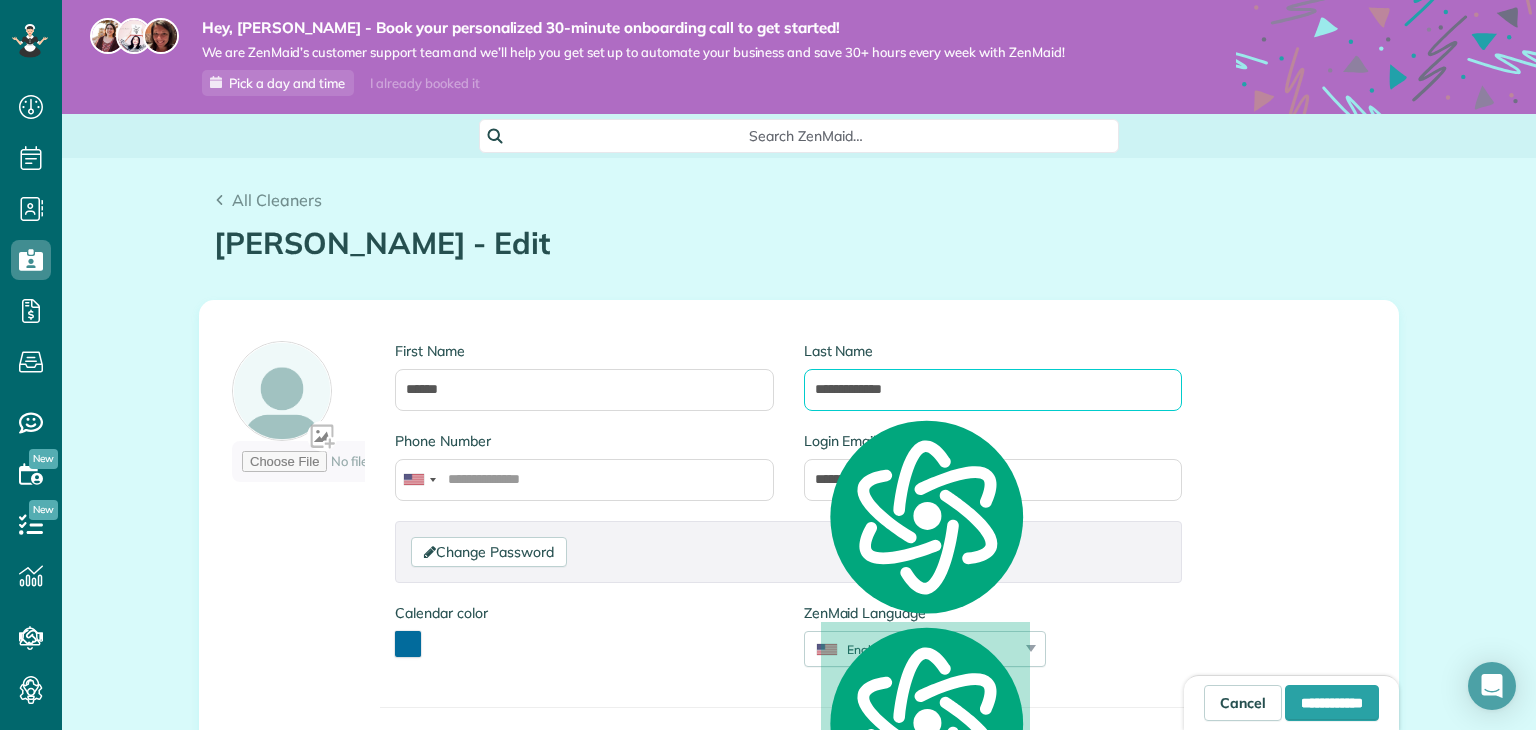 type on "*" 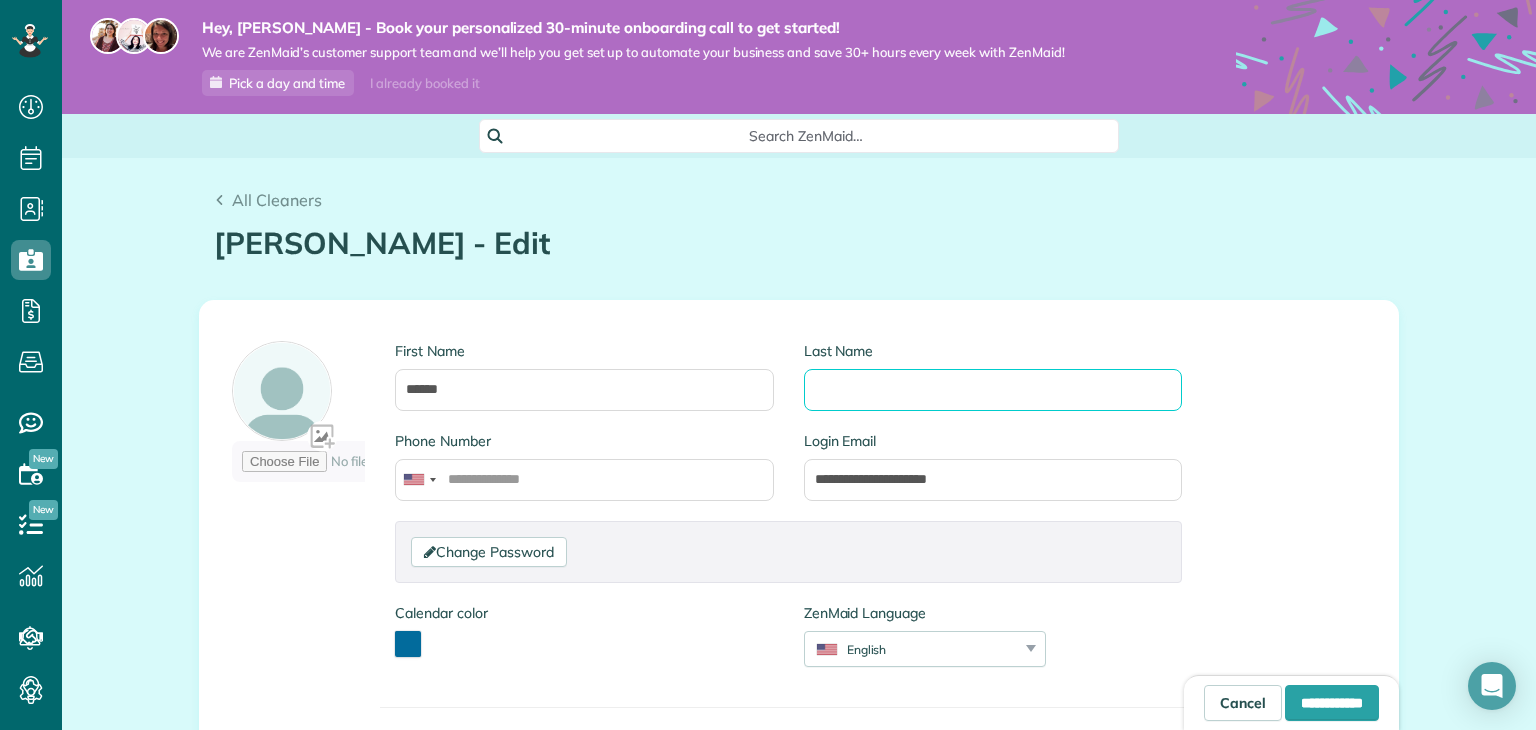 type 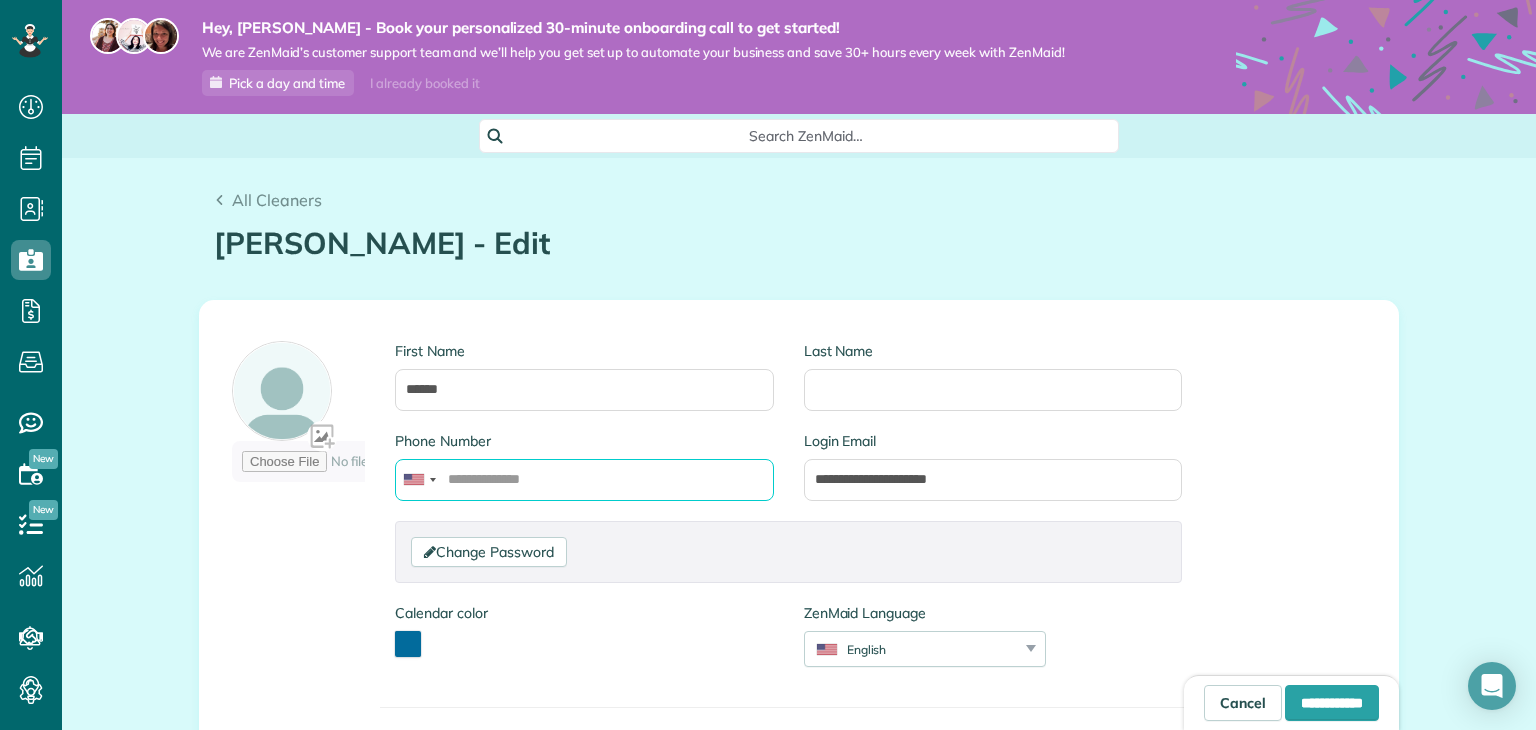 click on "Phone Number" at bounding box center [584, 480] 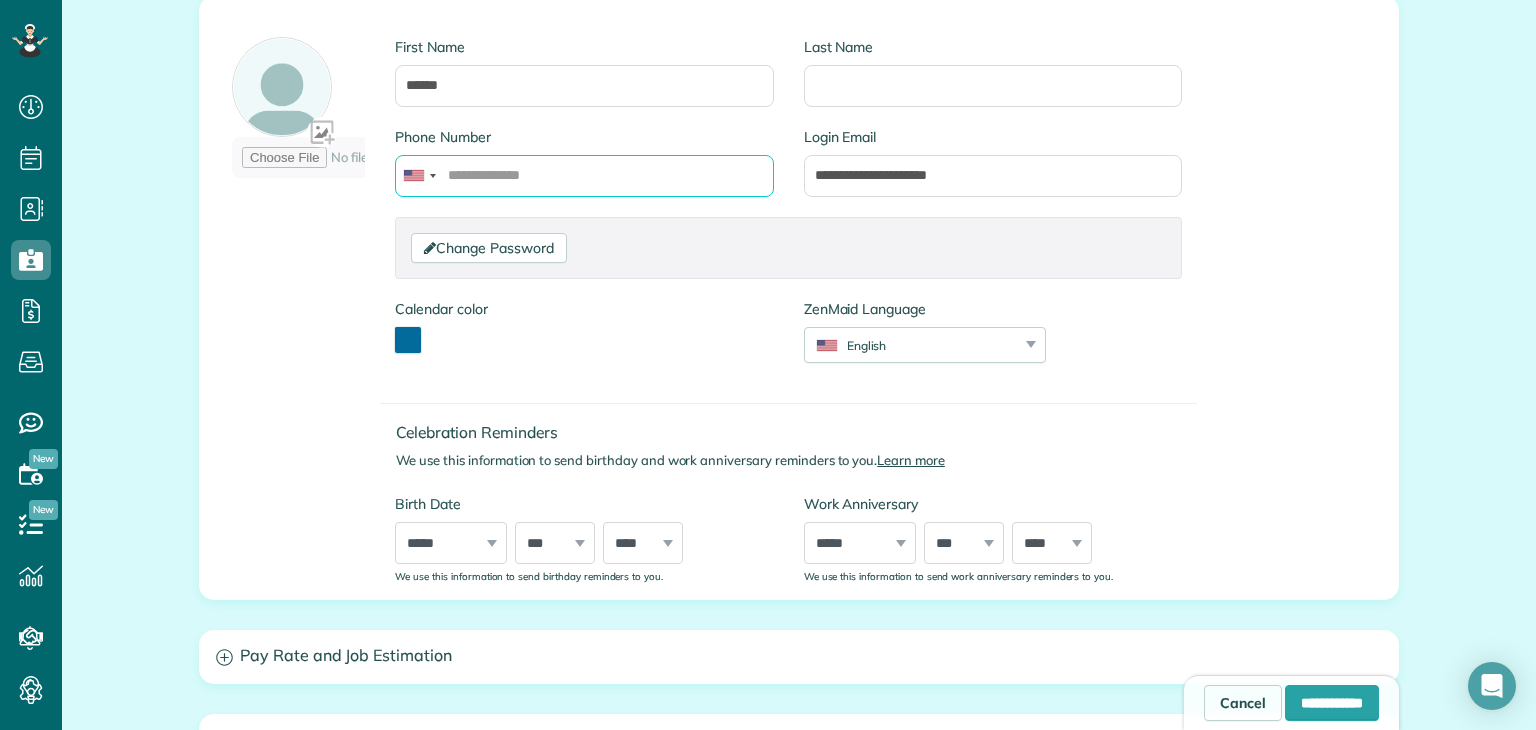 scroll, scrollTop: 84, scrollLeft: 0, axis: vertical 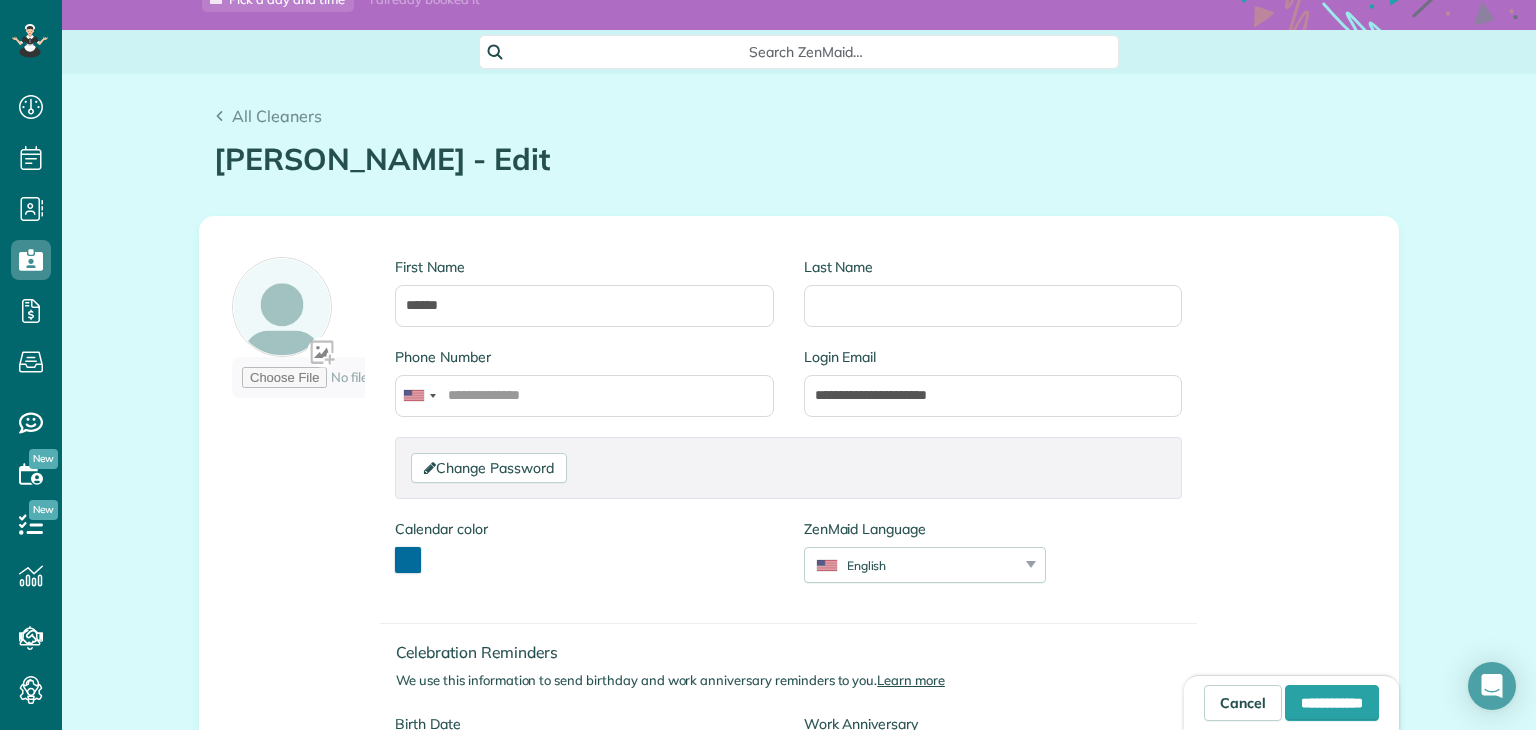 click at bounding box center [298, 332] 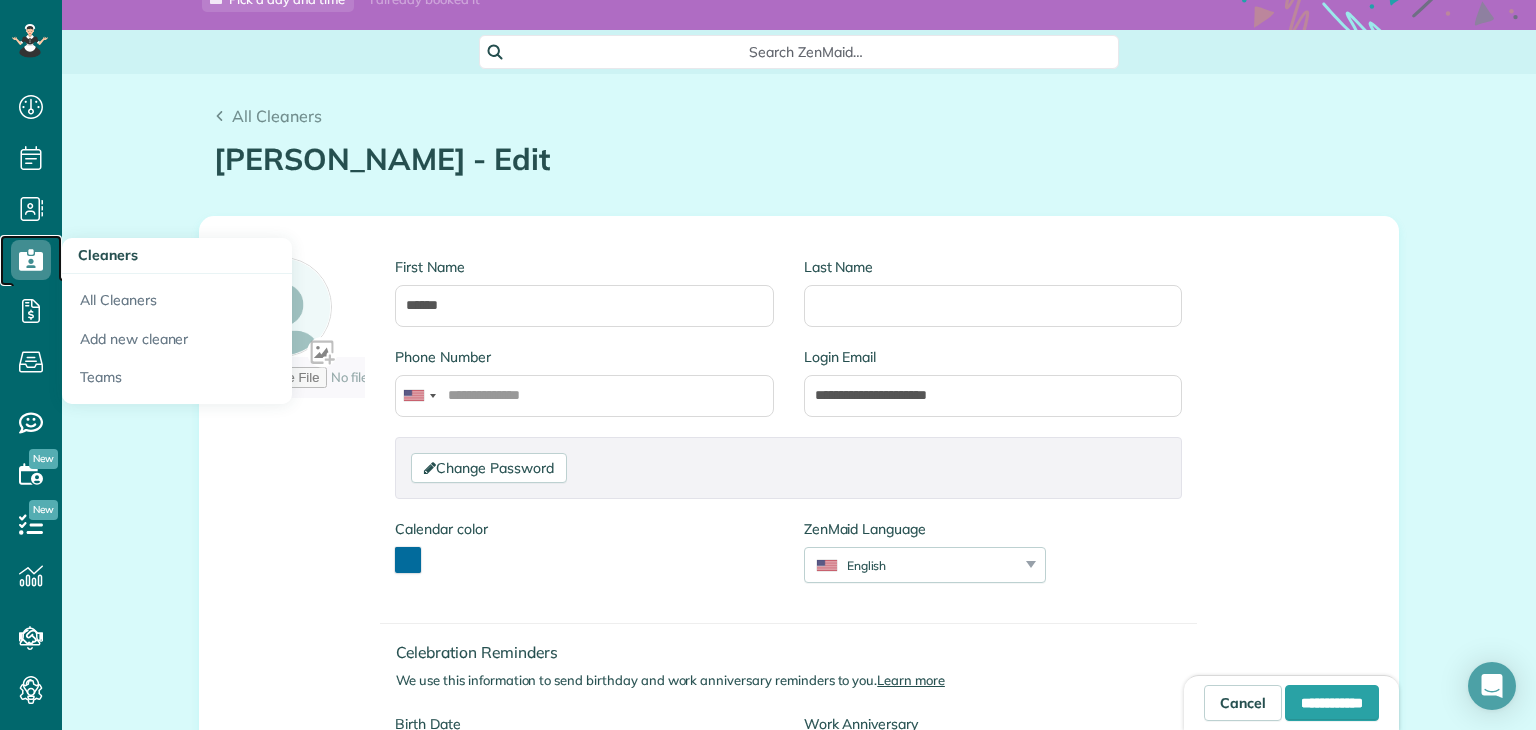 click 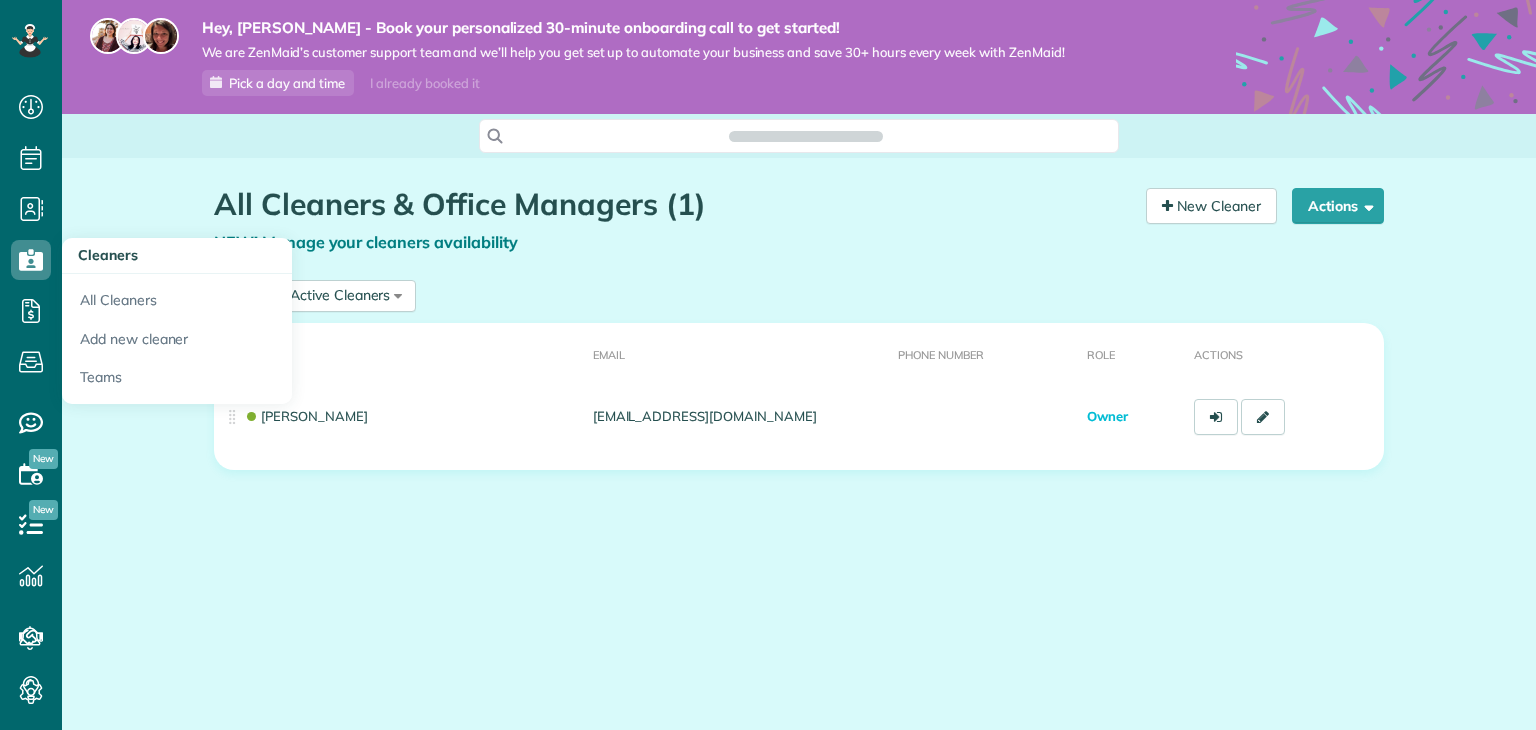 scroll, scrollTop: 0, scrollLeft: 0, axis: both 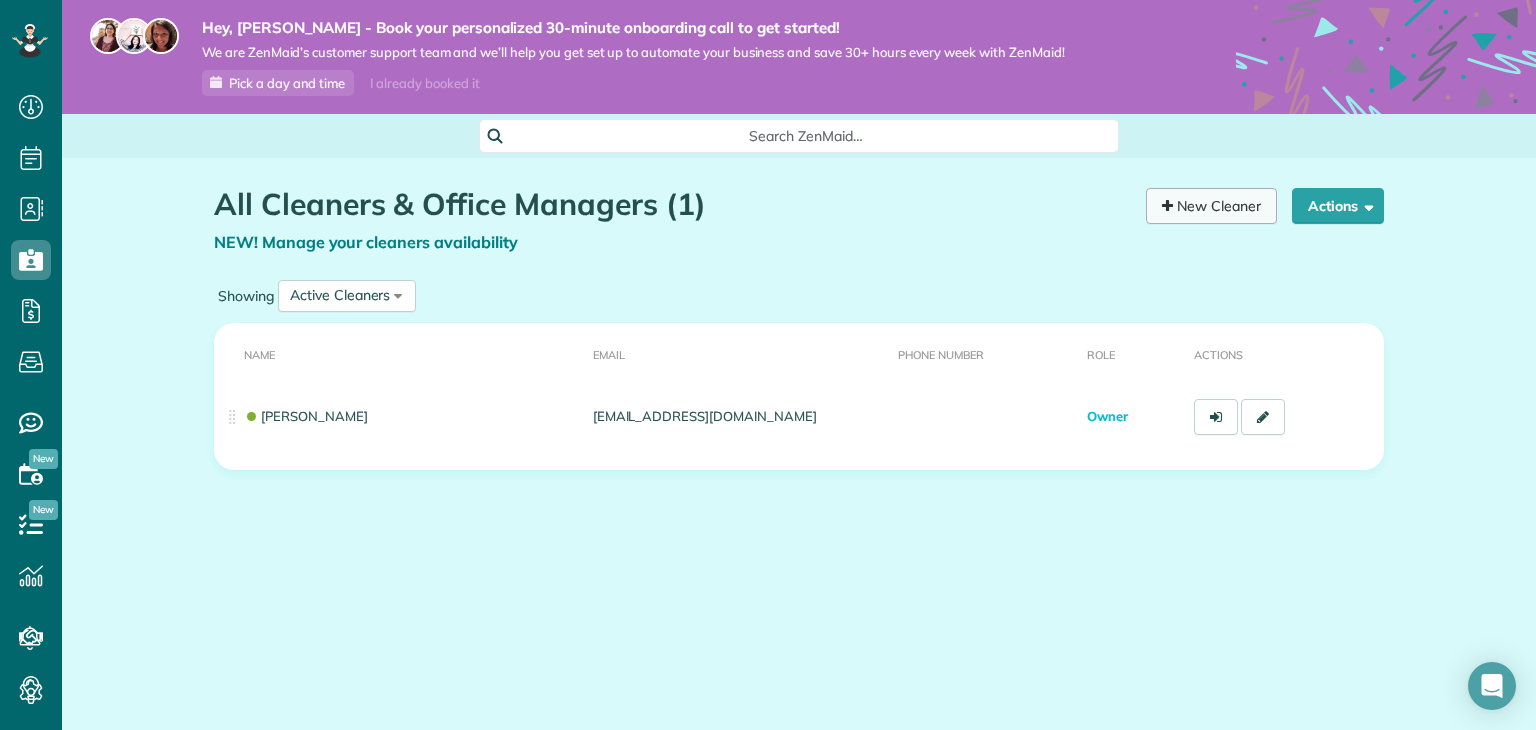 click on "New Cleaner" at bounding box center [1211, 206] 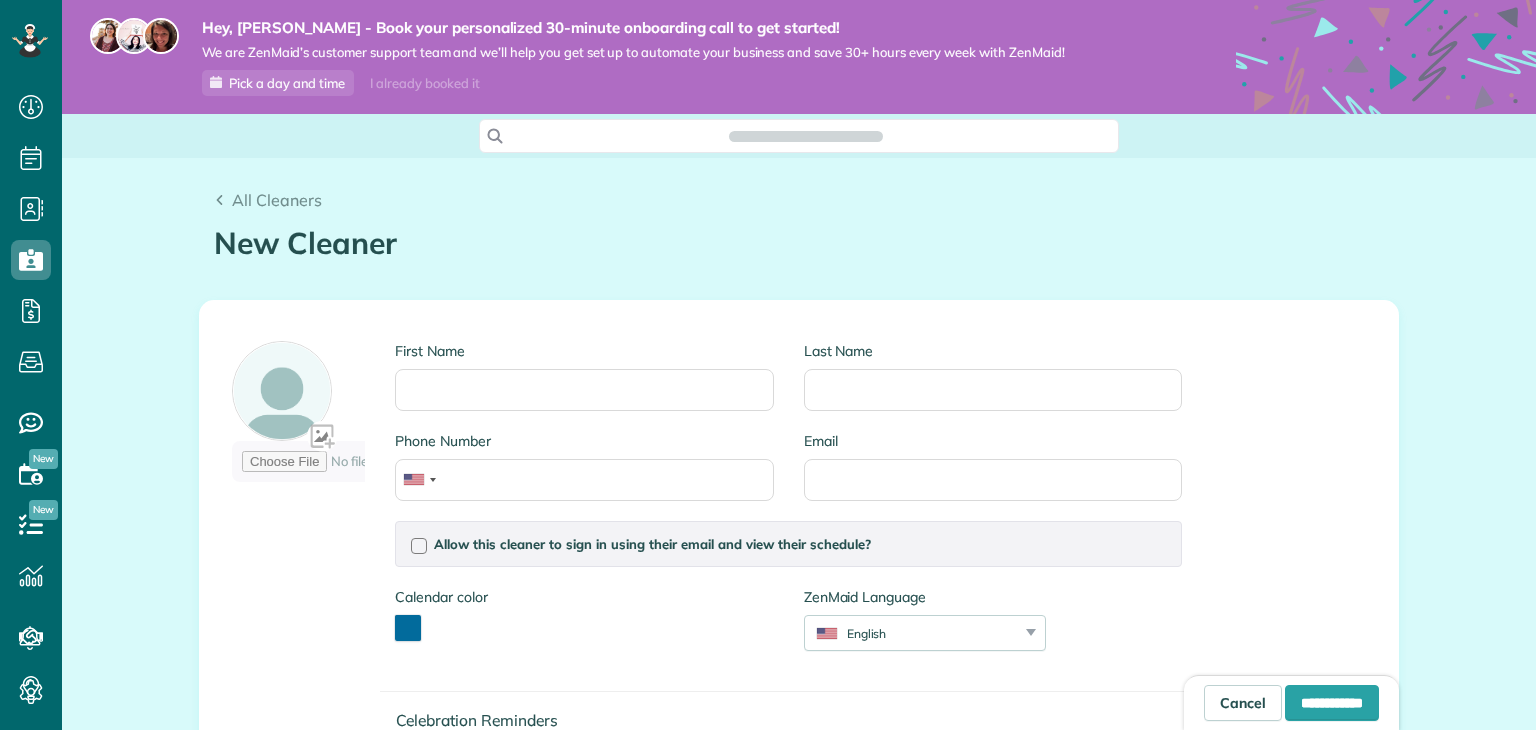 scroll, scrollTop: 0, scrollLeft: 0, axis: both 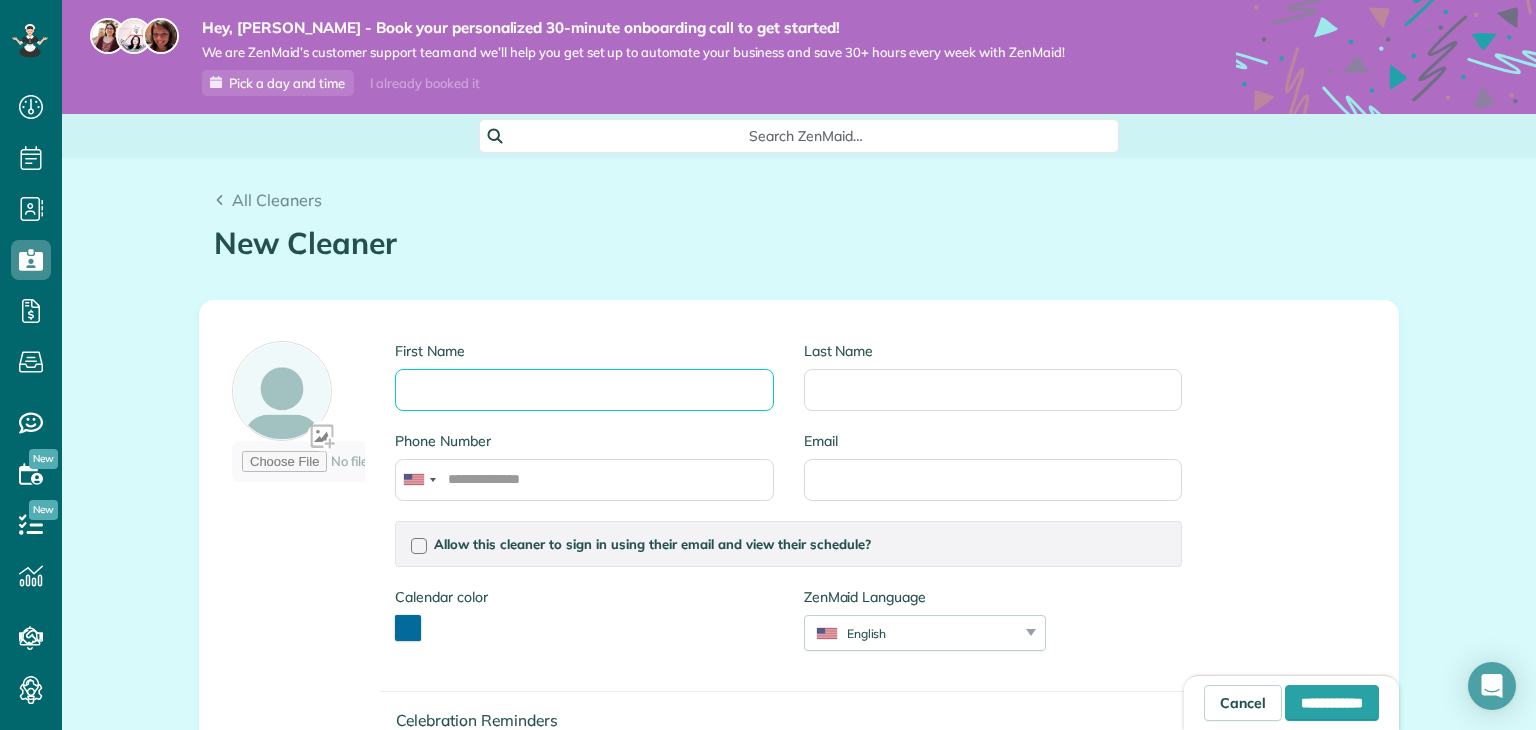 click on "First Name" at bounding box center [584, 390] 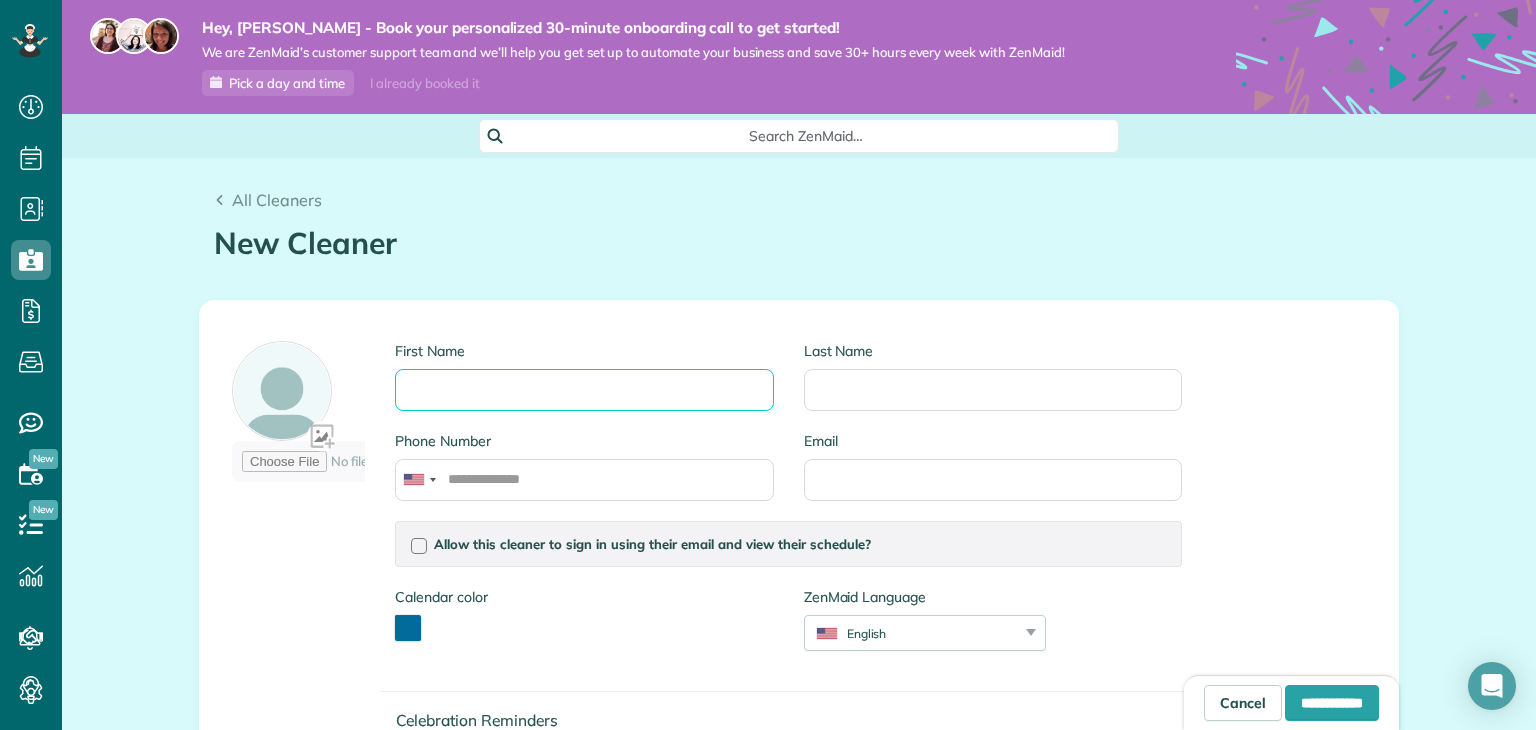 click on "First Name" at bounding box center [584, 390] 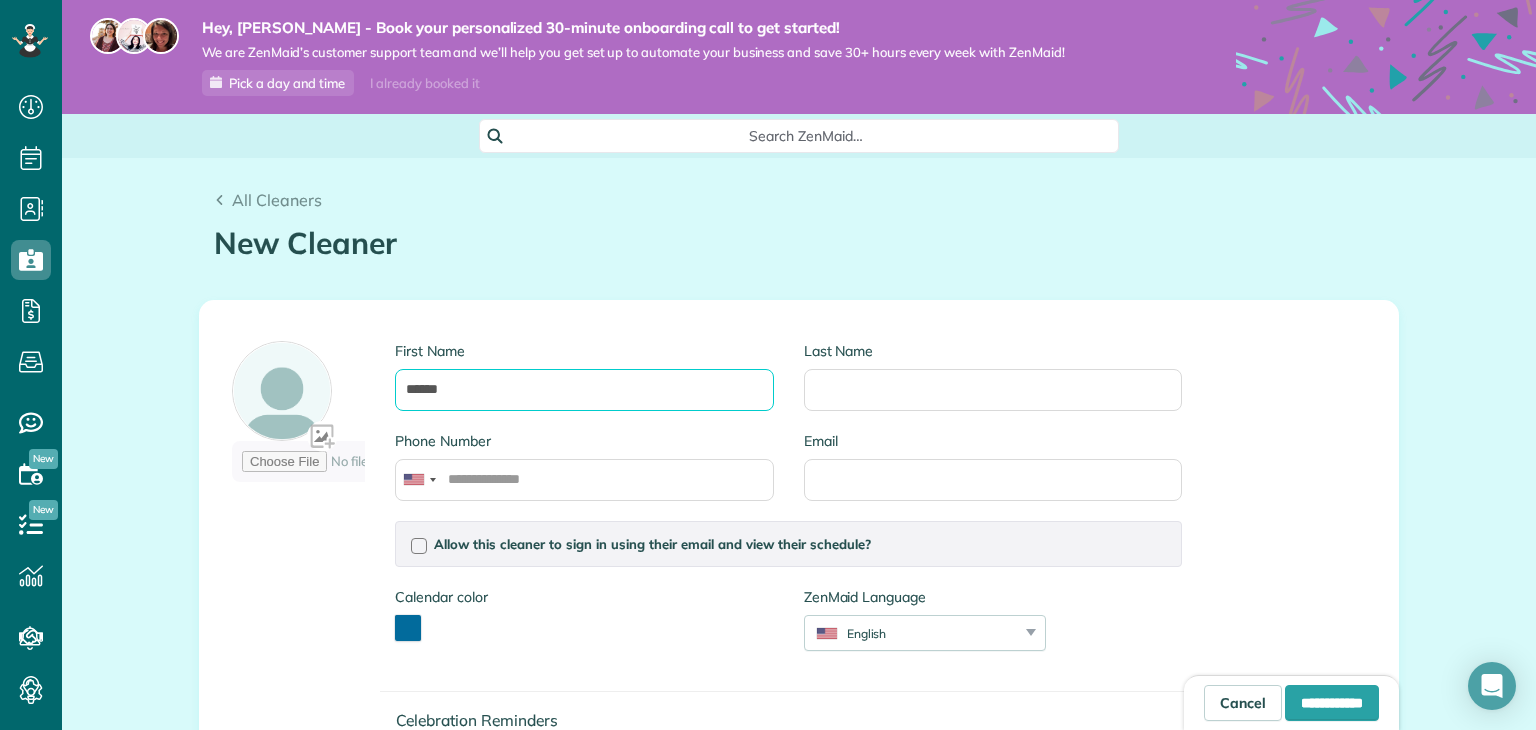 type on "******" 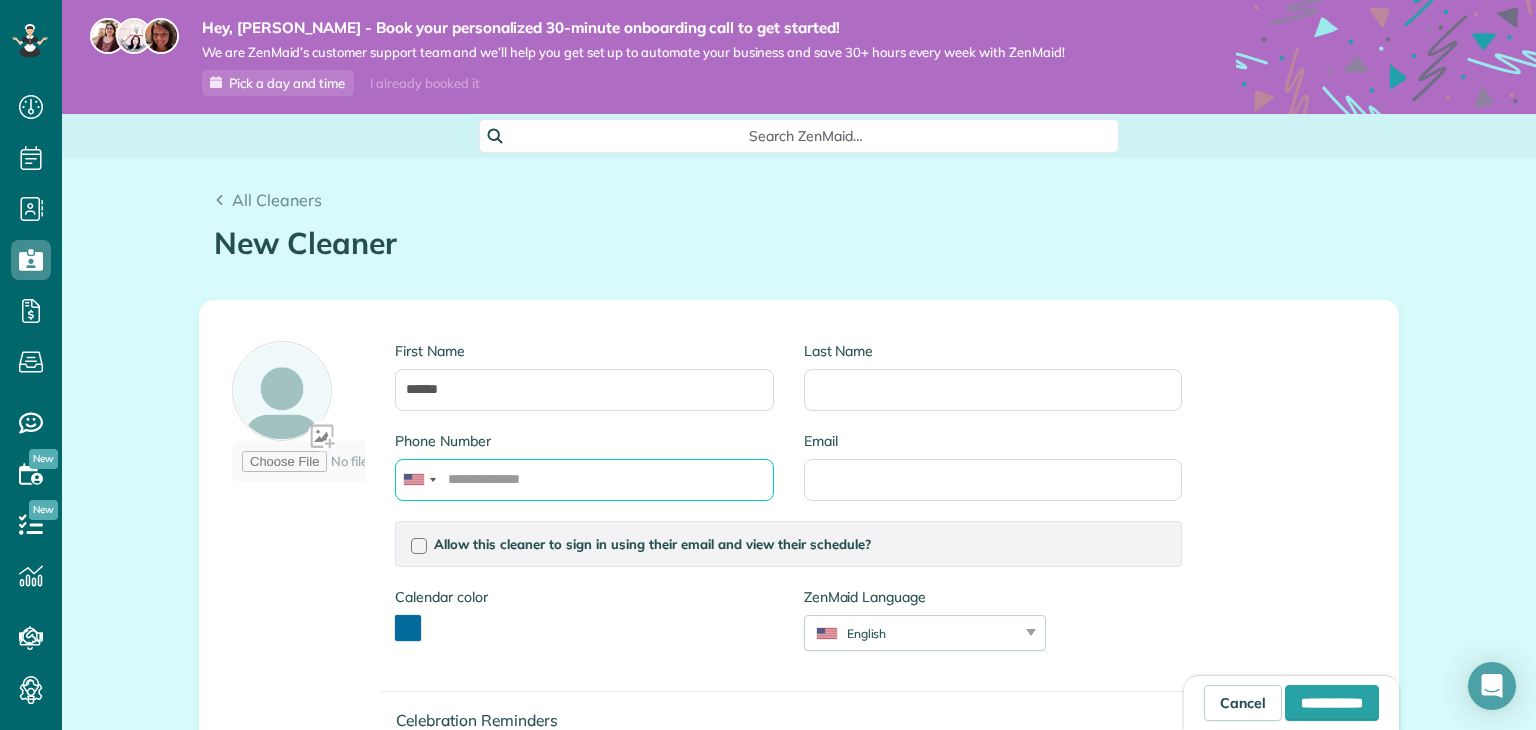 click on "Phone Number" at bounding box center (584, 480) 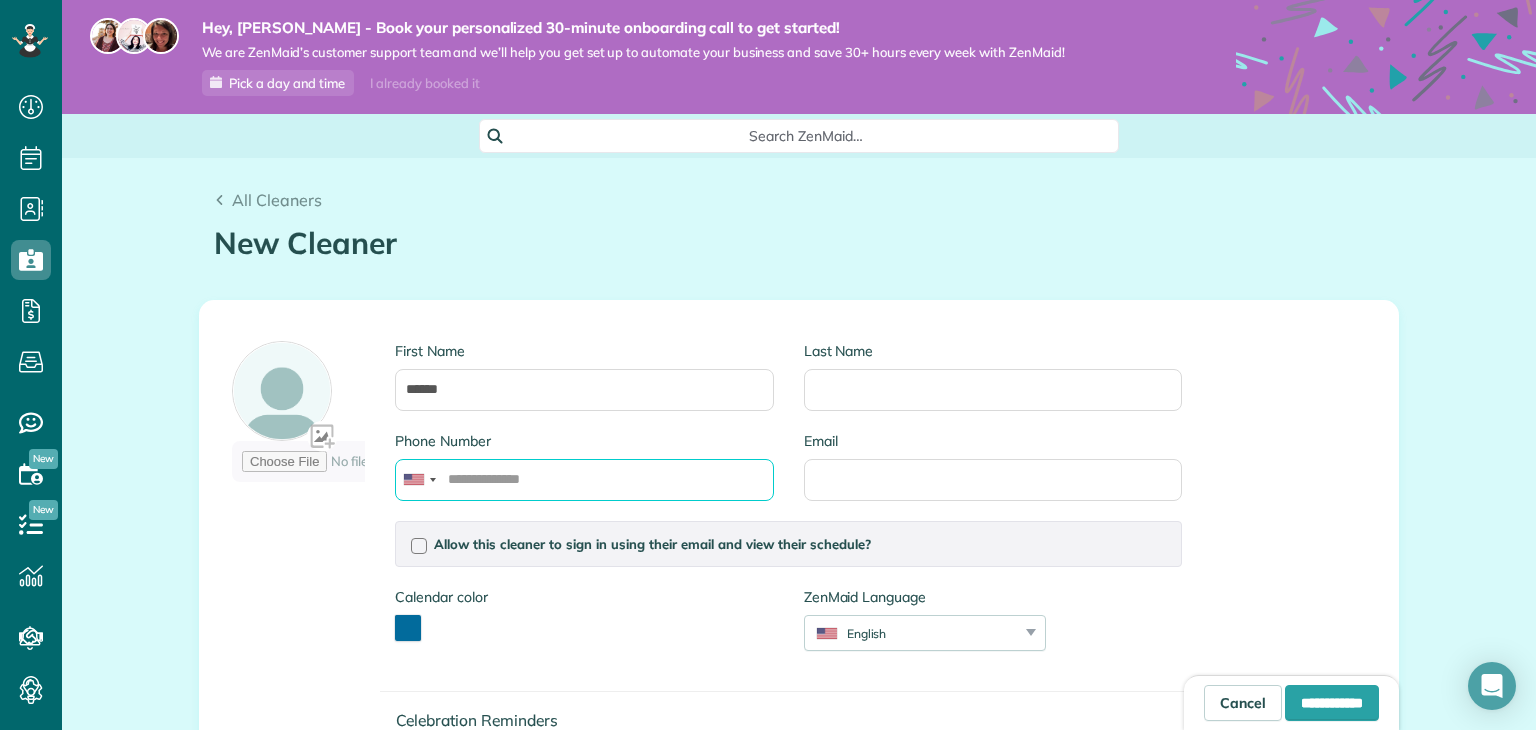 paste on "**********" 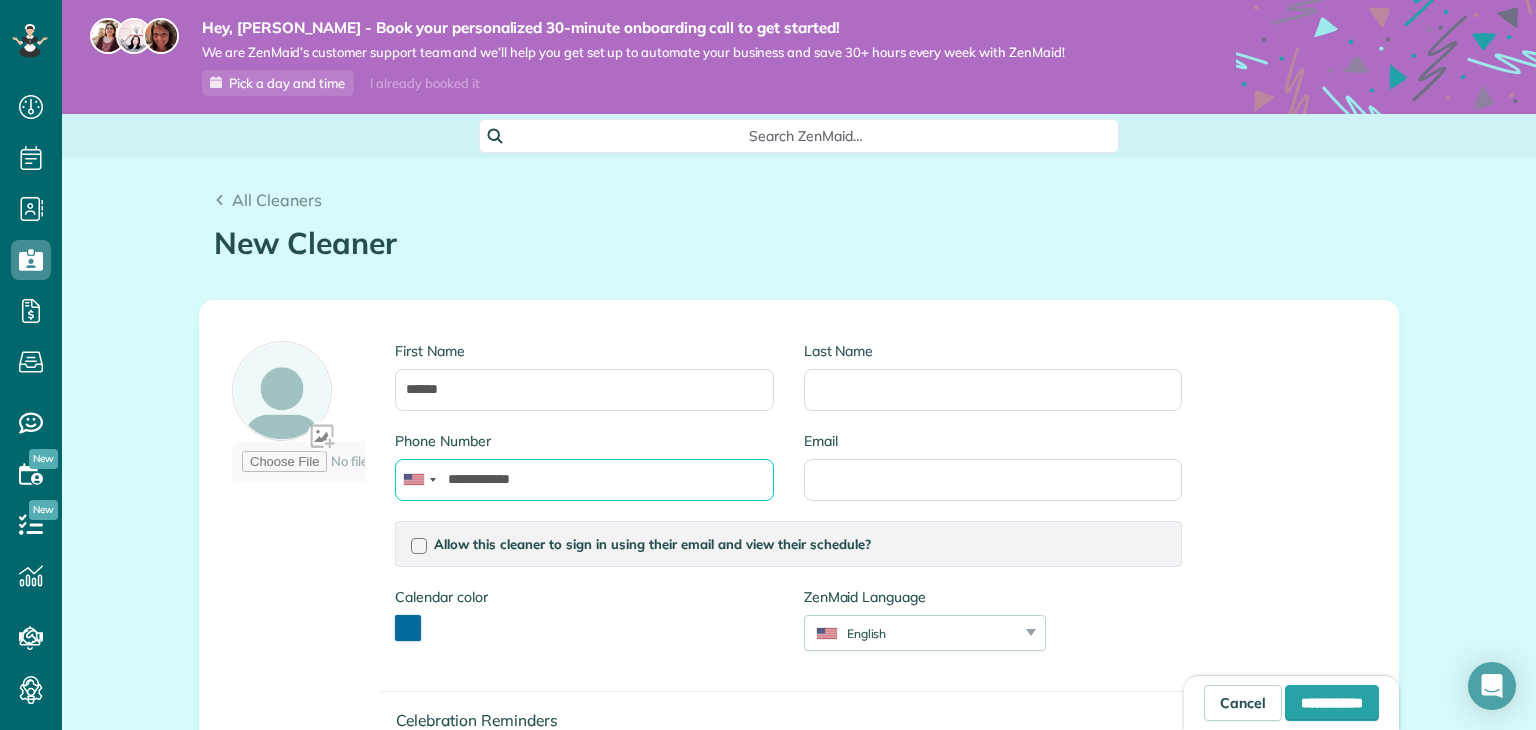 click on "**********" at bounding box center [584, 480] 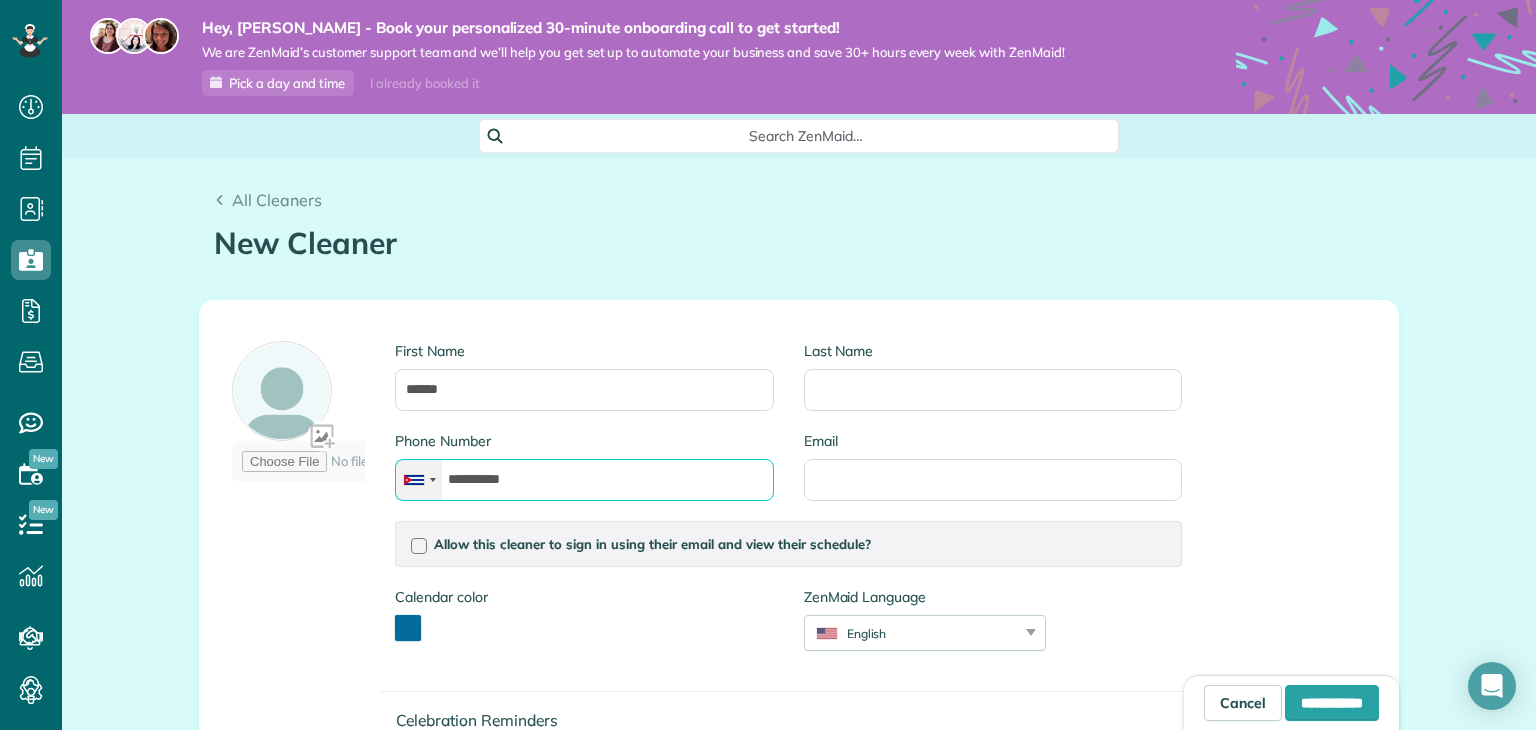 type on "**********" 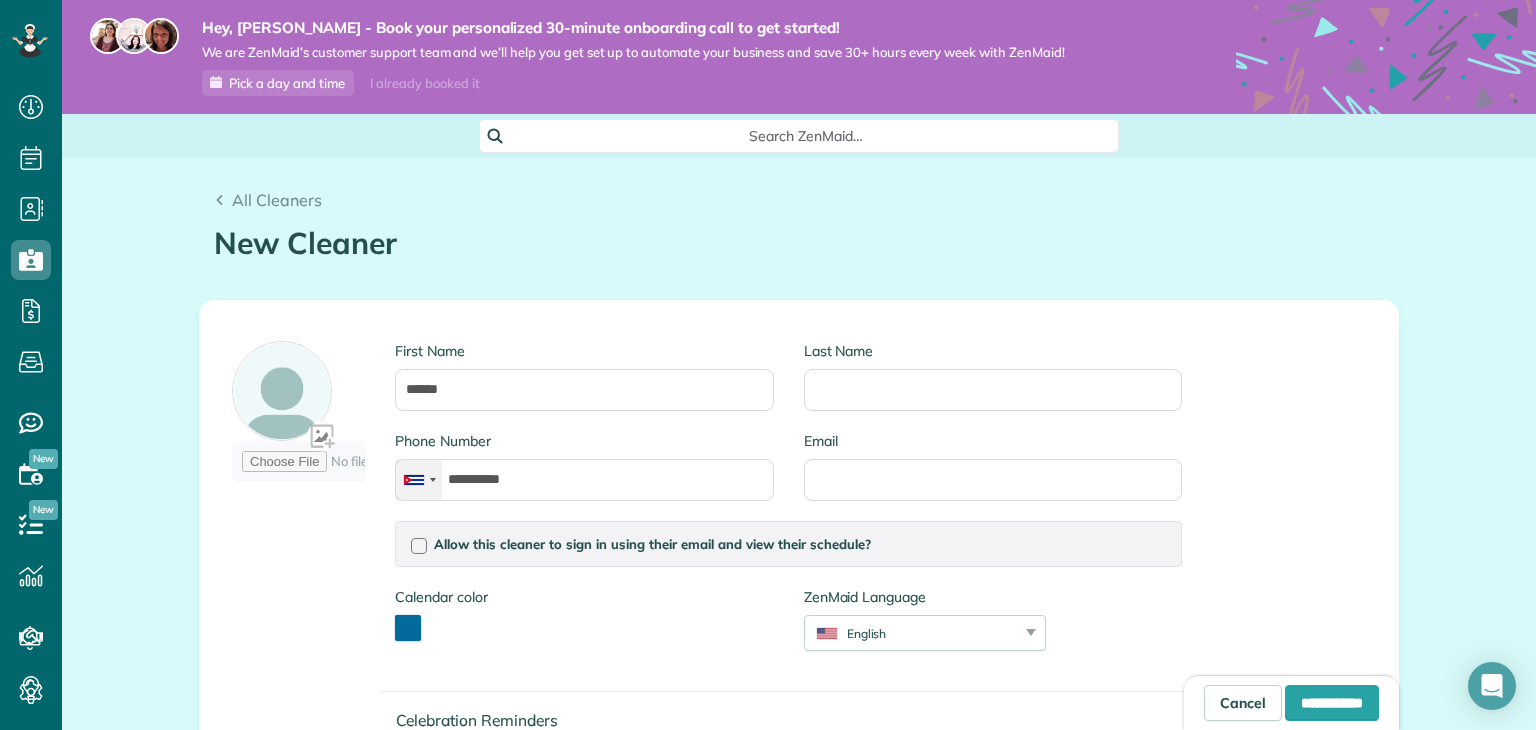 click at bounding box center [419, 480] 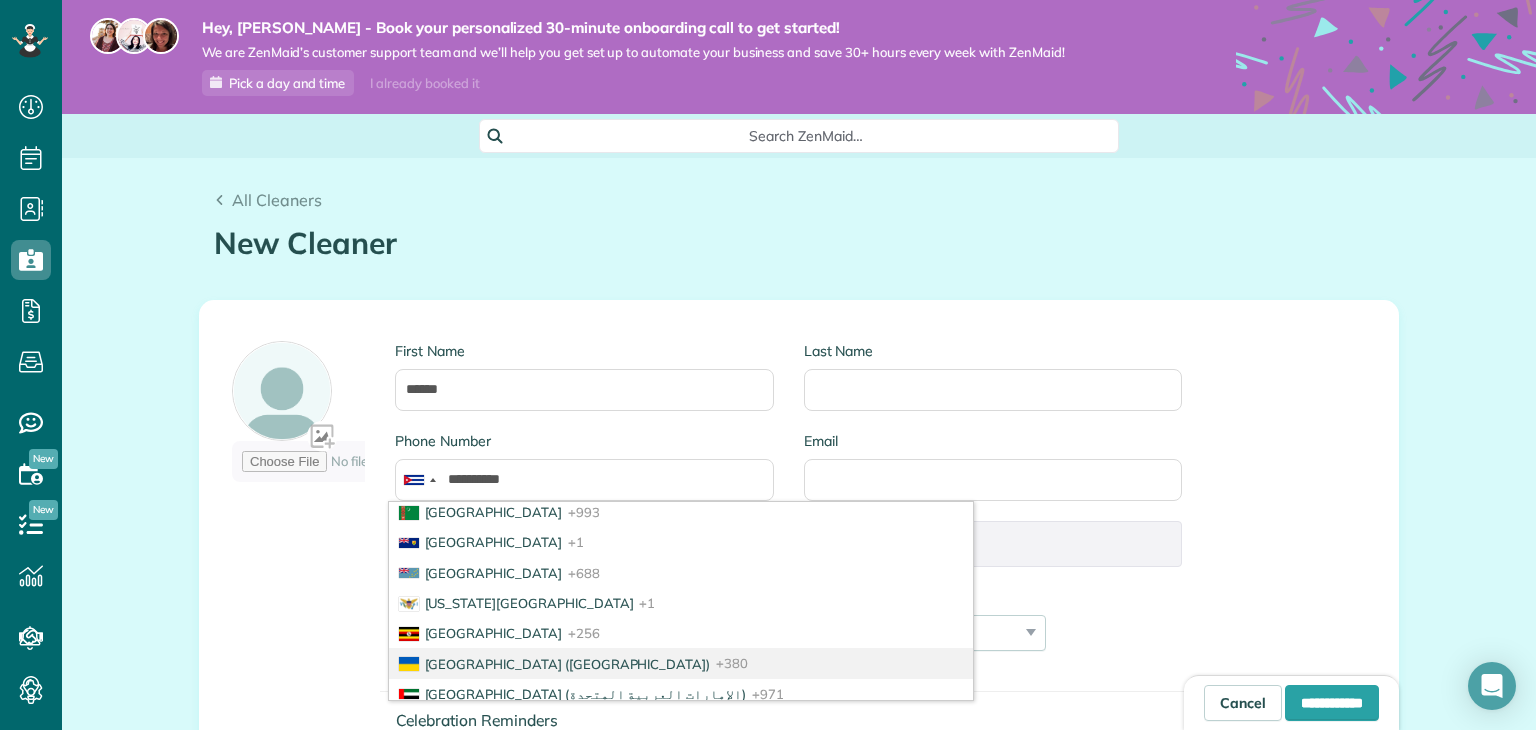 scroll, scrollTop: 7137, scrollLeft: 0, axis: vertical 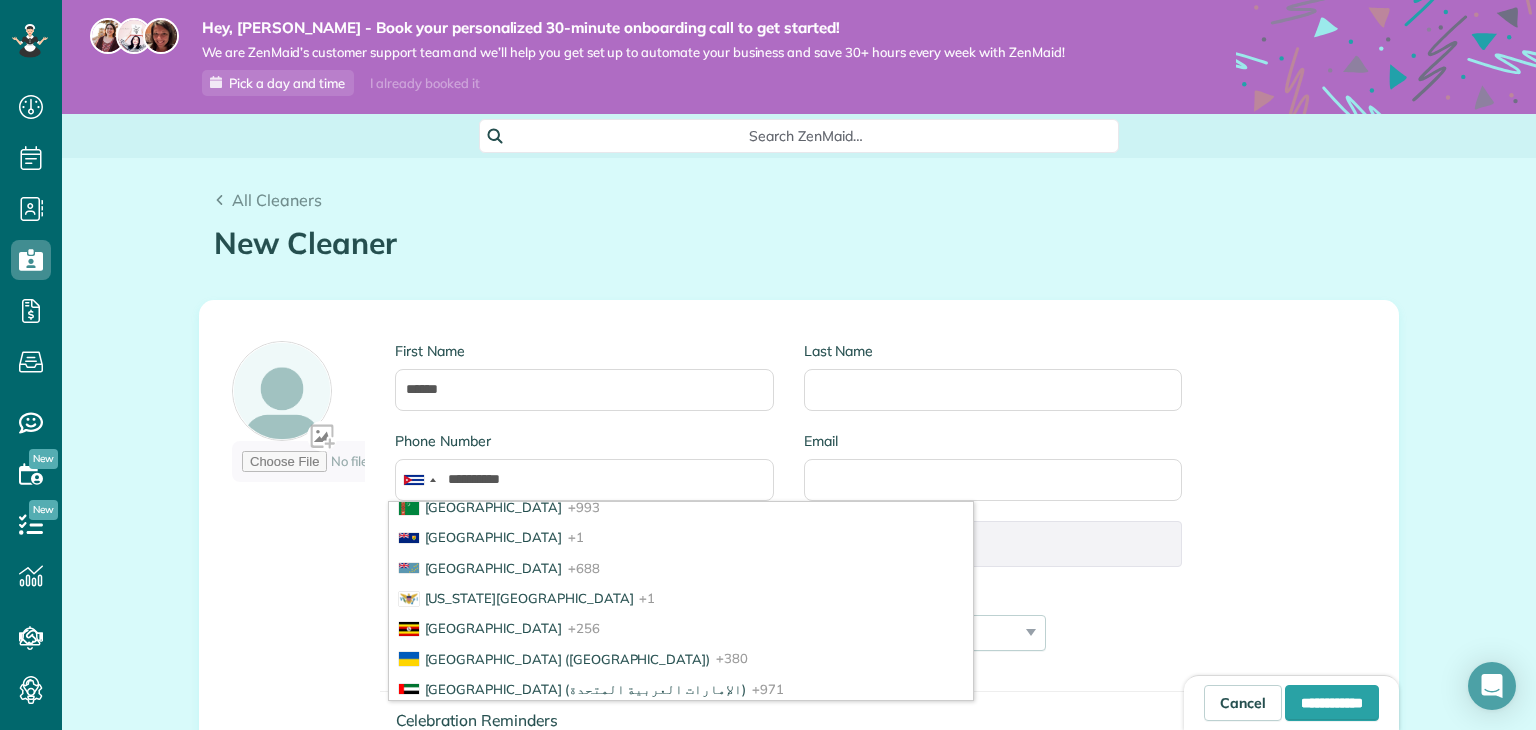 click on "+1" at bounding box center [576, 749] 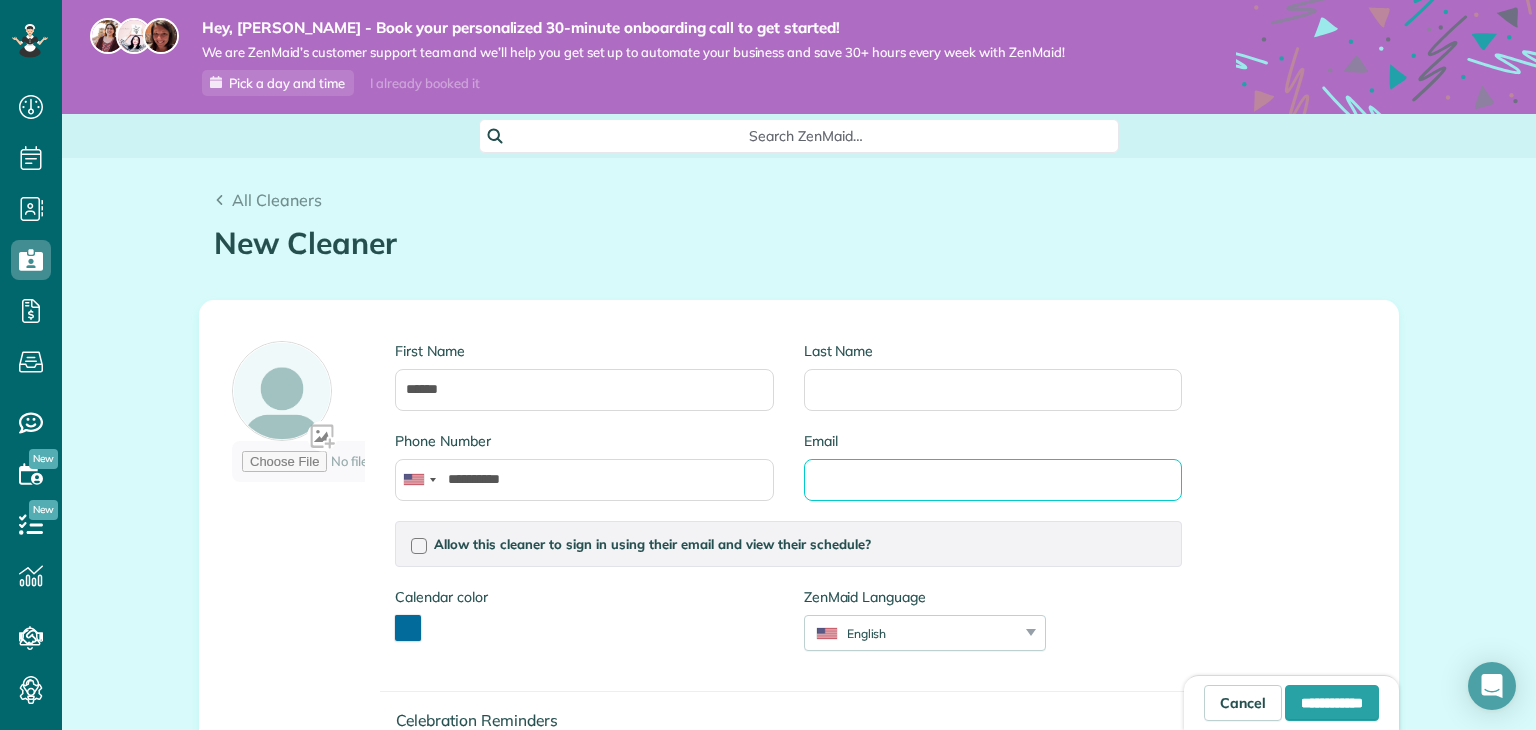 click on "Email" at bounding box center (993, 480) 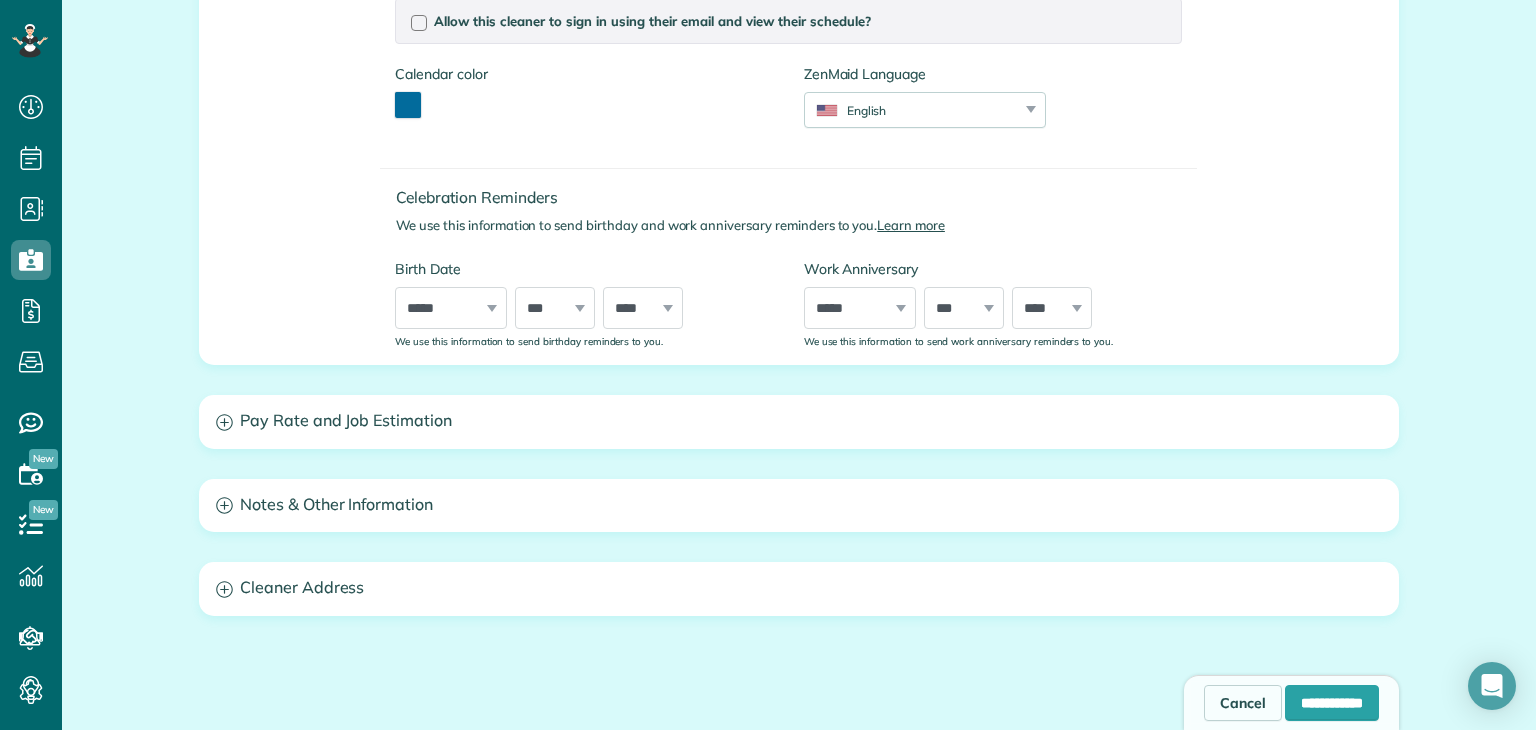 scroll, scrollTop: 528, scrollLeft: 0, axis: vertical 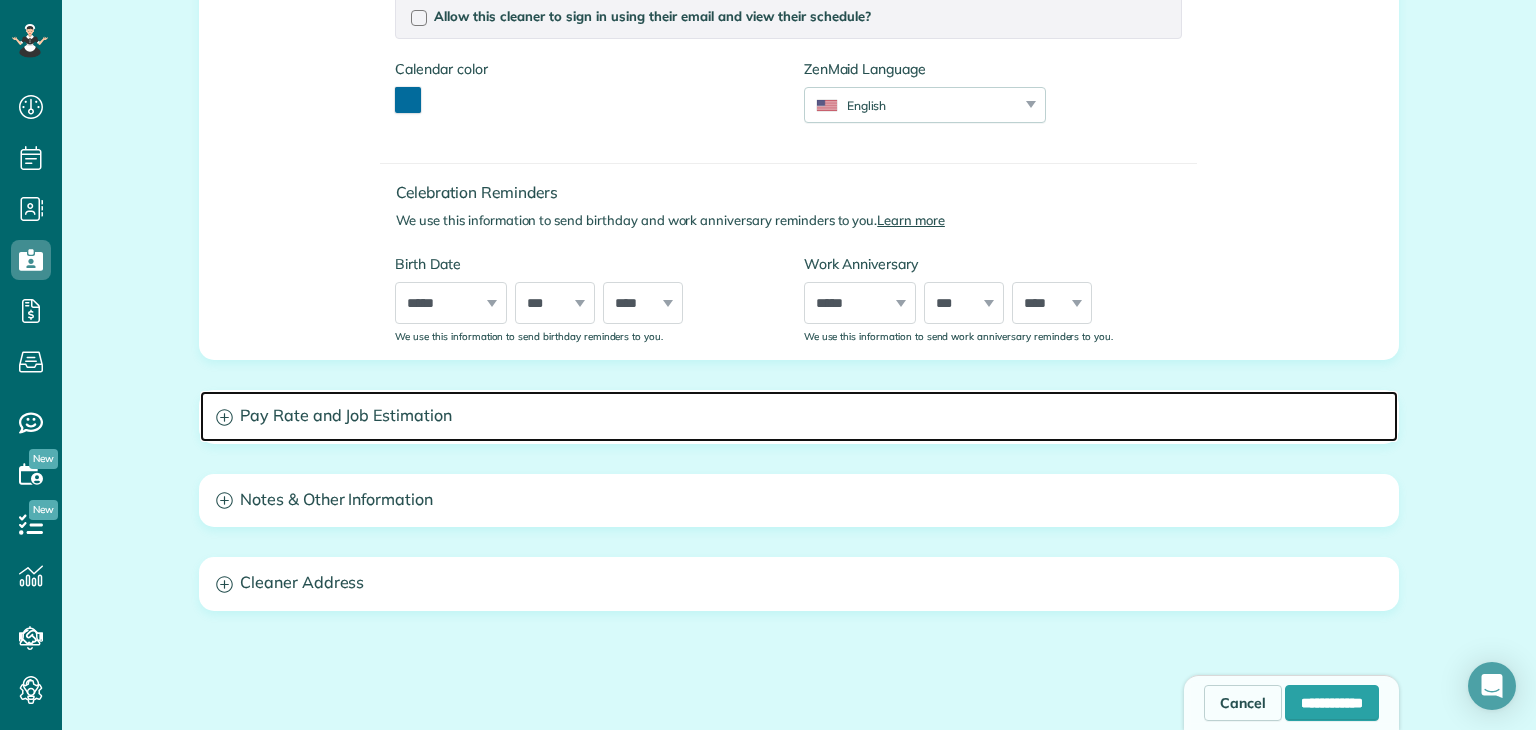 click on "Pay Rate and Job Estimation" at bounding box center [799, 416] 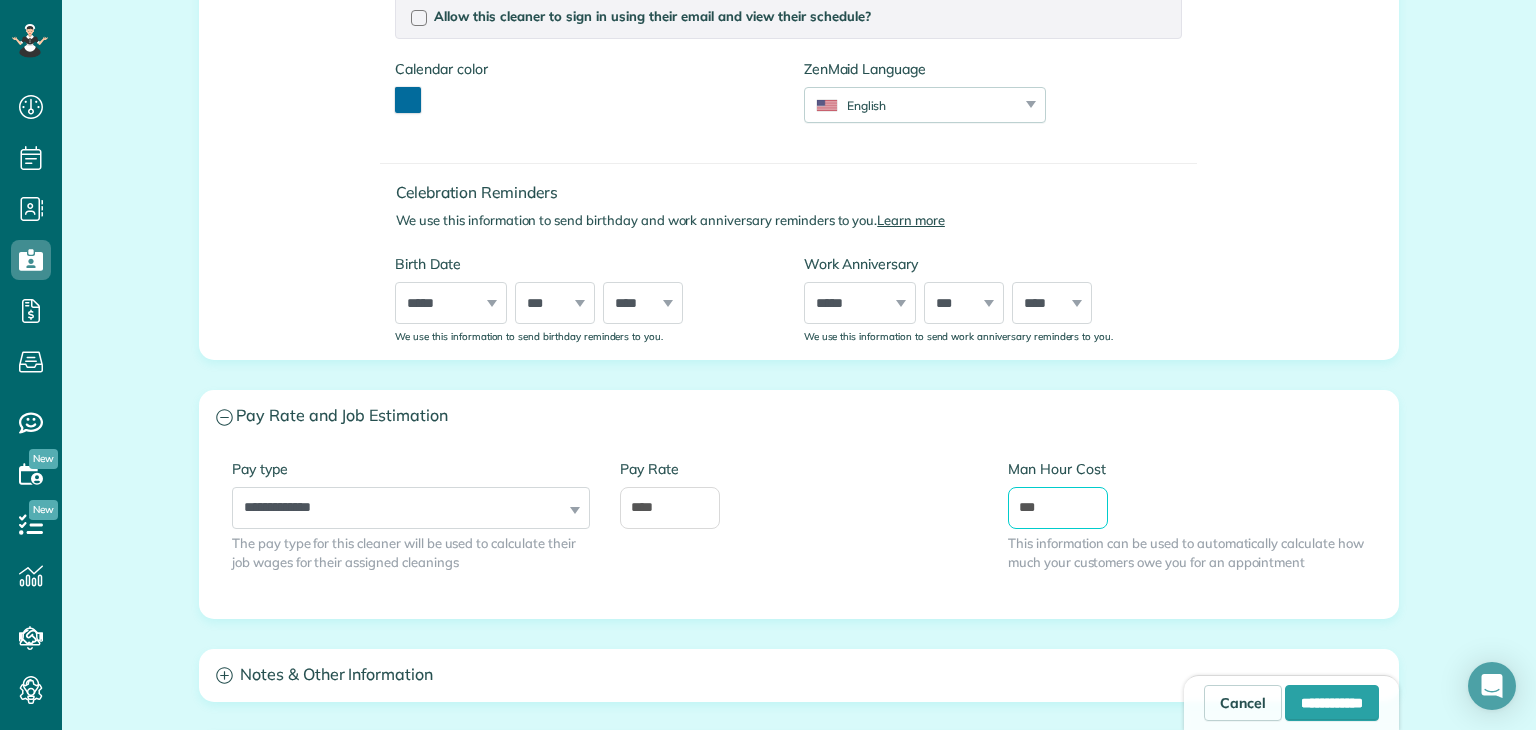 type on "***" 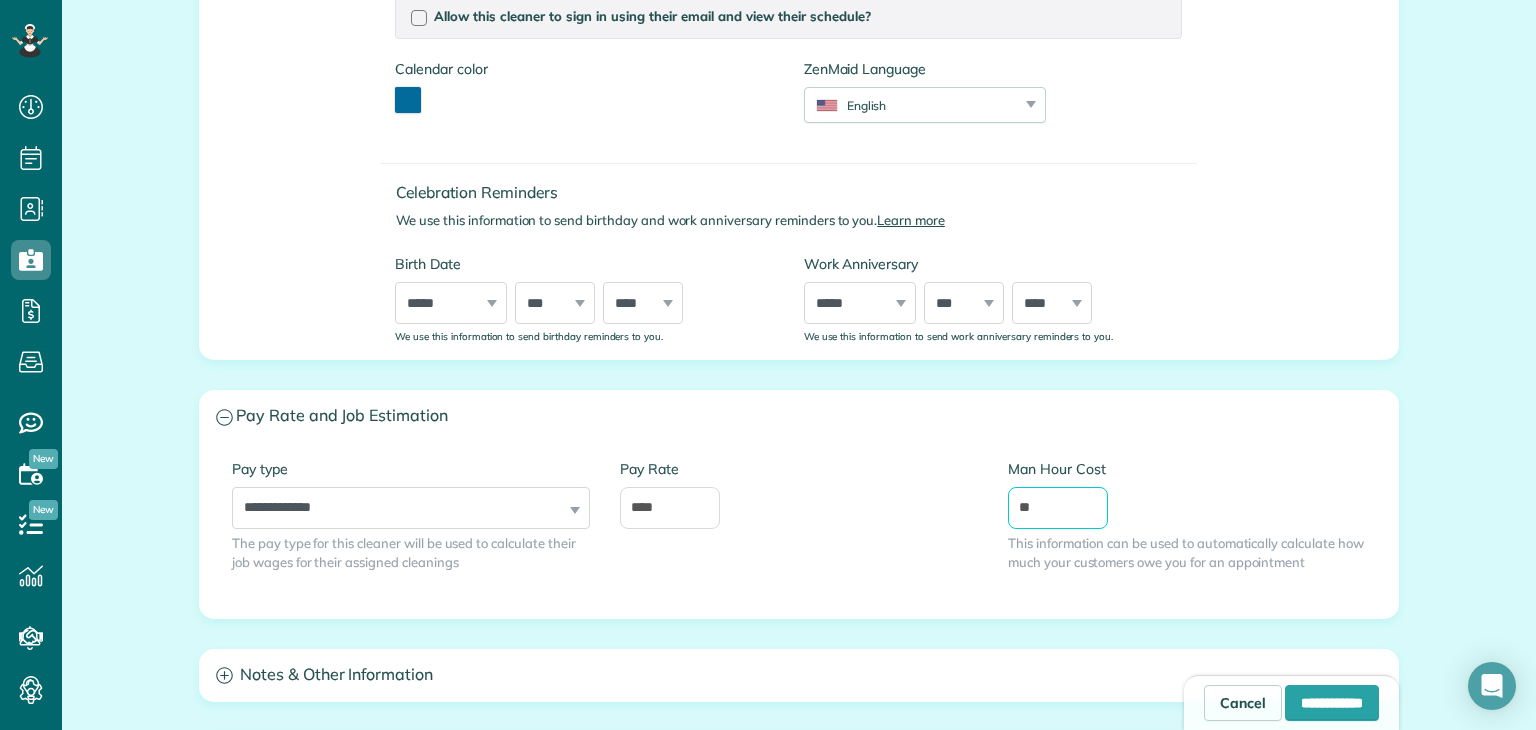 type on "**" 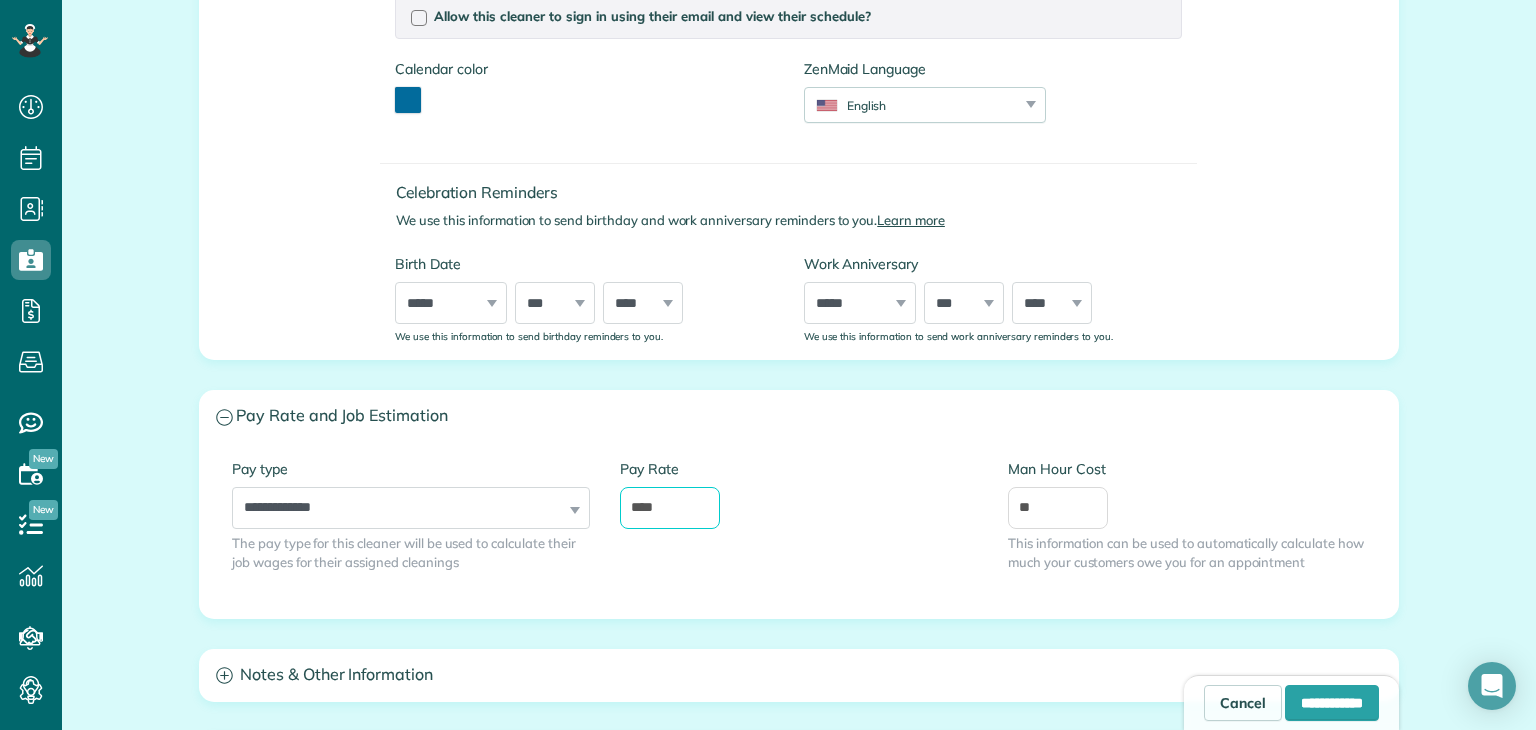 drag, startPoint x: 672, startPoint y: 506, endPoint x: 596, endPoint y: 517, distance: 76.79192 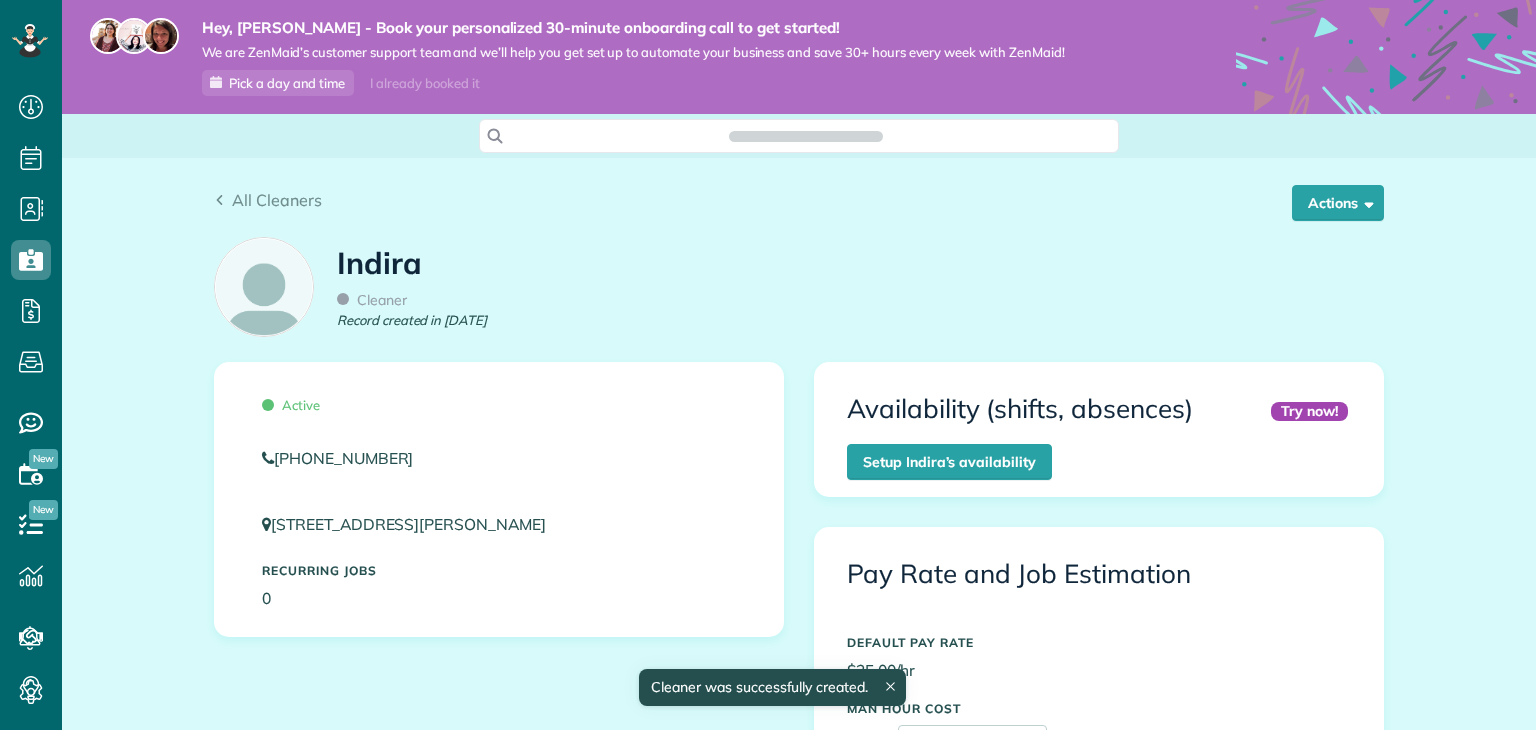 scroll, scrollTop: 0, scrollLeft: 0, axis: both 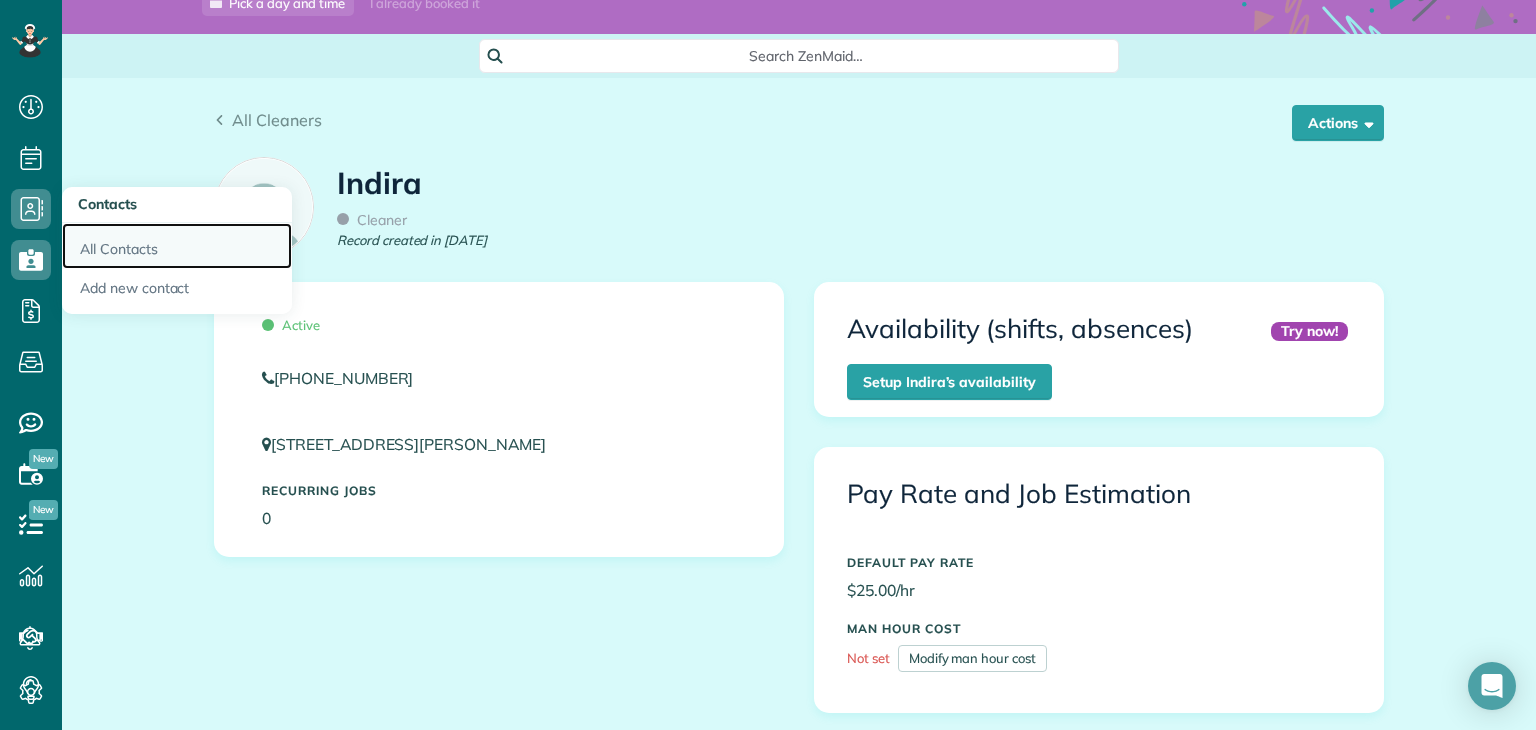 click on "All Contacts" at bounding box center [177, 246] 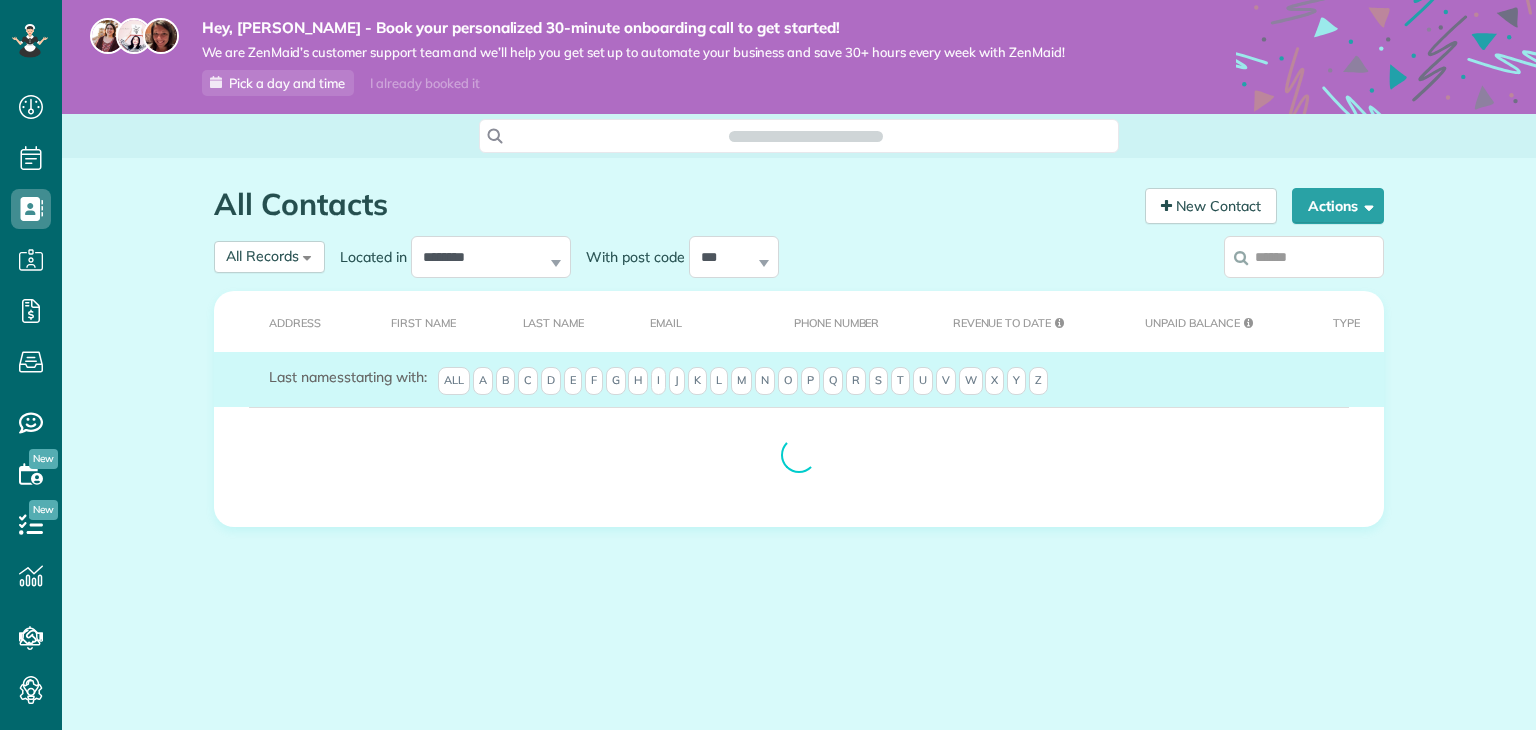 scroll, scrollTop: 0, scrollLeft: 0, axis: both 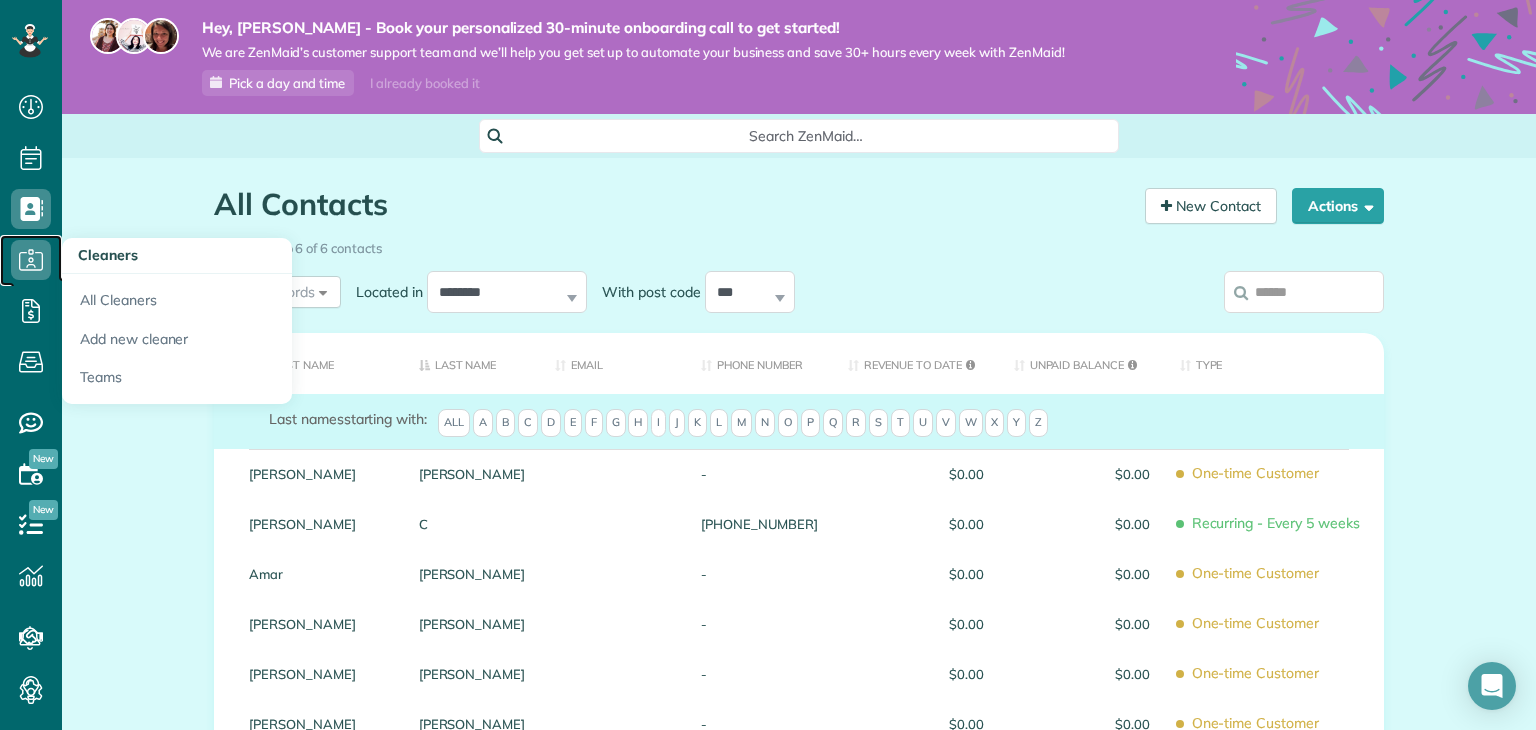 click 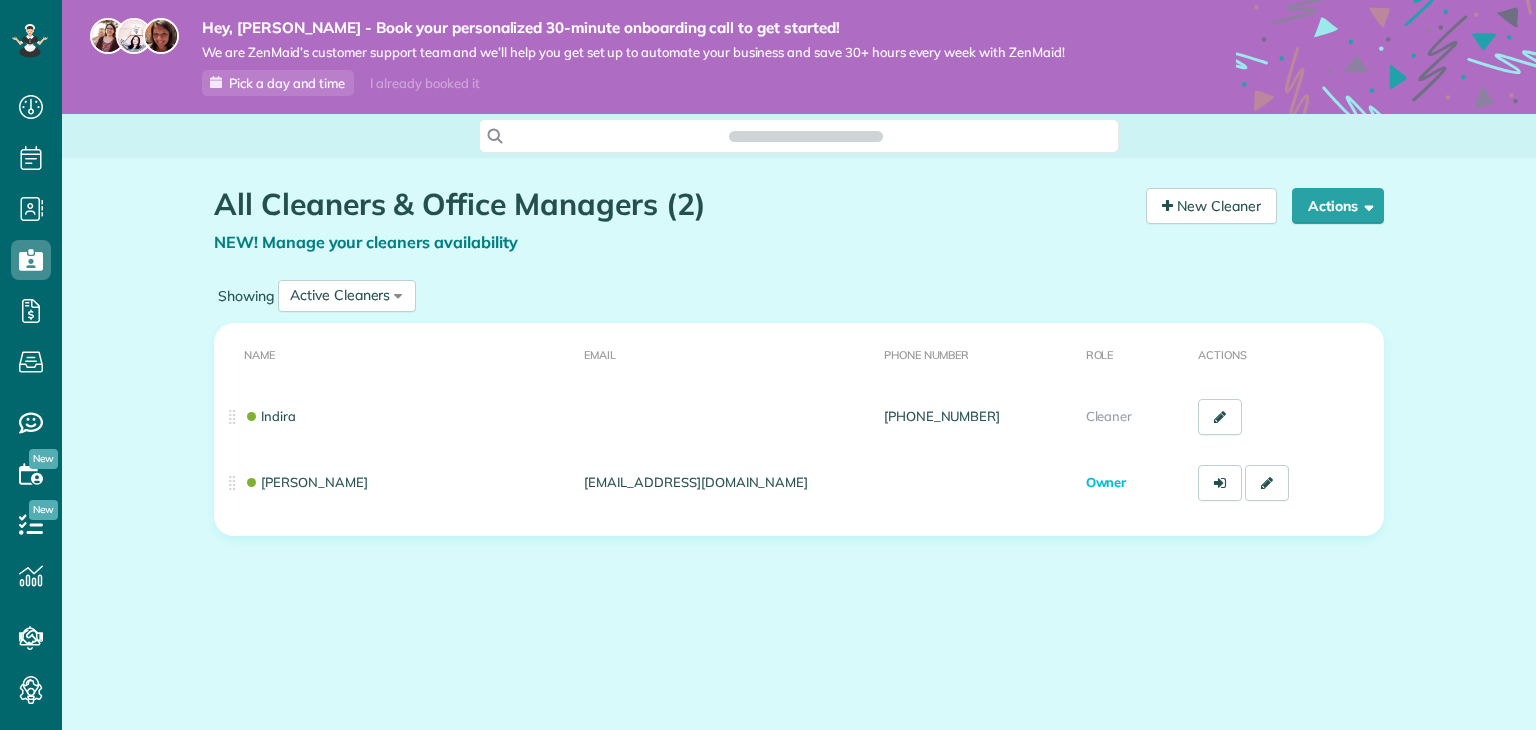 scroll, scrollTop: 0, scrollLeft: 0, axis: both 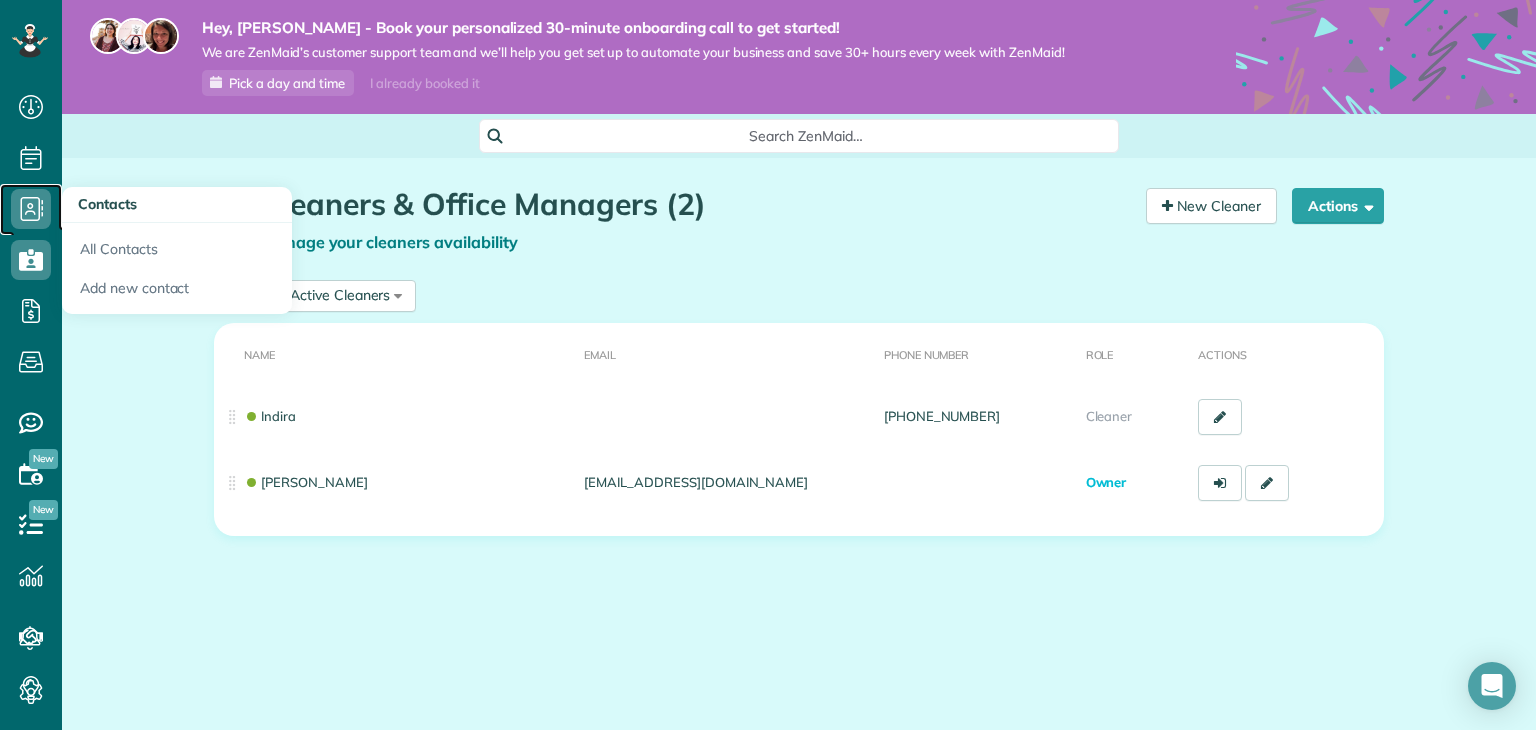 click 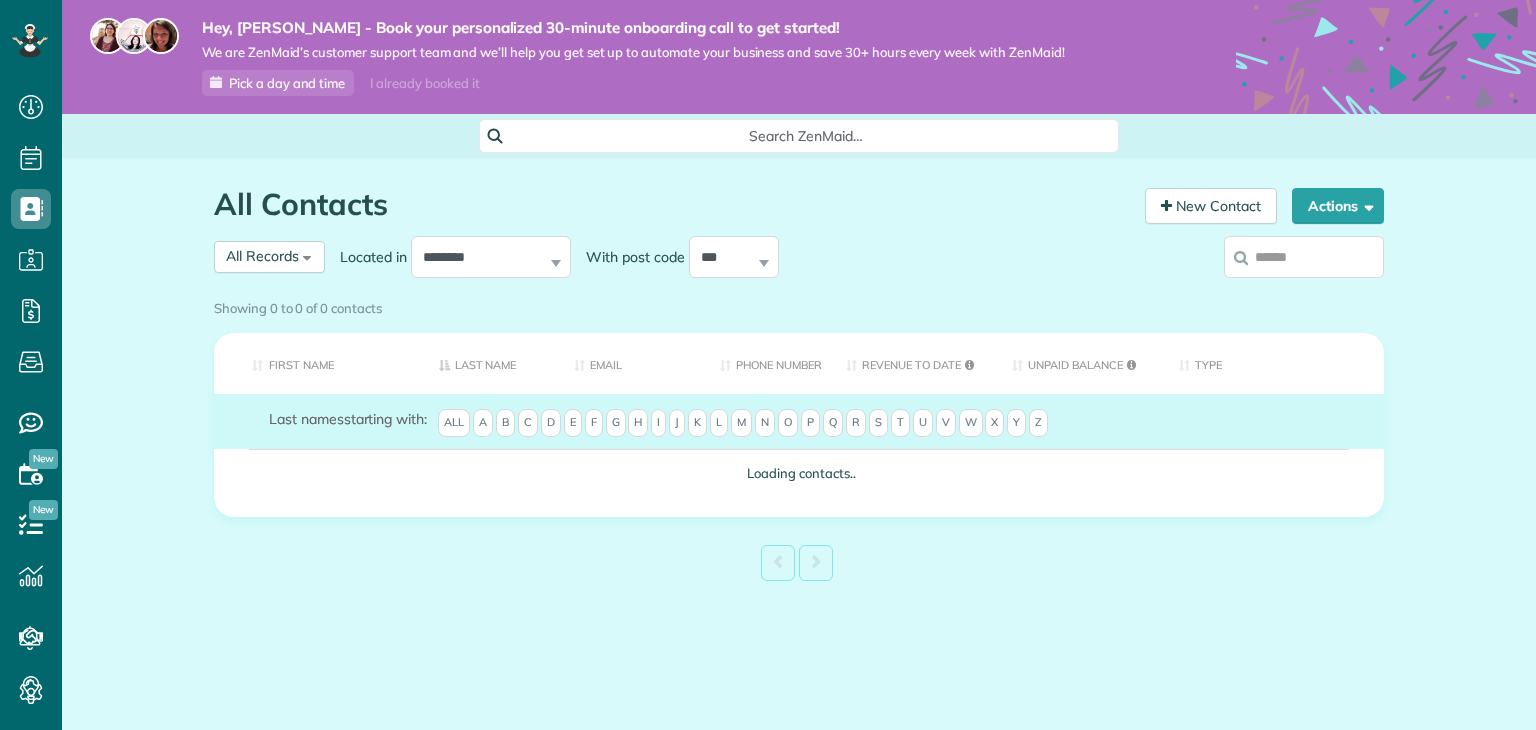 scroll, scrollTop: 0, scrollLeft: 0, axis: both 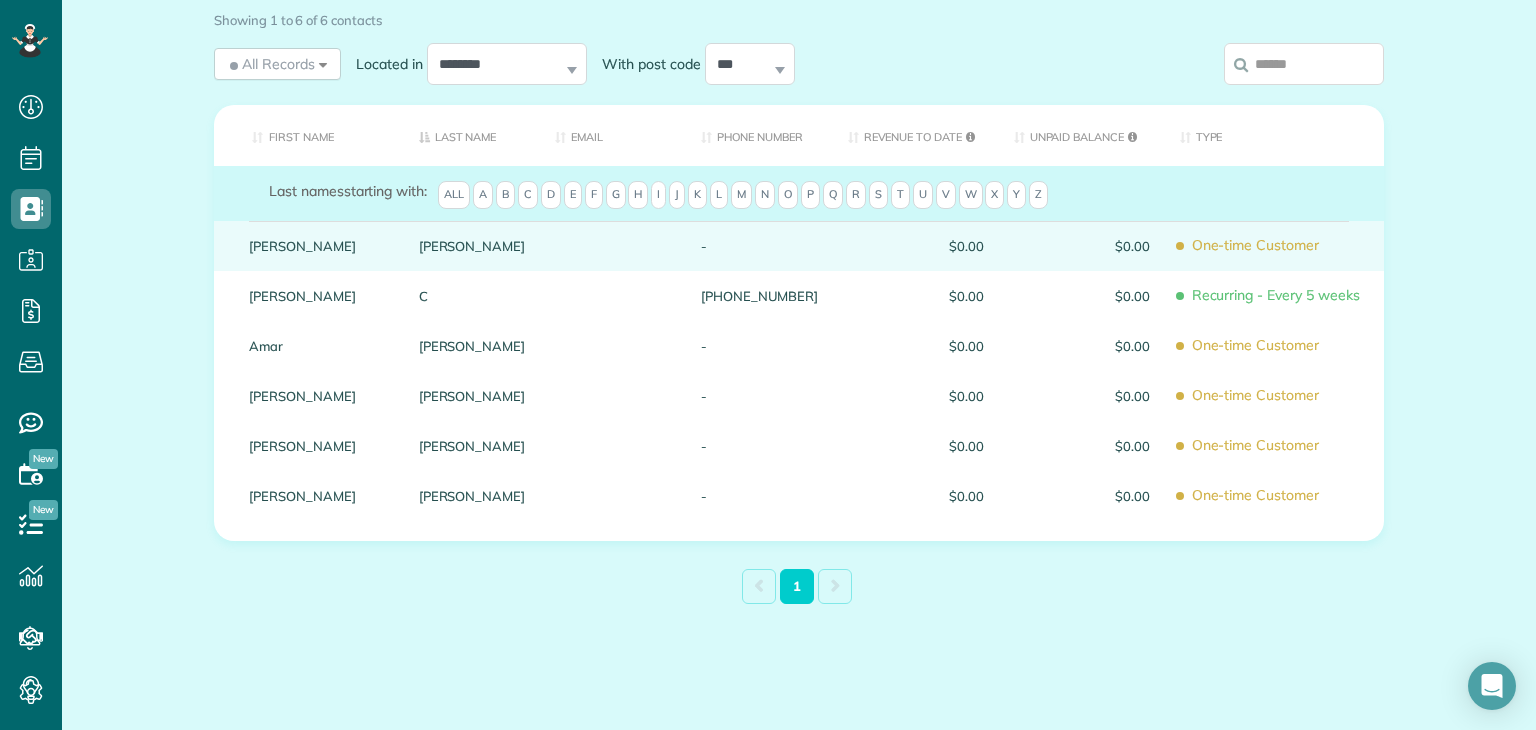 drag, startPoint x: 490, startPoint y: 243, endPoint x: 871, endPoint y: 259, distance: 381.33582 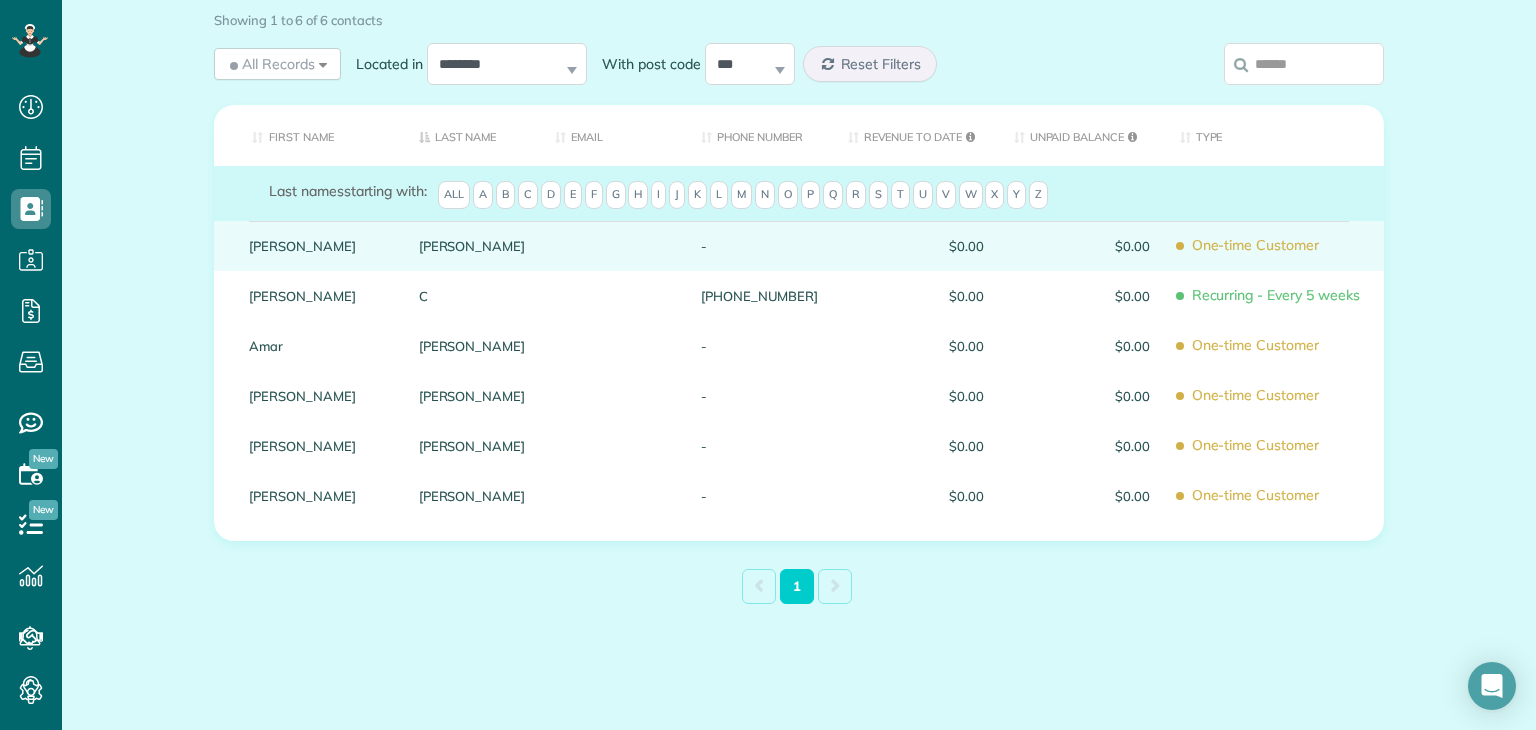 click on "$0.00" at bounding box center (916, 246) 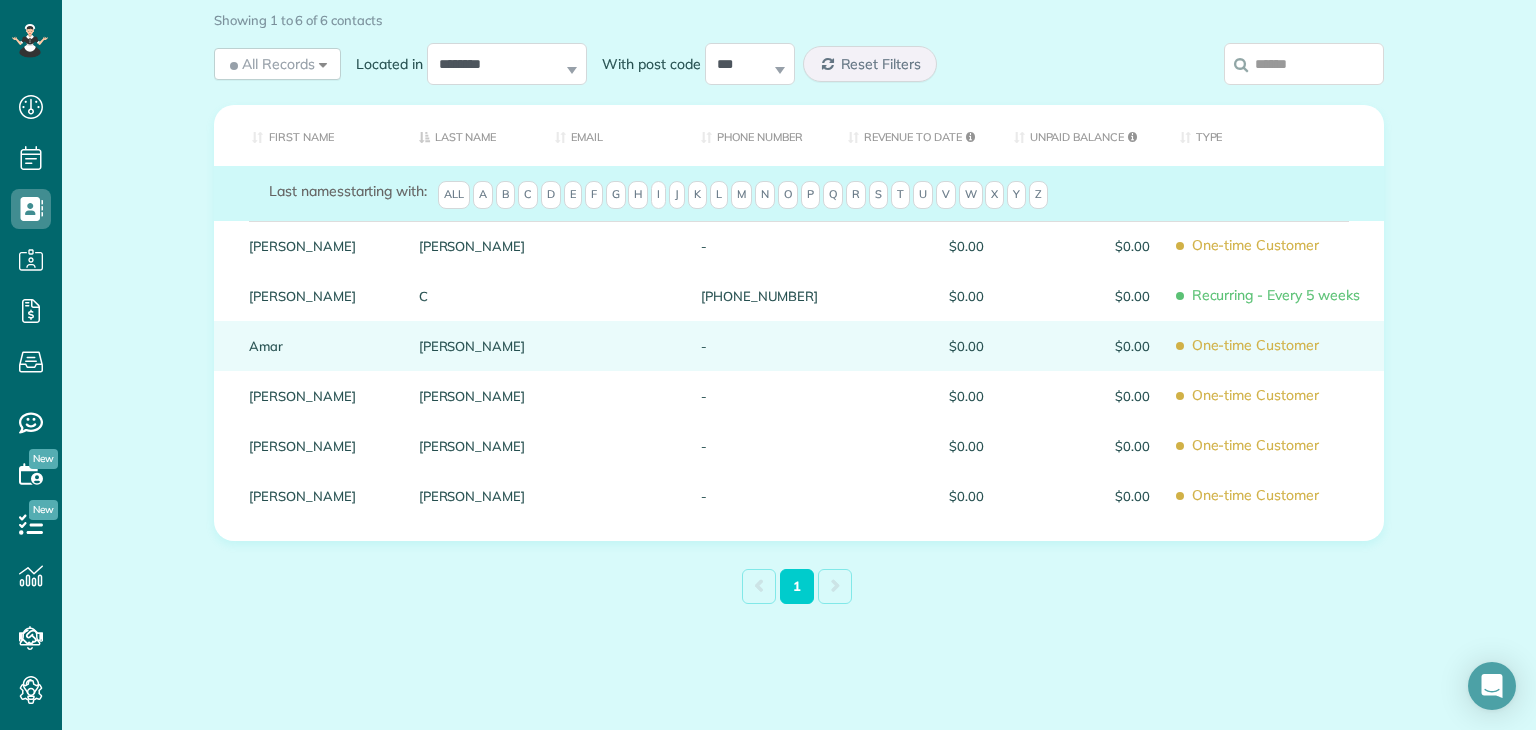 click on "Ghose" at bounding box center [472, 346] 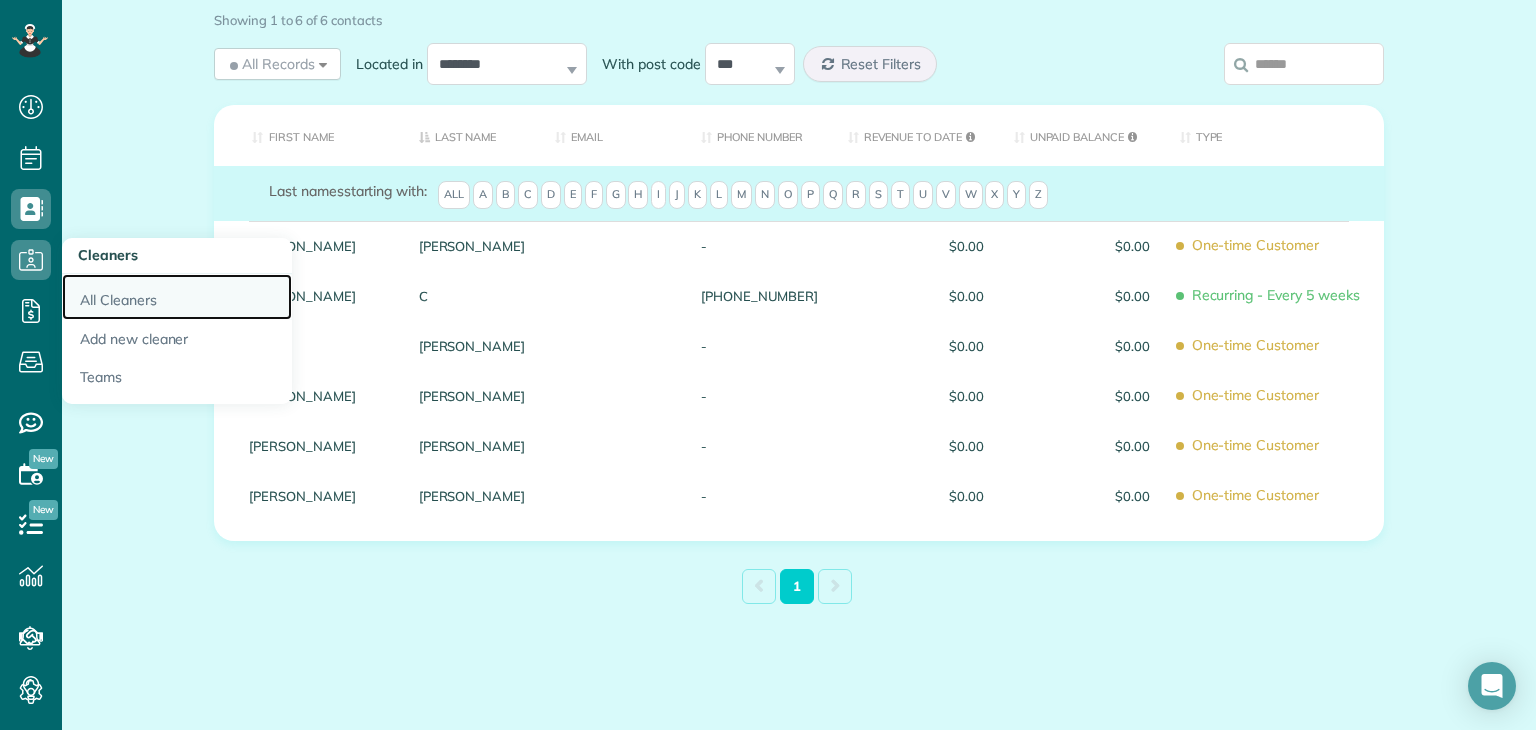 click on "All Cleaners" at bounding box center [177, 297] 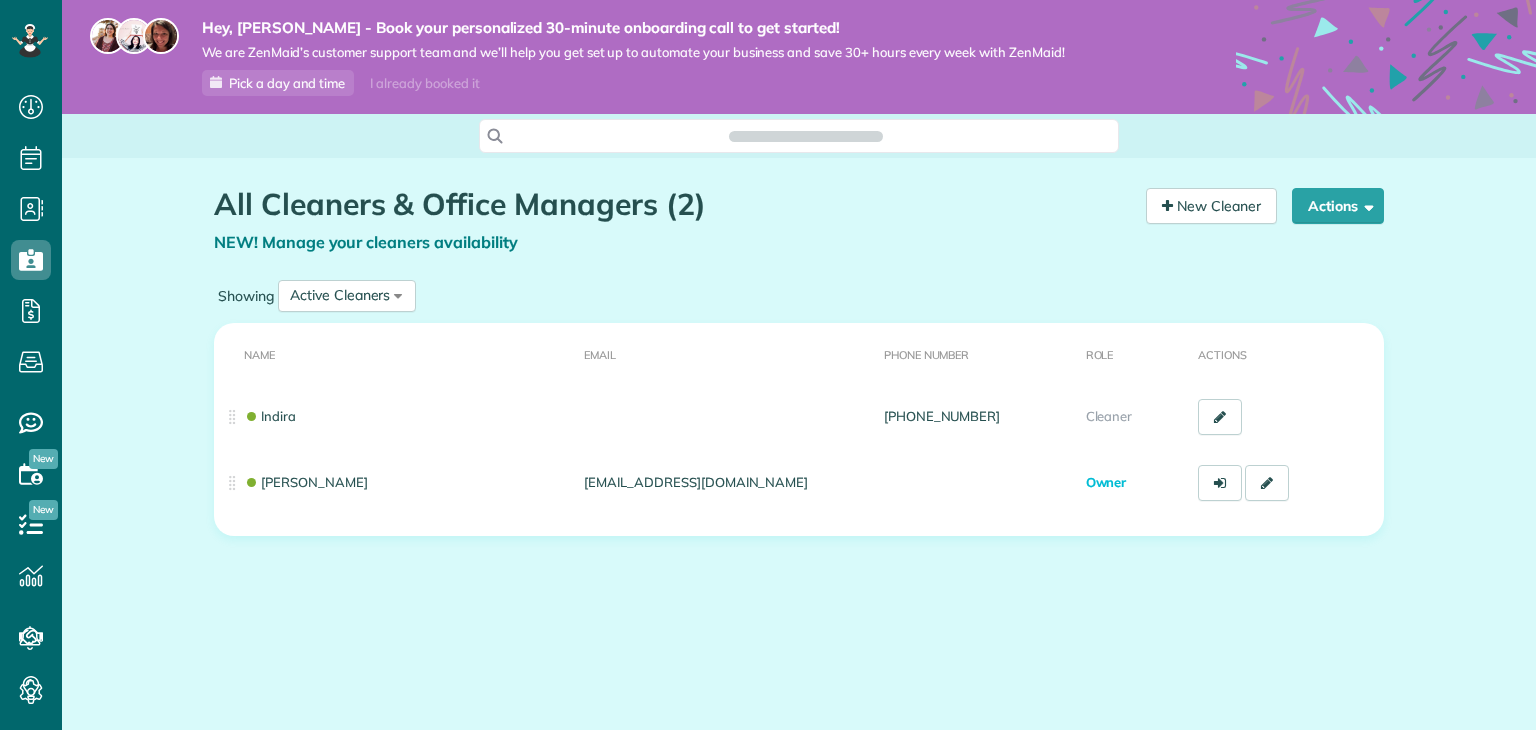 scroll, scrollTop: 0, scrollLeft: 0, axis: both 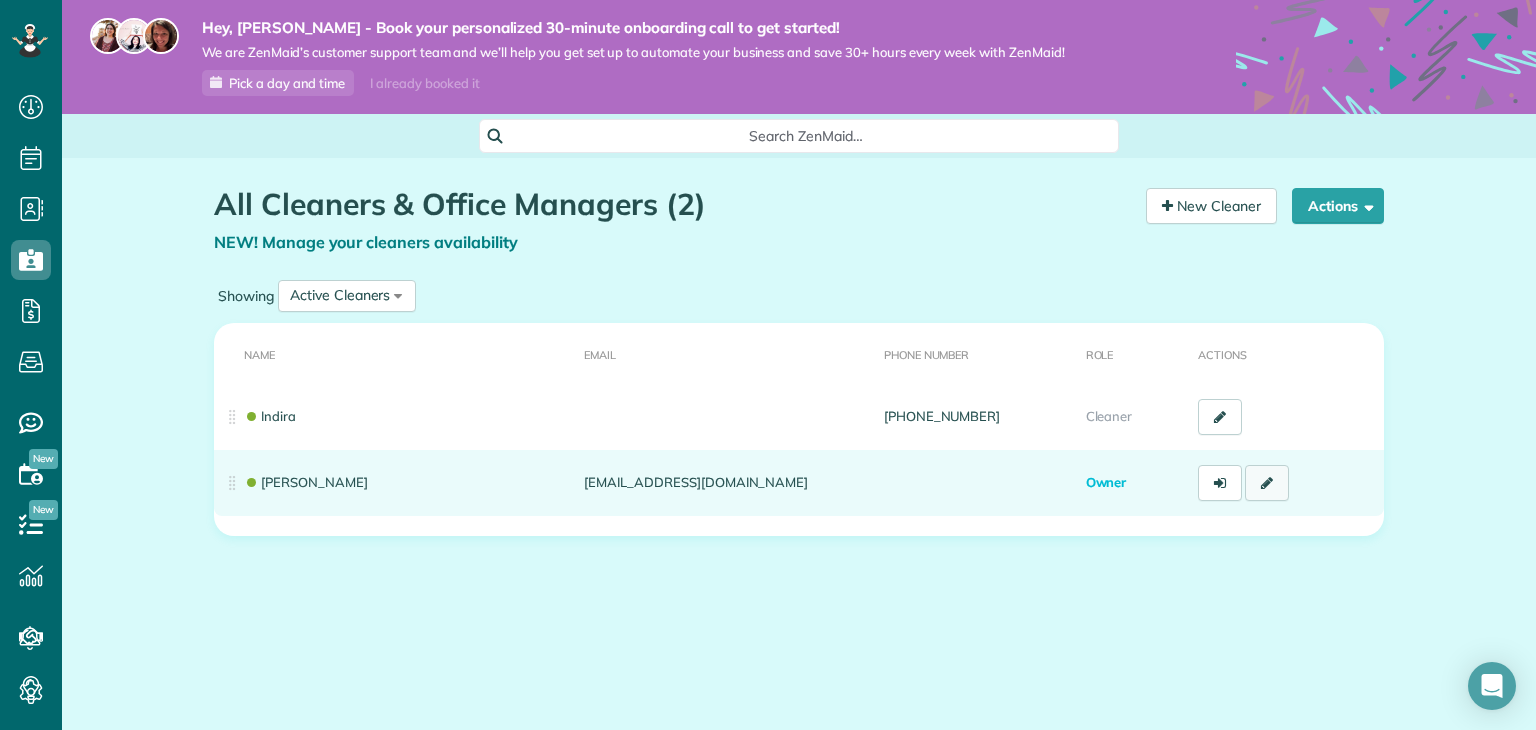 click at bounding box center [1267, 483] 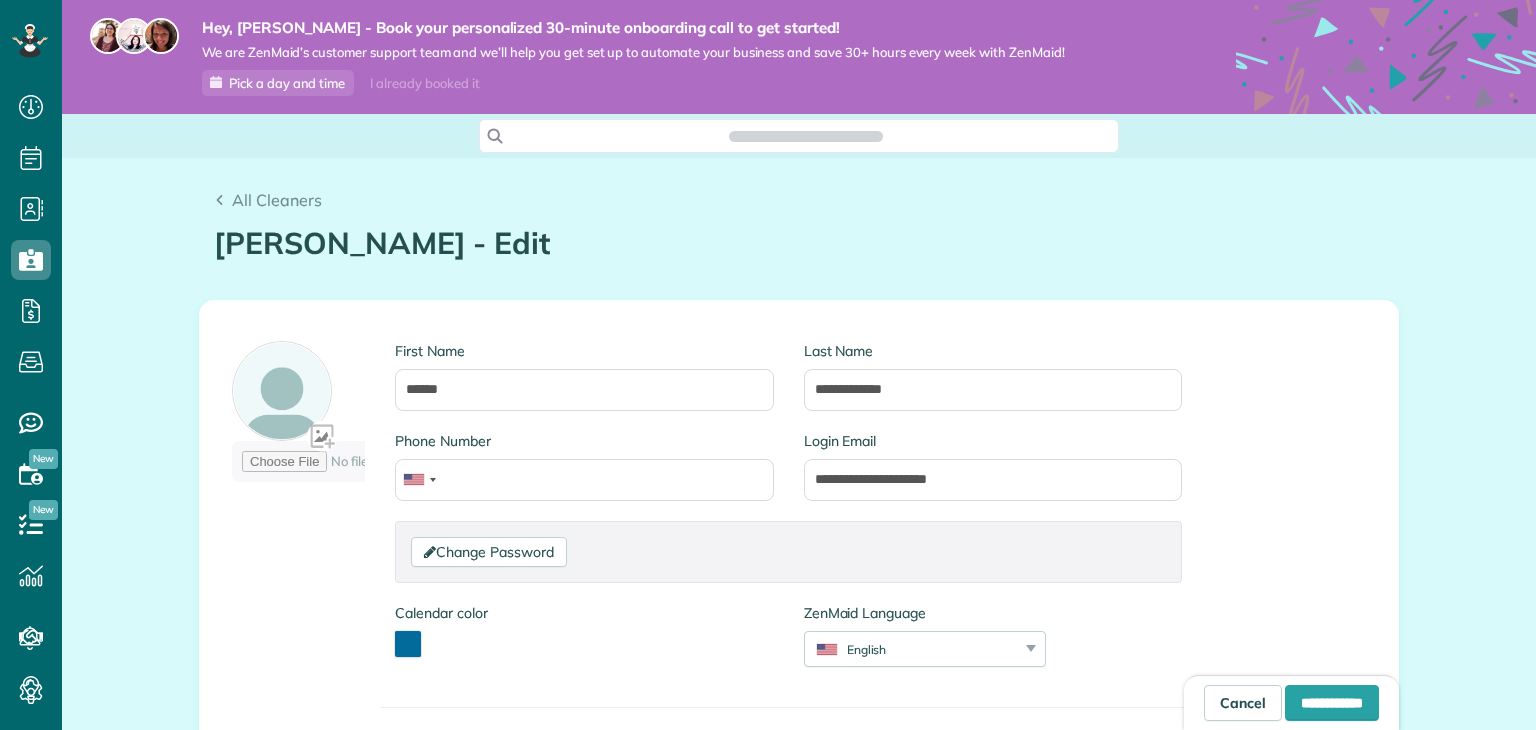 scroll, scrollTop: 0, scrollLeft: 0, axis: both 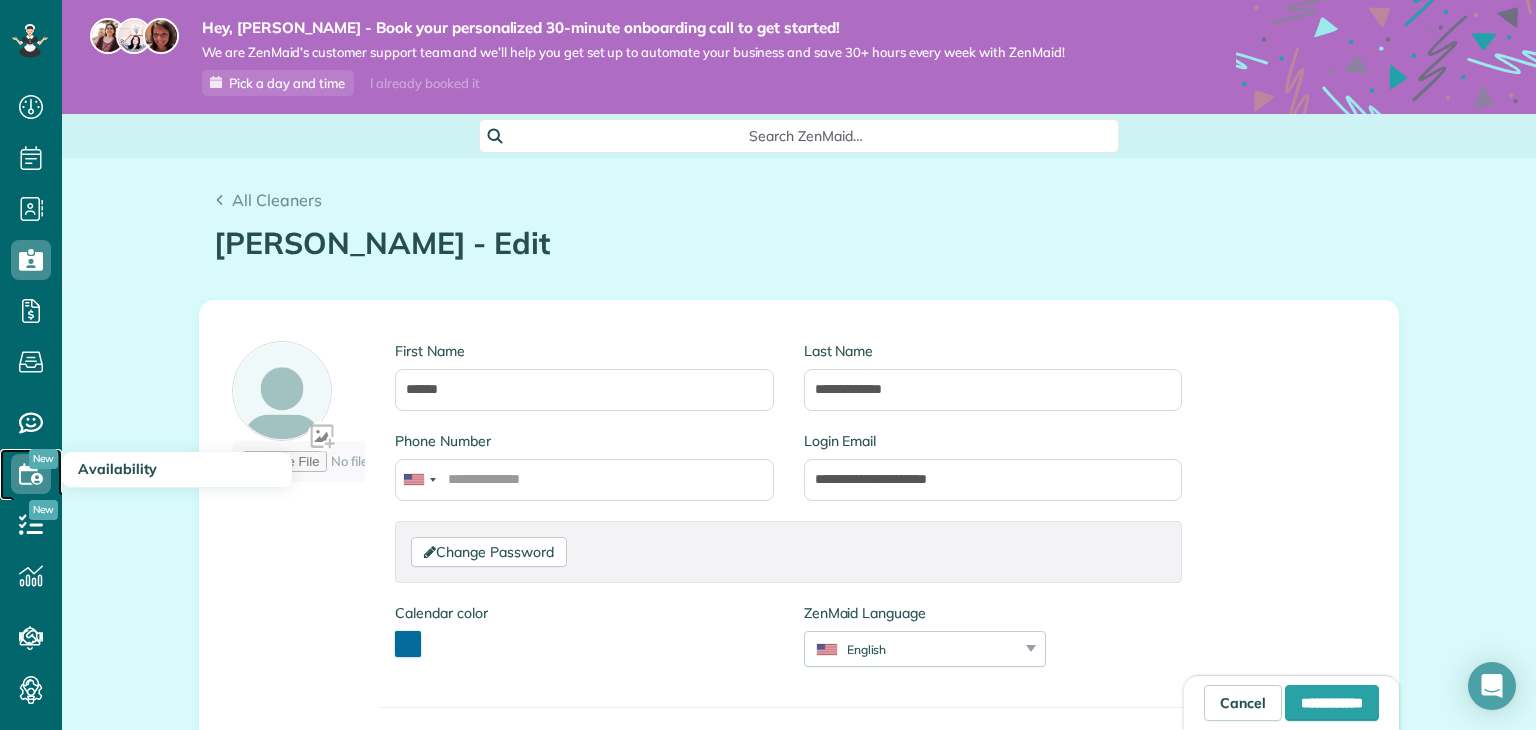 click 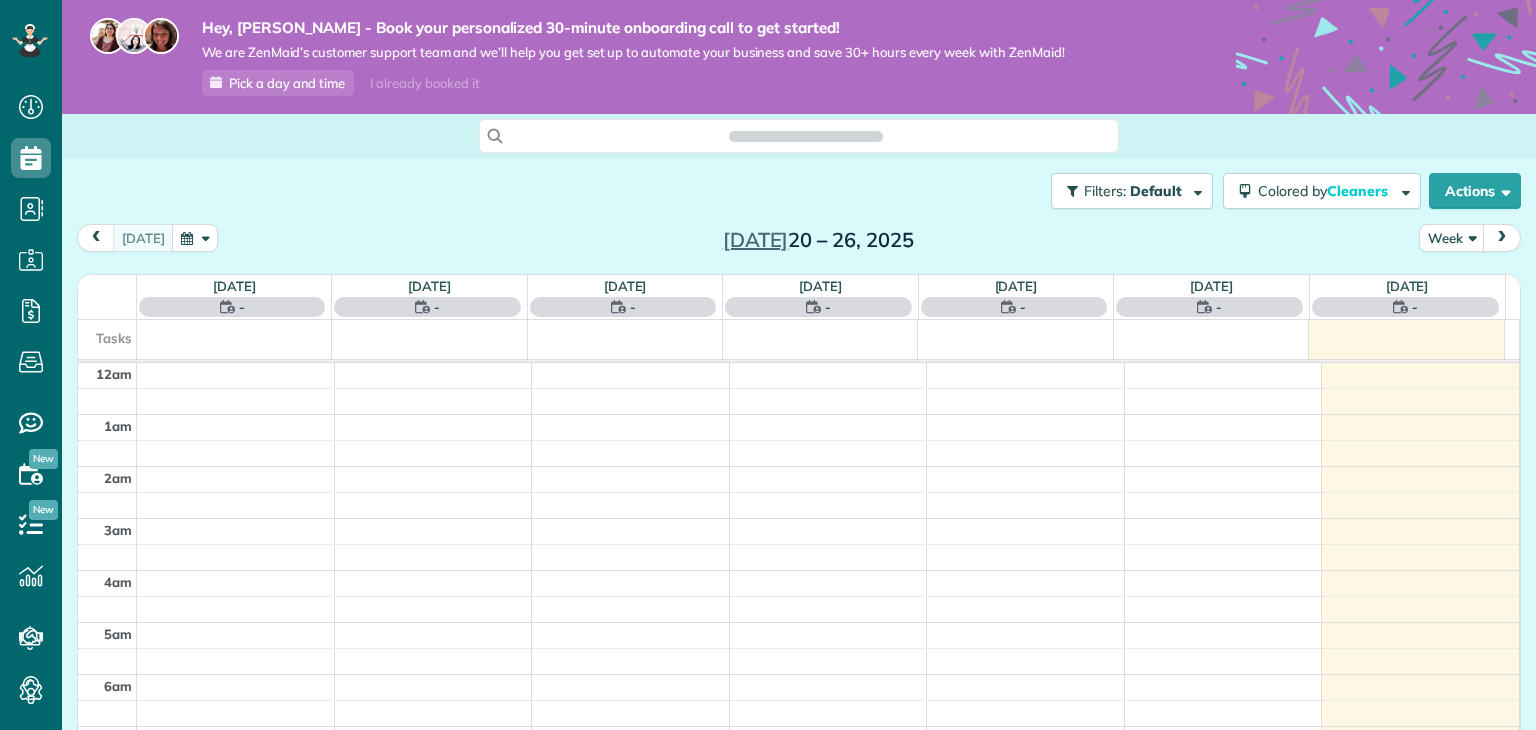 scroll, scrollTop: 0, scrollLeft: 0, axis: both 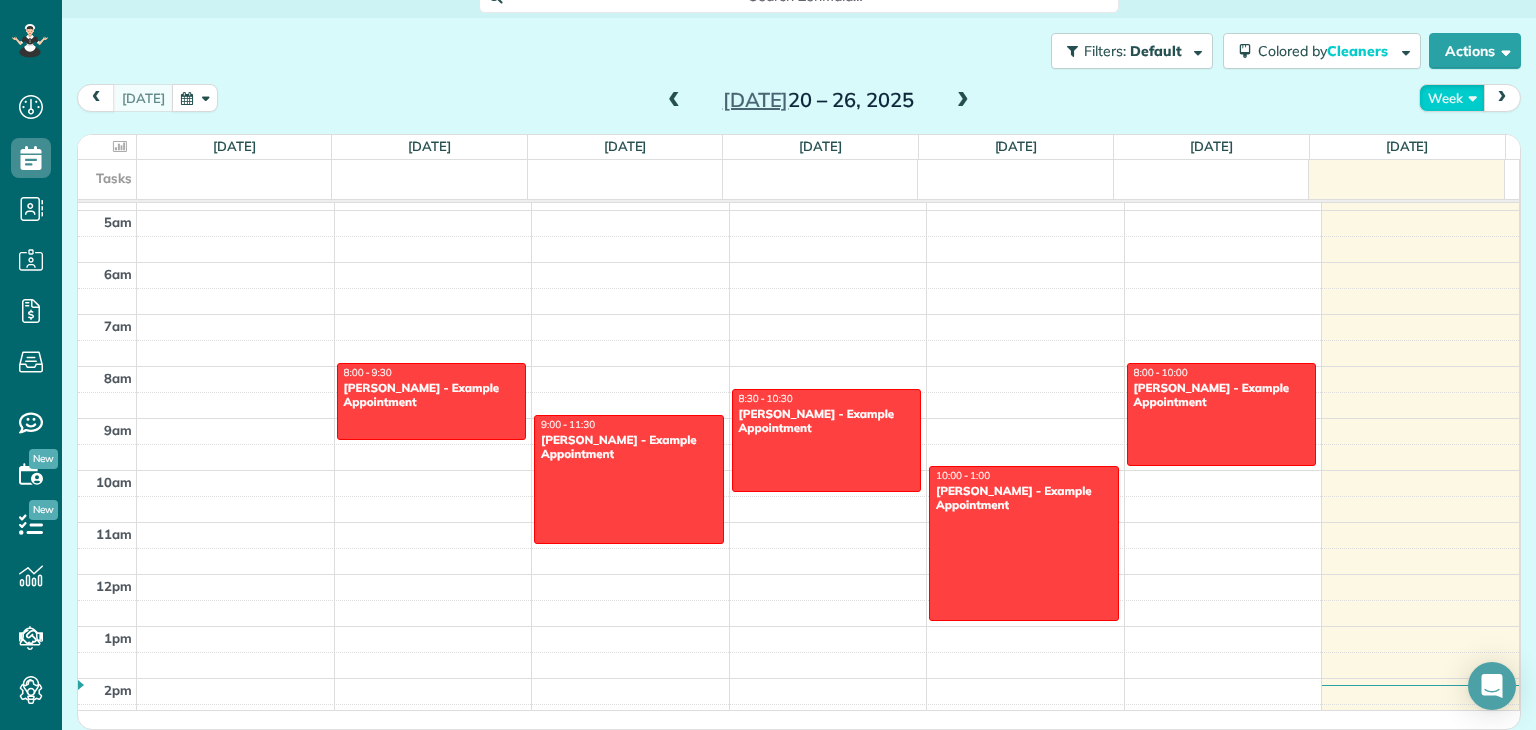 click on "Week" at bounding box center [1452, 97] 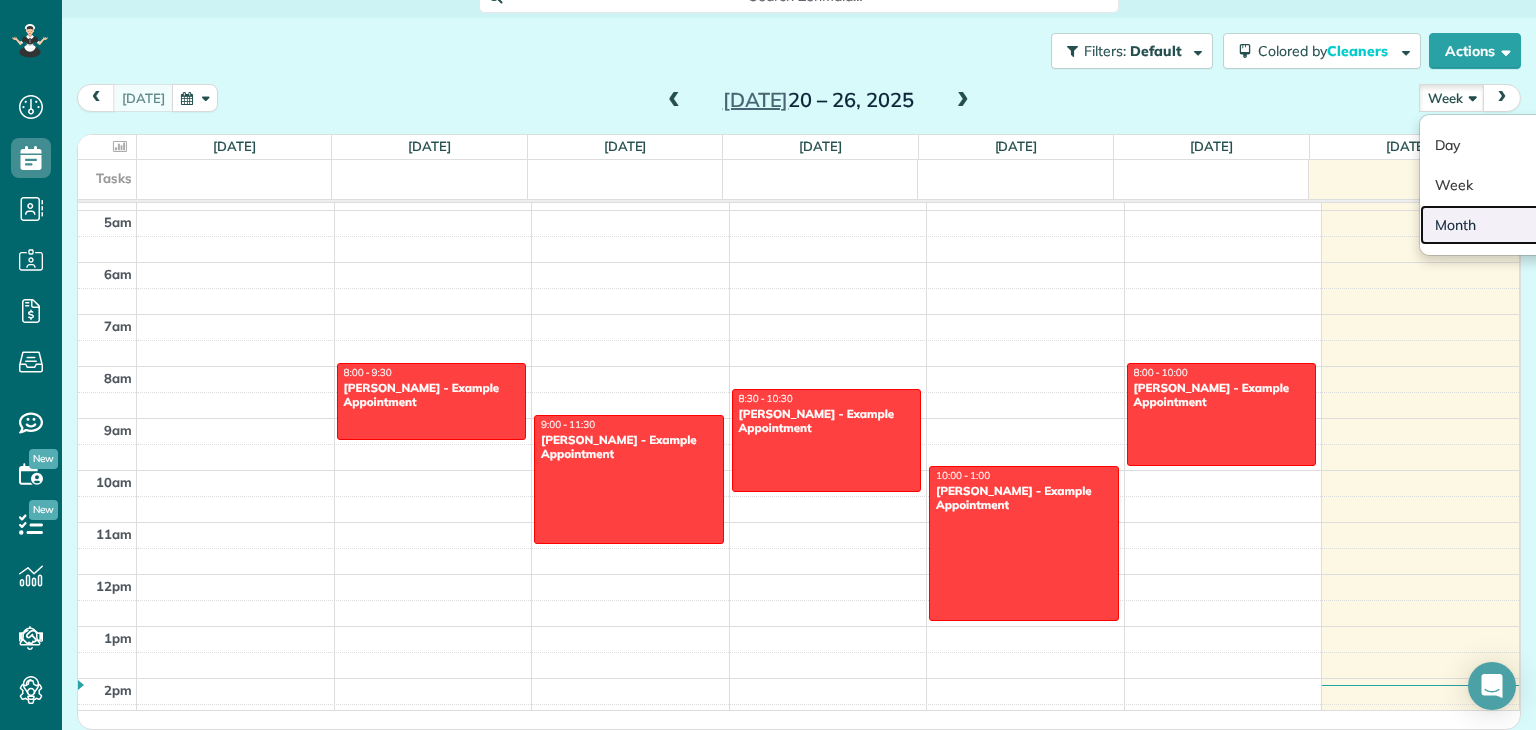 click on "Month" at bounding box center [1499, 225] 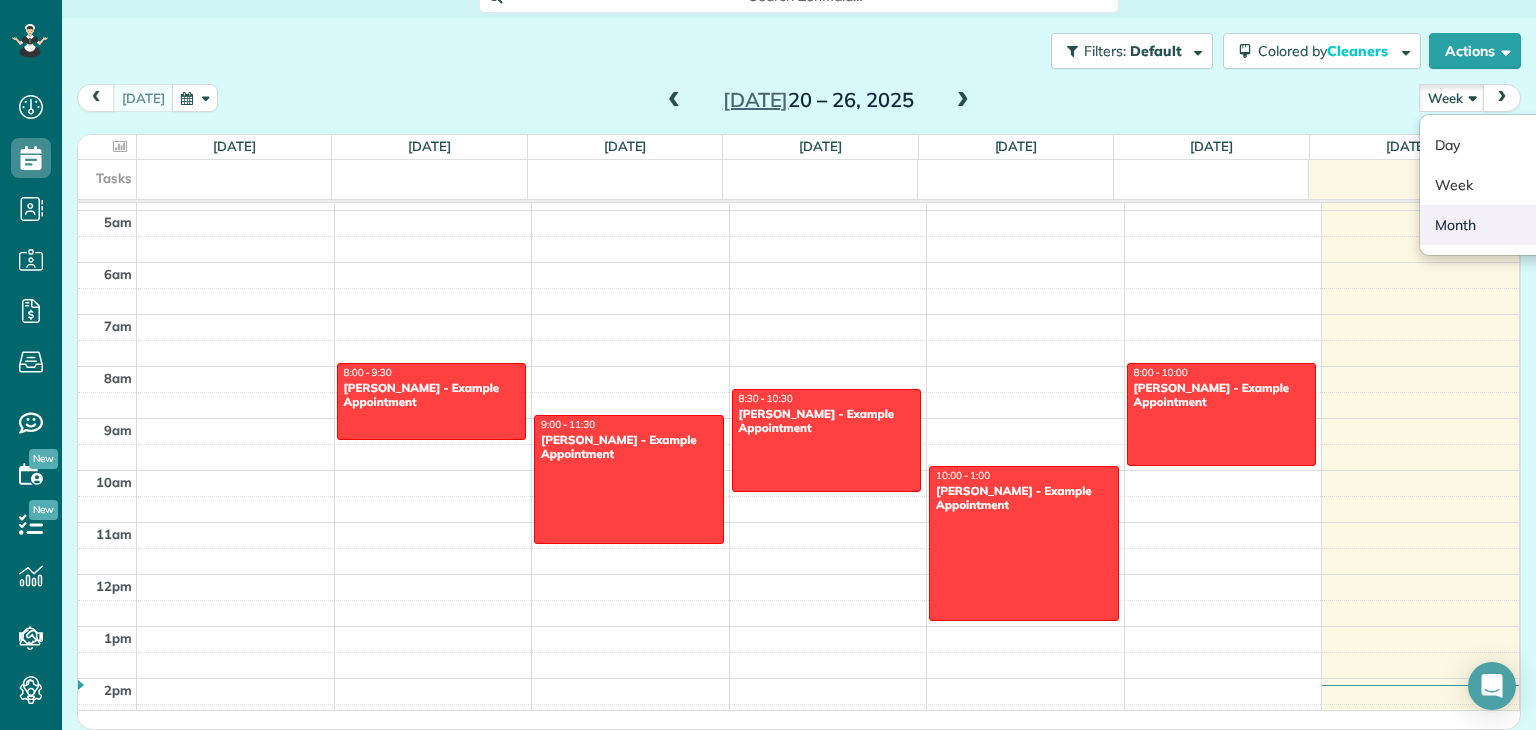 scroll, scrollTop: 139, scrollLeft: 0, axis: vertical 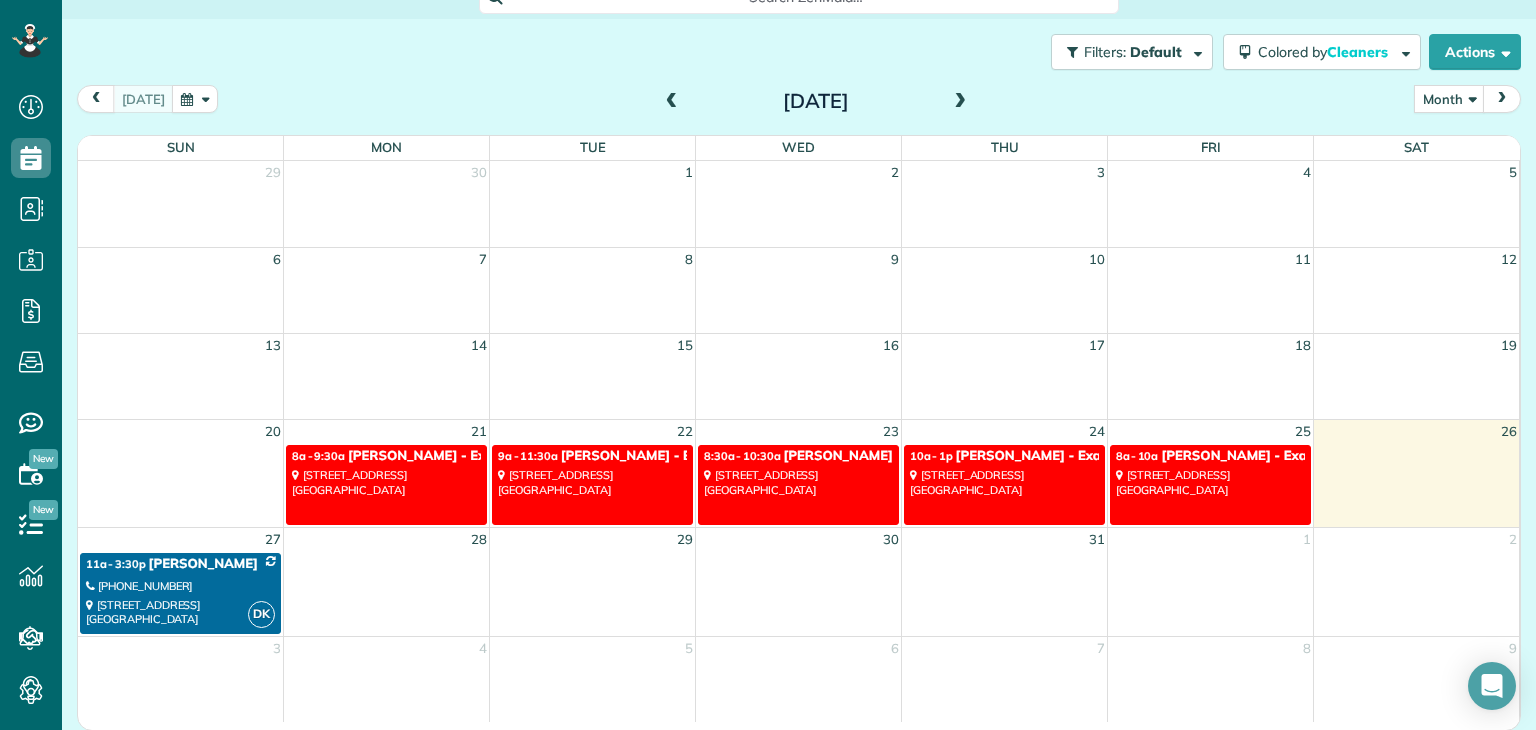 click on "650 Kensington Road Santa Monica, CA 90405" at bounding box center [180, 612] 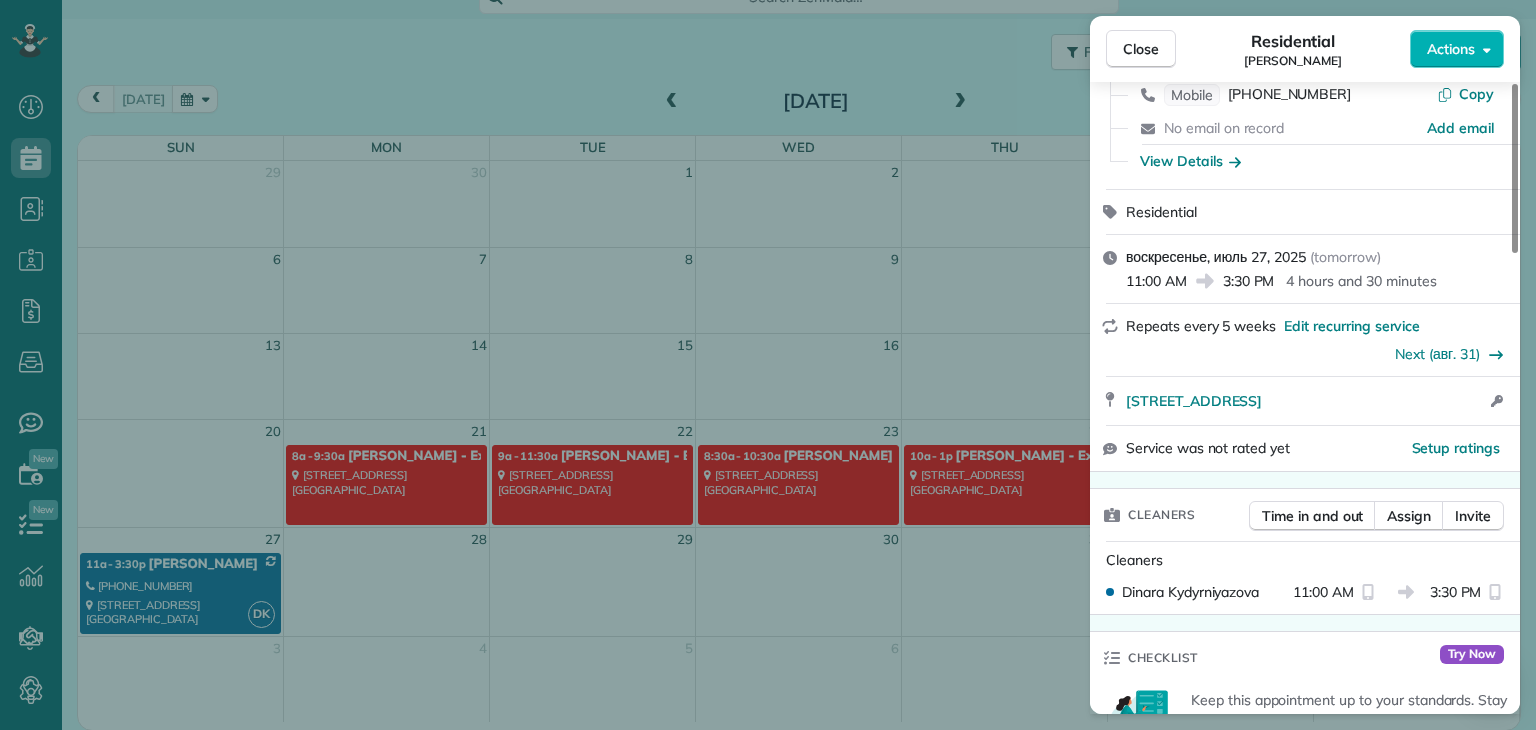 scroll, scrollTop: 128, scrollLeft: 0, axis: vertical 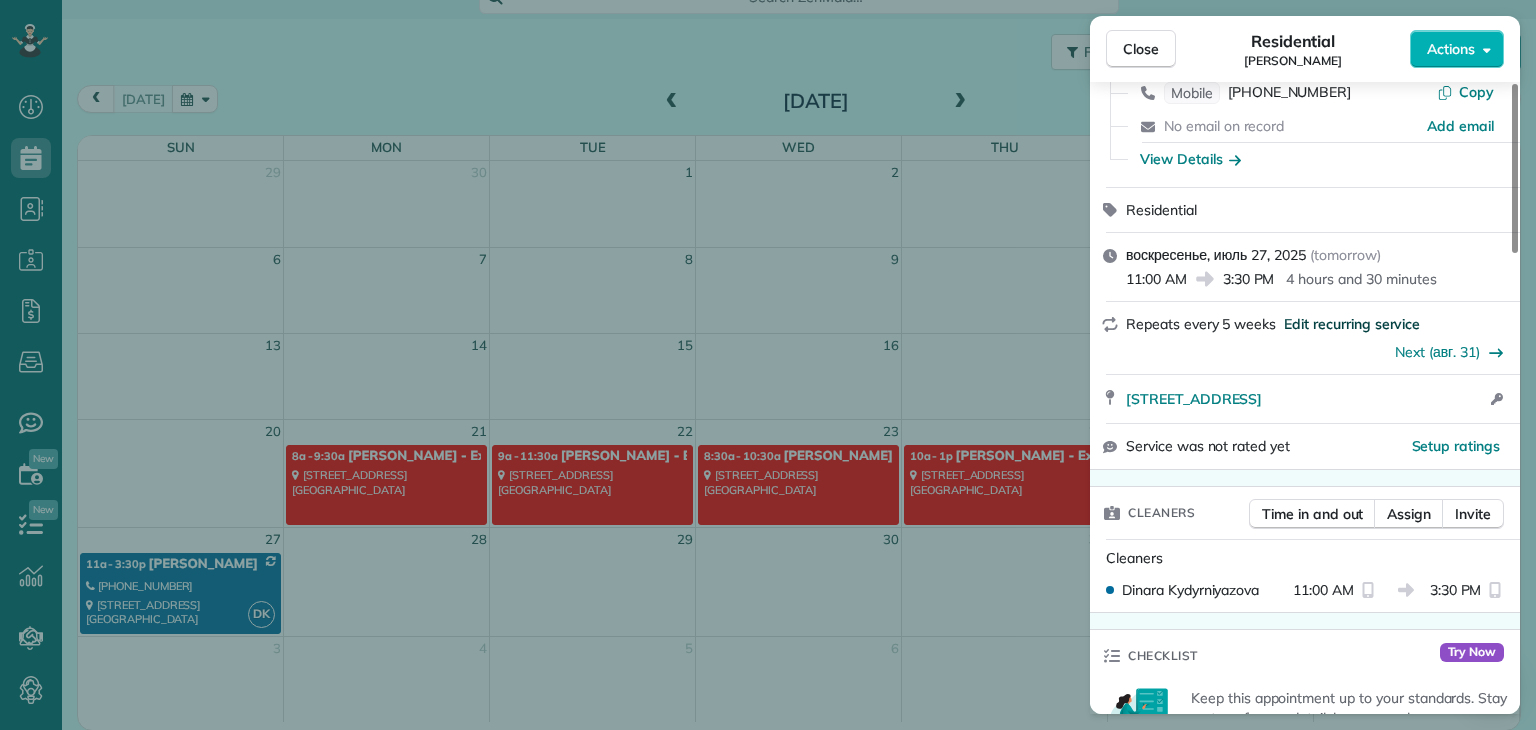 click on "Edit recurring service" at bounding box center (1352, 324) 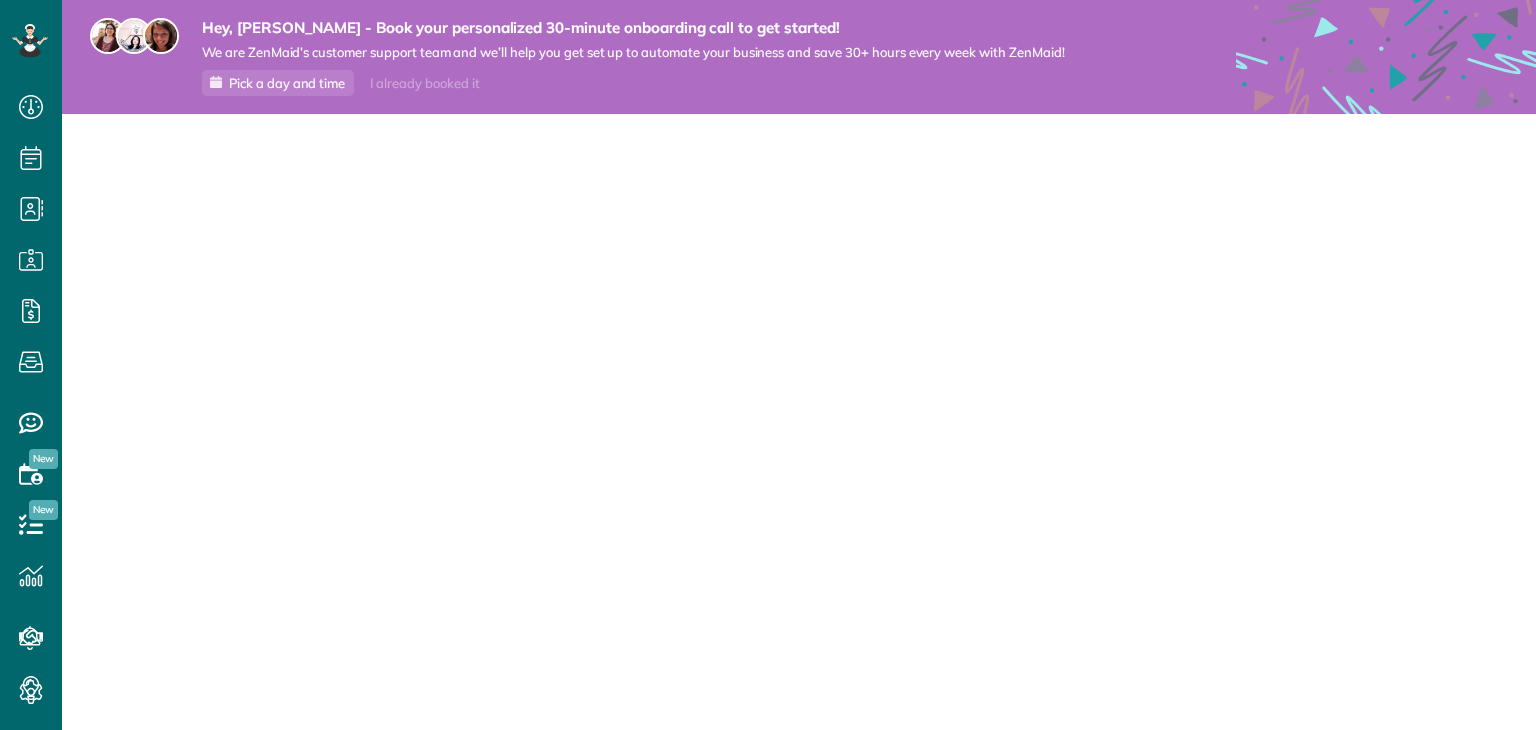 scroll, scrollTop: 0, scrollLeft: 0, axis: both 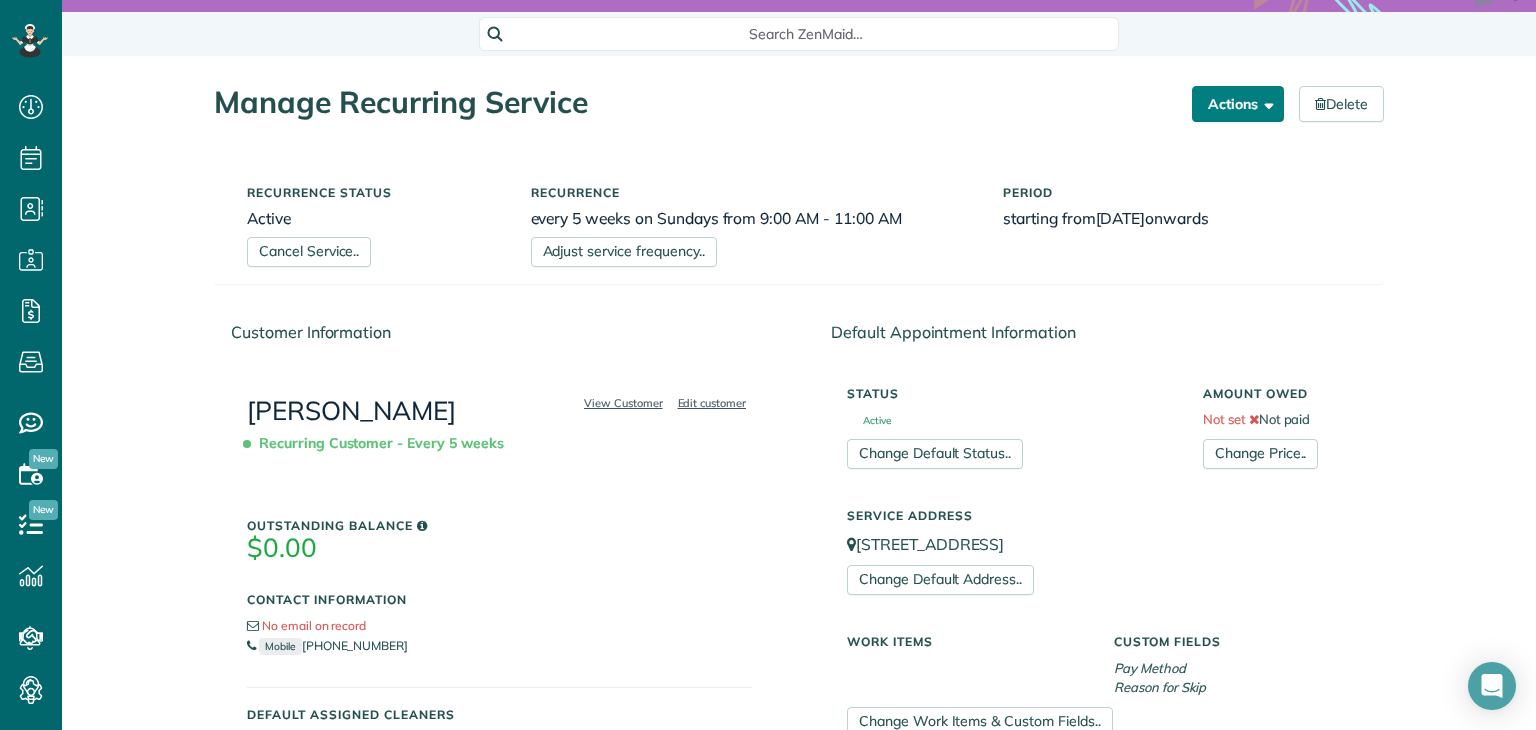 click at bounding box center [1265, 103] 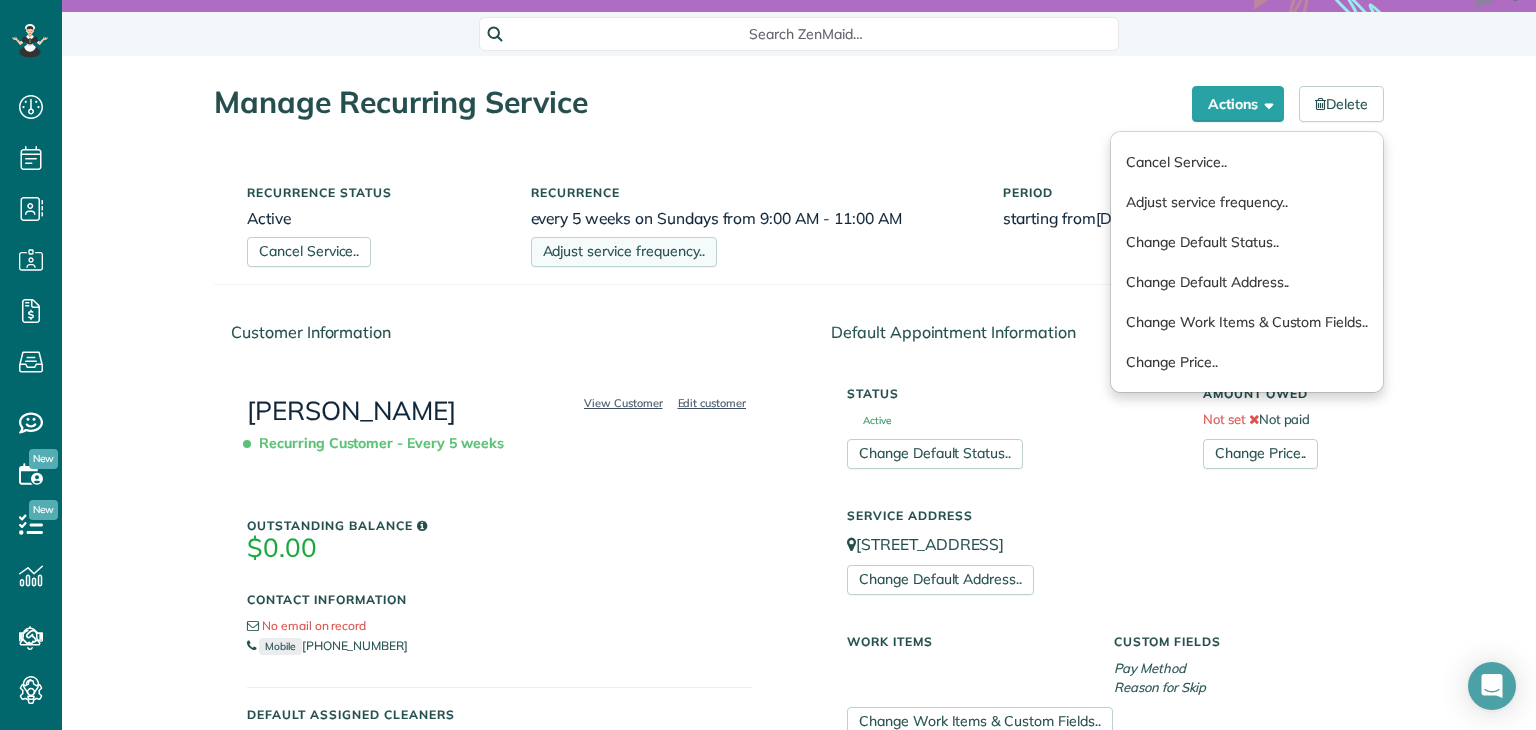 click on "Adjust service frequency.." at bounding box center (624, 252) 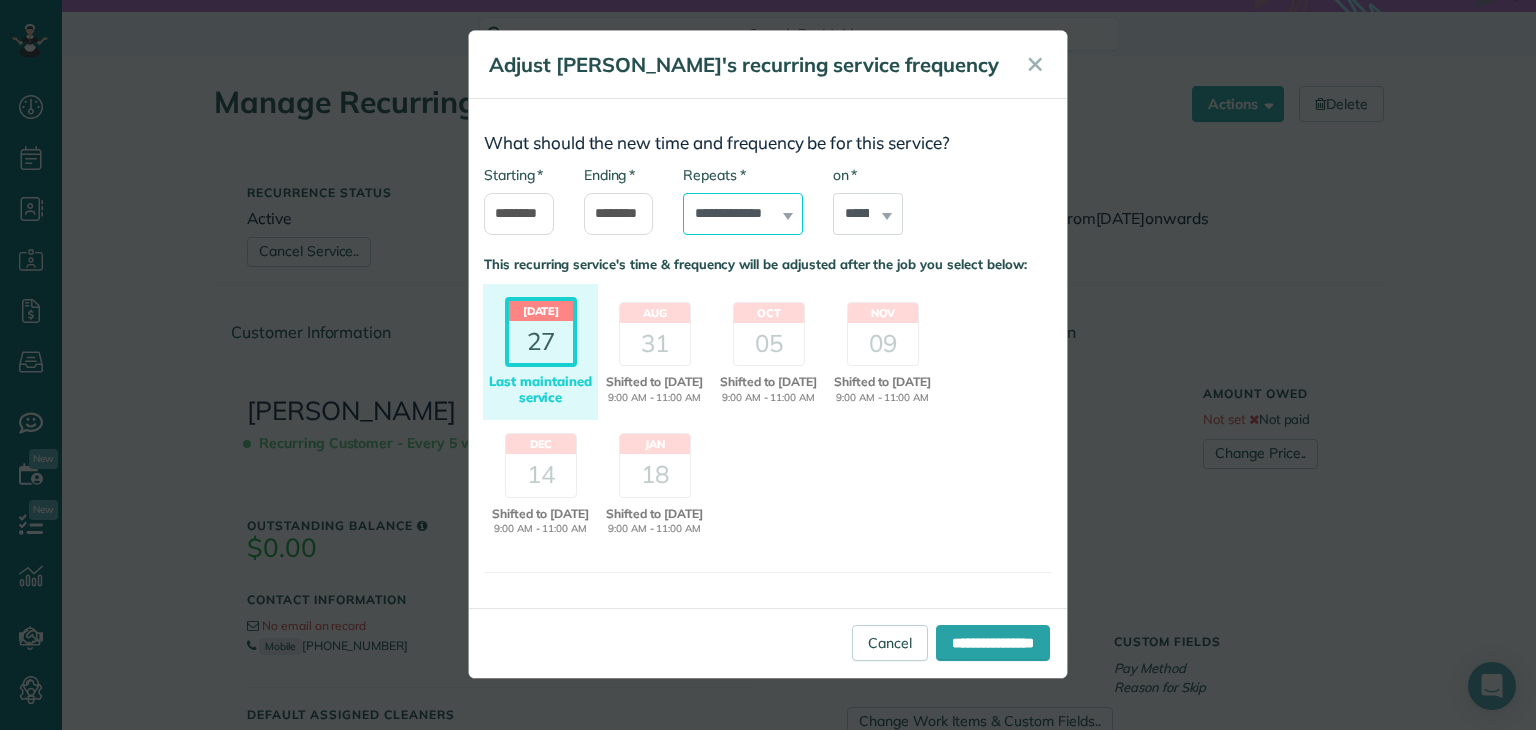 click on "**********" at bounding box center [743, 214] 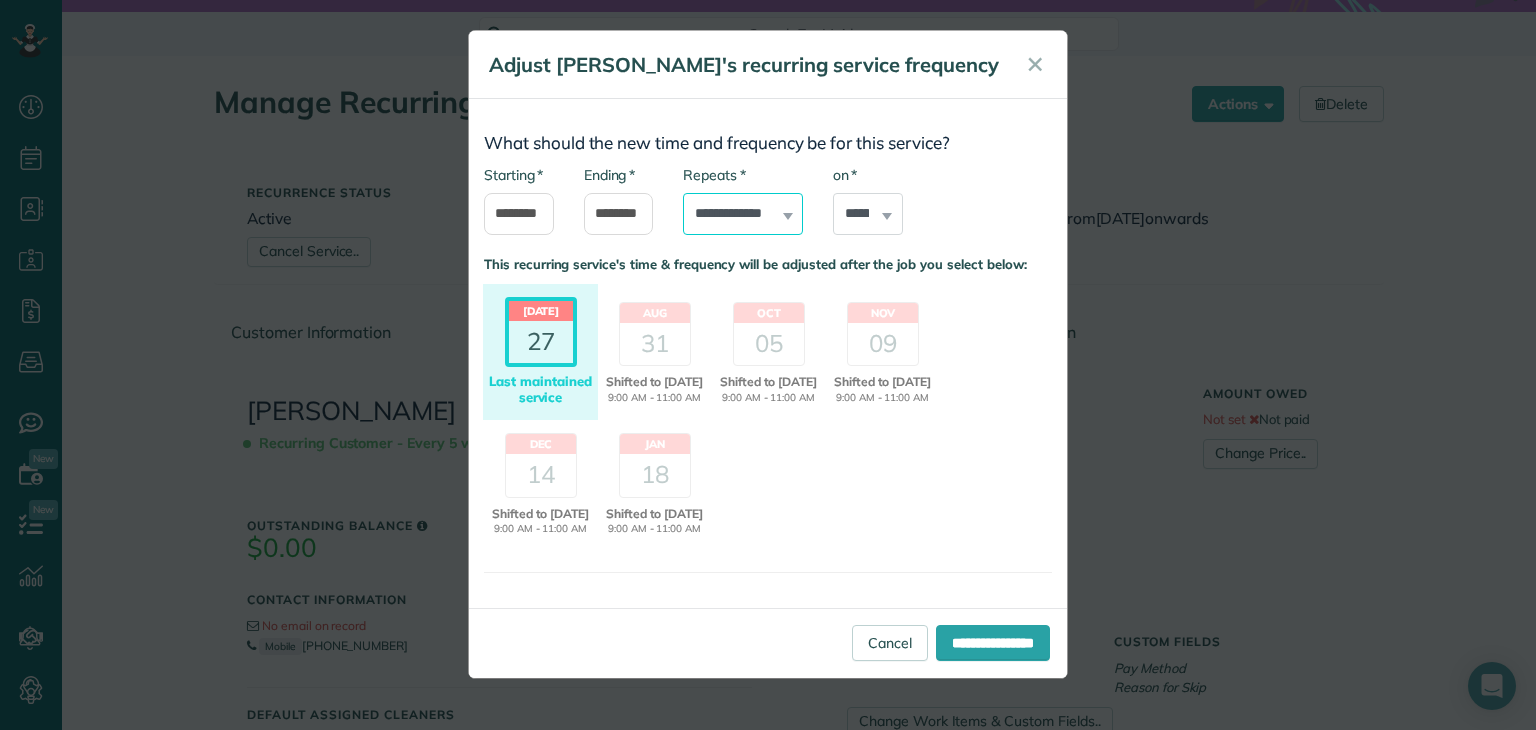 click on "**********" at bounding box center [743, 214] 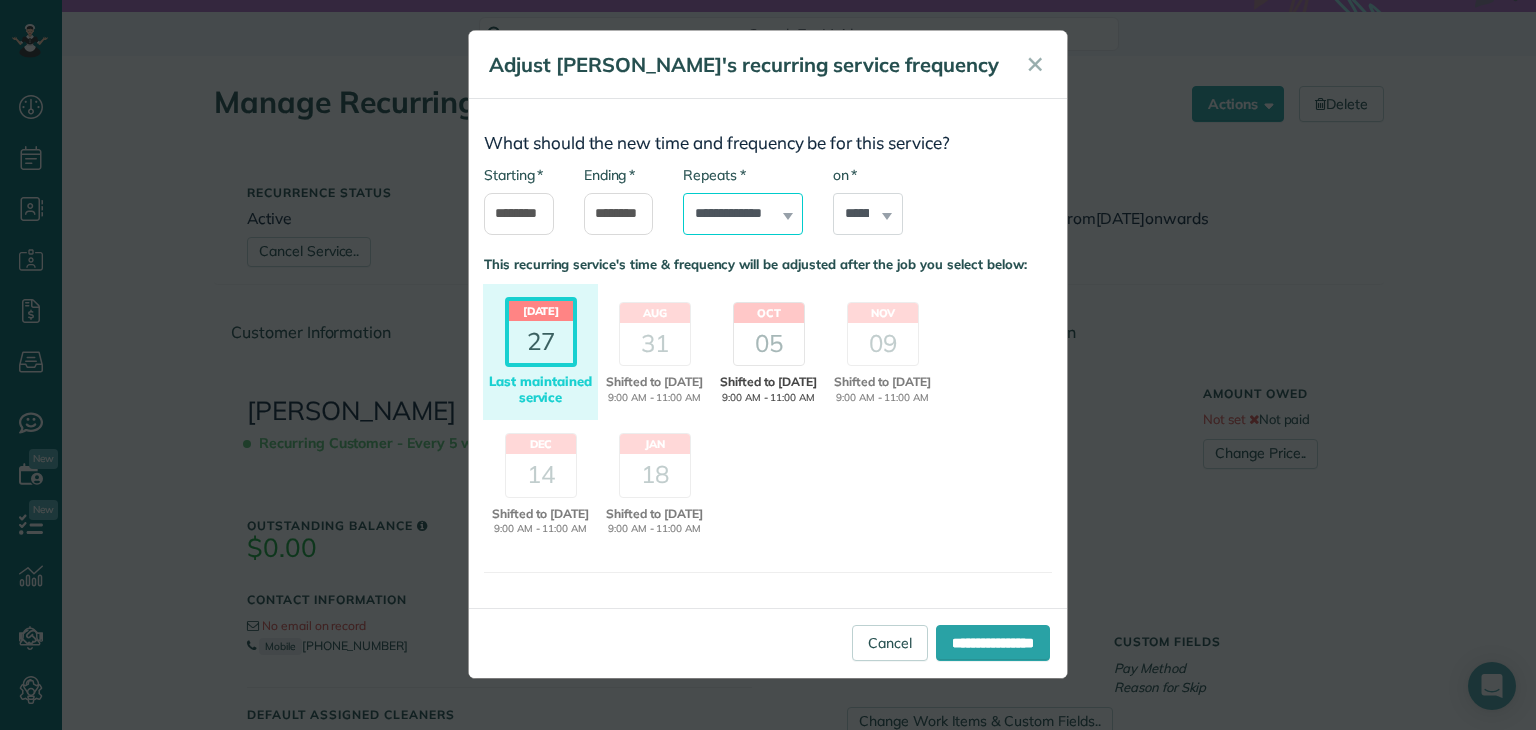 select on "*******" 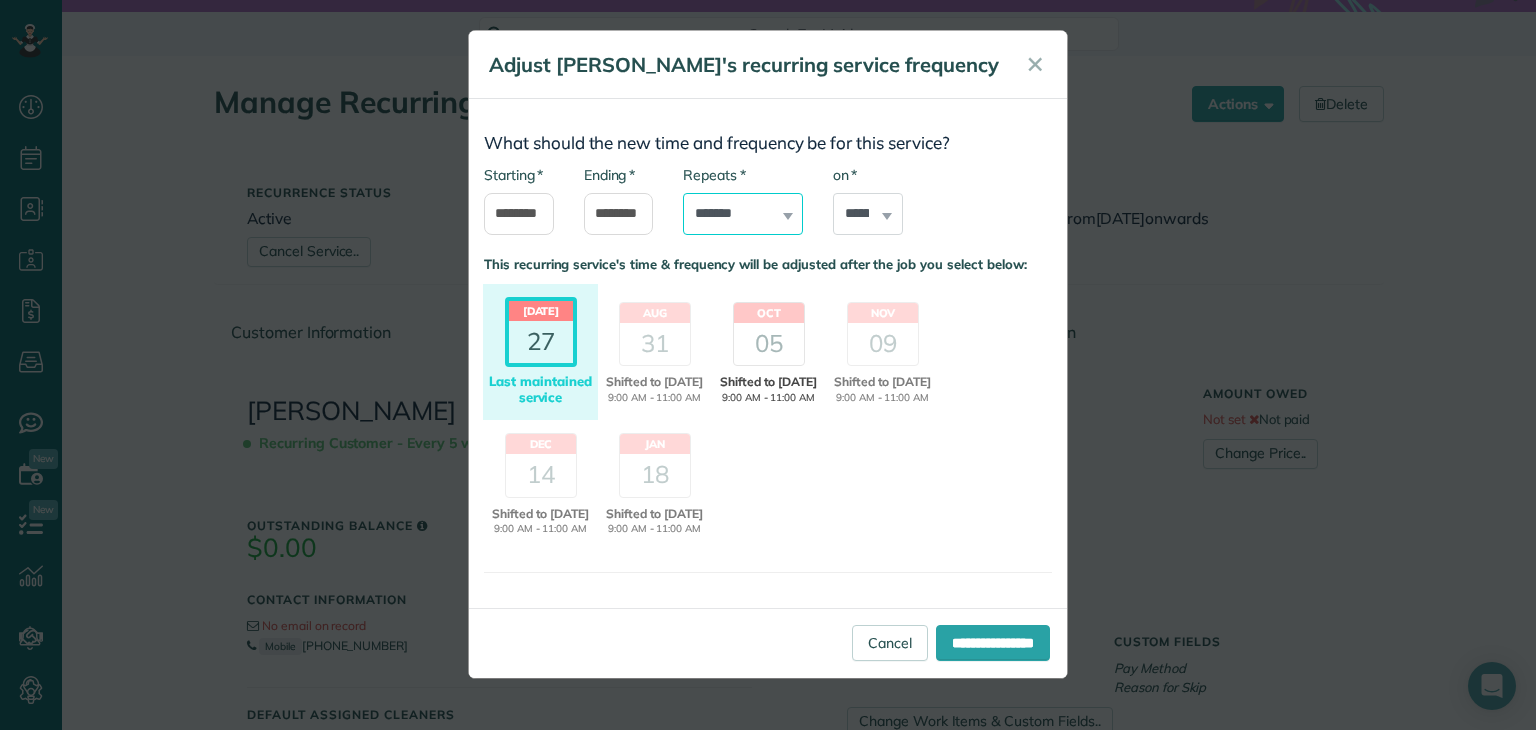 click on "**********" at bounding box center (743, 214) 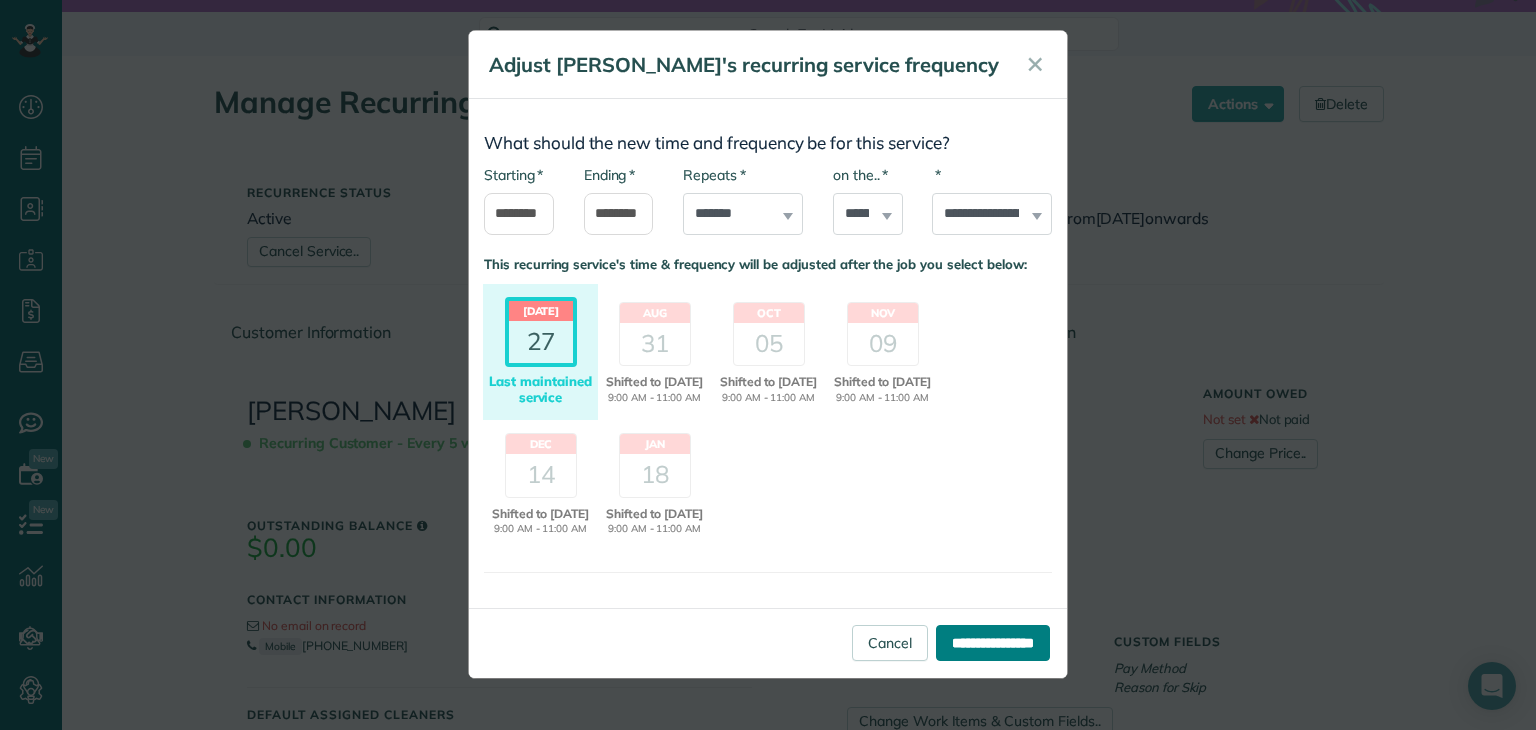 click on "**********" at bounding box center [993, 643] 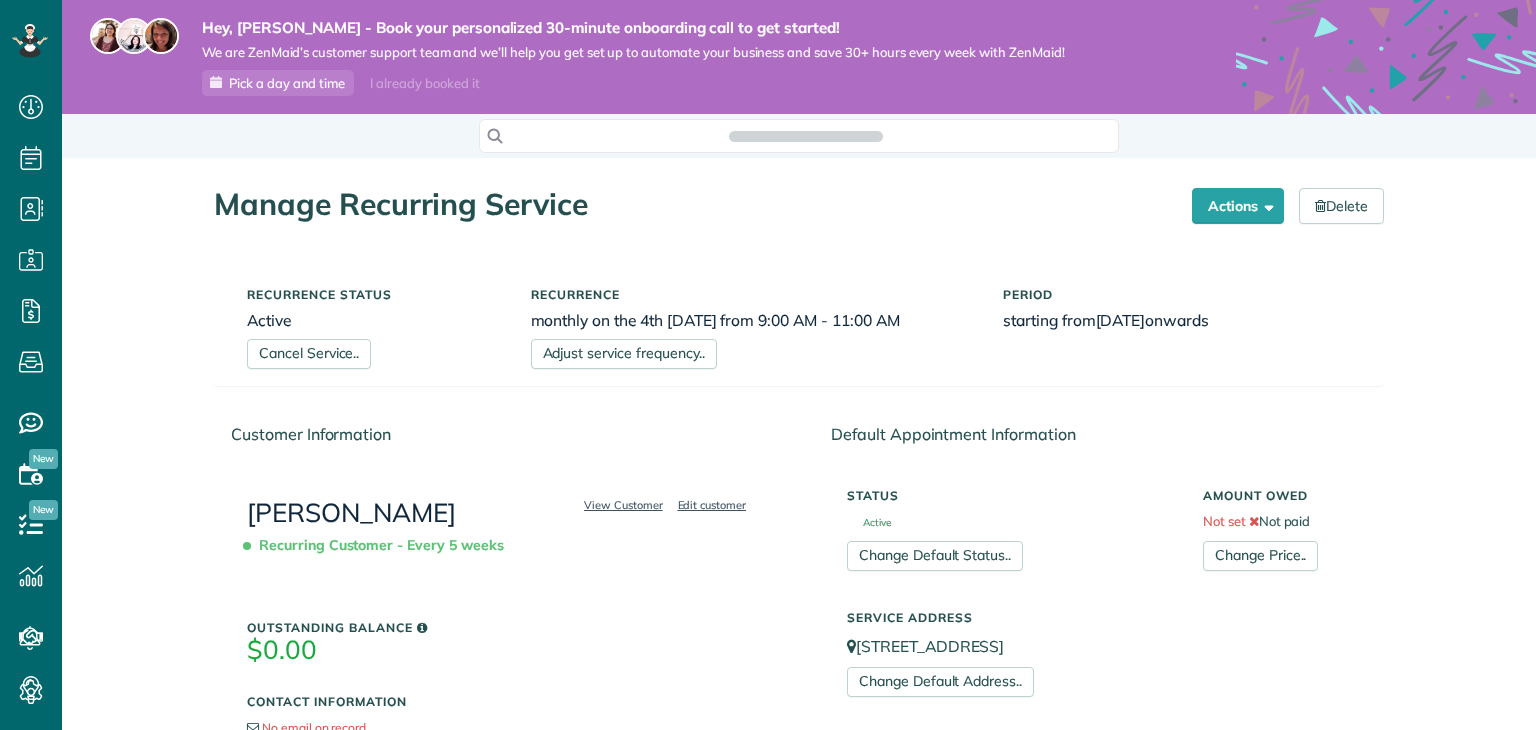 scroll, scrollTop: 0, scrollLeft: 0, axis: both 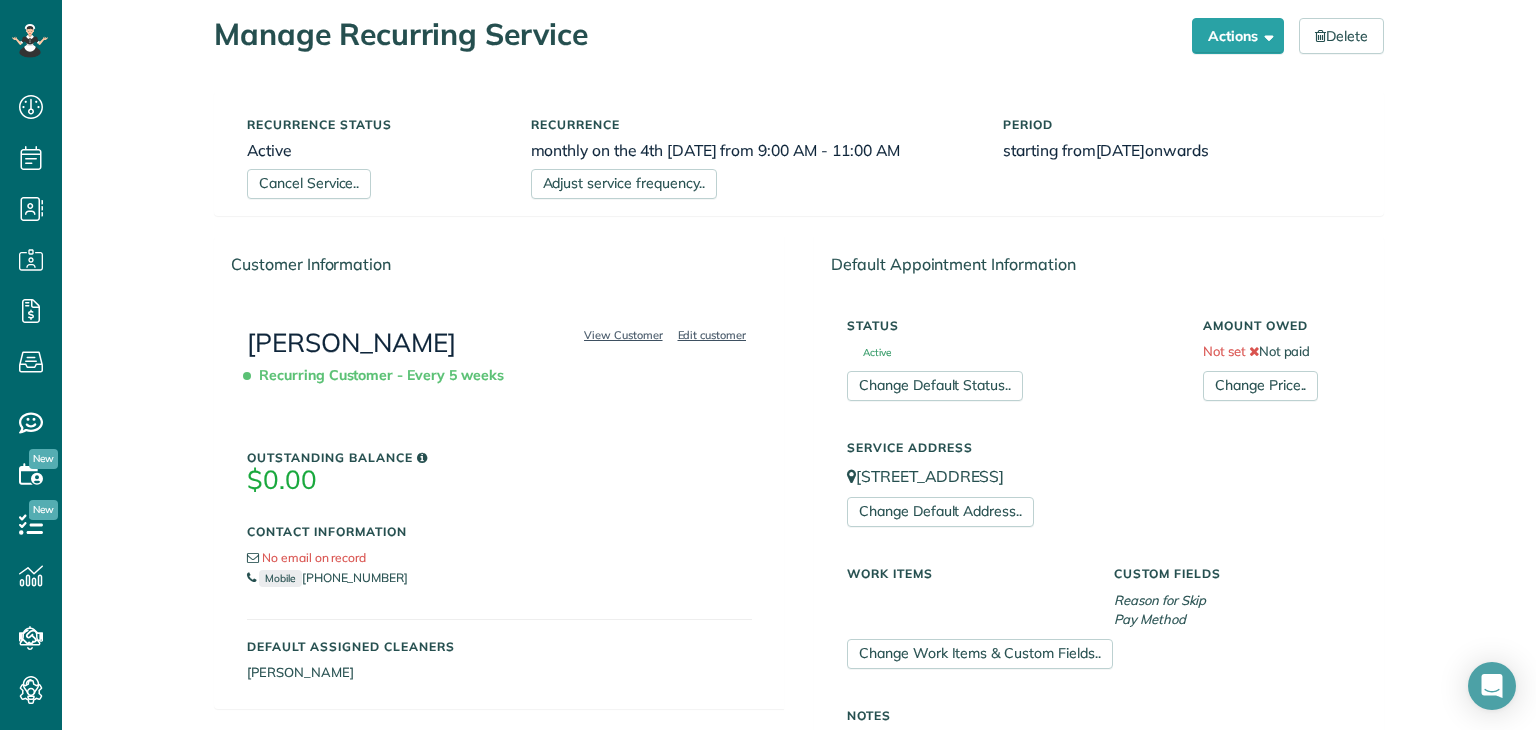 drag, startPoint x: 659, startPoint y: 239, endPoint x: 560, endPoint y: 235, distance: 99.08077 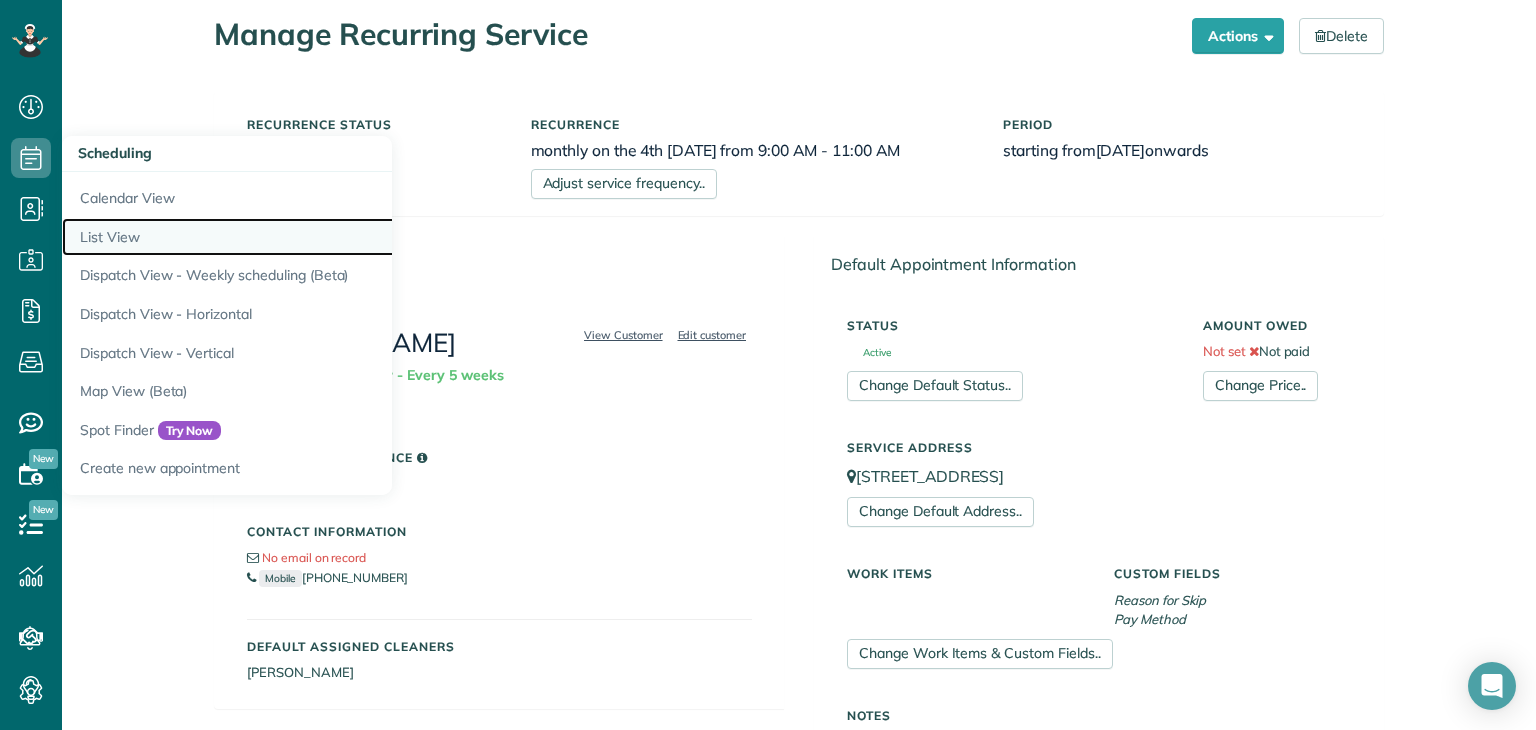 click on "List View" at bounding box center [312, 237] 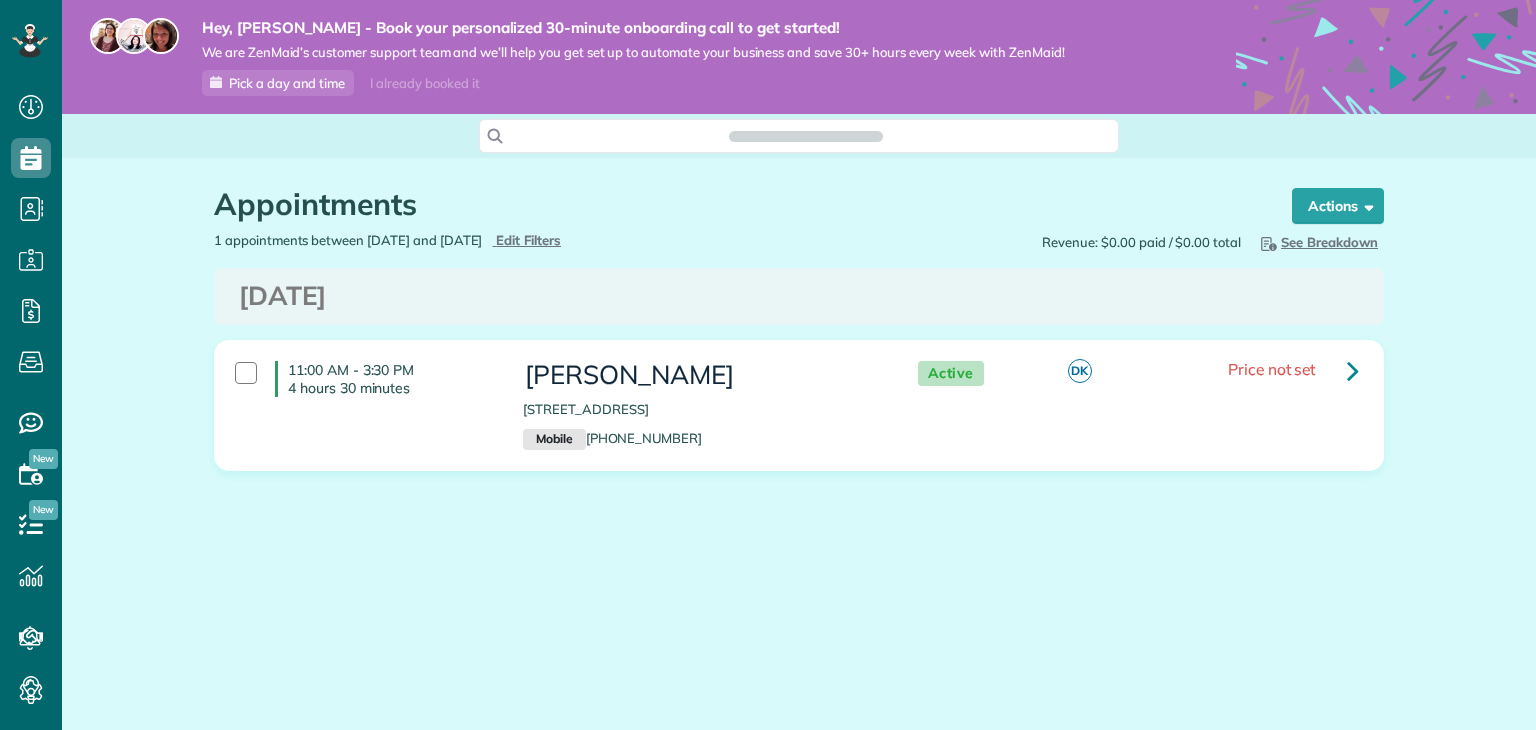 scroll, scrollTop: 0, scrollLeft: 0, axis: both 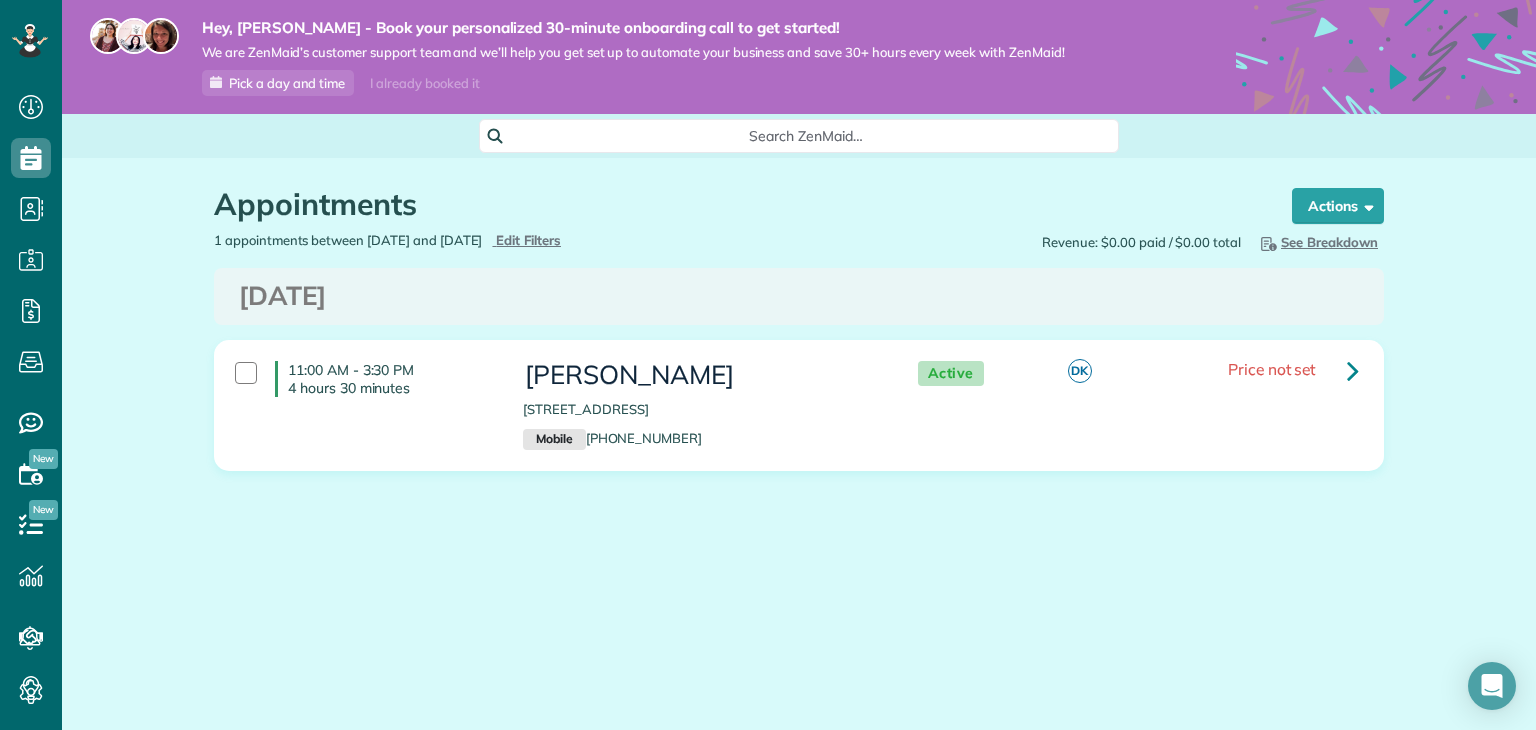 click on "Price not set" at bounding box center (1272, 369) 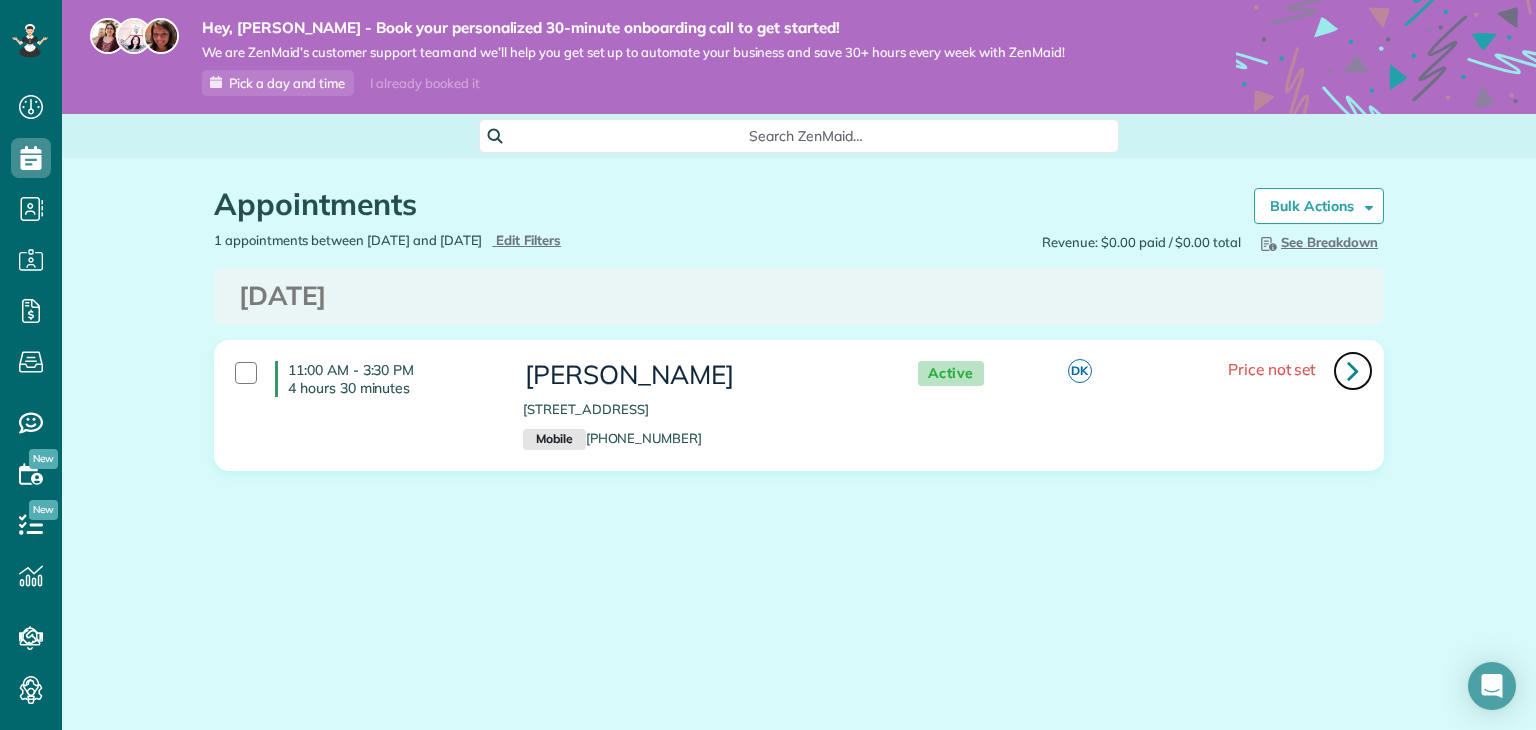 click at bounding box center (1353, 370) 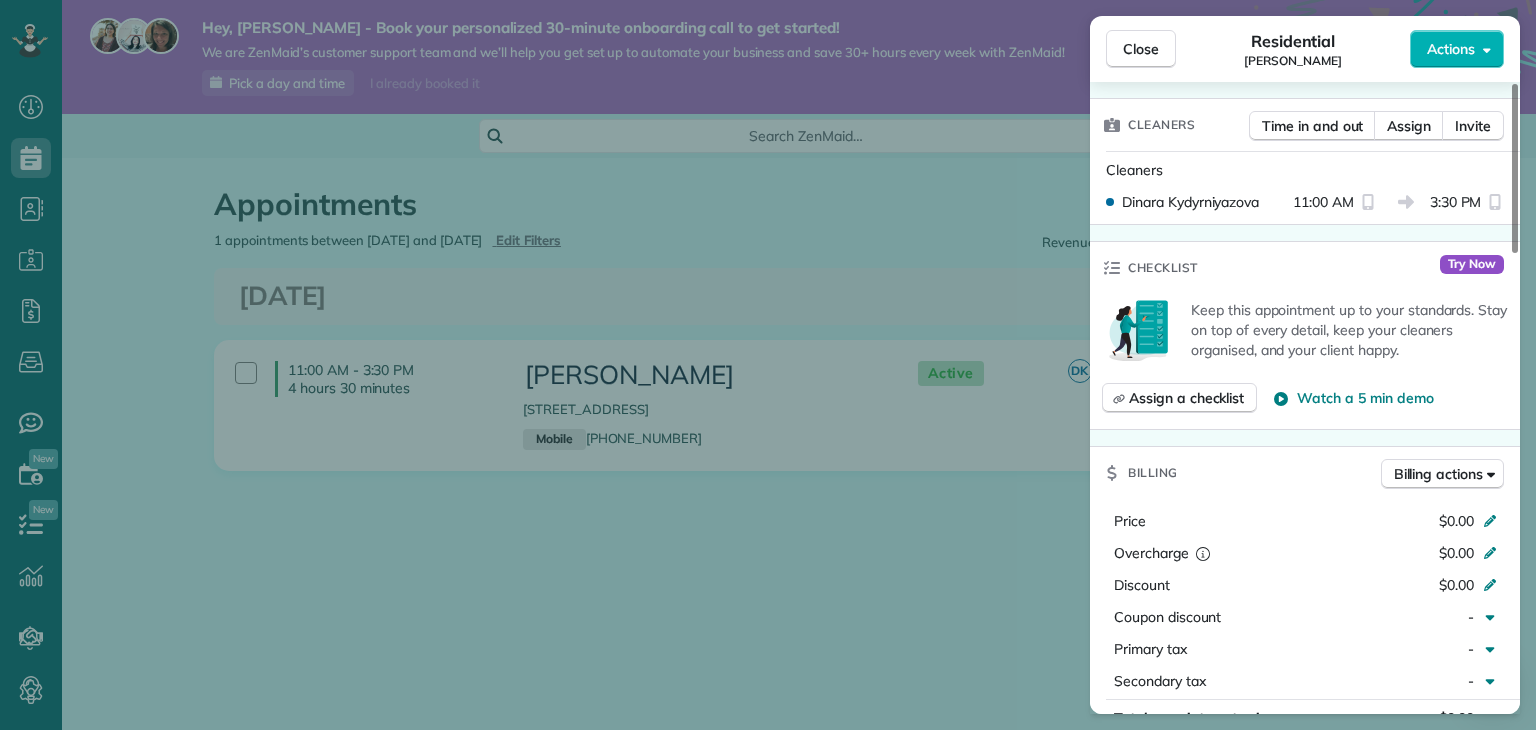 scroll, scrollTop: 542, scrollLeft: 0, axis: vertical 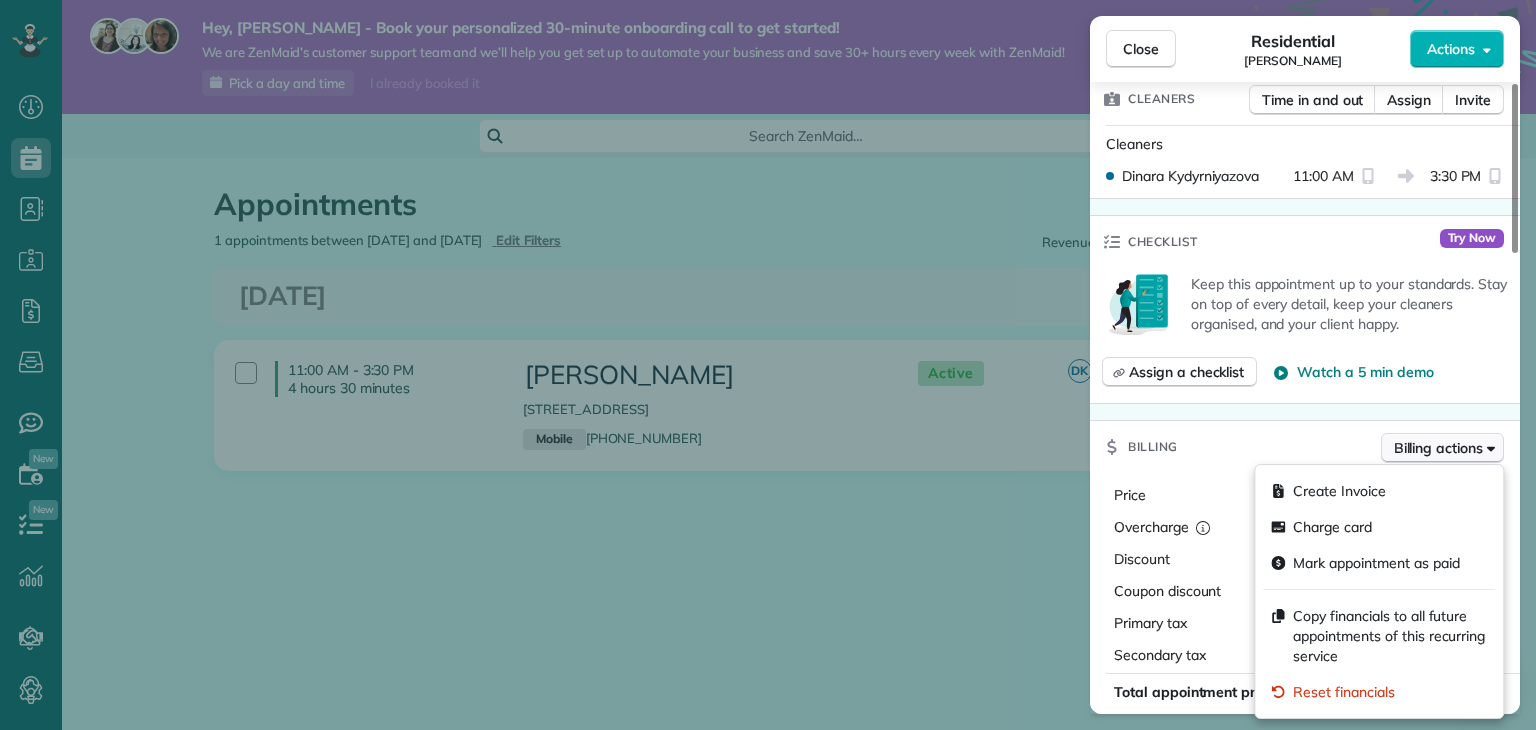 click on "Billing actions" at bounding box center (1442, 448) 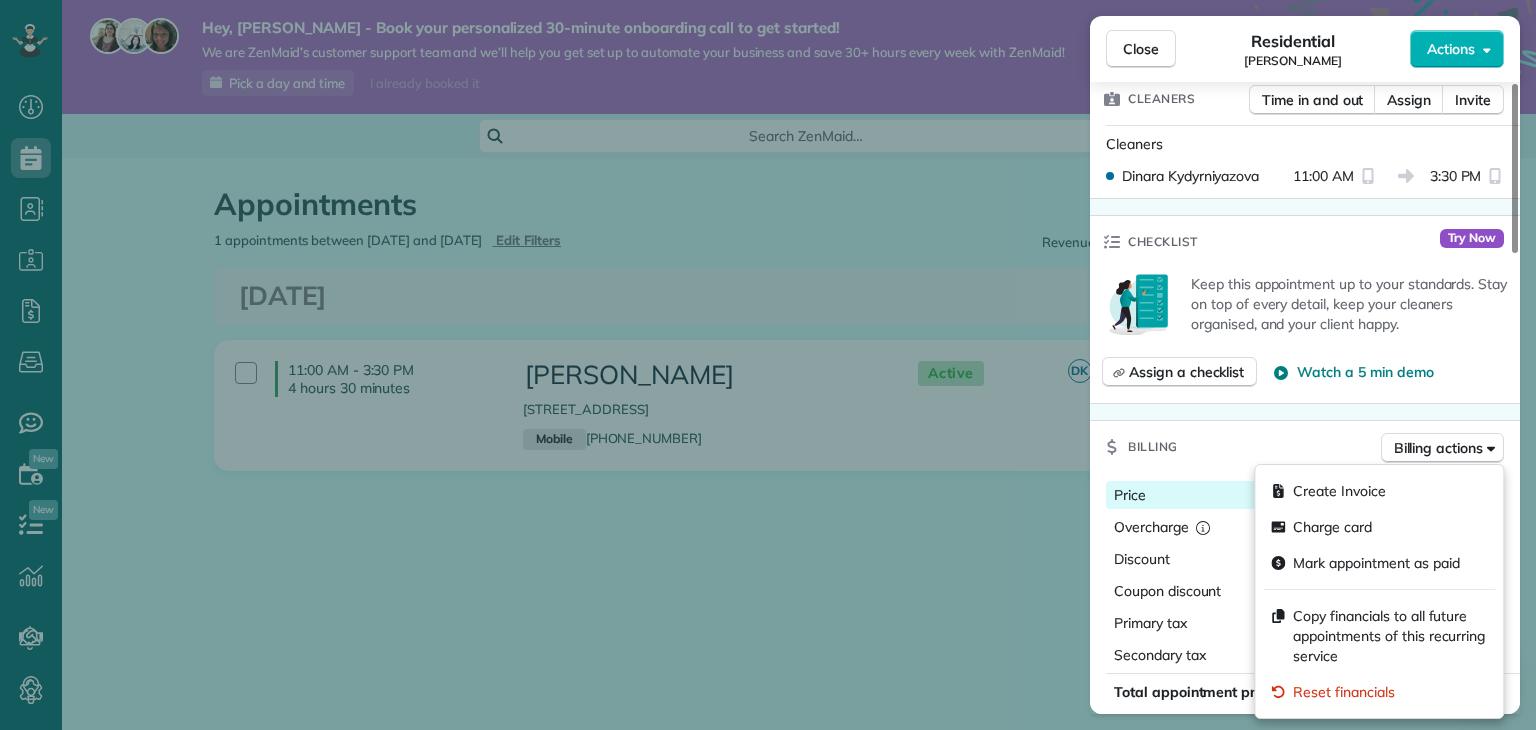 click on "Price" at bounding box center [1200, 497] 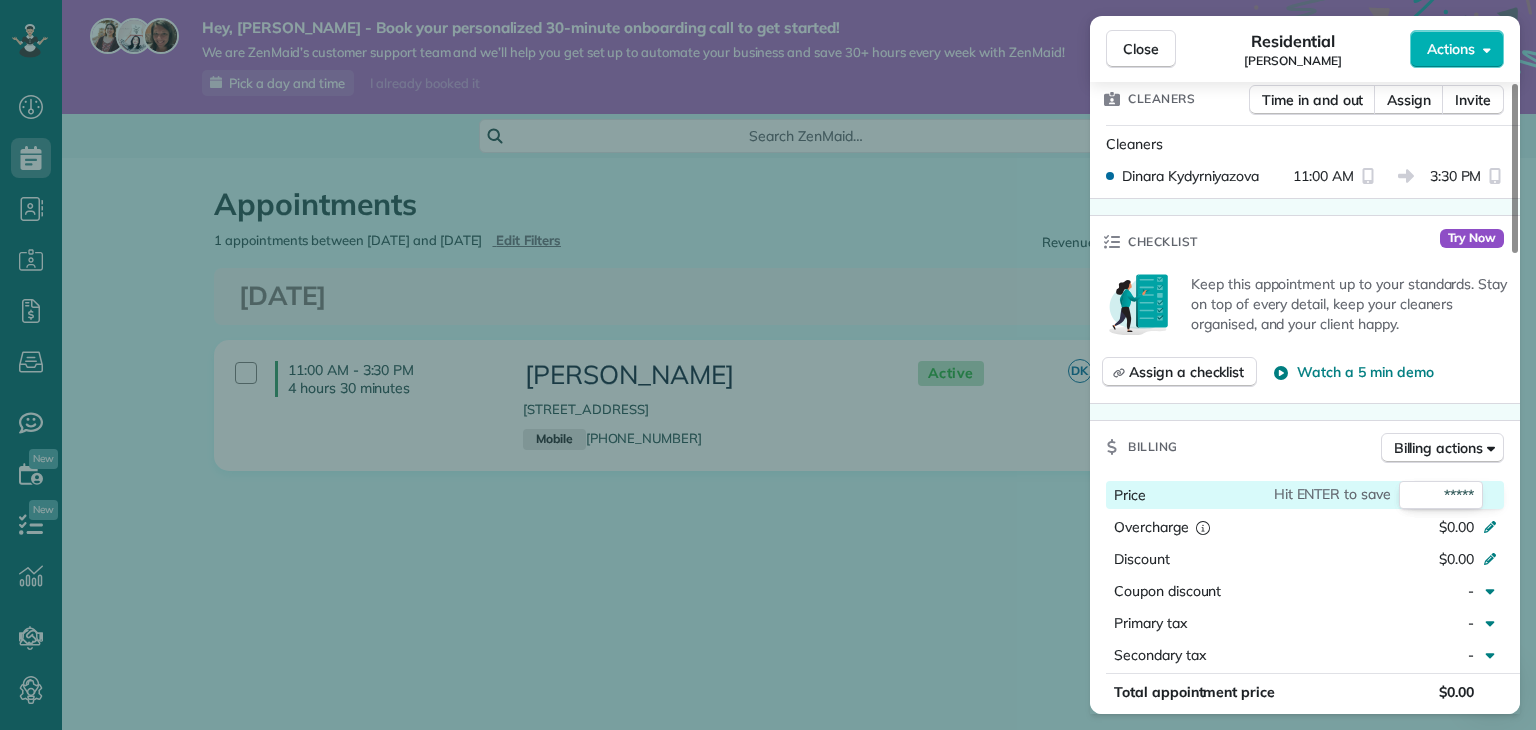 click on "Billing Billing actions" at bounding box center (1305, 447) 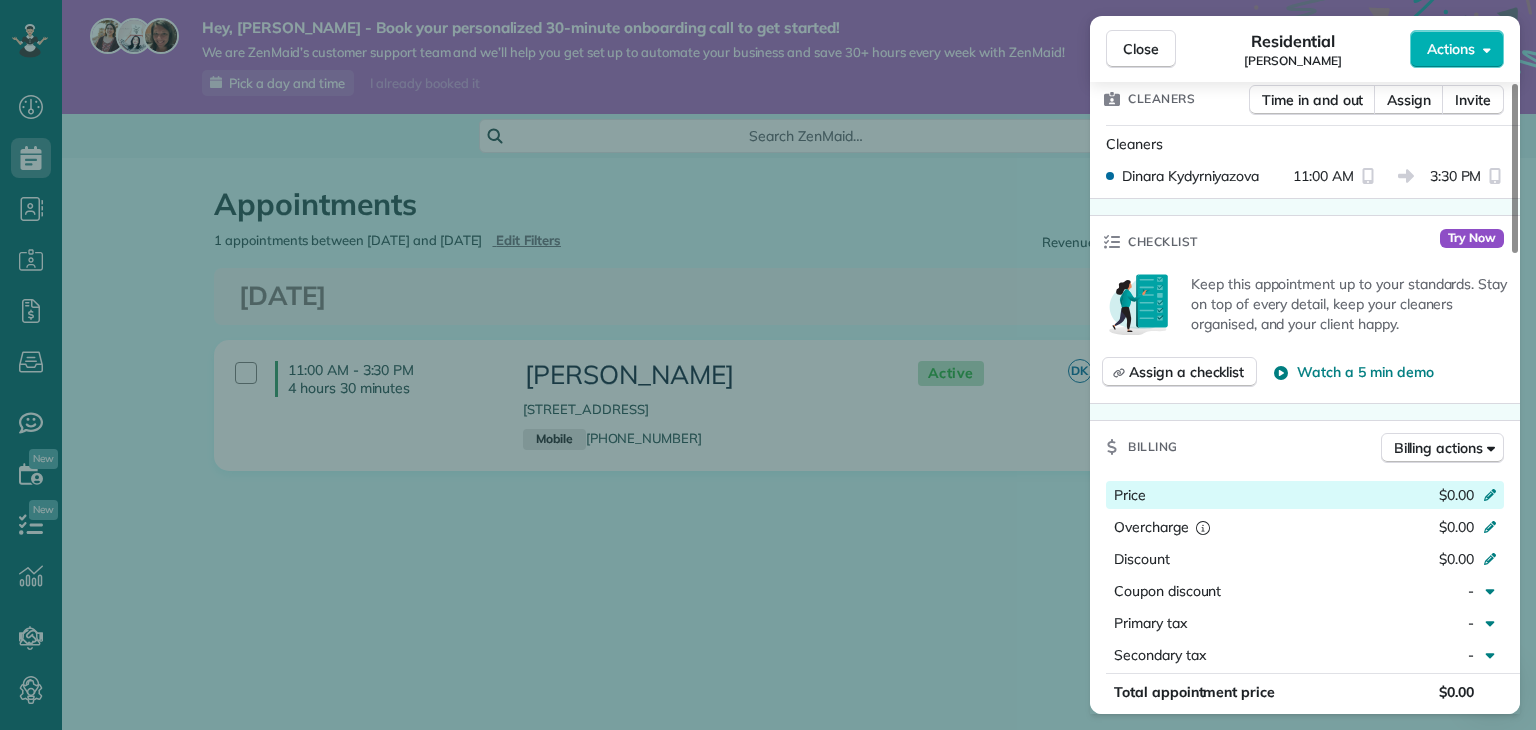 click on "Close Residential [PERSON_NAME] C Actions Status Active [PERSON_NAME] C · Open profile Mobile [PHONE_NUMBER] Copy No email on record Add email View Details Residential воскресенье, июль 27, 2025 ( [DATE] ) 11:00 AM 3:30 PM 4 hours and 30 minutes Repeats monthly Edit recurring service Next (авг. 24) [STREET_ADDRESS] Open access information Service was not rated yet Setup ratings Cleaners Time in and out Assign Invite Cleaners [PERSON_NAME] 11:00 AM 3:30 PM Checklist Try Now Keep this appointment up to your standards. Stay on top of every detail, keep your cleaners organised, and your client happy. Assign a checklist Watch a 5 min demo Billing Billing actions Price $0.00 Overcharge $0.00 Discount $0.00 Coupon discount - Primary tax - Secondary tax - Total appointment price $0.00 Tips collected New feature! $0.00 [PERSON_NAME] as paid Total including tip $0.00 Get paid online in no-time! Send an invoice and reward your cleaners with tips Charge customer credit card Reason for Skip -" at bounding box center [768, 365] 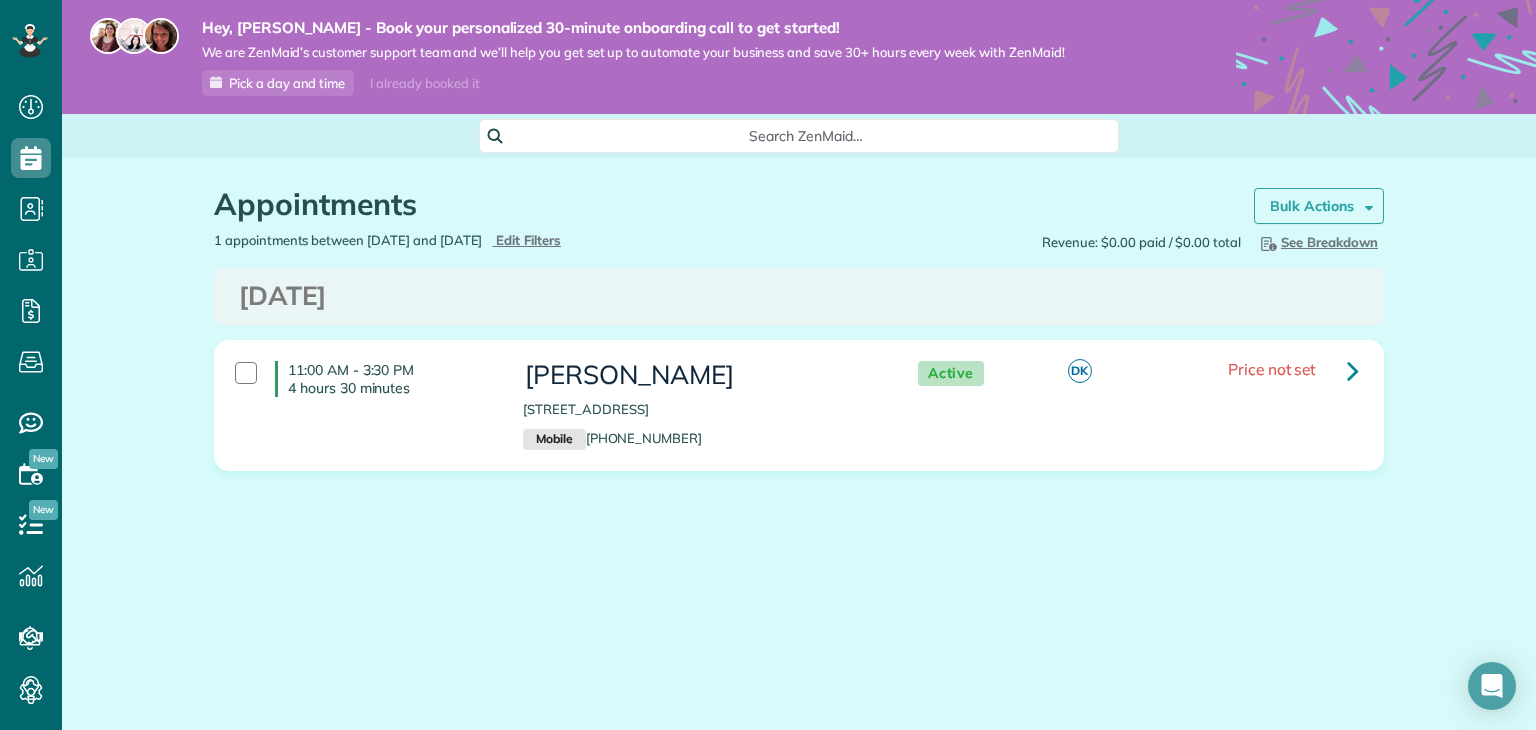 click on "Bulk Actions" at bounding box center [1319, 206] 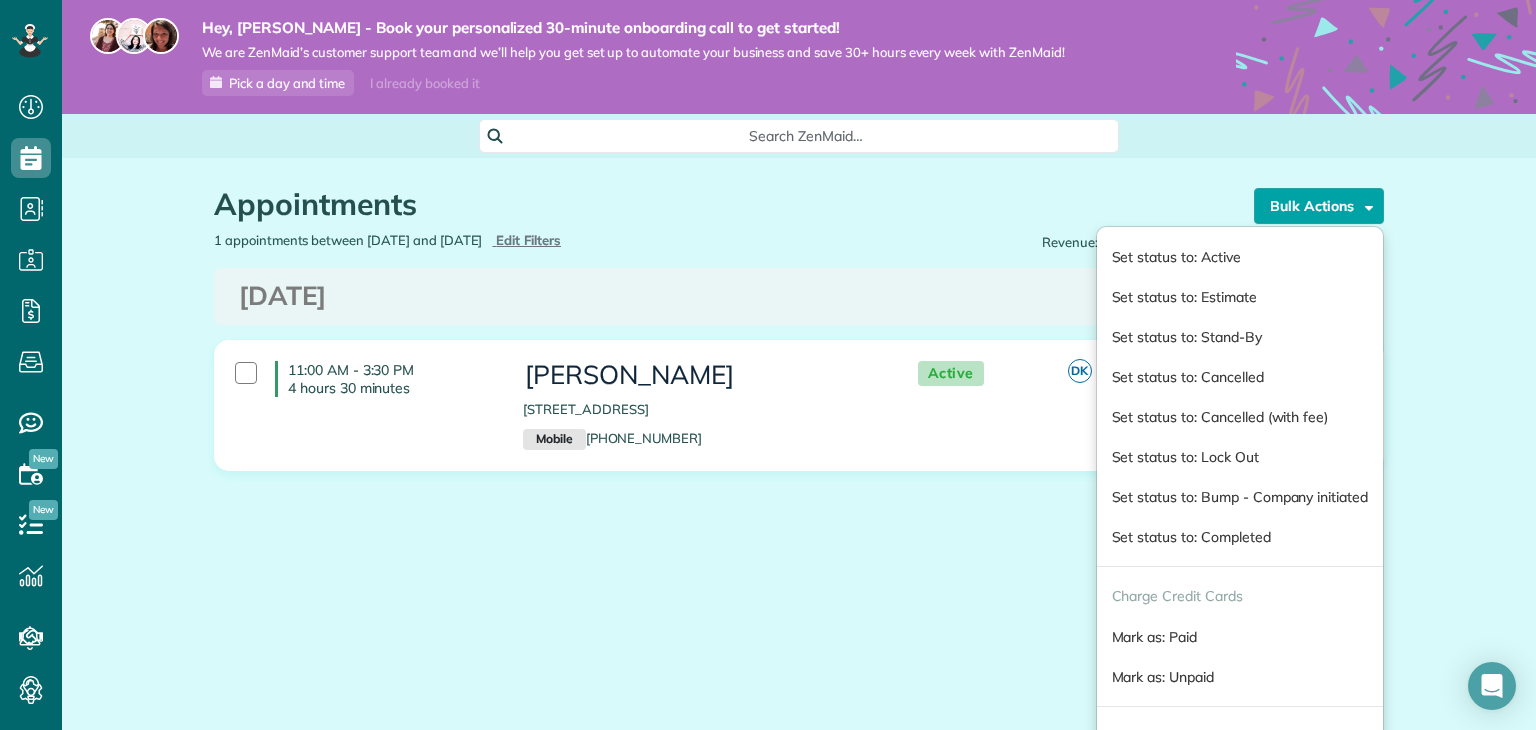 click on "Appointments
the List View [2 min]
Schedule Changes
Actions
Create Appointment
Create Task
Clock In/Out
Send Work Orders
Print Route Sheets
Today's Emails/Texts
Export data..
Bulk Actions
Set status to: Active
Set status to: Estimate" at bounding box center (799, 389) 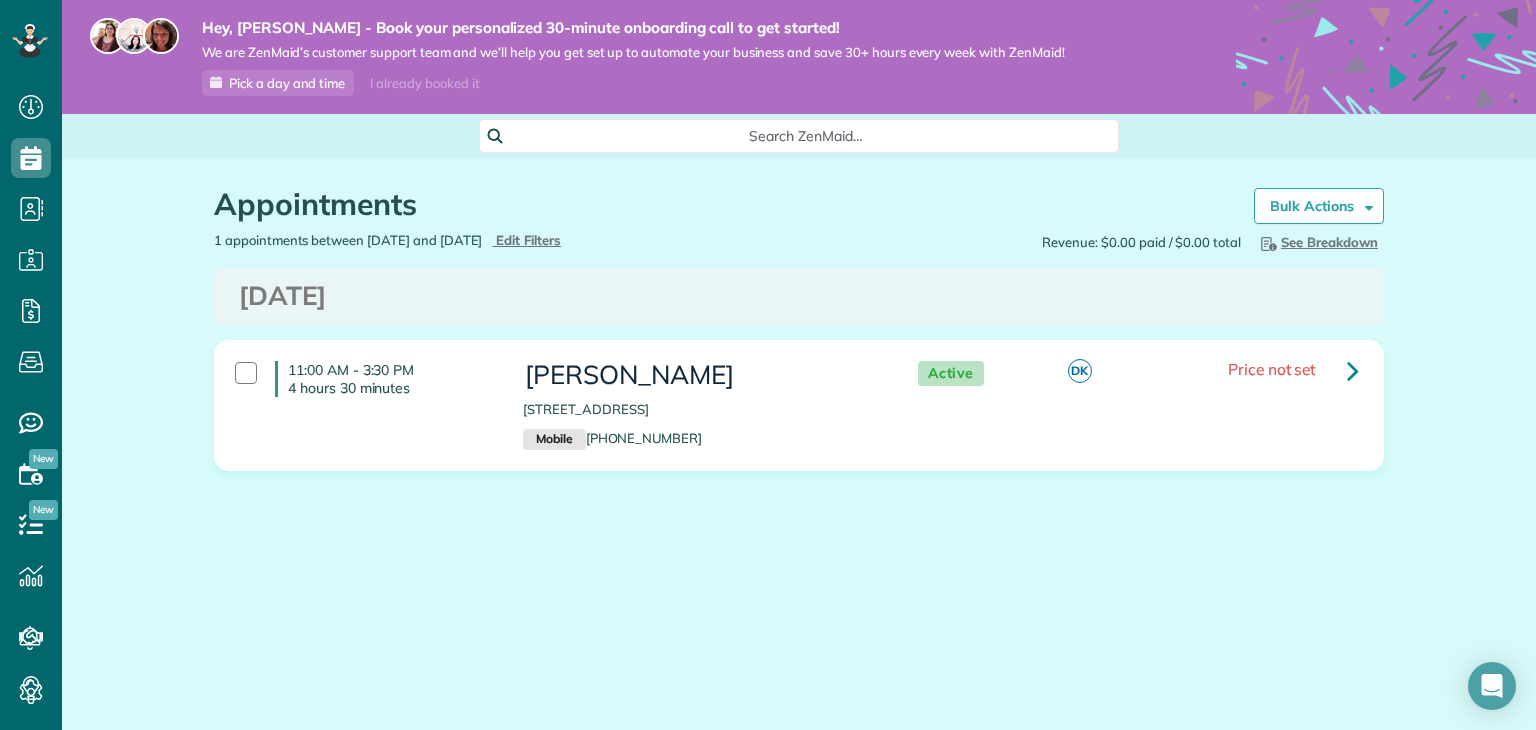 click on "Active" at bounding box center [951, 373] 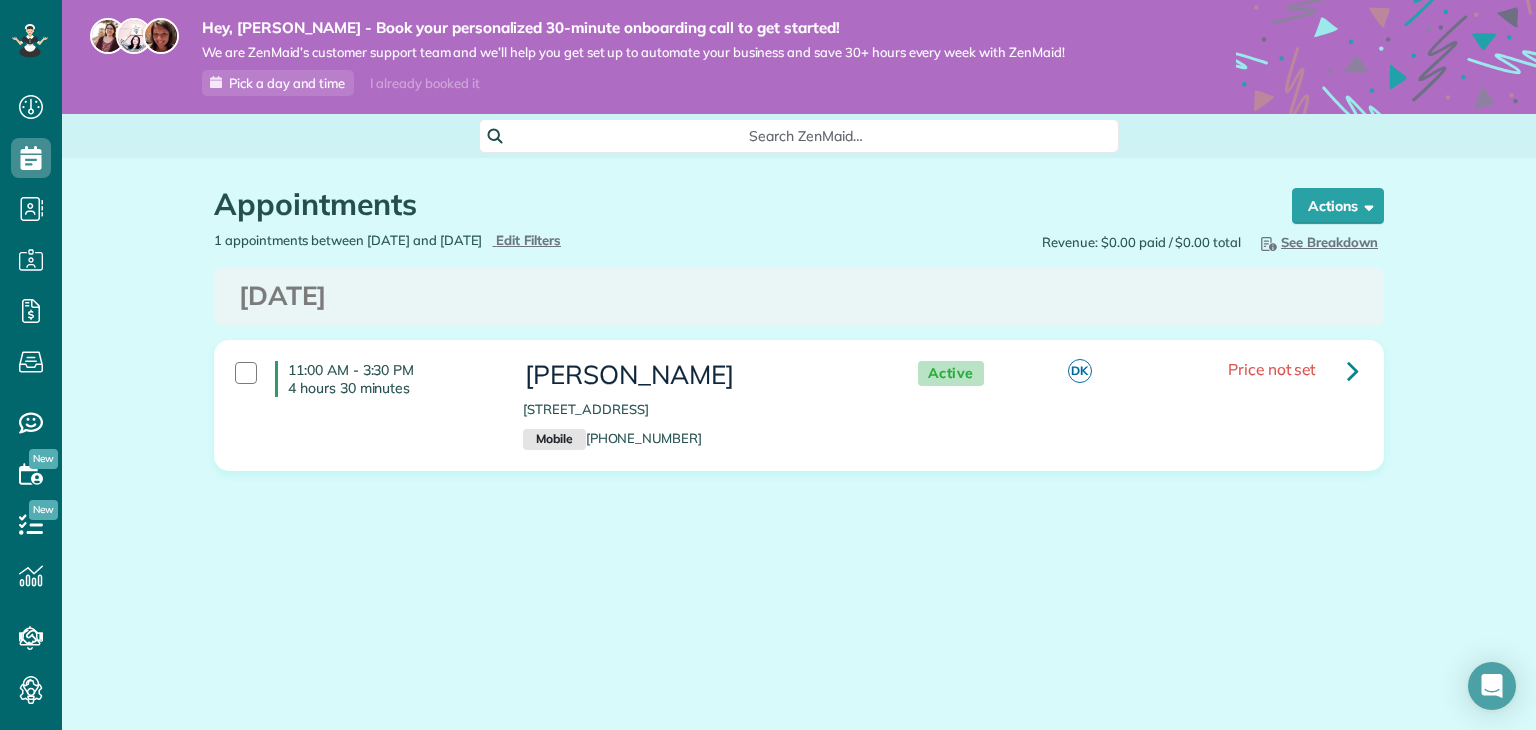 click on "11:00 AM -  3:30 PM
4 hours  30 minutes
Dawn C
650 Kensington Road 2 Santa Monica CA 90405
Mobile
(310) 663-9471
Active
DK
Price not set" at bounding box center (796, 405) 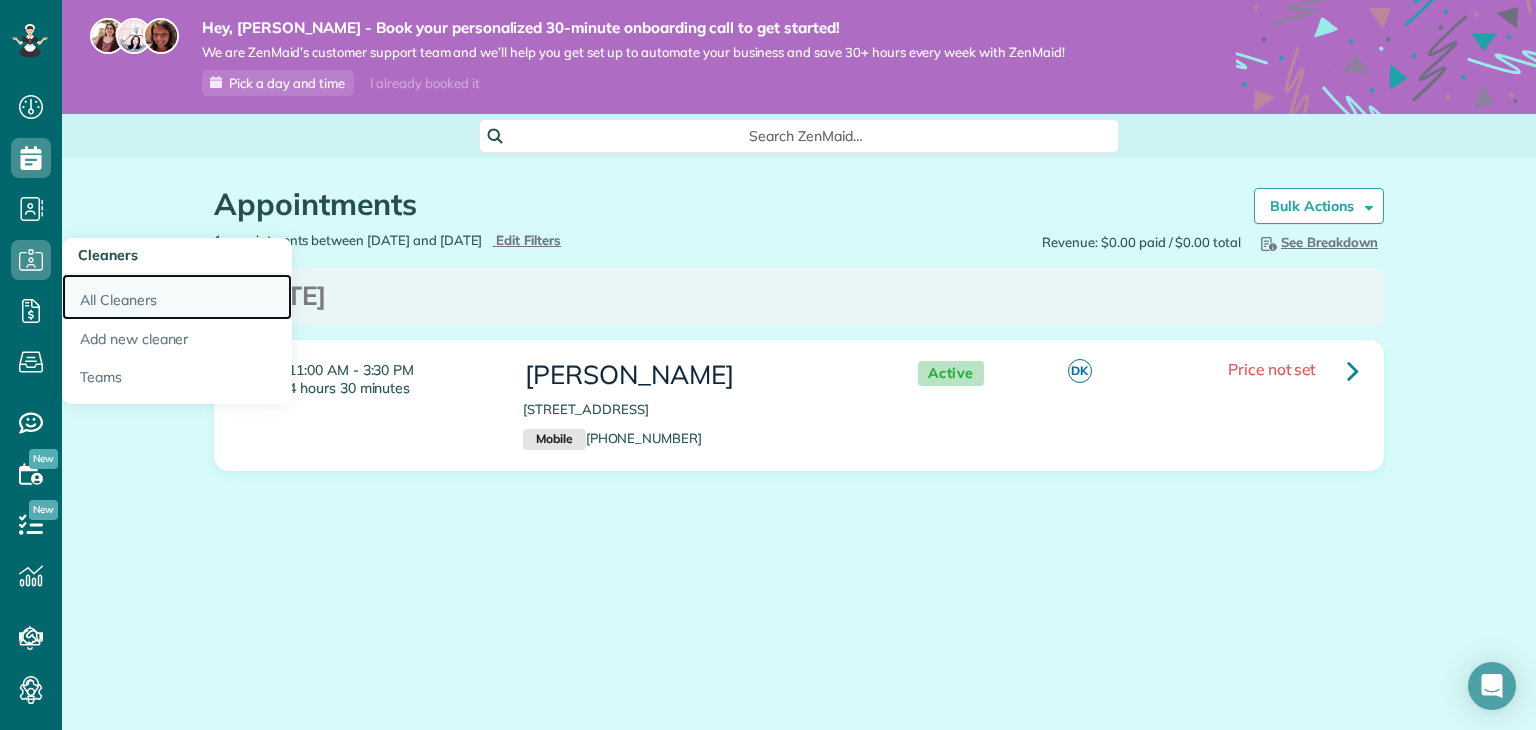 click on "All Cleaners" at bounding box center (177, 297) 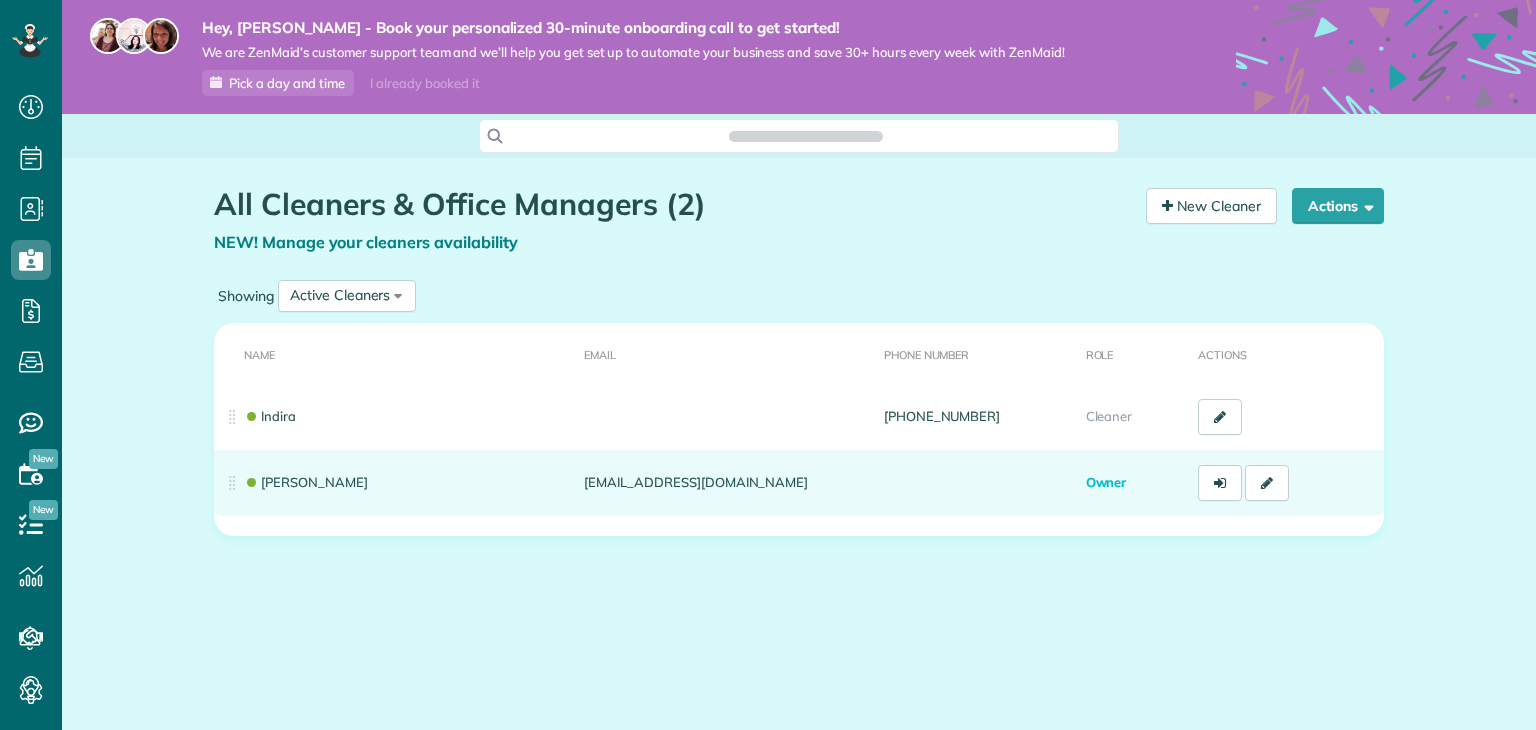 scroll, scrollTop: 0, scrollLeft: 0, axis: both 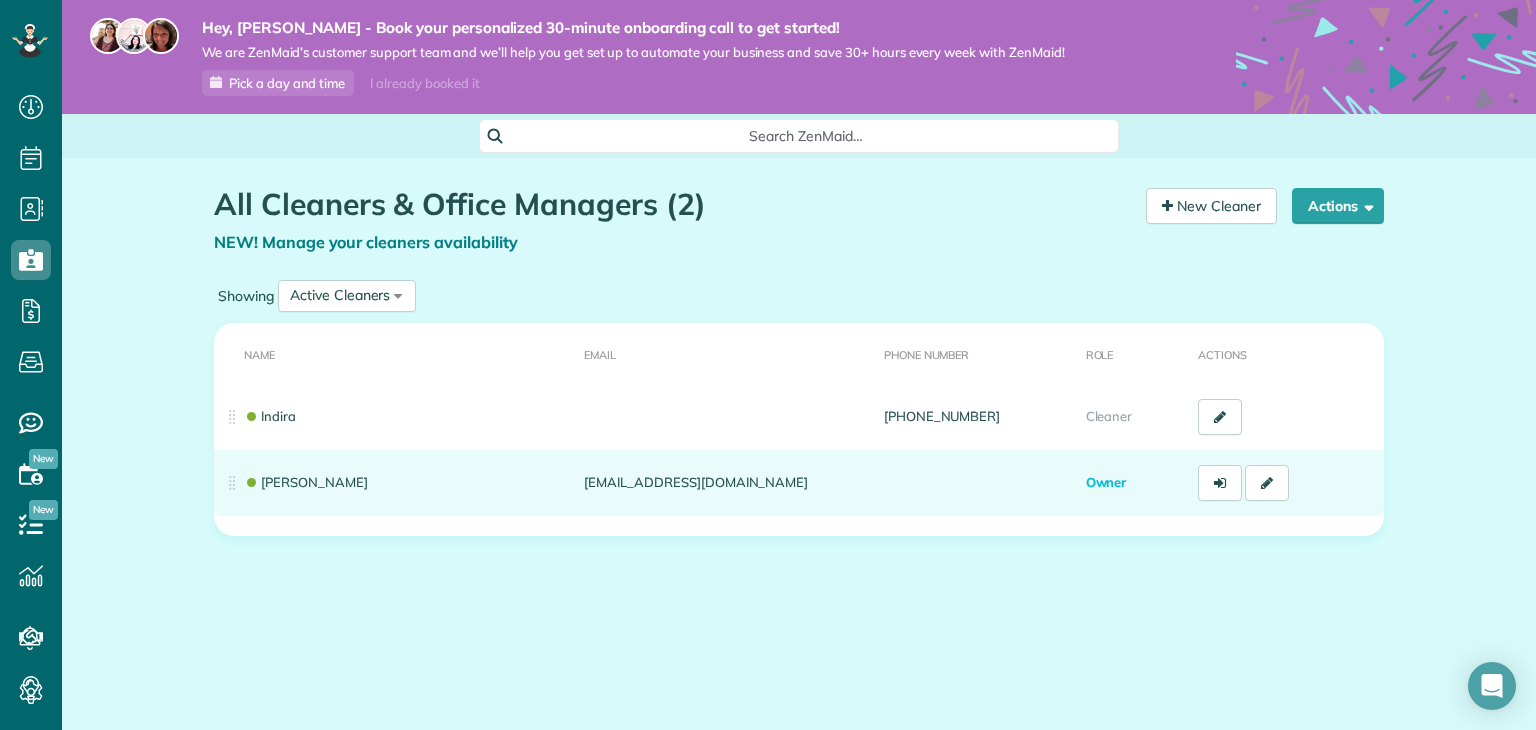 click at bounding box center [977, 483] 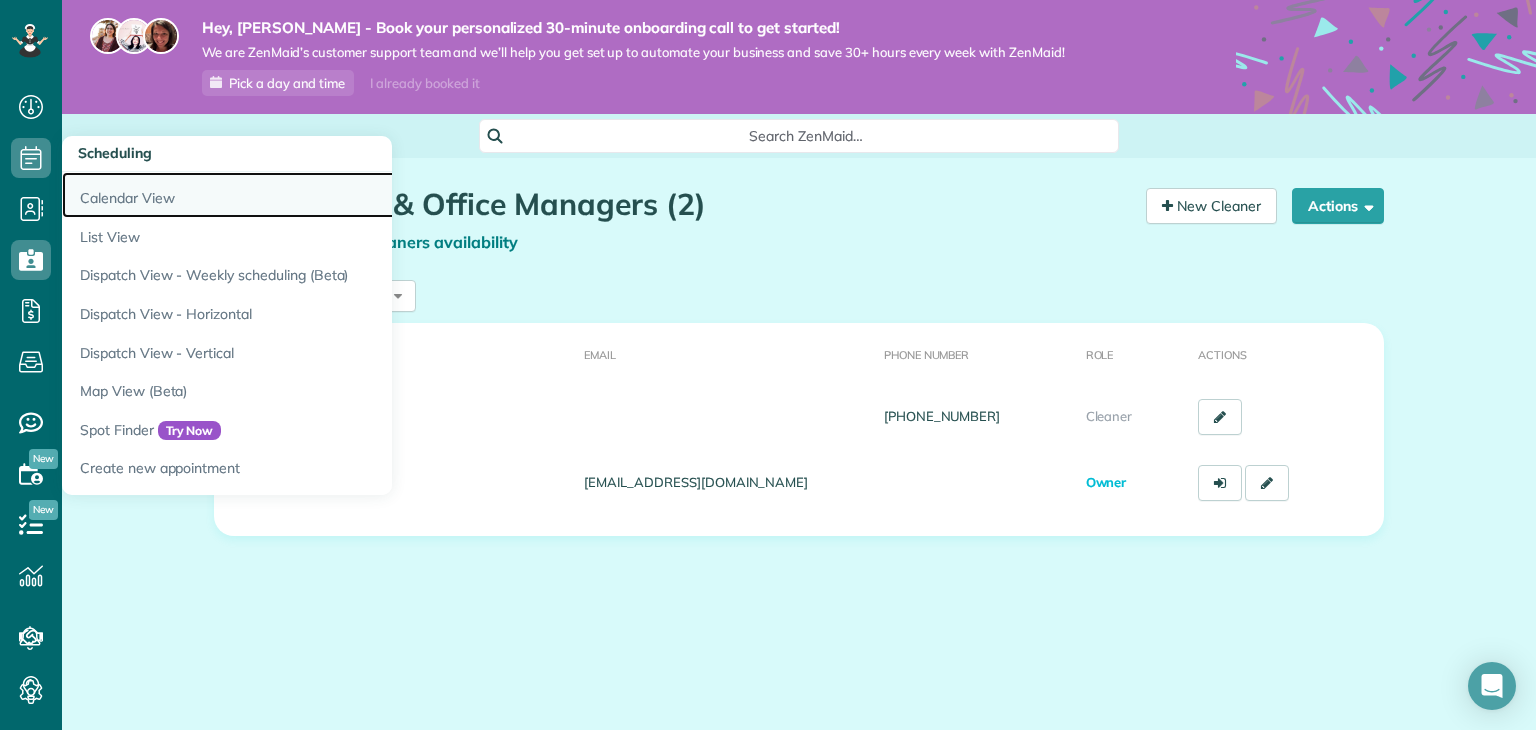 click on "Calendar View" at bounding box center (312, 195) 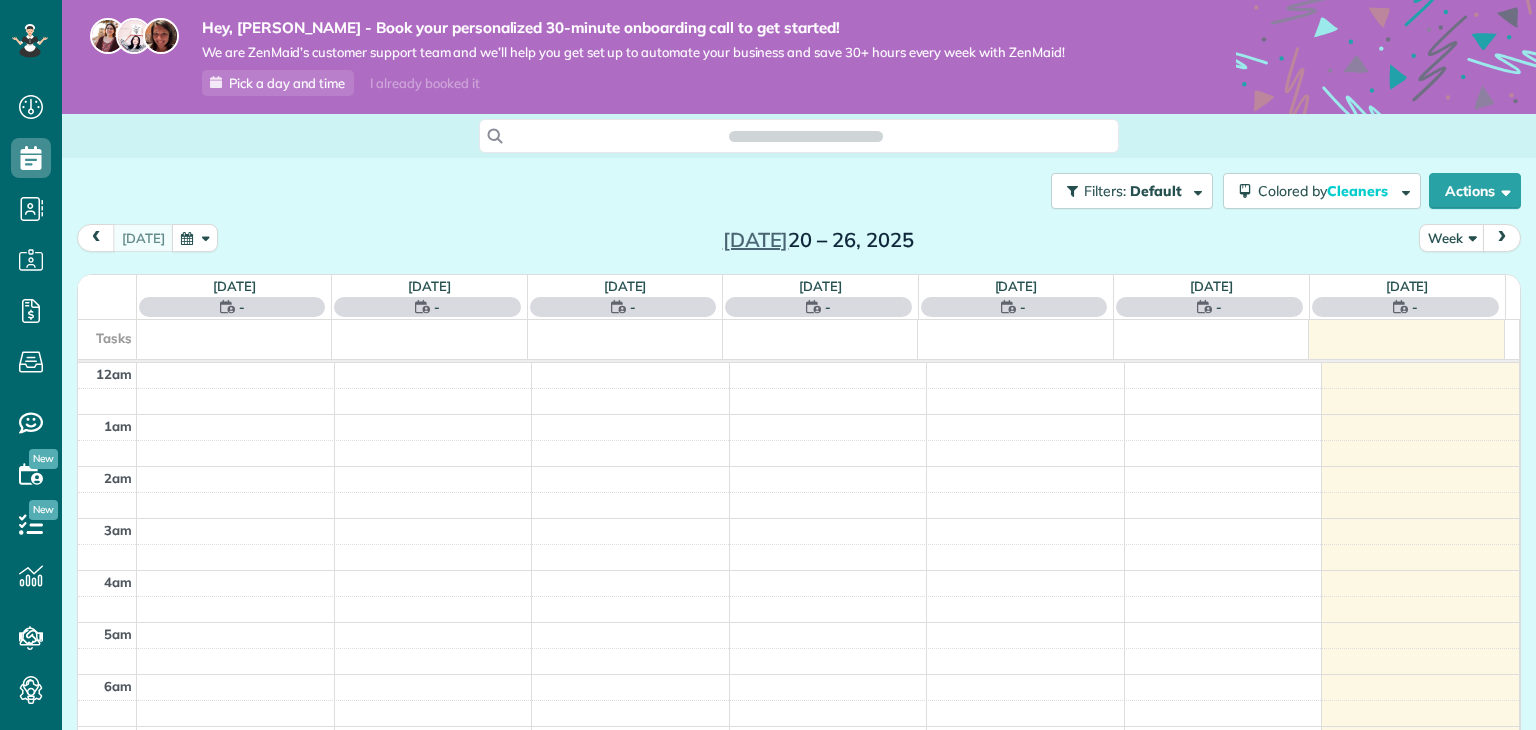 scroll, scrollTop: 0, scrollLeft: 0, axis: both 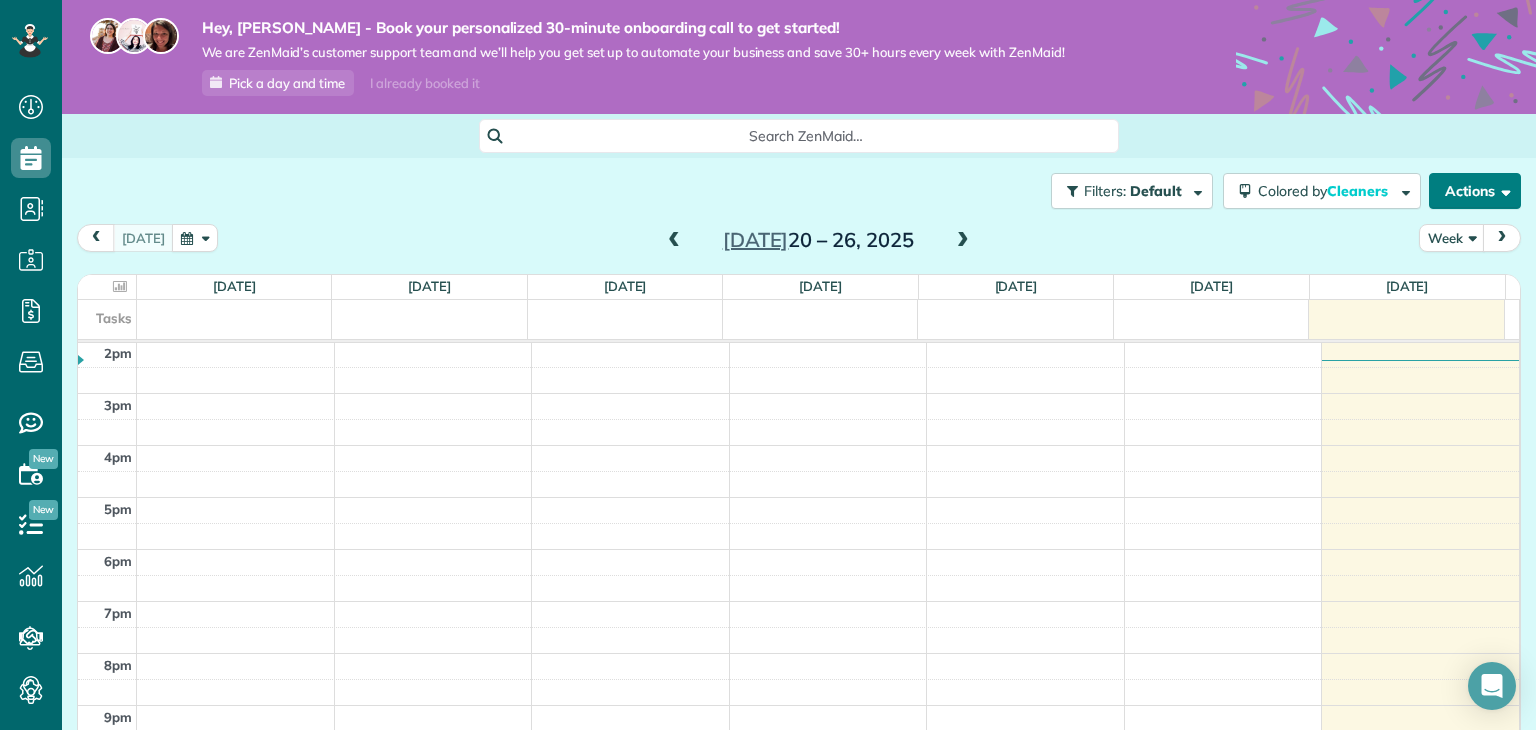 click on "Actions" at bounding box center [1475, 191] 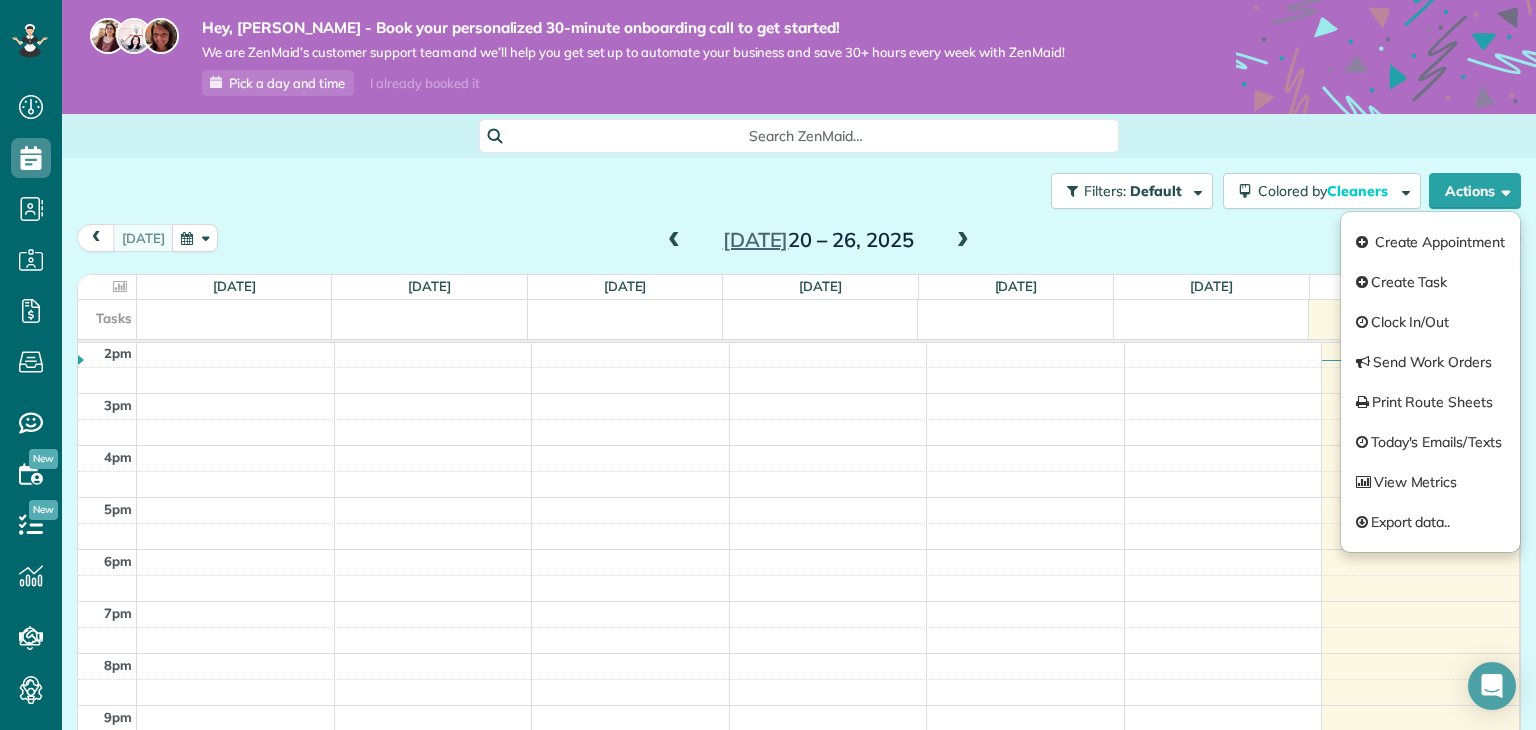 click on "Filters:   Default
Colored by  Cleaners
Color by Cleaner
Color by Team
Color by Status
Color by Recurrence
Color by Paid/Unpaid
Filters  Default
Schedule Changes
Actions
Create Appointment
Create Task
Clock In/Out
Send Work Orders
Print Route Sheets
Today's Emails/Texts
View Metrics" at bounding box center (799, 191) 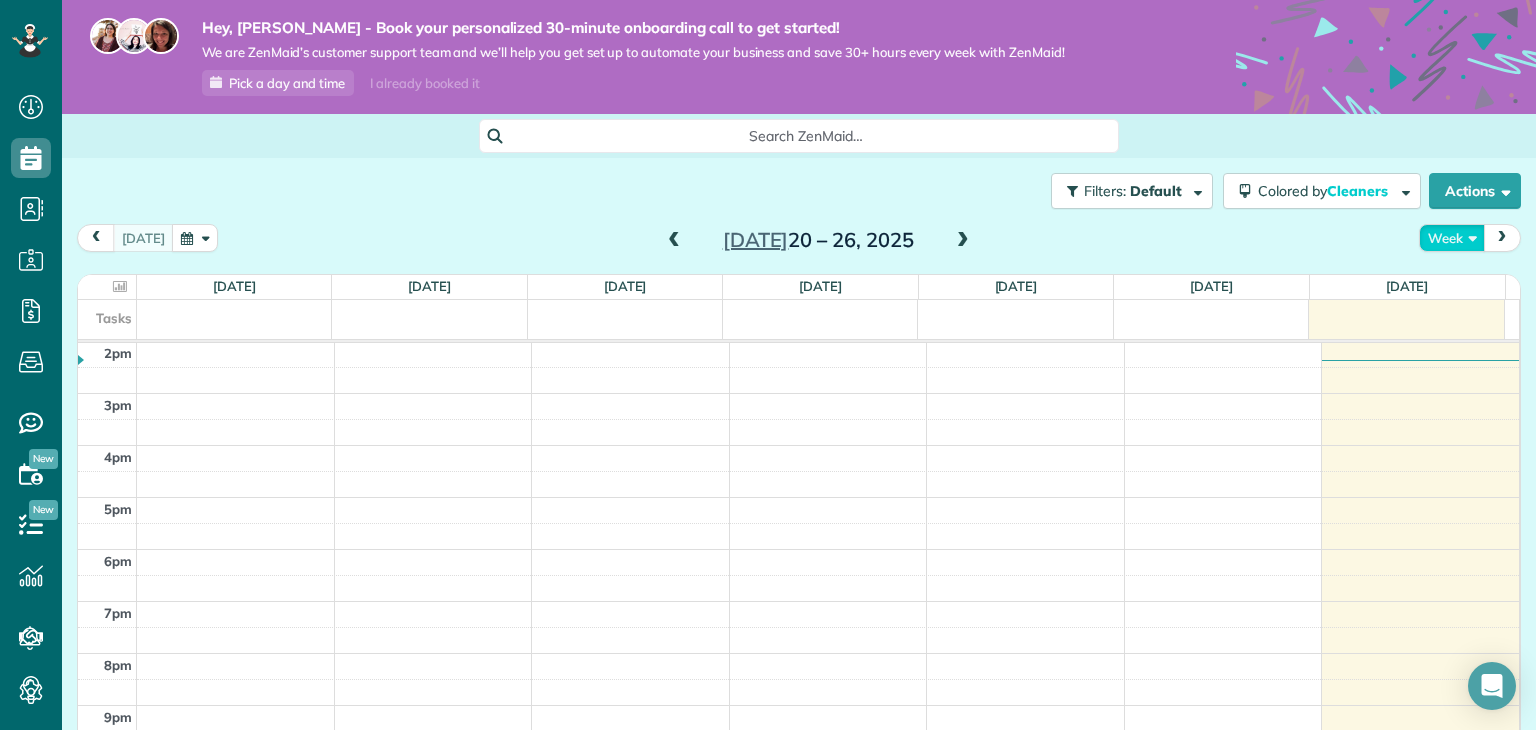 click on "Week" at bounding box center [1452, 237] 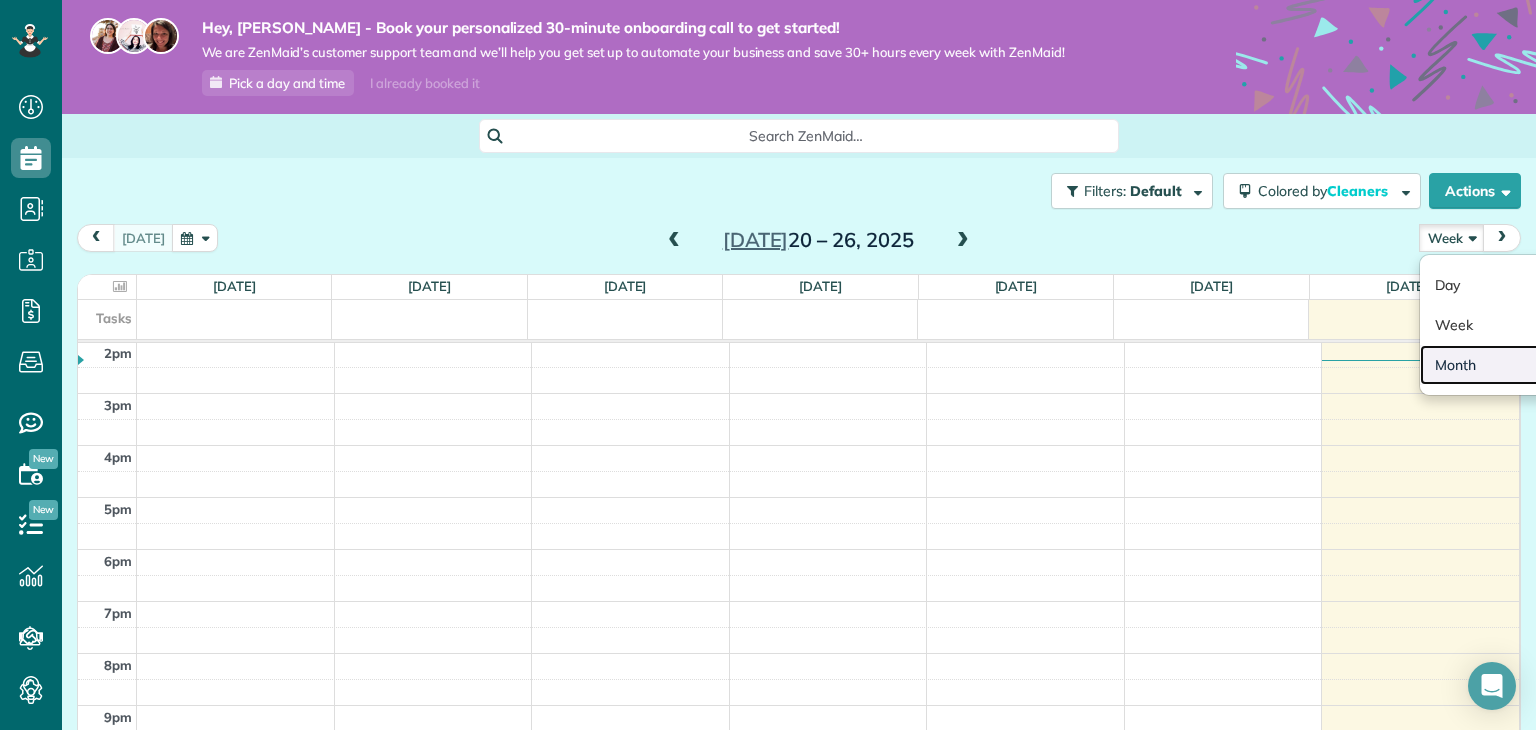 click on "Month" at bounding box center (1499, 365) 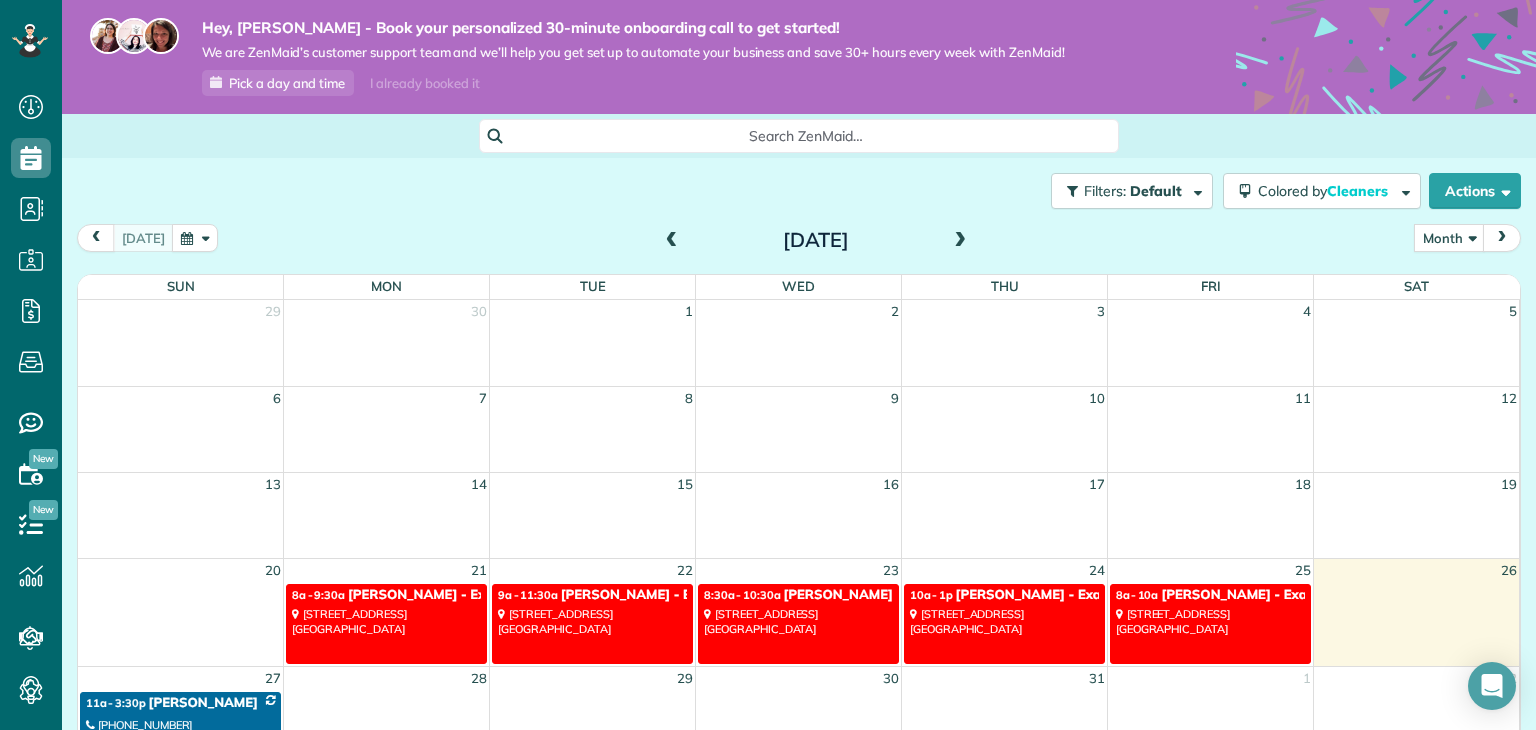 scroll, scrollTop: 140, scrollLeft: 0, axis: vertical 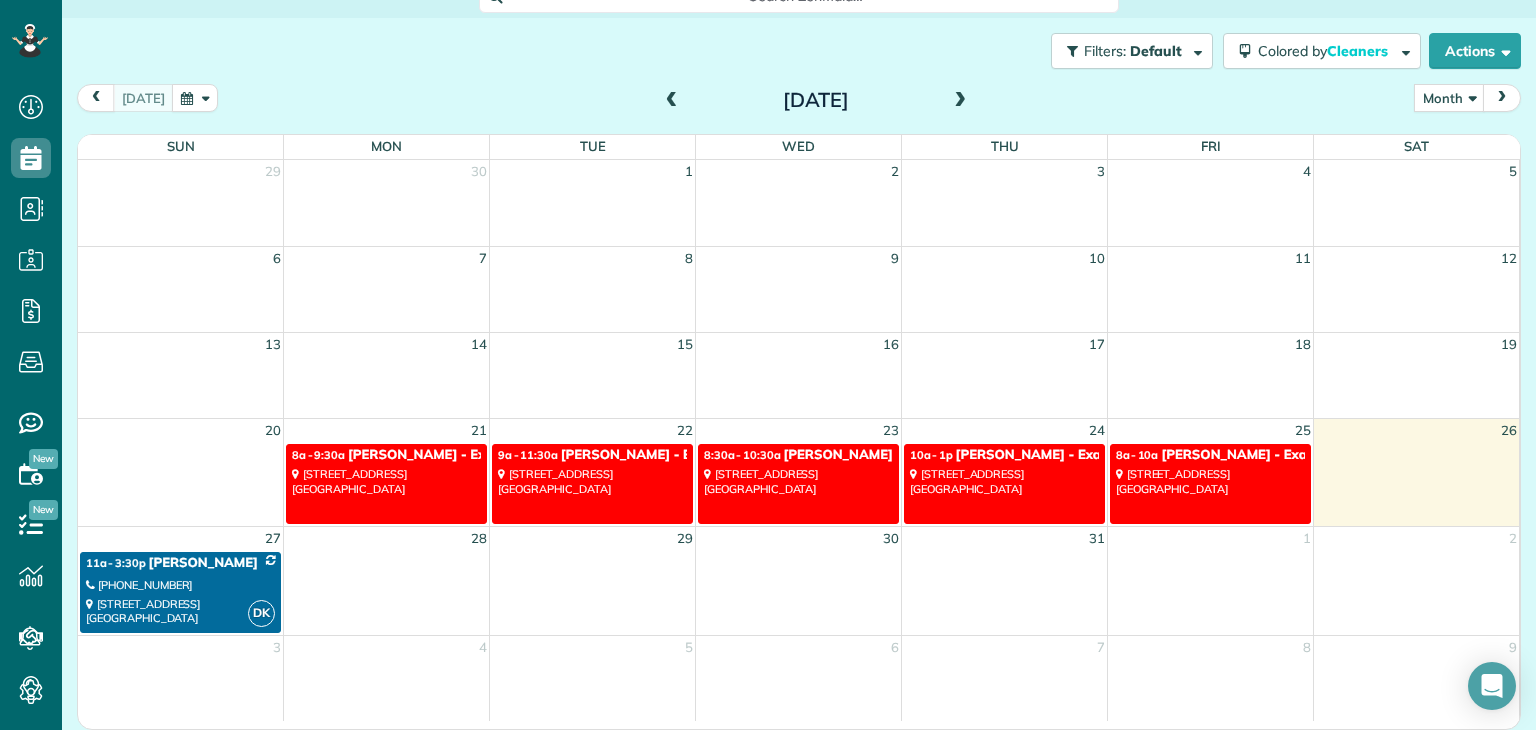 click on "650 Kensington Road Santa Monica, CA 90405" at bounding box center [180, 611] 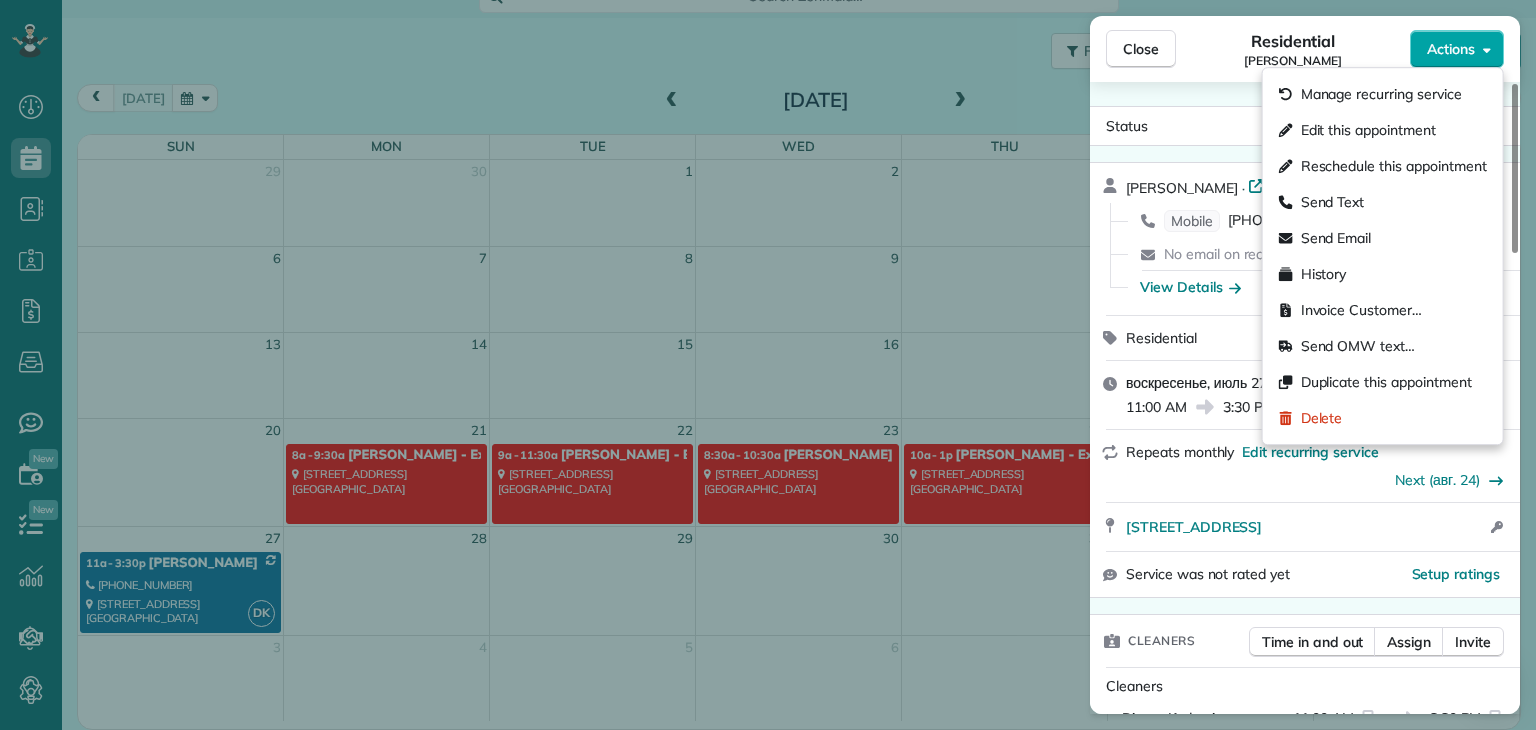 click on "Actions" at bounding box center [1457, 49] 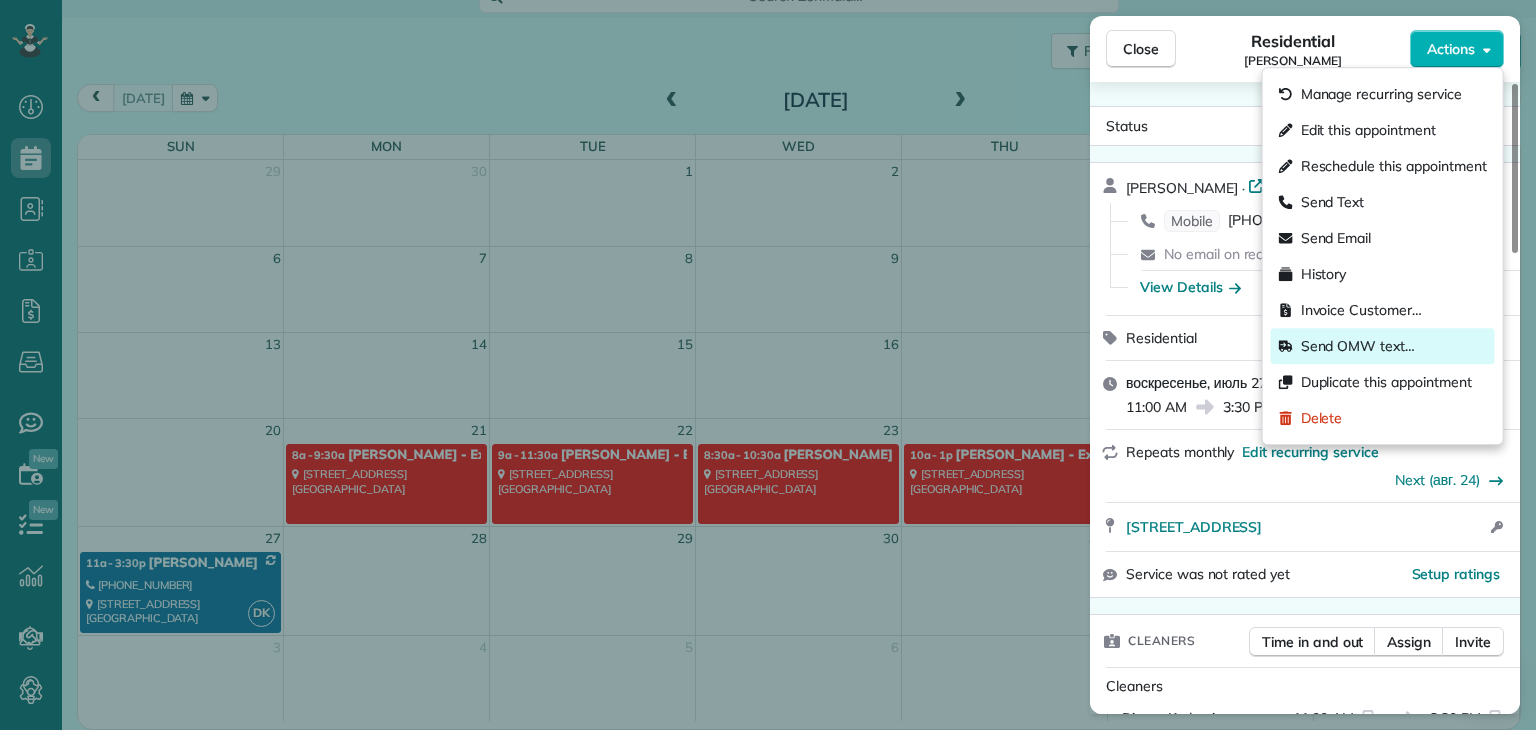 click on "Send OMW text…" at bounding box center [1358, 346] 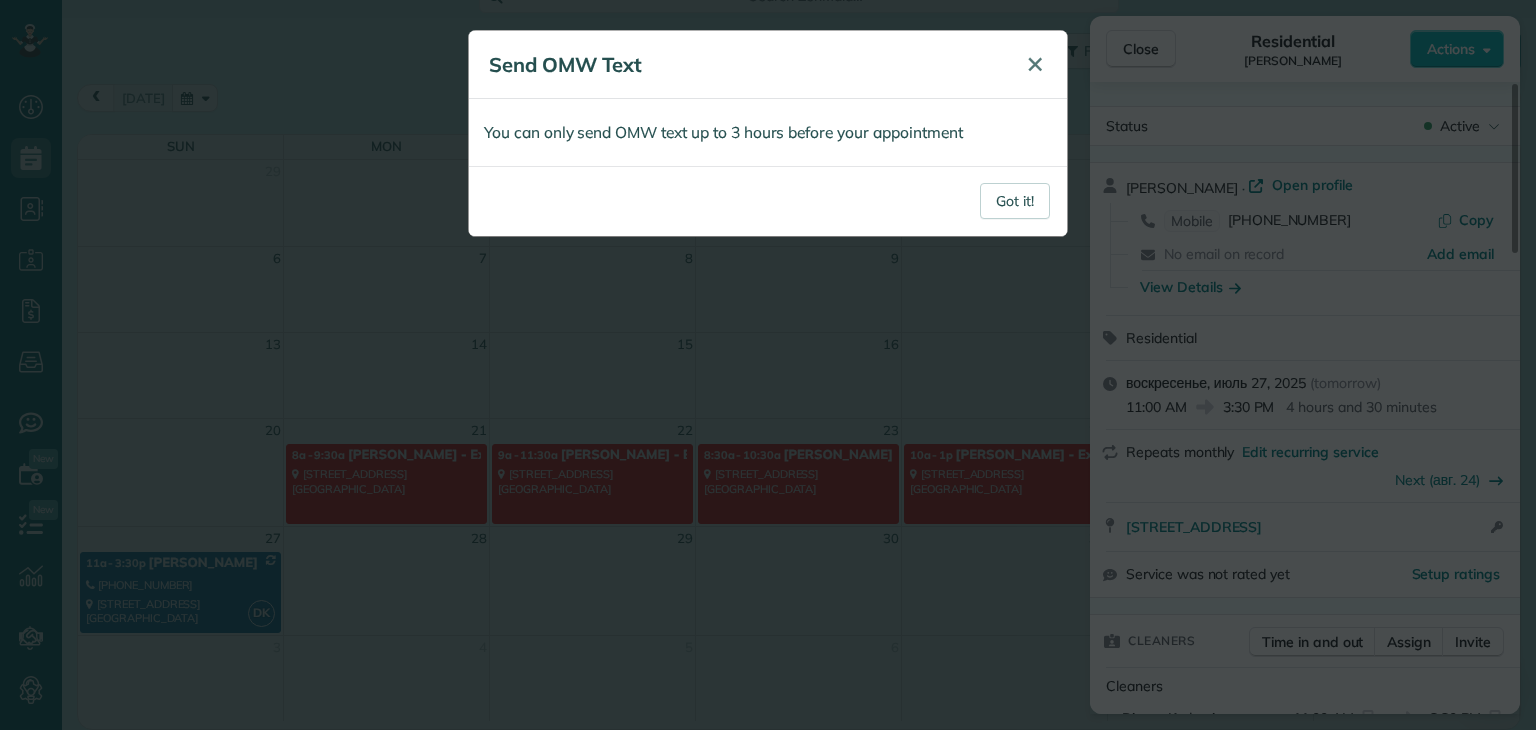 click on "✕" at bounding box center (1035, 64) 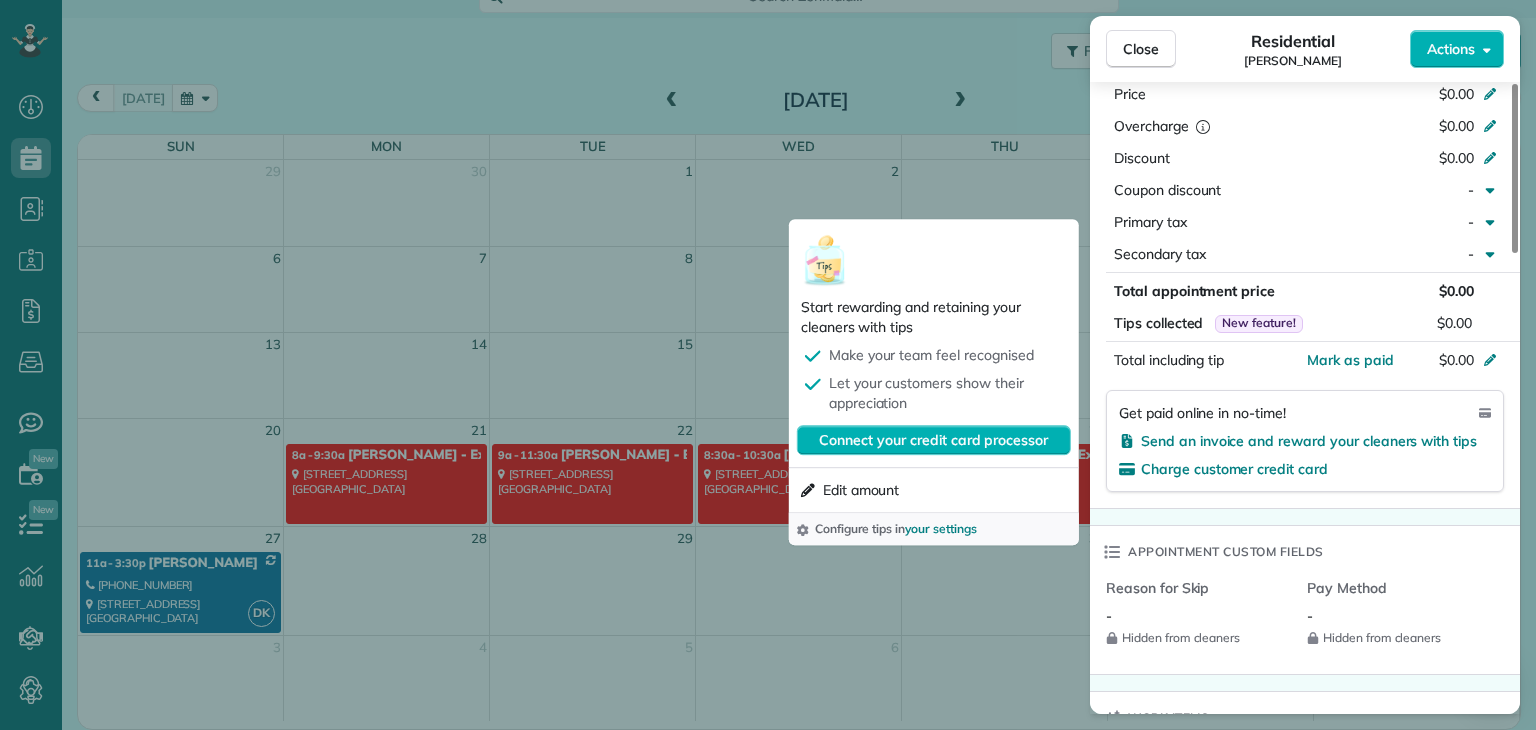 scroll, scrollTop: 944, scrollLeft: 0, axis: vertical 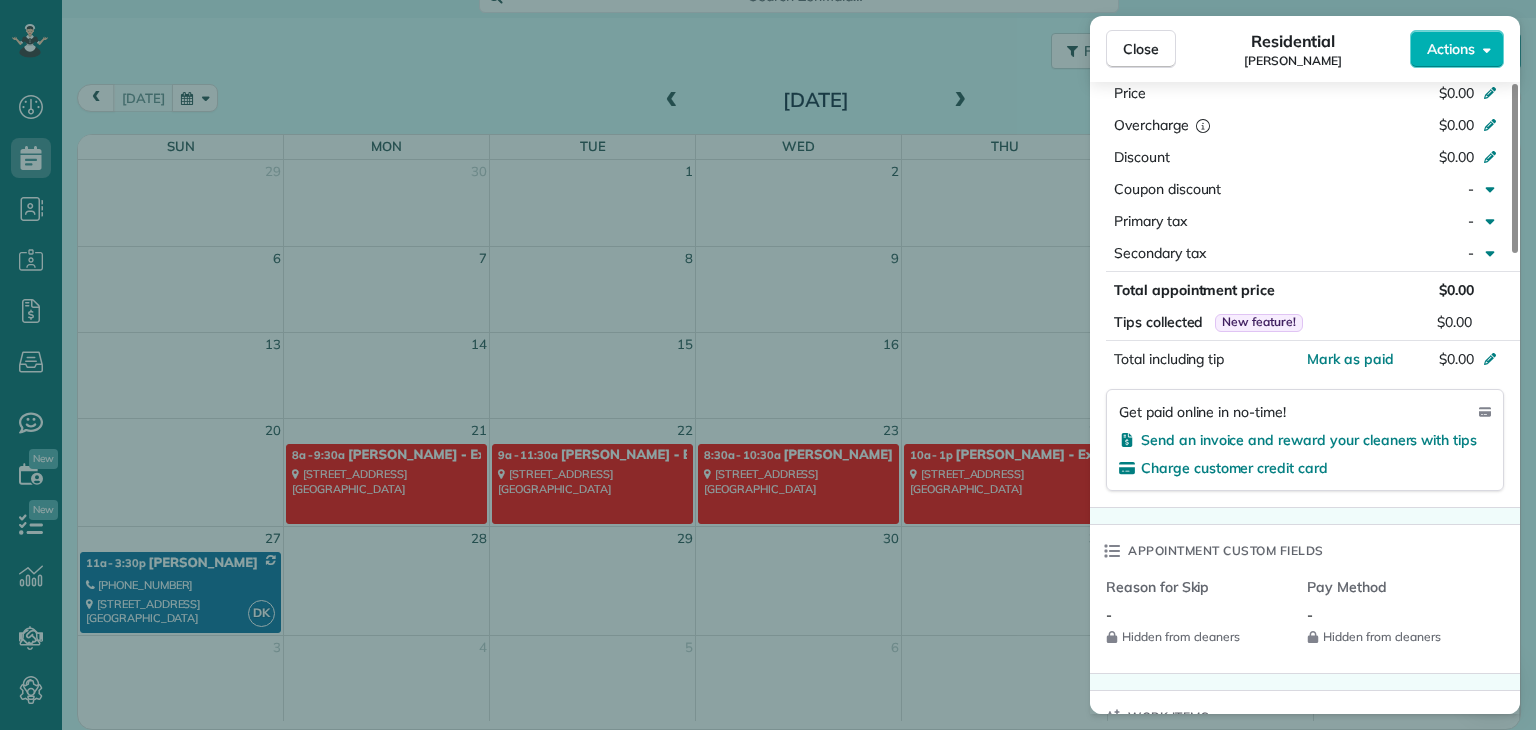 click on "Price $0.00 Overcharge $0.00 Discount $0.00 Coupon discount - Primary tax - Secondary tax - Total appointment price $0.00 Tips collected New feature! $0.00 Mark as paid Total including tip $0.00 Get paid online in no-time! Send an invoice and reward your cleaners with tips Charge customer credit card" at bounding box center (1305, 289) 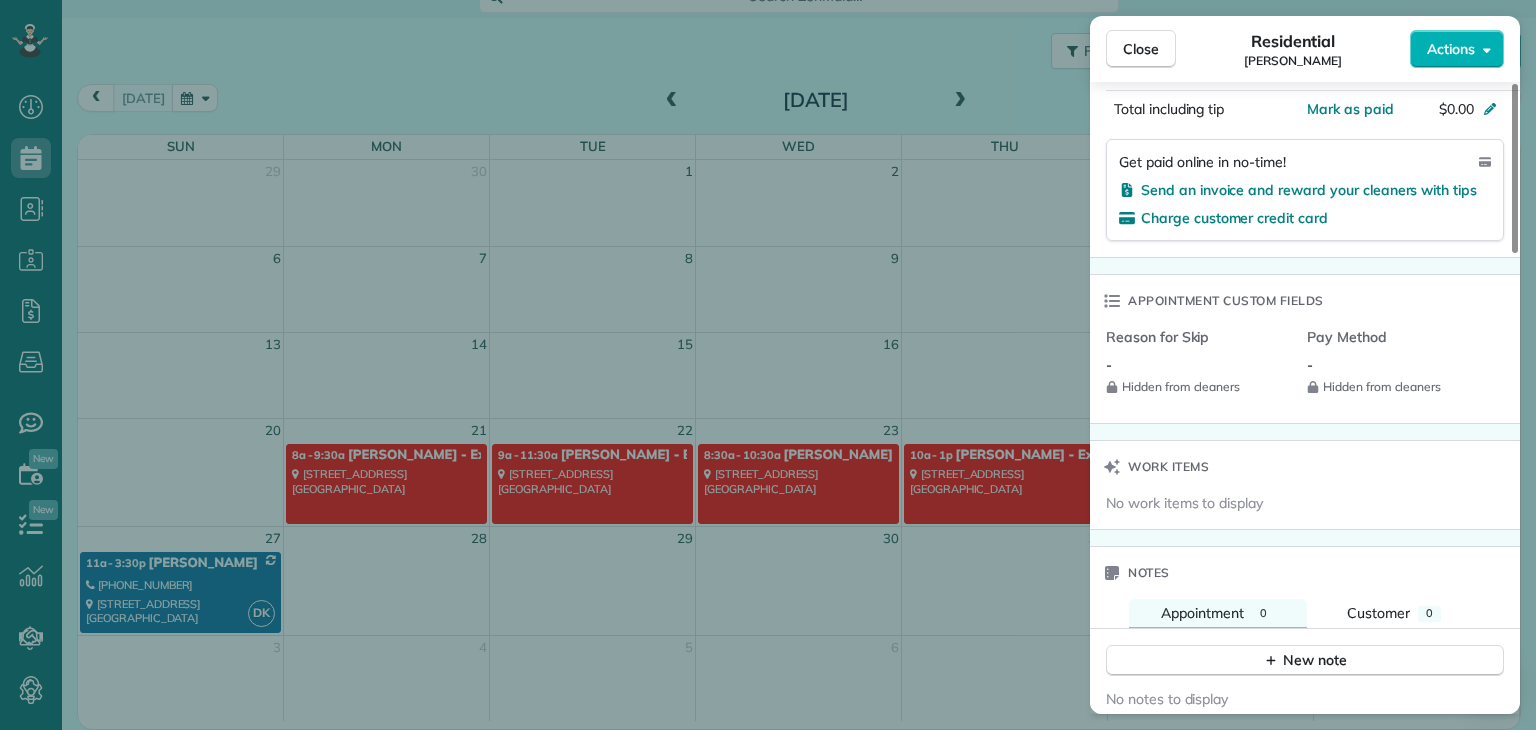 scroll, scrollTop: 1200, scrollLeft: 0, axis: vertical 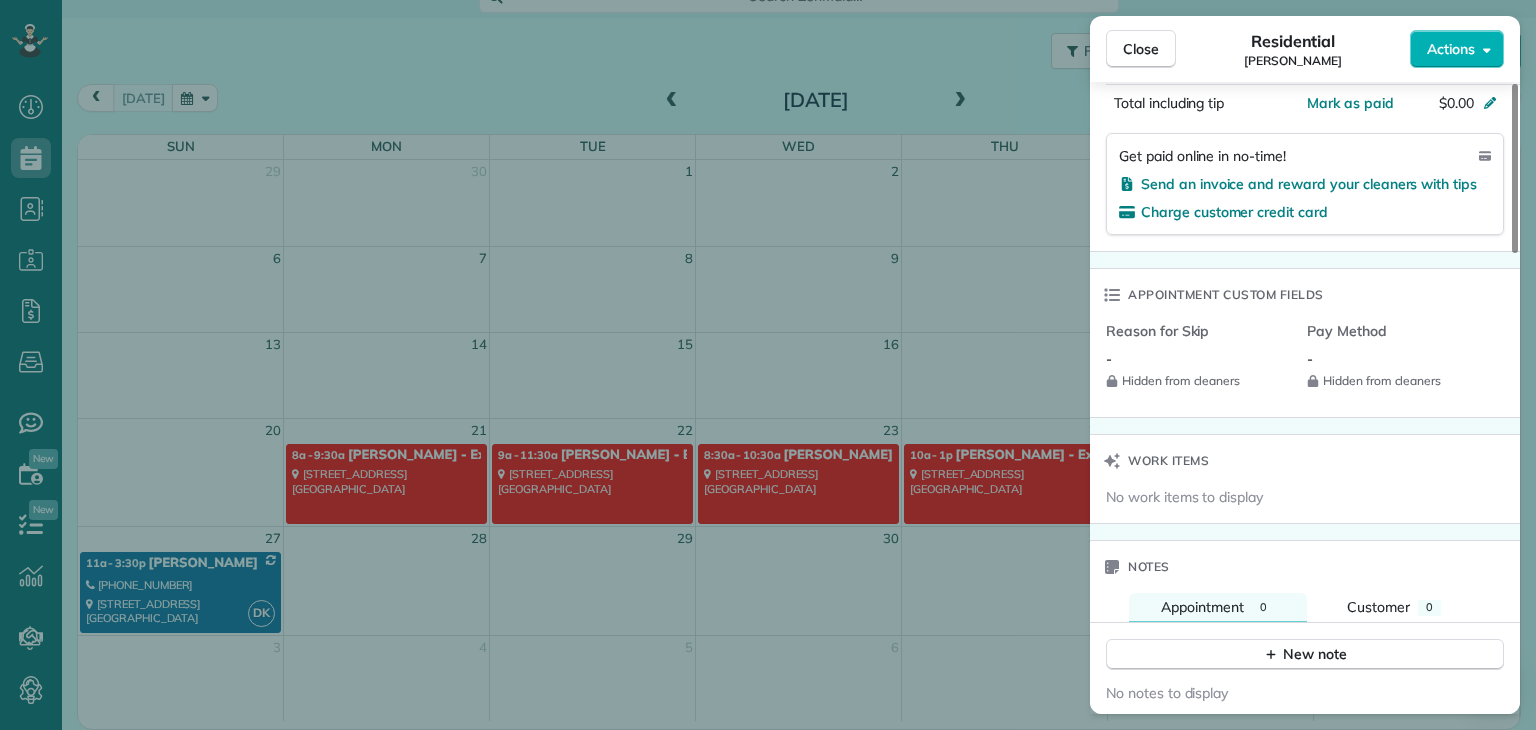 click on "Close Residential Dawn C Actions Status Active Dawn C · Open profile Mobile (310) 663-9471 Copy No email on record Add email View Details Residential воскресенье, июль 27, 2025 ( tomorrow ) 11:00 AM 3:30 PM 4 hours and 30 minutes Repeats monthly Edit recurring service Next (авг. 24) 650 Kensington Road 2 Santa Monica CA 90405 Open access information Service was not rated yet Setup ratings Cleaners Time in and out Assign Invite Cleaners Dinara   Kydyrniyazova 11:00 AM 3:30 PM Checklist Try Now Keep this appointment up to your standards. Stay on top of every detail, keep your cleaners organised, and your client happy. Assign a checklist Watch a 5 min demo Billing Billing actions Price $0.00 Overcharge $0.00 Discount $0.00 Coupon discount - Primary tax - Secondary tax - Total appointment price $0.00 Tips collected New feature! $0.00 Mark as paid Total including tip $0.00 Get paid online in no-time! Send an invoice and reward your cleaners with tips Charge customer credit card Reason for Skip -" at bounding box center [768, 365] 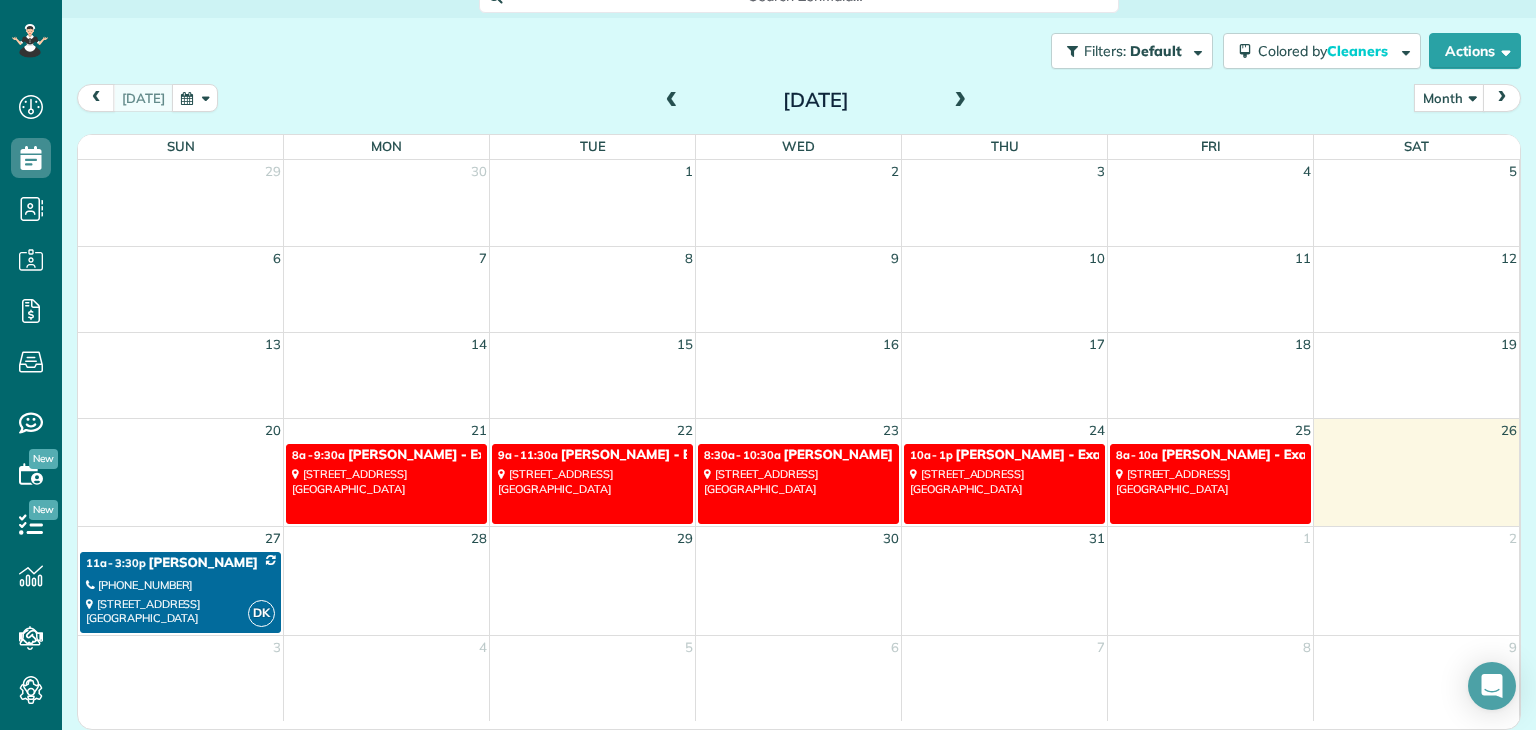 click on "[PHONE_NUMBER]" at bounding box center [180, 585] 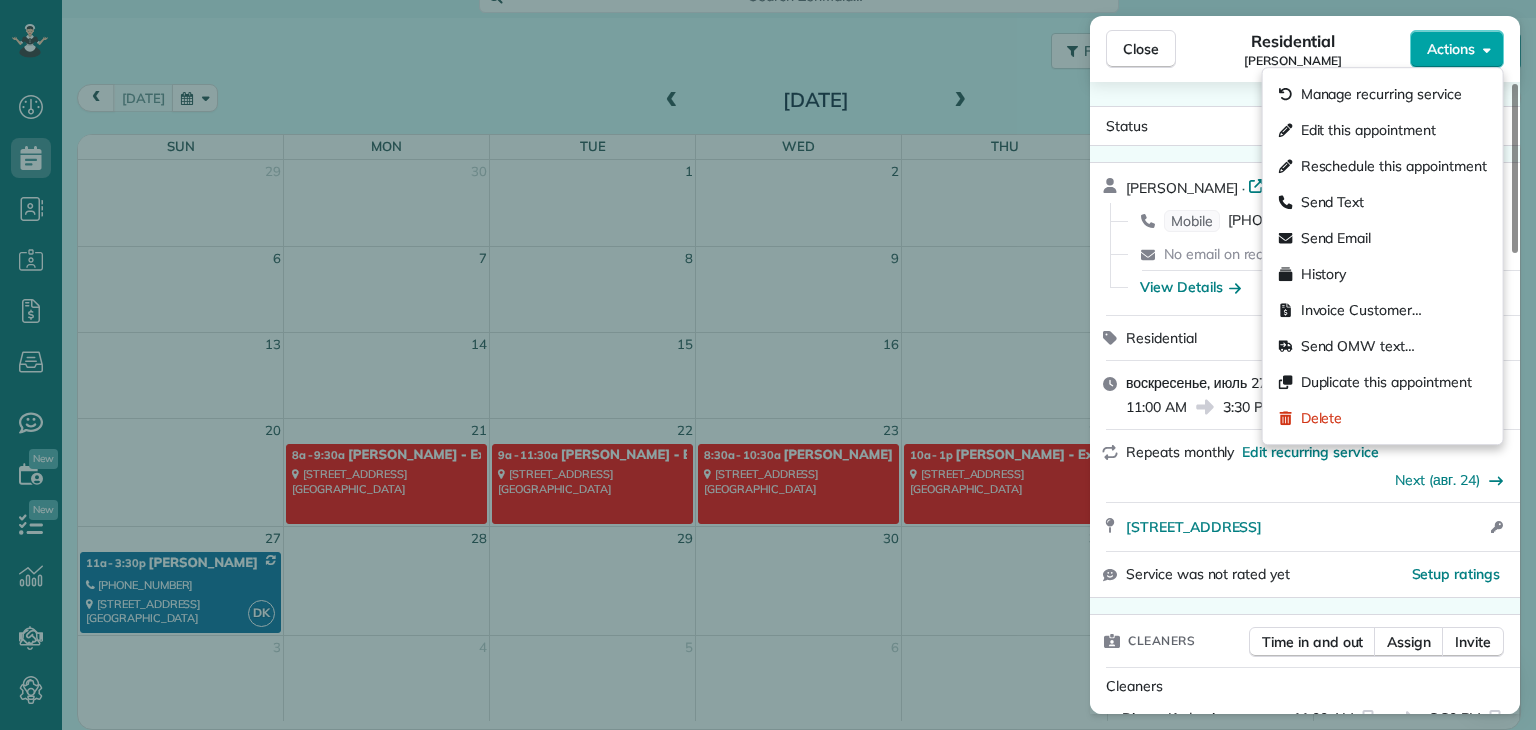 click 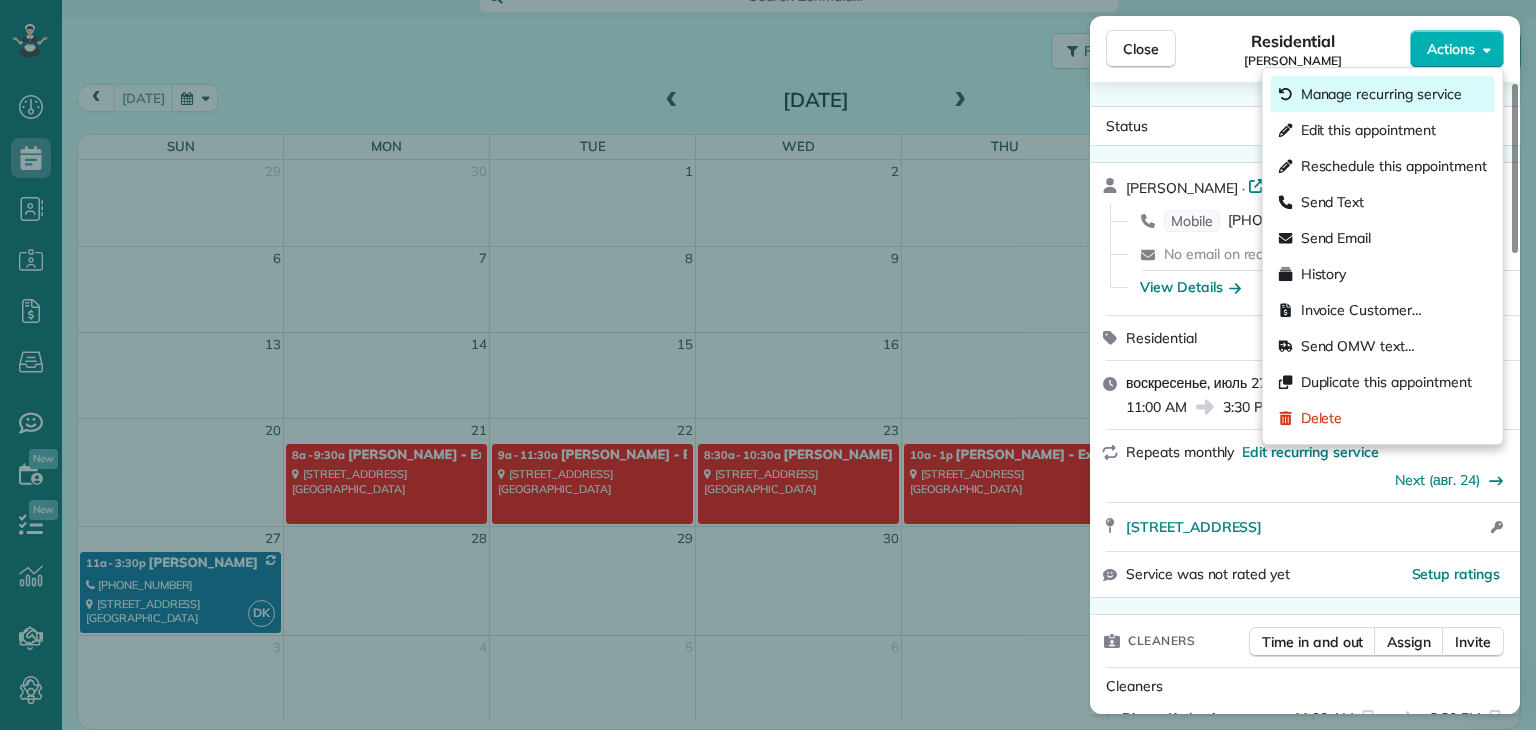 click on "Manage recurring service" at bounding box center [1383, 94] 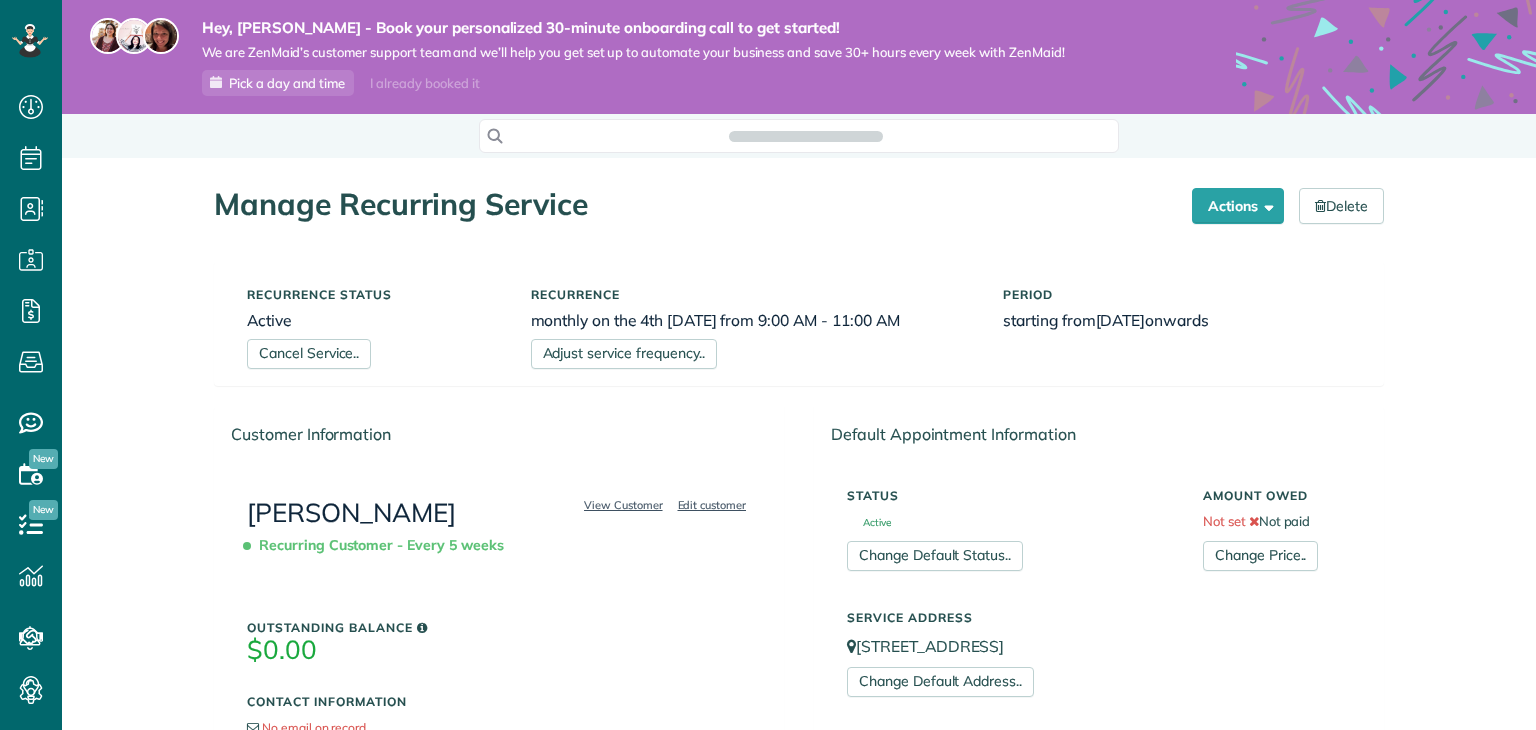 scroll, scrollTop: 0, scrollLeft: 0, axis: both 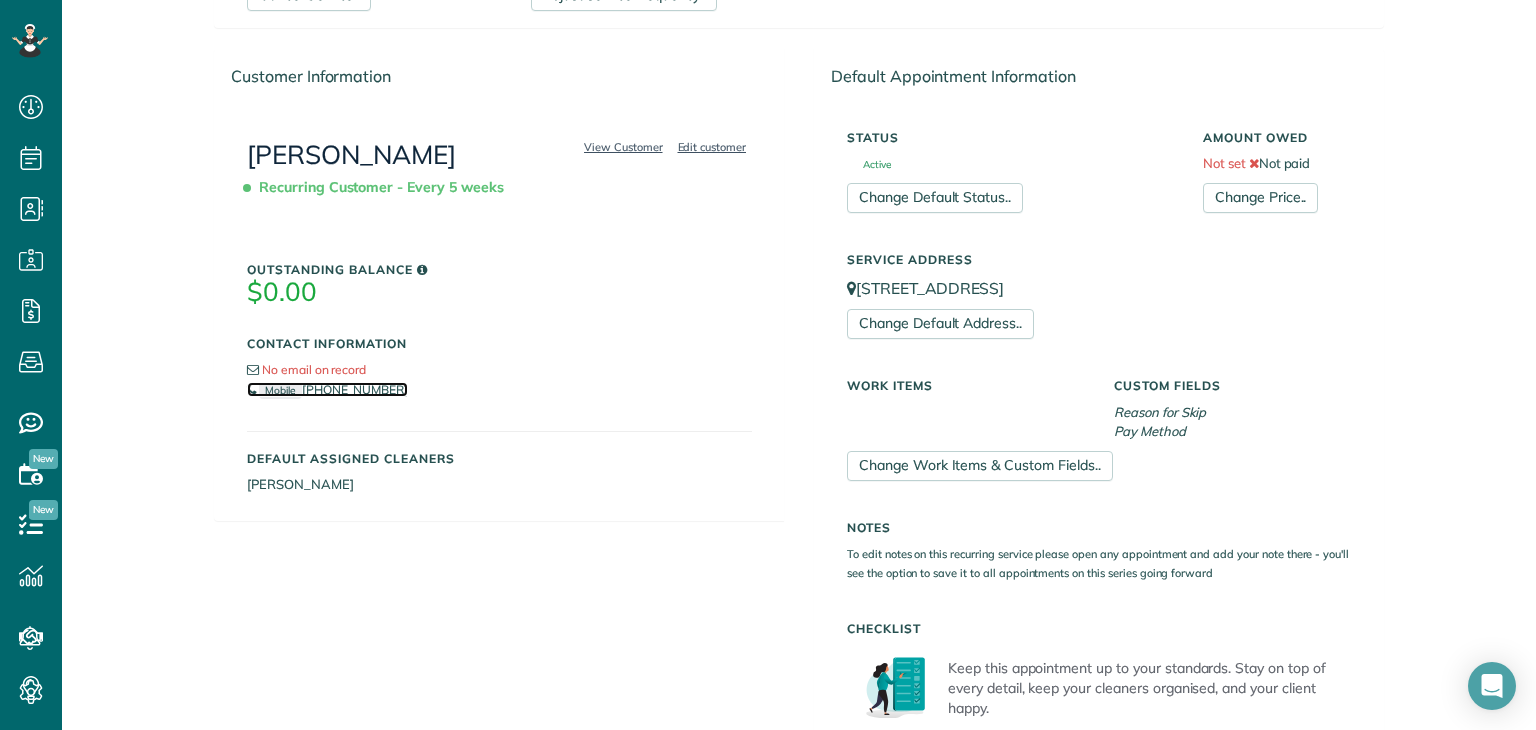 click on "Mobile
[PHONE_NUMBER]" at bounding box center (327, 389) 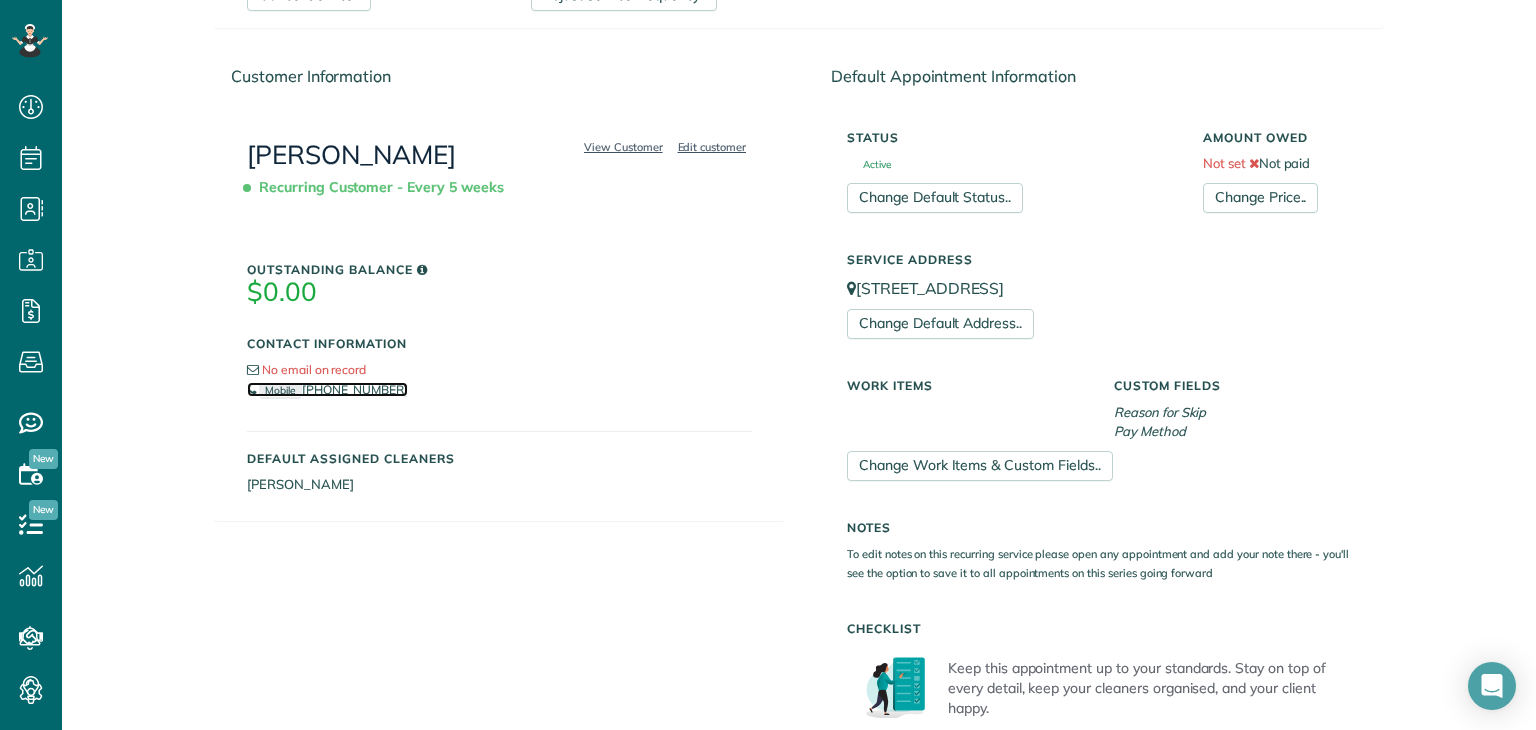 click on "Mobile" at bounding box center (280, 390) 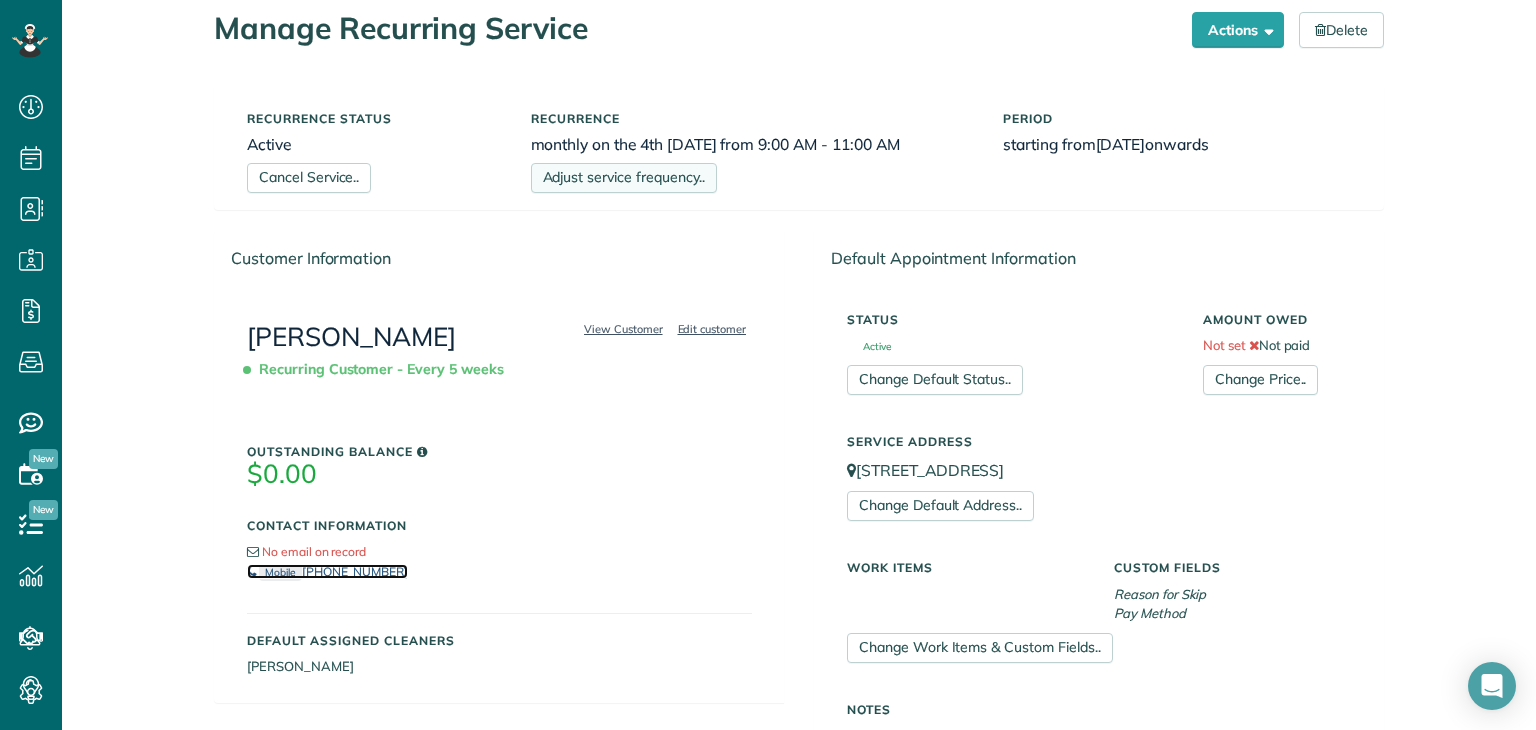 scroll, scrollTop: 184, scrollLeft: 0, axis: vertical 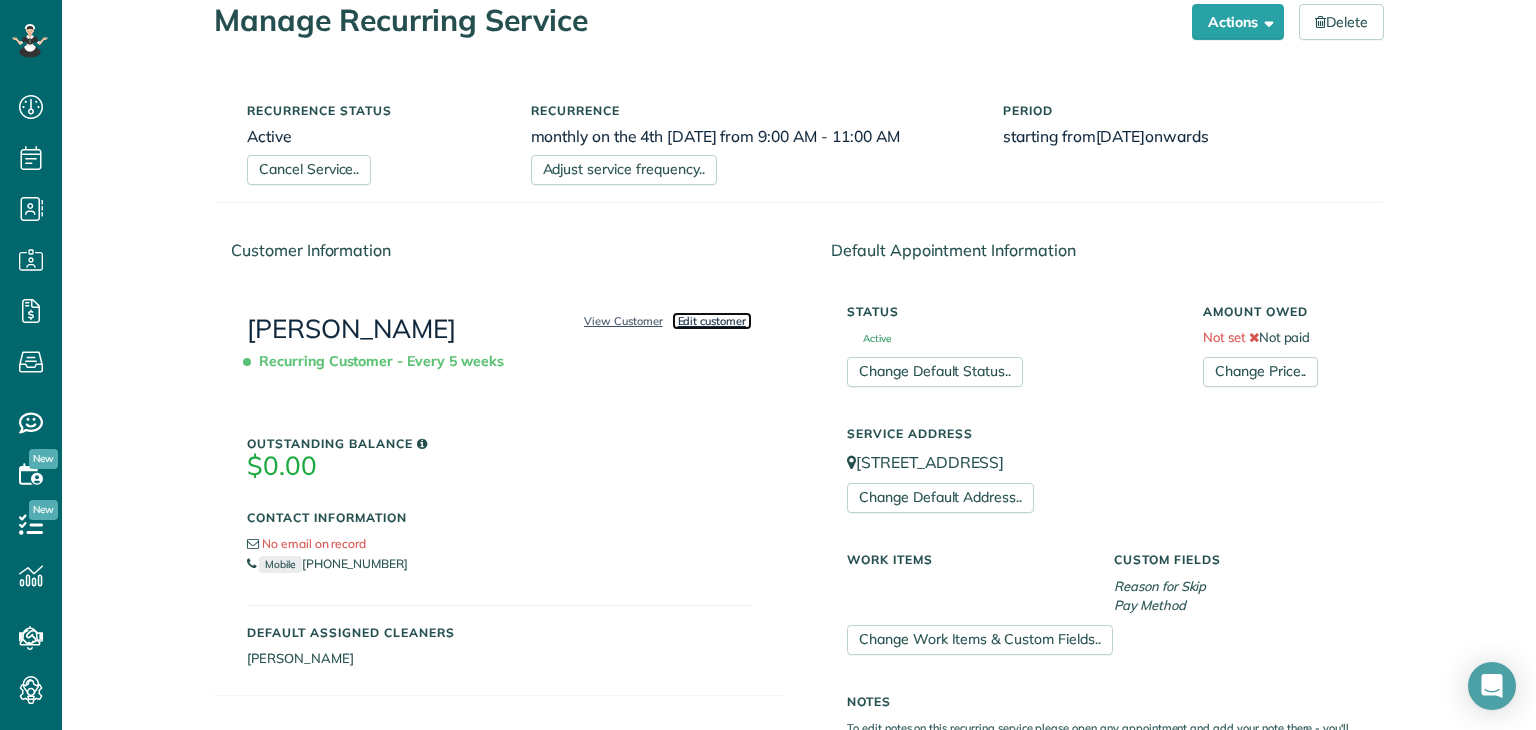 click on "Edit customer" at bounding box center [712, 321] 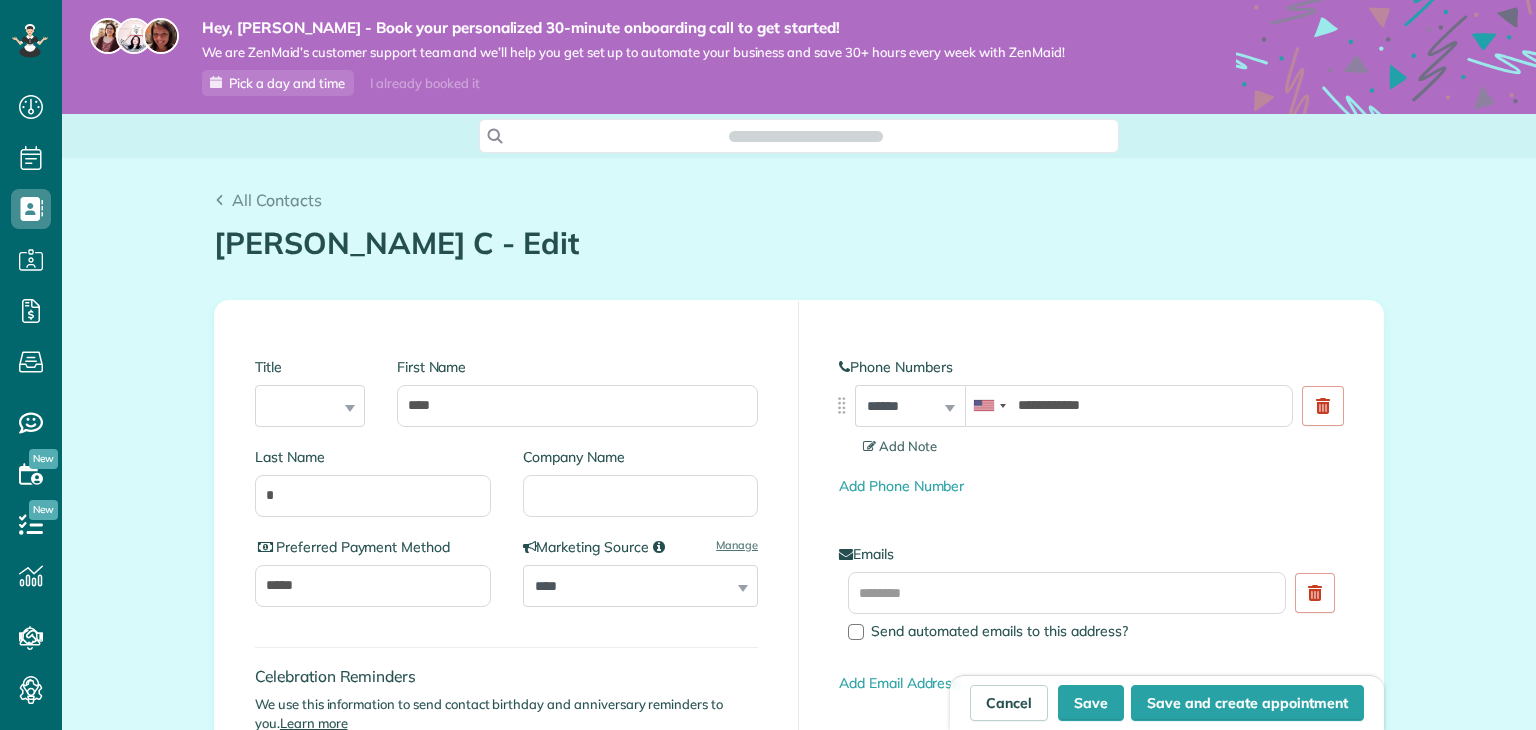 scroll, scrollTop: 0, scrollLeft: 0, axis: both 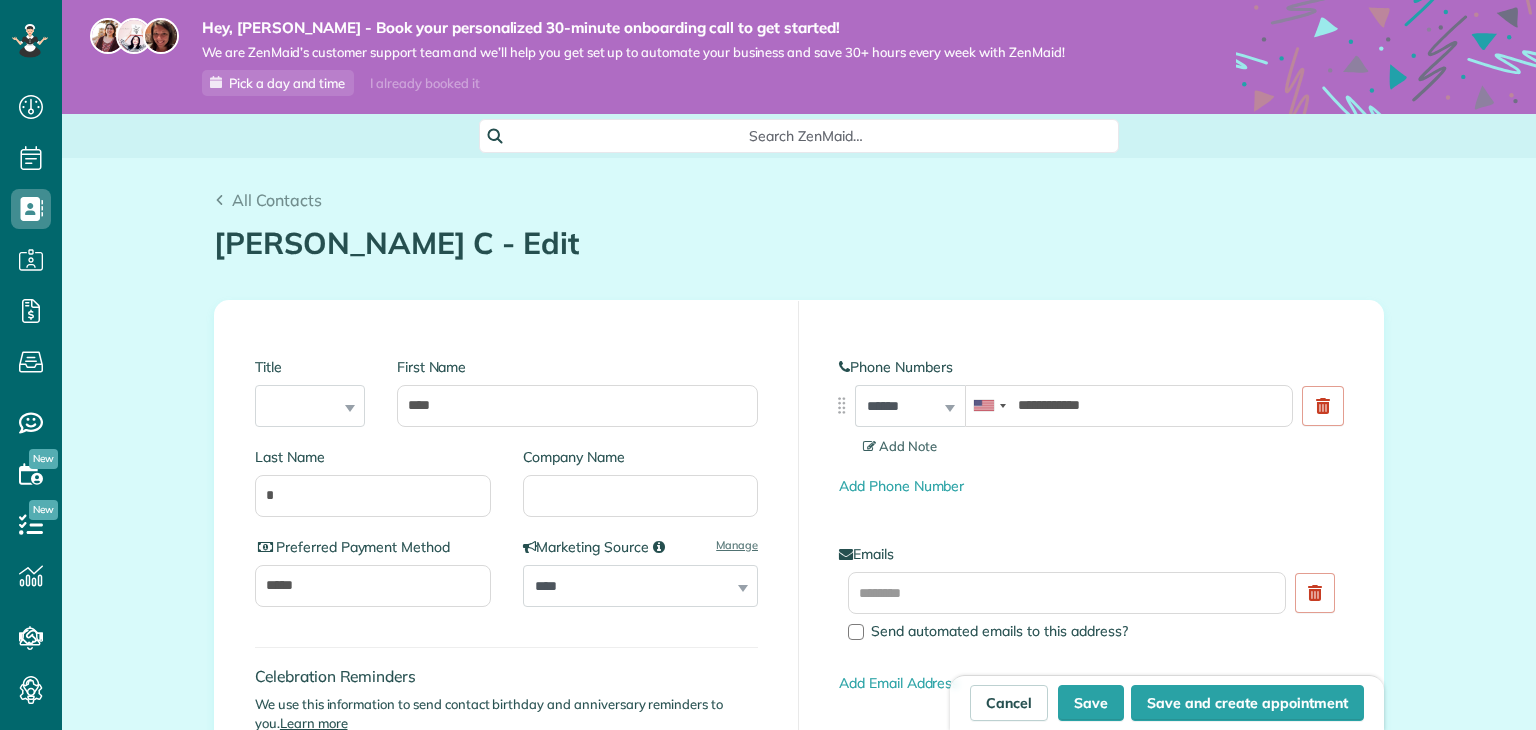 type on "**********" 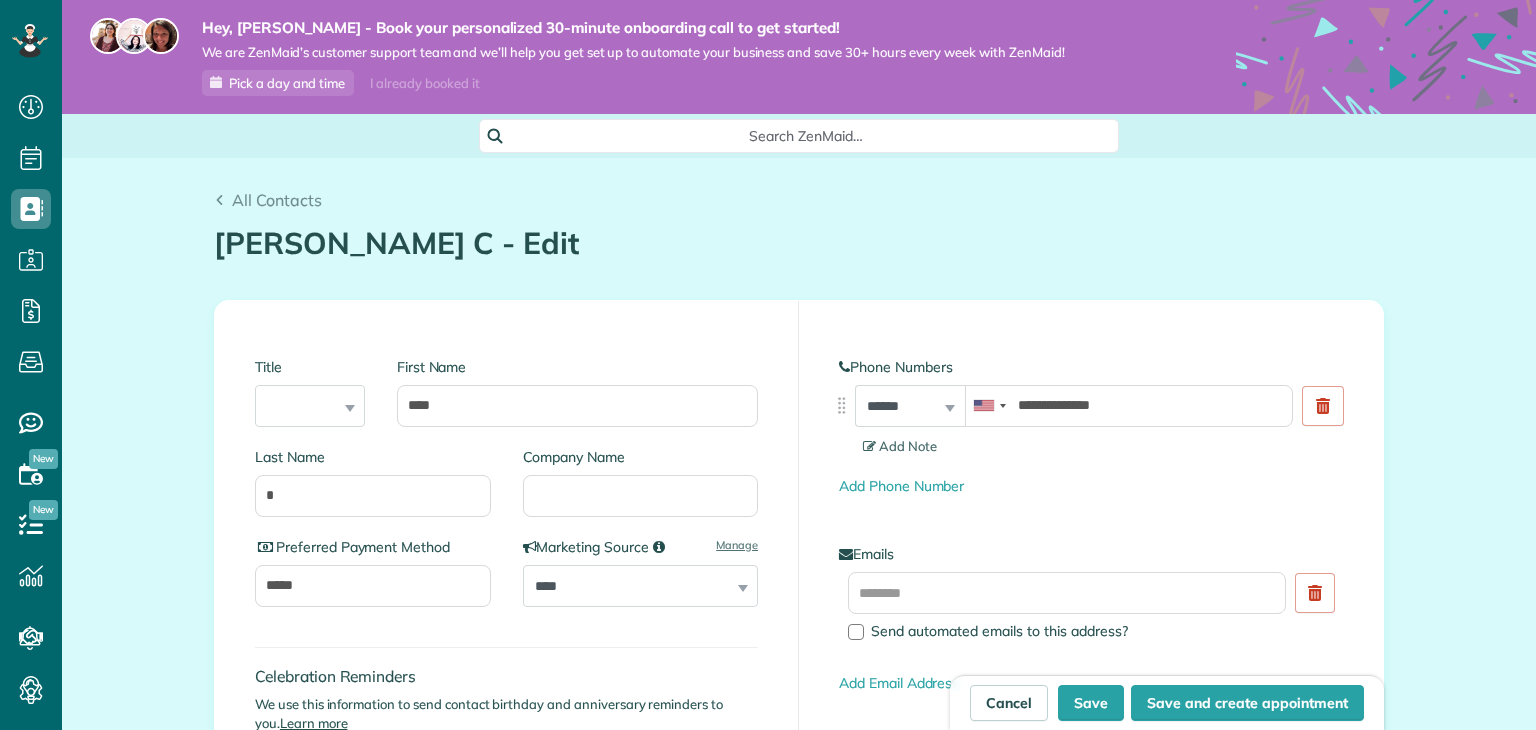 scroll, scrollTop: 729, scrollLeft: 61, axis: both 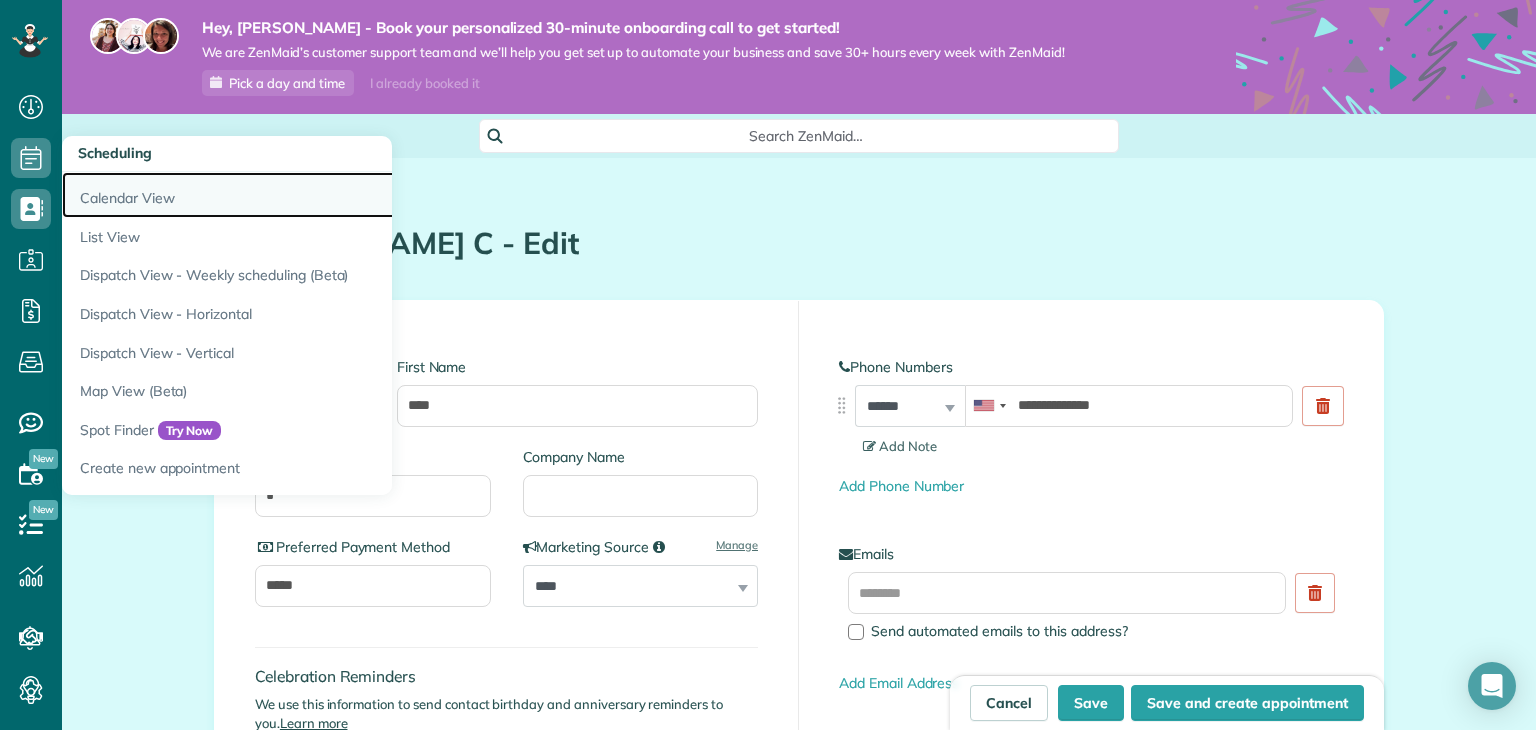 click on "Calendar View" at bounding box center (312, 195) 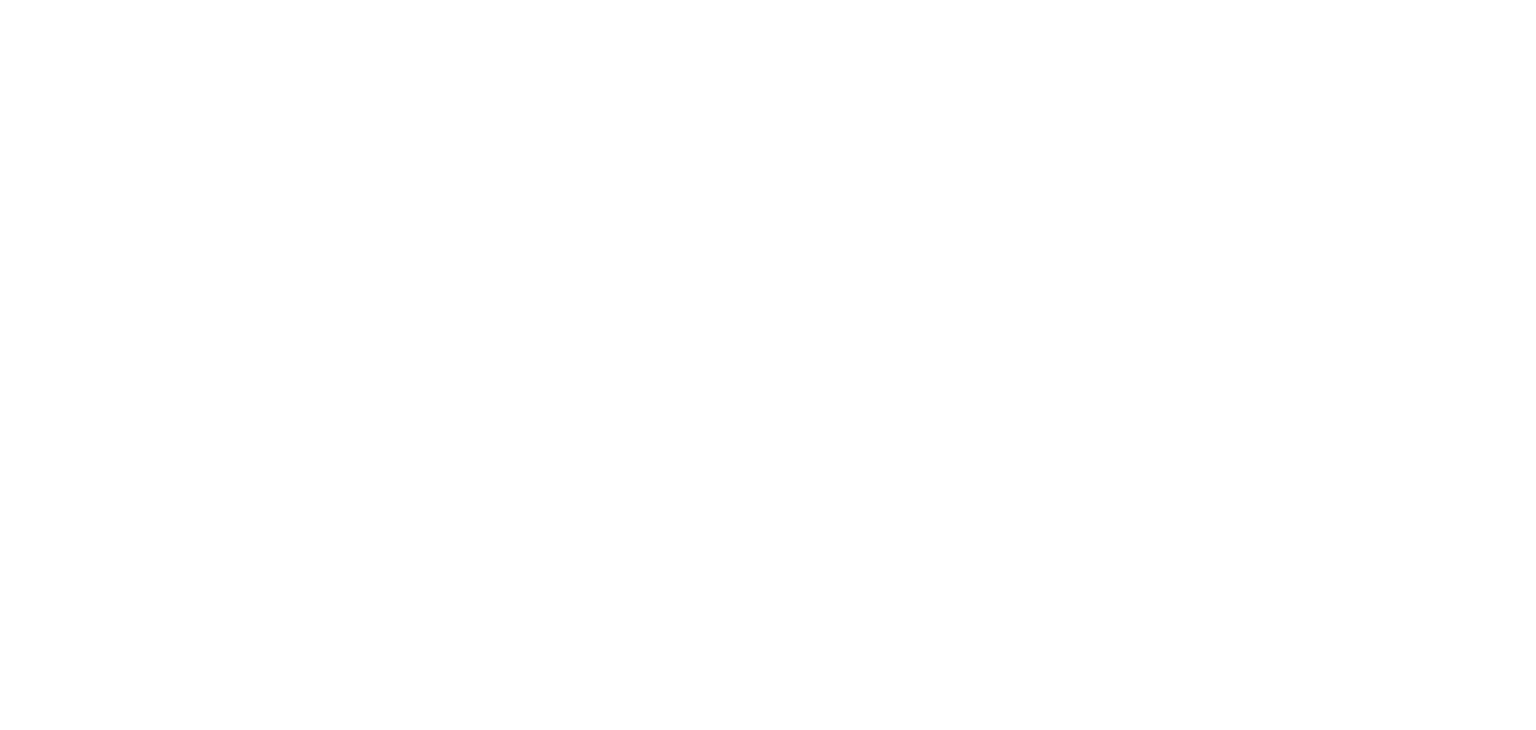 scroll, scrollTop: 0, scrollLeft: 0, axis: both 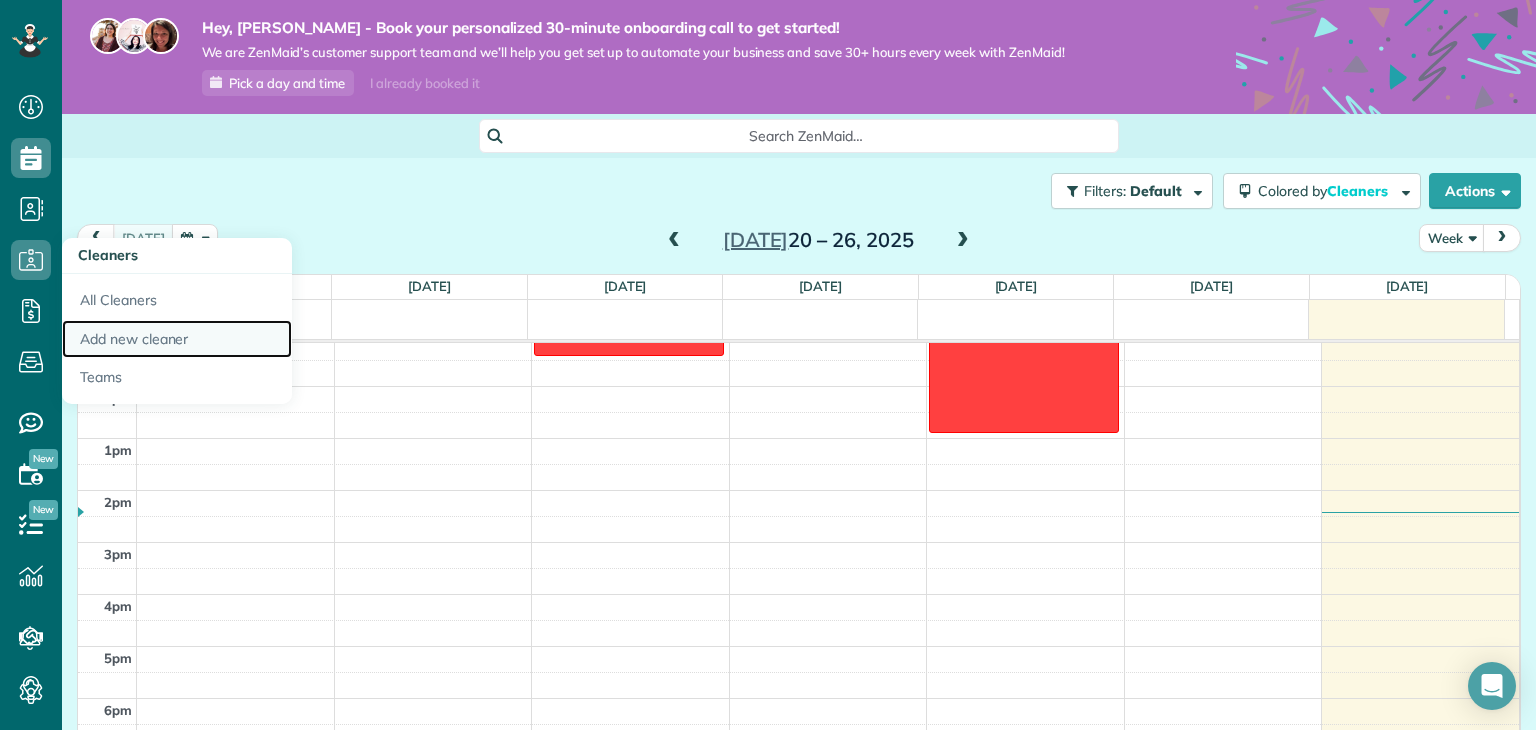 click on "Add new cleaner" at bounding box center (177, 339) 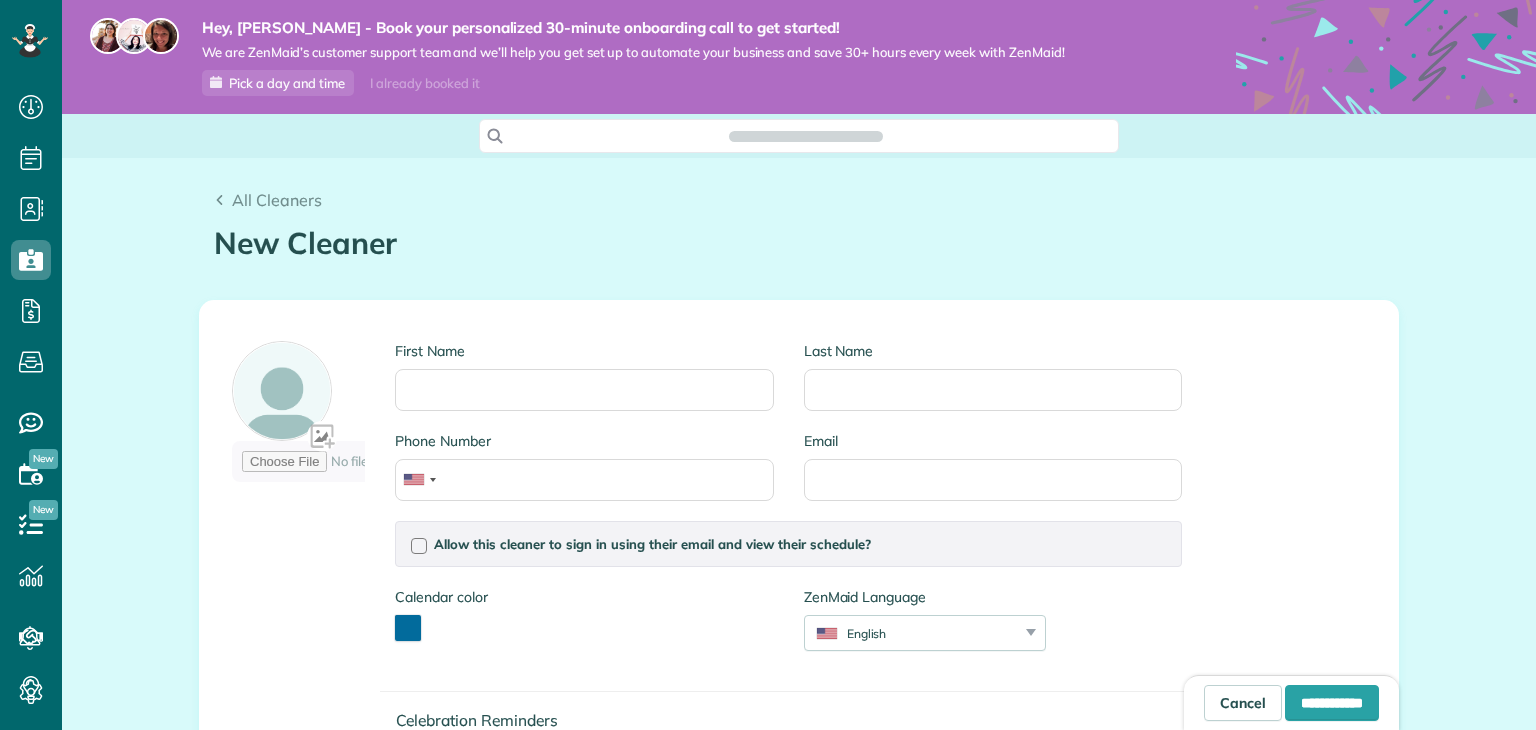 scroll, scrollTop: 0, scrollLeft: 0, axis: both 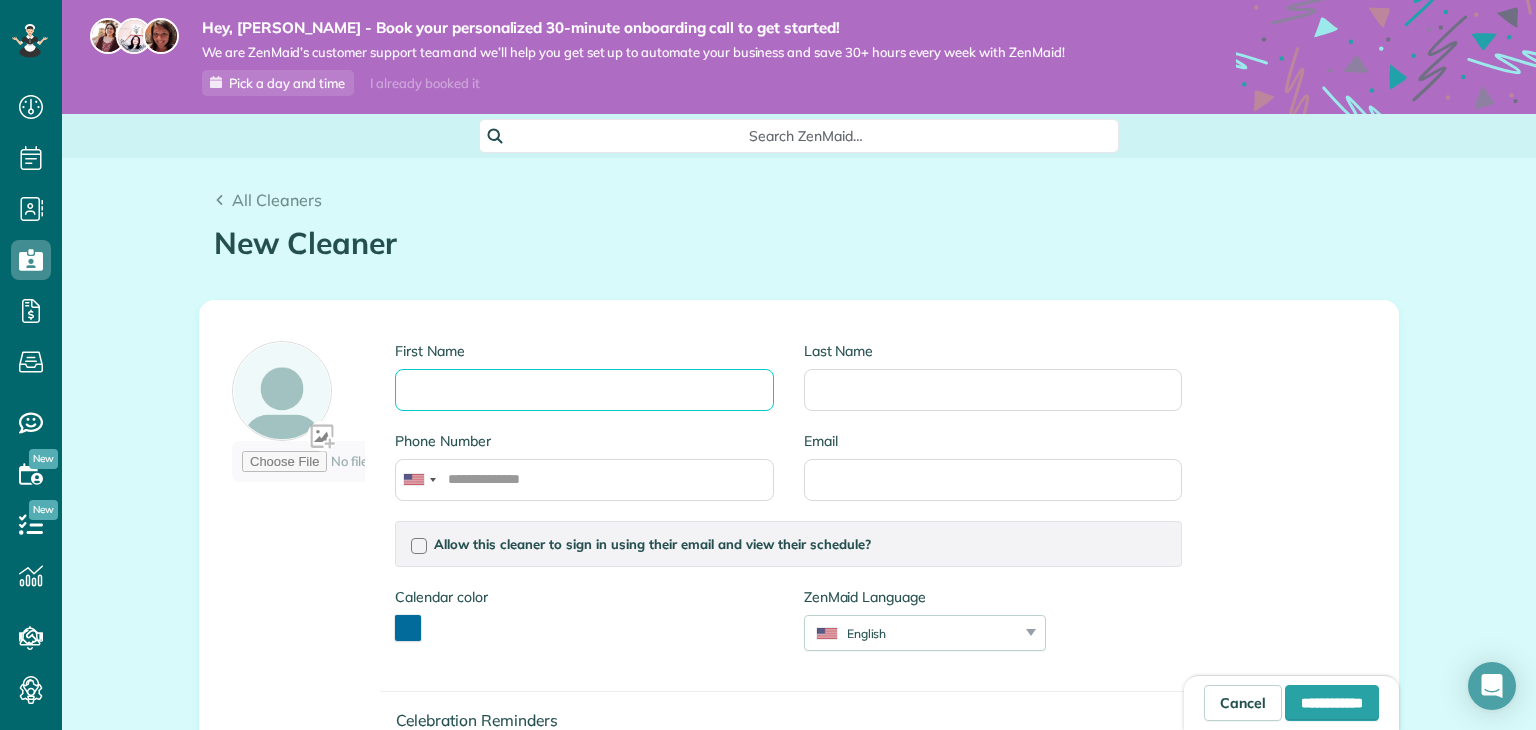 click on "First Name" at bounding box center [584, 390] 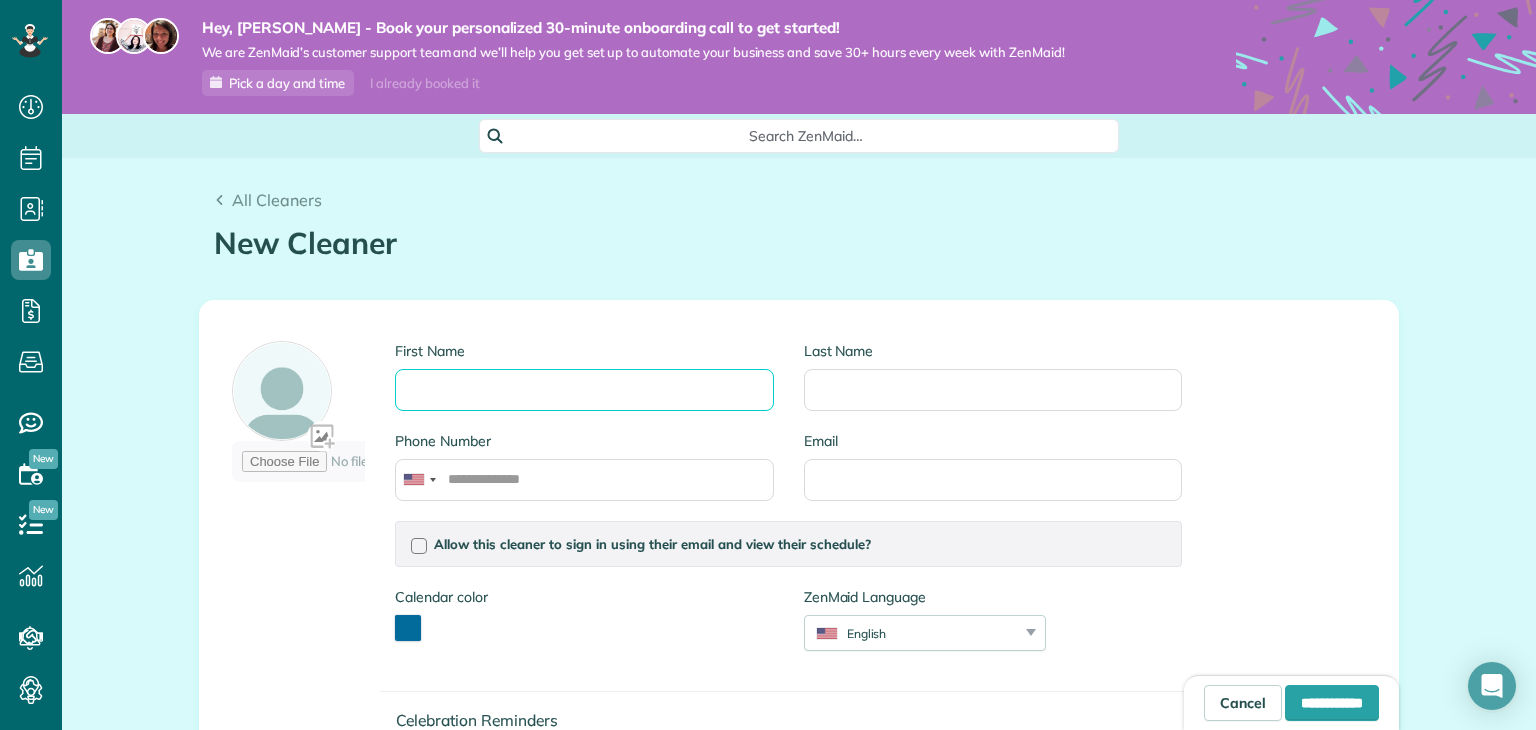 scroll, scrollTop: 436, scrollLeft: 0, axis: vertical 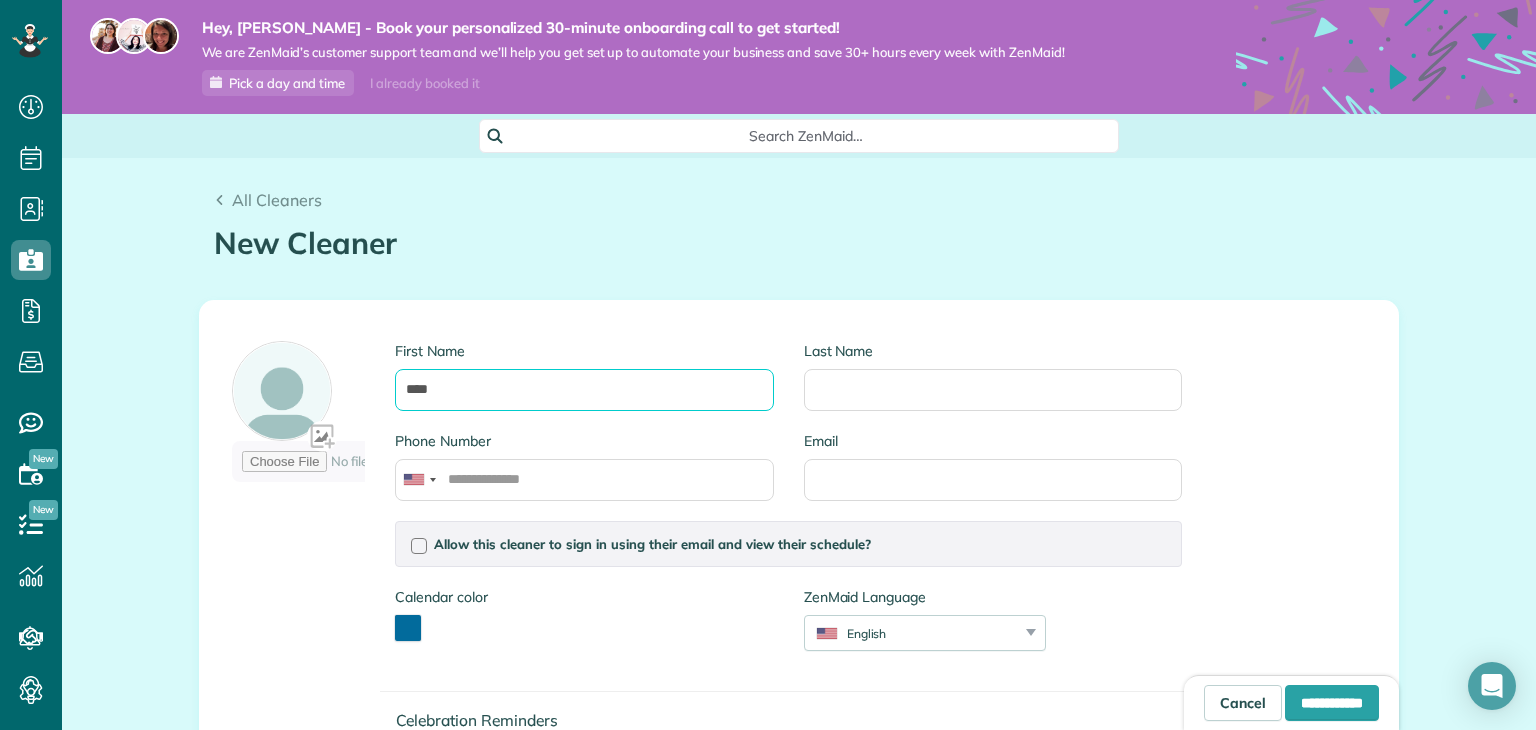 type on "****" 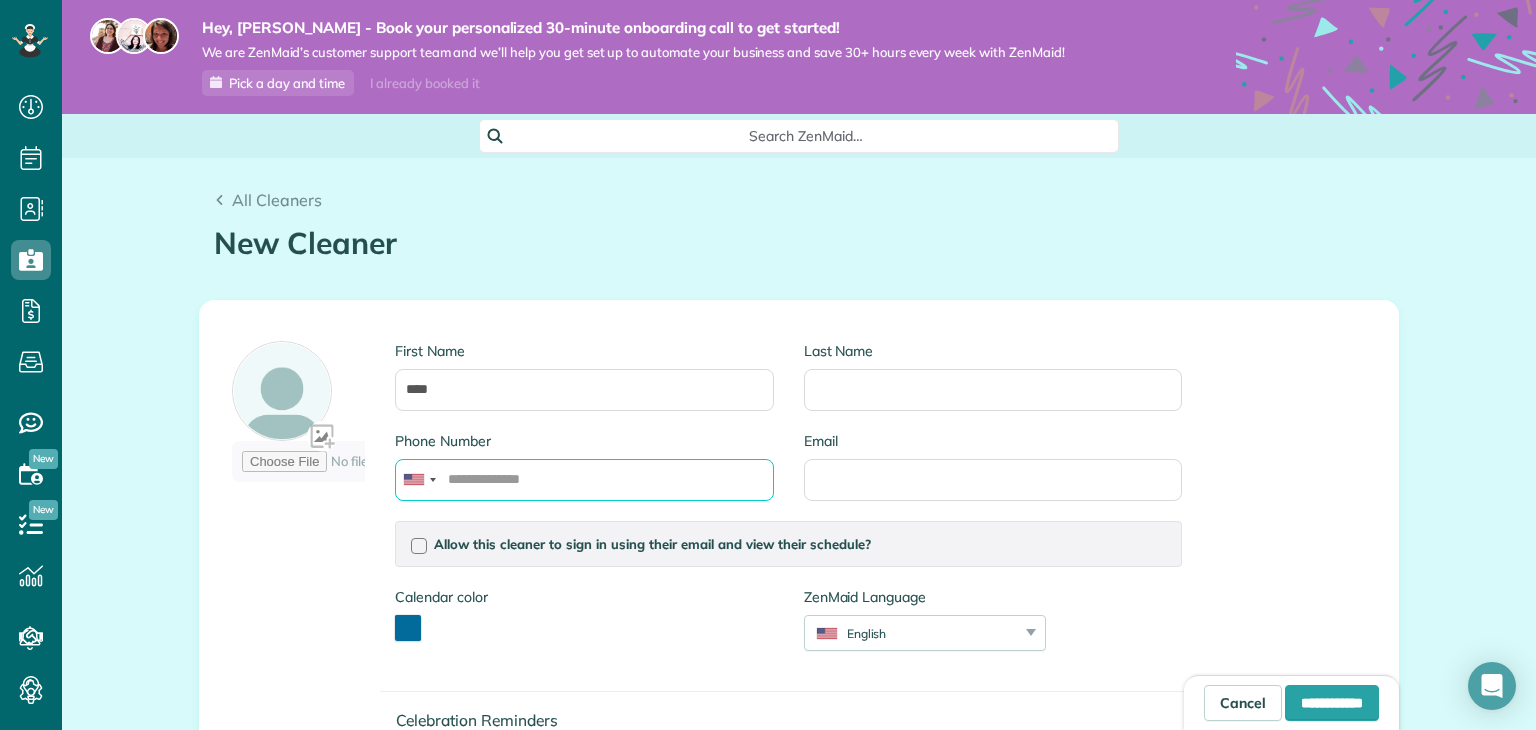 click on "Phone Number" at bounding box center [584, 480] 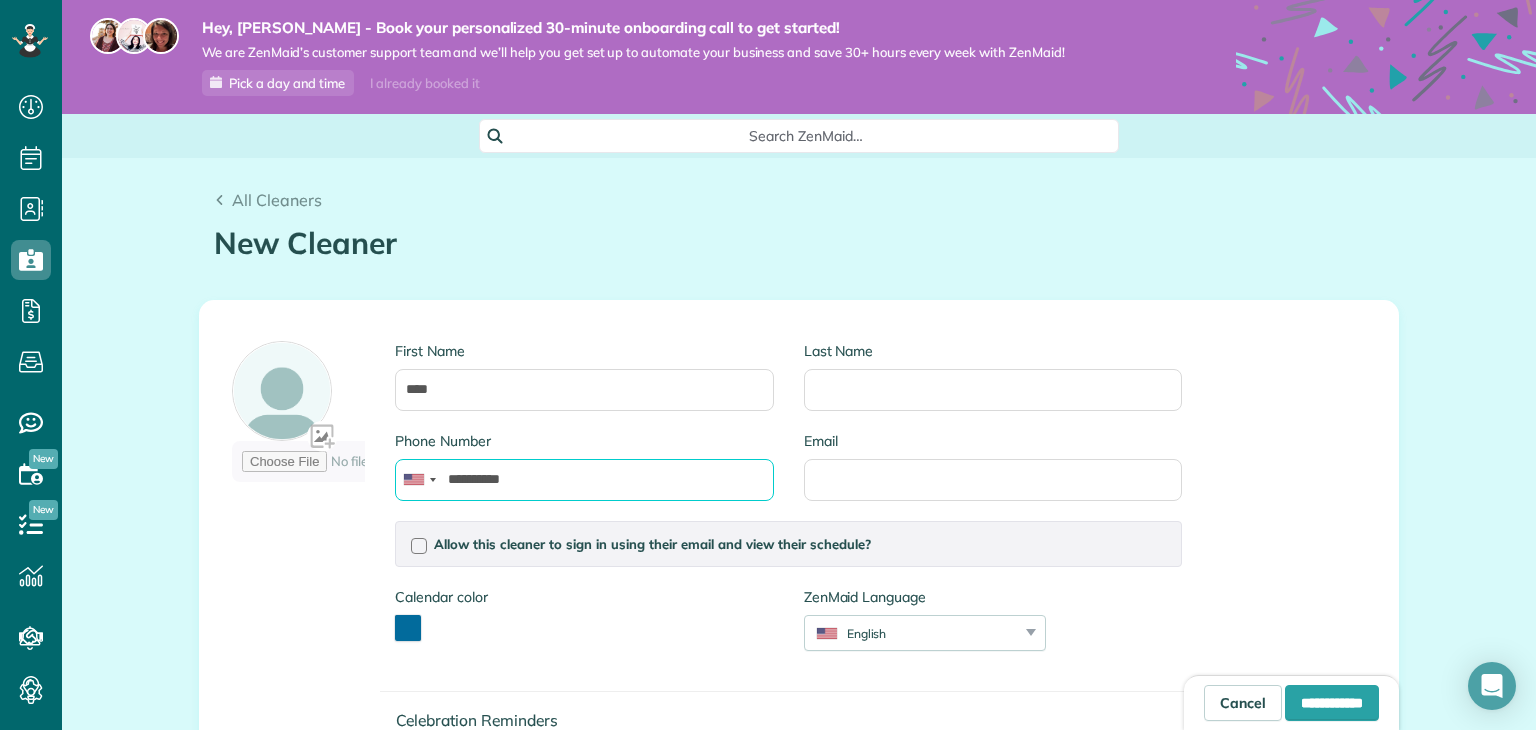 type on "**********" 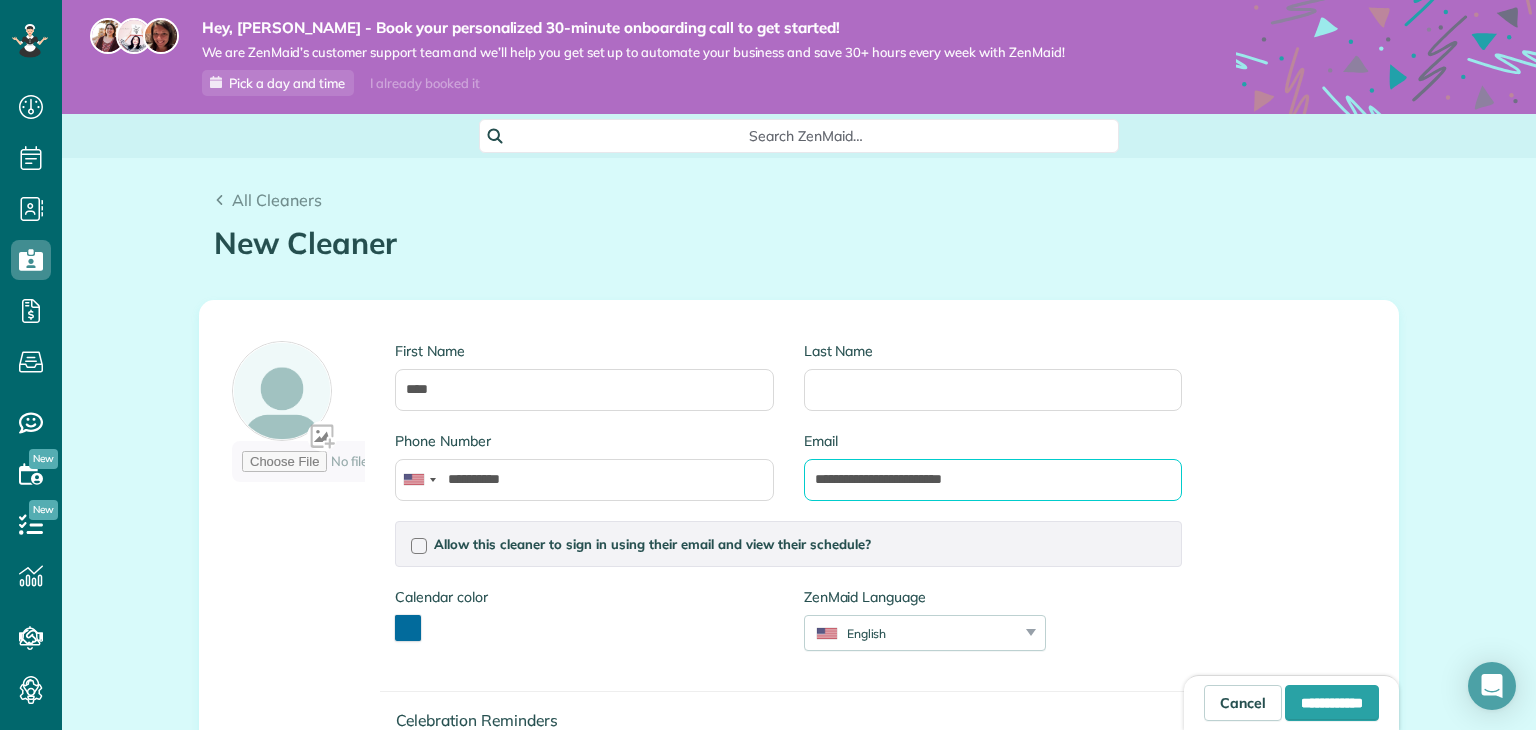 type on "**********" 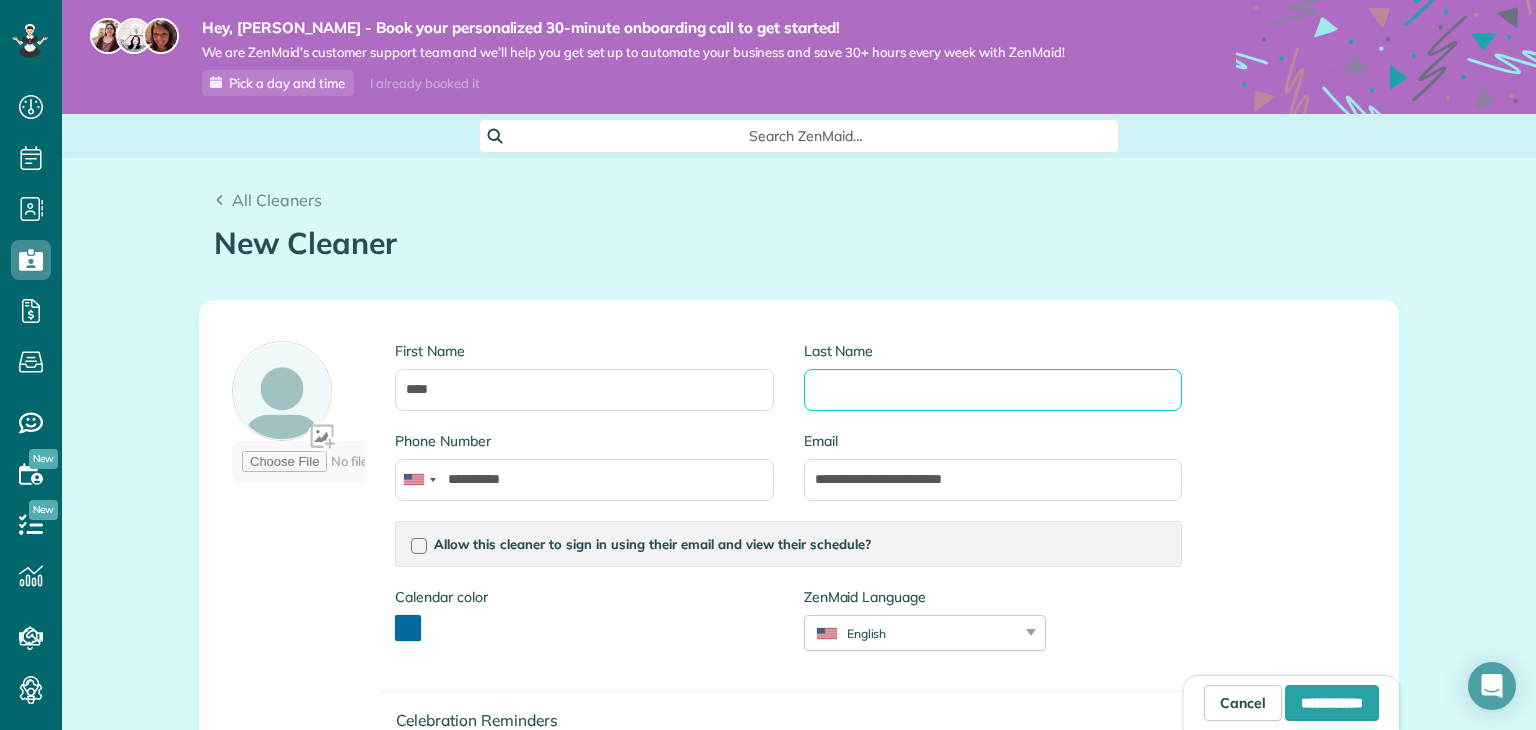 click on "Last Name" at bounding box center (993, 390) 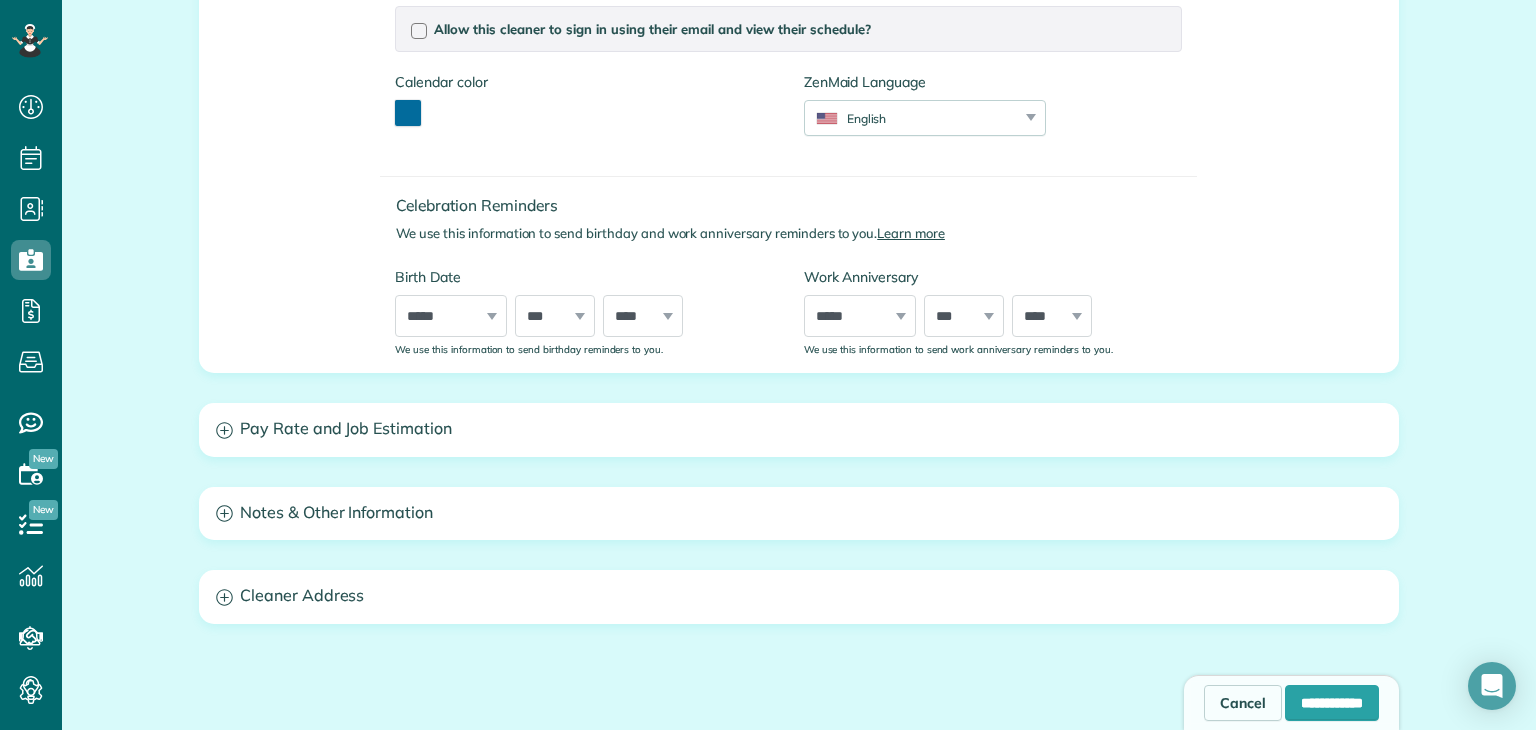 scroll, scrollTop: 676, scrollLeft: 0, axis: vertical 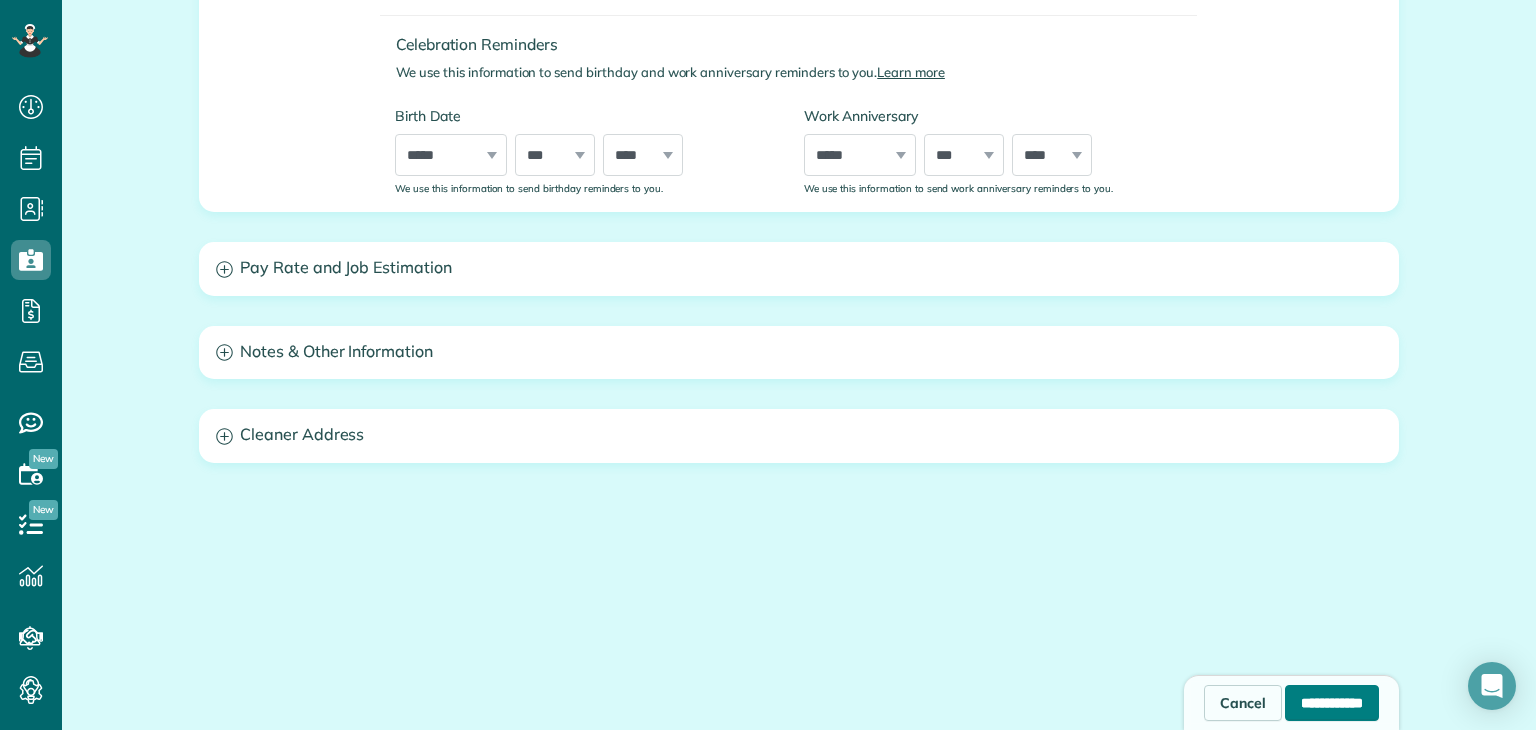 type on "*" 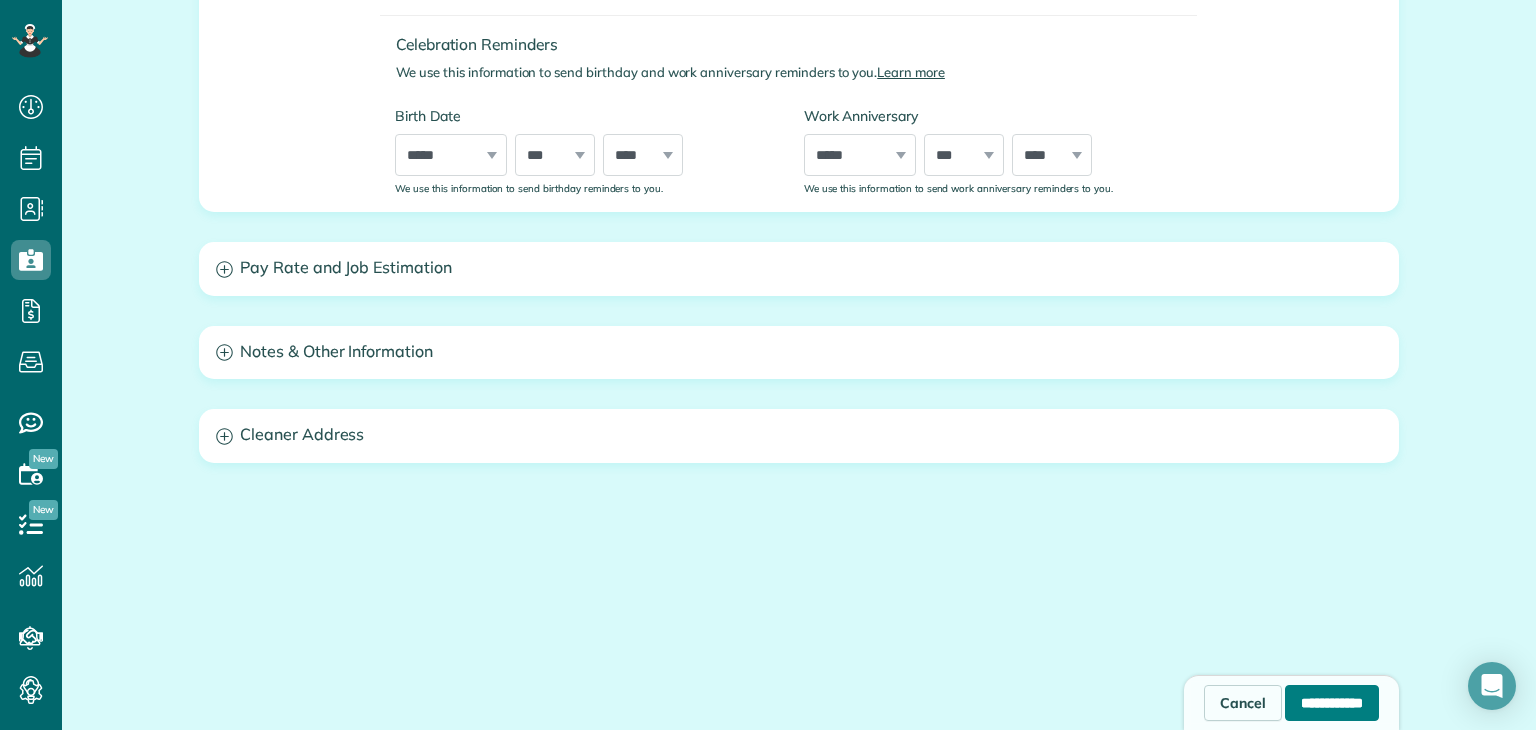 click on "**********" at bounding box center [1332, 703] 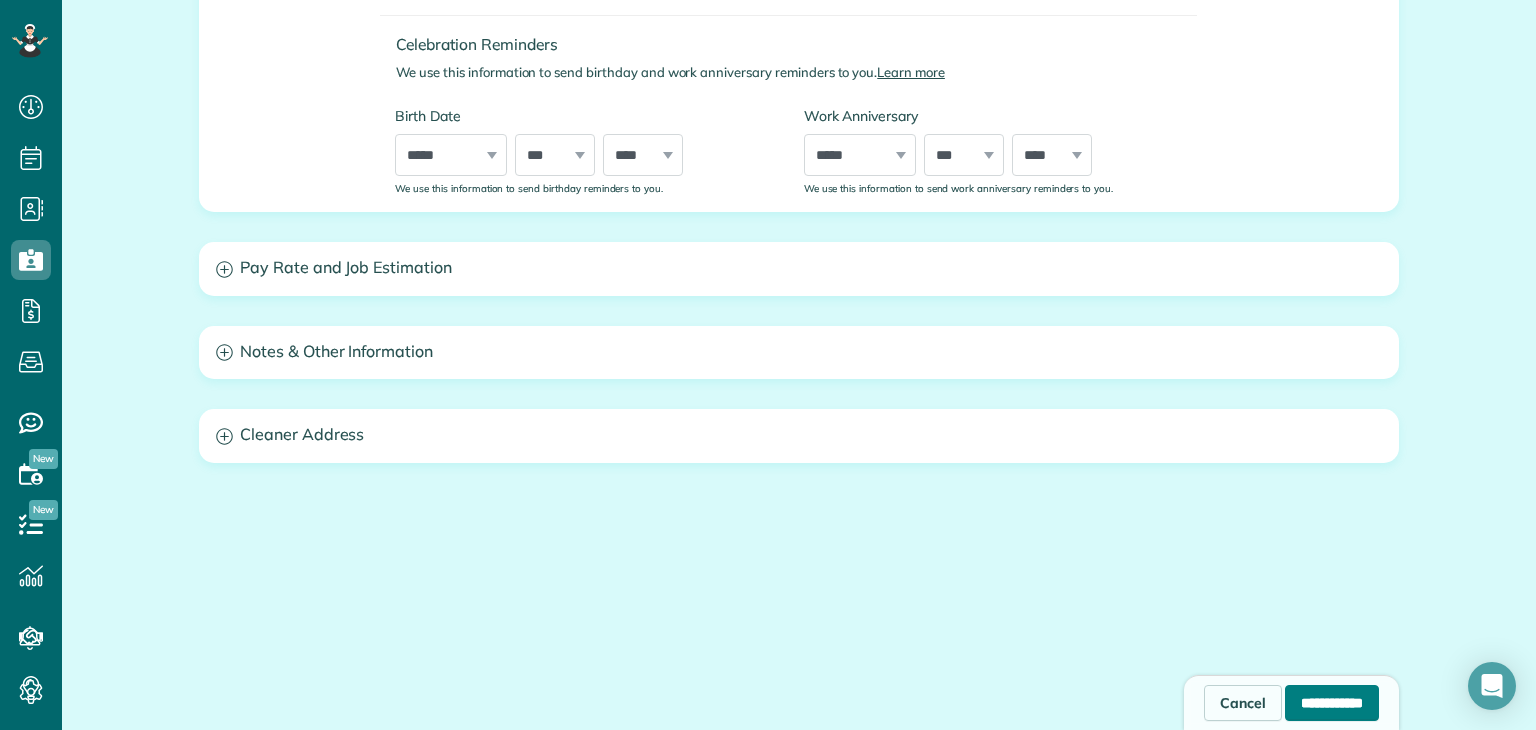 type on "**********" 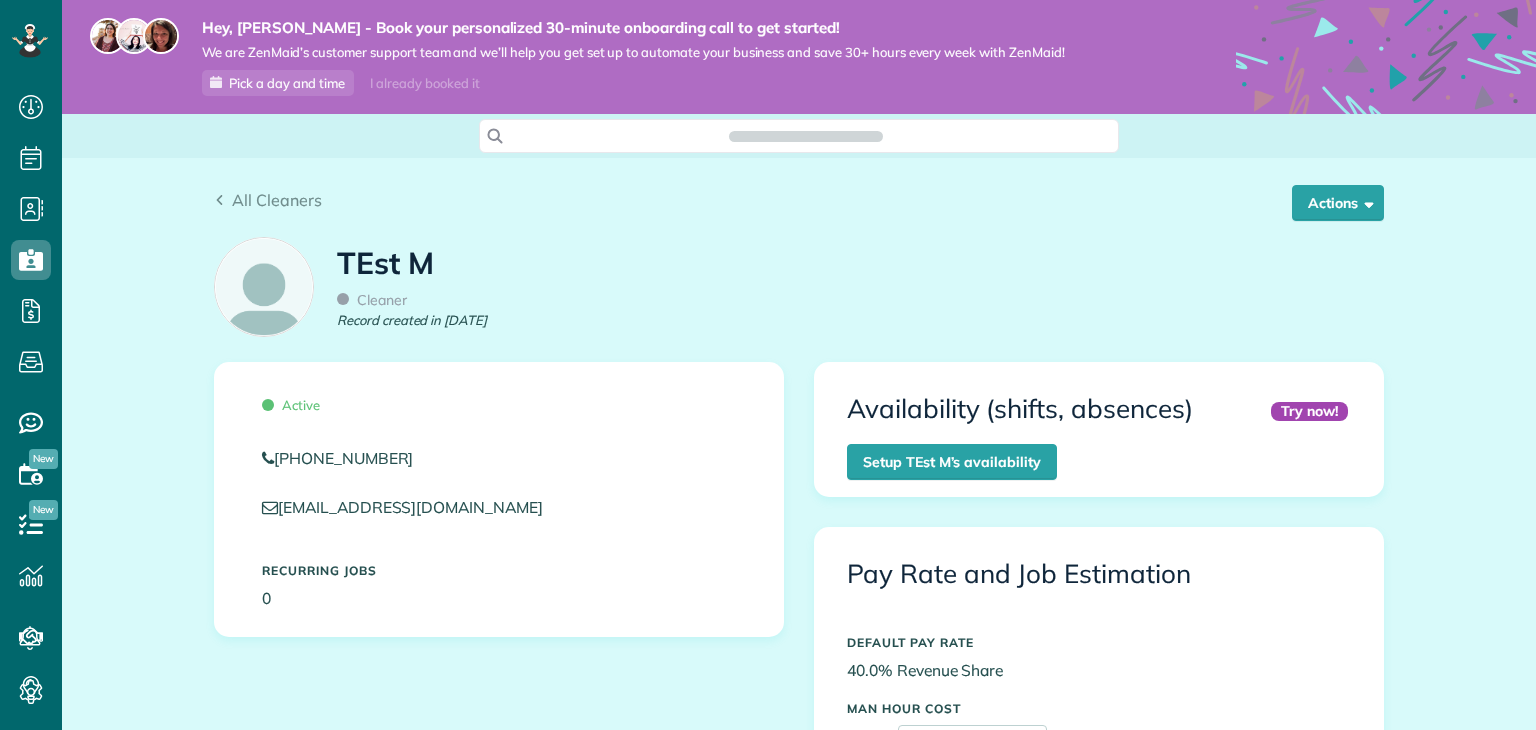 scroll, scrollTop: 0, scrollLeft: 0, axis: both 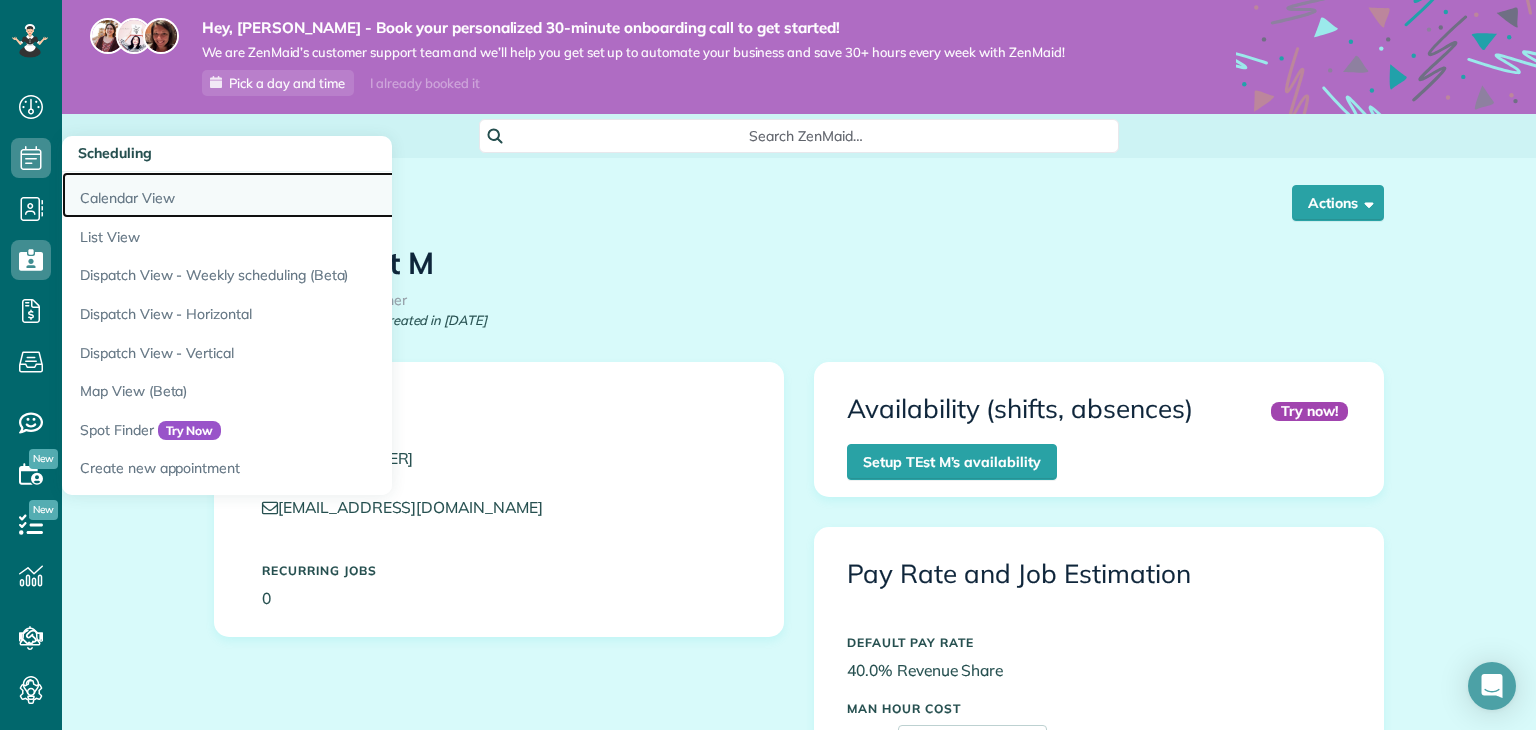 click on "Calendar View" at bounding box center [312, 195] 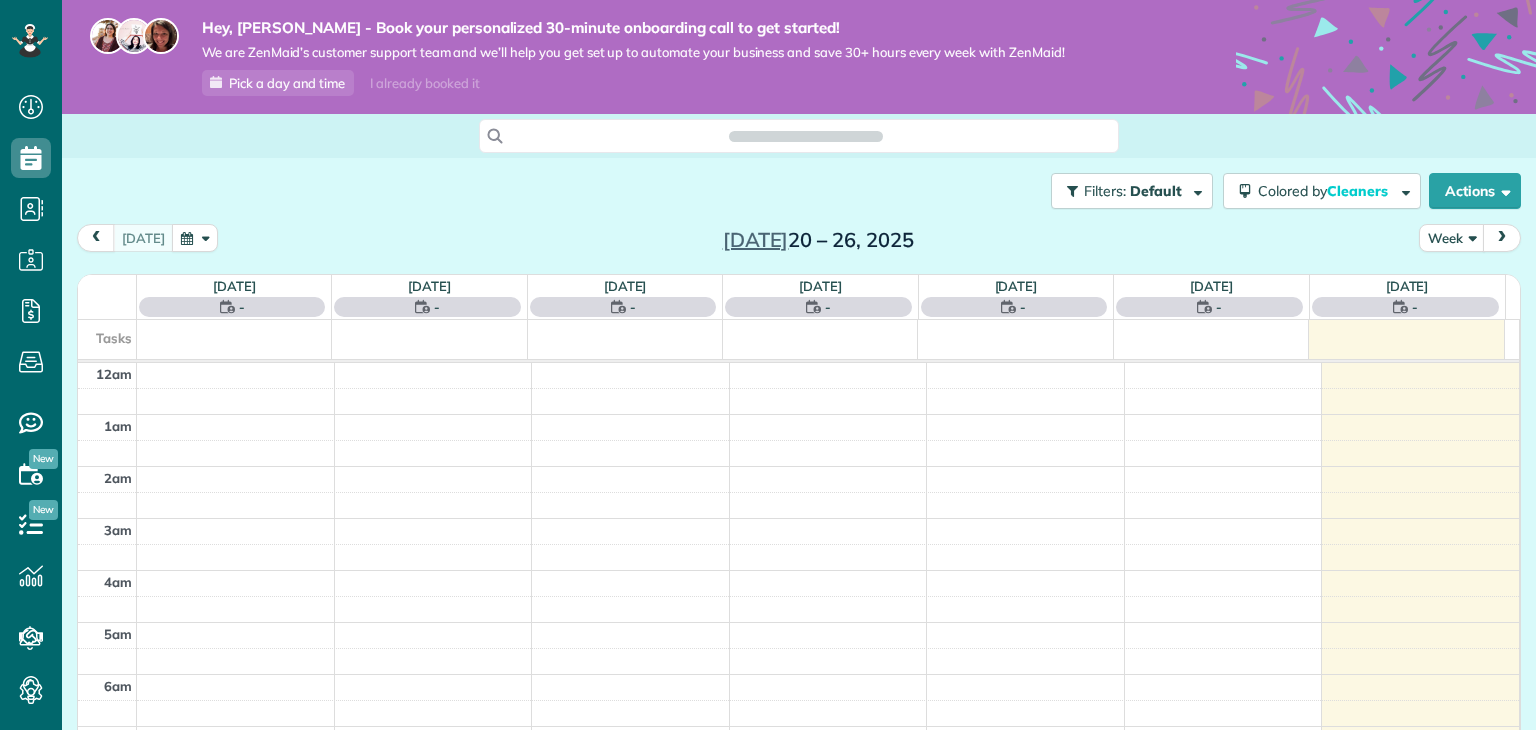 scroll, scrollTop: 0, scrollLeft: 0, axis: both 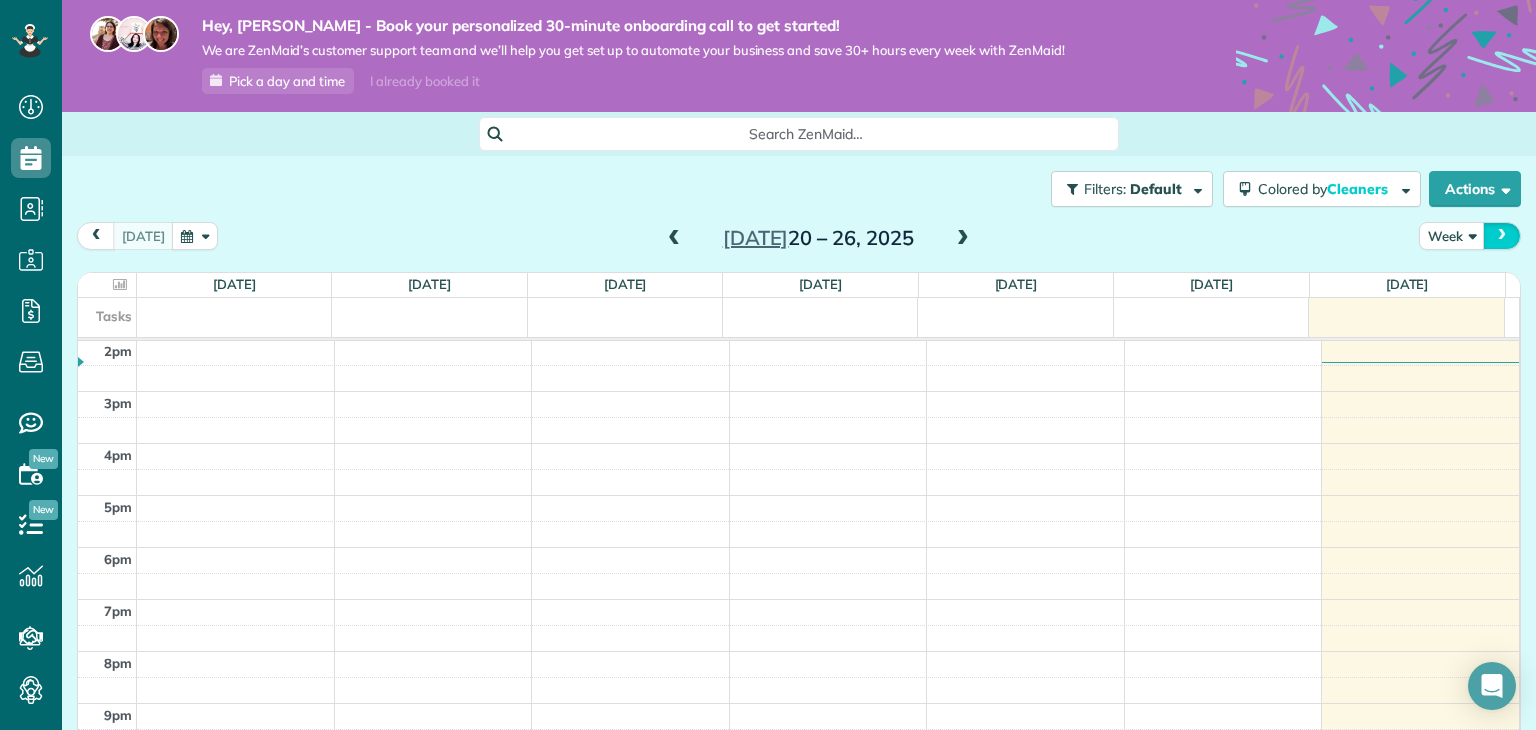click at bounding box center (1502, 235) 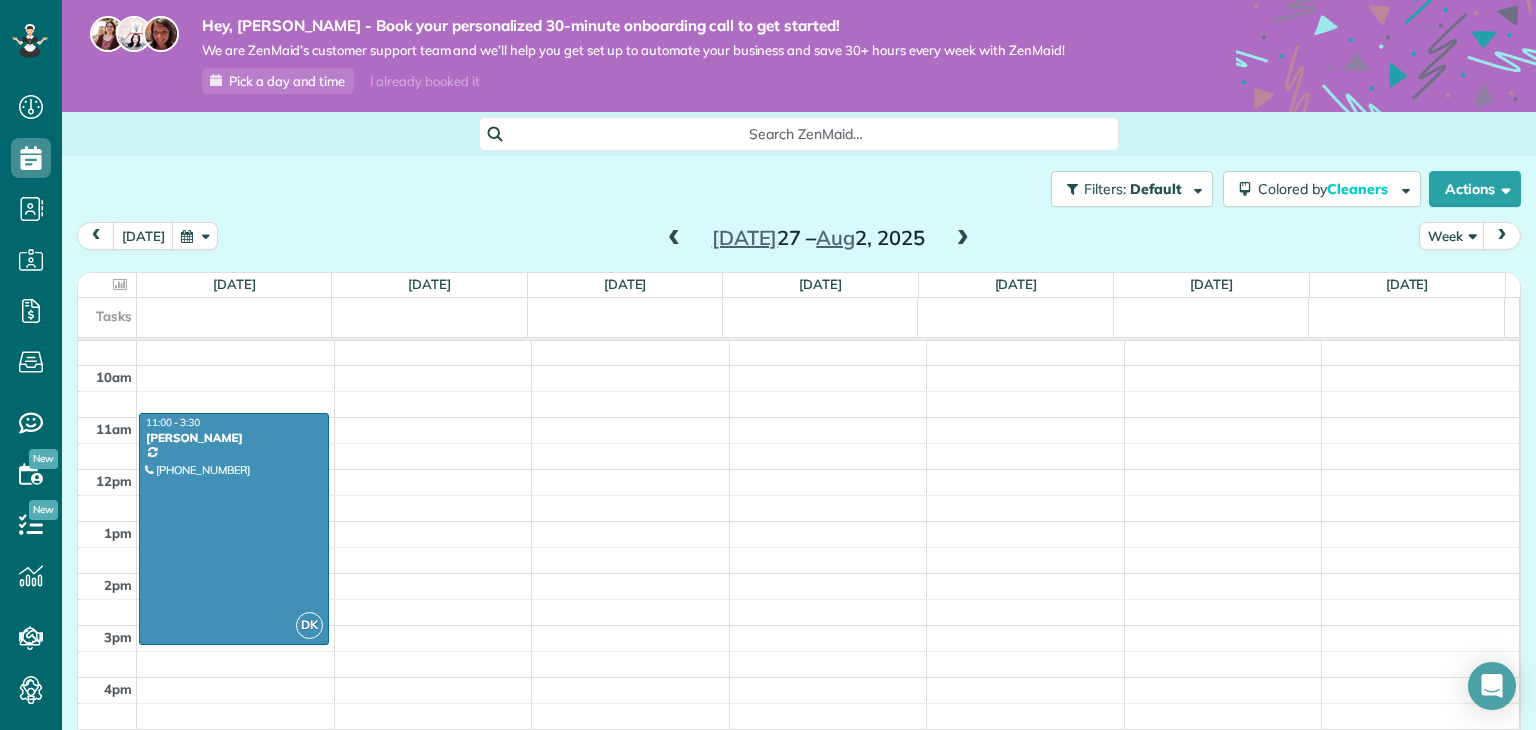 scroll, scrollTop: 496, scrollLeft: 0, axis: vertical 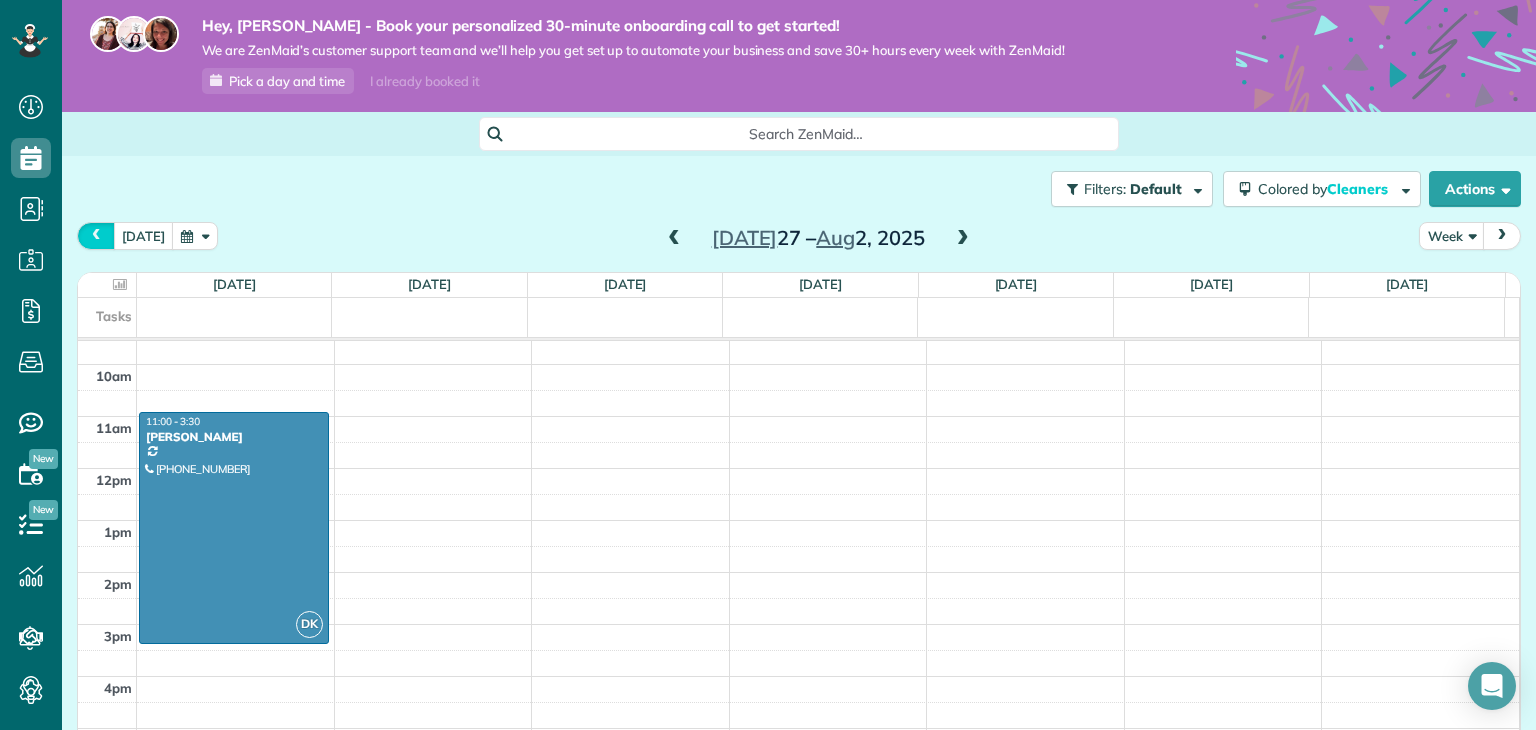 click at bounding box center [96, 235] 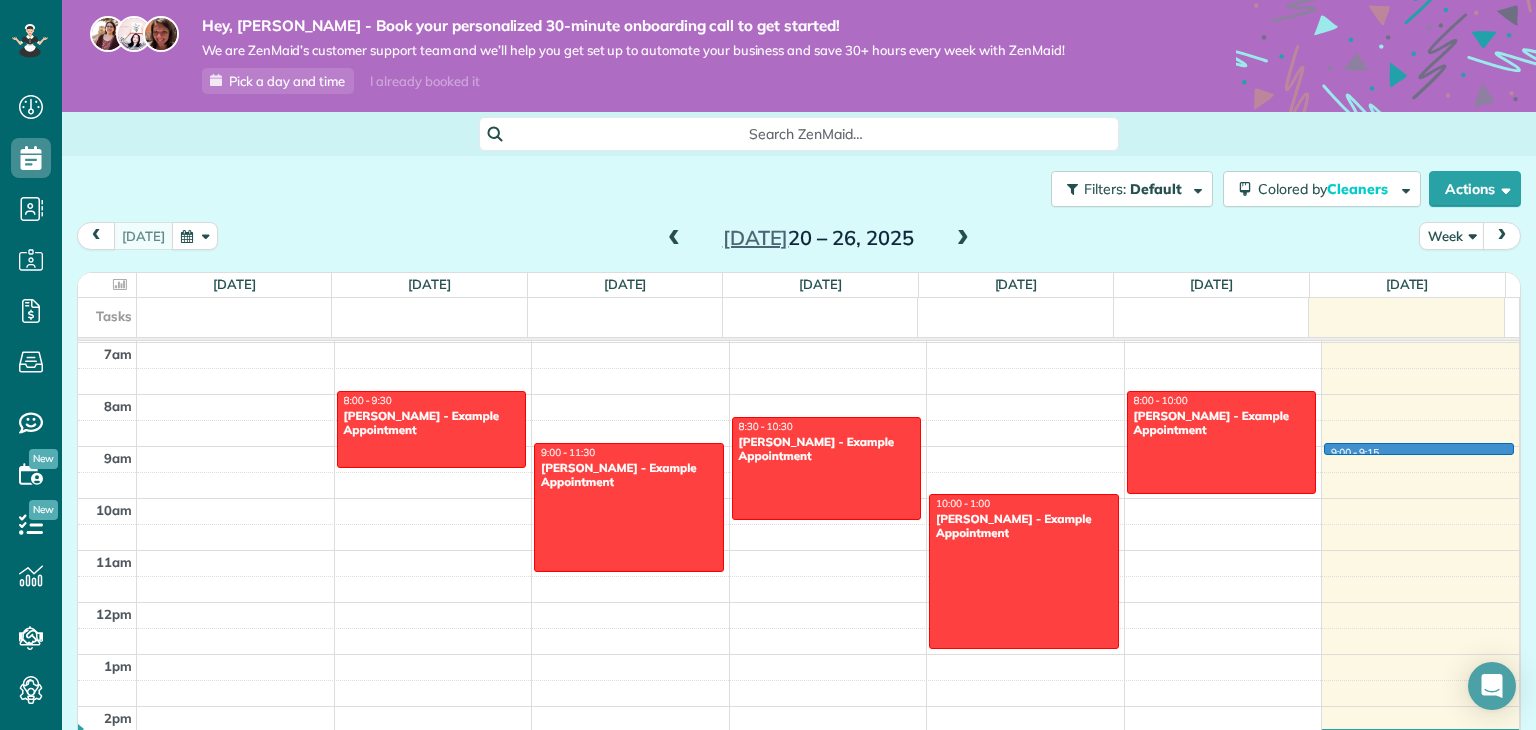 click on "12am 1am 2am 3am 4am 5am 6am 7am 8am 9am 10am 11am 12pm 1pm 2pm 3pm 4pm 5pm 6pm 7pm 8pm 9pm 10pm 11pm 8:00 - 9:30 Debbie Sardone - Example Appointment 1234 Wilshire Boulevard Los Angeles, CA 90017 9:00 - 11:30 Carolyn Arellano - Example Appointment 8970 Bolsa Avenue Westminster, CA 92683 8:30 - 10:30 Sharon Tinberg - Example Appointment 6375 West Charleston Boulevard Las Vegas, NV 89146 10:00 - 1:00 Amar Ghose - Example Appointment 673 Park Boulevard Palo Alto, CA 94306 8:00 - 10:00 Chris Schwab - Example Appointment 8920 Wilshire Boulevard Beverly Hills, CA 90211 9:00 - 9:15" at bounding box center (798, 602) 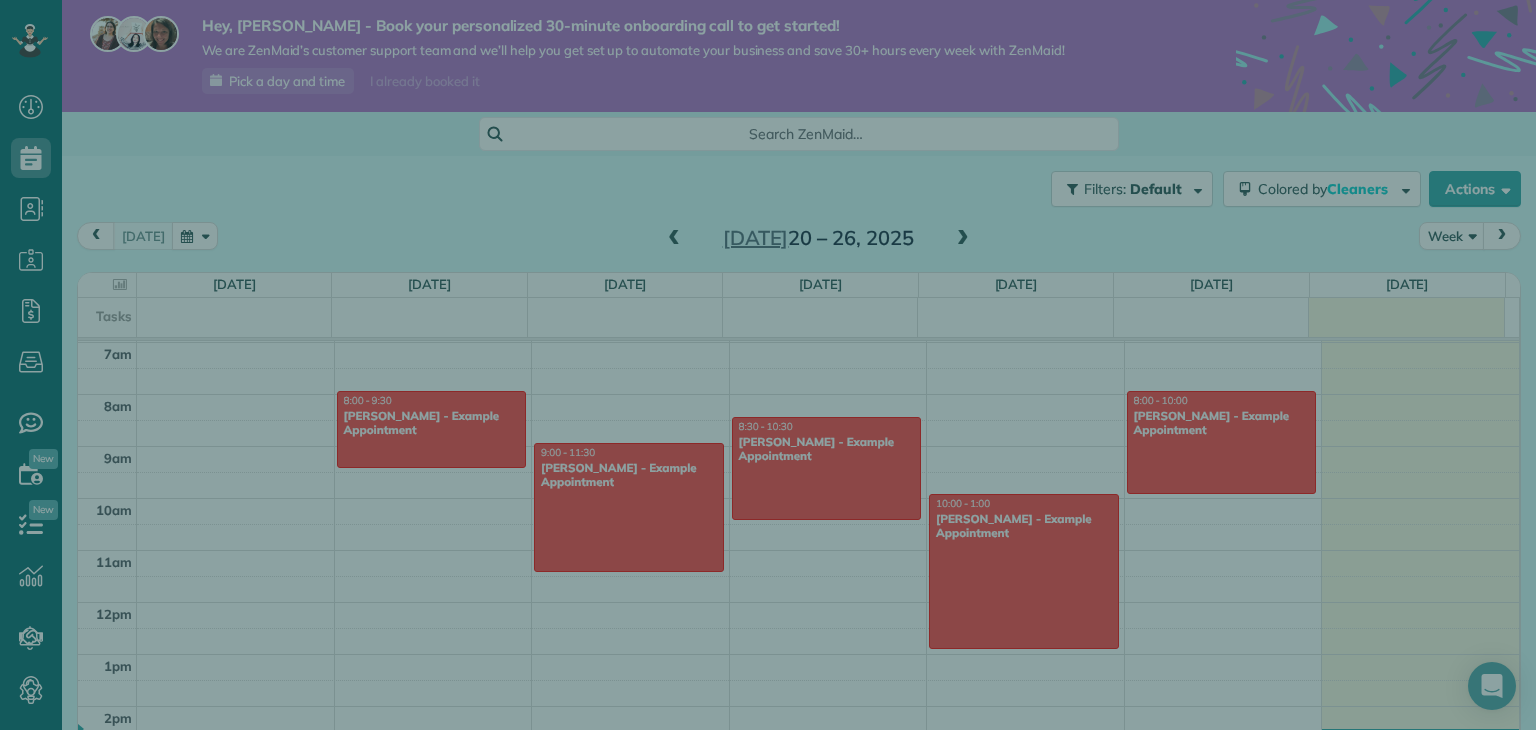 click on "Cancel New appointment Select a contact Add new" at bounding box center [768, 365] 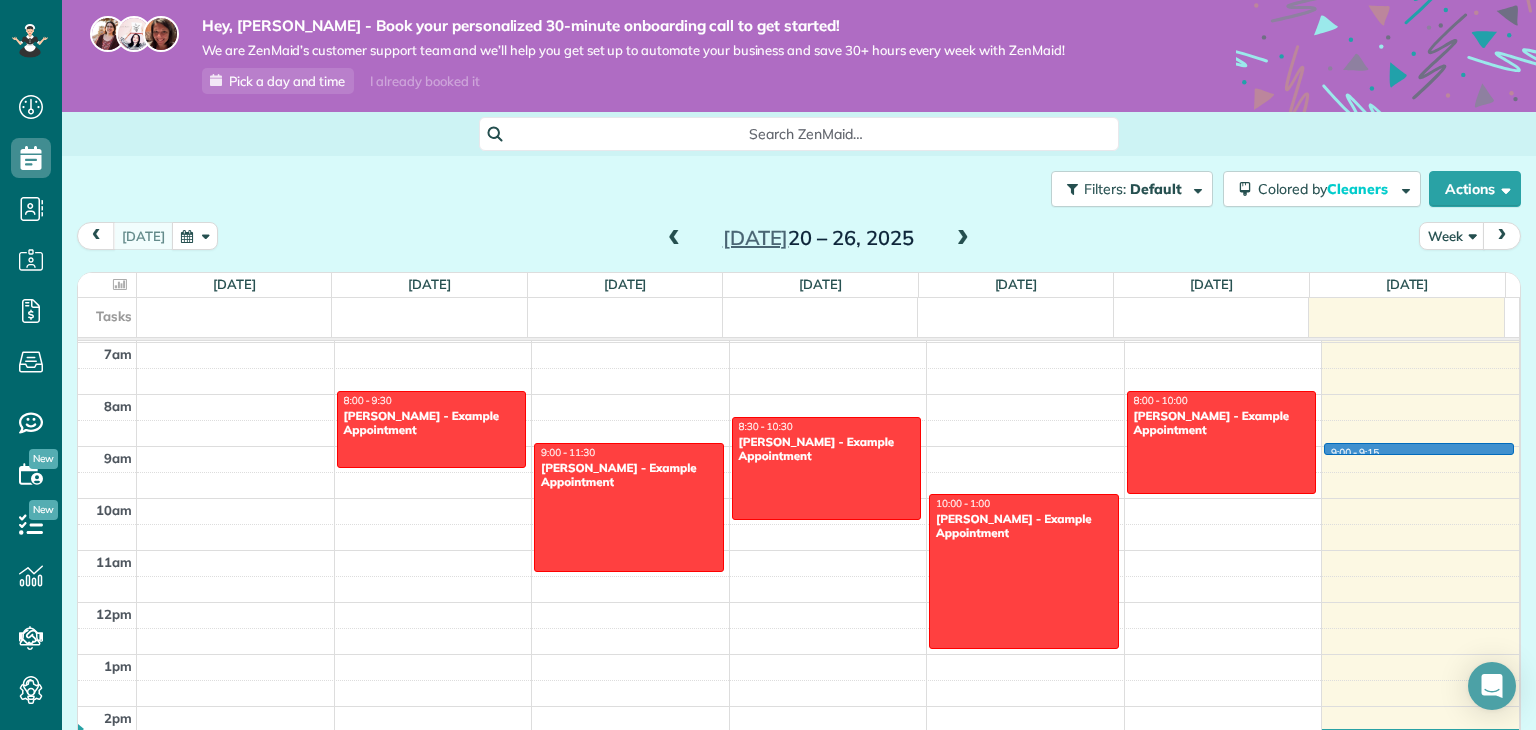 click on "12am 1am 2am 3am 4am 5am 6am 7am 8am 9am 10am 11am 12pm 1pm 2pm 3pm 4pm 5pm 6pm 7pm 8pm 9pm 10pm 11pm 8:00 - 9:30 Debbie Sardone - Example Appointment 1234 Wilshire Boulevard Los Angeles, CA 90017 9:00 - 11:30 Carolyn Arellano - Example Appointment 8970 Bolsa Avenue Westminster, CA 92683 8:30 - 10:30 Sharon Tinberg - Example Appointment 6375 West Charleston Boulevard Las Vegas, NV 89146 10:00 - 1:00 Amar Ghose - Example Appointment 673 Park Boulevard Palo Alto, CA 94306 8:00 - 10:00 Chris Schwab - Example Appointment 8920 Wilshire Boulevard Beverly Hills, CA 90211 9:00 - 9:15" at bounding box center (798, 602) 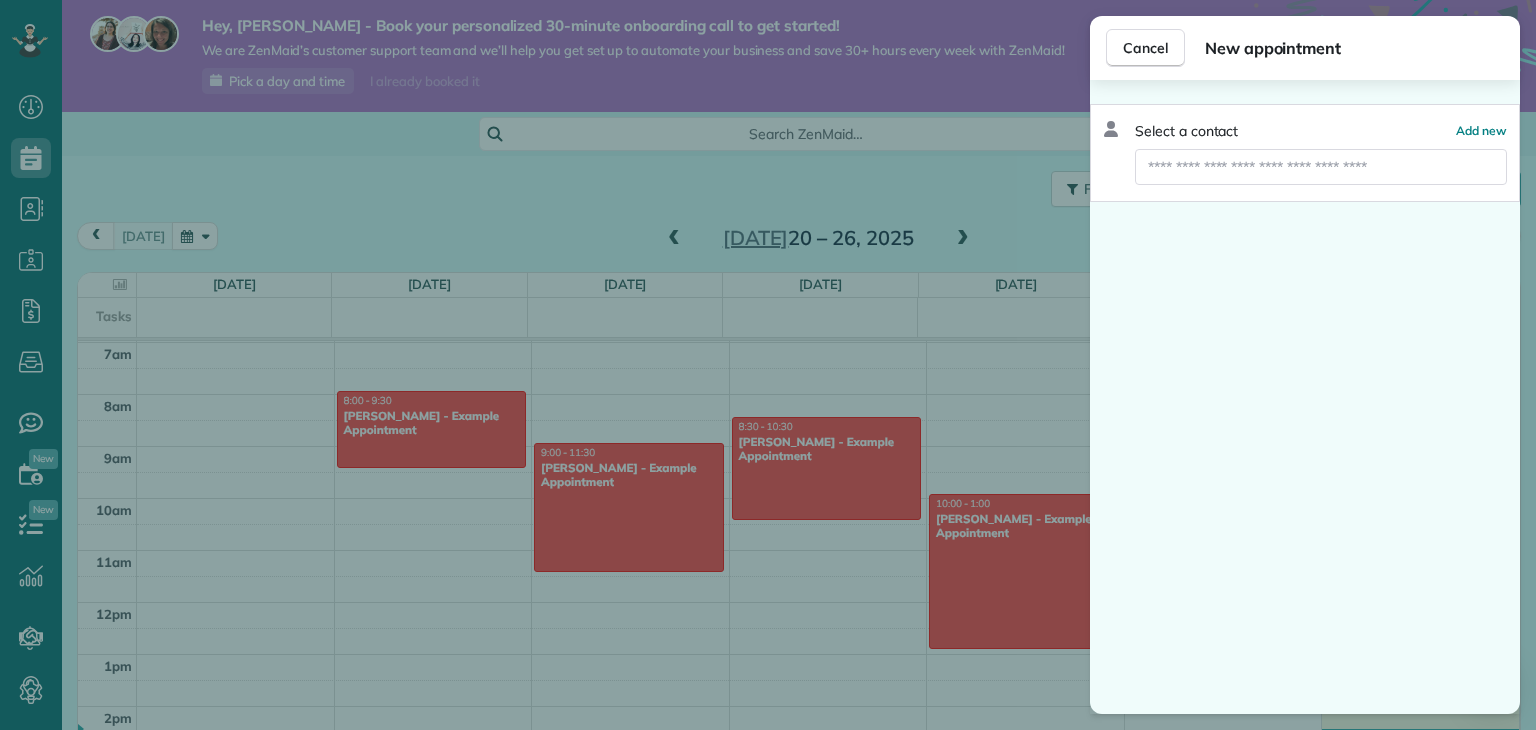 click on "Select a contact Add new" at bounding box center [1305, 131] 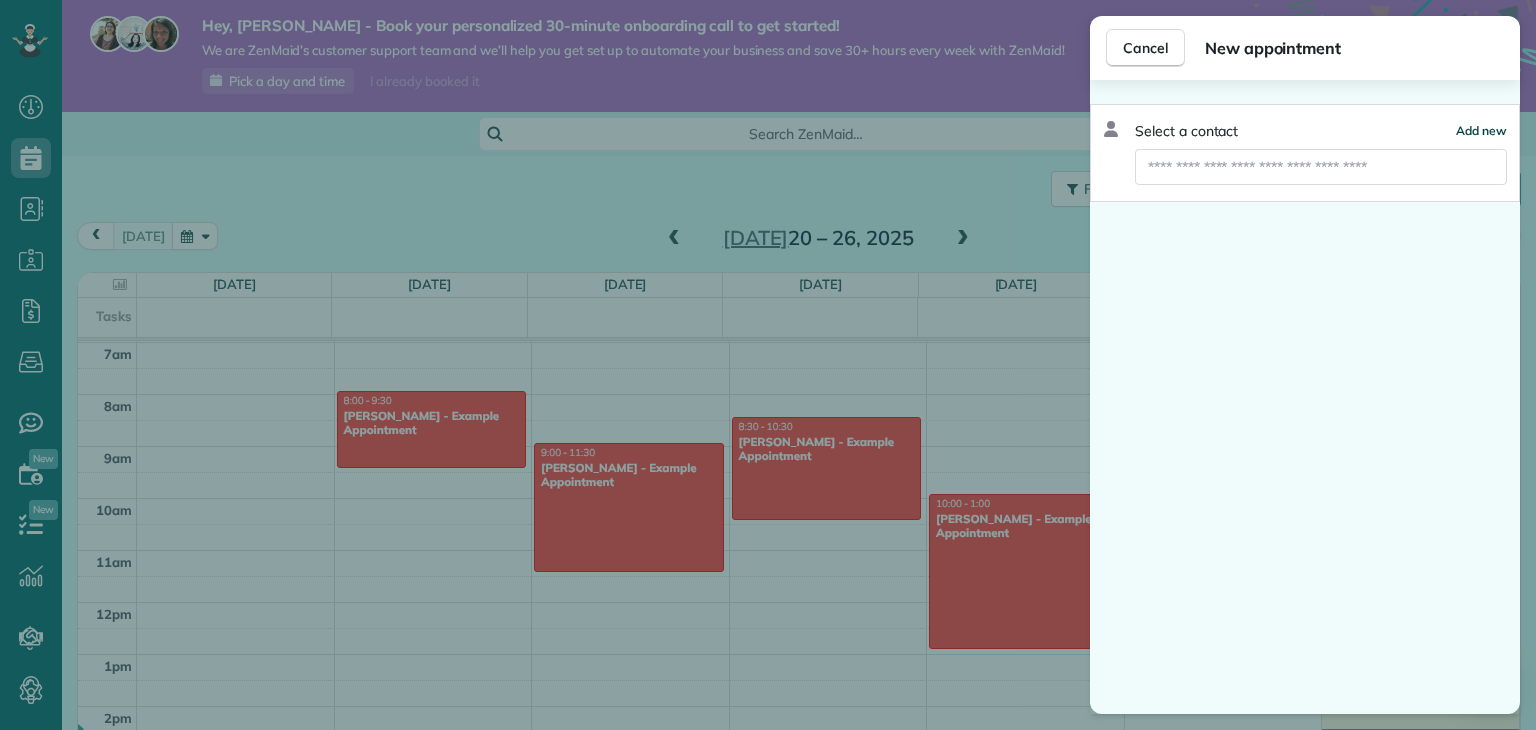 click on "Add new" at bounding box center (1481, 130) 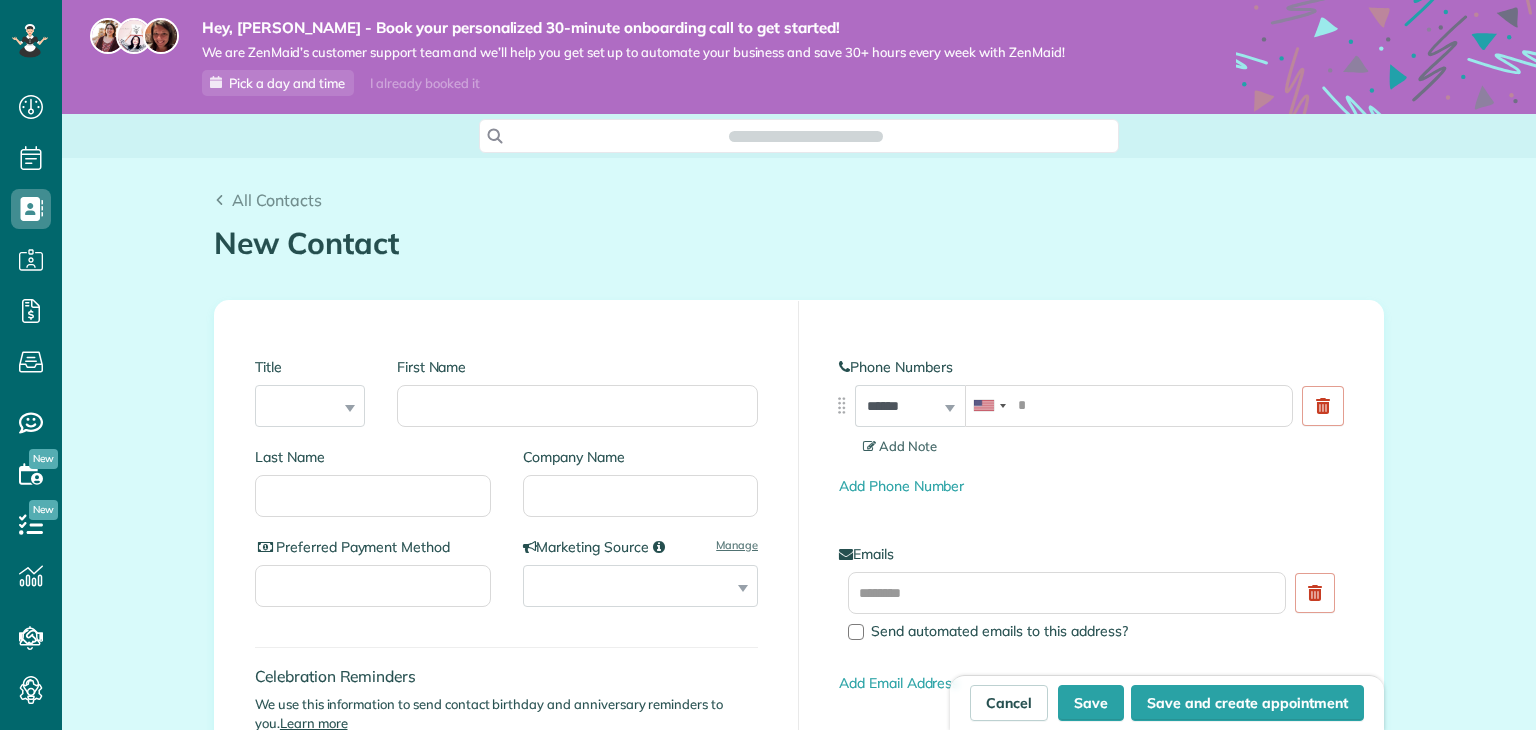 scroll, scrollTop: 0, scrollLeft: 0, axis: both 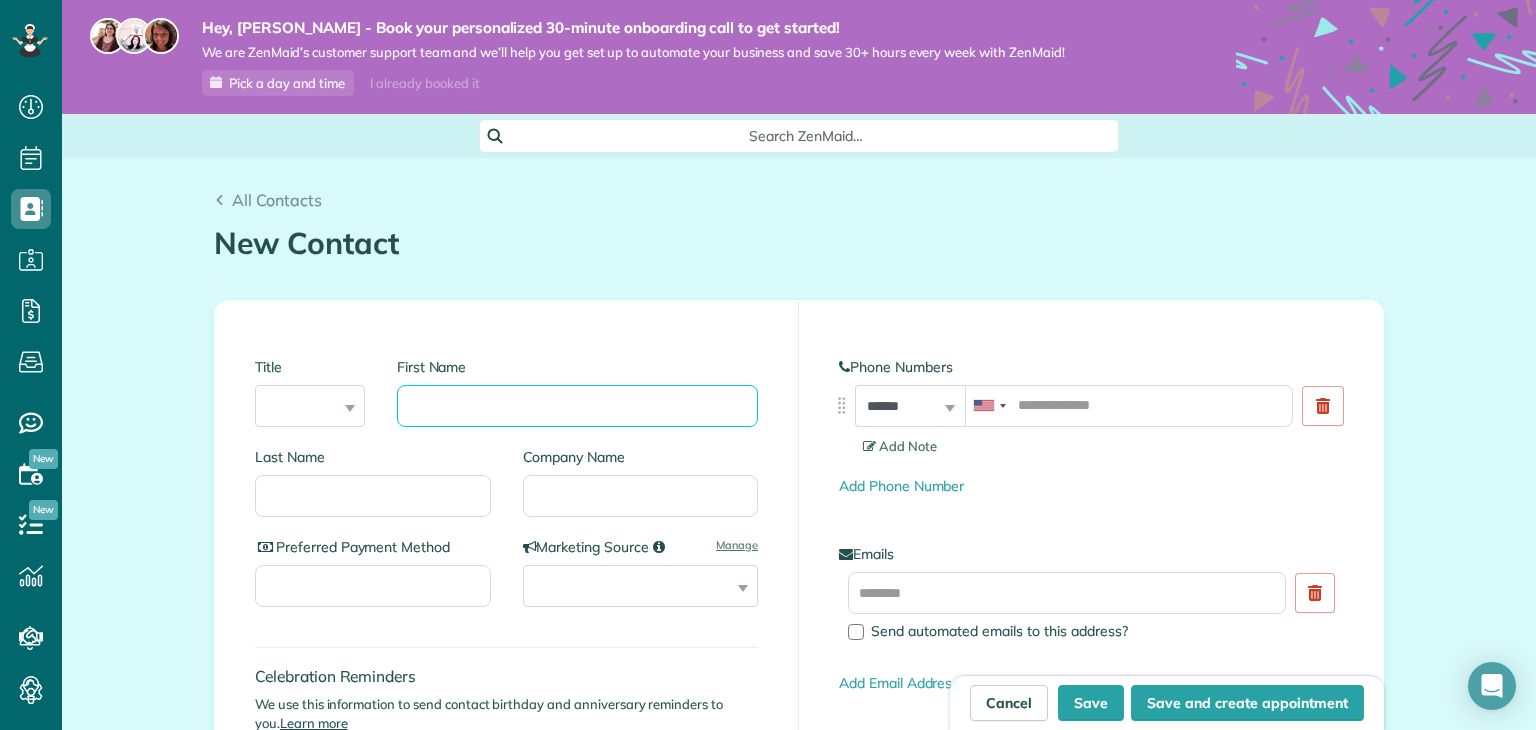 click on "First Name" at bounding box center (577, 406) 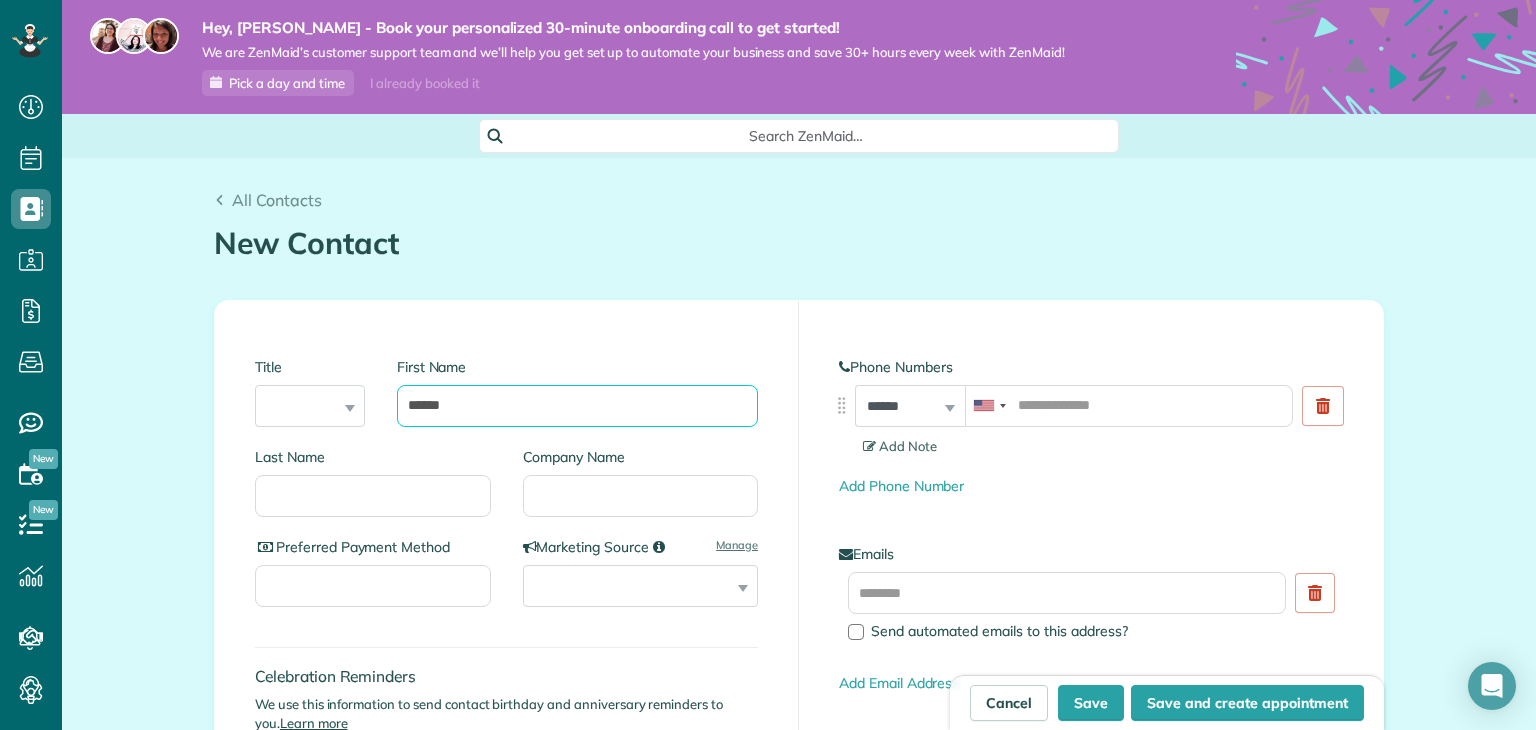 type on "*****" 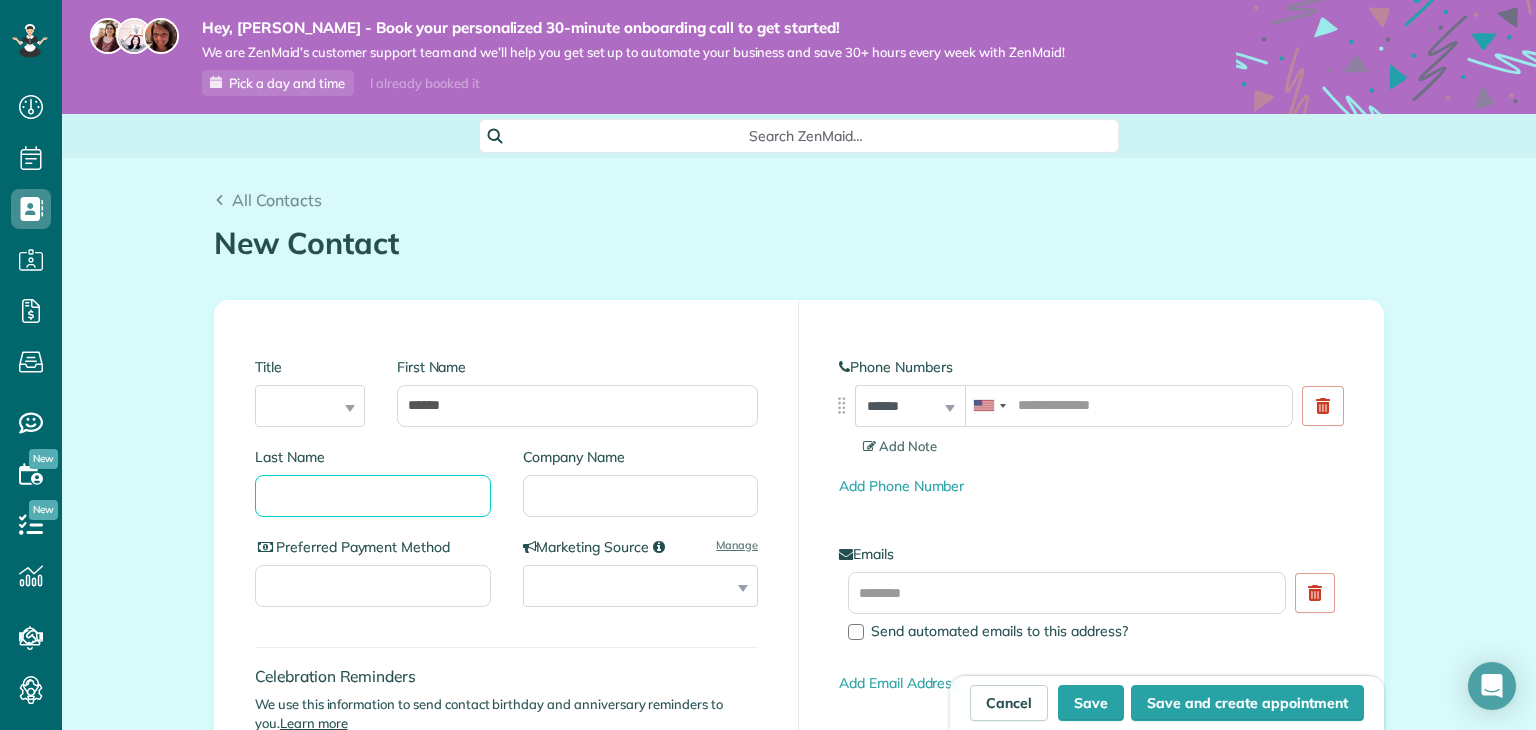 click on "Last Name" at bounding box center (373, 496) 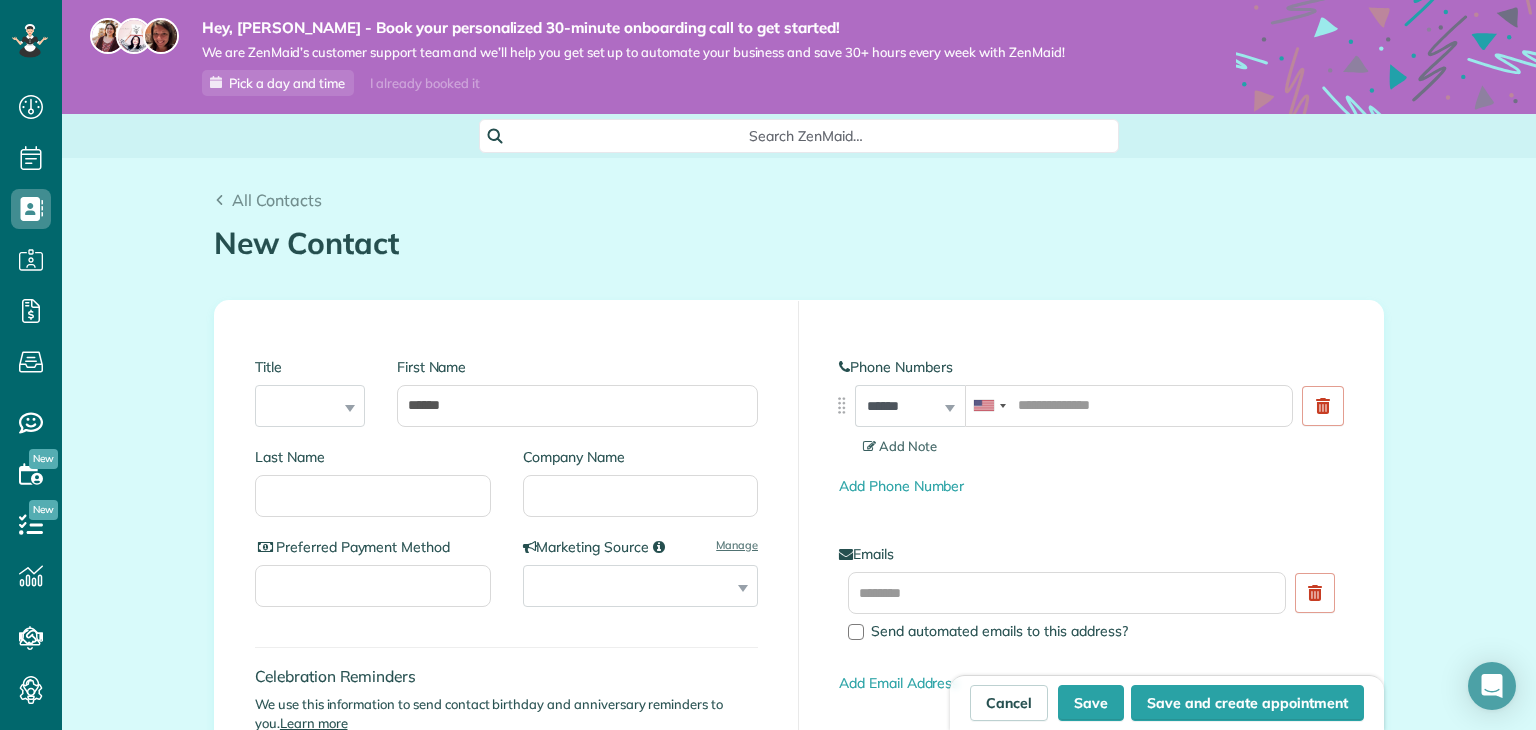 click on "Last Name" at bounding box center (373, 457) 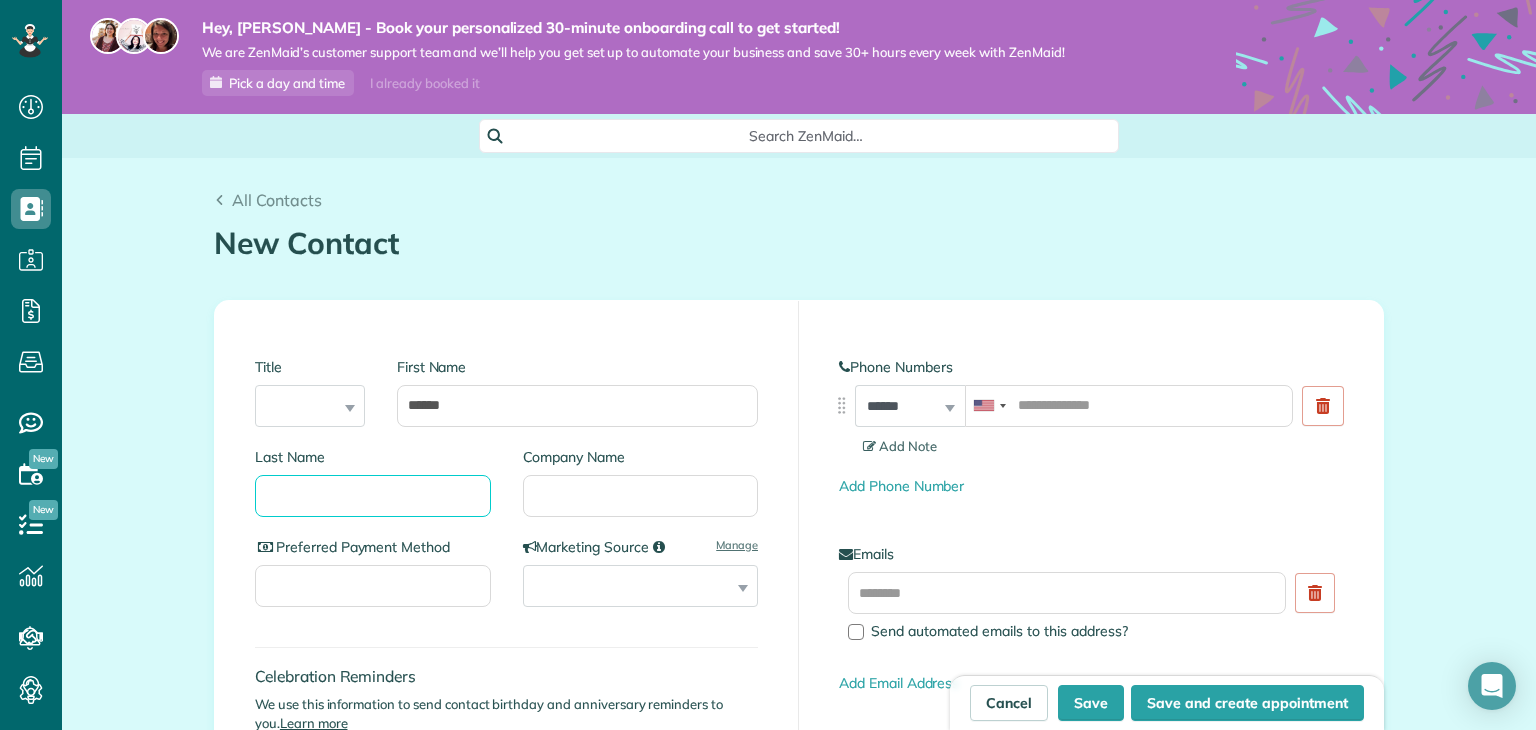 click on "Last Name" at bounding box center [373, 496] 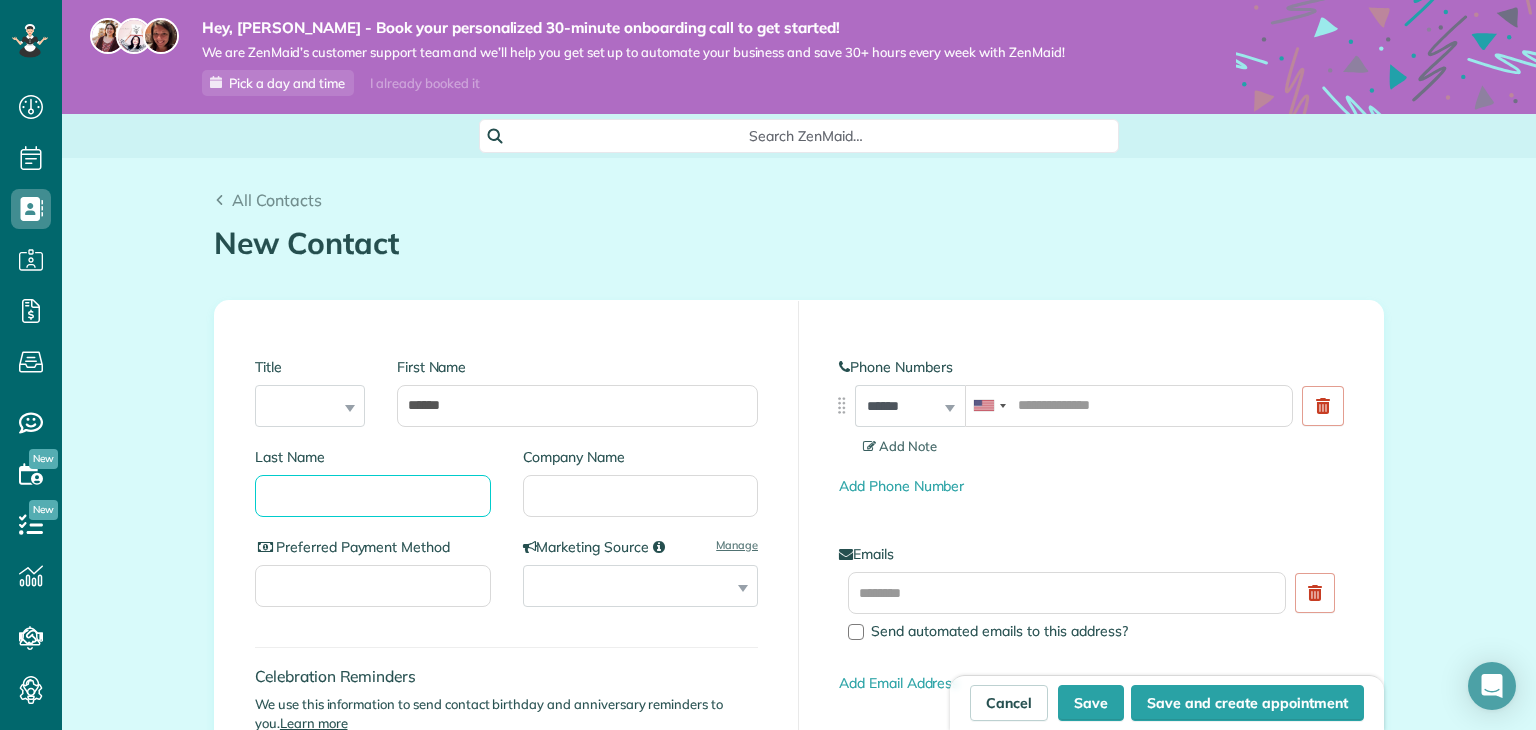 click on "Last Name" at bounding box center [373, 496] 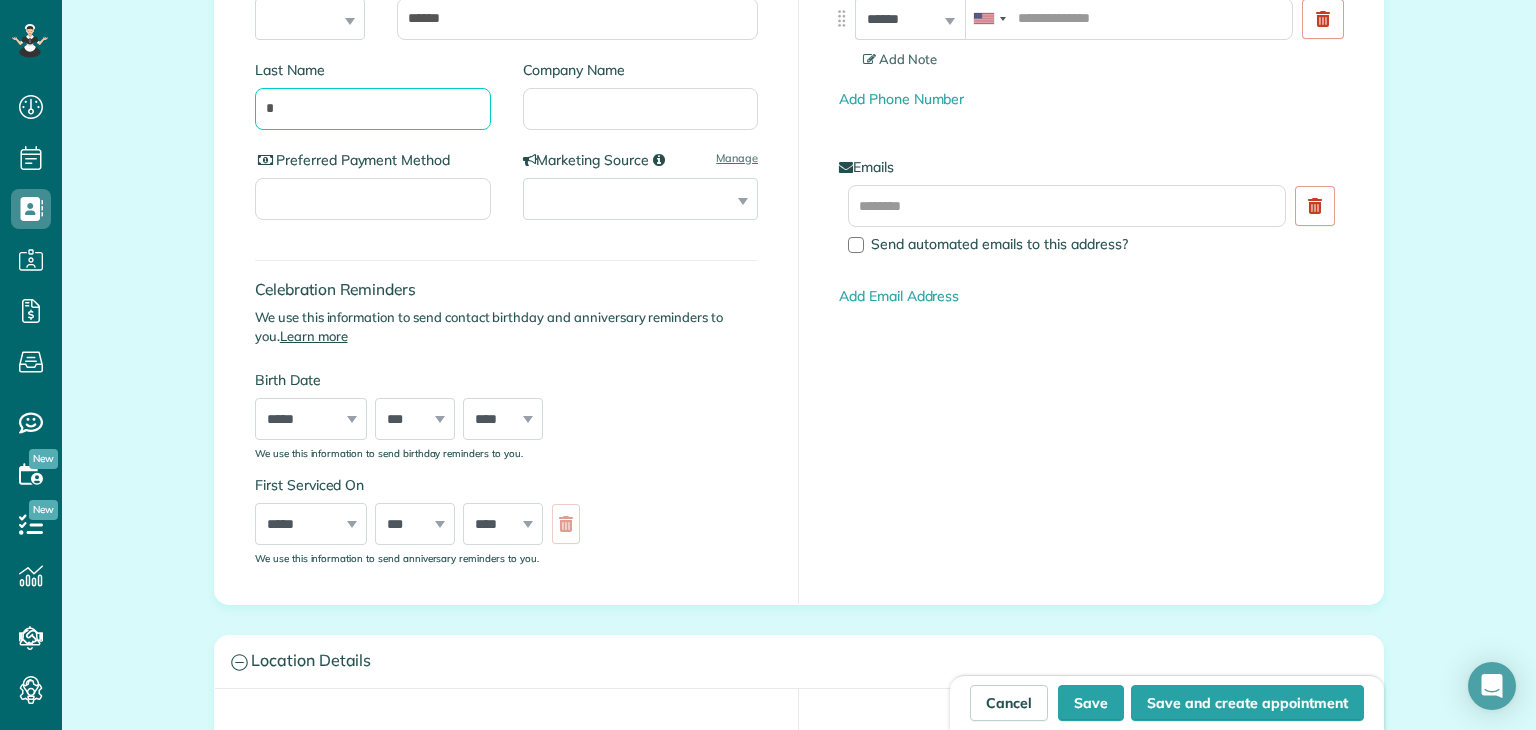 scroll, scrollTop: 388, scrollLeft: 0, axis: vertical 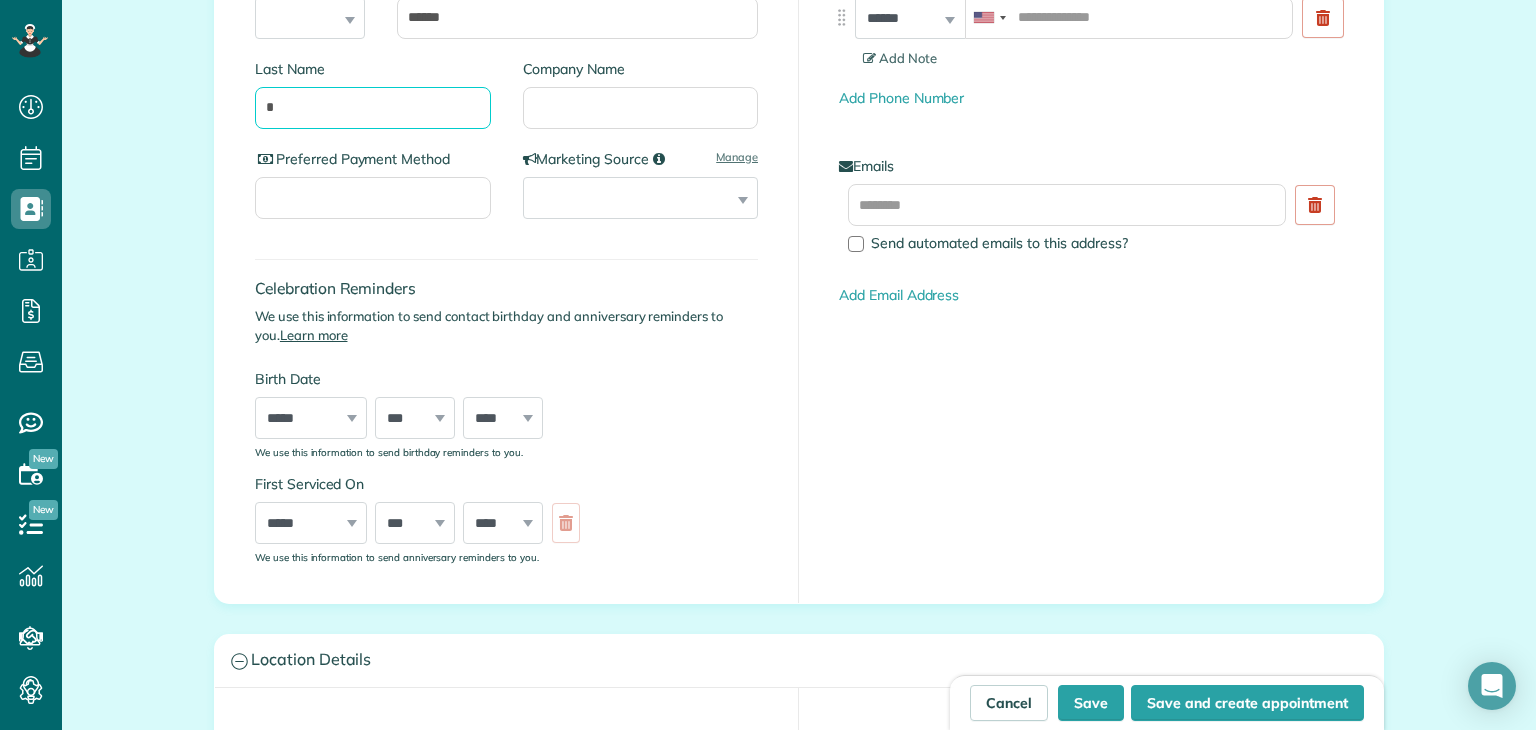 type on "*" 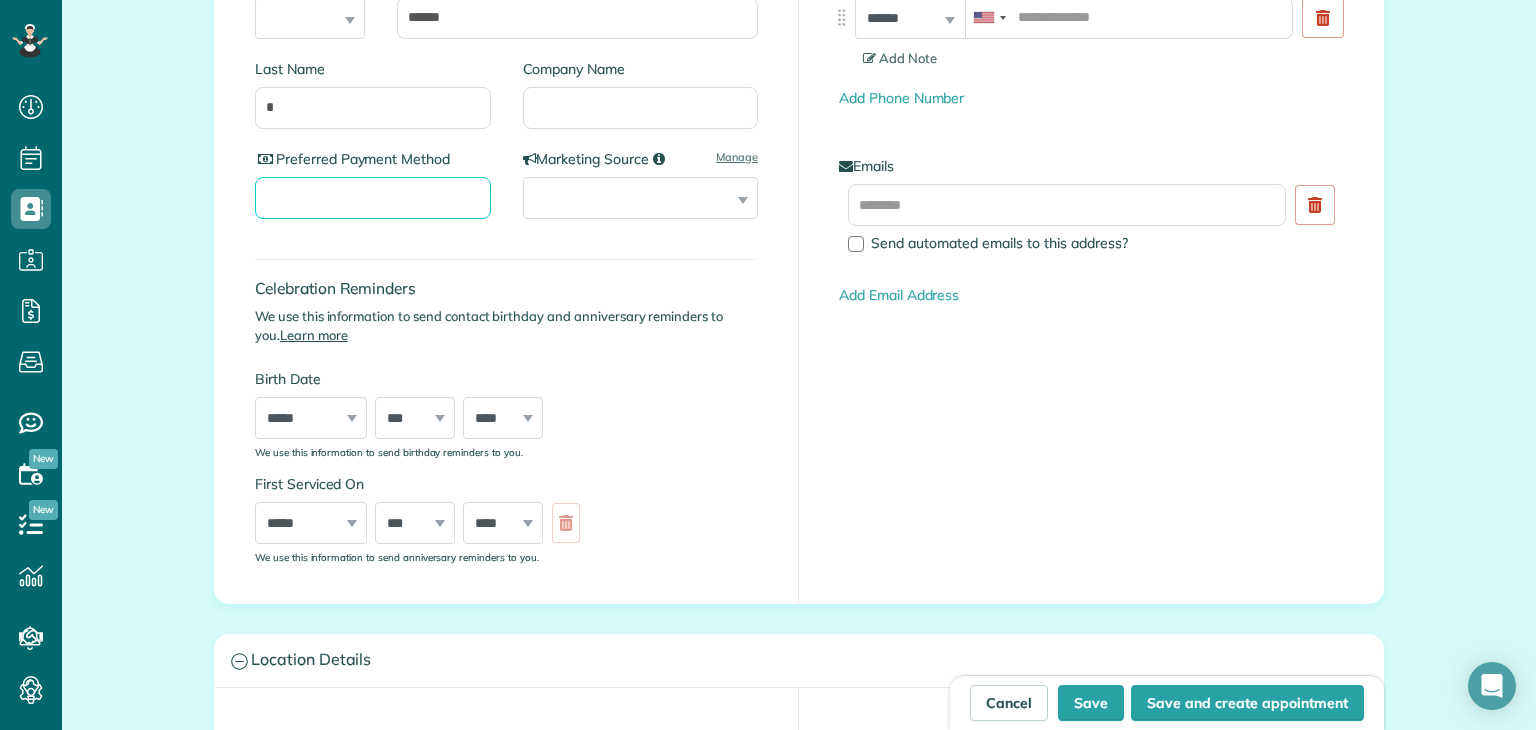 click on "Preferred Payment Method" at bounding box center (373, 198) 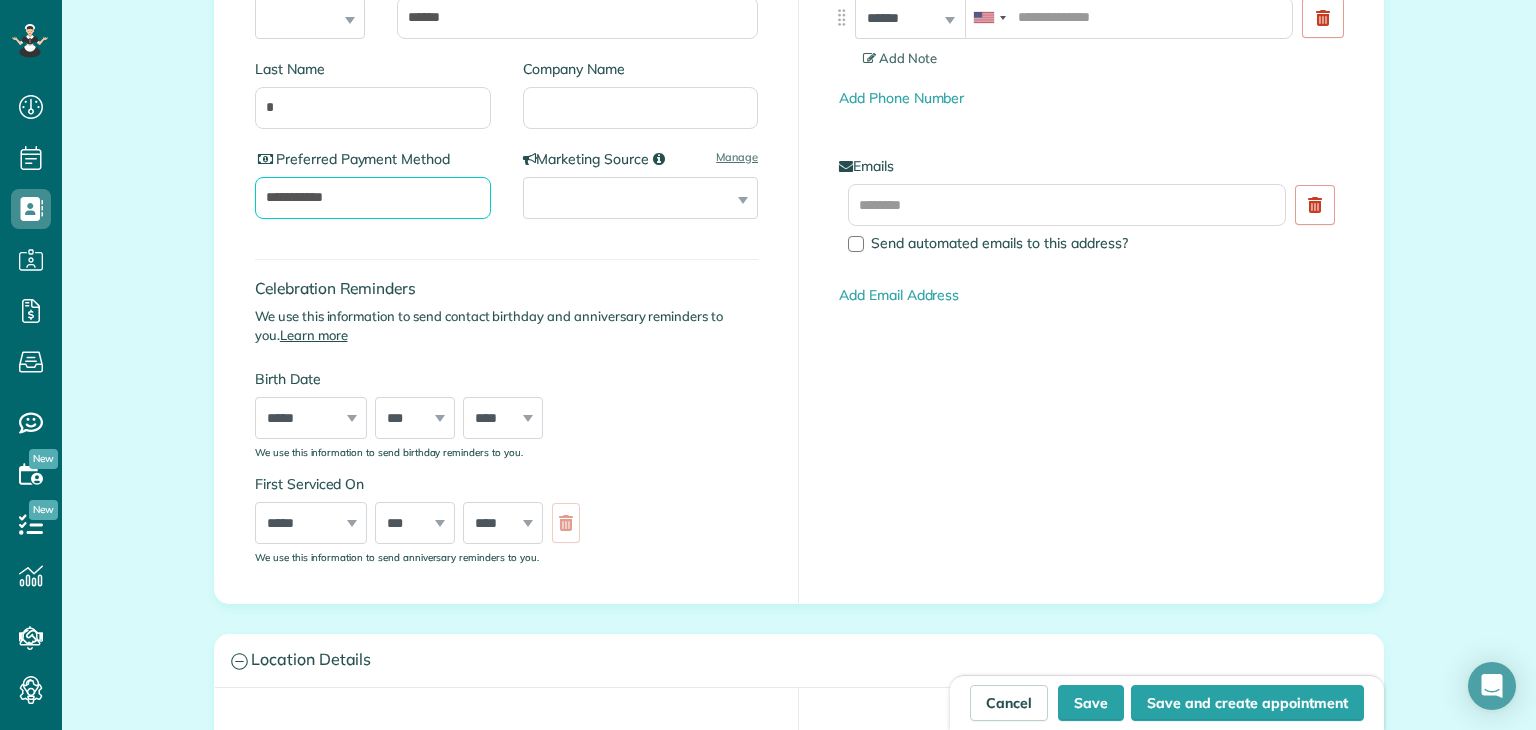 type on "**********" 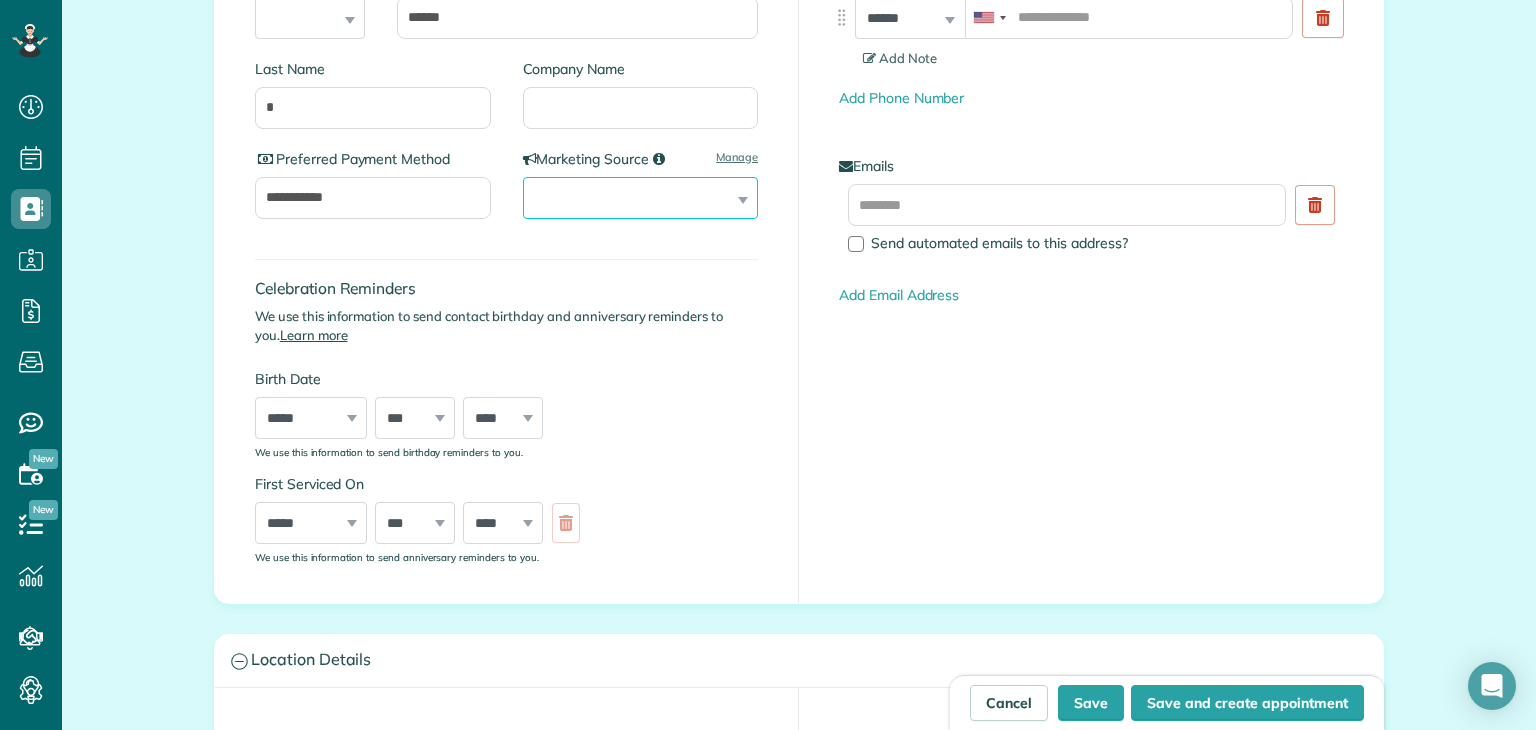 click on "**********" at bounding box center (641, 198) 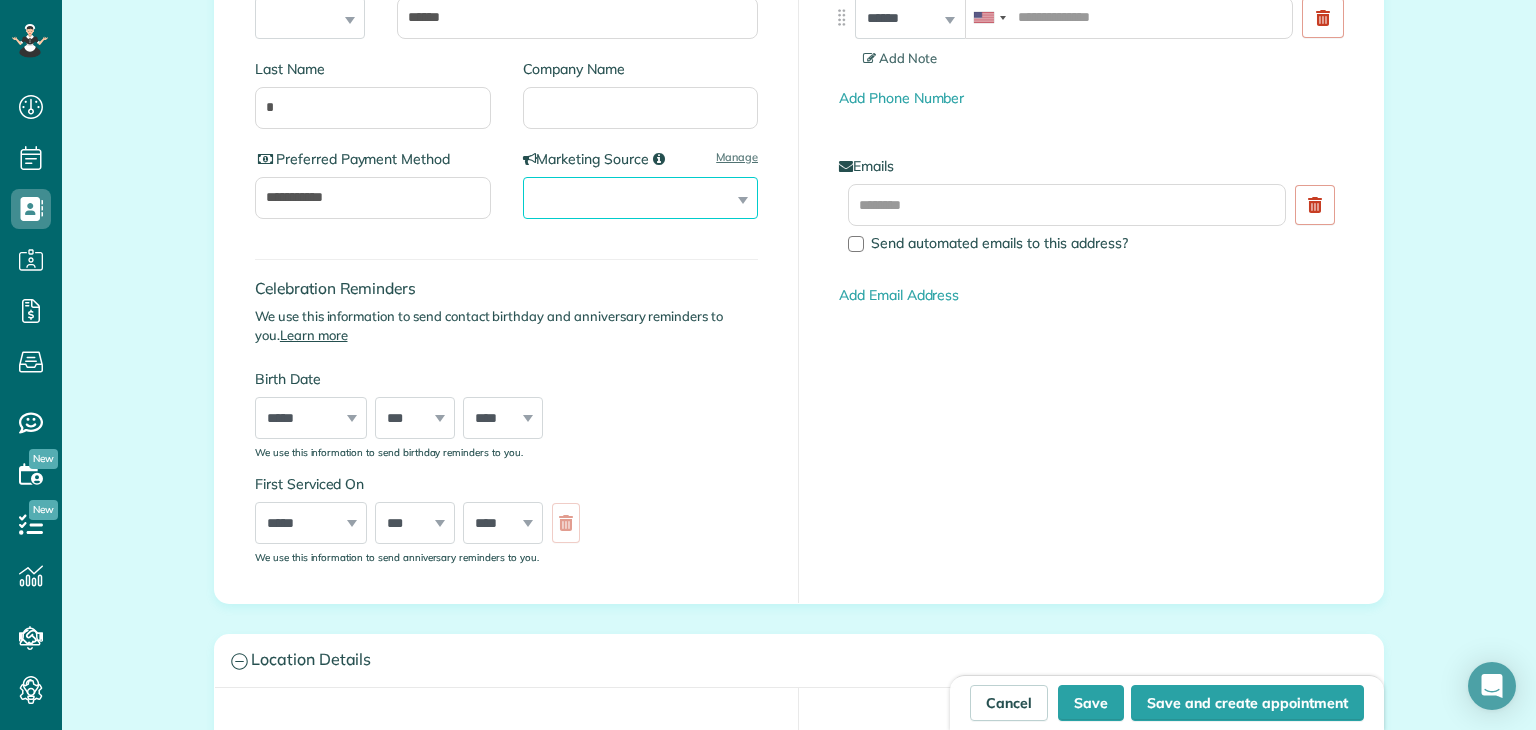 select on "****" 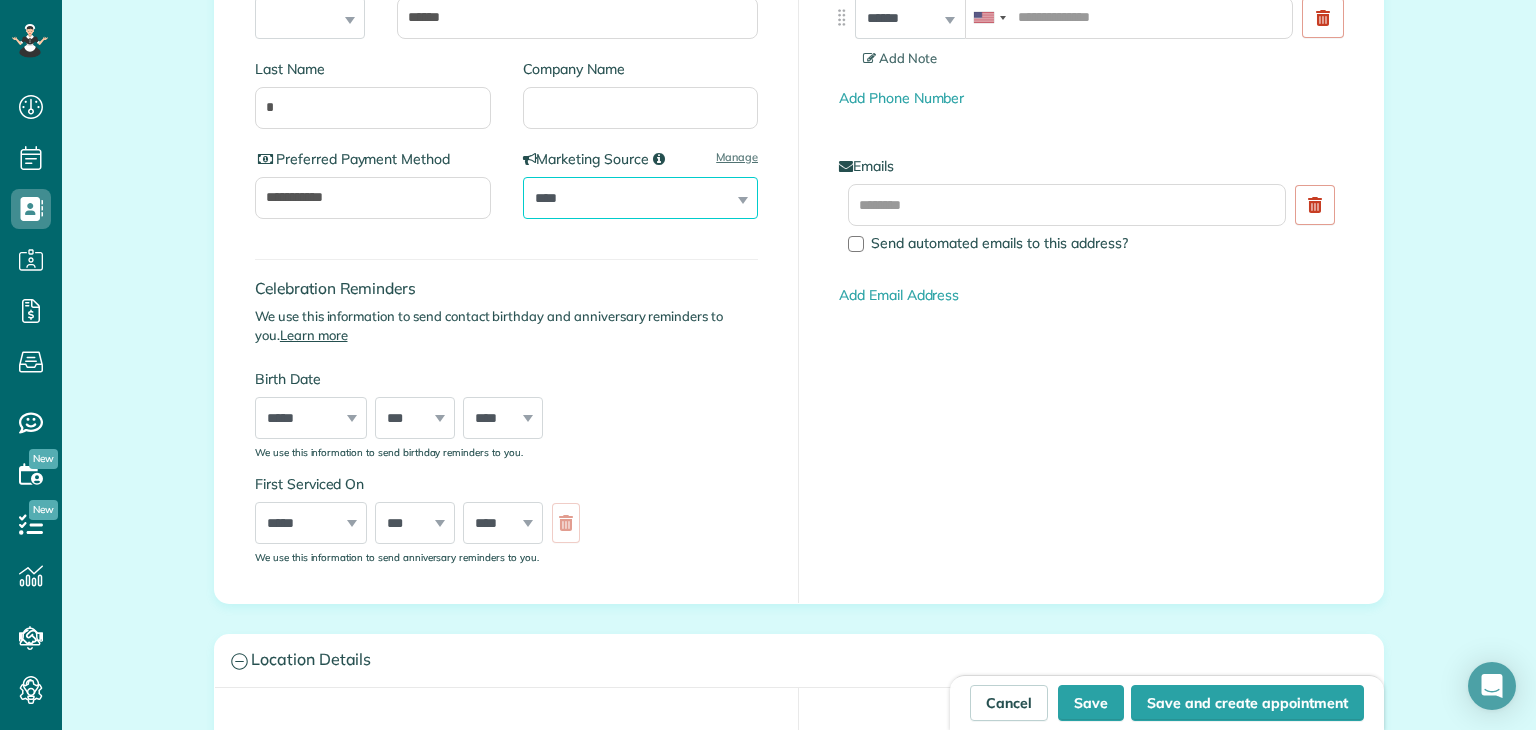 click on "**********" at bounding box center (641, 198) 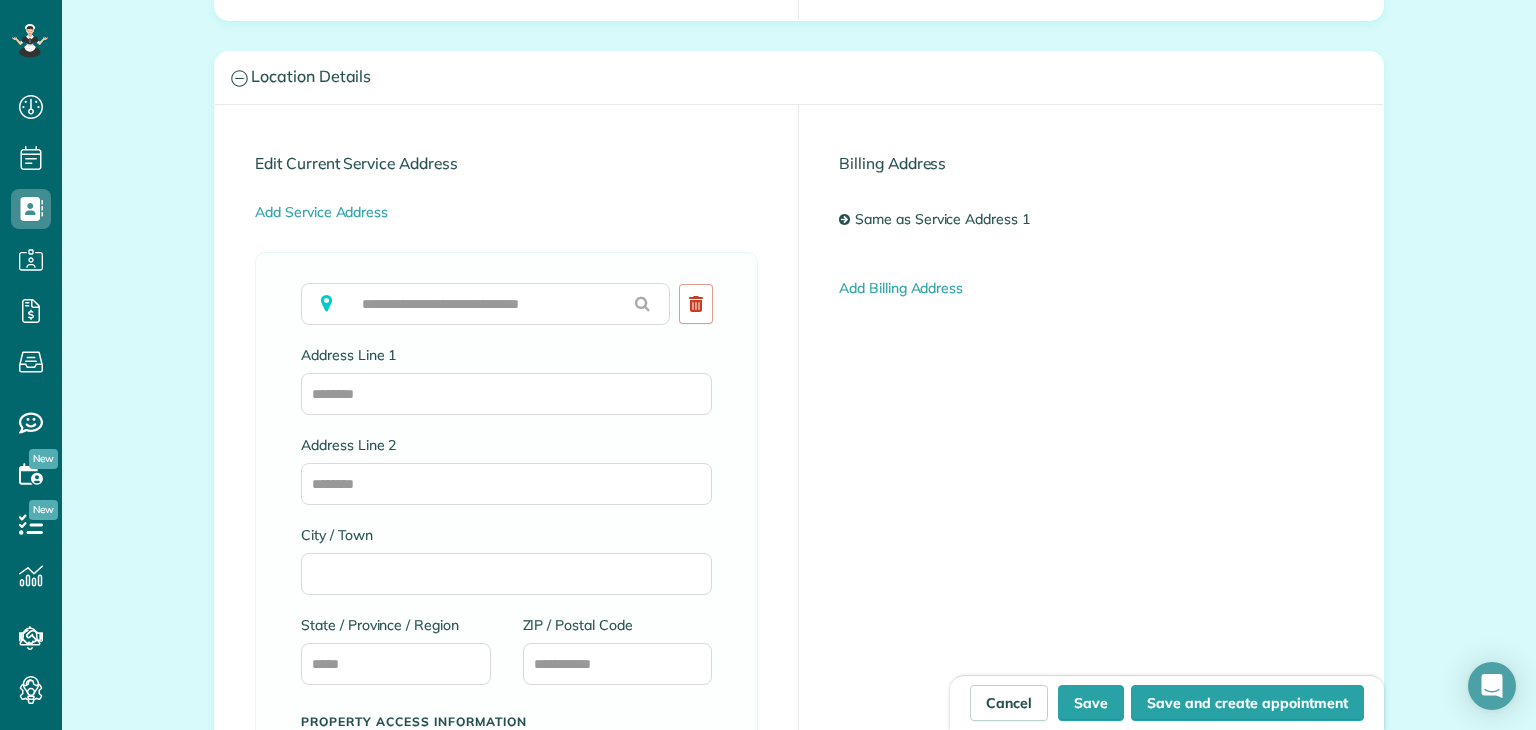 scroll, scrollTop: 1043, scrollLeft: 0, axis: vertical 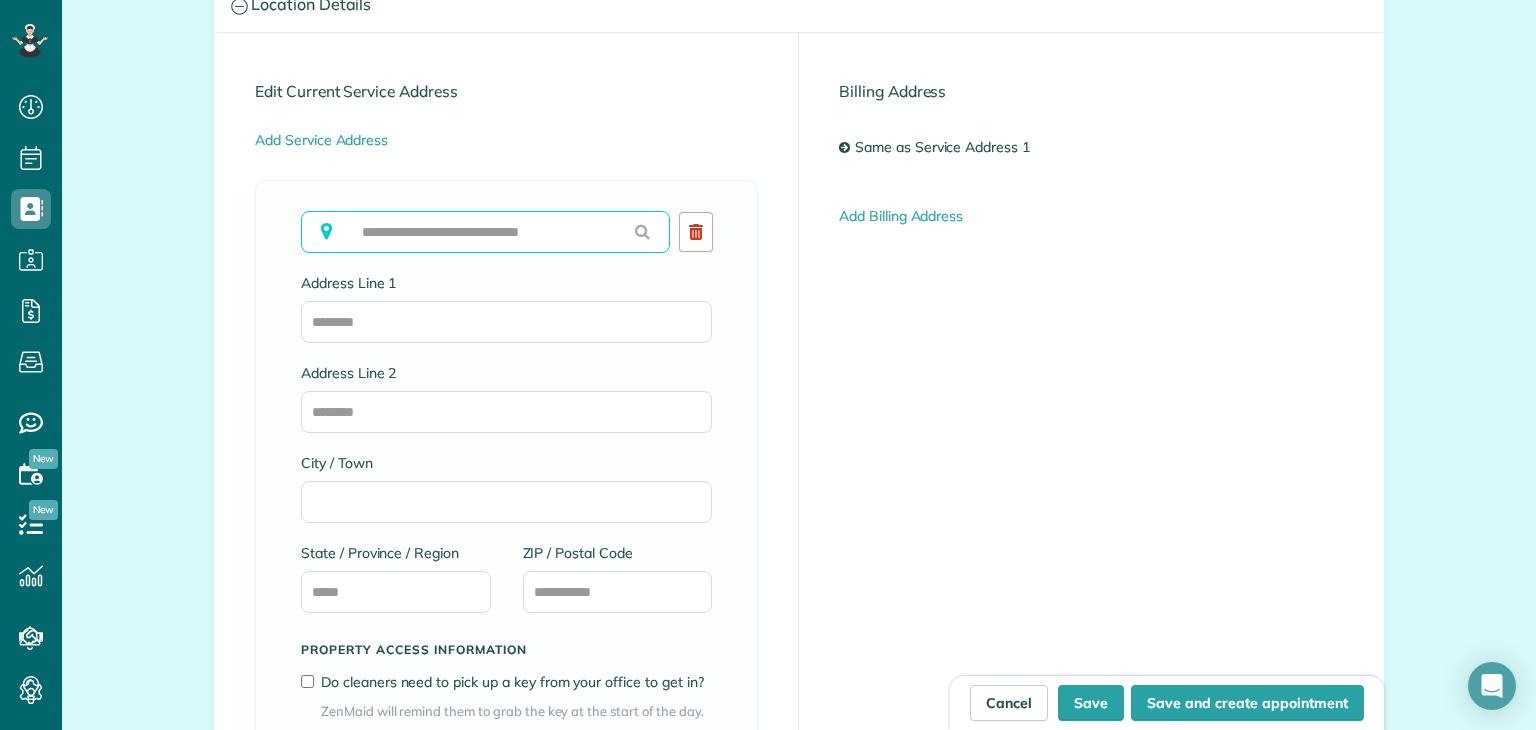 click at bounding box center [485, 232] 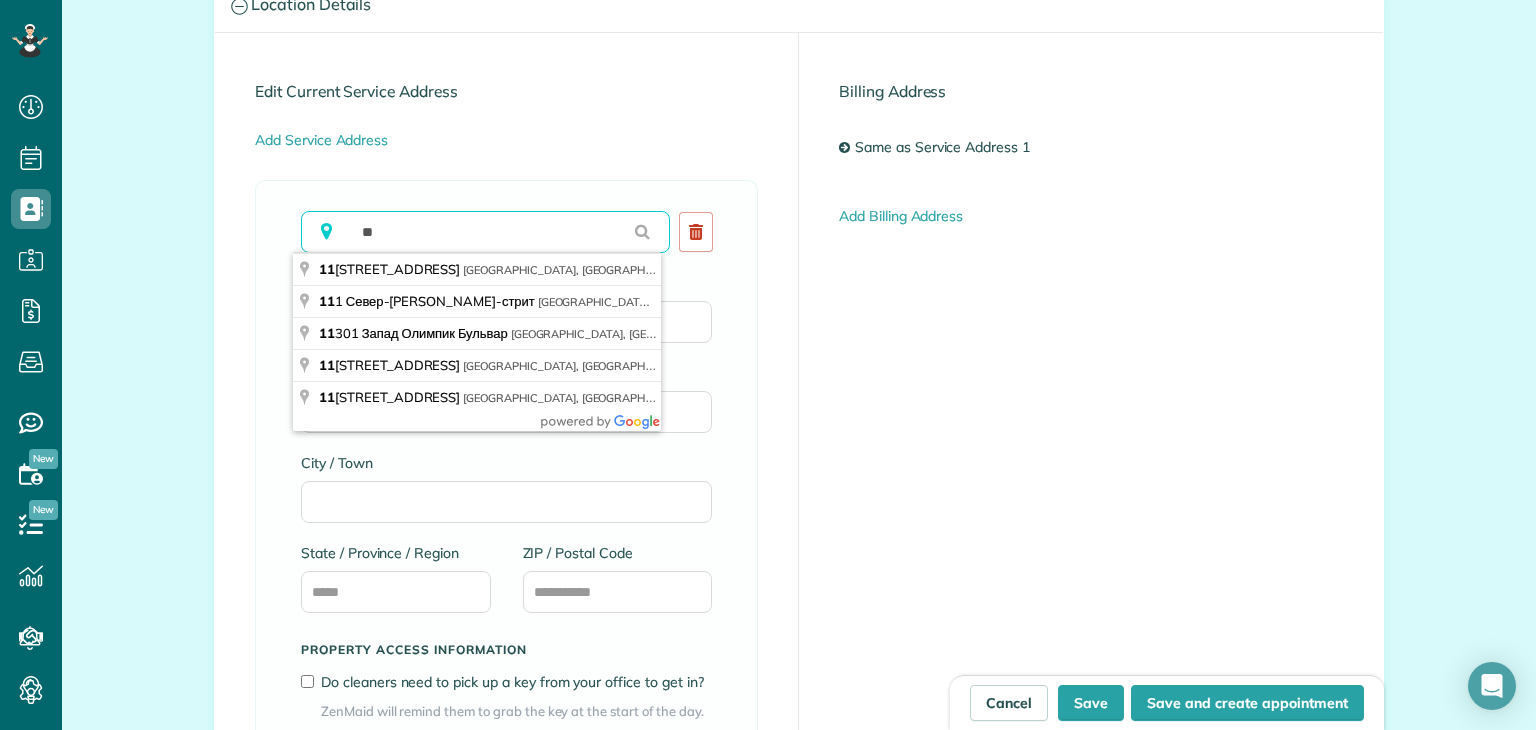type on "*" 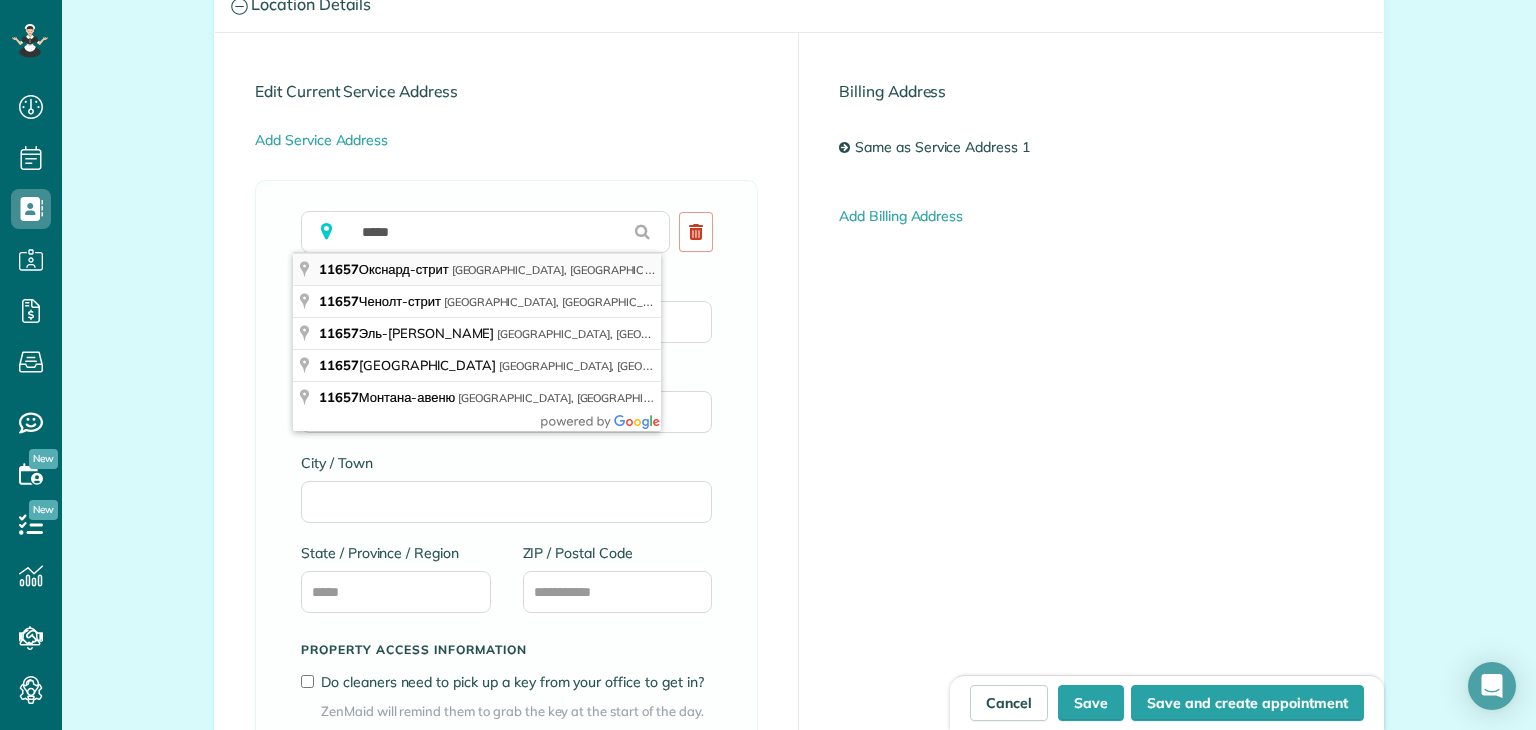 type on "**********" 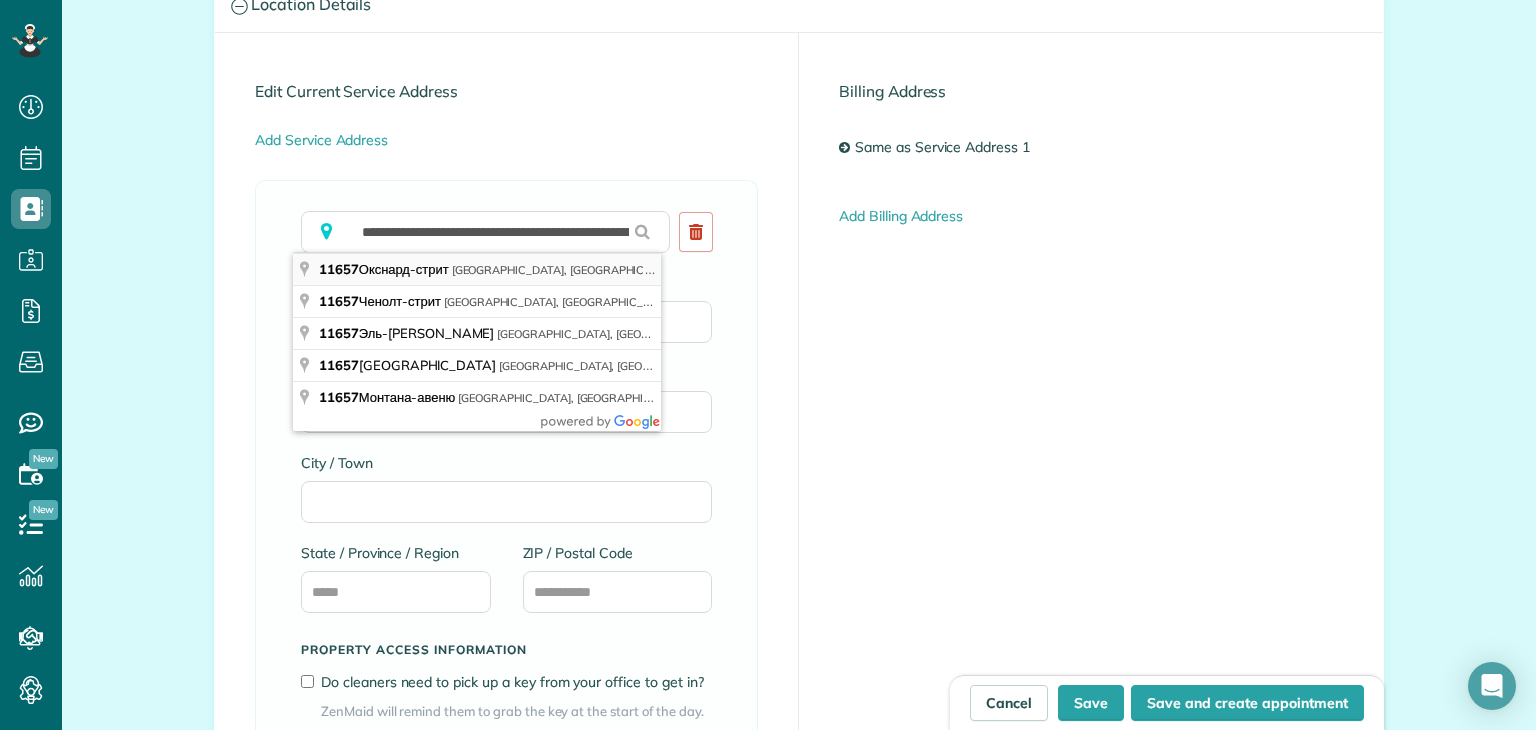 type on "**********" 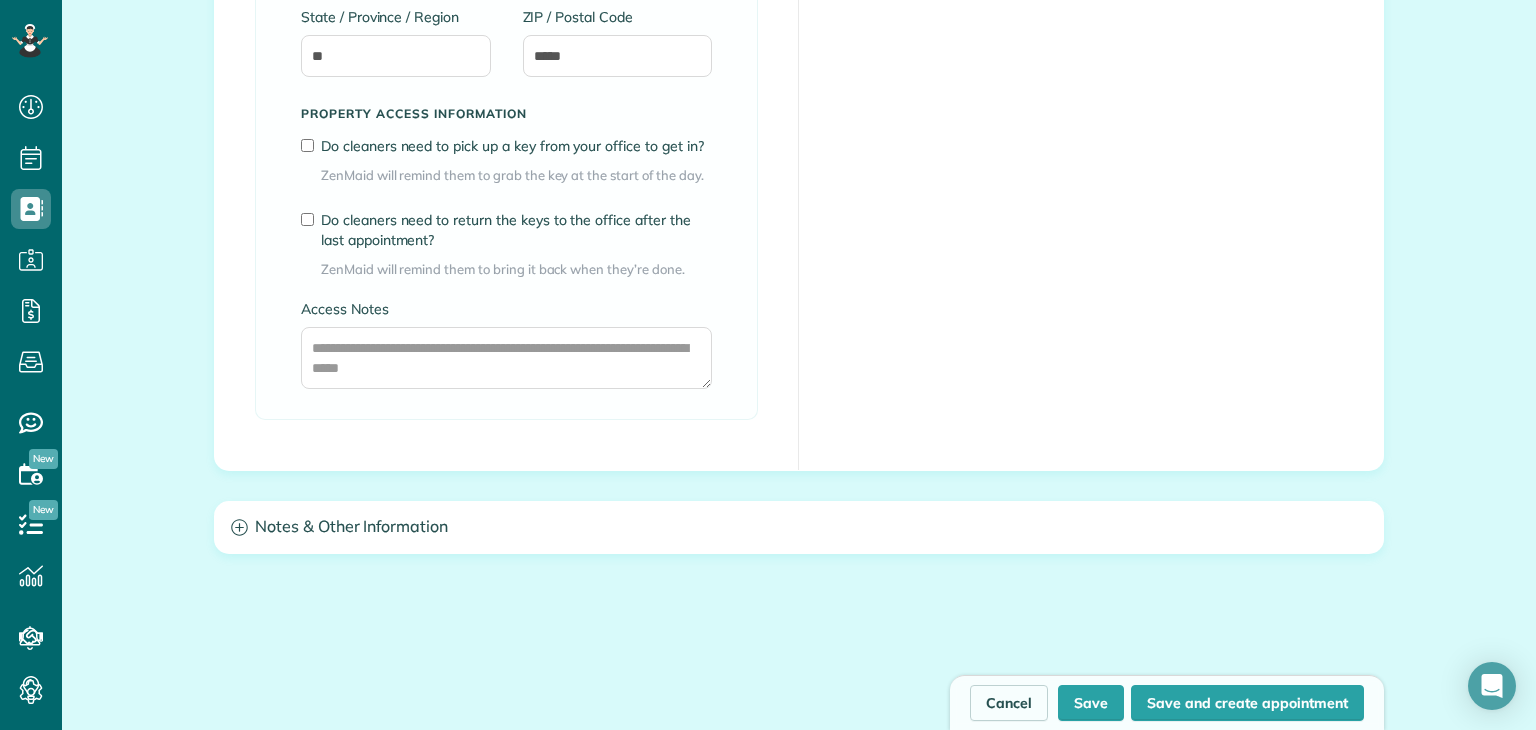 scroll, scrollTop: 1582, scrollLeft: 0, axis: vertical 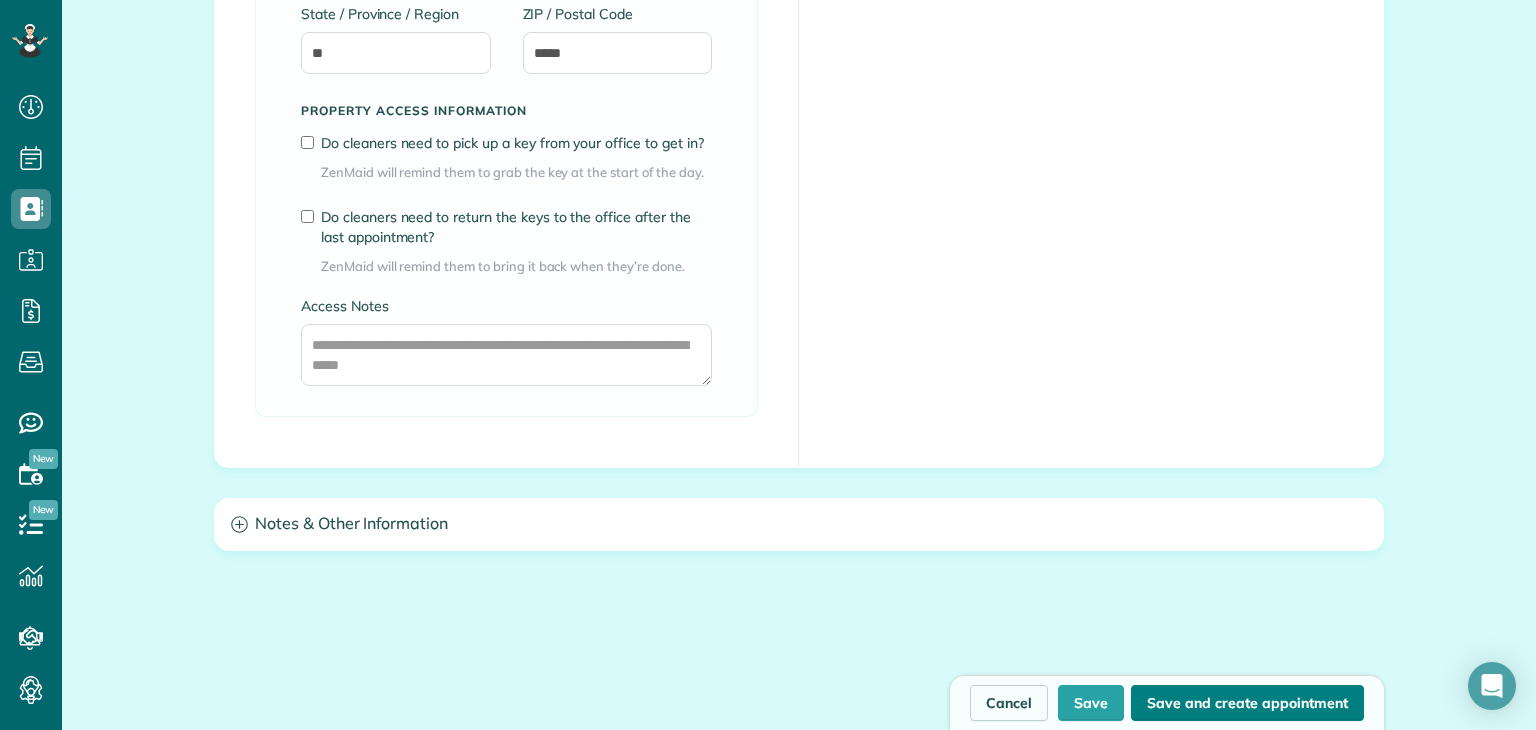 click on "Save and create appointment" at bounding box center [1247, 703] 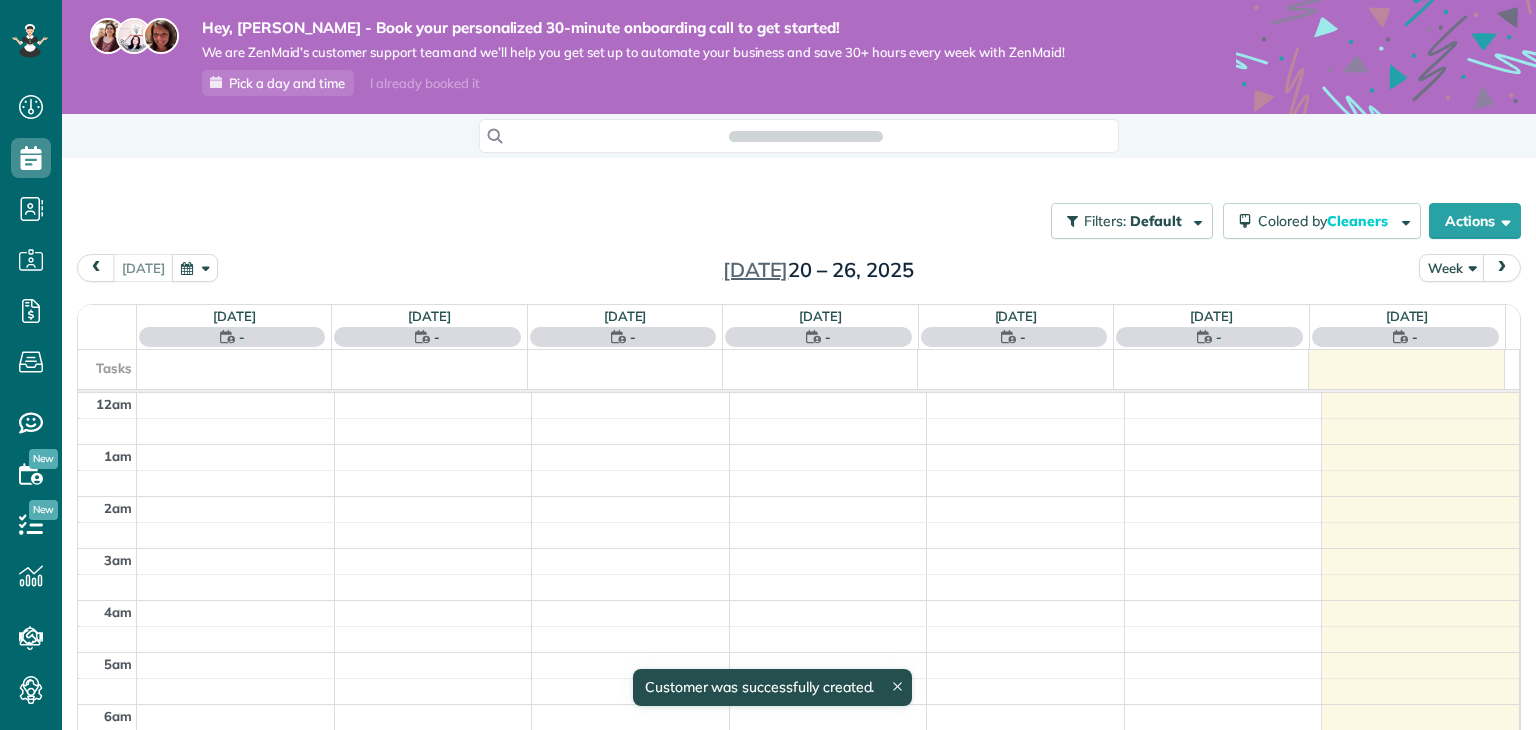 scroll, scrollTop: 0, scrollLeft: 0, axis: both 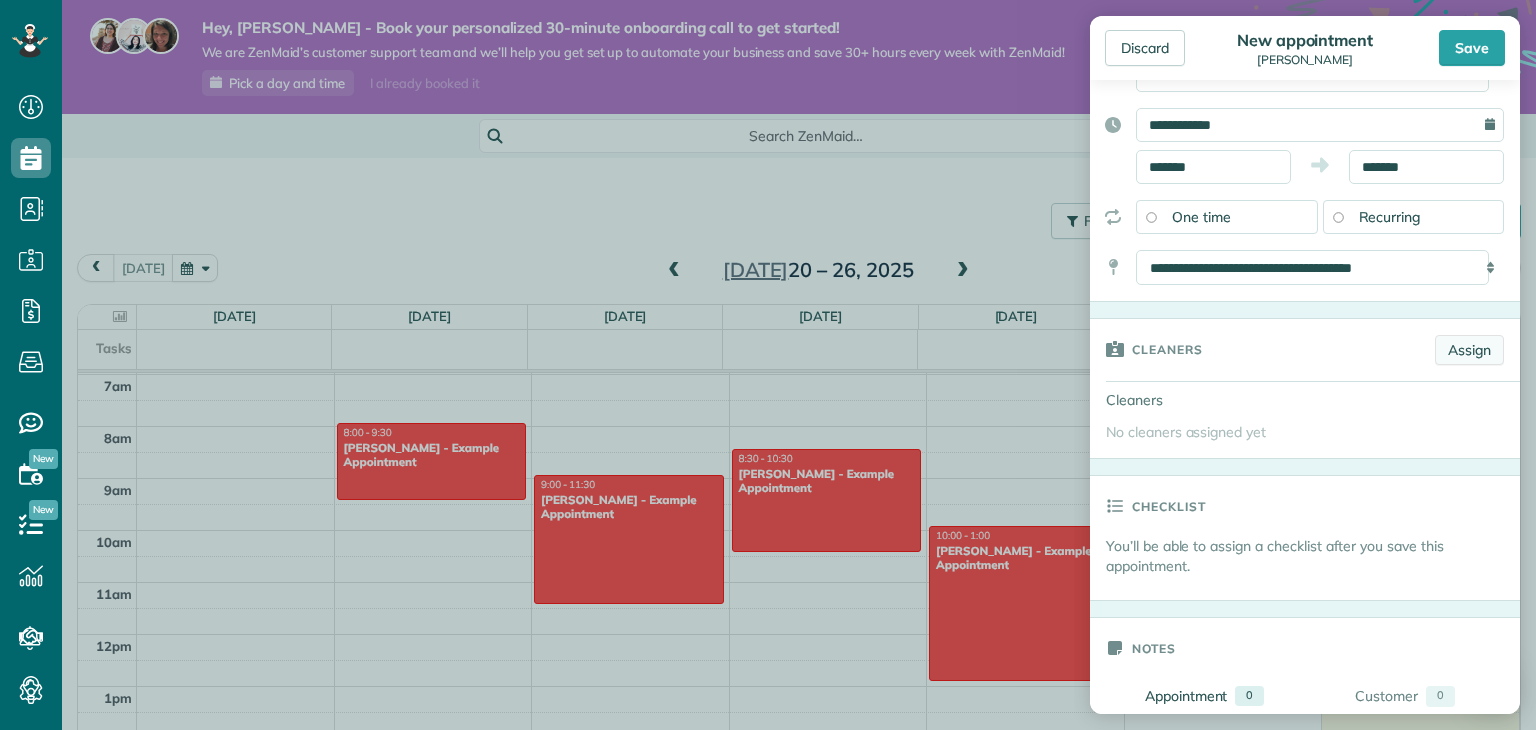 click on "Assign" at bounding box center [1469, 350] 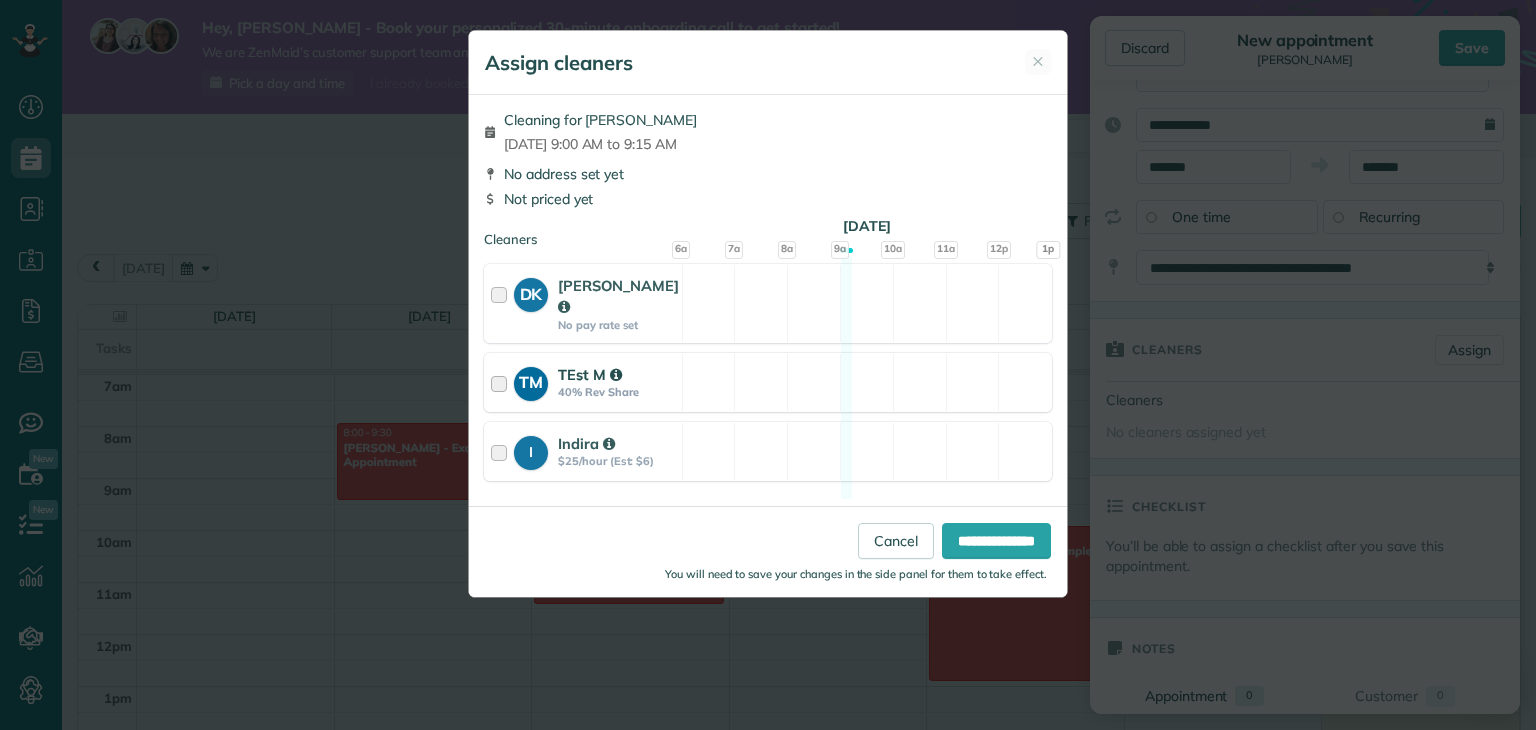 click at bounding box center (502, 382) 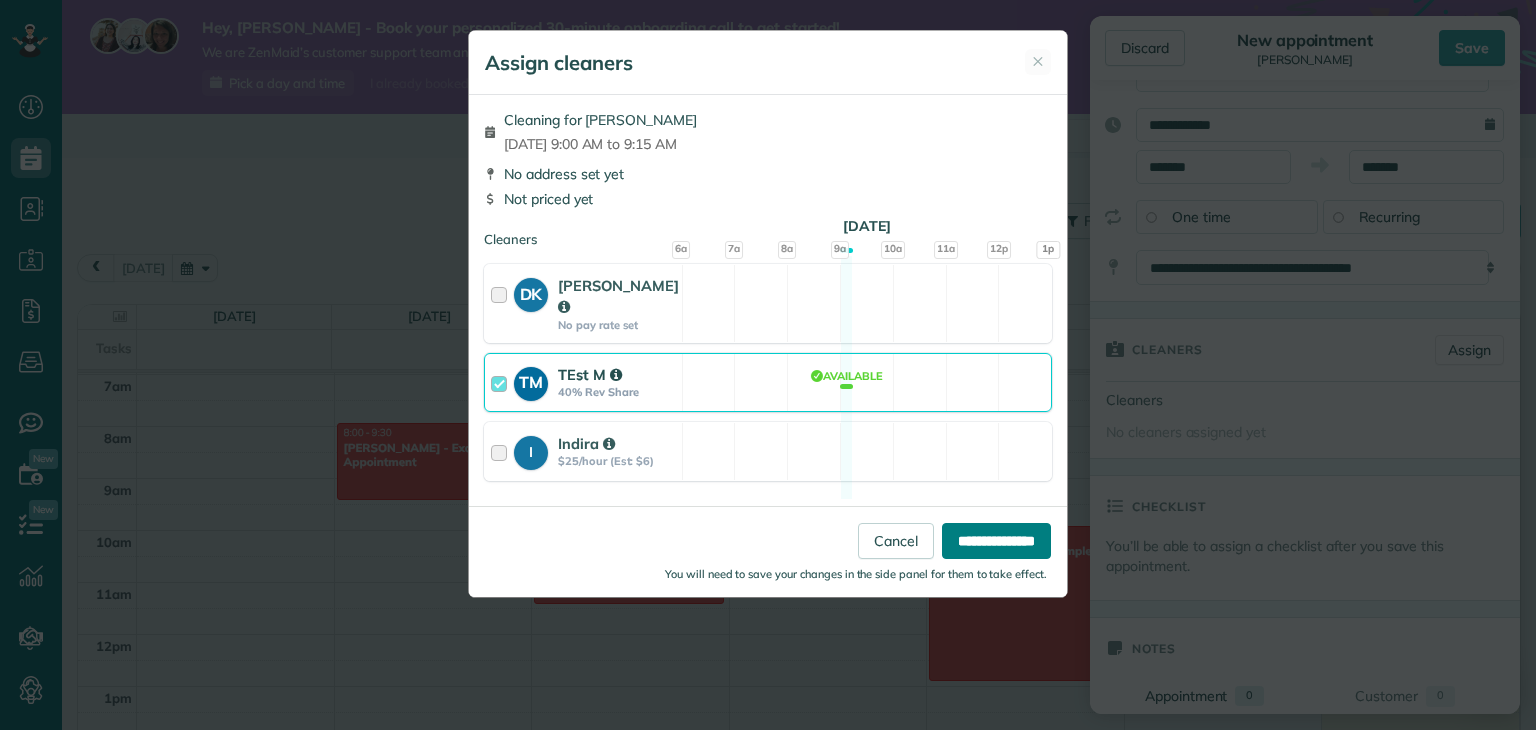 click on "**********" at bounding box center [996, 541] 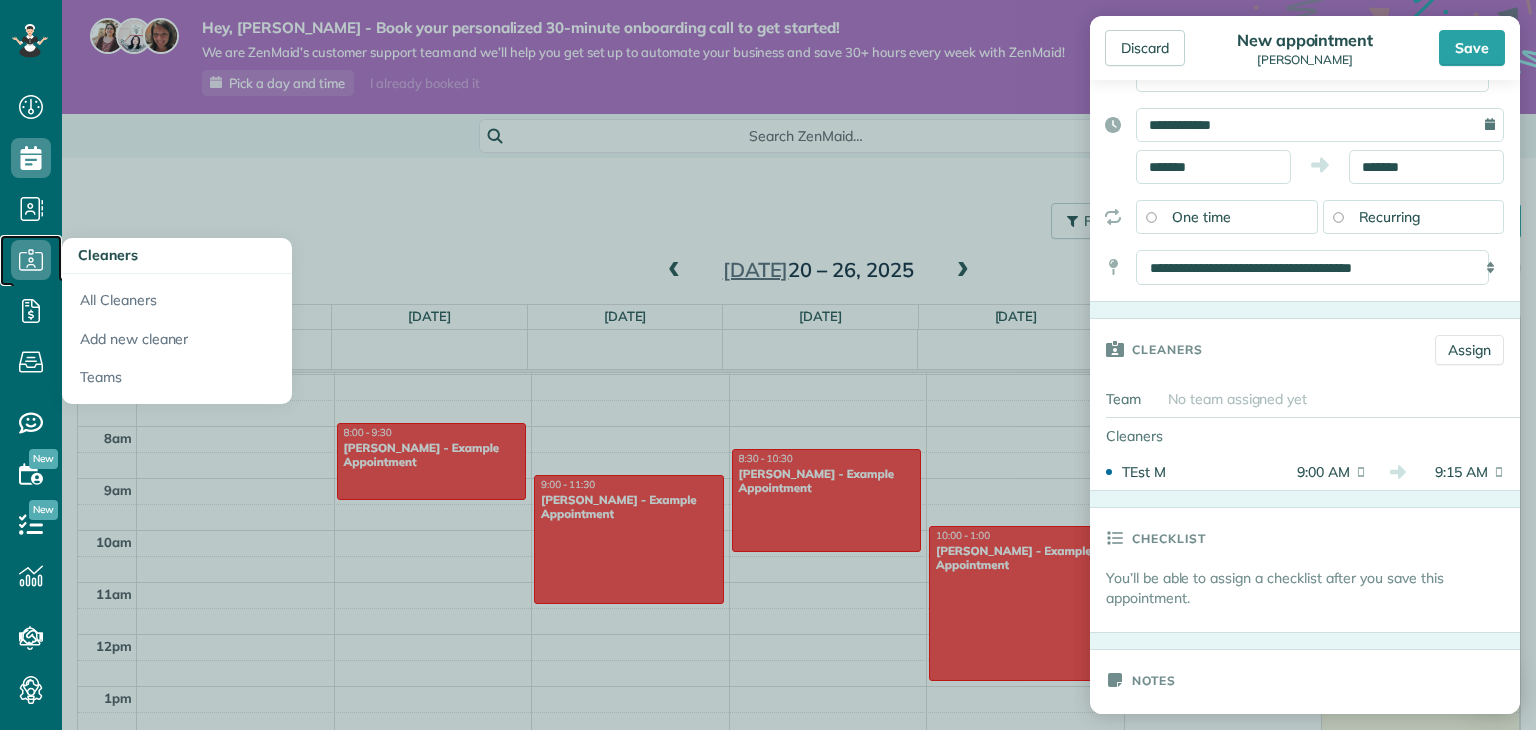 click 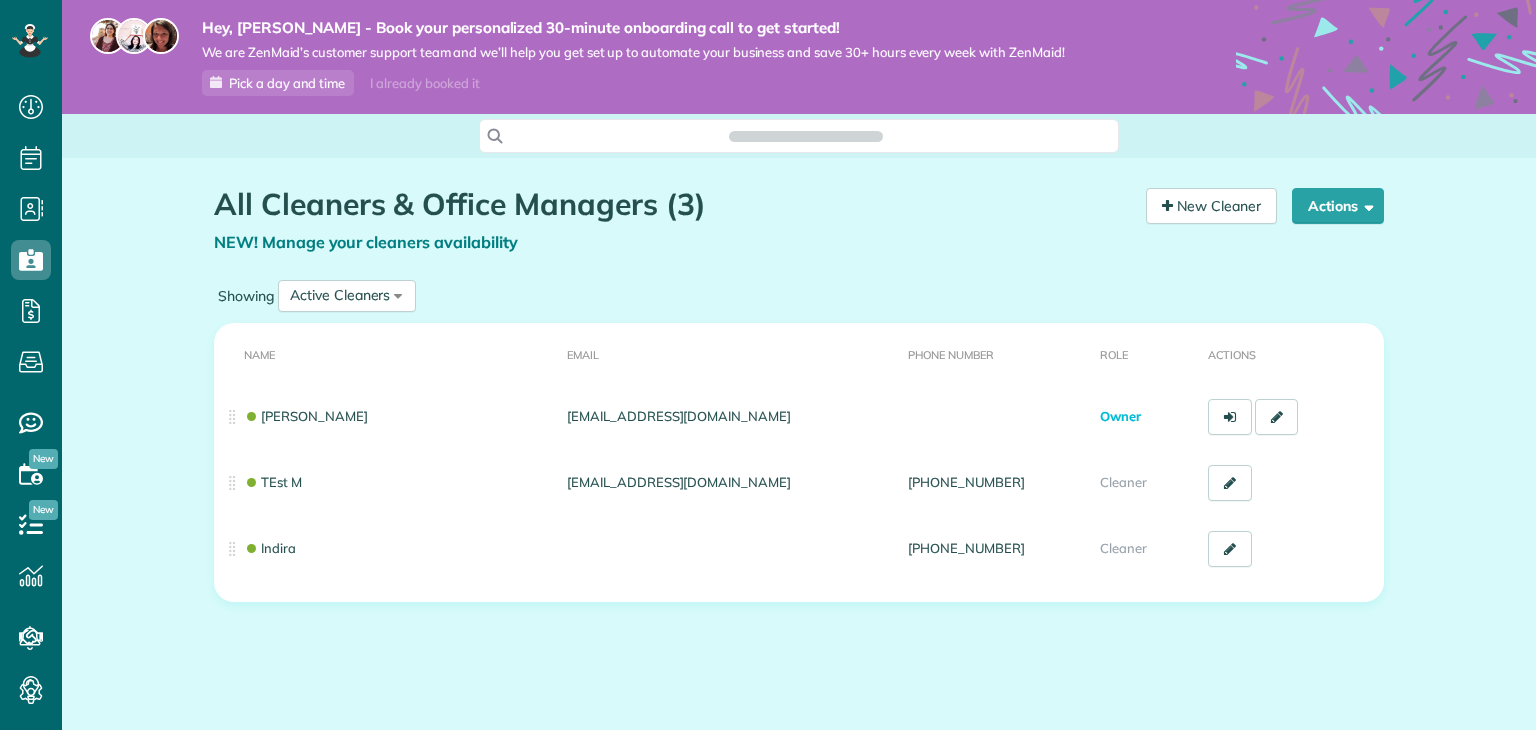 scroll, scrollTop: 0, scrollLeft: 0, axis: both 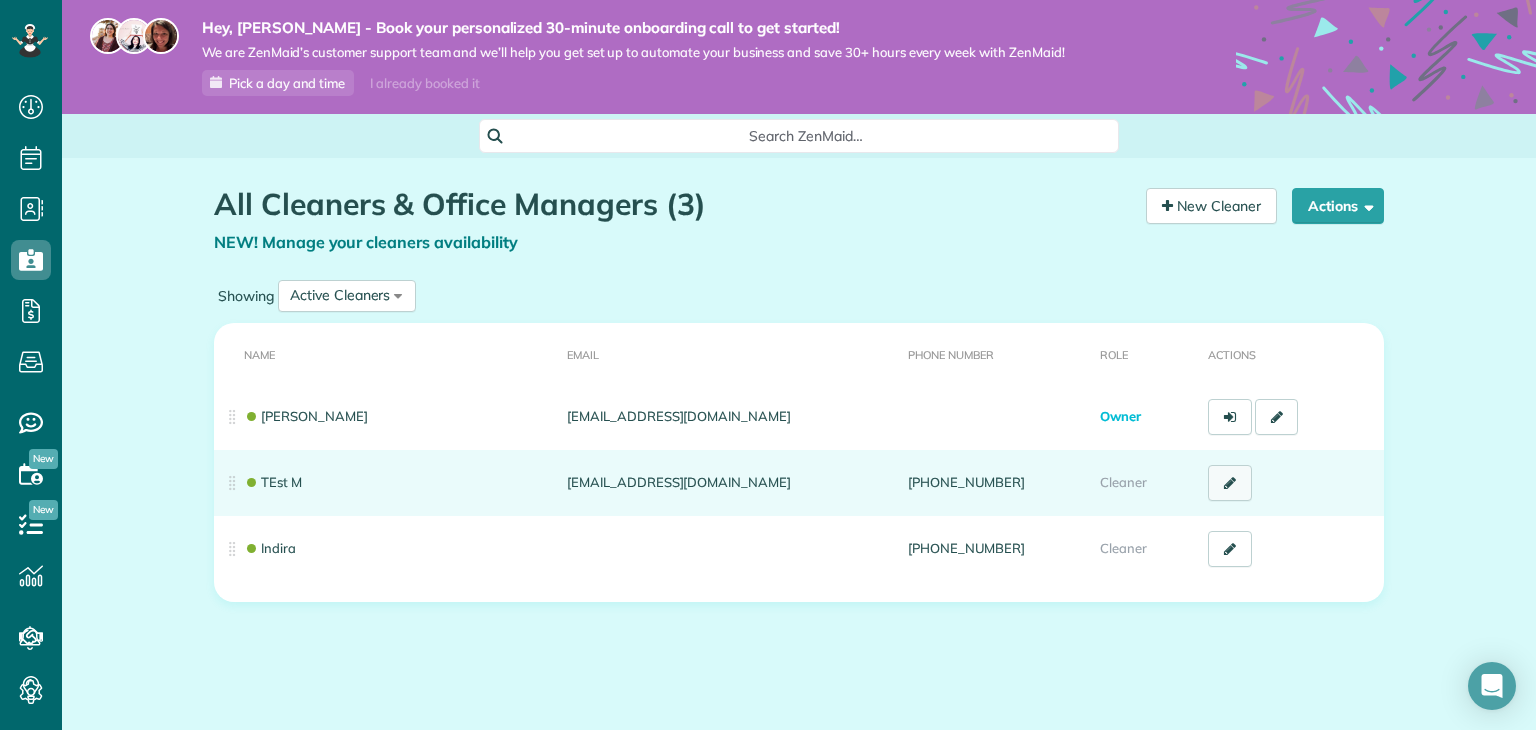 click at bounding box center (1230, 483) 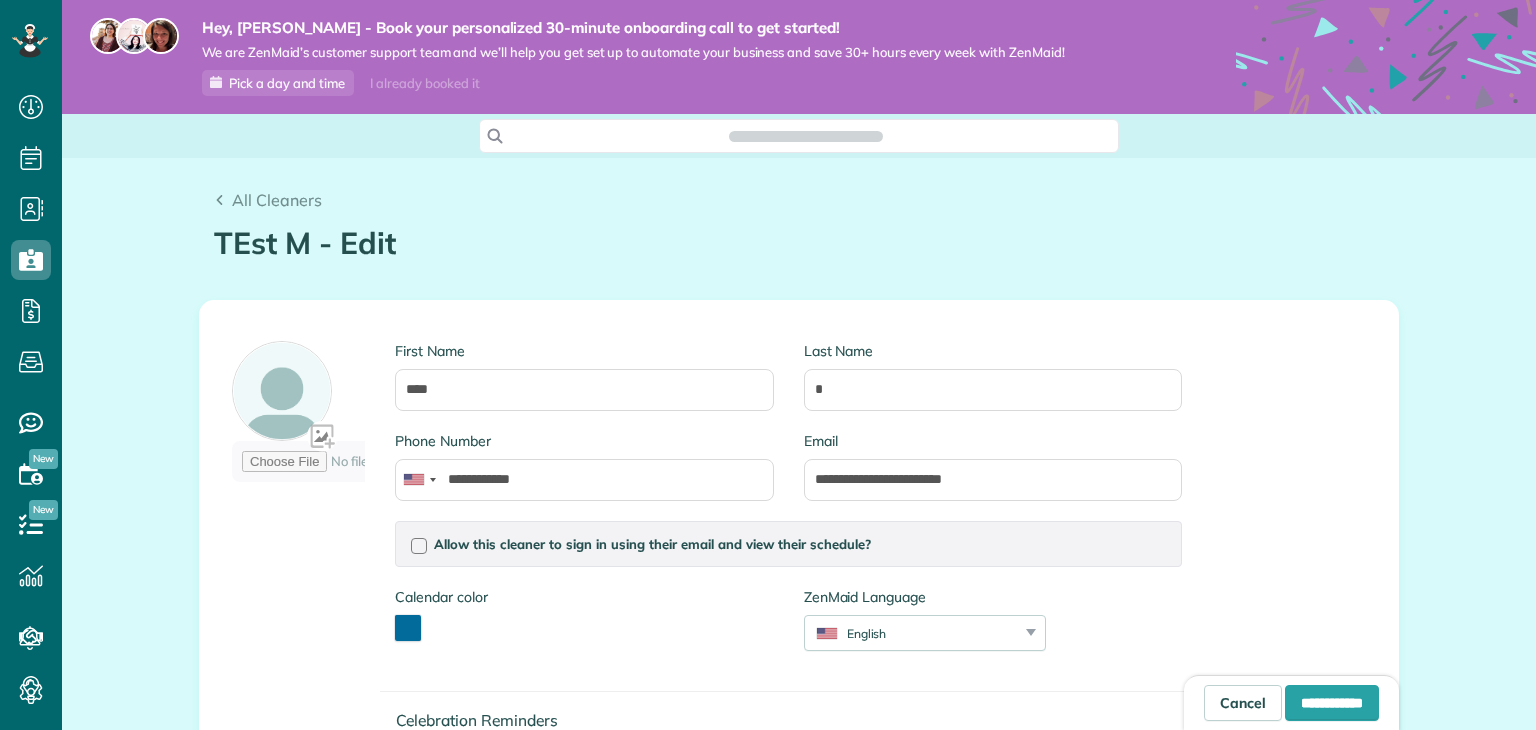 scroll, scrollTop: 0, scrollLeft: 0, axis: both 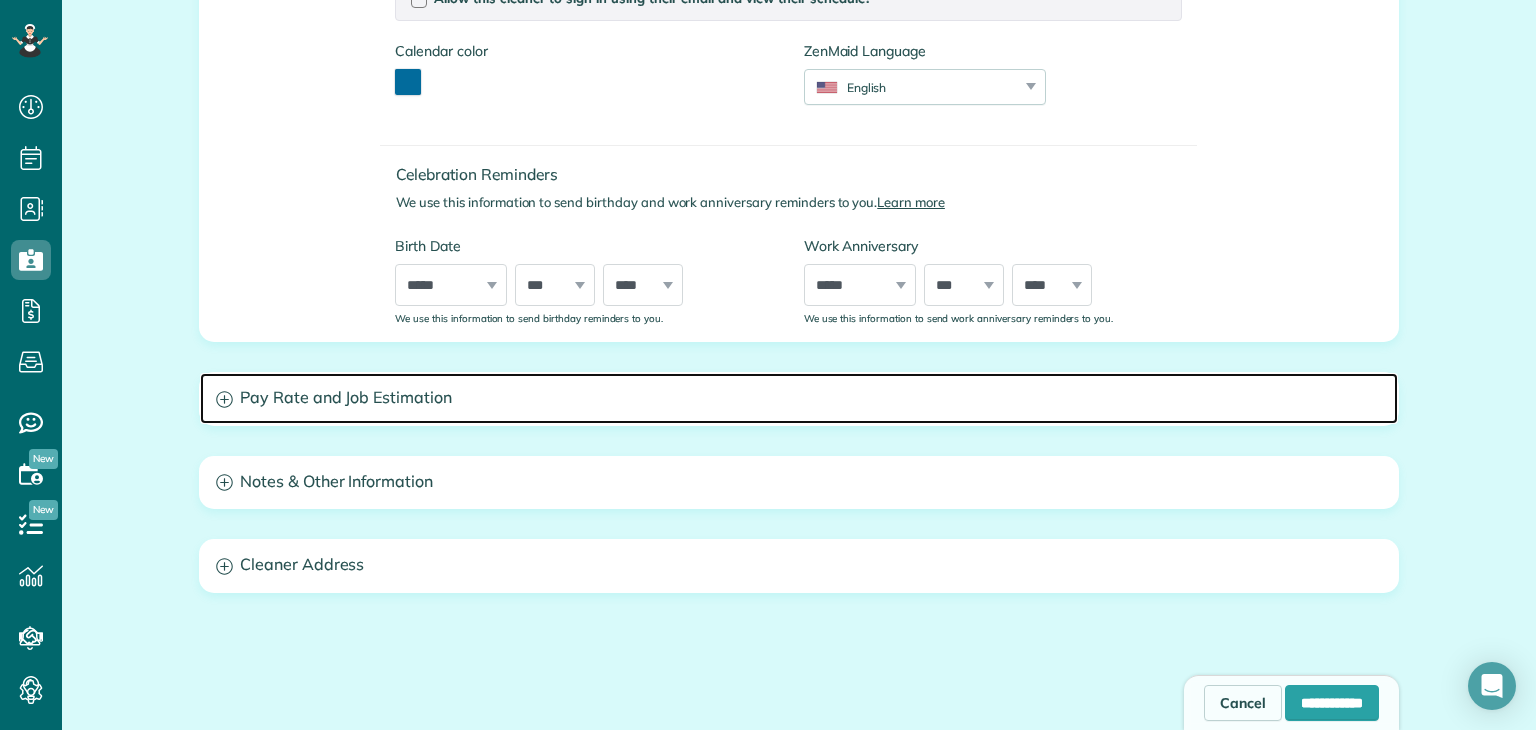 click on "Pay Rate and Job Estimation" at bounding box center [799, 398] 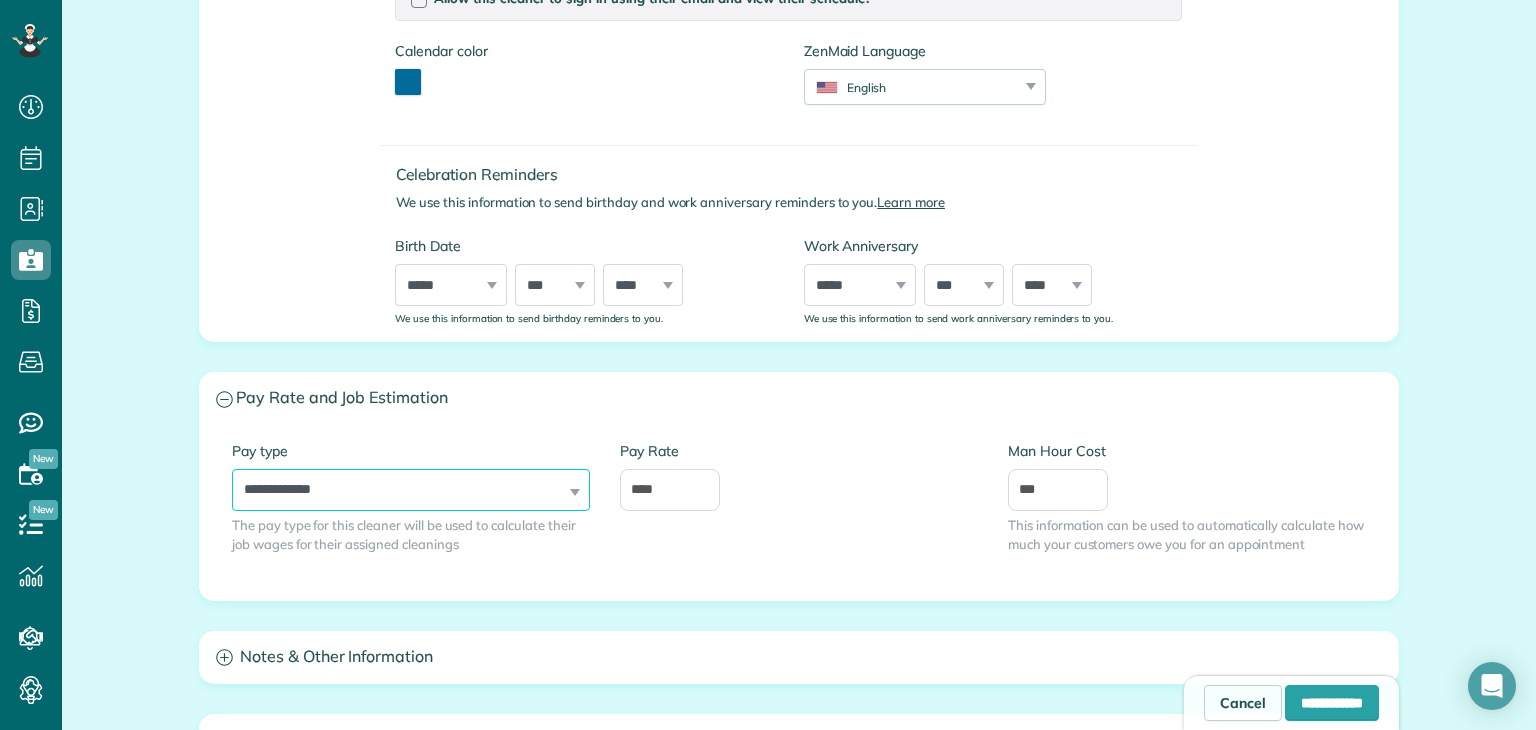 click on "**********" at bounding box center (411, 490) 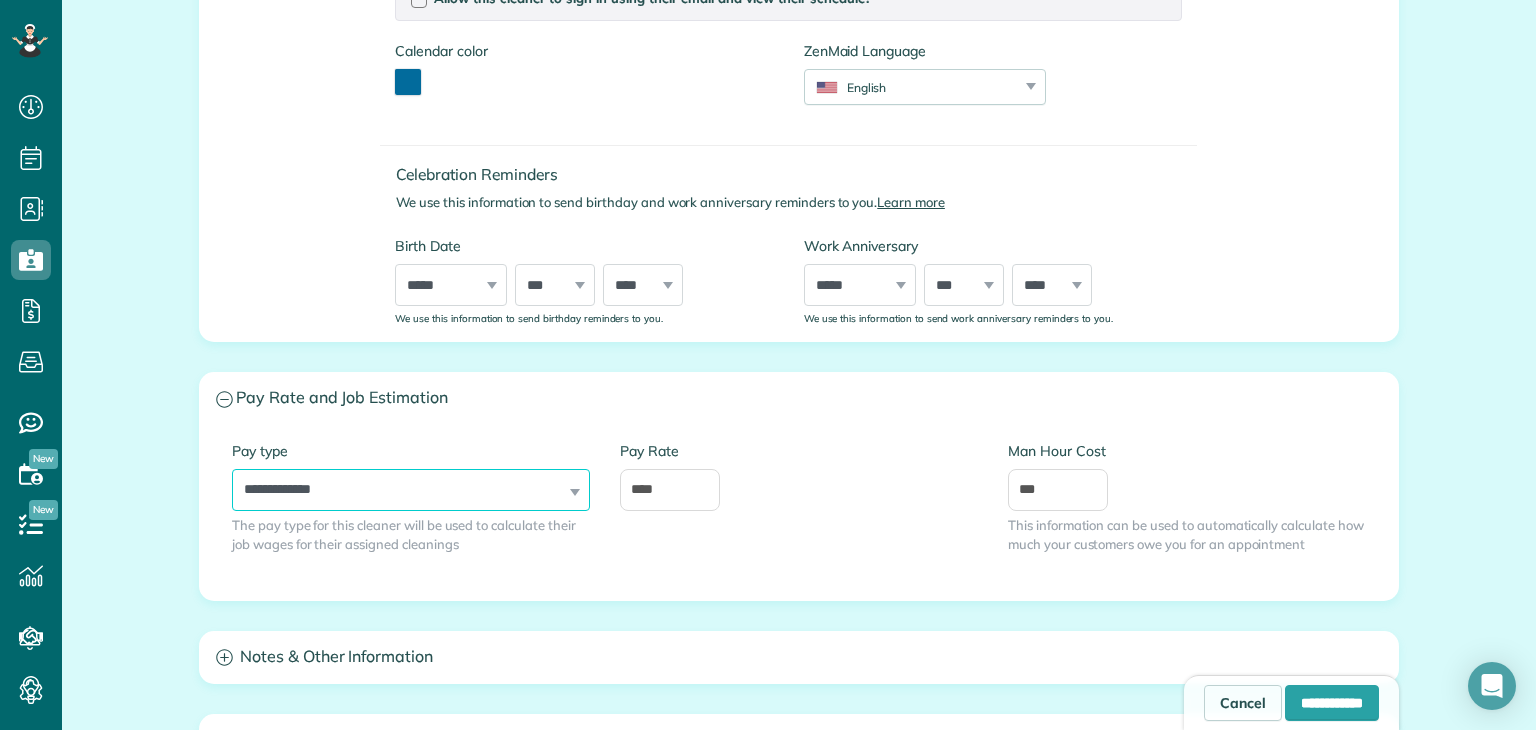 select on "******" 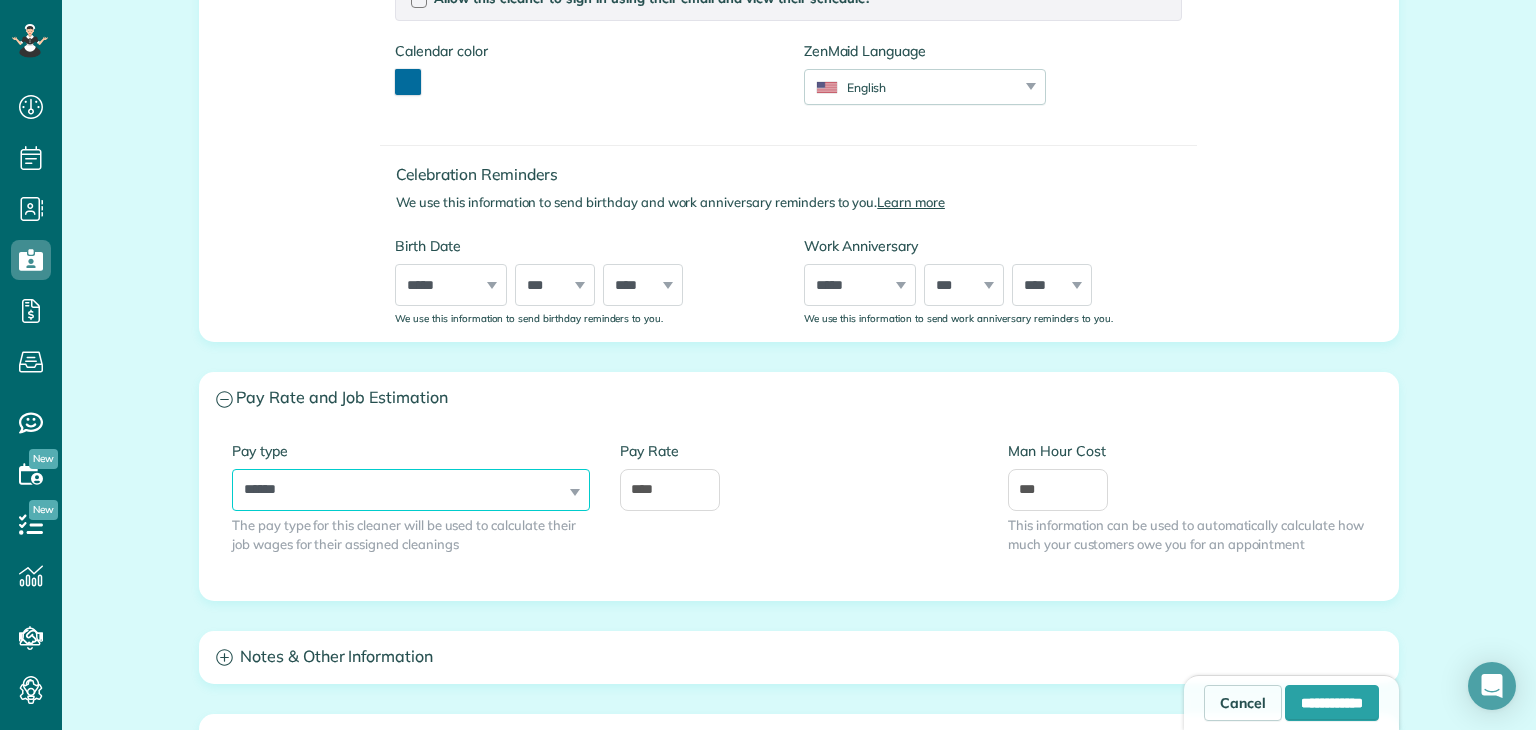 click on "**********" at bounding box center [411, 490] 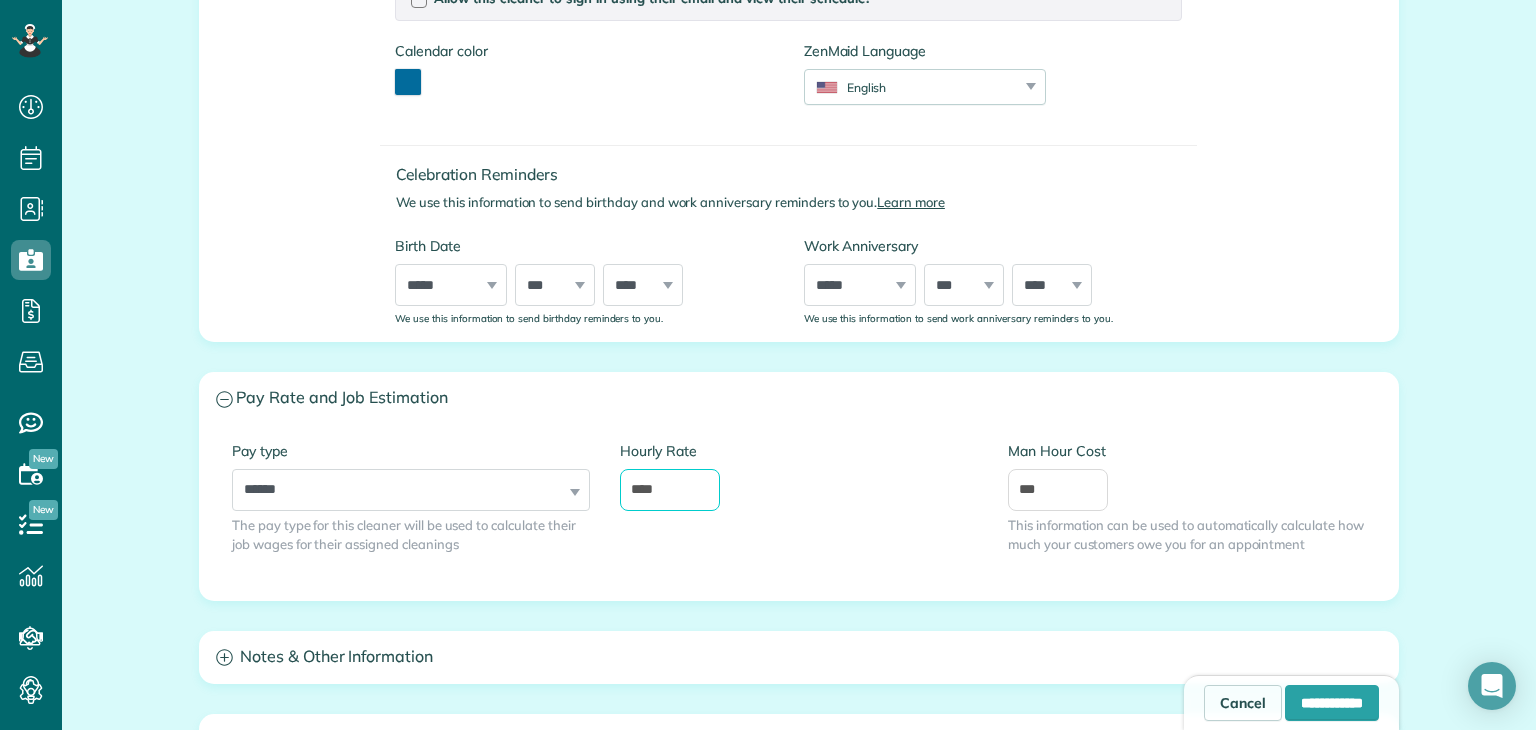 drag, startPoint x: 656, startPoint y: 482, endPoint x: 472, endPoint y: 491, distance: 184.21997 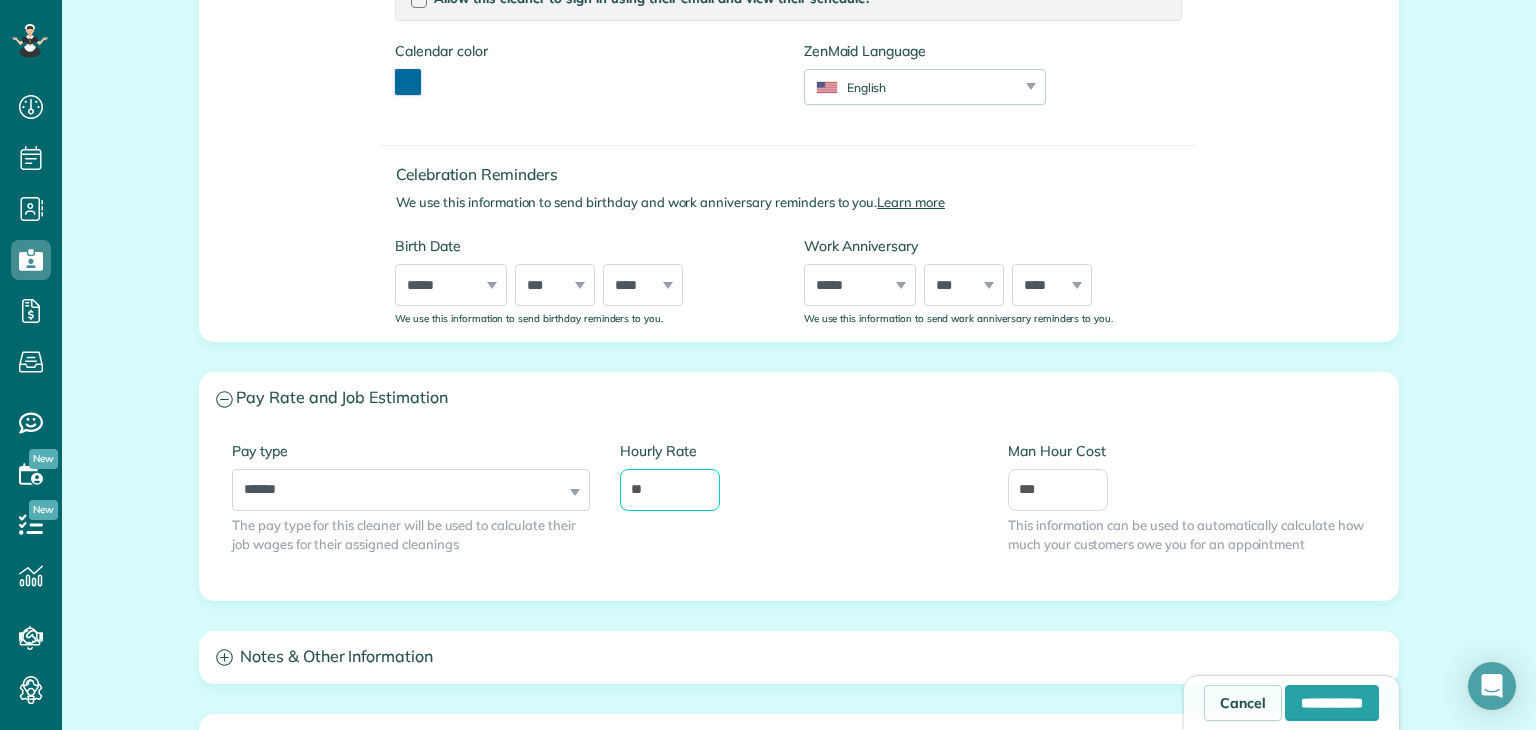 type on "**" 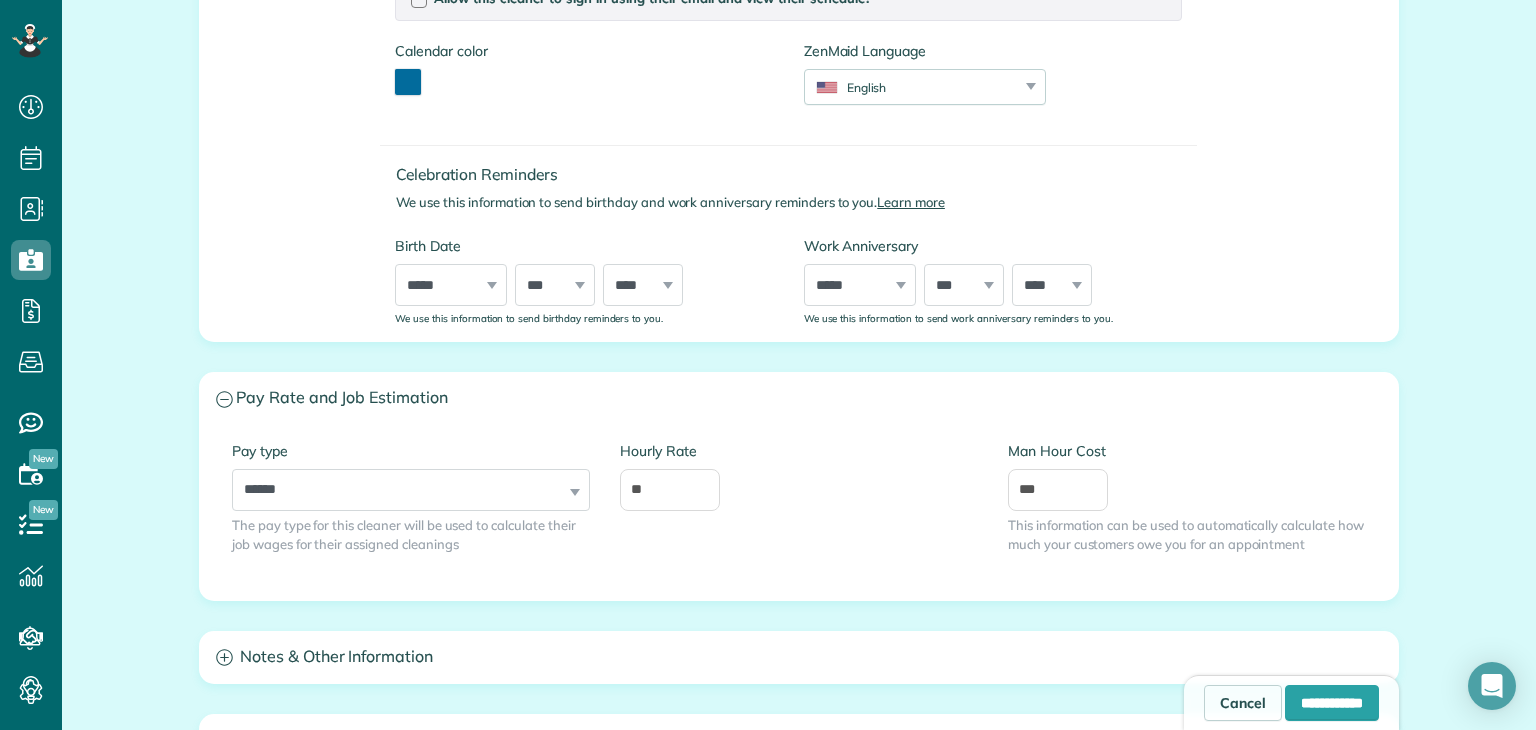 click on "**********" at bounding box center (799, 512) 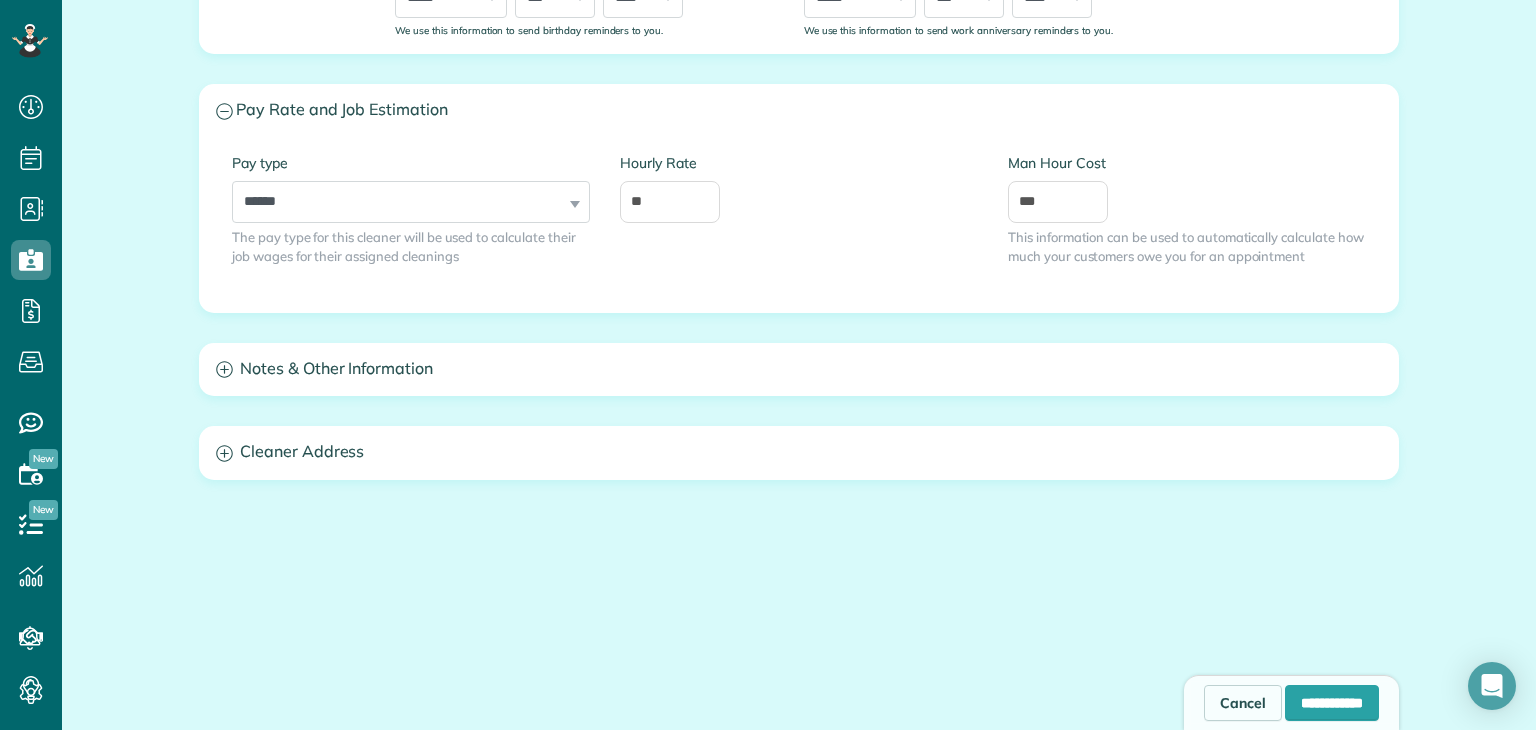 scroll, scrollTop: 842, scrollLeft: 0, axis: vertical 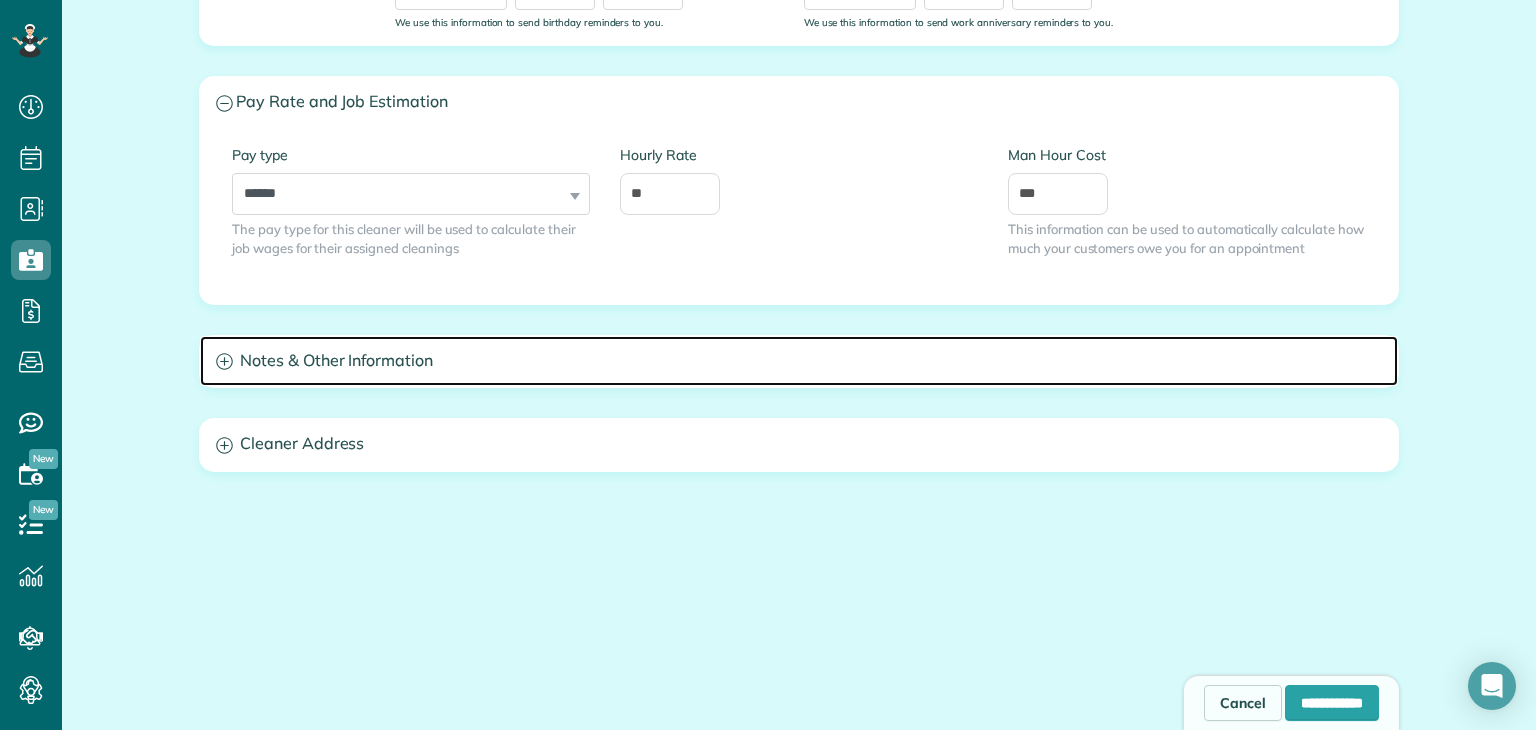 click on "Notes & Other Information" at bounding box center (799, 361) 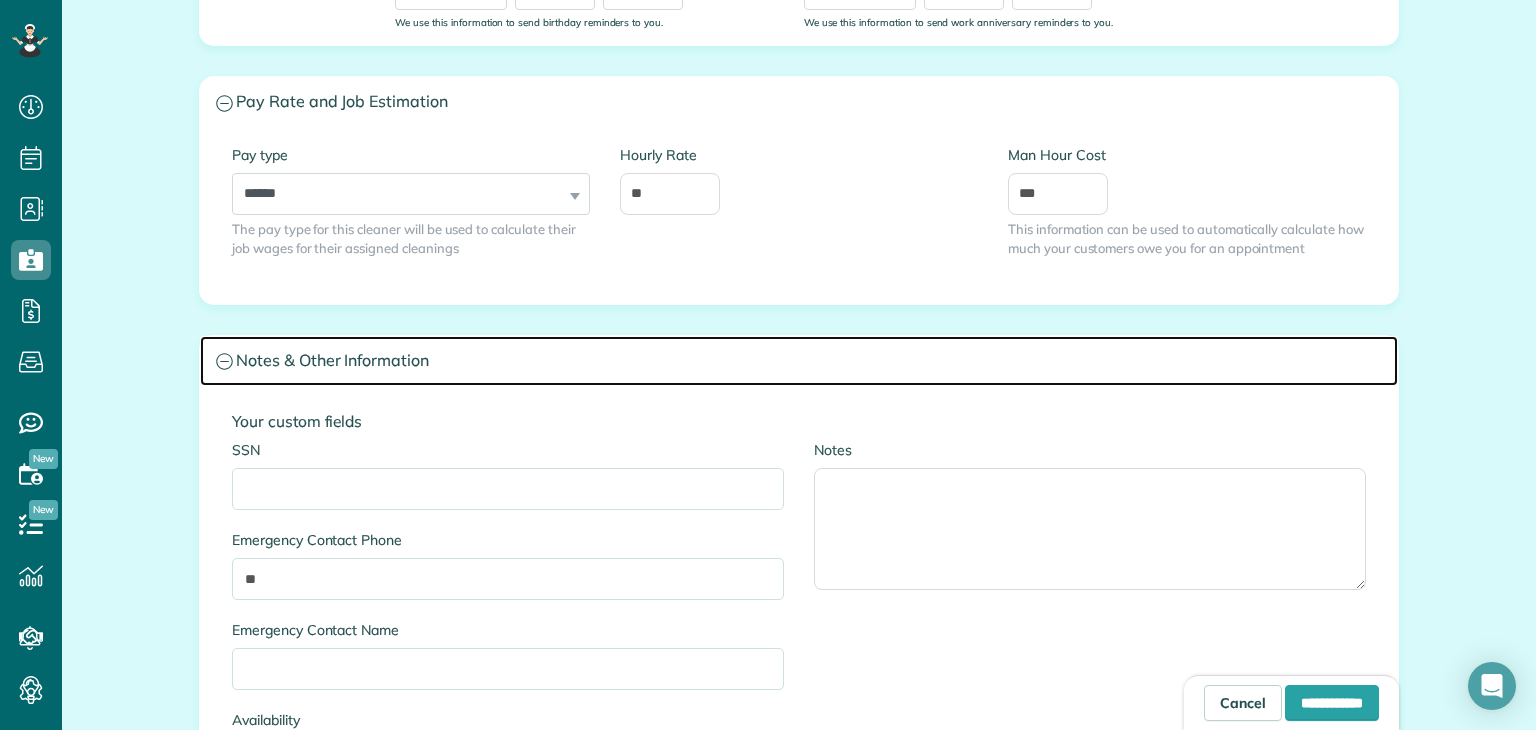 click on "Notes & Other Information" at bounding box center (799, 361) 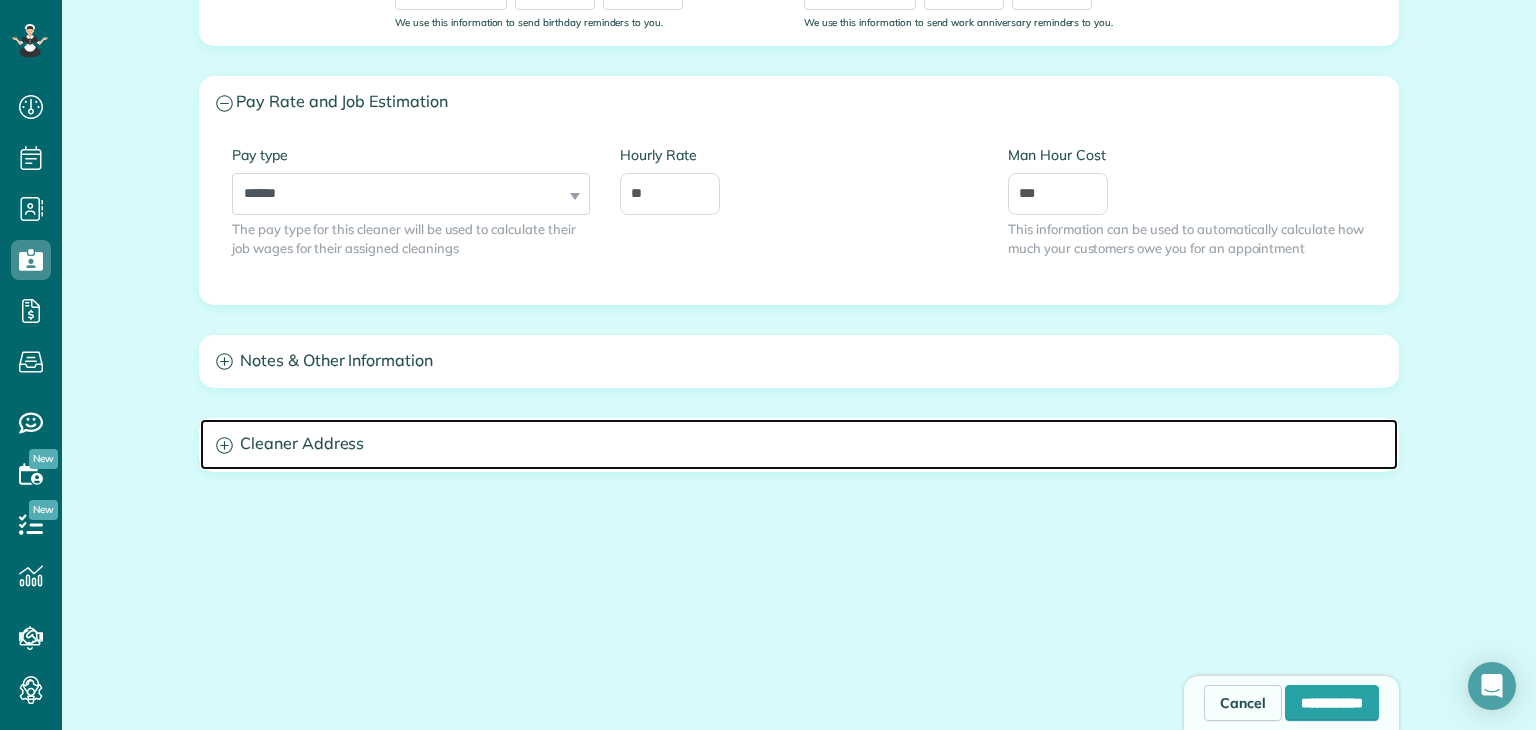 click on "Cleaner Address" at bounding box center [799, 444] 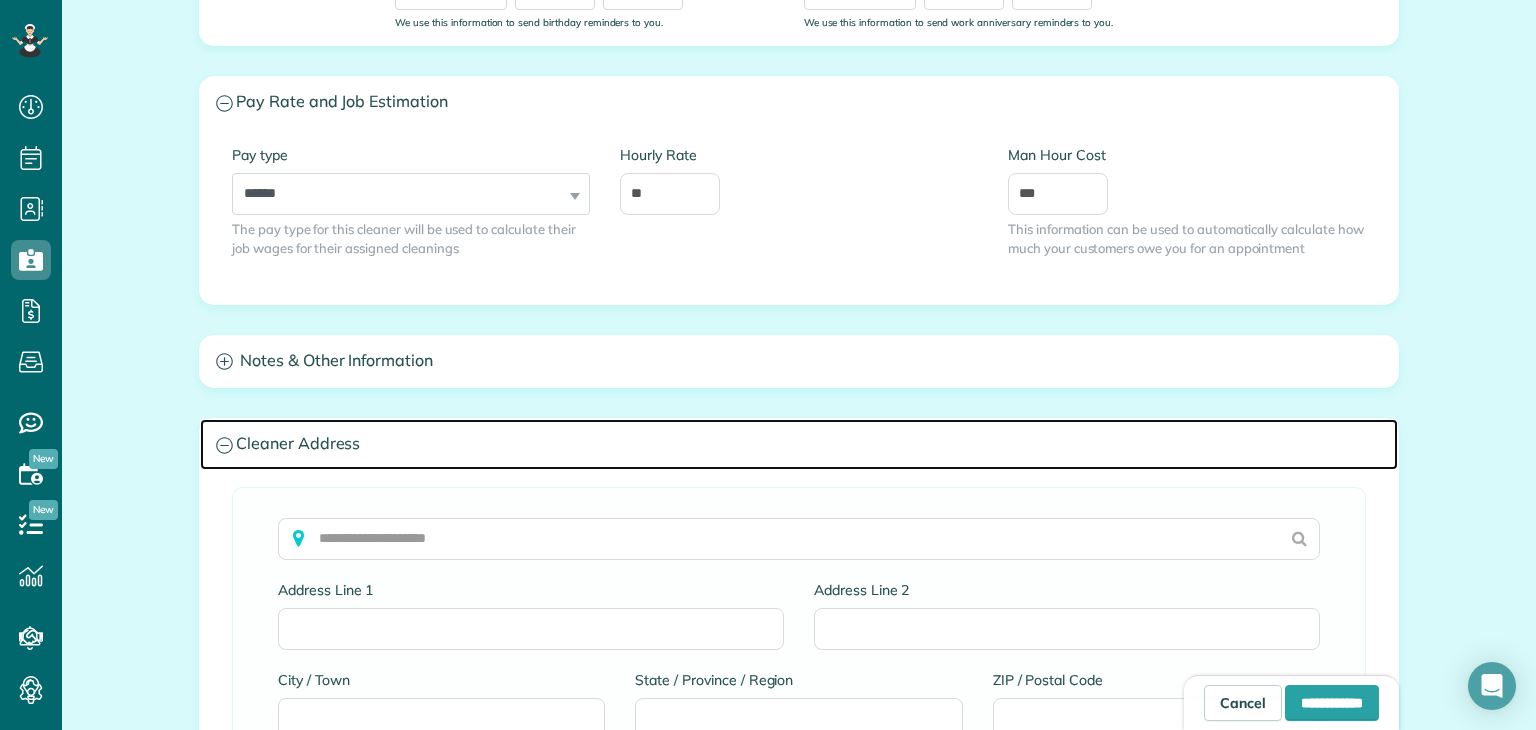 click on "Cleaner Address" at bounding box center [799, 444] 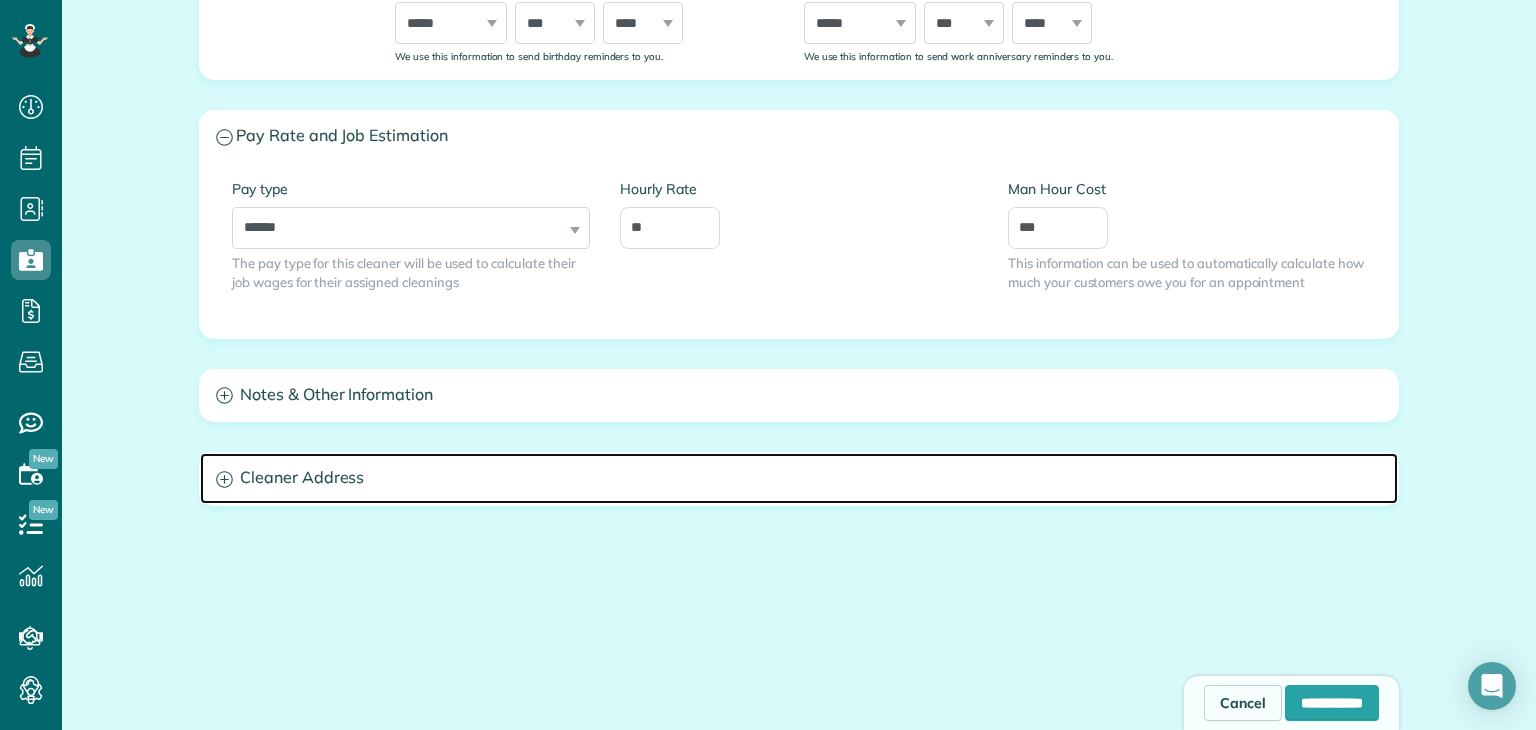 scroll, scrollTop: 810, scrollLeft: 0, axis: vertical 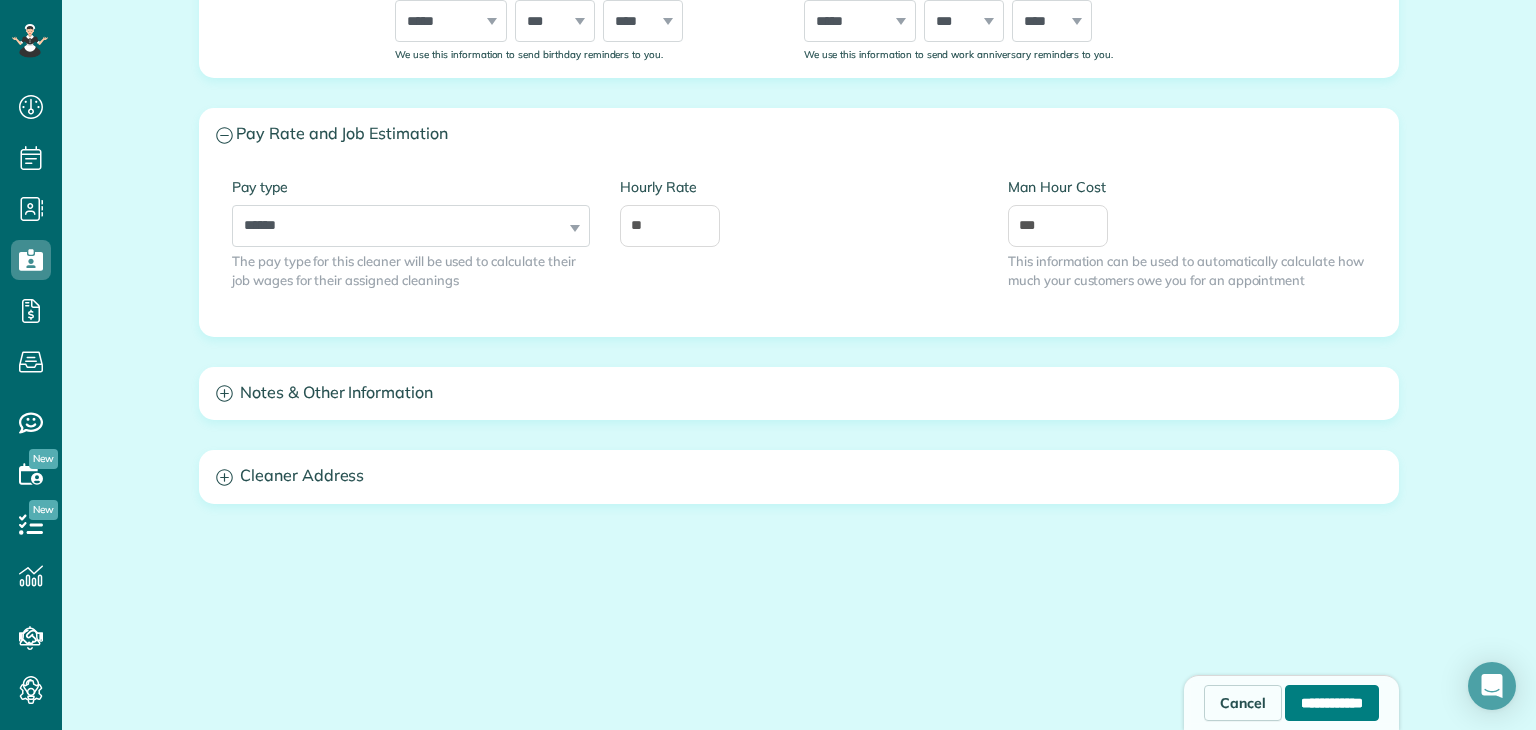 click on "**********" at bounding box center [1332, 703] 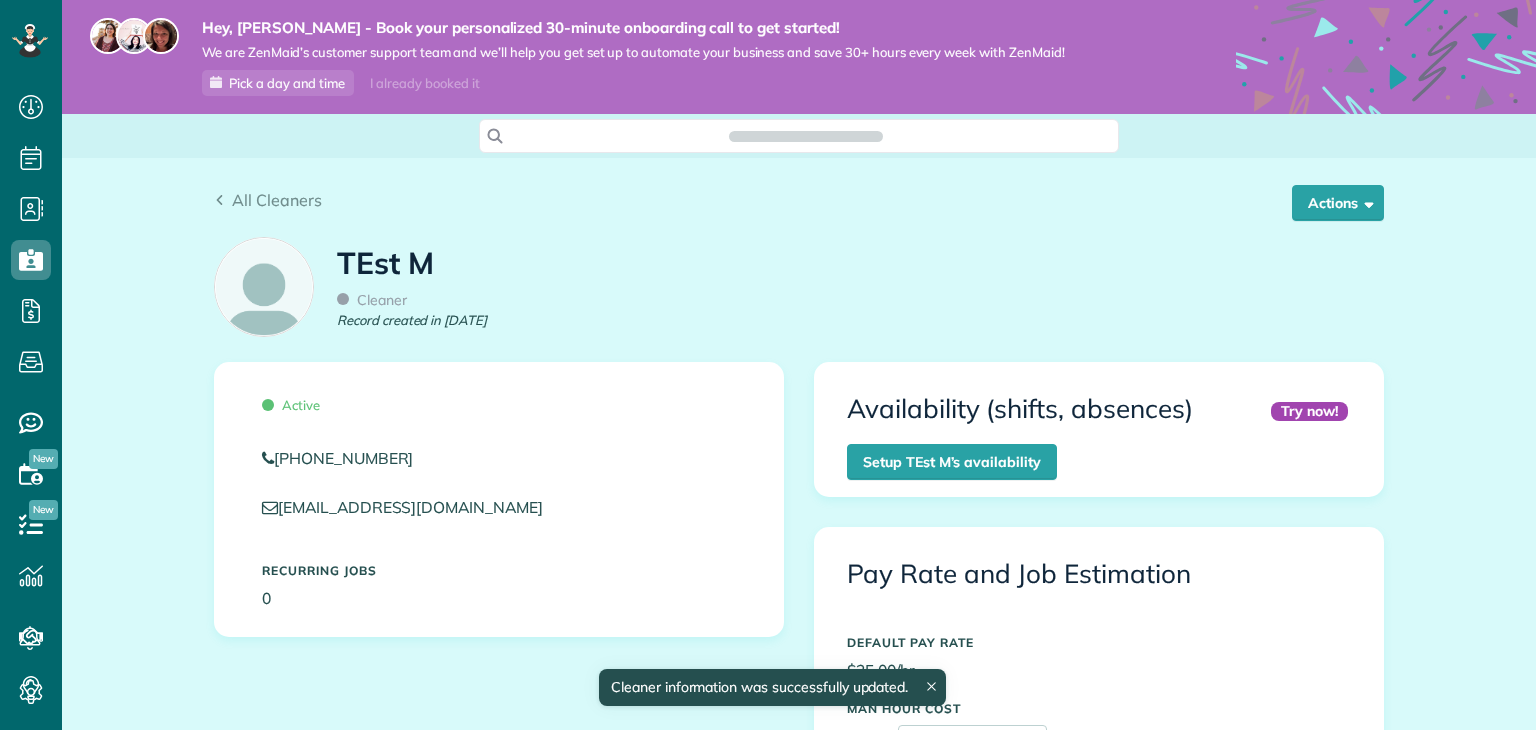 scroll, scrollTop: 0, scrollLeft: 0, axis: both 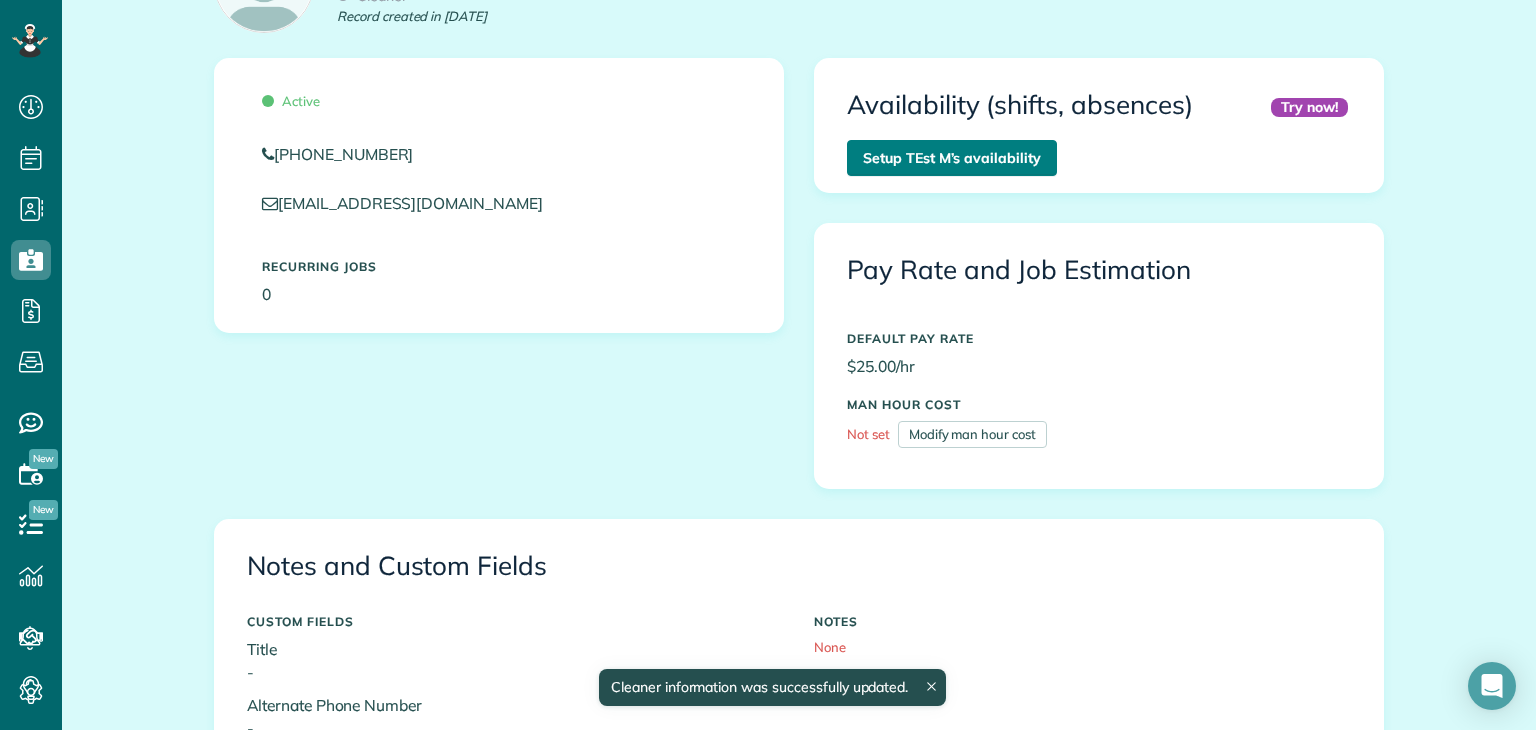 click on "Setup TEst M’s availability" at bounding box center (952, 158) 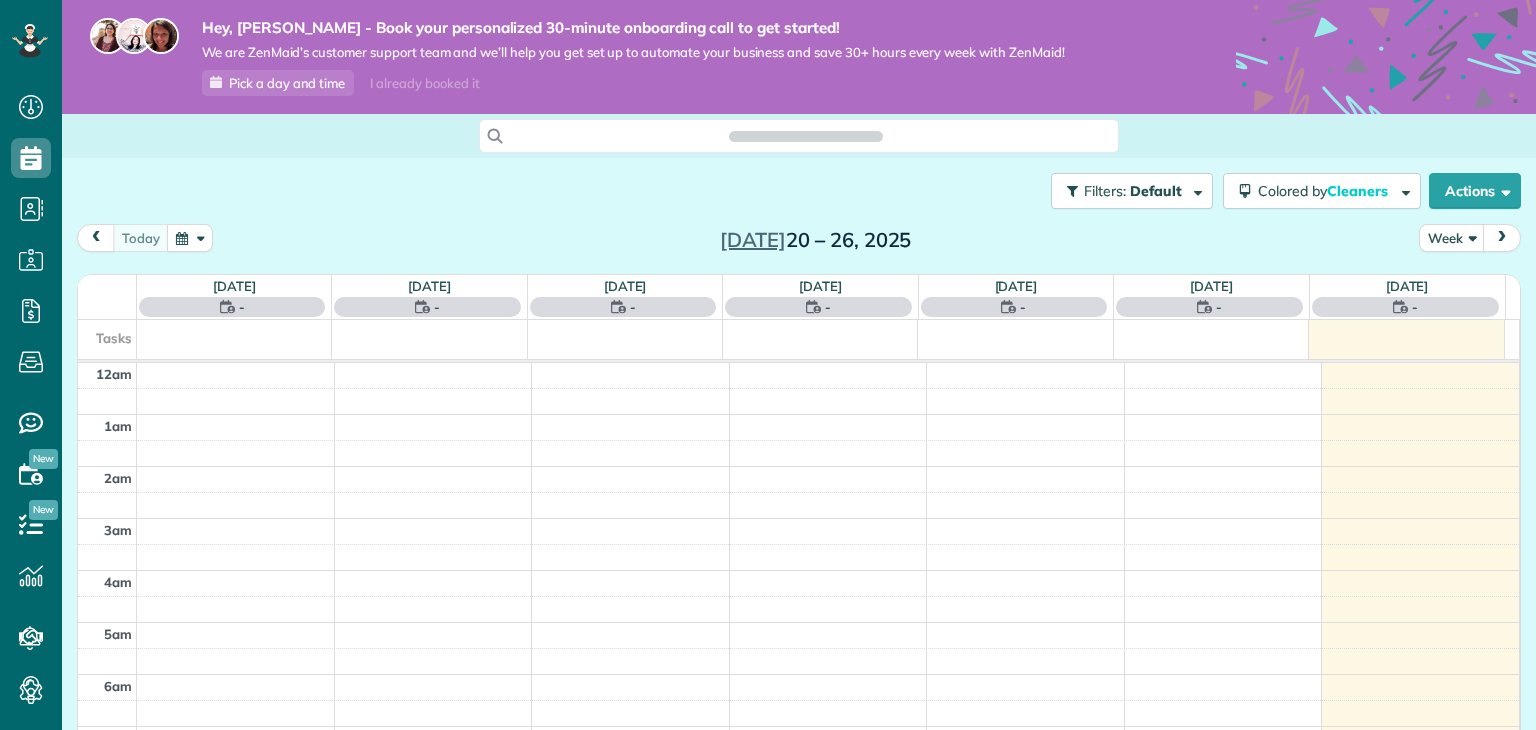 scroll, scrollTop: 0, scrollLeft: 0, axis: both 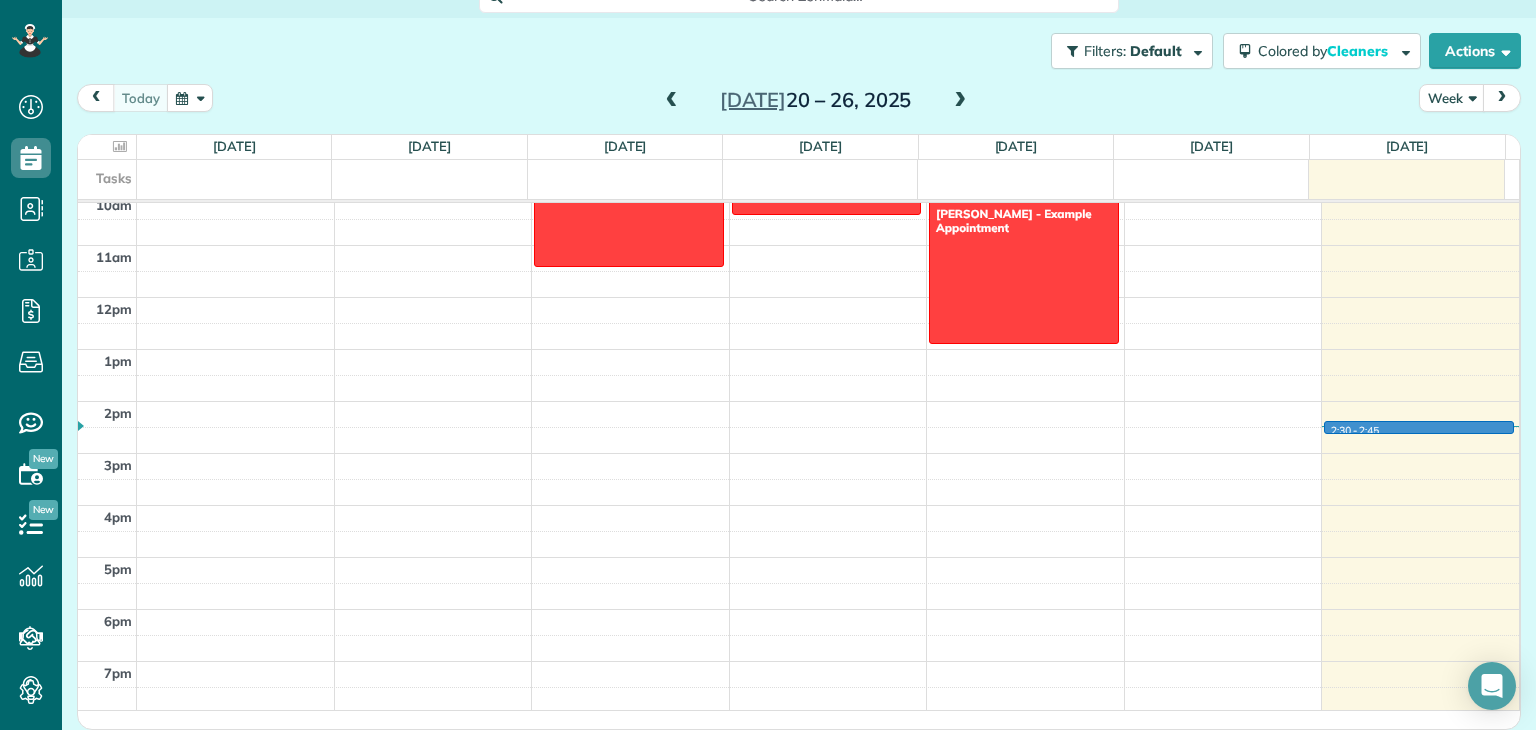 click on "2:30 - 2:45" at bounding box center (1420, -326) 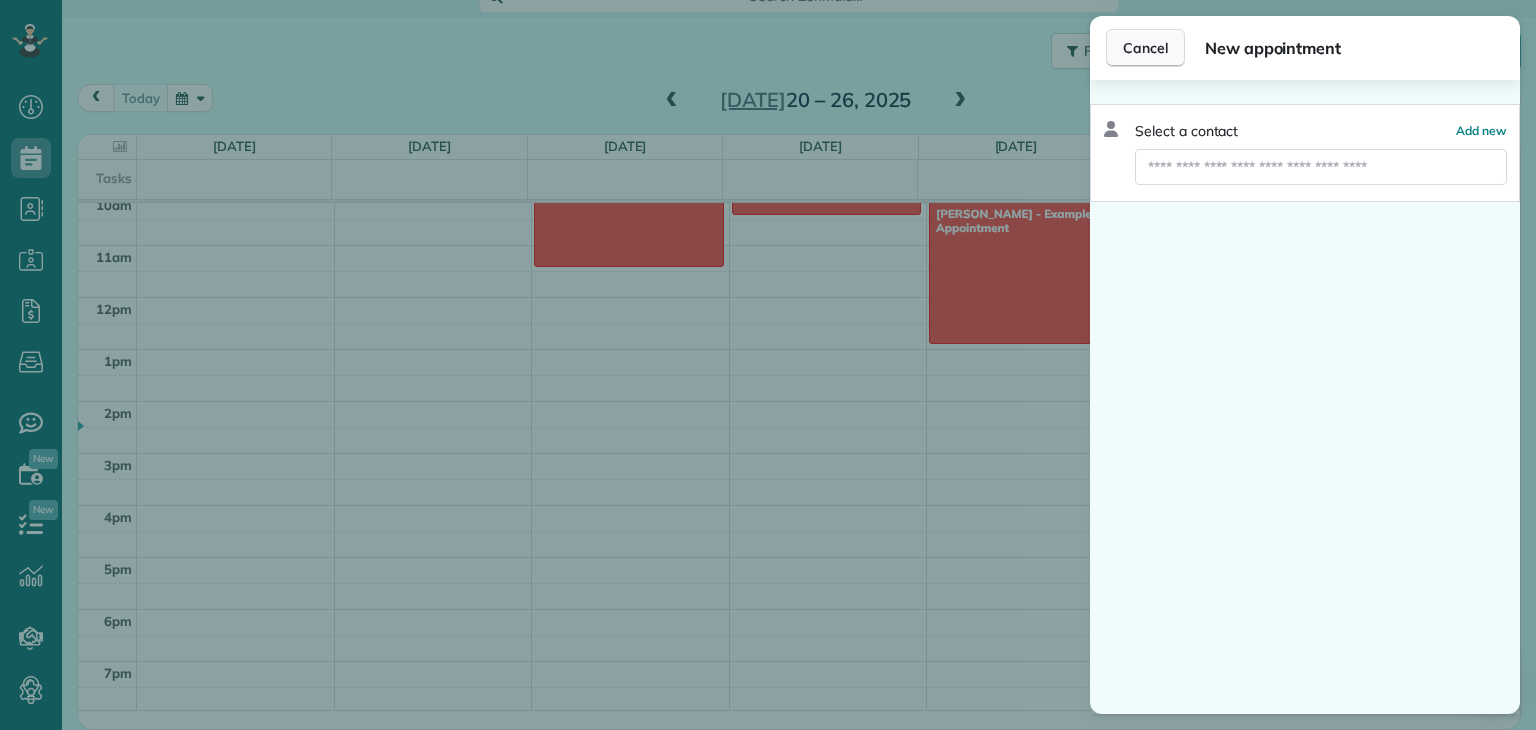 click on "Cancel" at bounding box center [1145, 48] 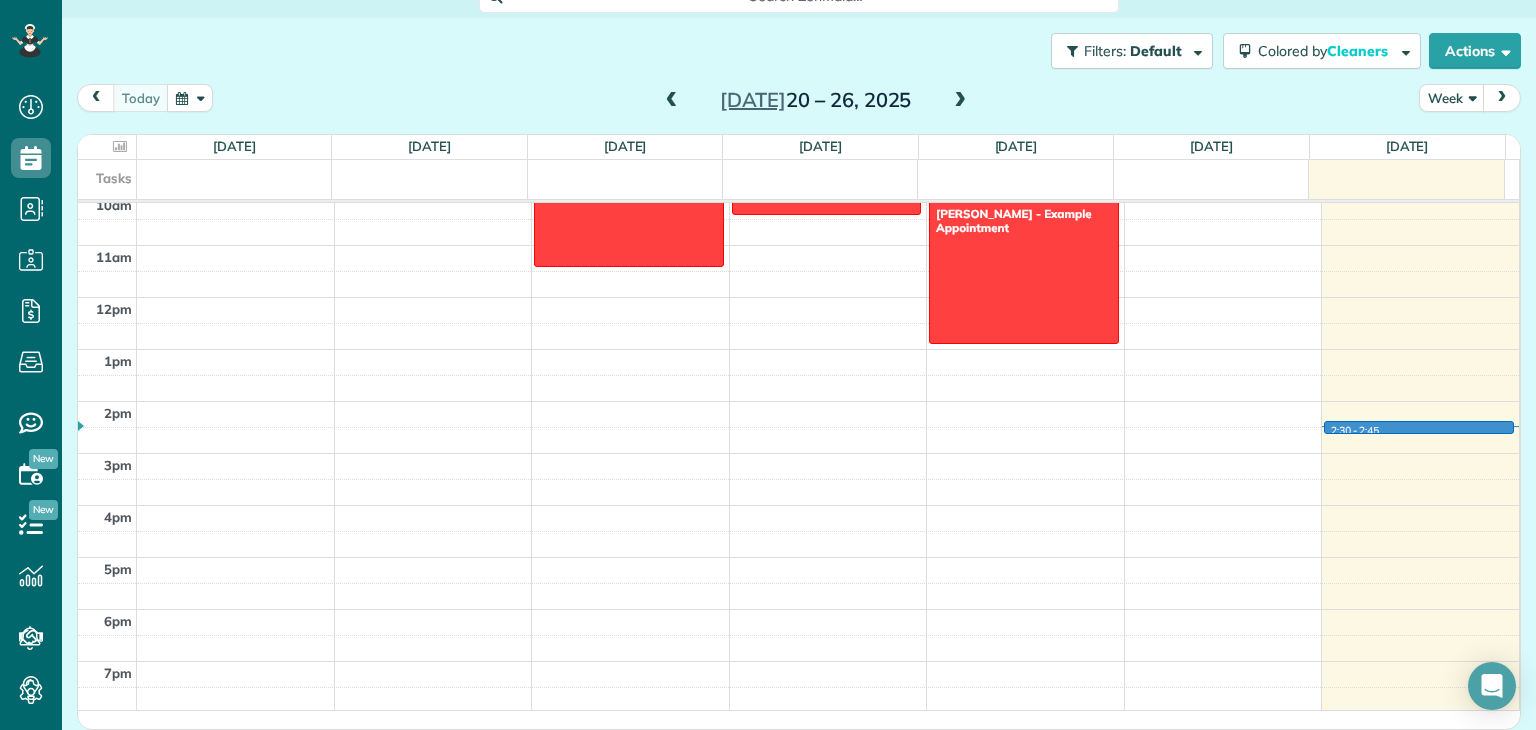 click on "12am 1am 2am 3am 4am 5am 6am 7am 8am 9am 10am 11am 12pm 1pm 2pm 3pm 4pm 5pm 6pm 7pm 8pm 9pm 10pm 11pm 8:00 - 9:30 [PERSON_NAME] - Example Appointment [STREET_ADDRESS] 9:00 - 11:30 [PERSON_NAME] - Example Appointment [STREET_ADDRESS] 8:30 - 10:30 [PERSON_NAME] - Example Appointment [STREET_ADDRESS] 10:00 - 1:00 [PERSON_NAME] - Example Appointment [STREET_ADDRESS] 8:00 - 10:00 [PERSON_NAME] - Example Appointment [STREET_ADDRESS] 2:30 - 2:45" at bounding box center (798, 297) 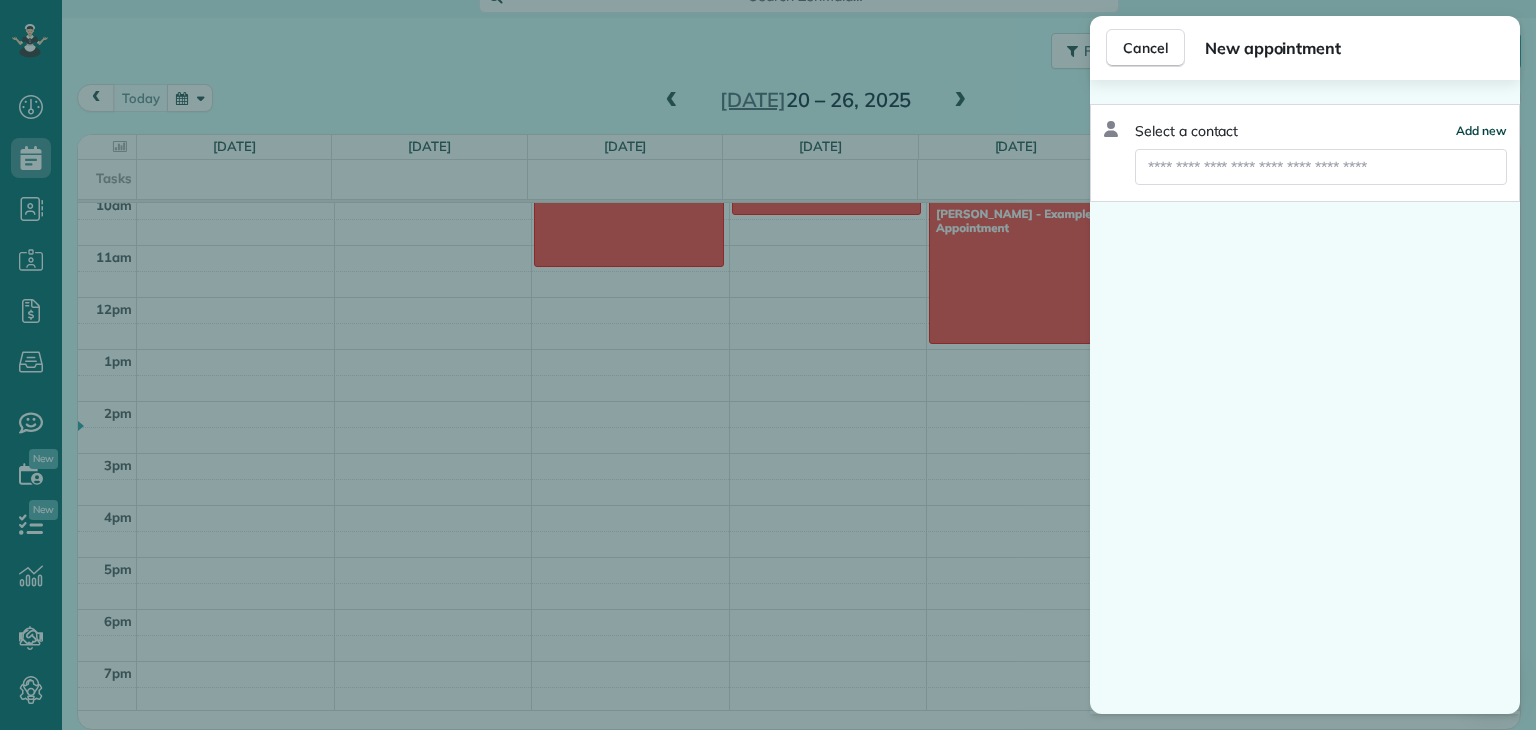 click on "Add new" at bounding box center [1481, 130] 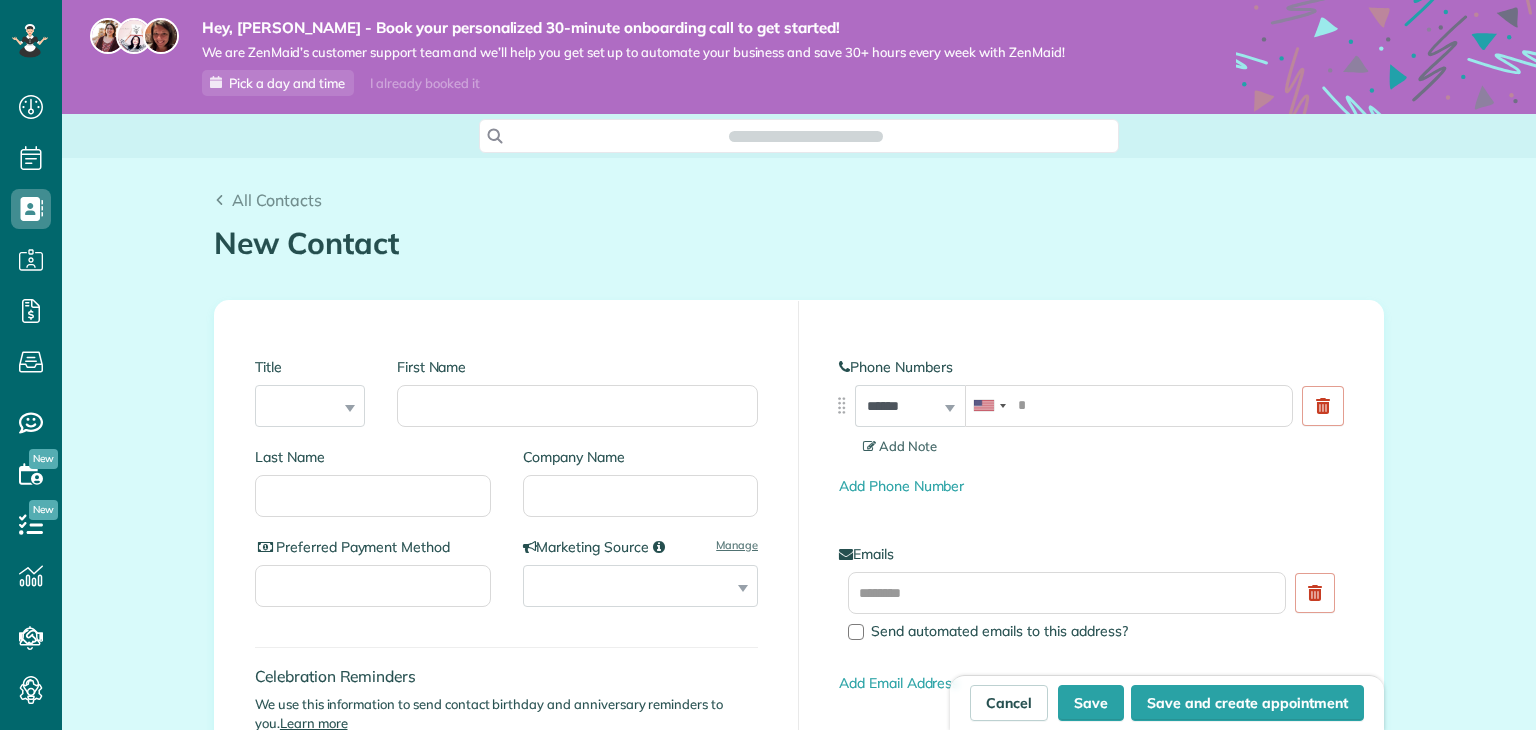 scroll, scrollTop: 0, scrollLeft: 0, axis: both 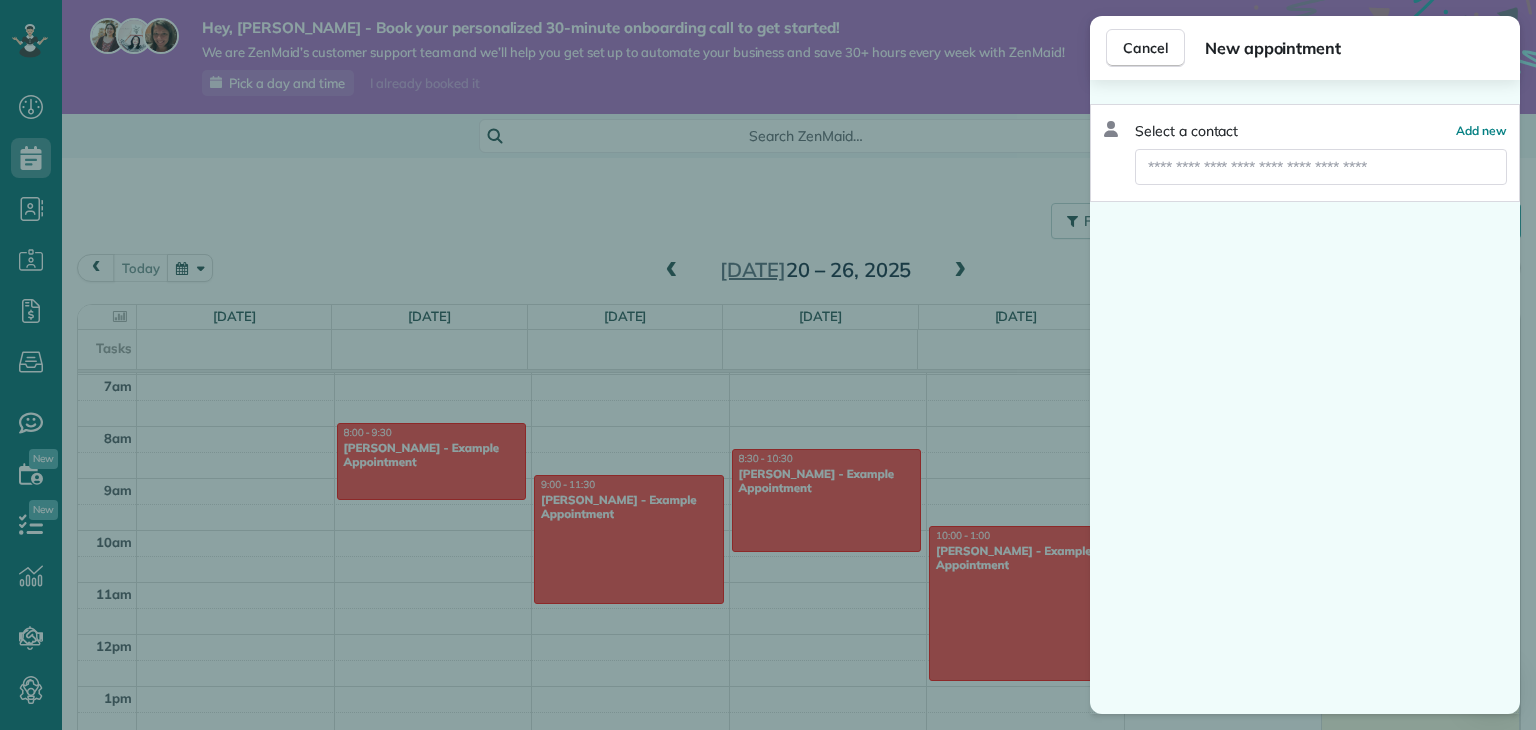 click on "Cancel New appointment Select a contact Add new" at bounding box center [768, 365] 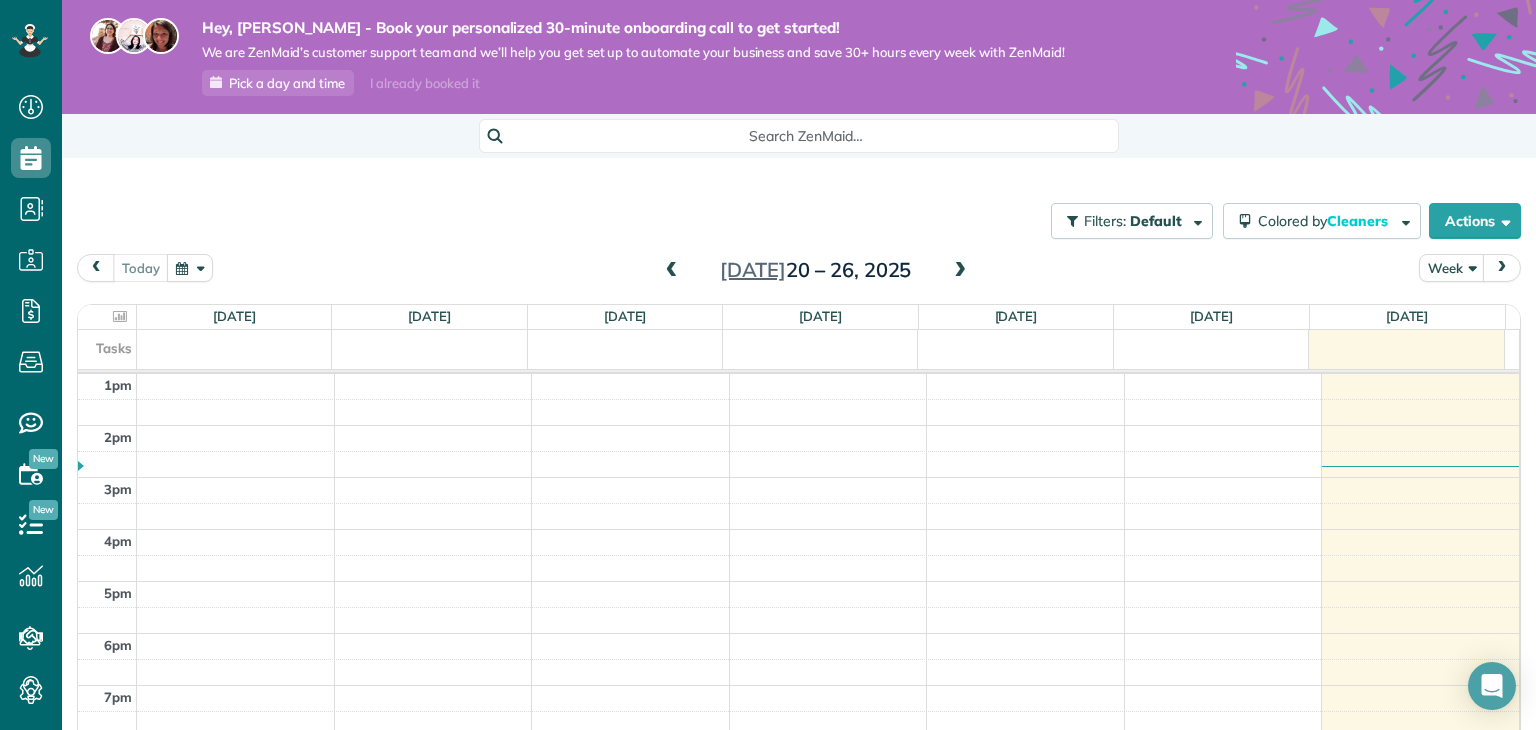 scroll, scrollTop: 700, scrollLeft: 0, axis: vertical 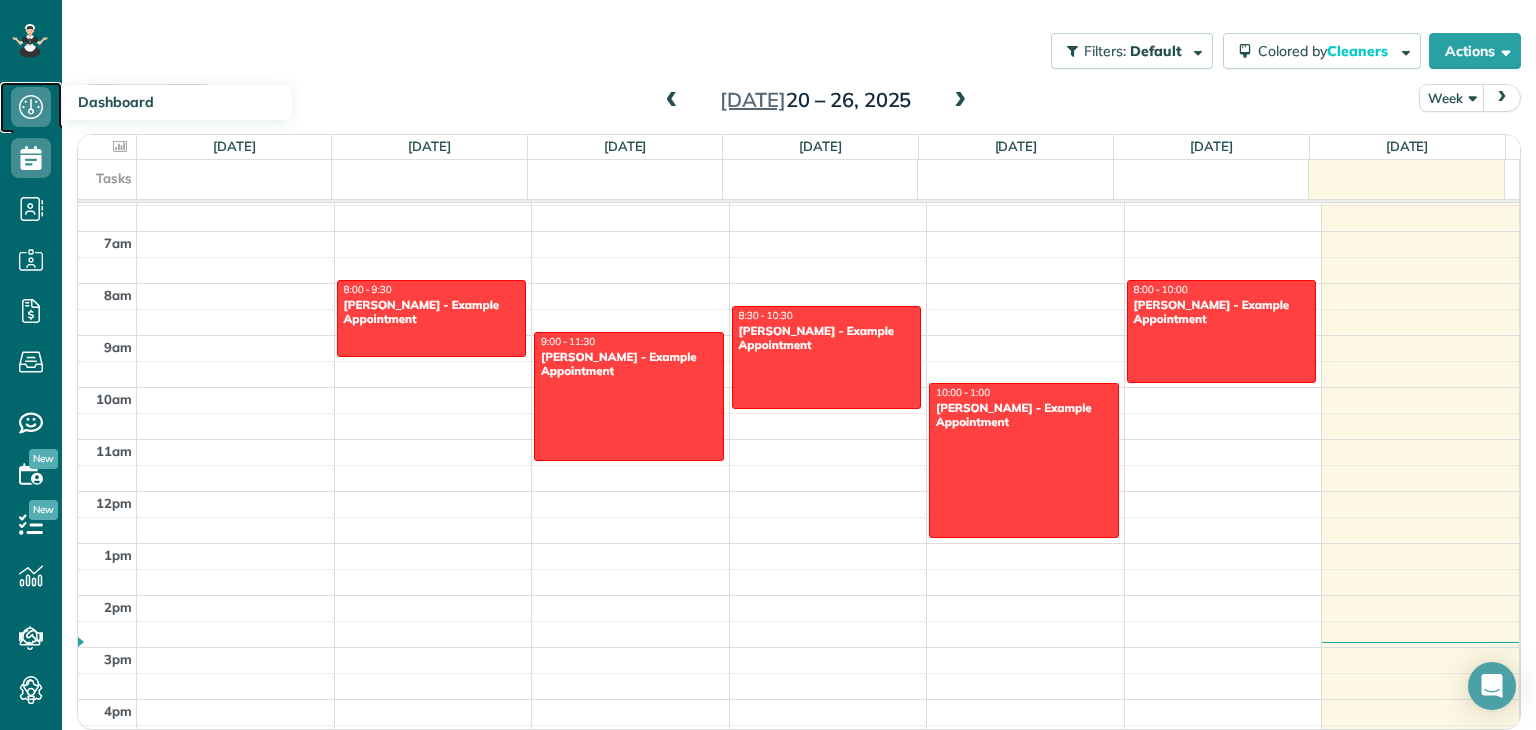 click 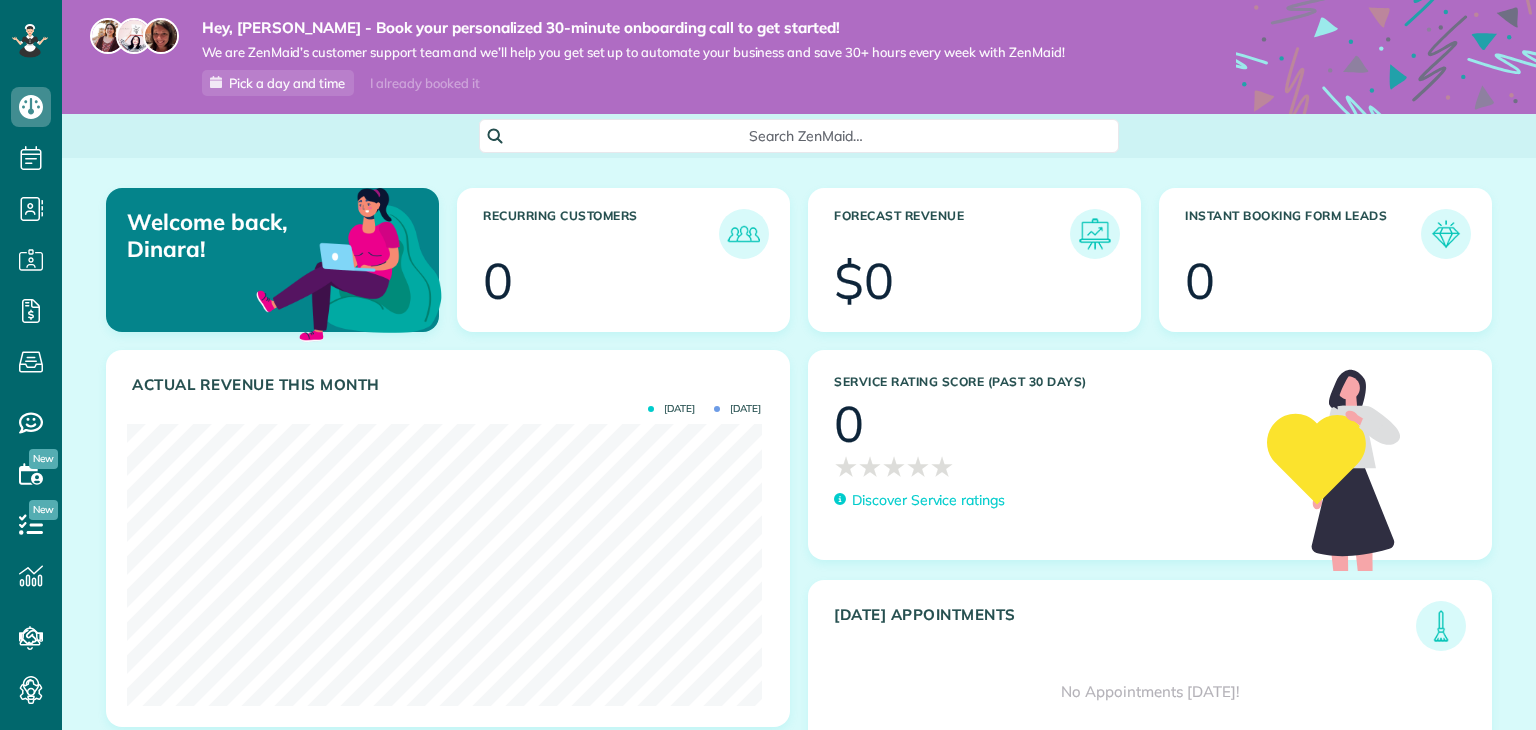 scroll, scrollTop: 0, scrollLeft: 0, axis: both 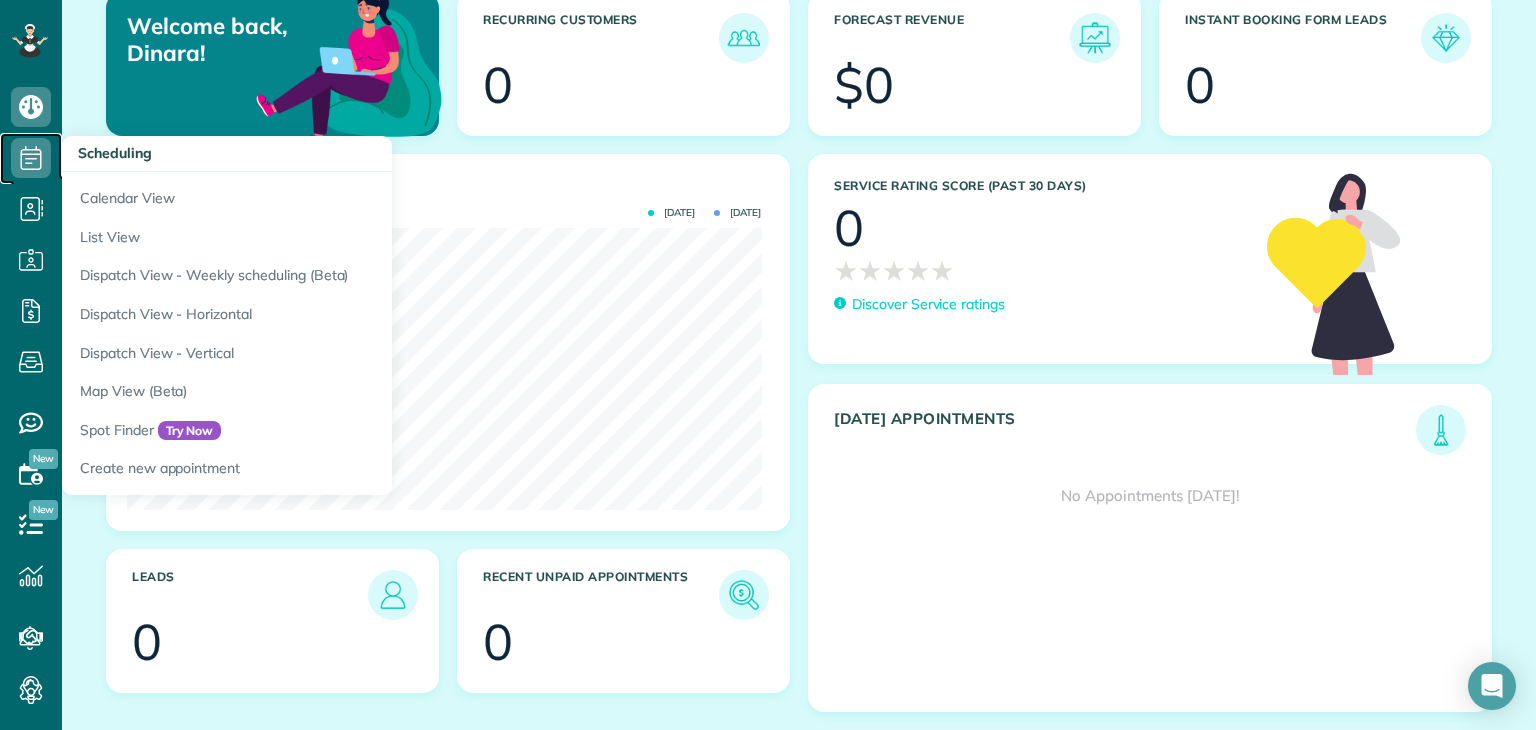 click 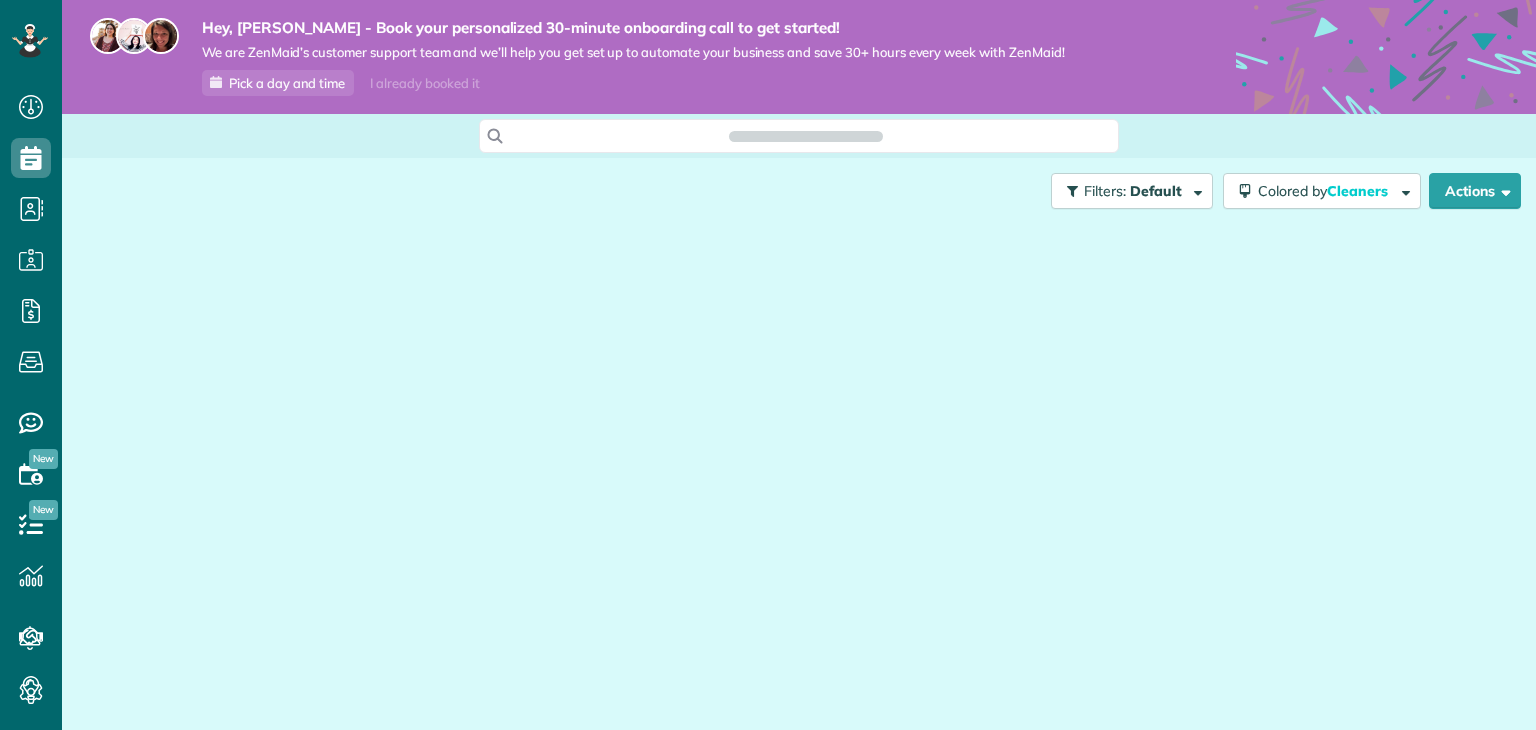 scroll, scrollTop: 0, scrollLeft: 0, axis: both 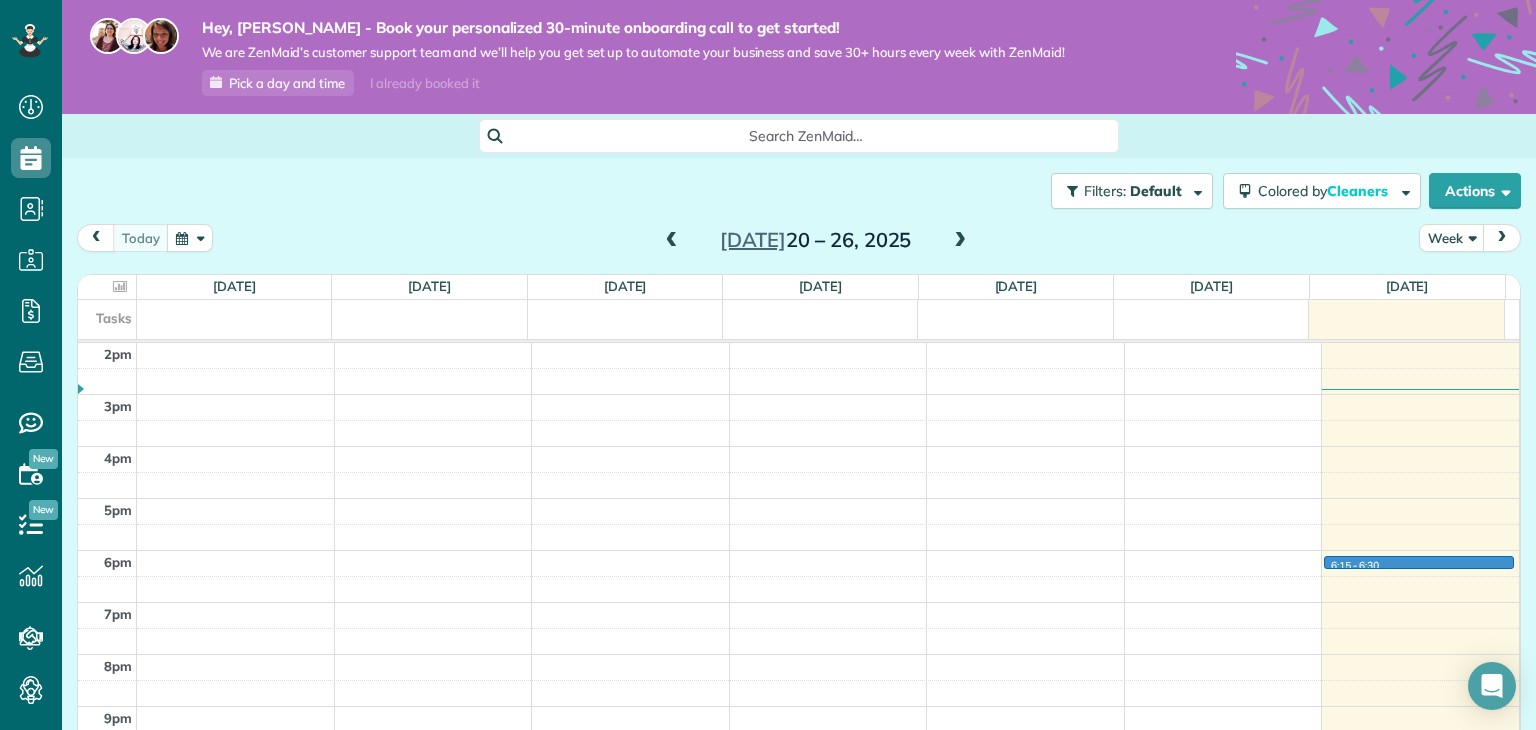 click on "12am 1am 2am 3am 4am 5am 6am 7am 8am 9am 10am 11am 12pm 1pm 2pm 3pm 4pm 5pm 6pm 7pm 8pm 9pm 10pm 11pm 8:00 - 9:30 [PERSON_NAME] - Example Appointment [STREET_ADDRESS] 9:00 - 11:30 [PERSON_NAME] - Example Appointment [STREET_ADDRESS] 8:30 - 10:30 [PERSON_NAME] - Example Appointment [STREET_ADDRESS] 10:00 - 1:00 [PERSON_NAME] - Example Appointment [STREET_ADDRESS] 8:00 - 10:00 [PERSON_NAME] - Example Appointment [STREET_ADDRESS] 6:15 - 6:30" at bounding box center [798, 238] 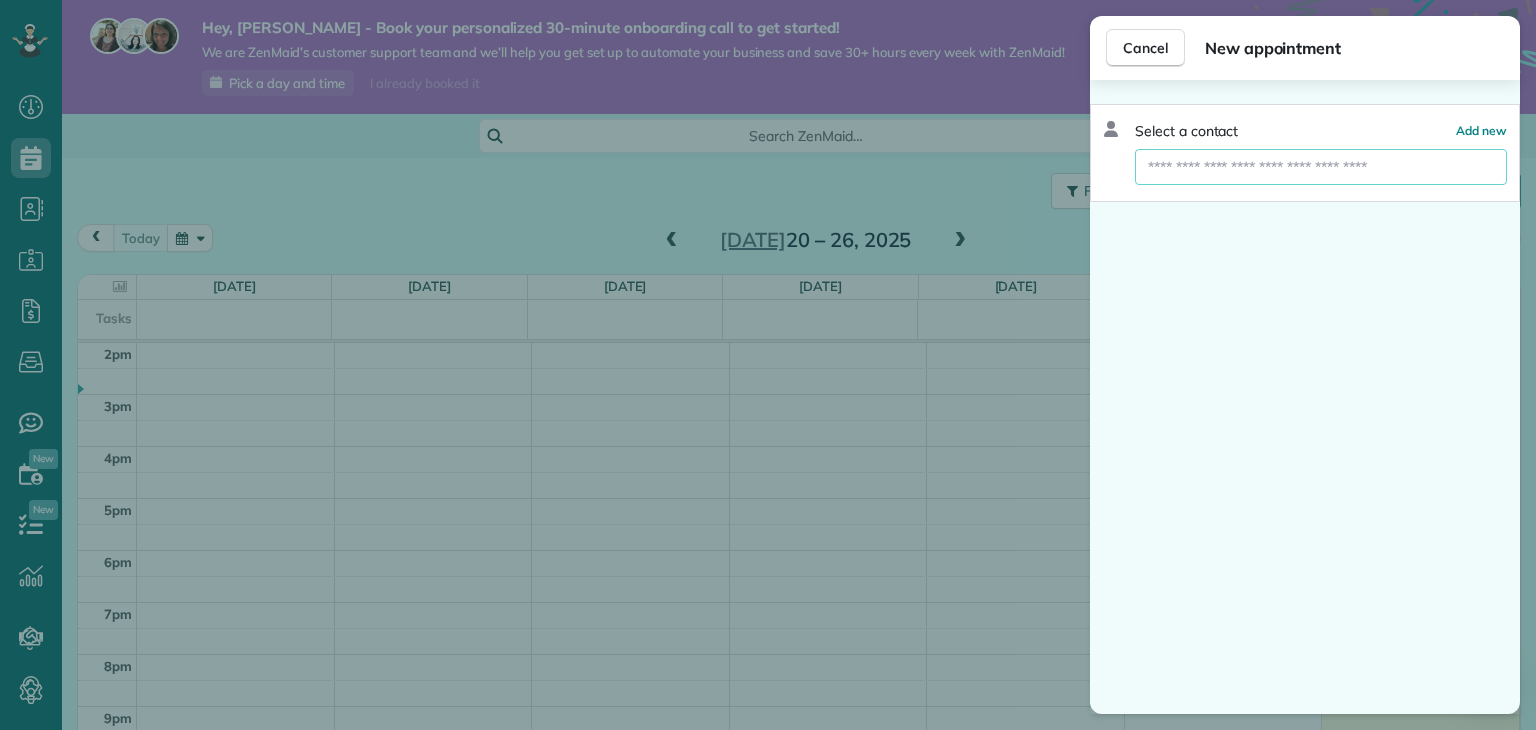 click at bounding box center (1321, 167) 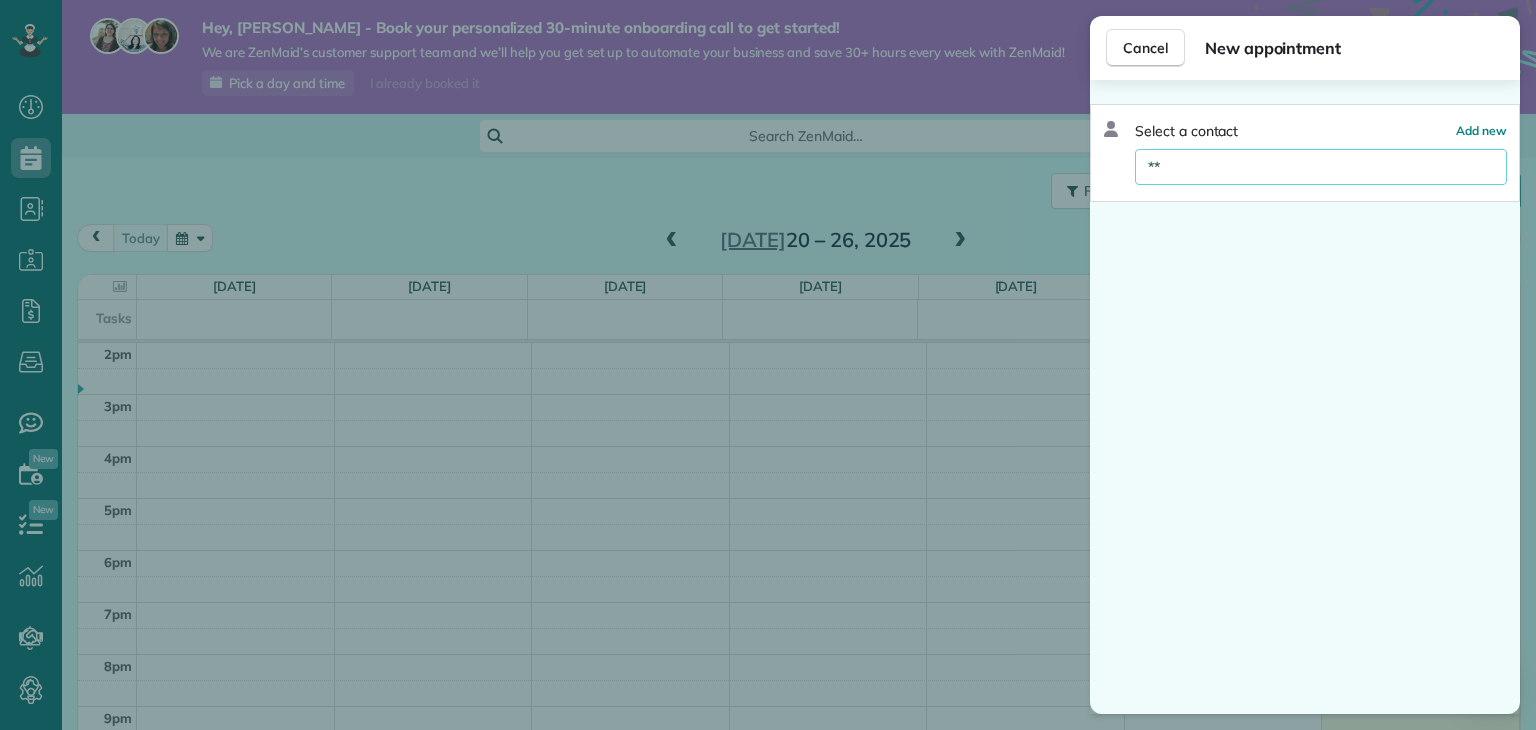 type on "*" 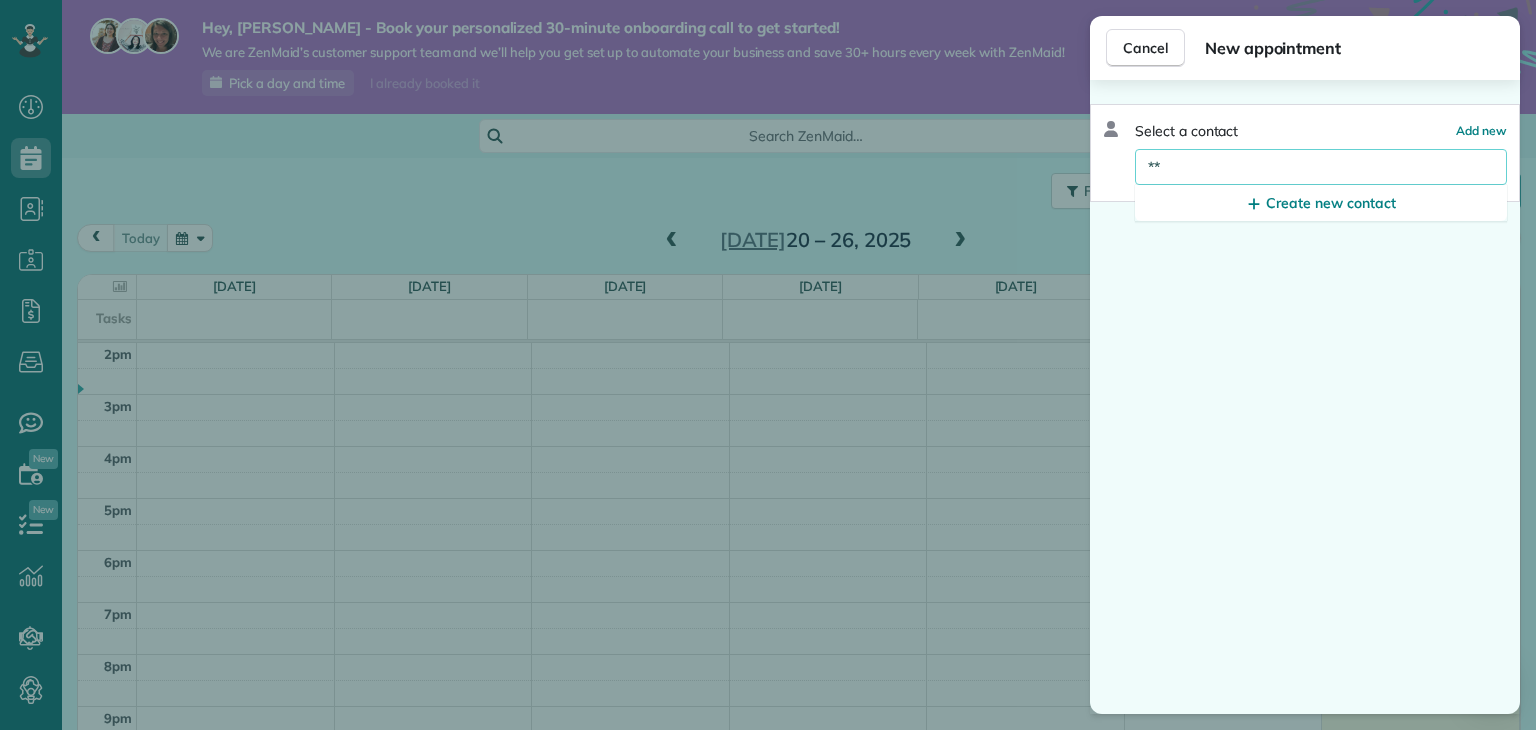 type on "*" 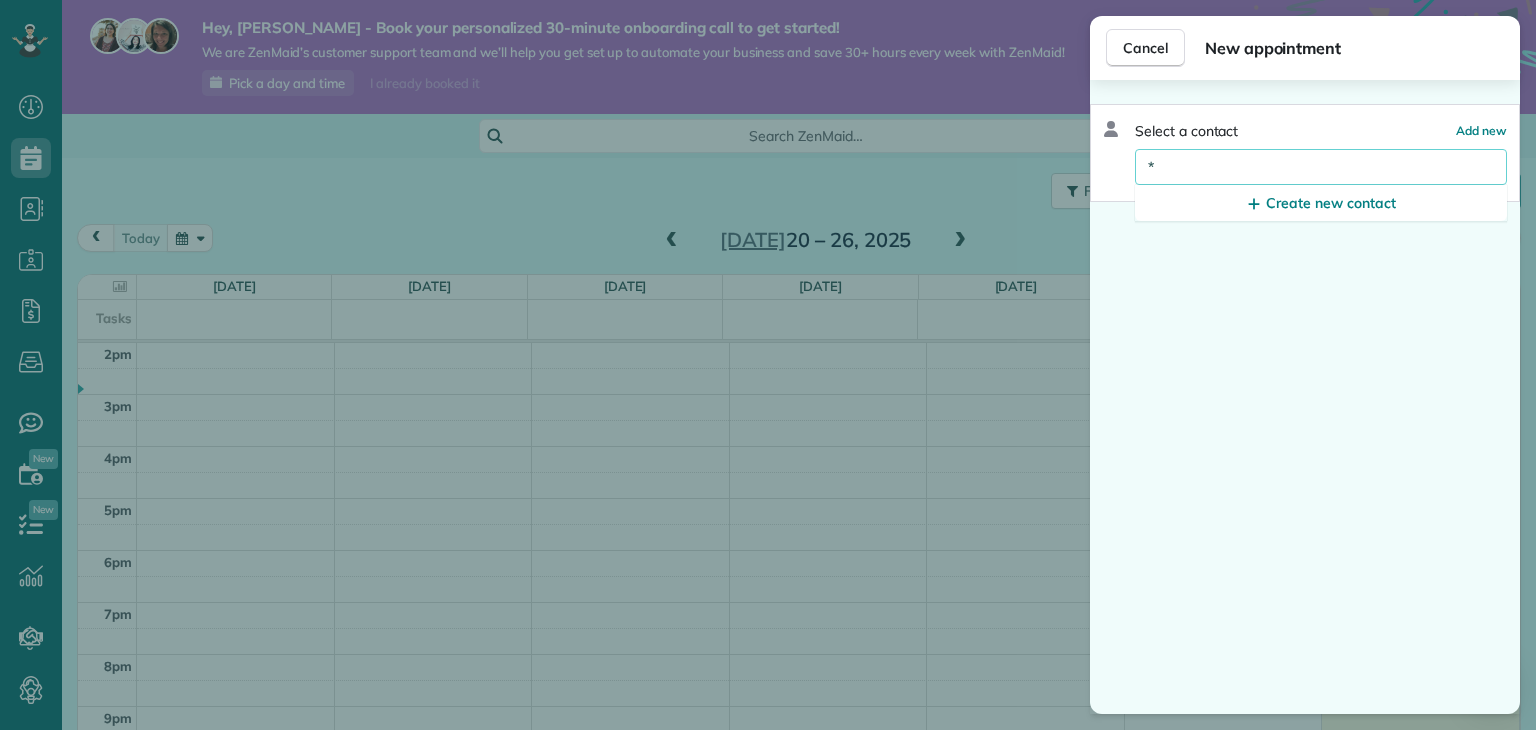 type 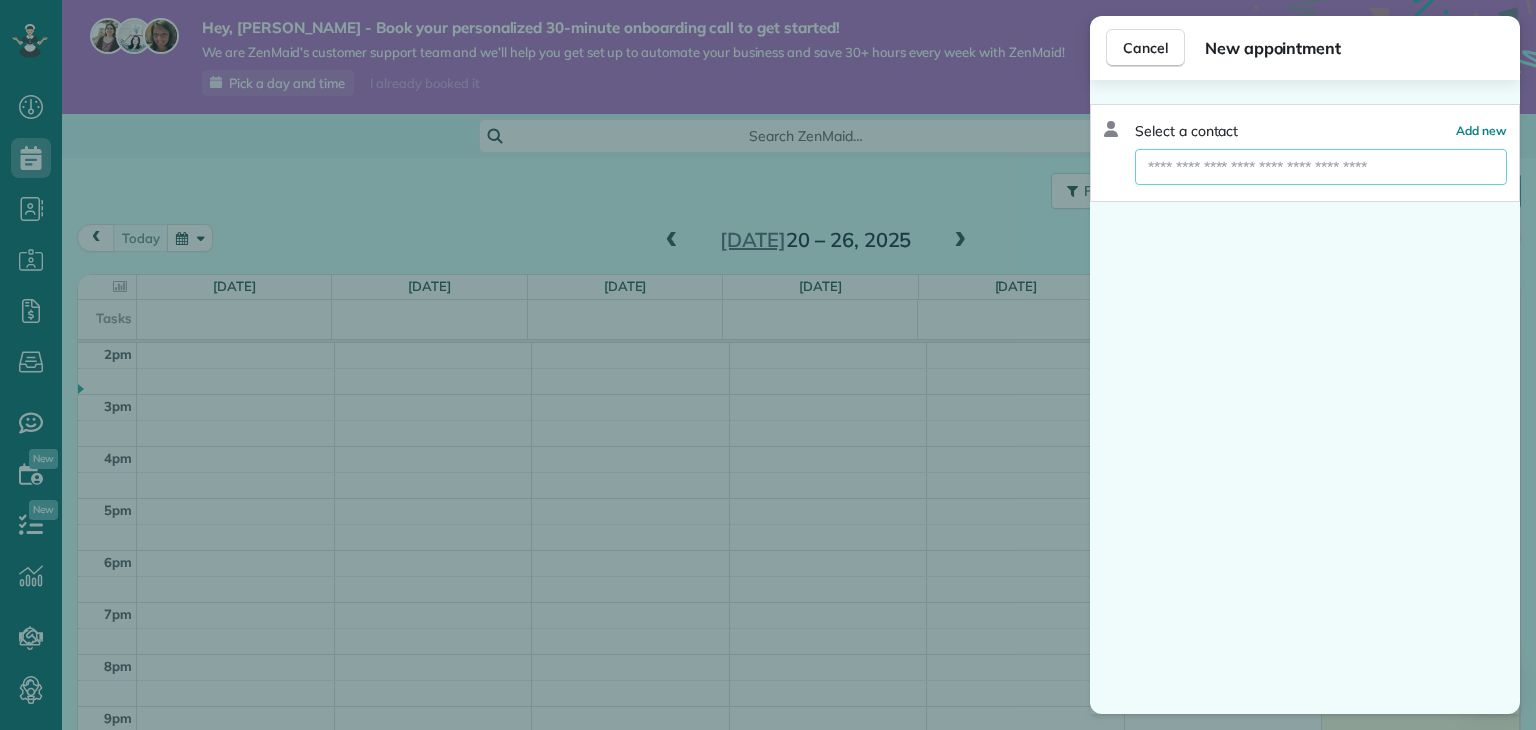 click on "Cancel New appointment Select a contact Add new" at bounding box center [768, 365] 